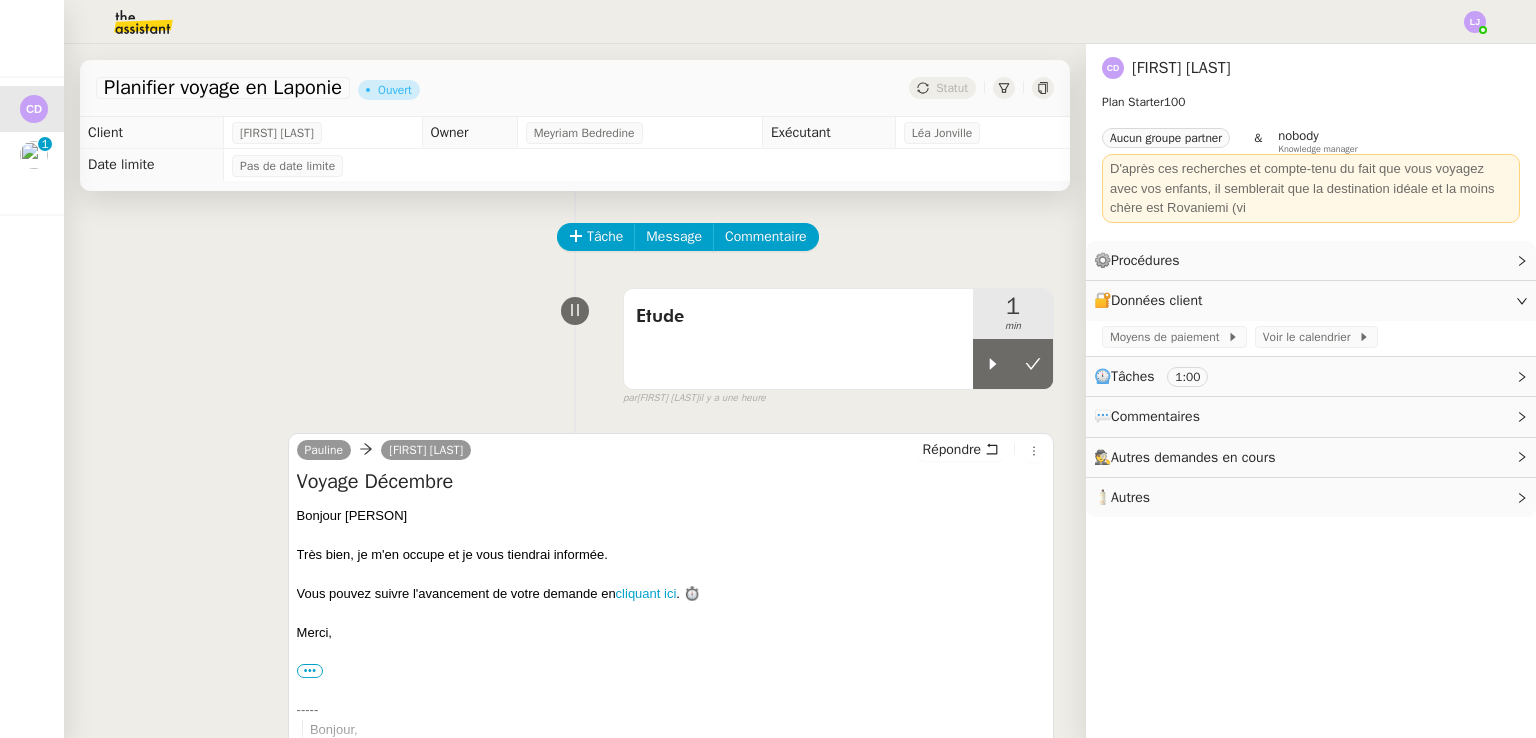 scroll, scrollTop: 0, scrollLeft: 0, axis: both 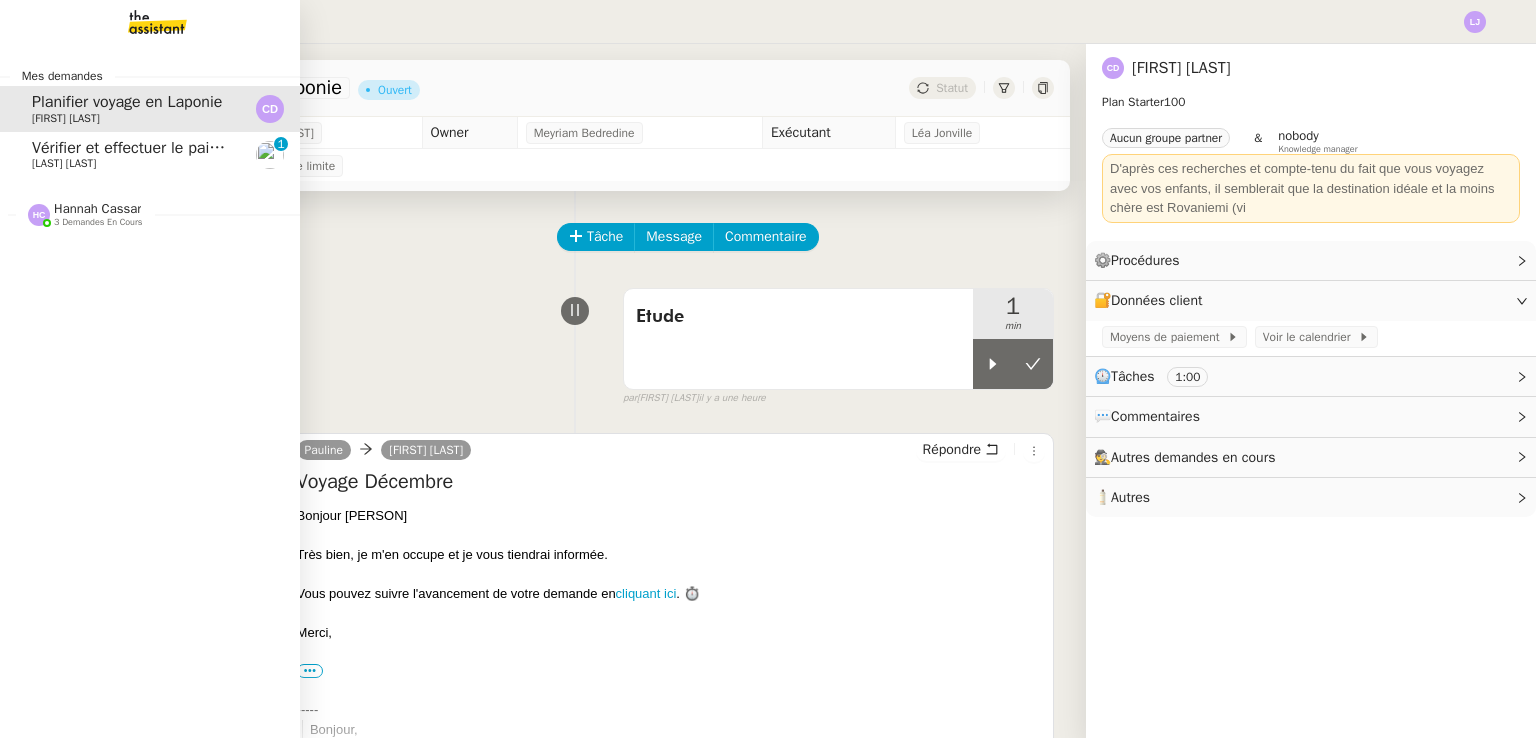 click on "[LAST] [LAST]" 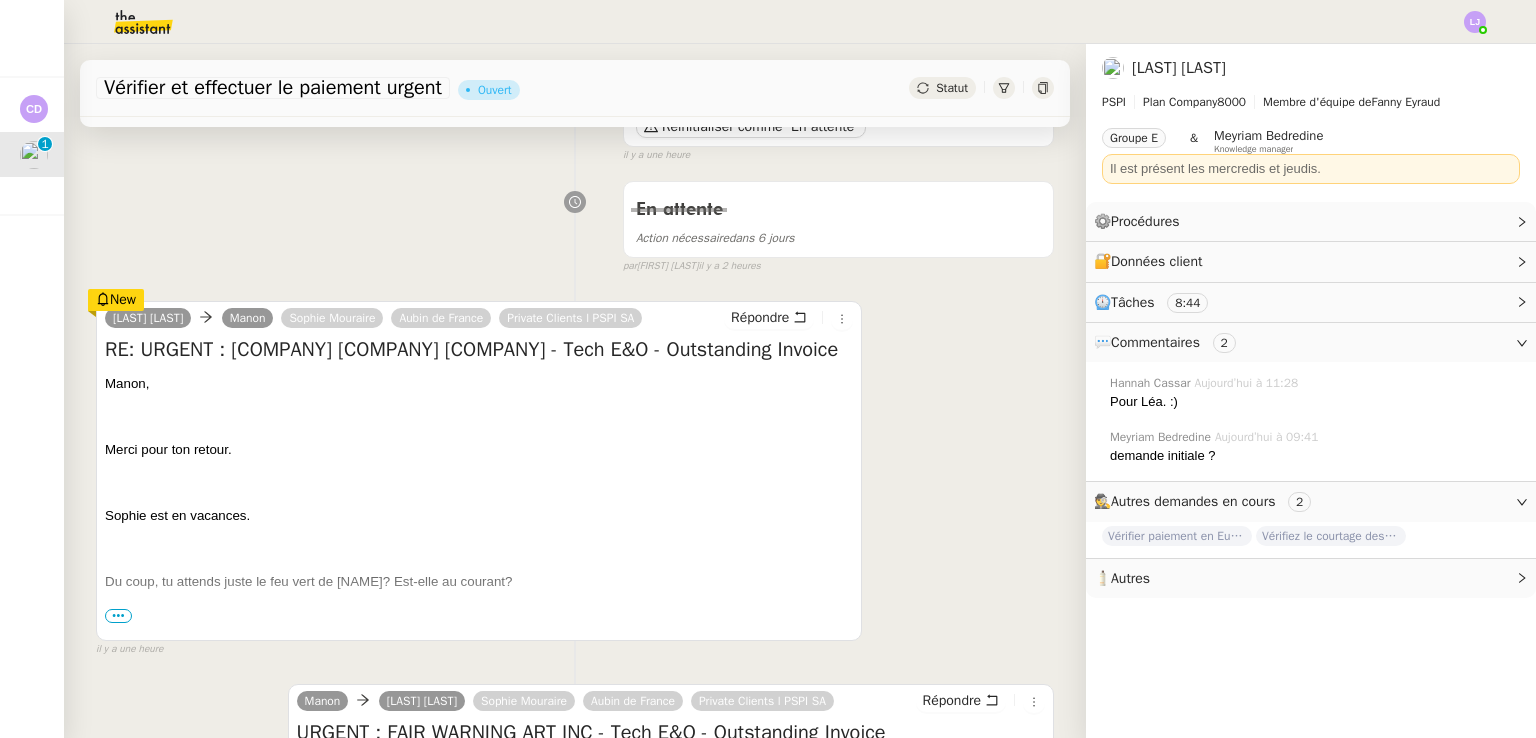 scroll, scrollTop: 318, scrollLeft: 0, axis: vertical 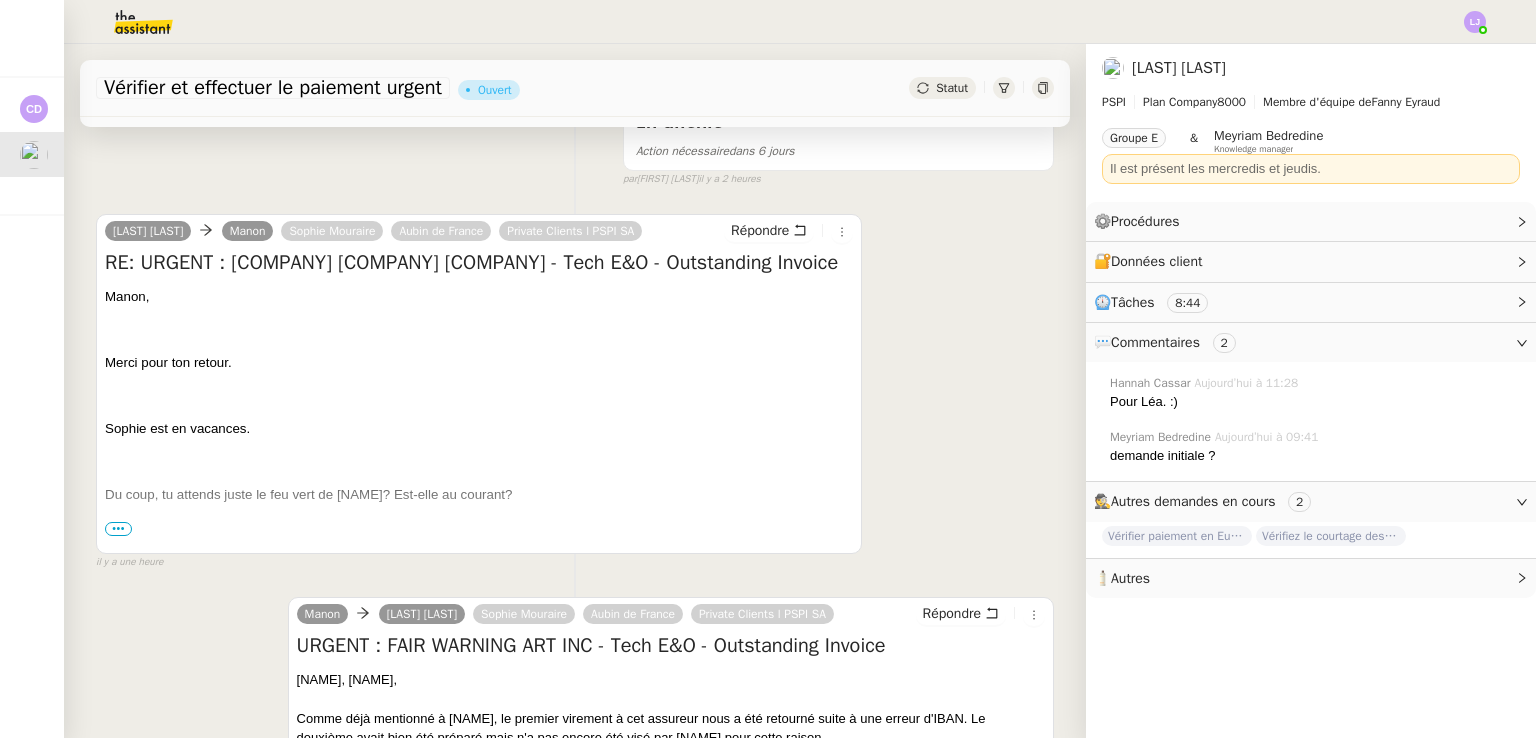 click on "•••" at bounding box center (118, 529) 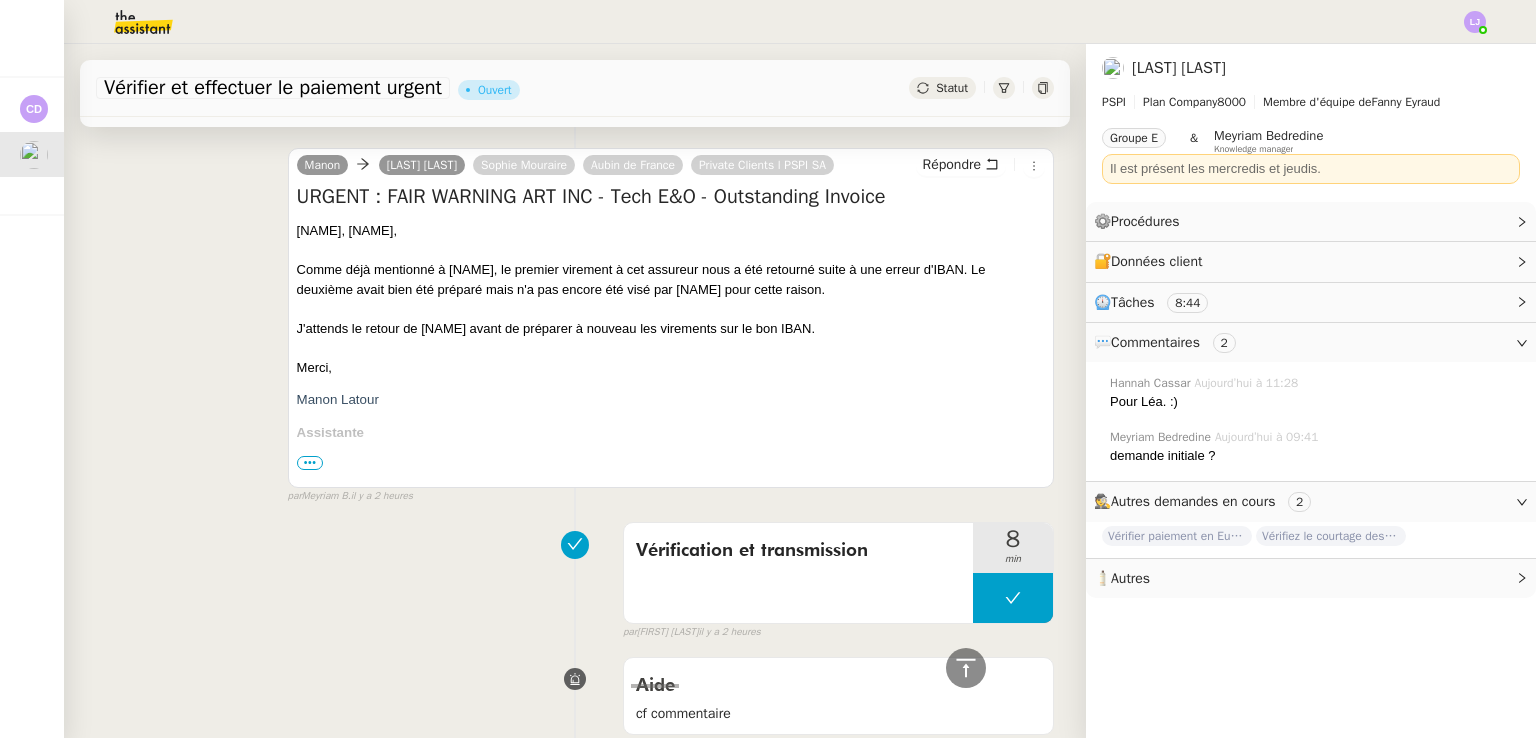 scroll, scrollTop: 10264, scrollLeft: 0, axis: vertical 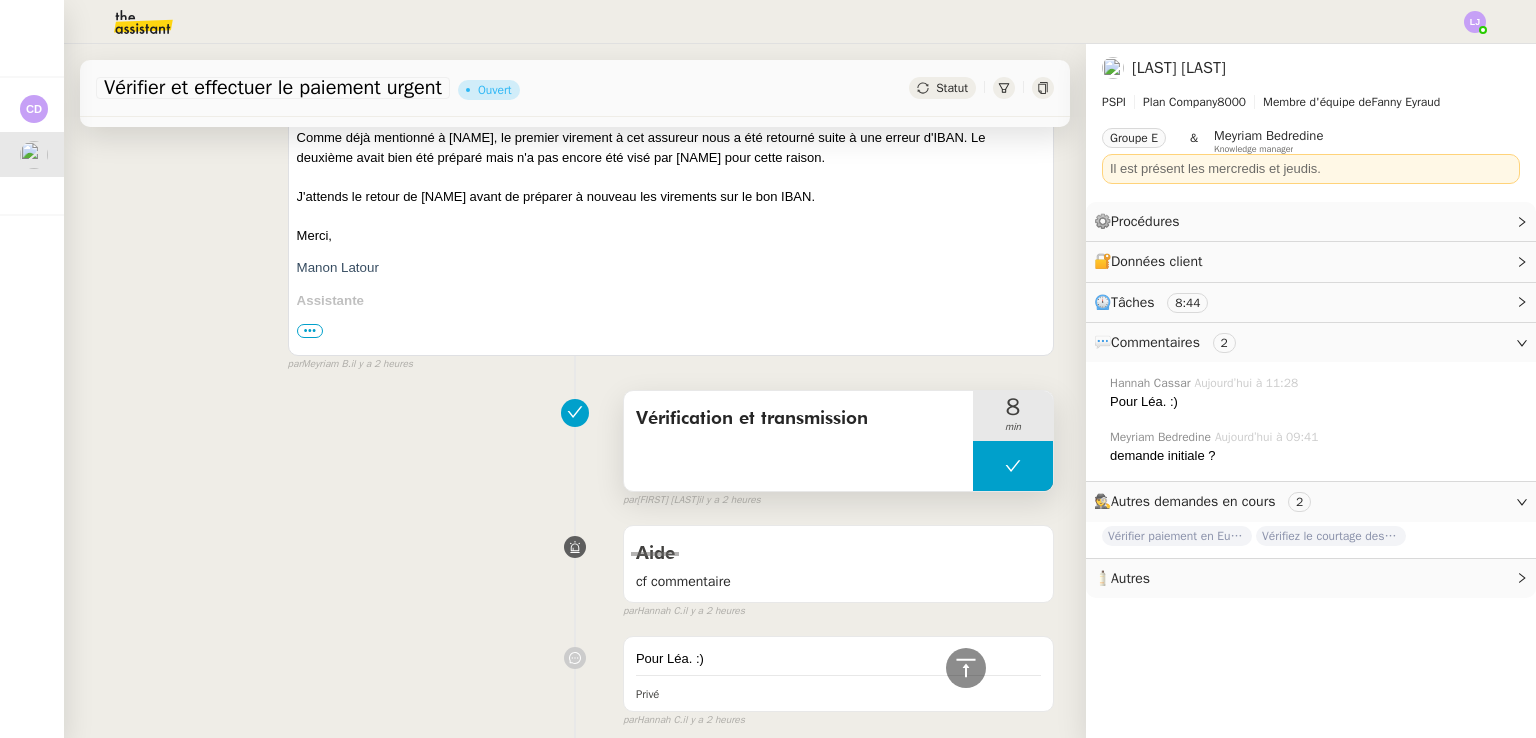 click at bounding box center [1013, 466] 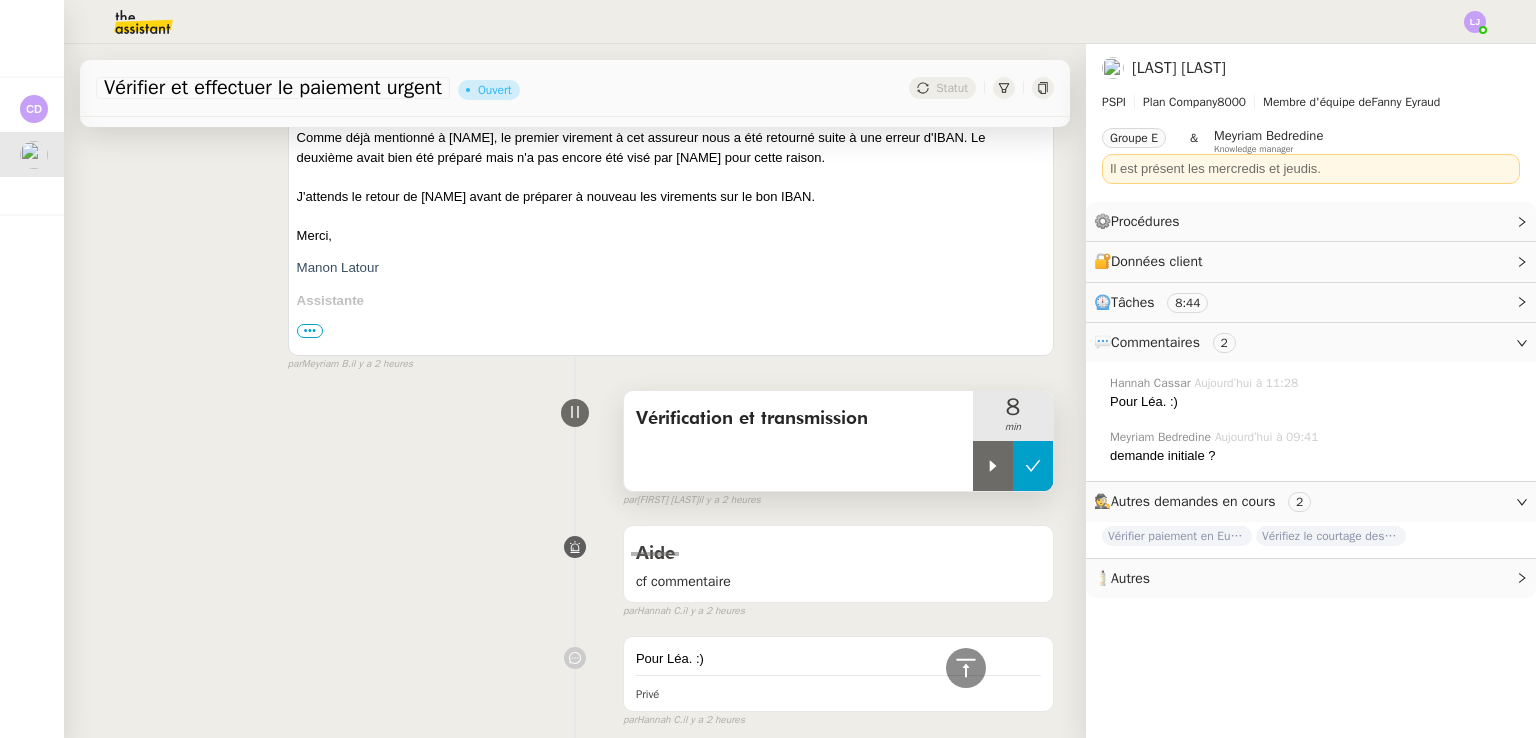 click at bounding box center (993, 466) 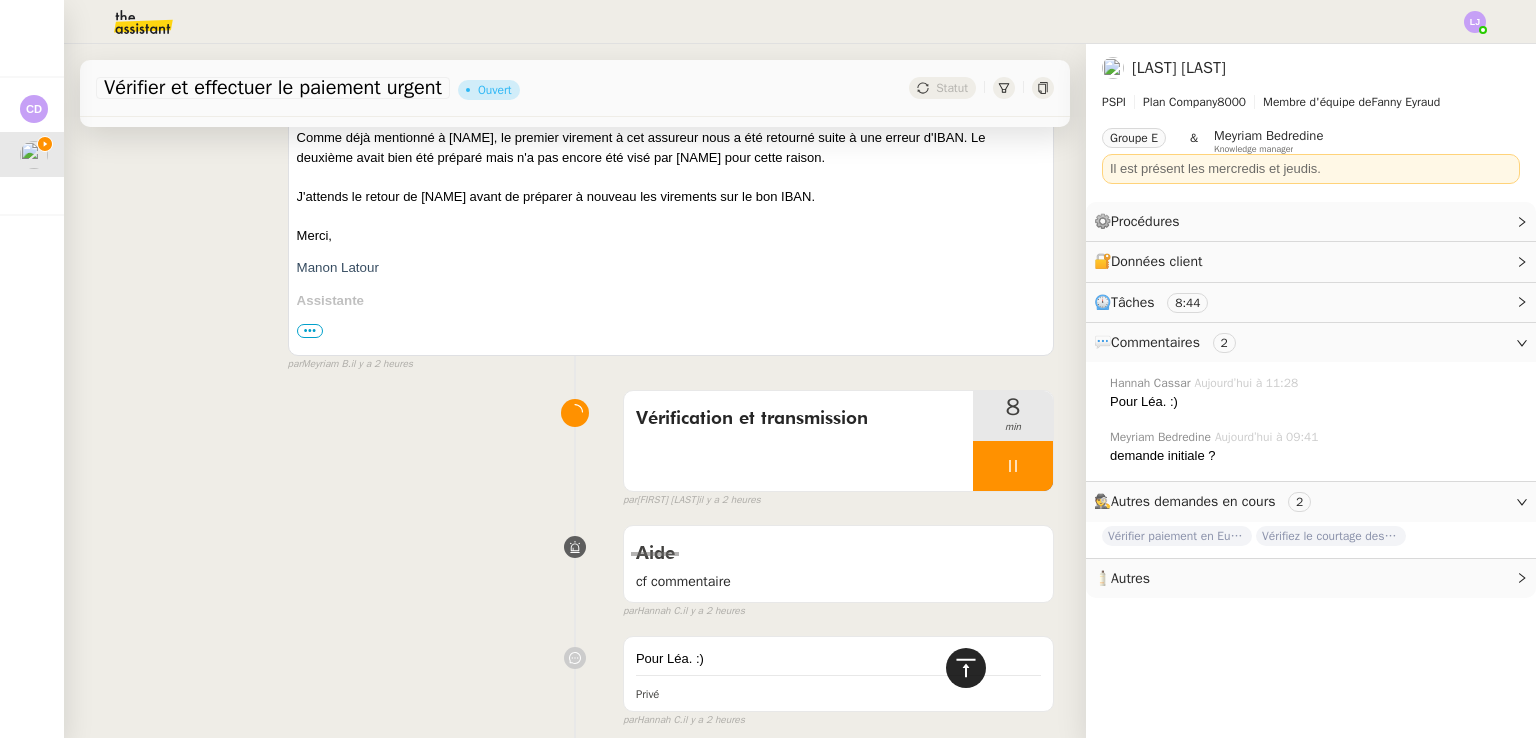 click 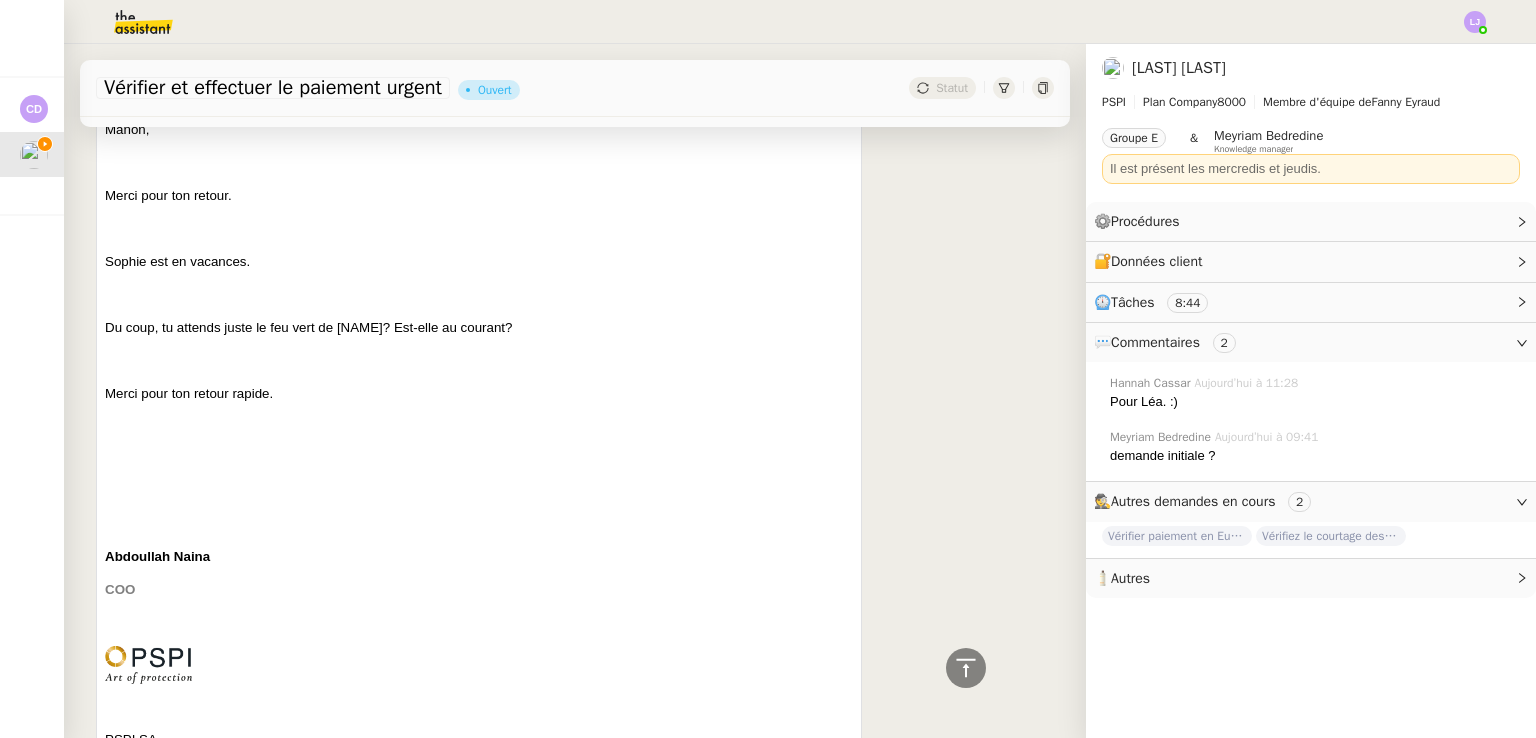 scroll, scrollTop: 299, scrollLeft: 0, axis: vertical 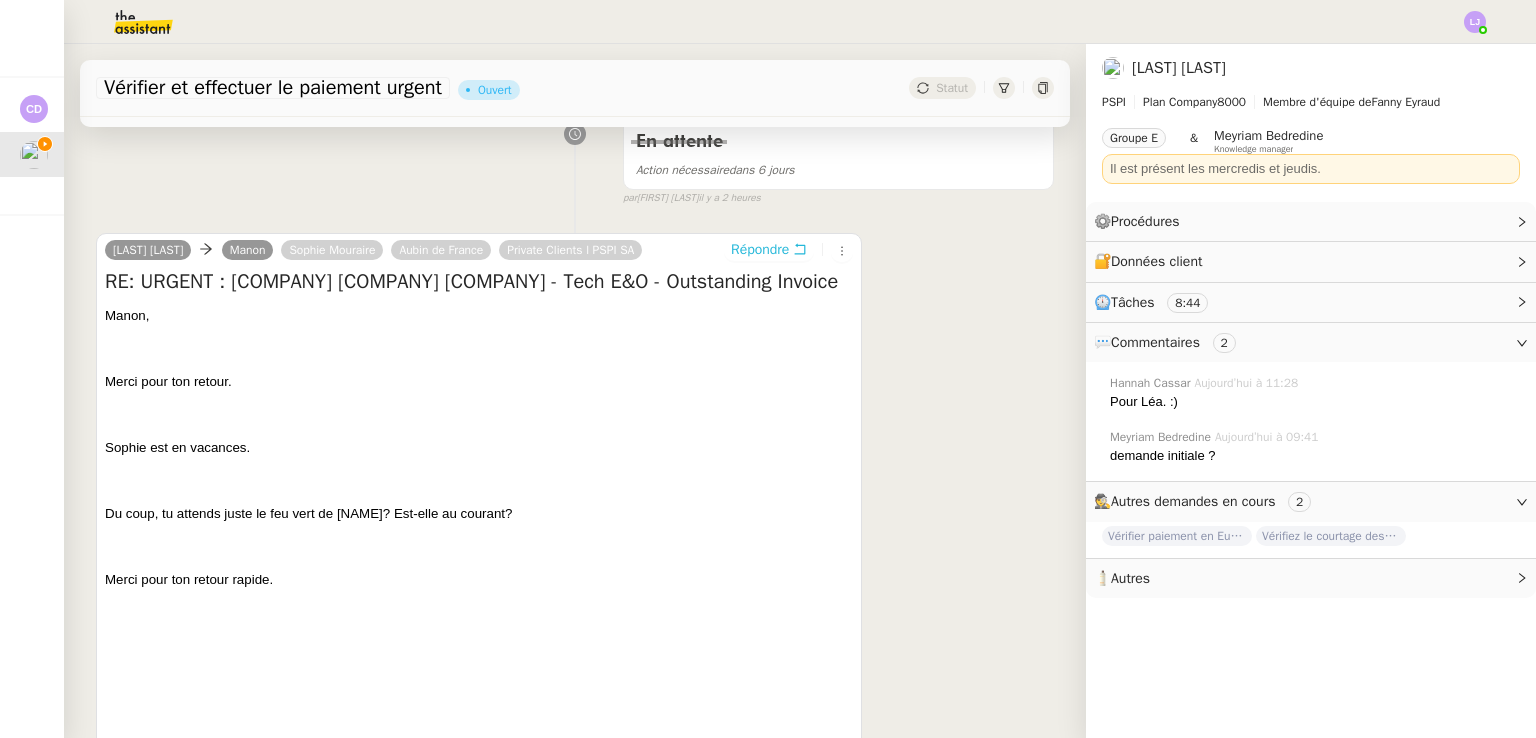 click on "Répondre" at bounding box center (760, 250) 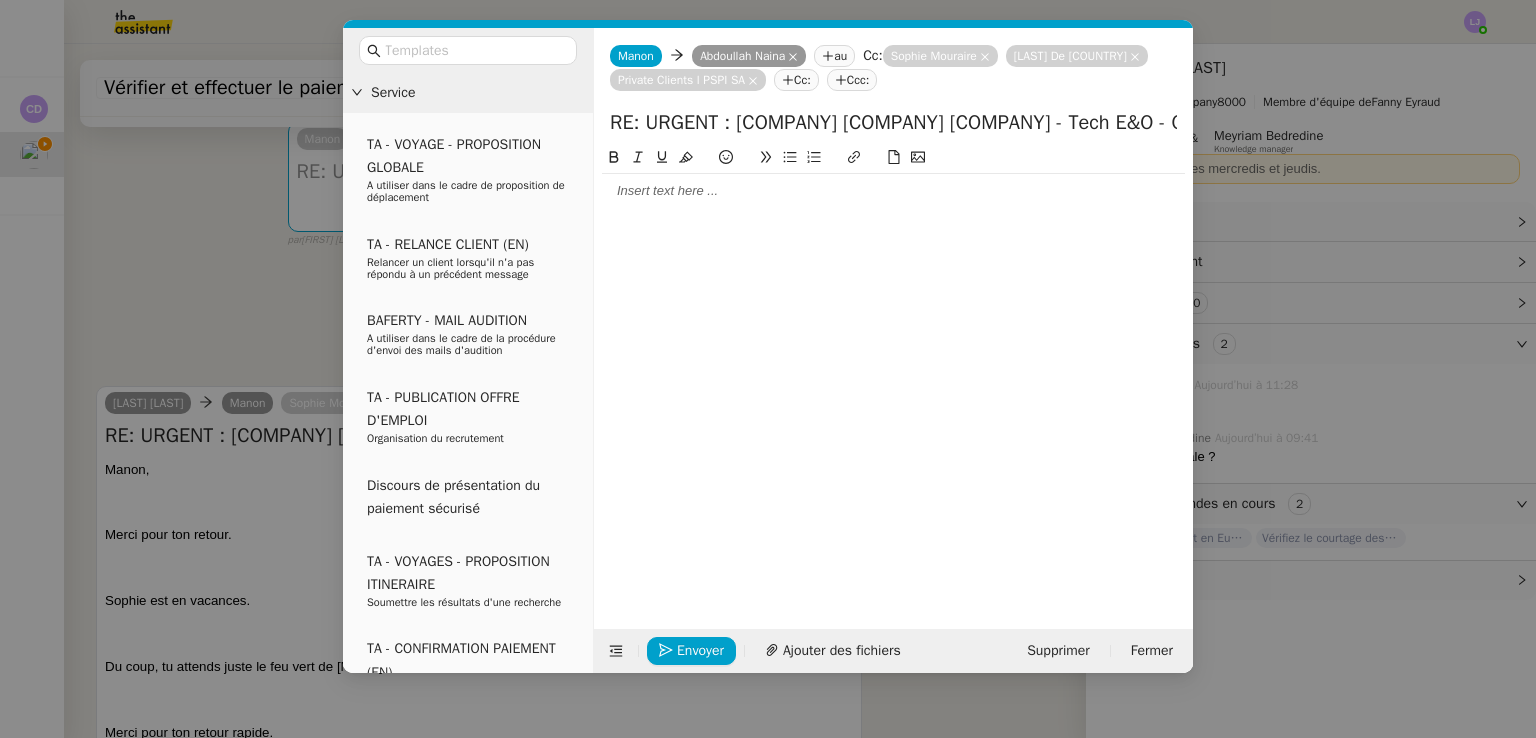 click 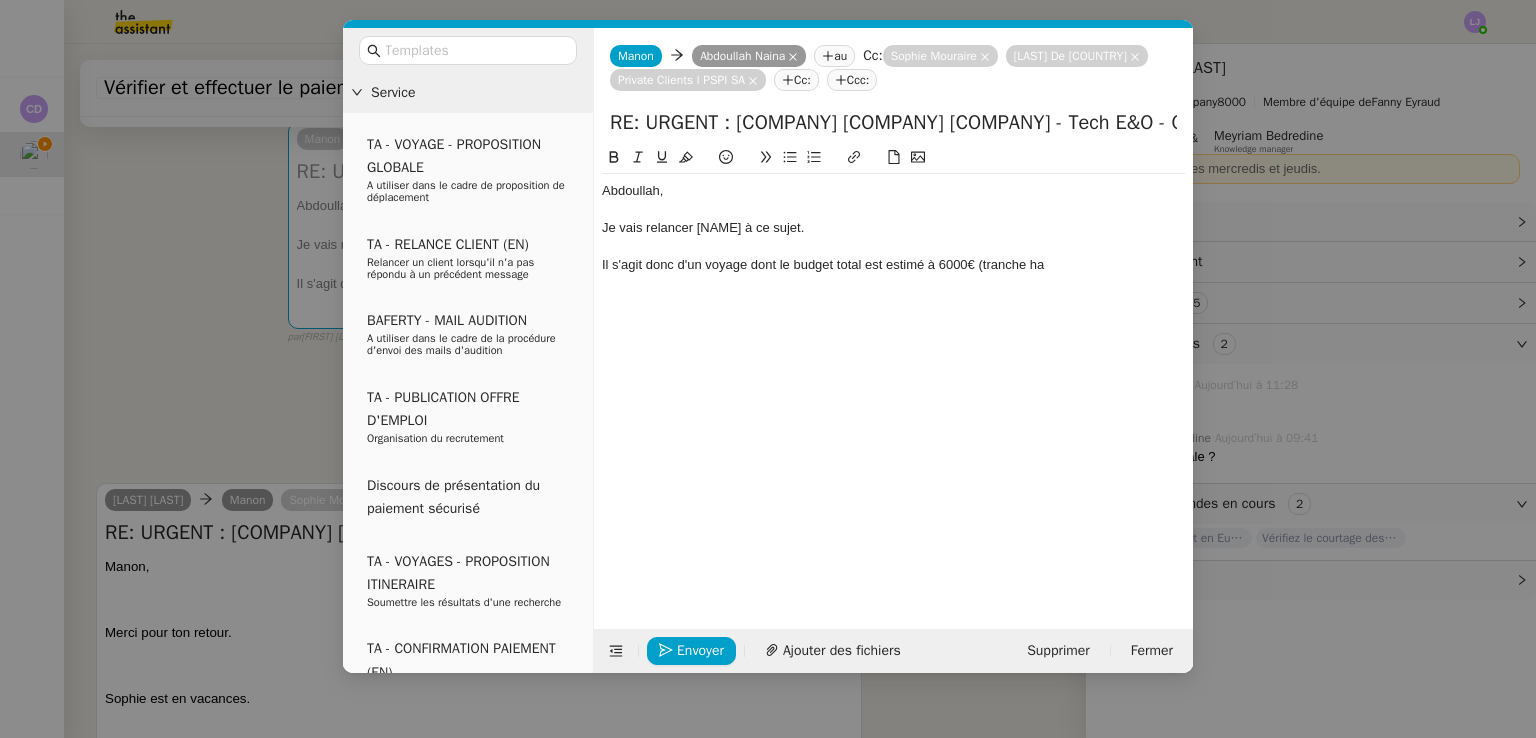 click on "Service TA - VOYAGE - PROPOSITION GLOBALE    A utiliser dans le cadre de proposition de déplacement TA - RELANCE CLIENT (EN)    Relancer un client lorsqu'il n'a pas répondu à un précédent message BAFERTY - MAIL AUDITION    A utiliser dans le cadre de la procédure d'envoi des mails d'audition TA - PUBLICATION OFFRE D'EMPLOI     Organisation du recrutement Discours de présentation du paiement sécurisé    TA - VOYAGES - PROPOSITION ITINERAIRE    Soumettre les résultats d'une recherche TA - CONFIRMATION PAIEMENT (EN)    Confirmer avec le client de modèle de transaction - Attention Plan Pro nécessaire. TA - COURRIER EXPEDIE (recommandé)    A utiliser dans le cadre de l'envoi d'un courrier recommandé TA - PARTAGE DE CALENDRIER (EN)    A utiliser pour demander au client de partager son calendrier afin de faciliter l'accès et la gestion PSPI - Appel de fonds MJL    A utiliser dans le cadre de la procédure d'appel de fonds MJL TA - RELANCE CLIENT    TA - AR PROCEDURES        21 YIELD" at bounding box center [768, 369] 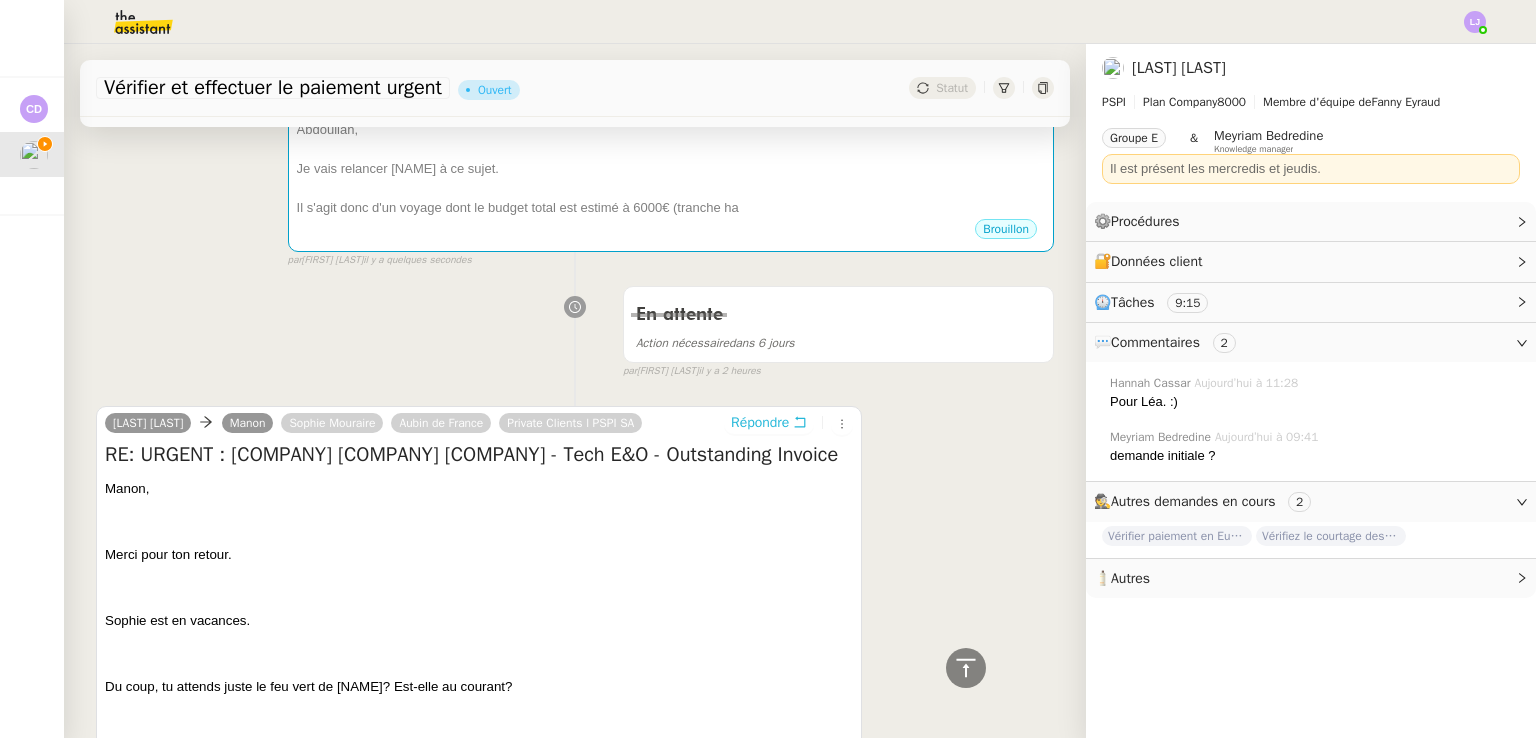 scroll, scrollTop: 348, scrollLeft: 0, axis: vertical 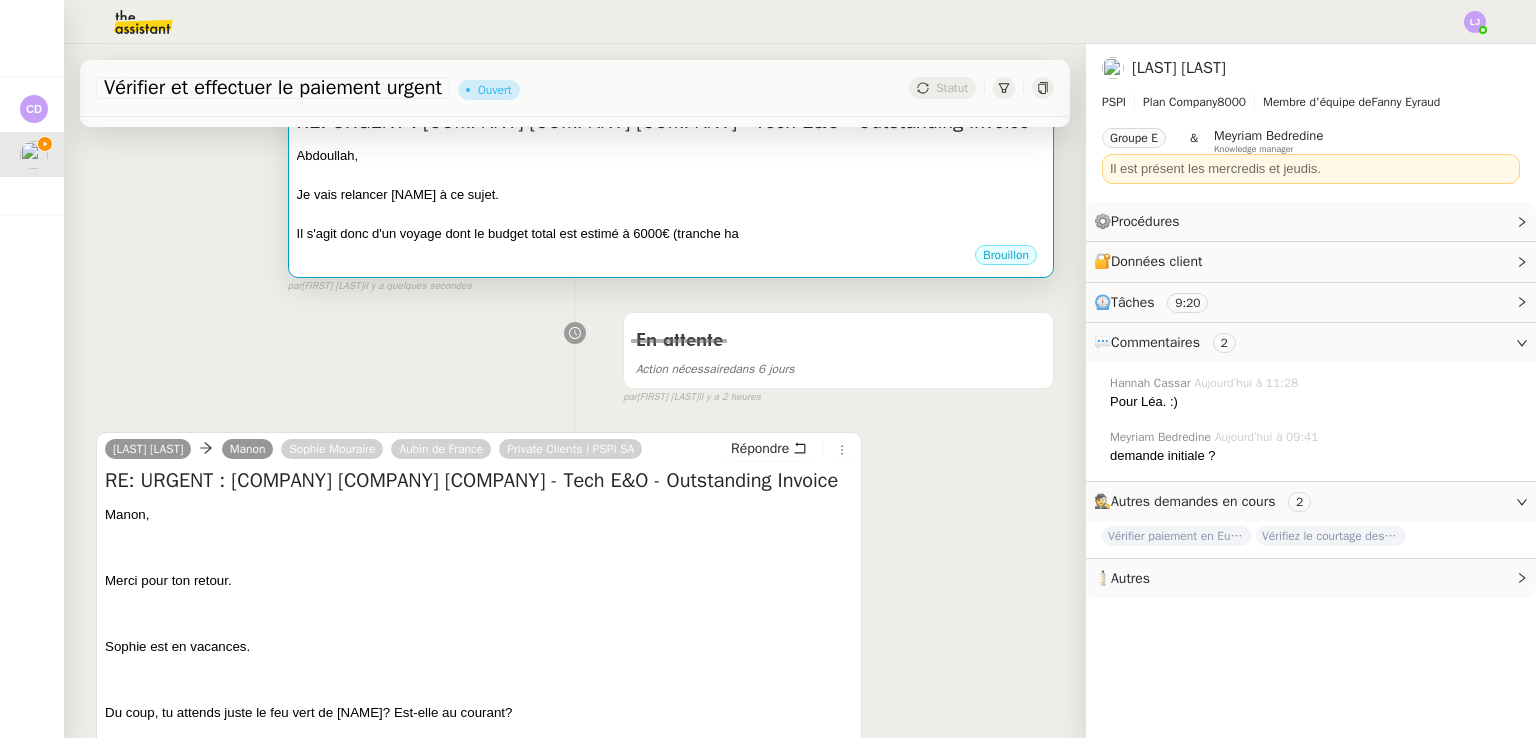 click on "Il s'agit donc d'un voyage dont le budget total est estimé à 6000€ (tranche ha" at bounding box center [671, 234] 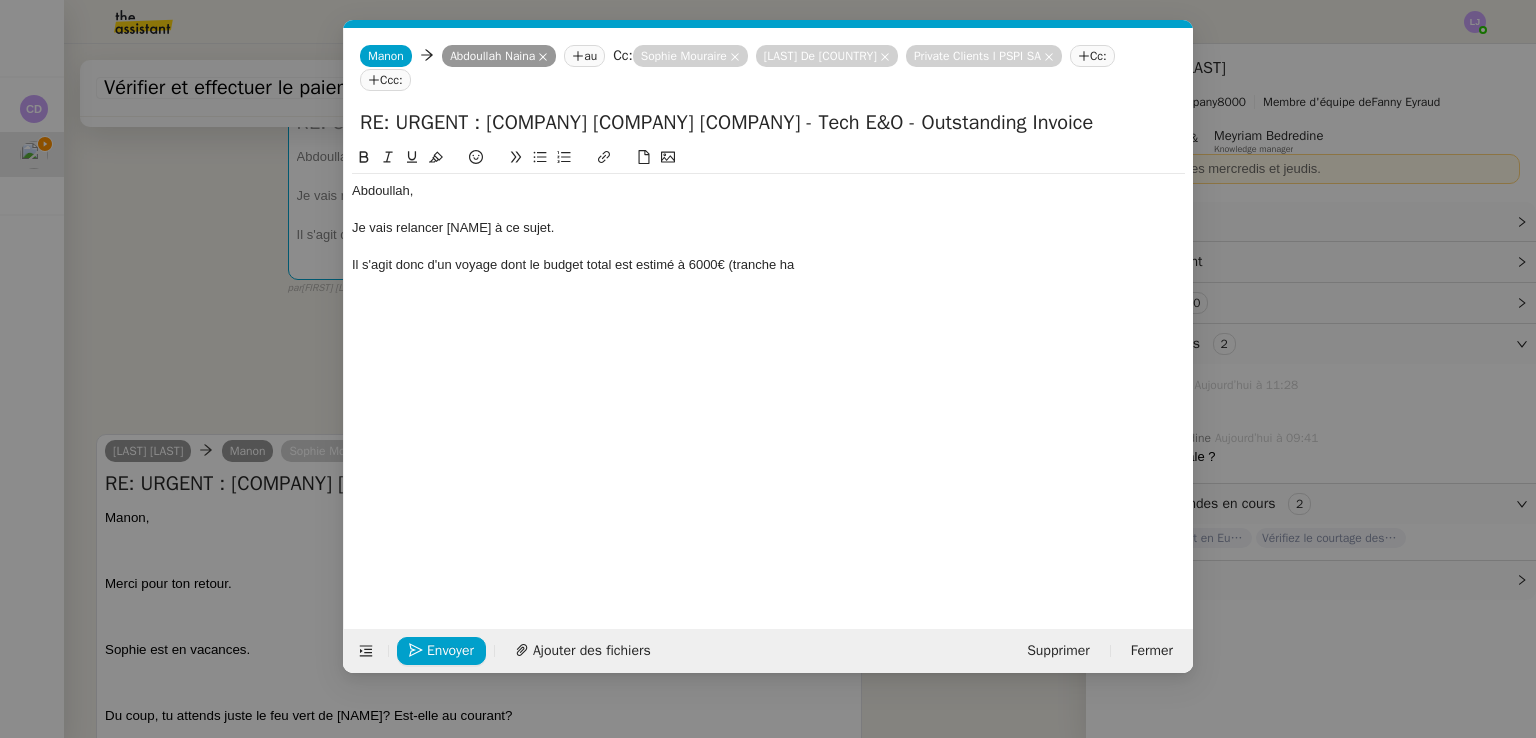 scroll, scrollTop: 0, scrollLeft: 42, axis: horizontal 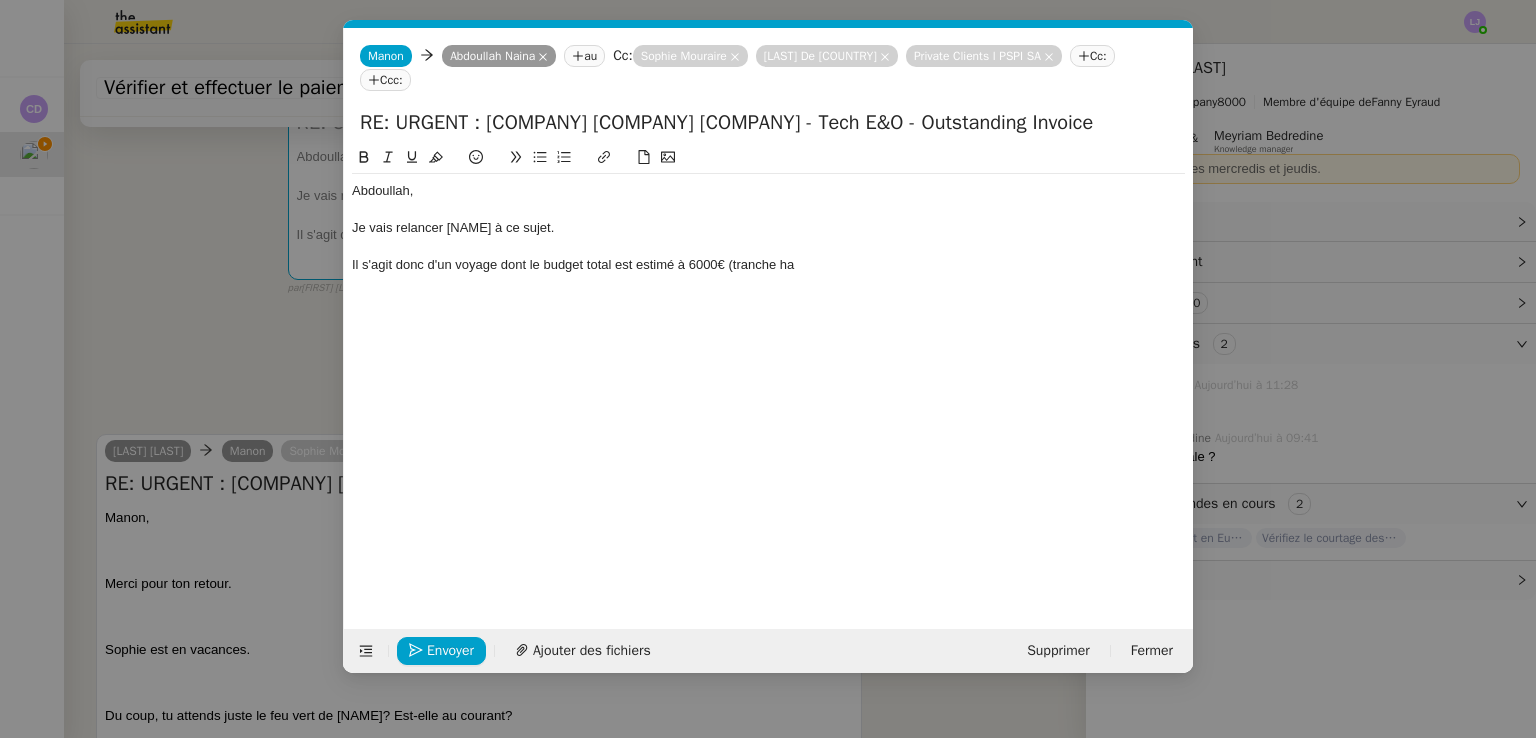 click on "[NAME], Je vais relancer [NAME] à ce sujet. Je n'attends pas son feu vert" 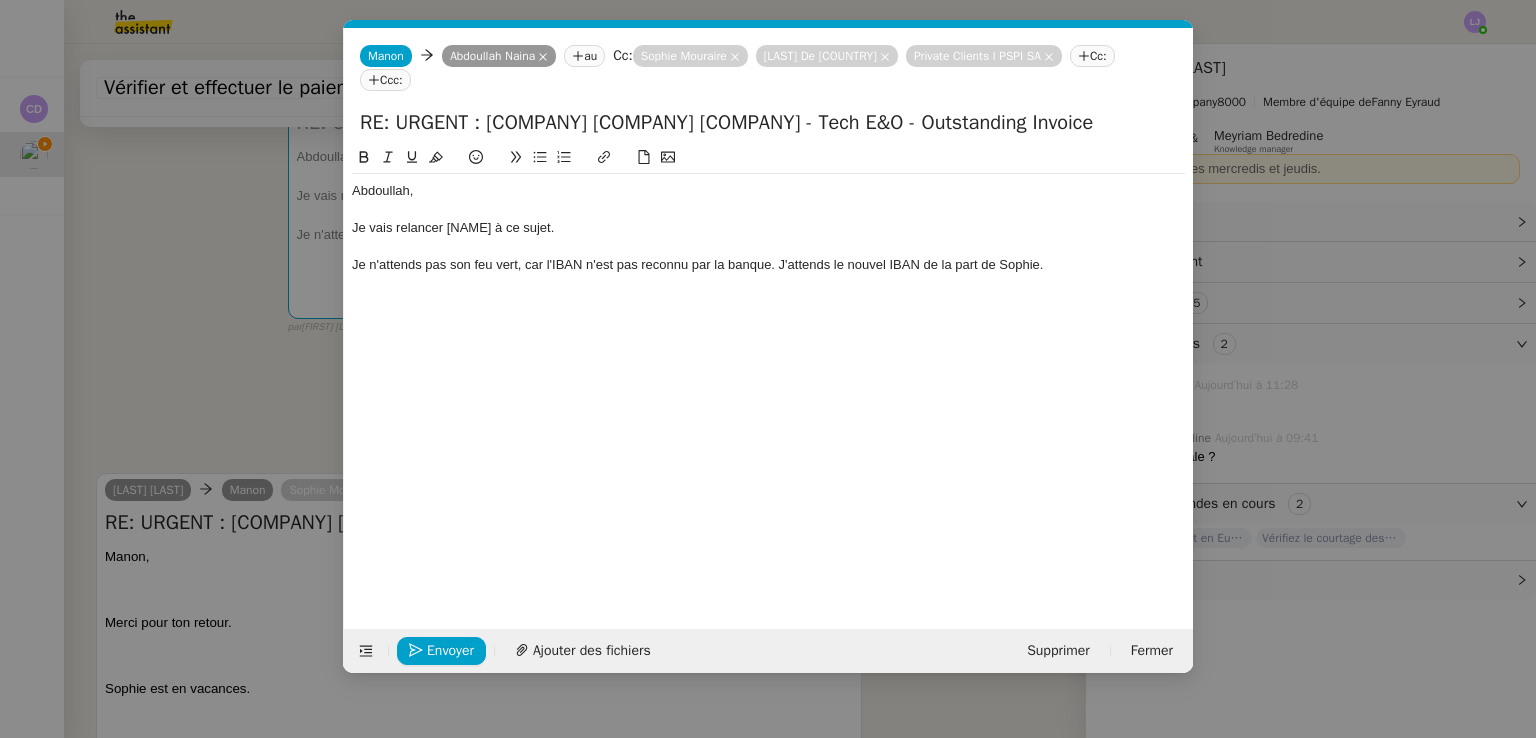 click on "Je vais relancer [NAME] à ce sujet." 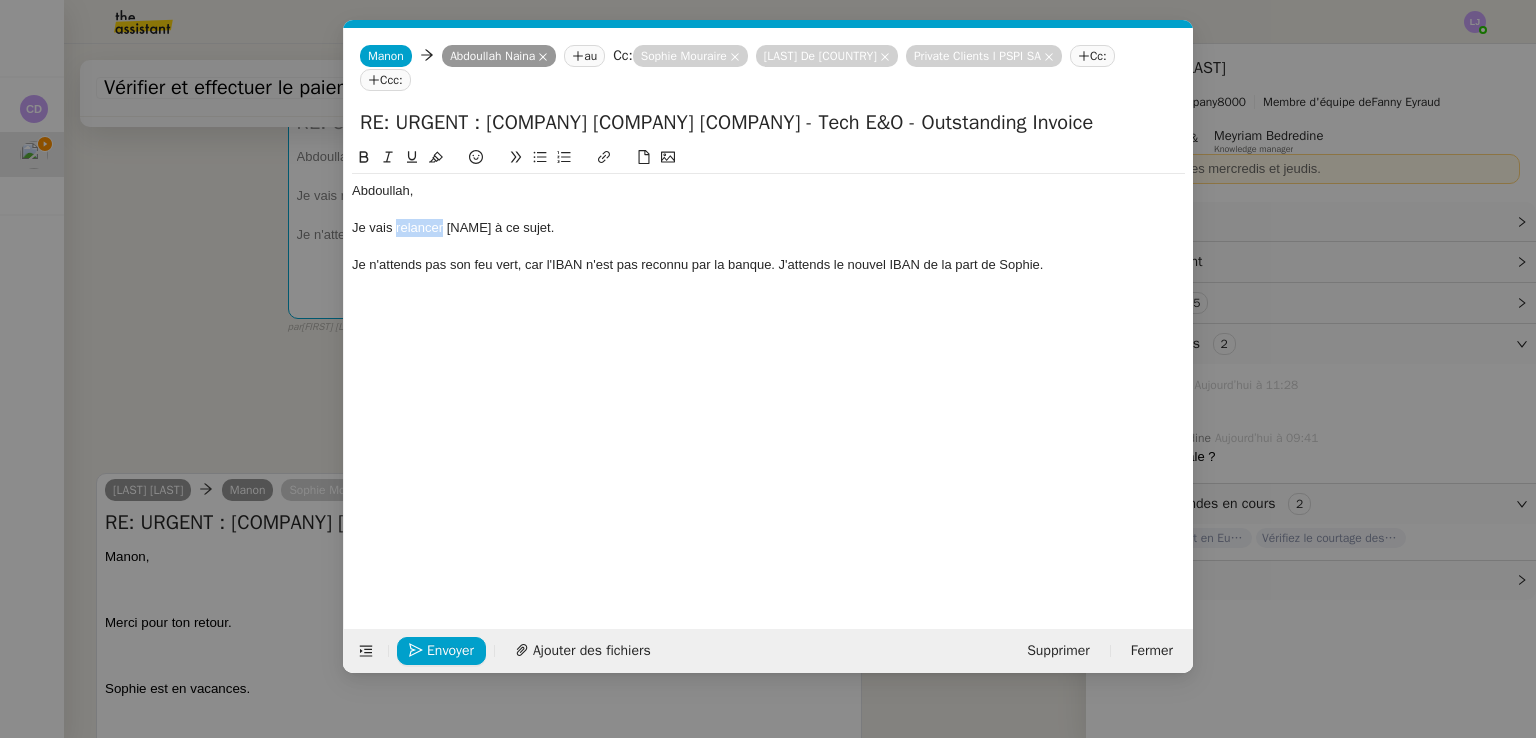 click on "Je vais relancer [NAME] à ce sujet." 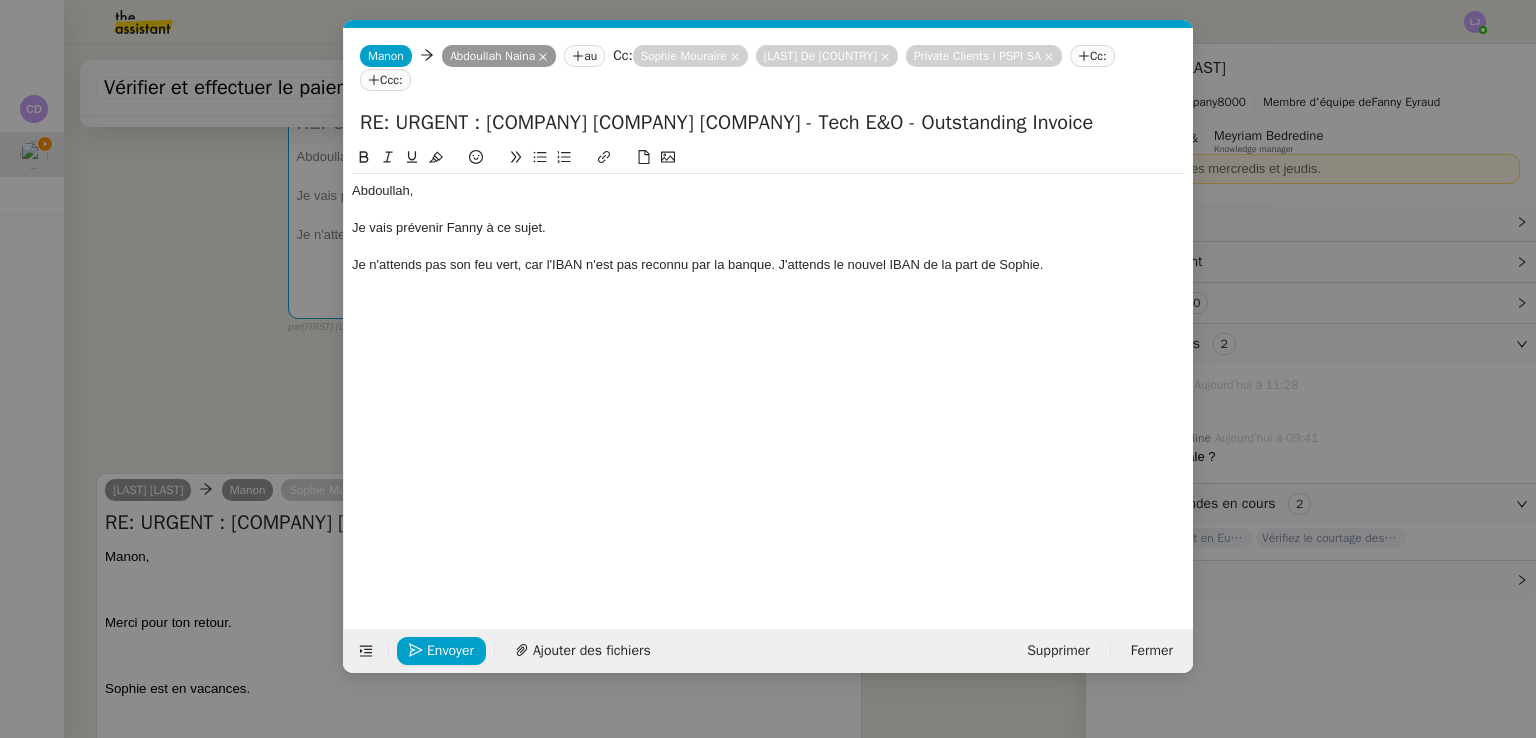 click on "Je n'attends pas son feu vert, car l'IBAN n'est pas reconnu par la banque. J'attends le nouvel IBAN de la part de Sophie." 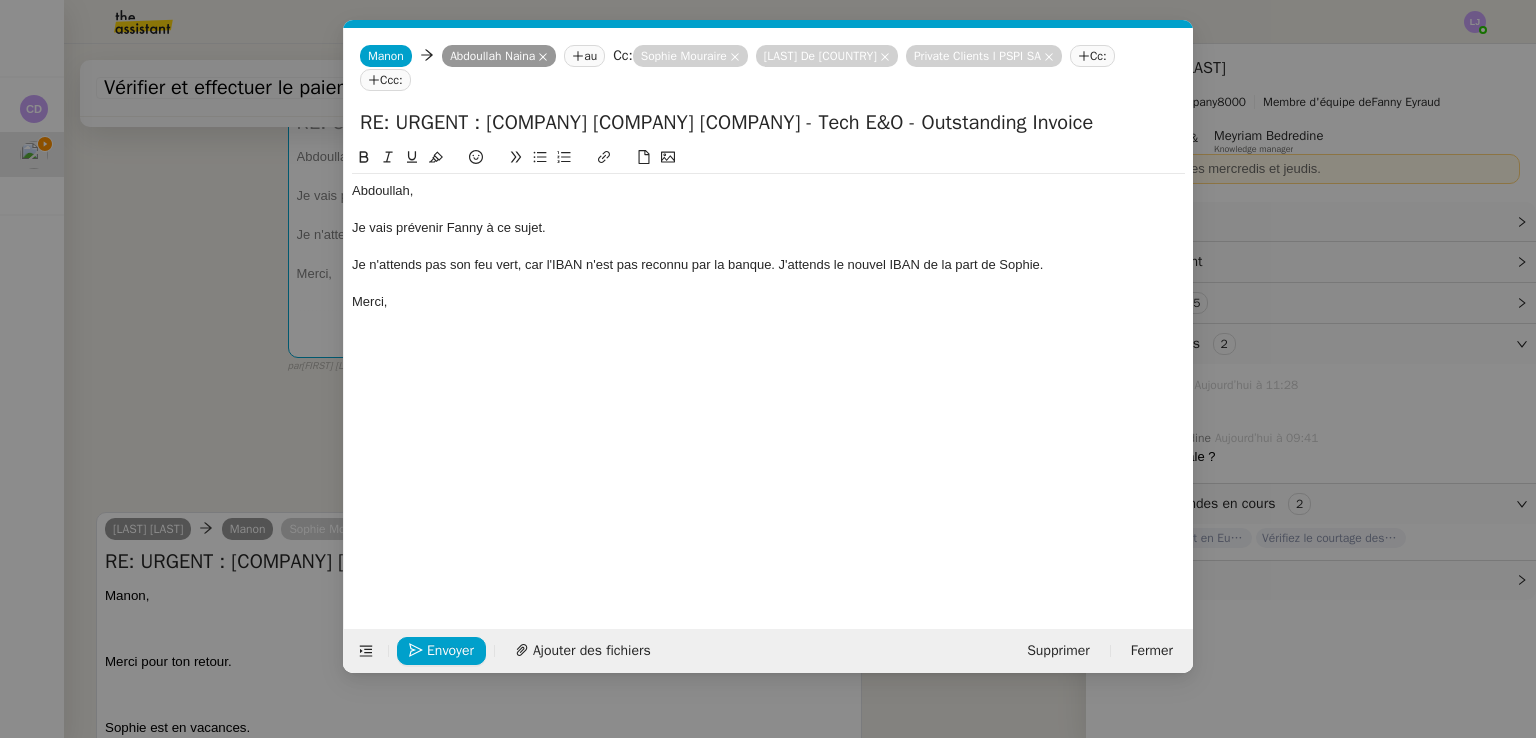 click on "Je vais prévenir Fanny à ce sujet." 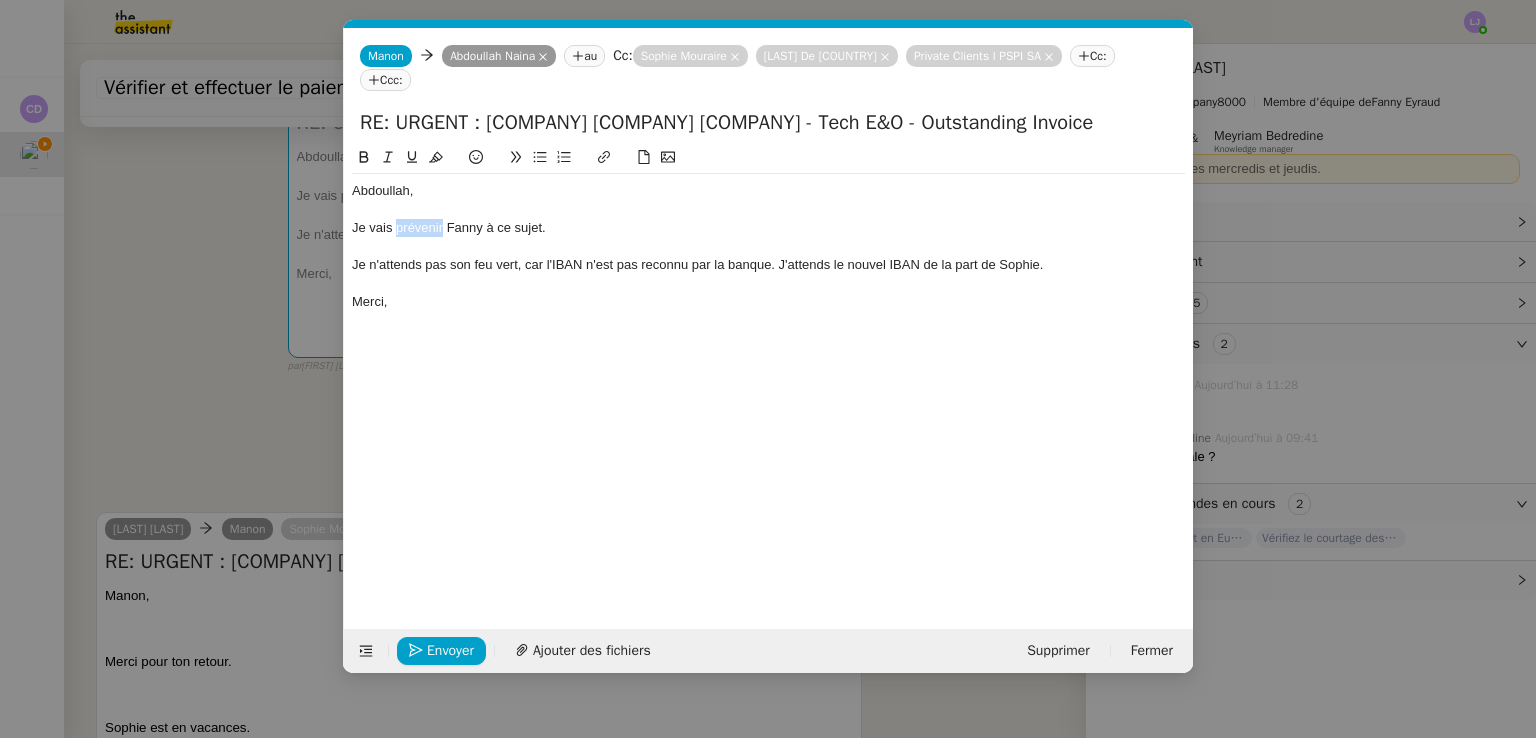 click on "Je vais prévenir Fanny à ce sujet." 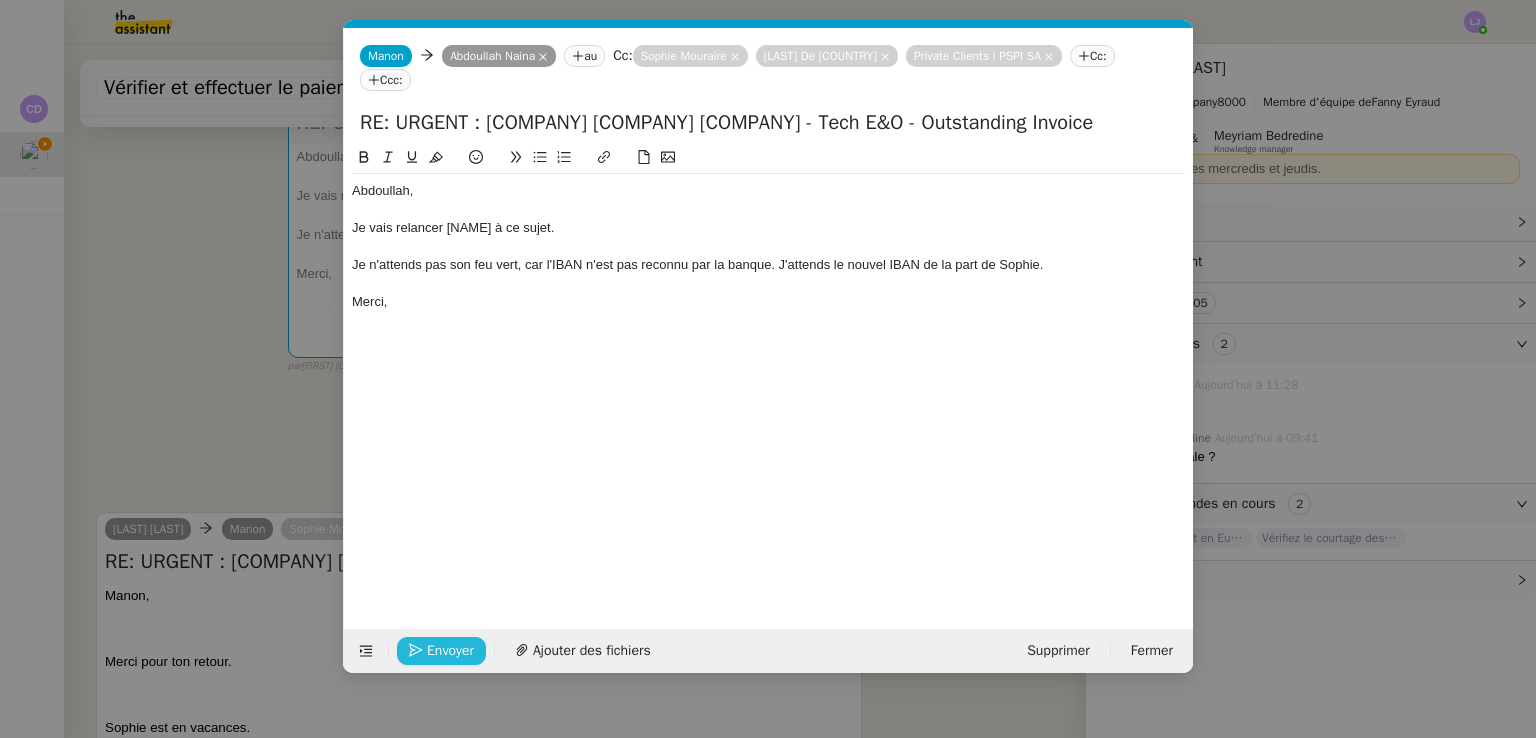 click on "Envoyer" 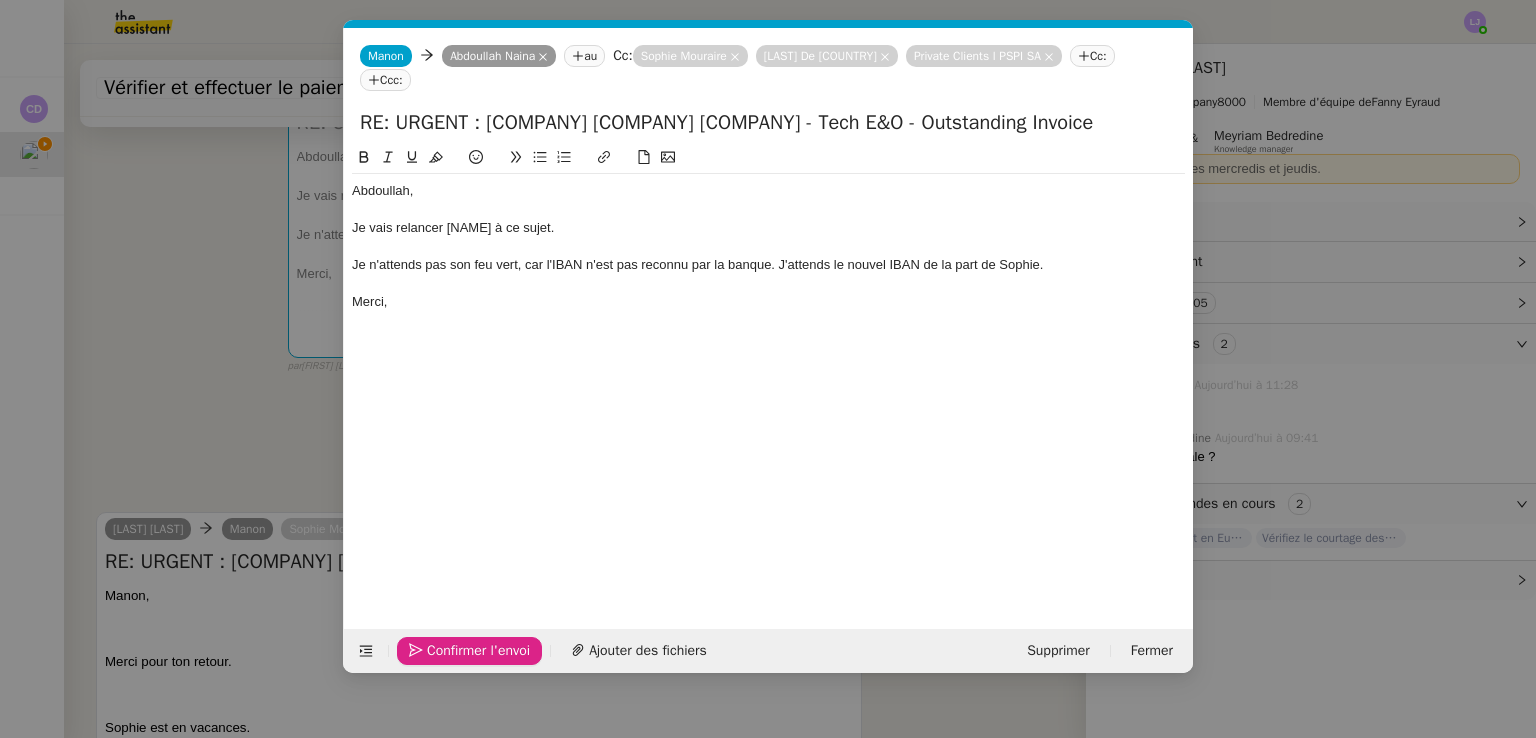 click on "Confirmer l'envoi" 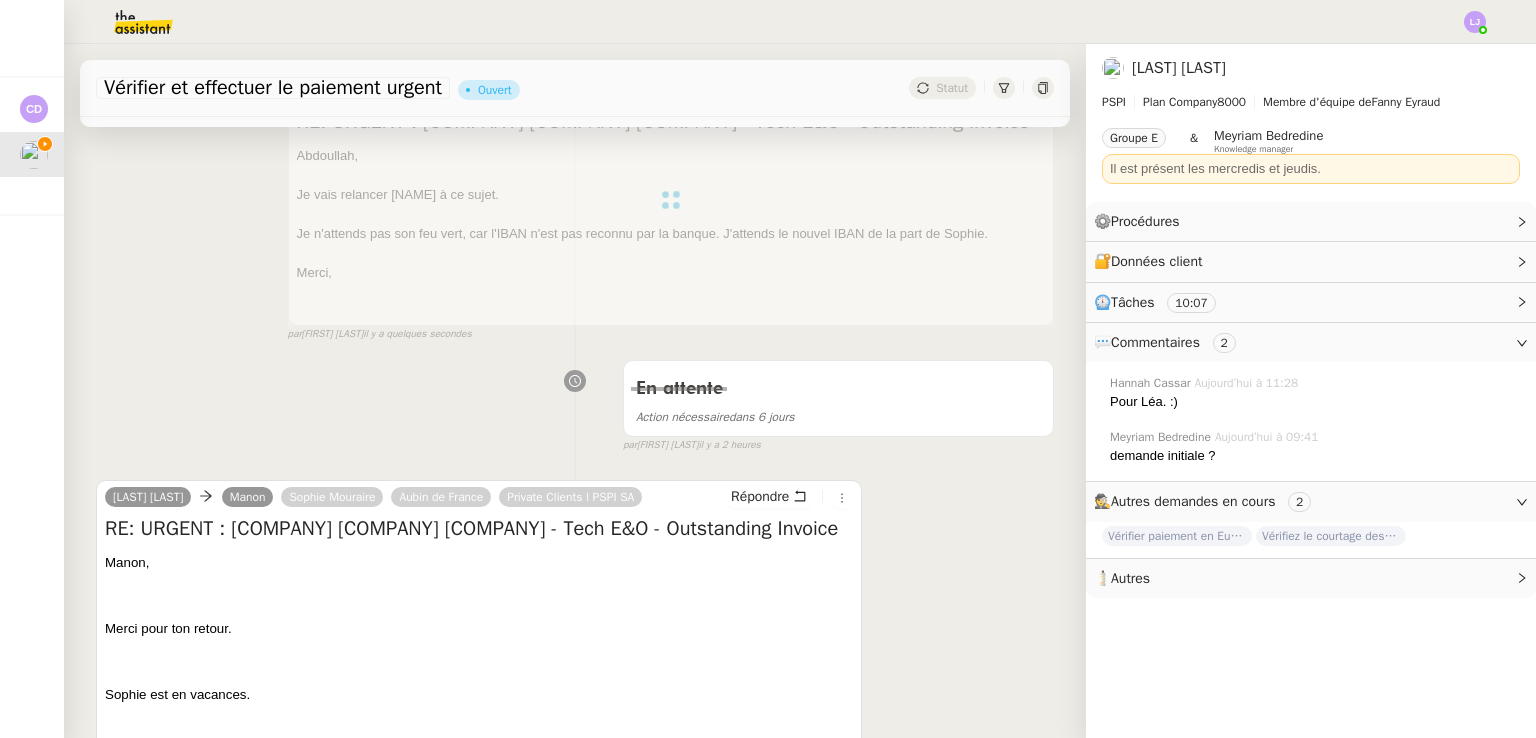 scroll, scrollTop: 0, scrollLeft: 0, axis: both 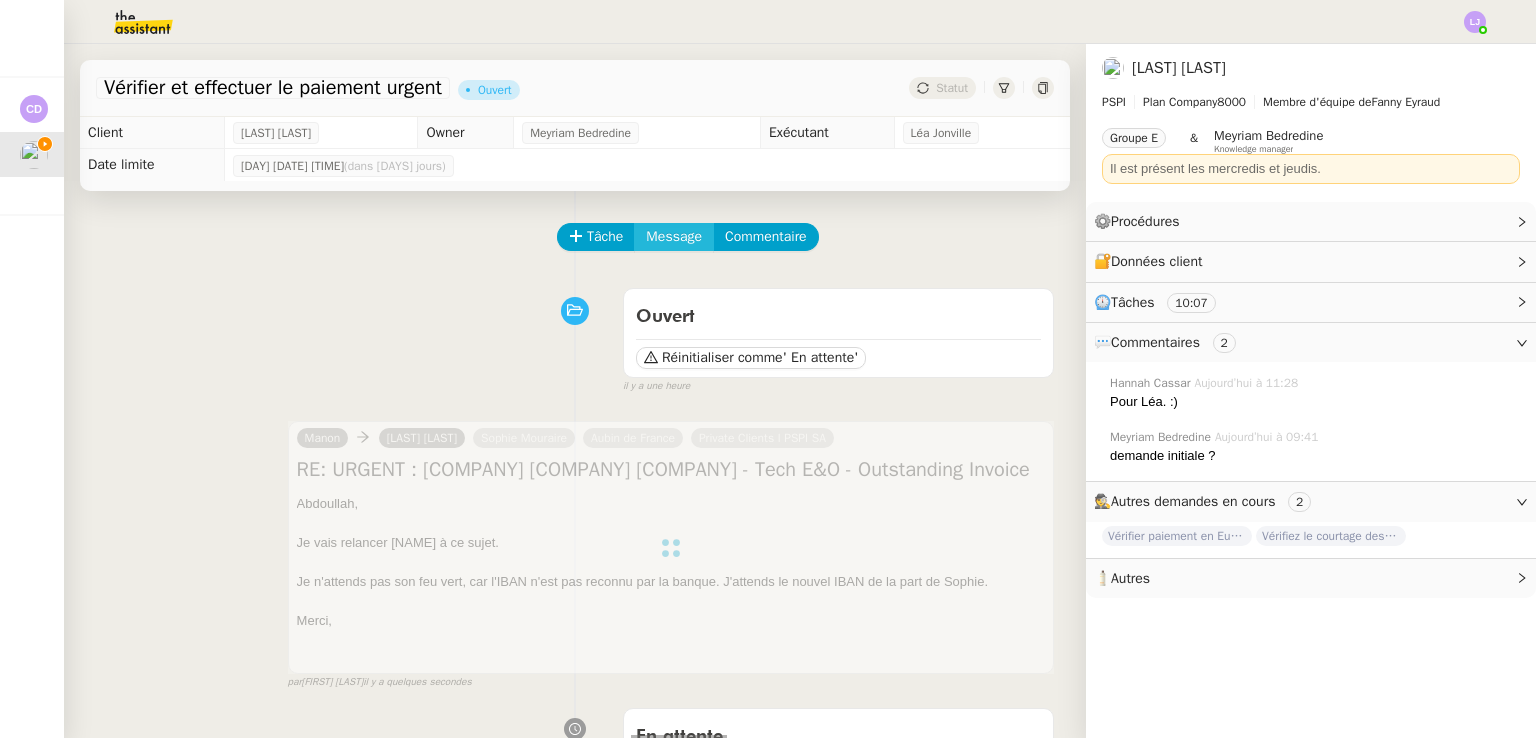 click on "Message" 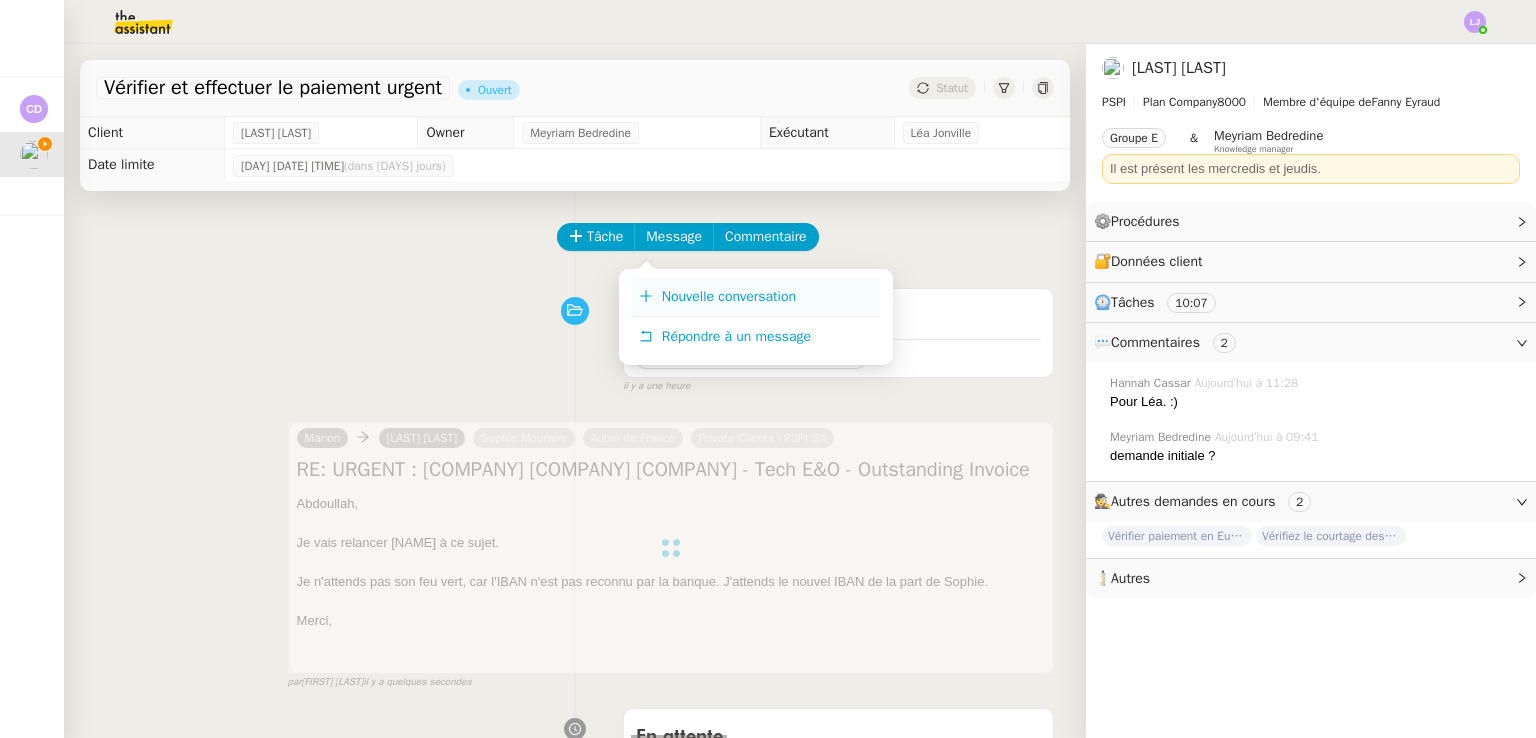 click on "Nouvelle conversation" at bounding box center [729, 296] 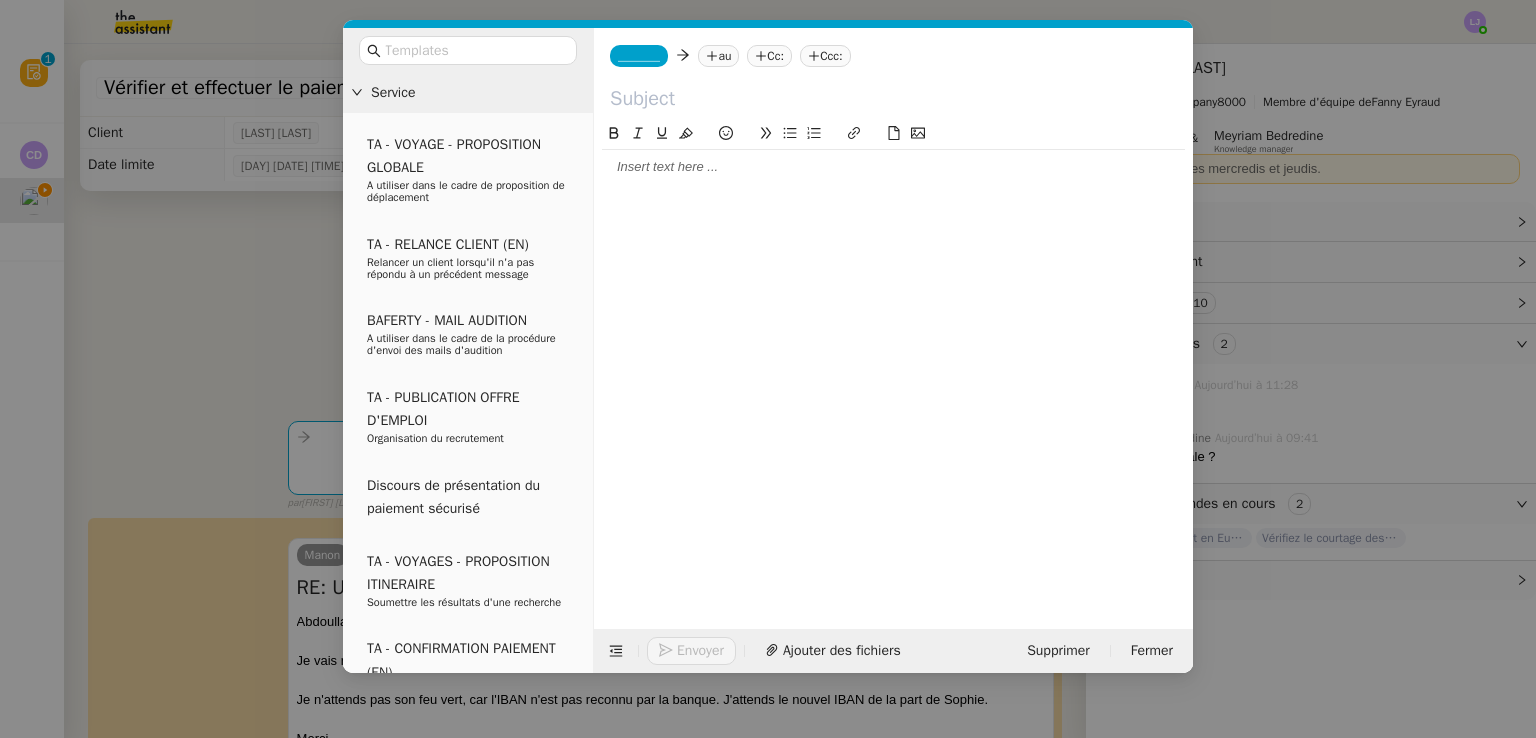 click on "au" 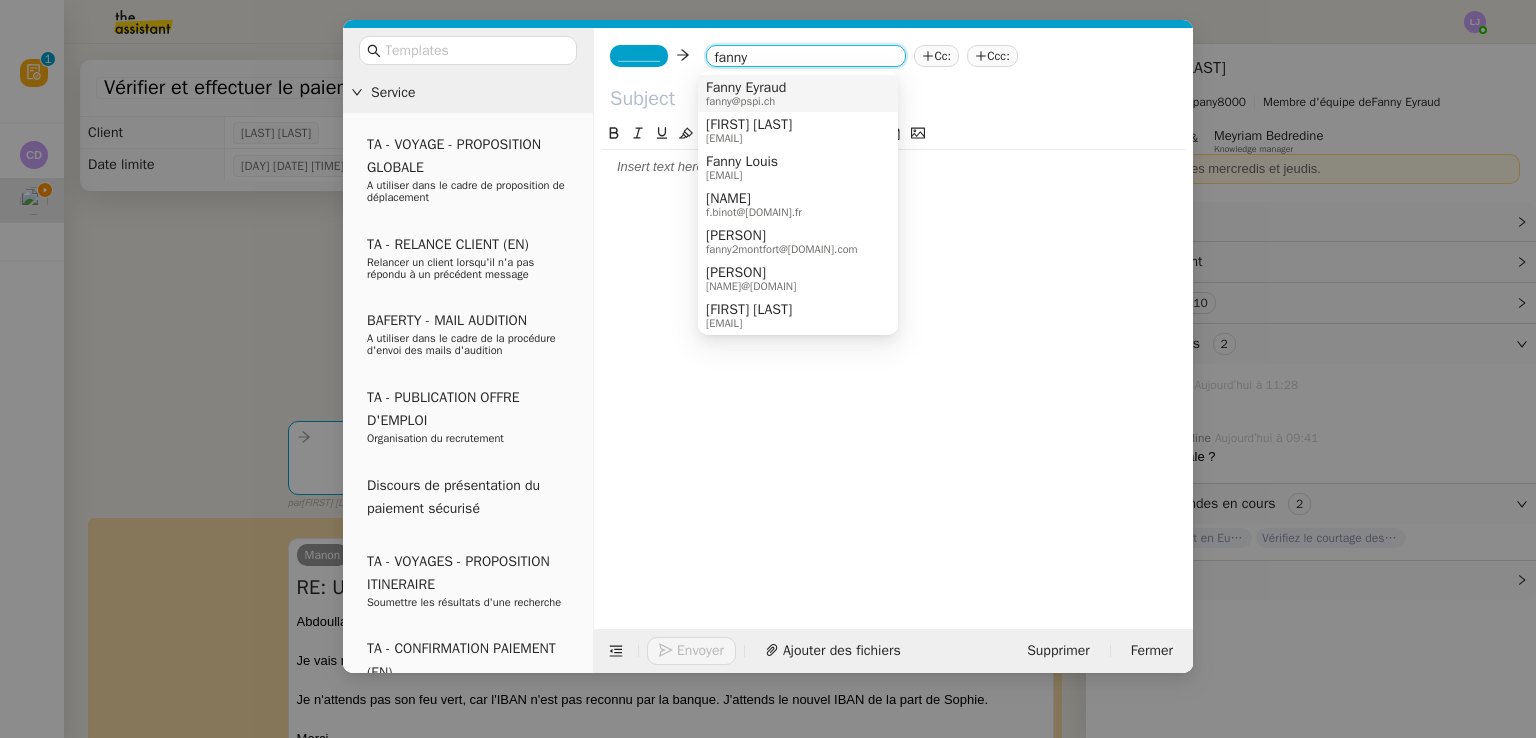 type on "fanny" 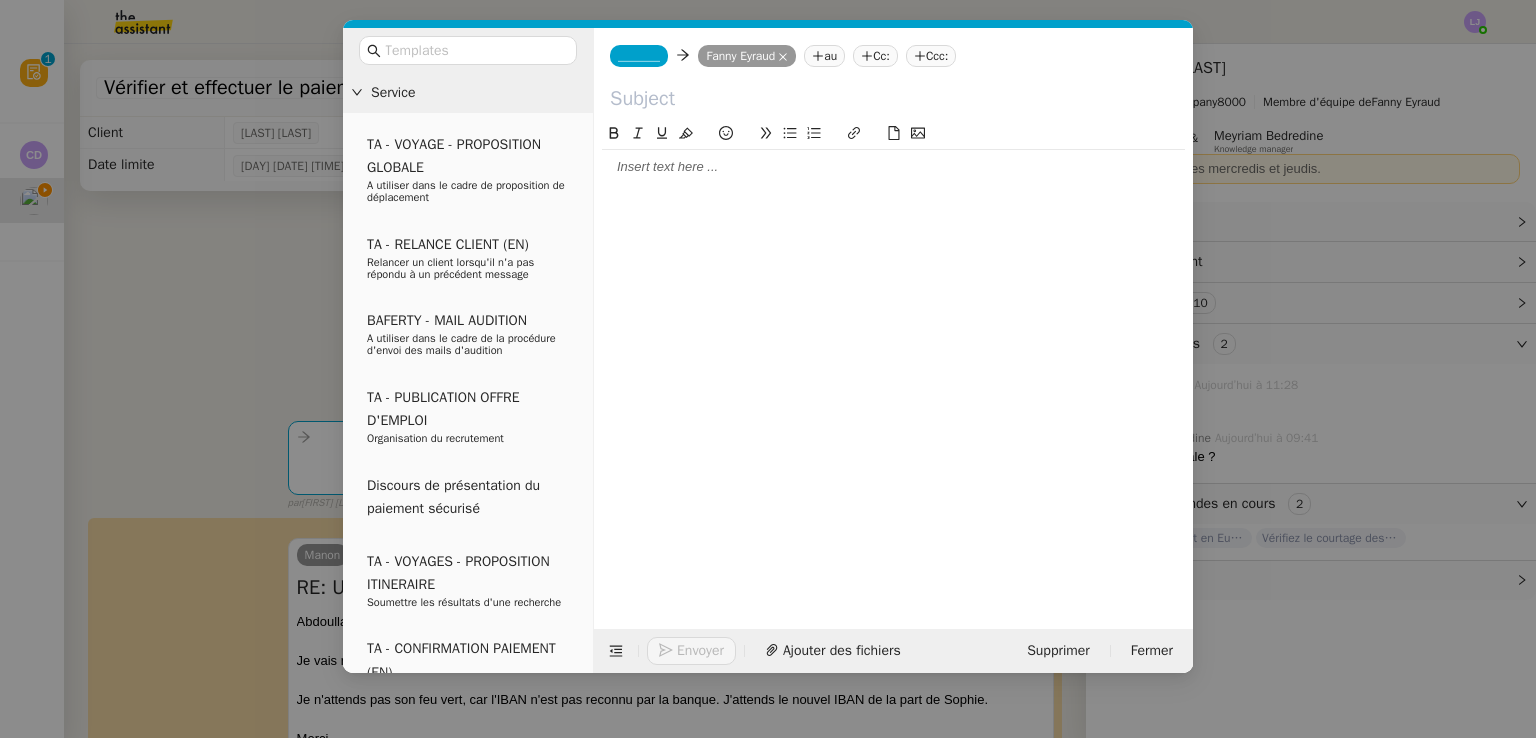 click 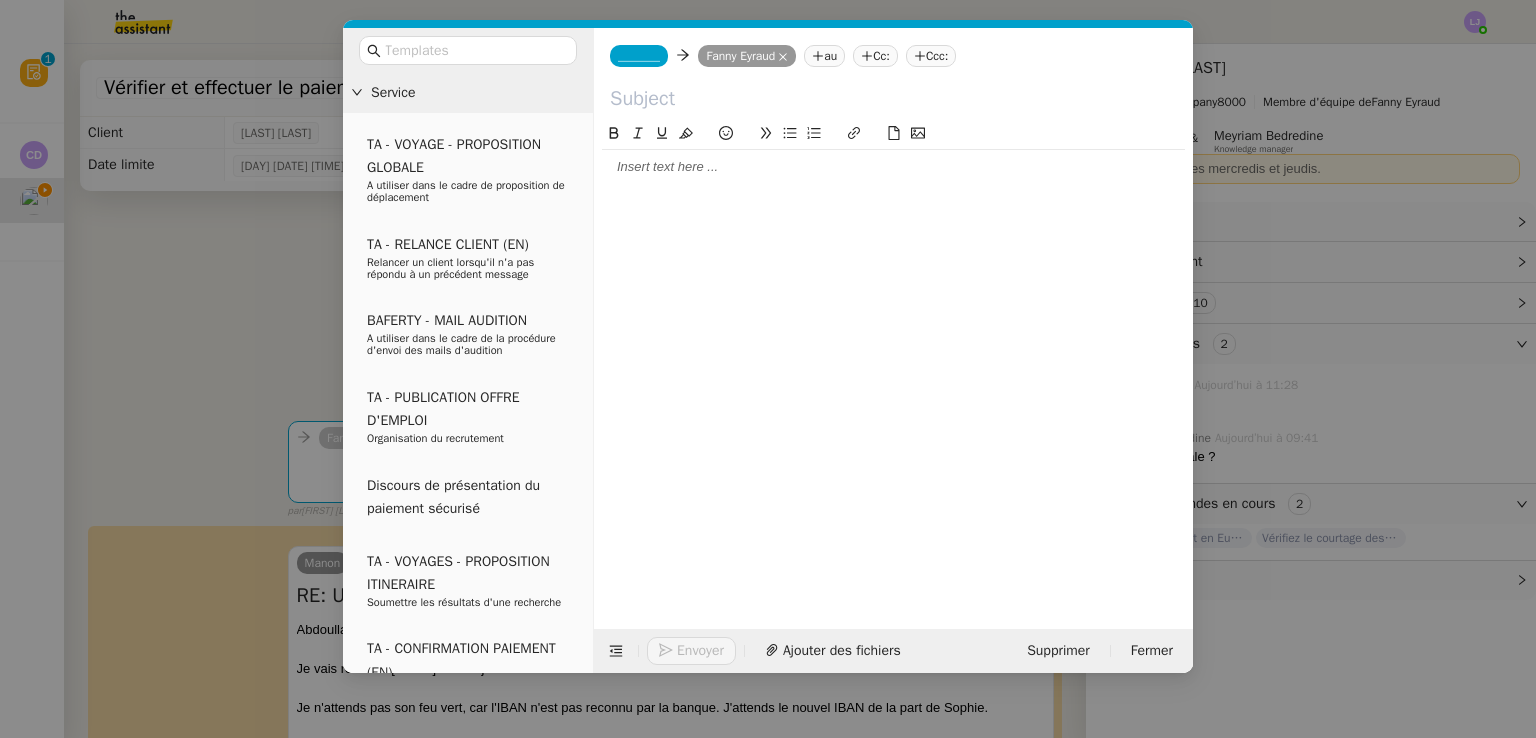 click on "_______" 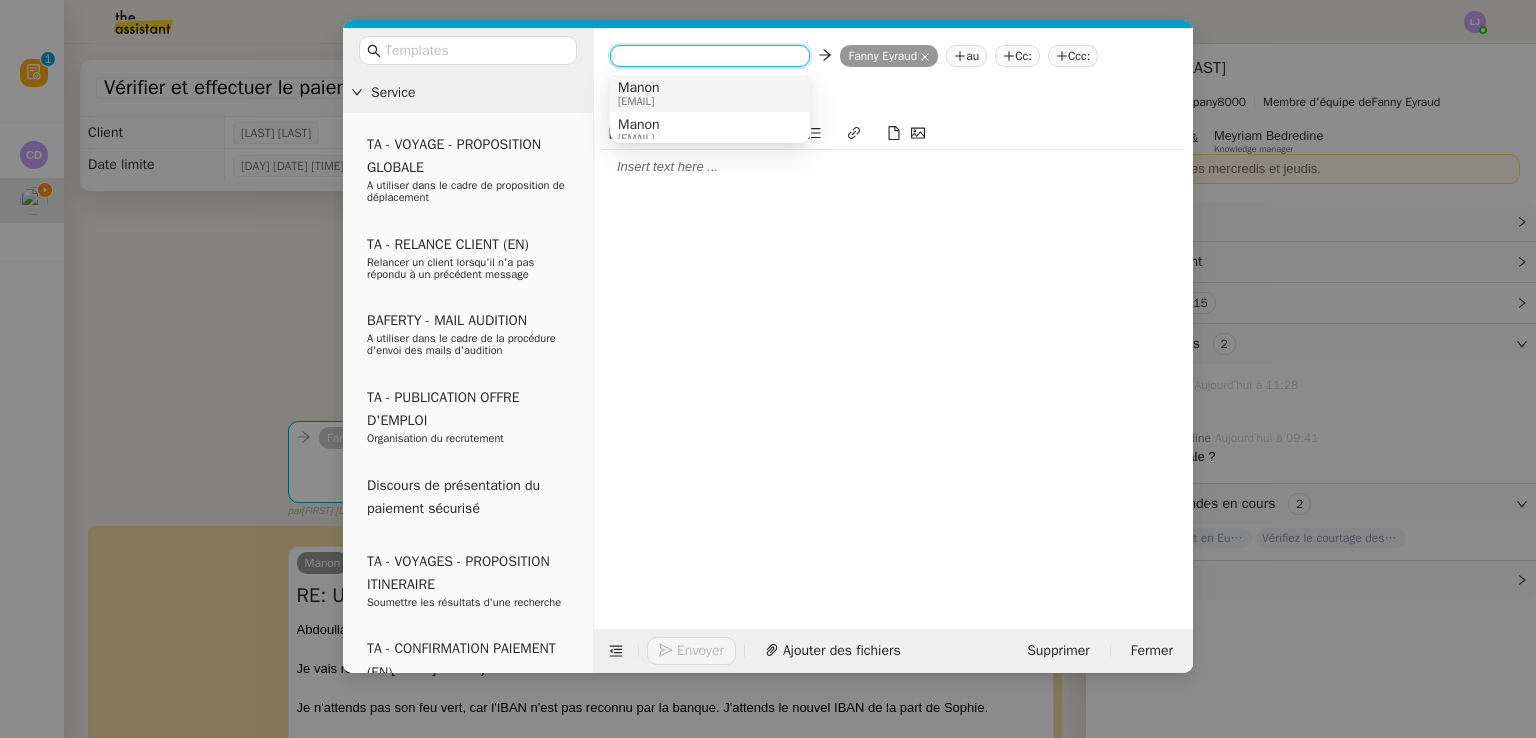 click on "[NAME] [EMAIL]" at bounding box center [710, 93] 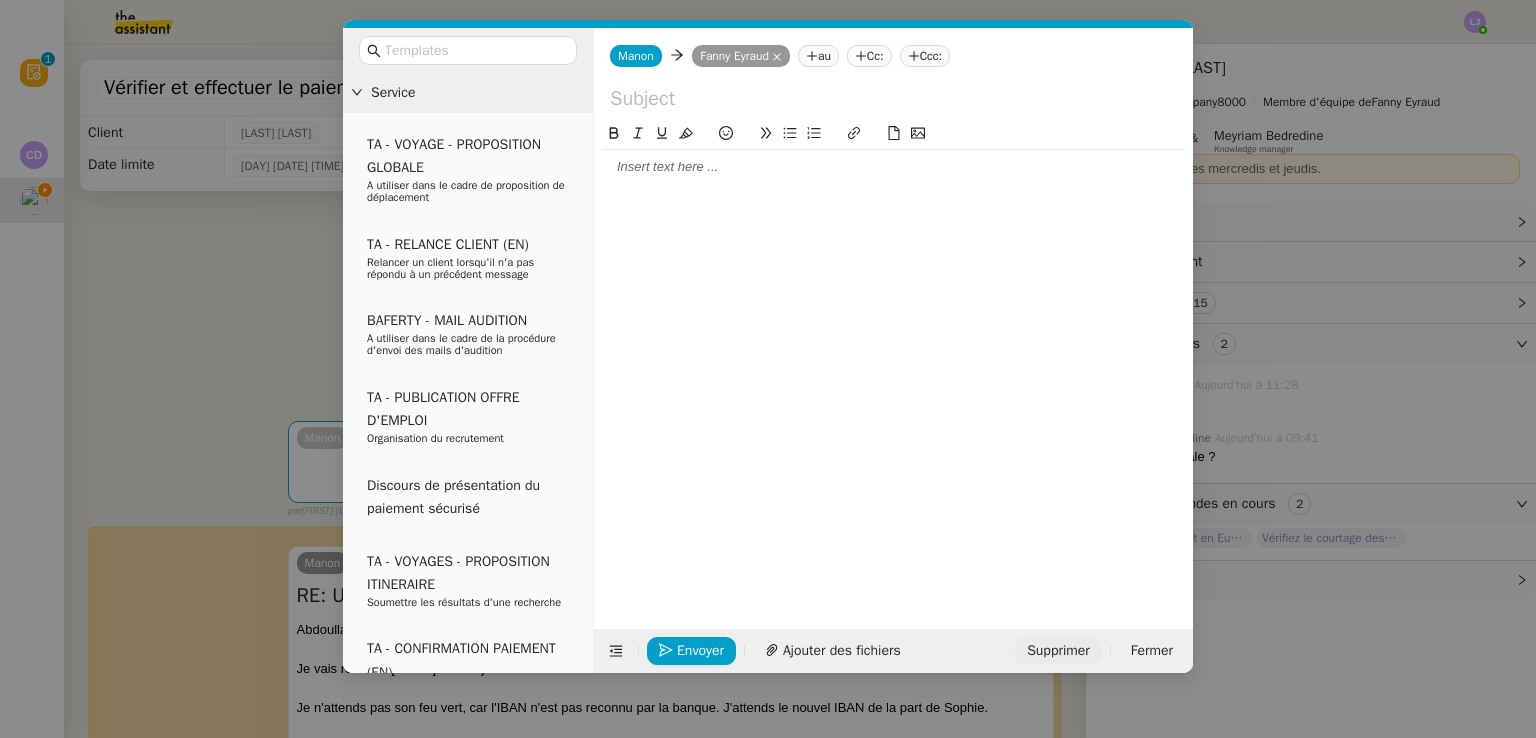 click on "Supprimer" 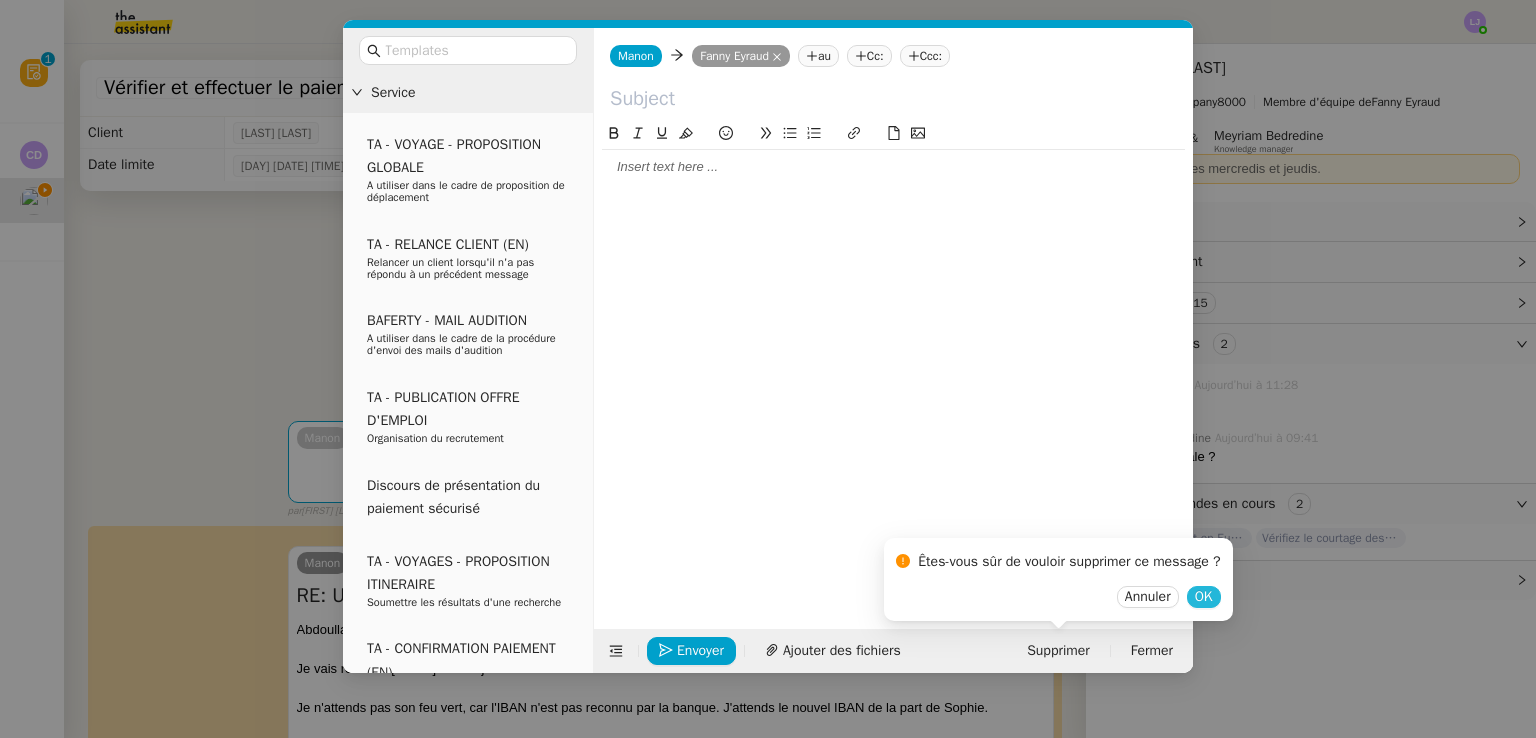 click on "OK" at bounding box center [1204, 597] 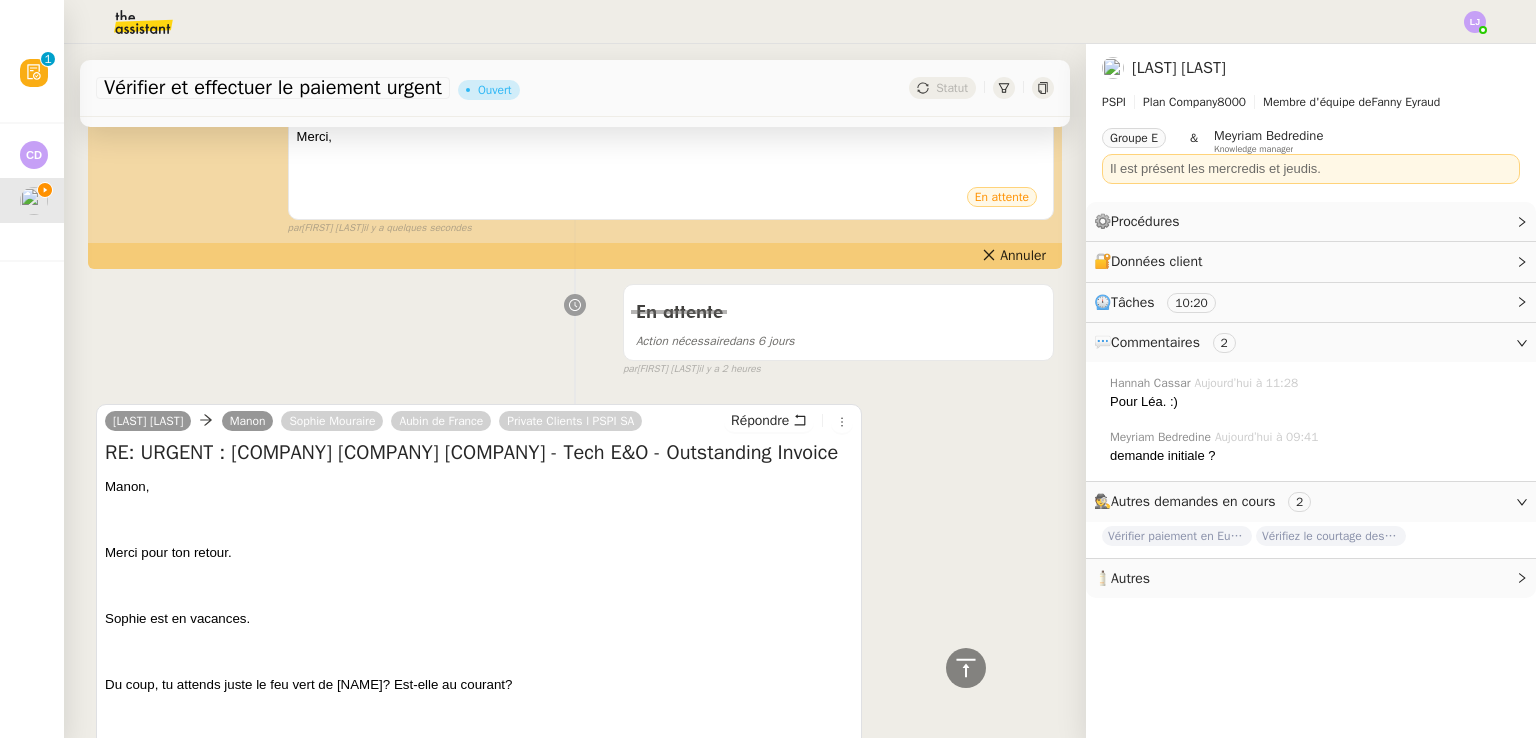 scroll, scrollTop: 271, scrollLeft: 0, axis: vertical 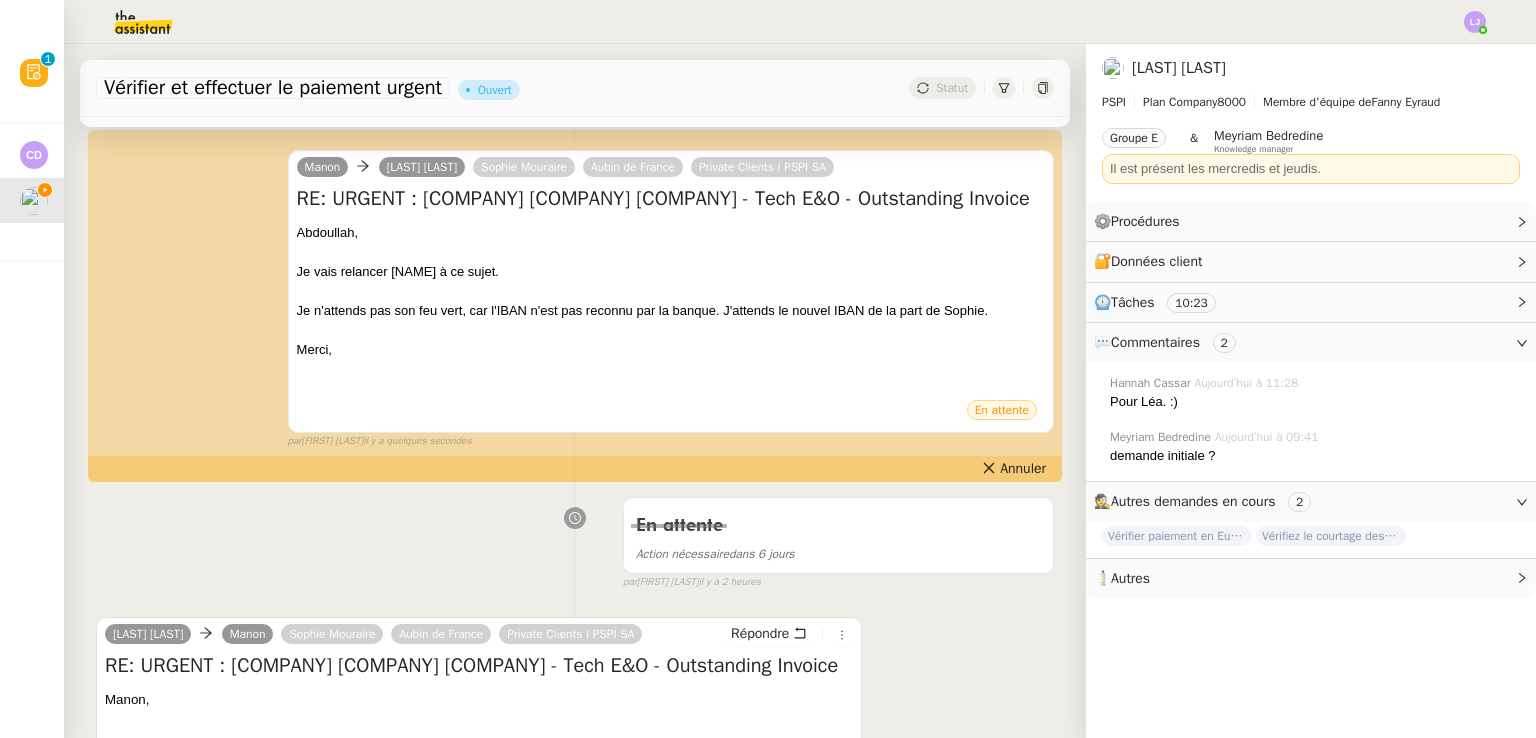 click on "RE: URGENT : [COMPANY] [COMPANY] [COMPANY] - Tech E&O - Outstanding Invoice" at bounding box center (671, 199) 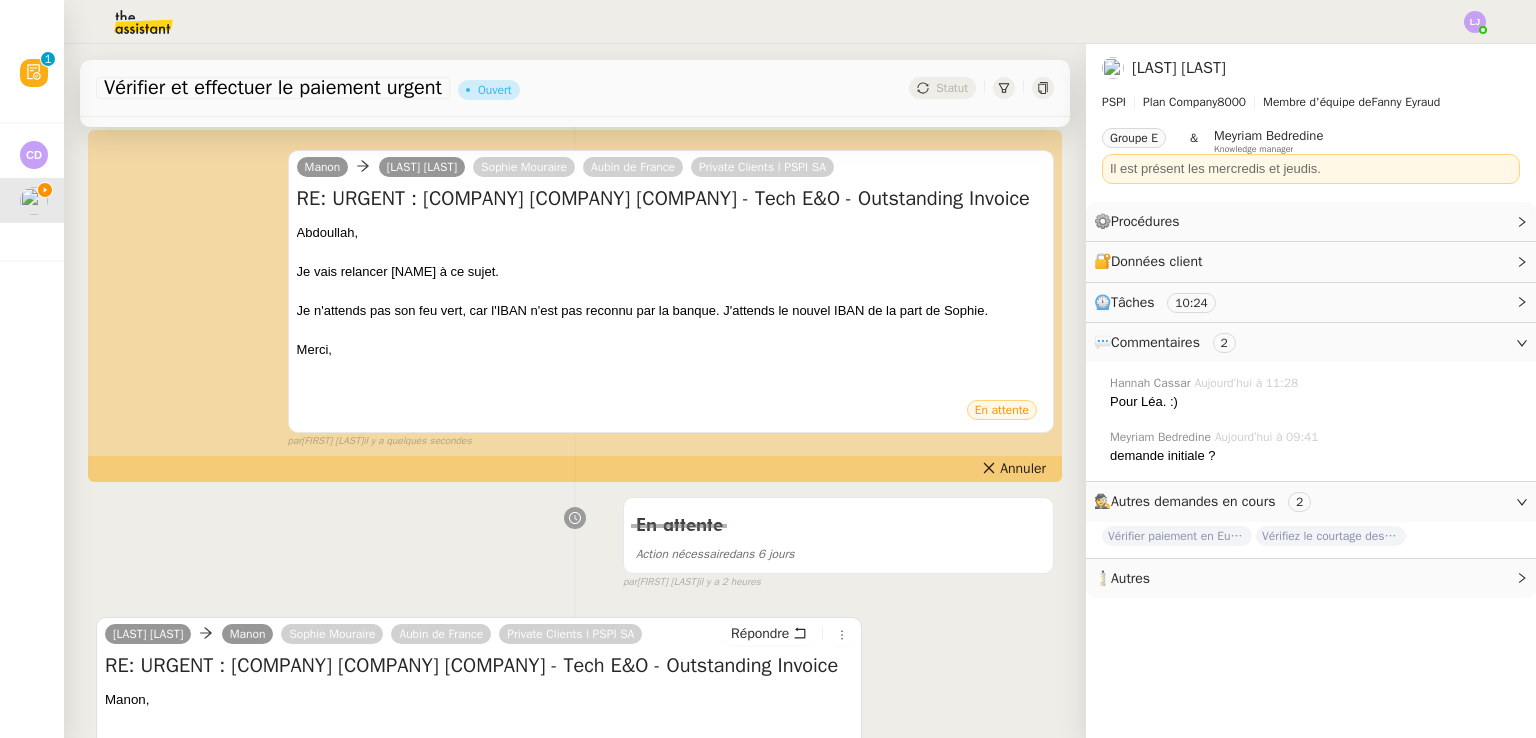 scroll, scrollTop: 495, scrollLeft: 0, axis: vertical 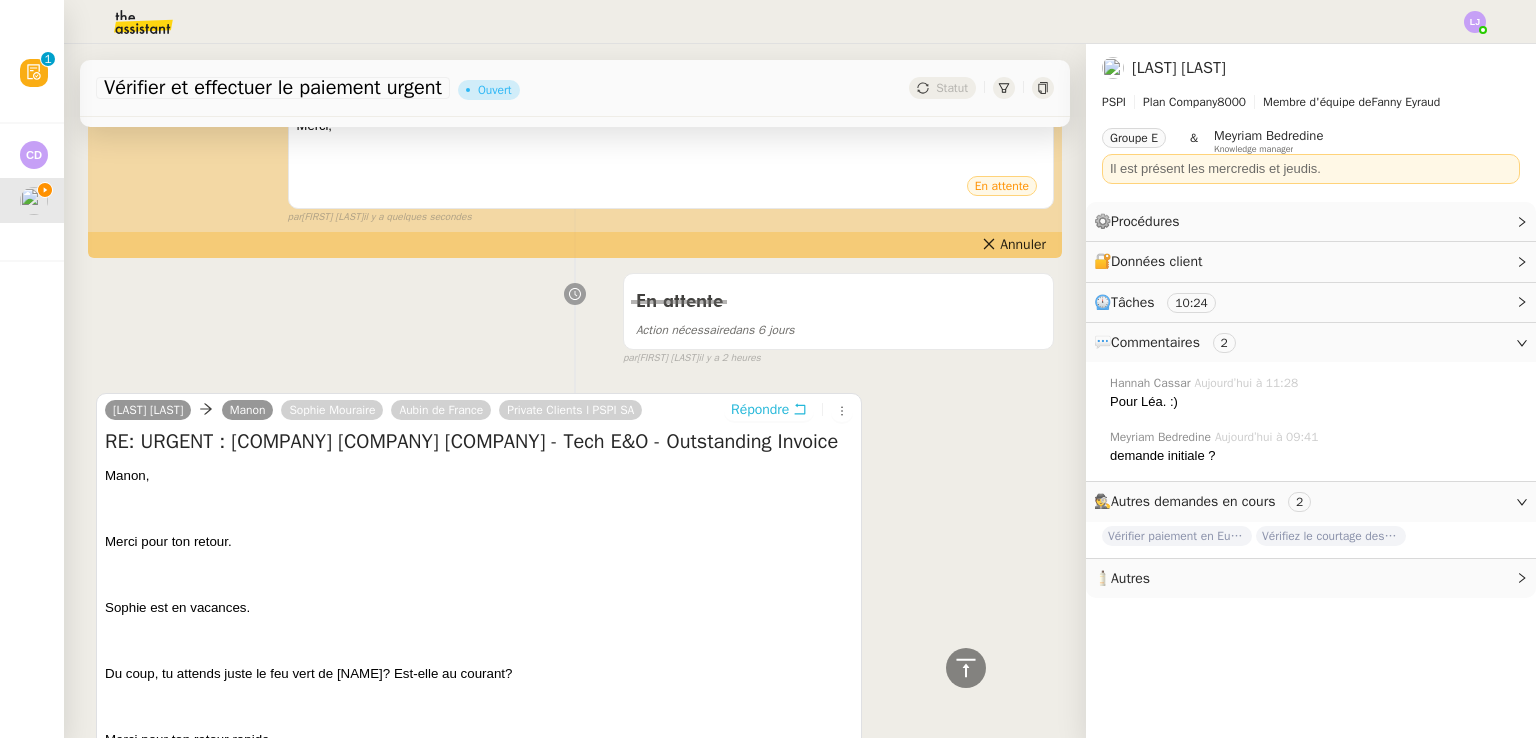 click on "Répondre" at bounding box center [760, 410] 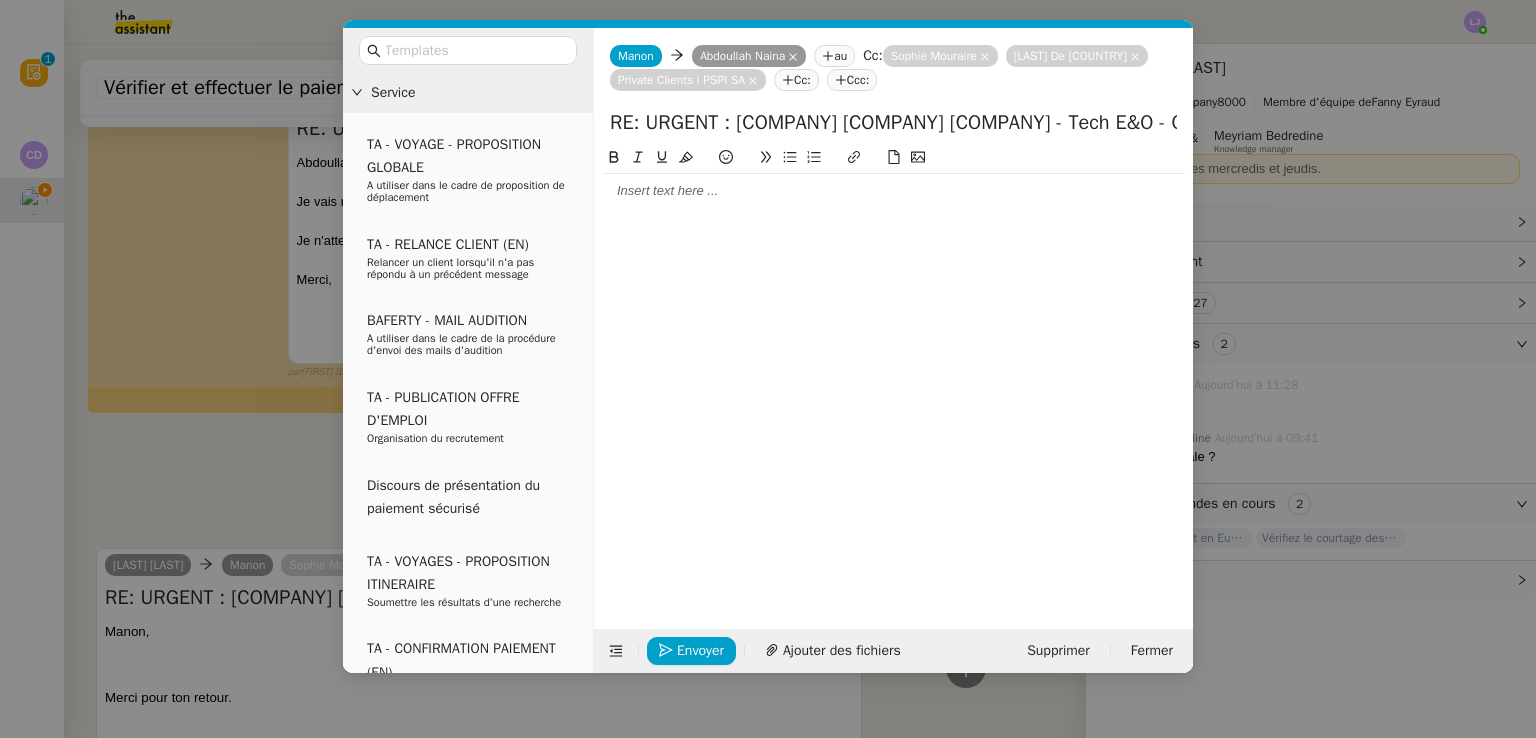 scroll, scrollTop: 649, scrollLeft: 0, axis: vertical 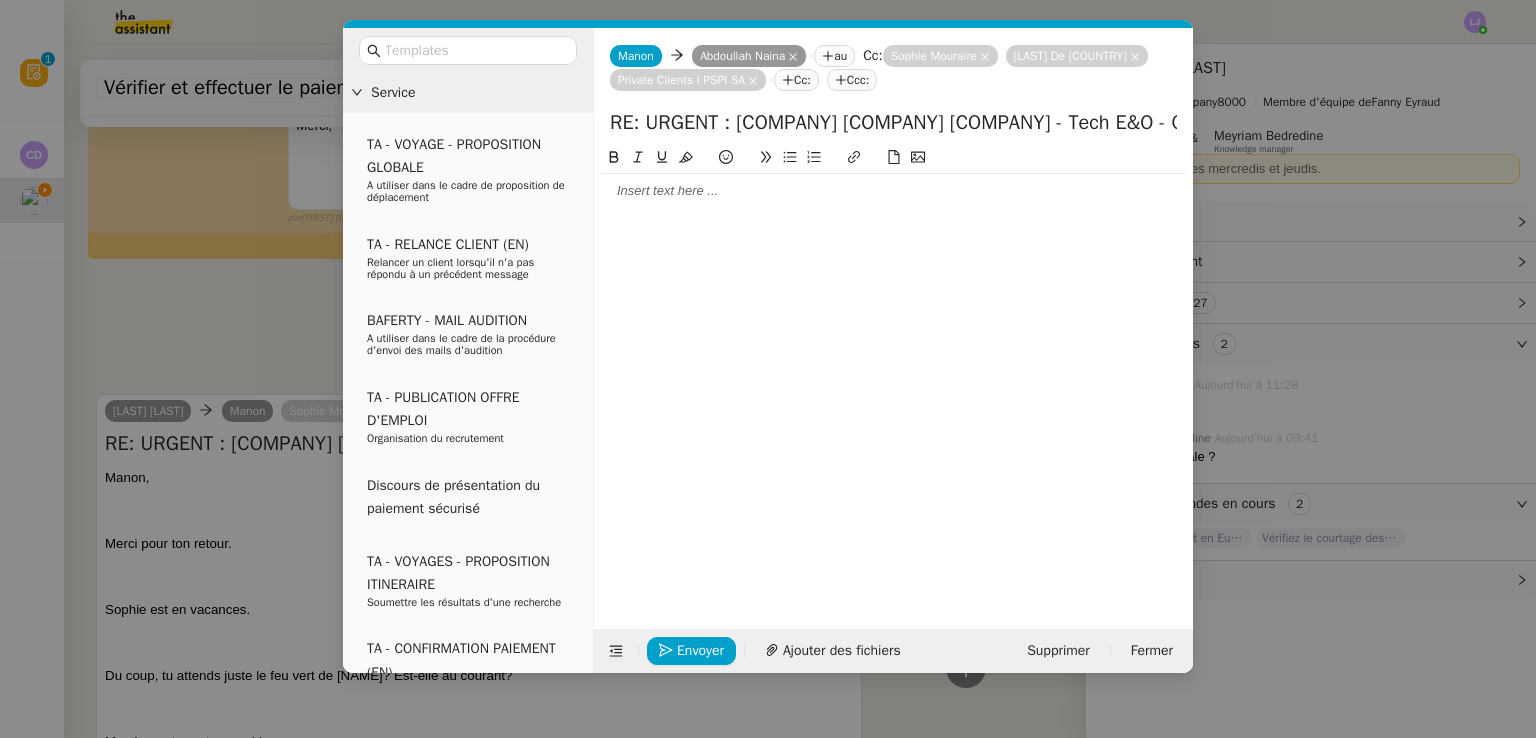 click 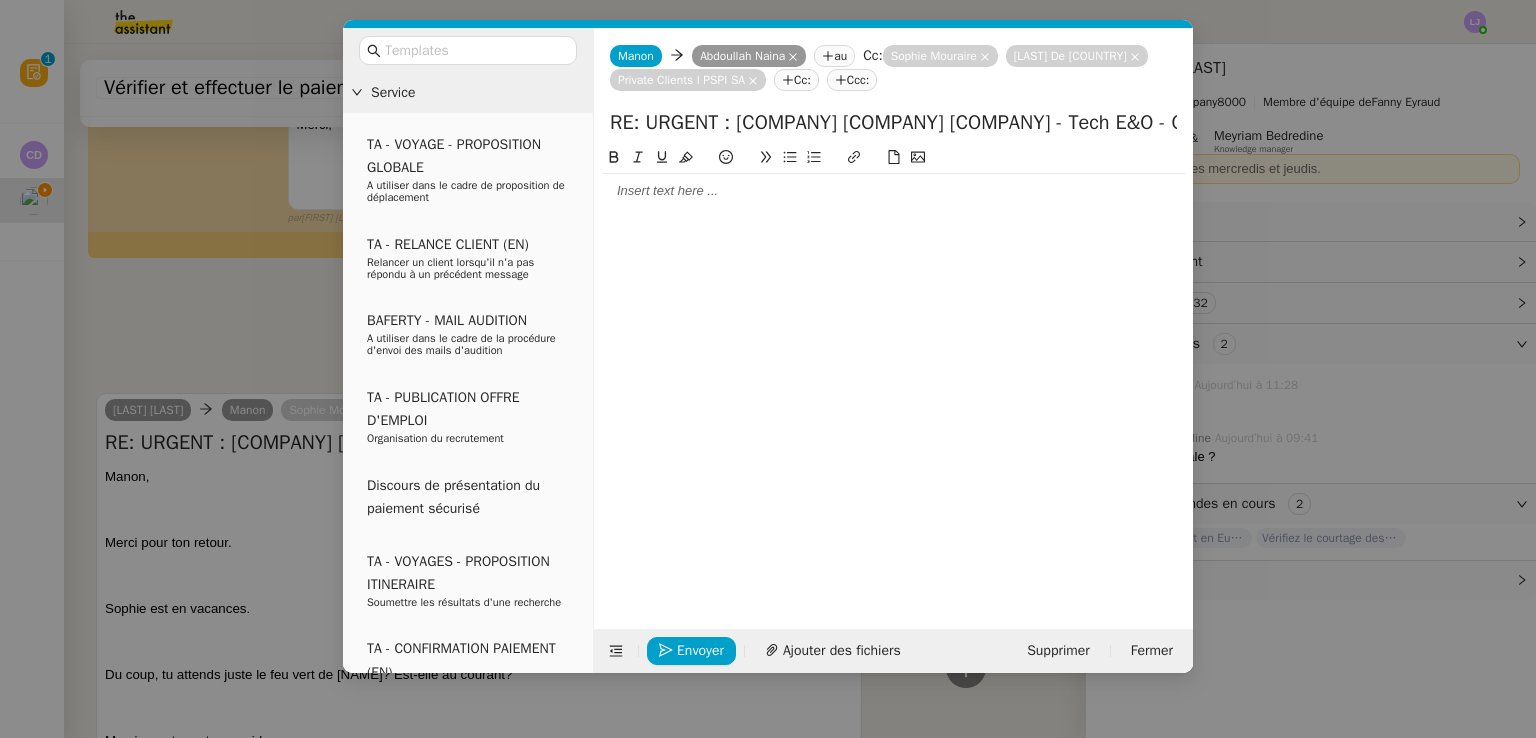scroll, scrollTop: 669, scrollLeft: 0, axis: vertical 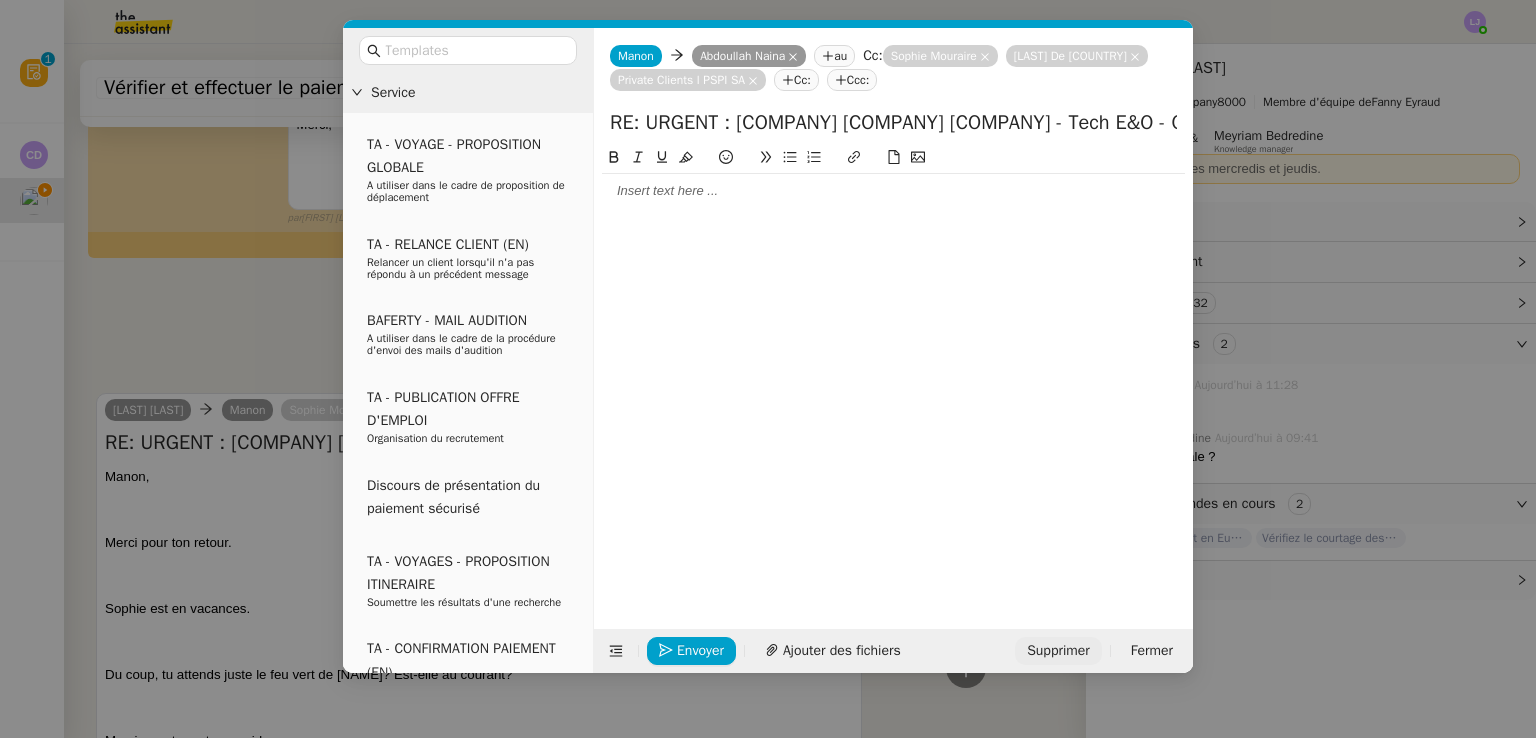click on "Supprimer" 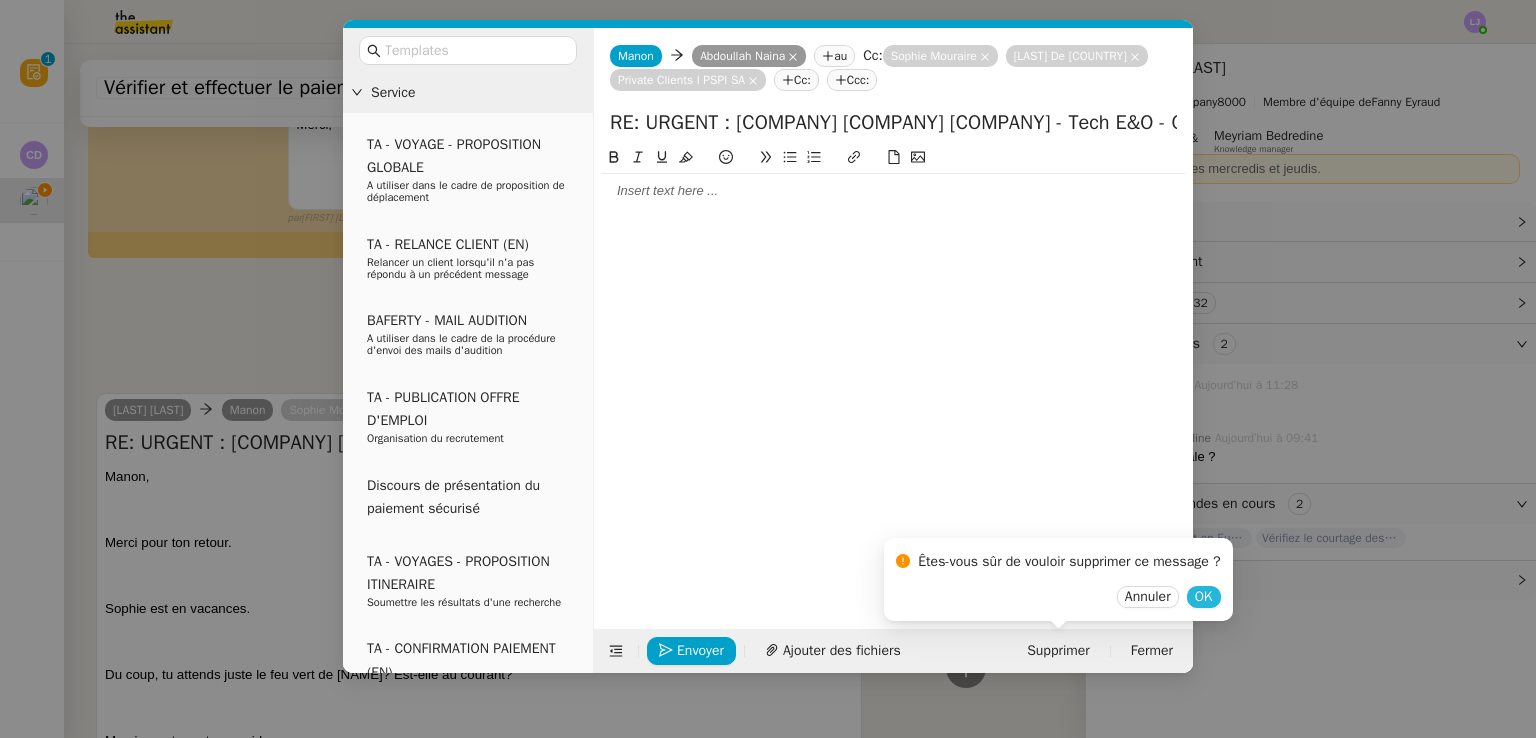 click on "OK" at bounding box center (1204, 597) 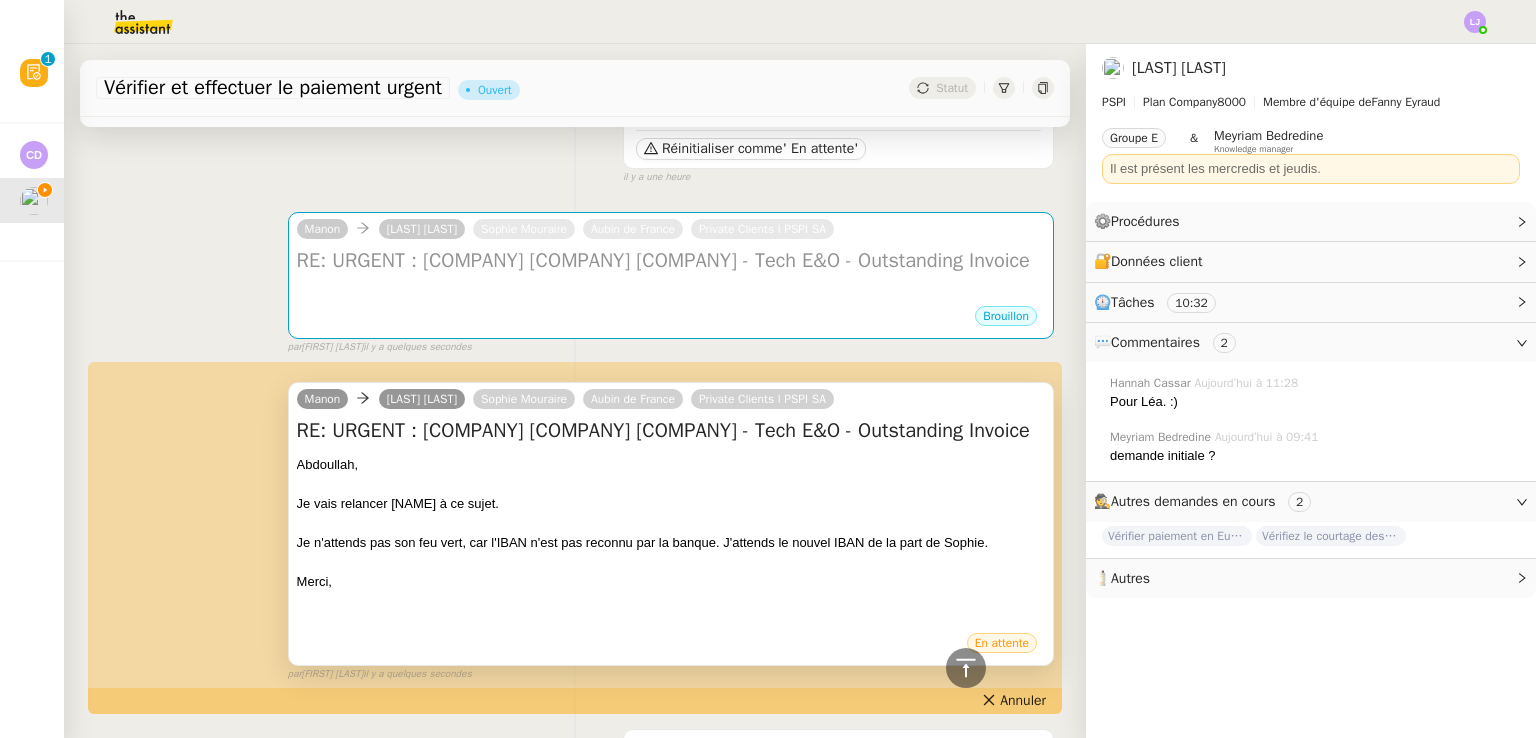 scroll, scrollTop: 0, scrollLeft: 0, axis: both 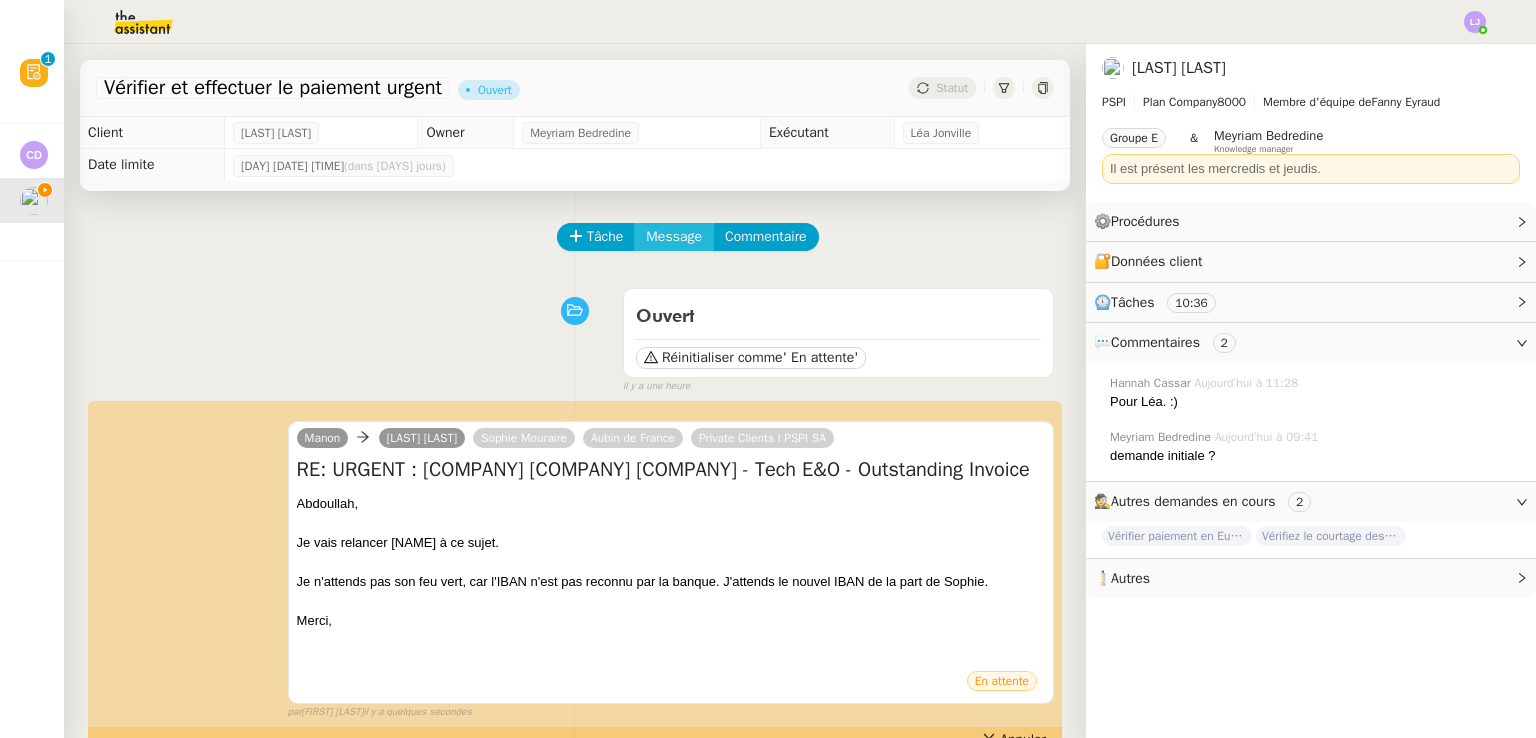 click on "Message" 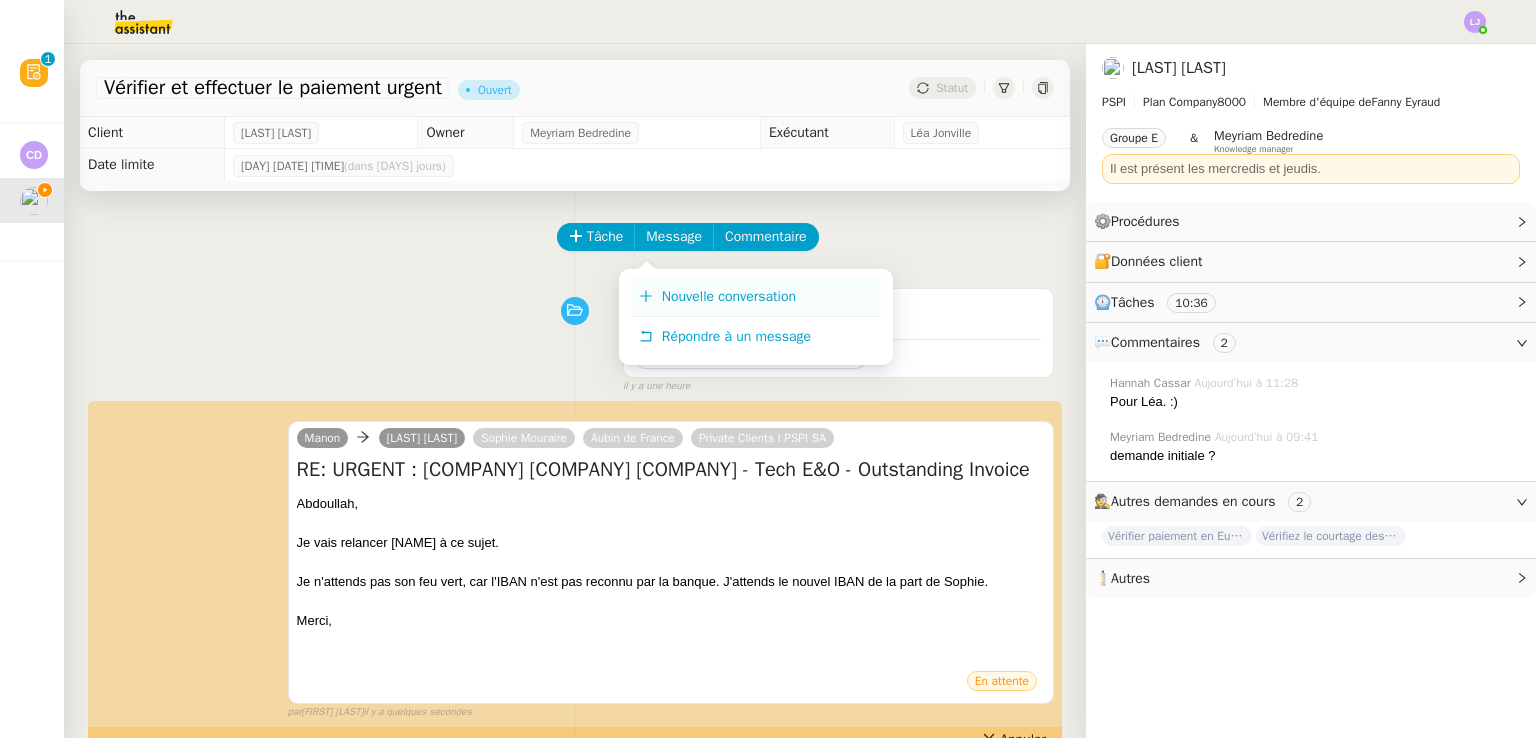 click on "Nouvelle conversation" at bounding box center (729, 296) 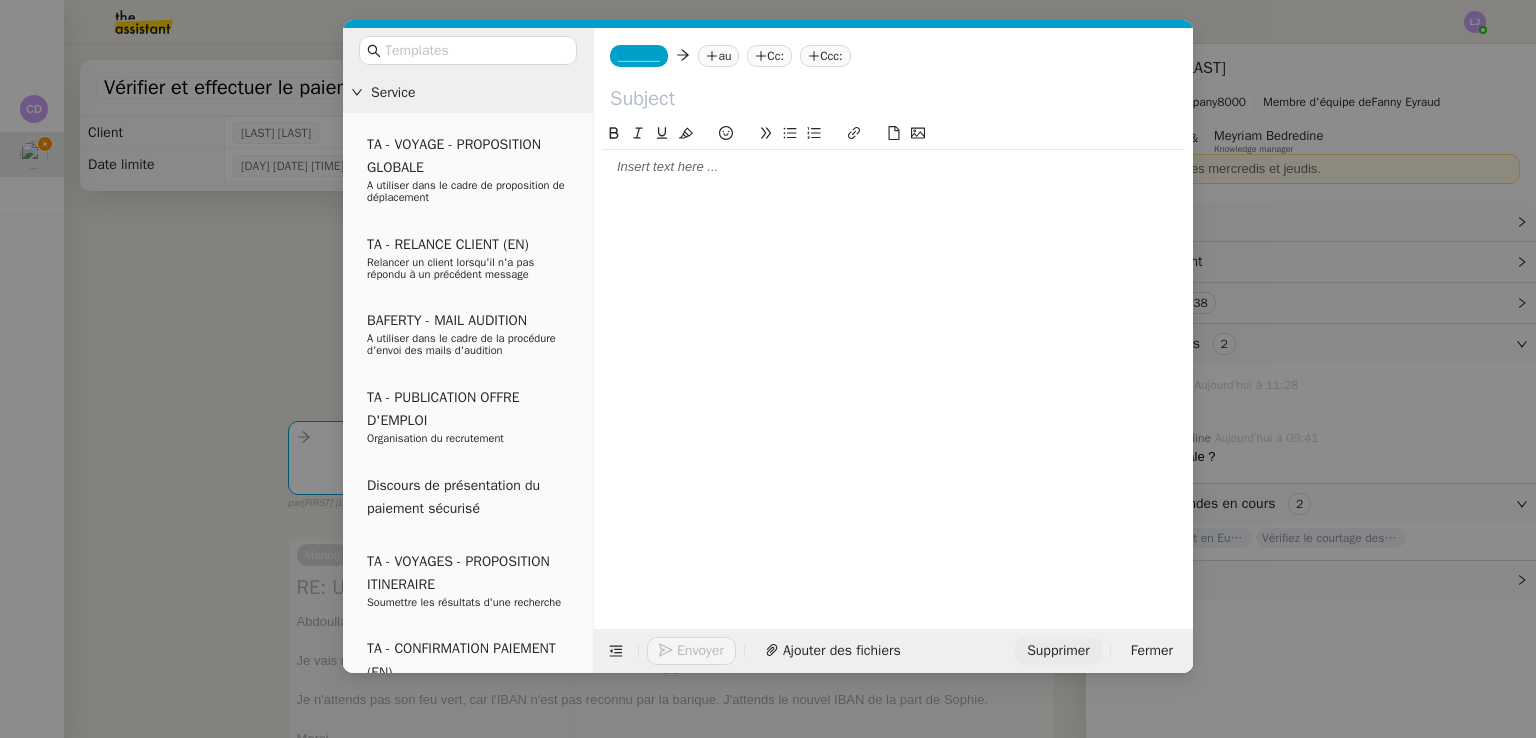 click on "Supprimer" 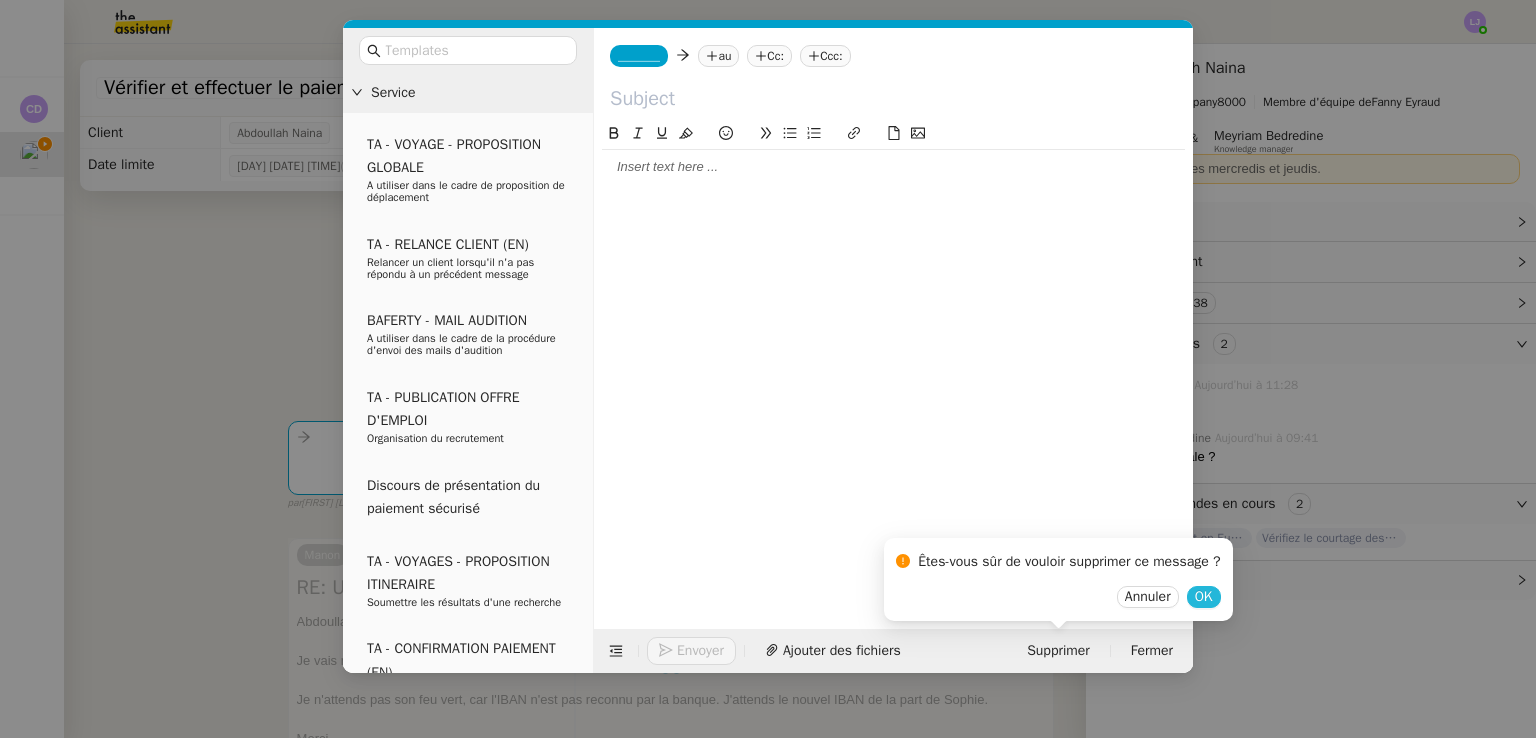 click on "OK" at bounding box center [1204, 597] 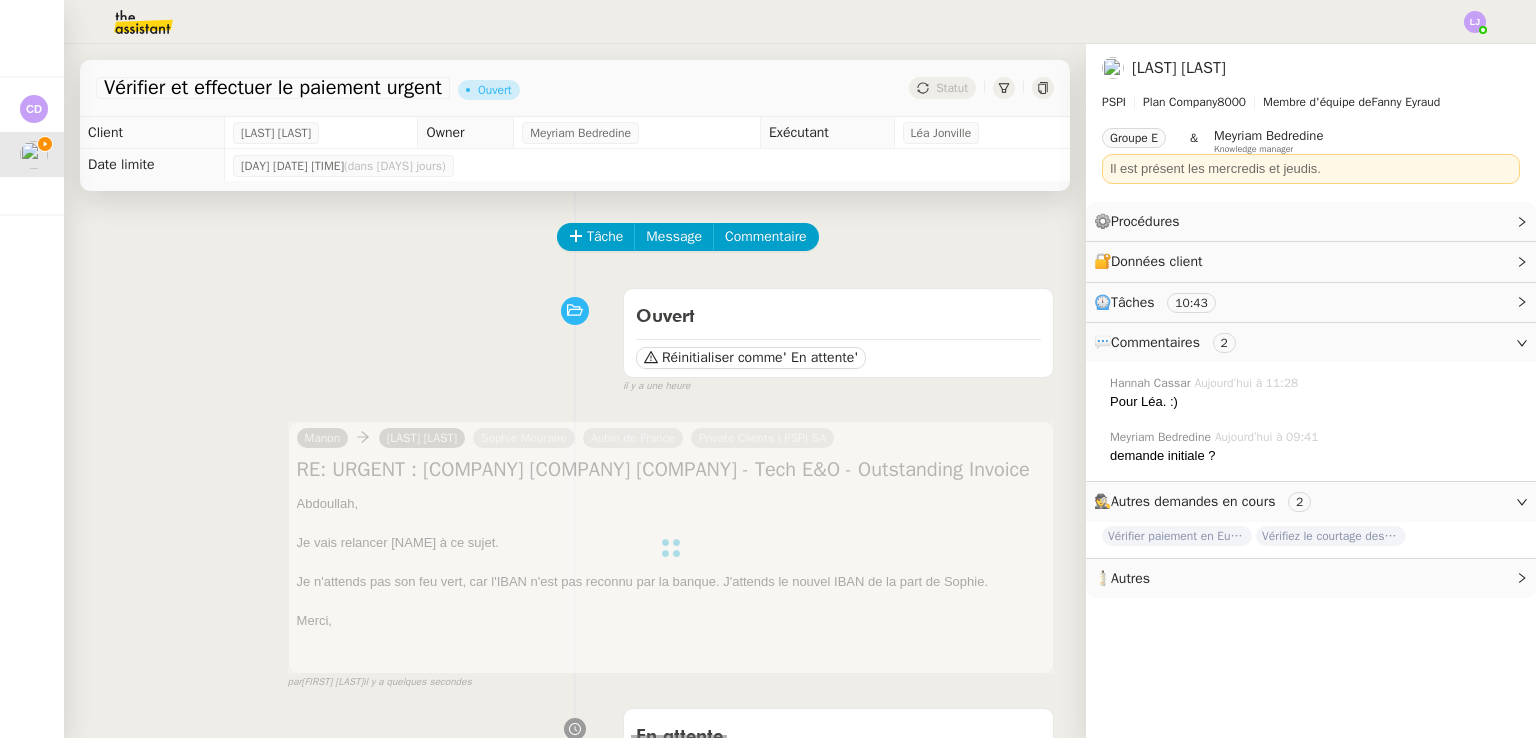 click on "Ouvert Réinitialiser comme  ' En attente'  false il y a une heure" at bounding box center (575, 337) 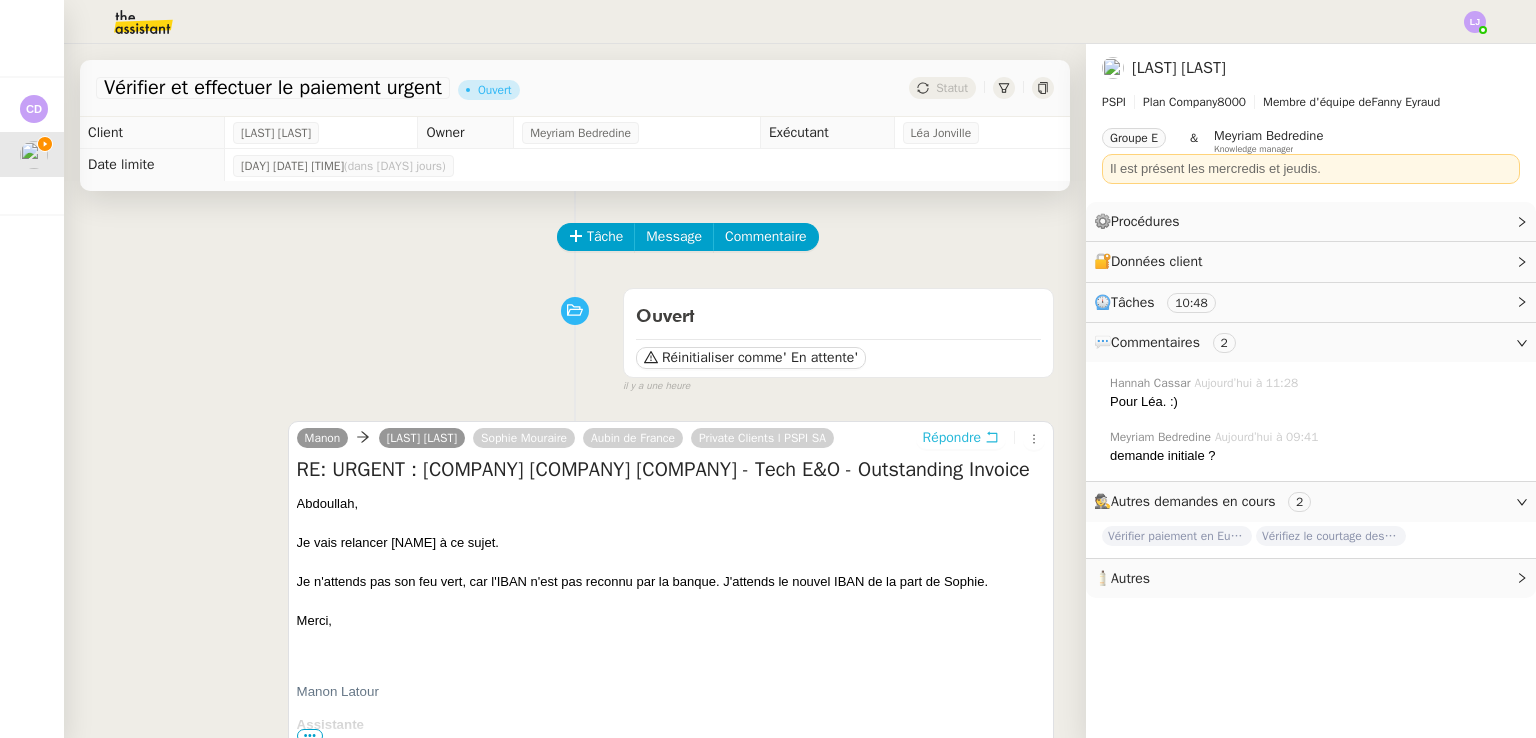 click on "Répondre" at bounding box center [961, 438] 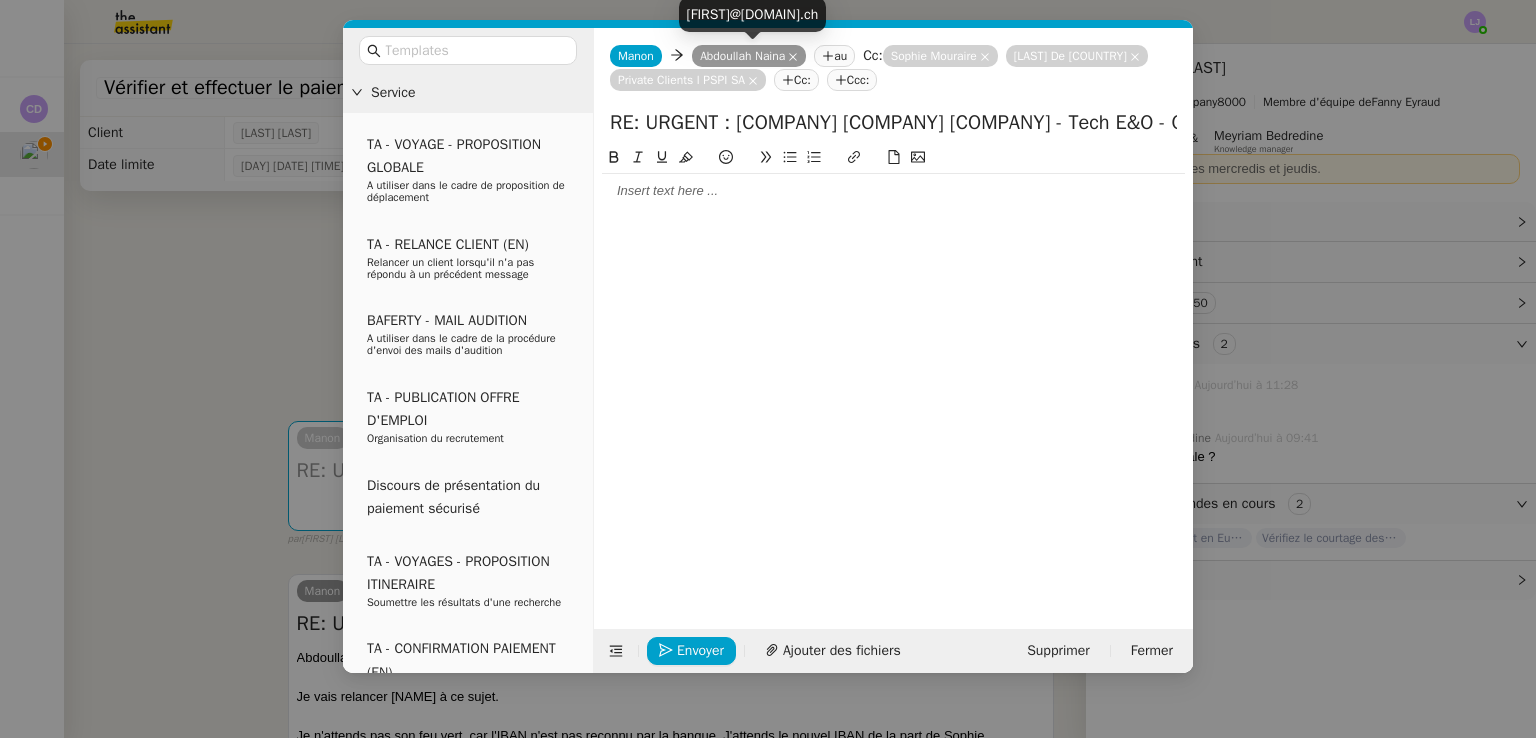 click on "[FIRST]@[DOMAIN].ch" at bounding box center [753, 14] 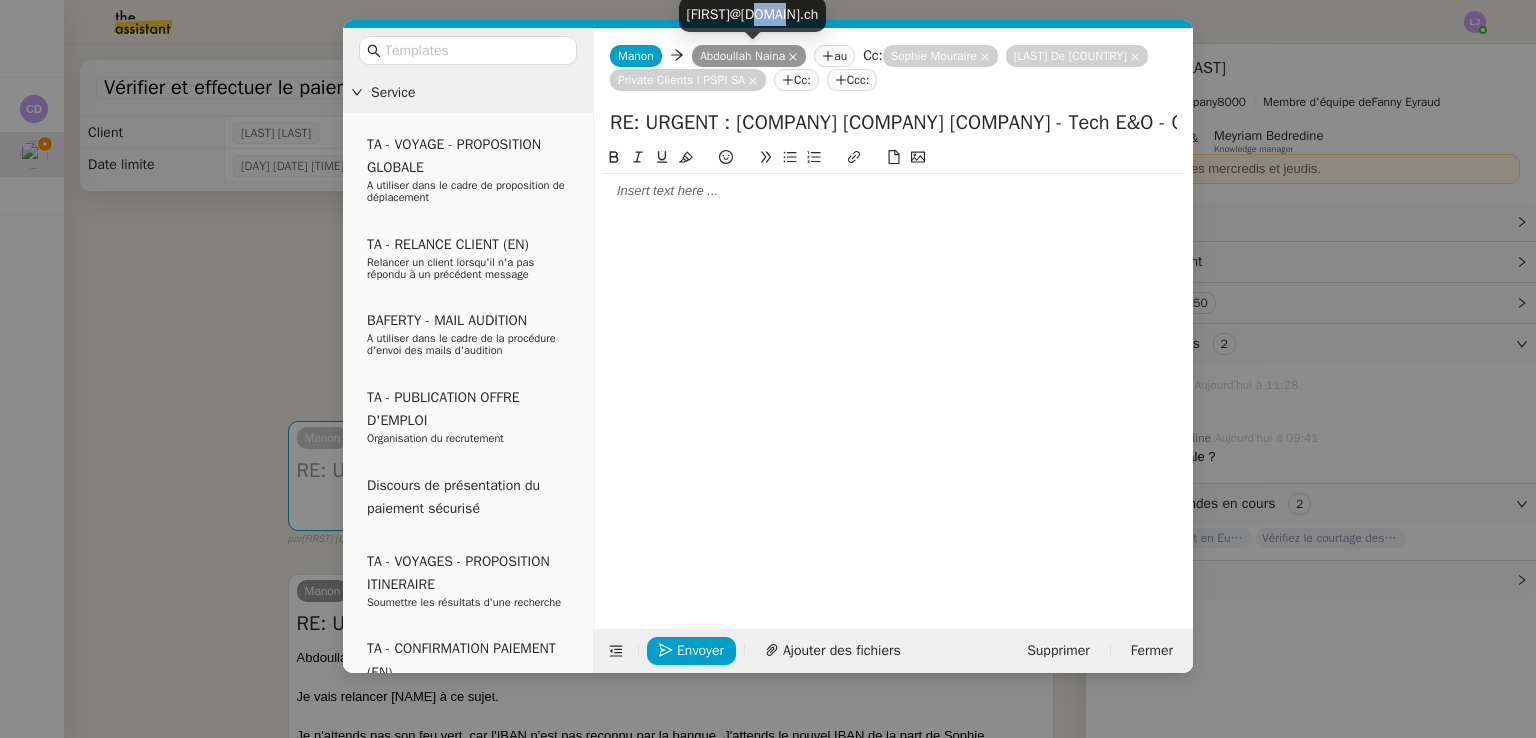 click on "[FIRST]@[DOMAIN].ch" at bounding box center (753, 14) 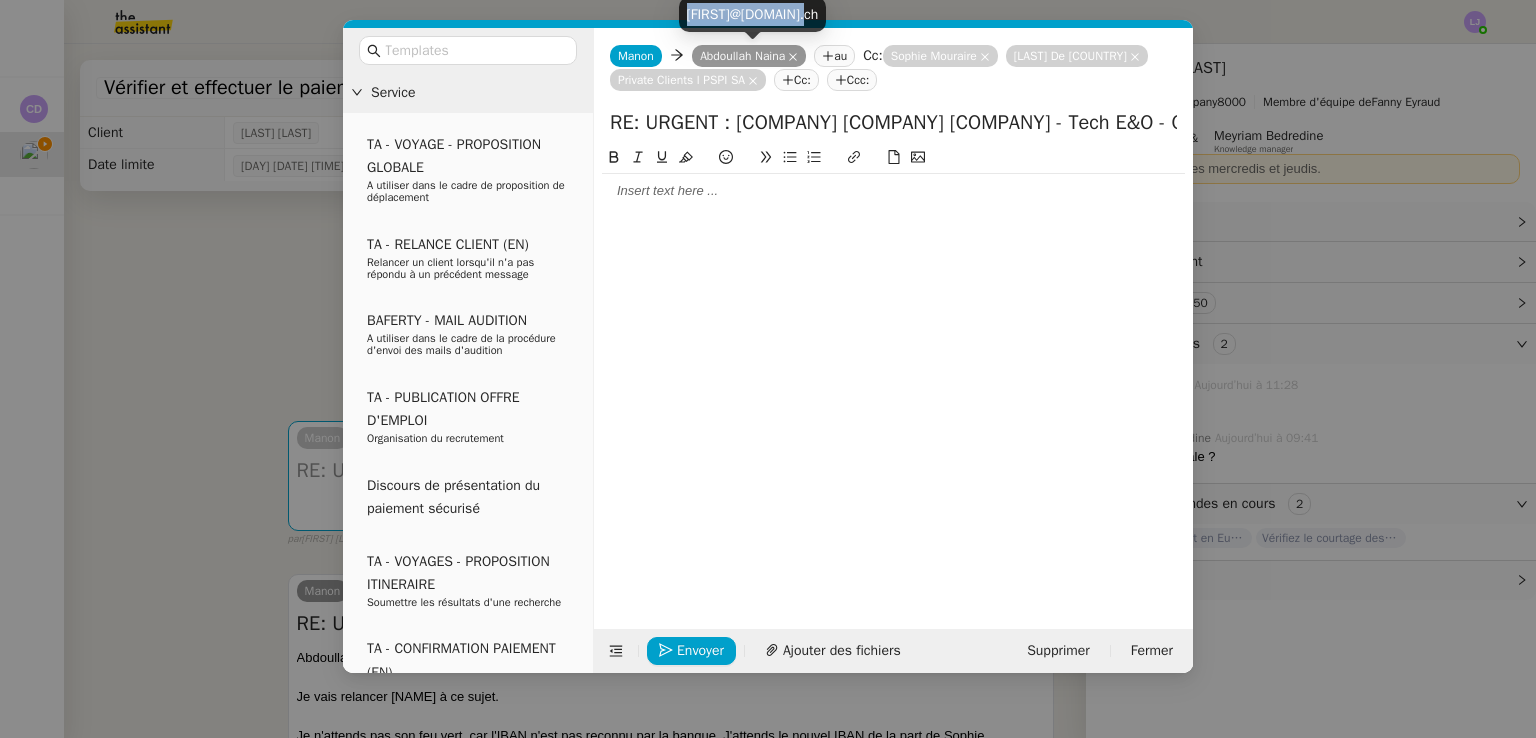 copy on "[FIRST]@[DOMAIN].ch" 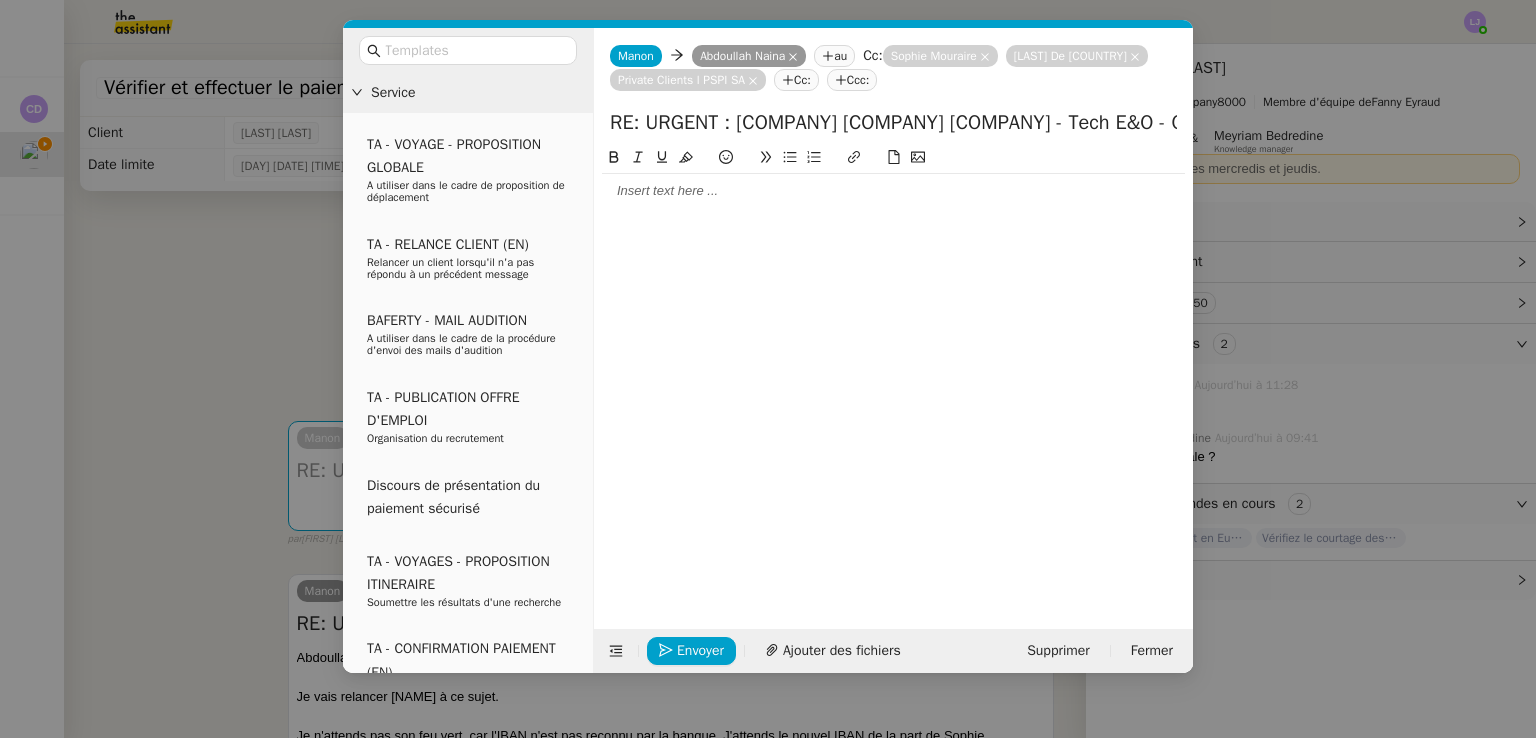 click on "Cc:" 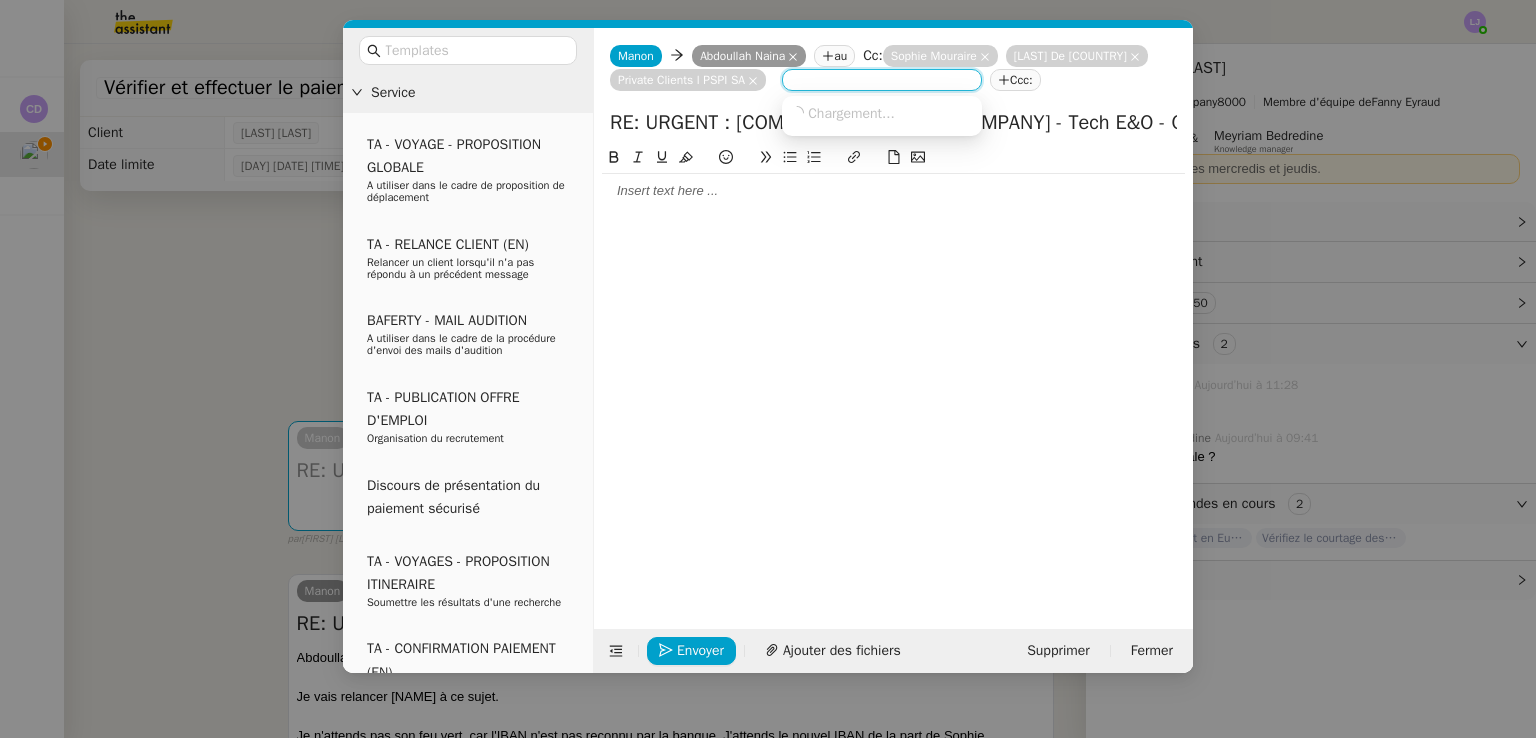 paste on "[FIRST]@[DOMAIN].ch" 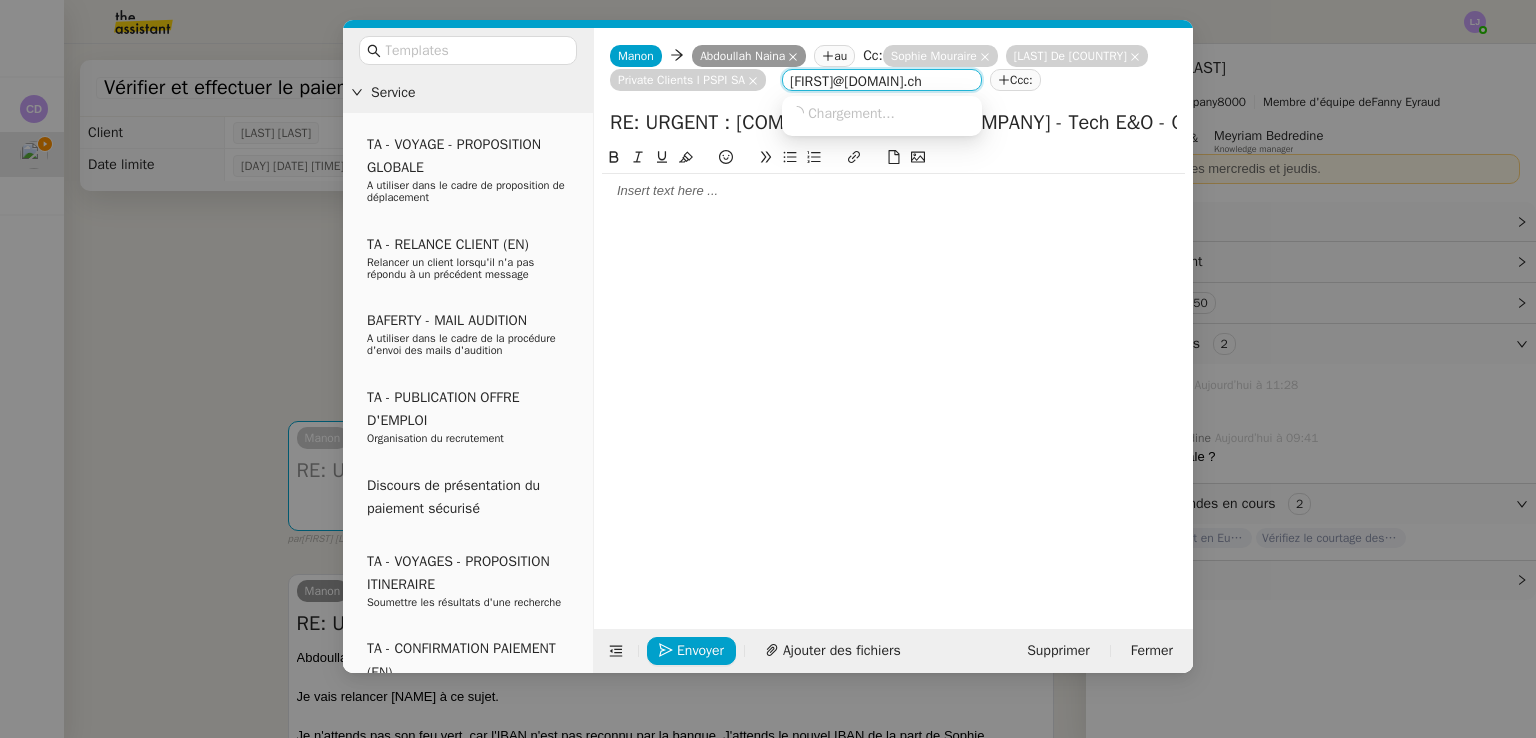 click on "[FIRST]@[DOMAIN].ch" at bounding box center [882, 82] 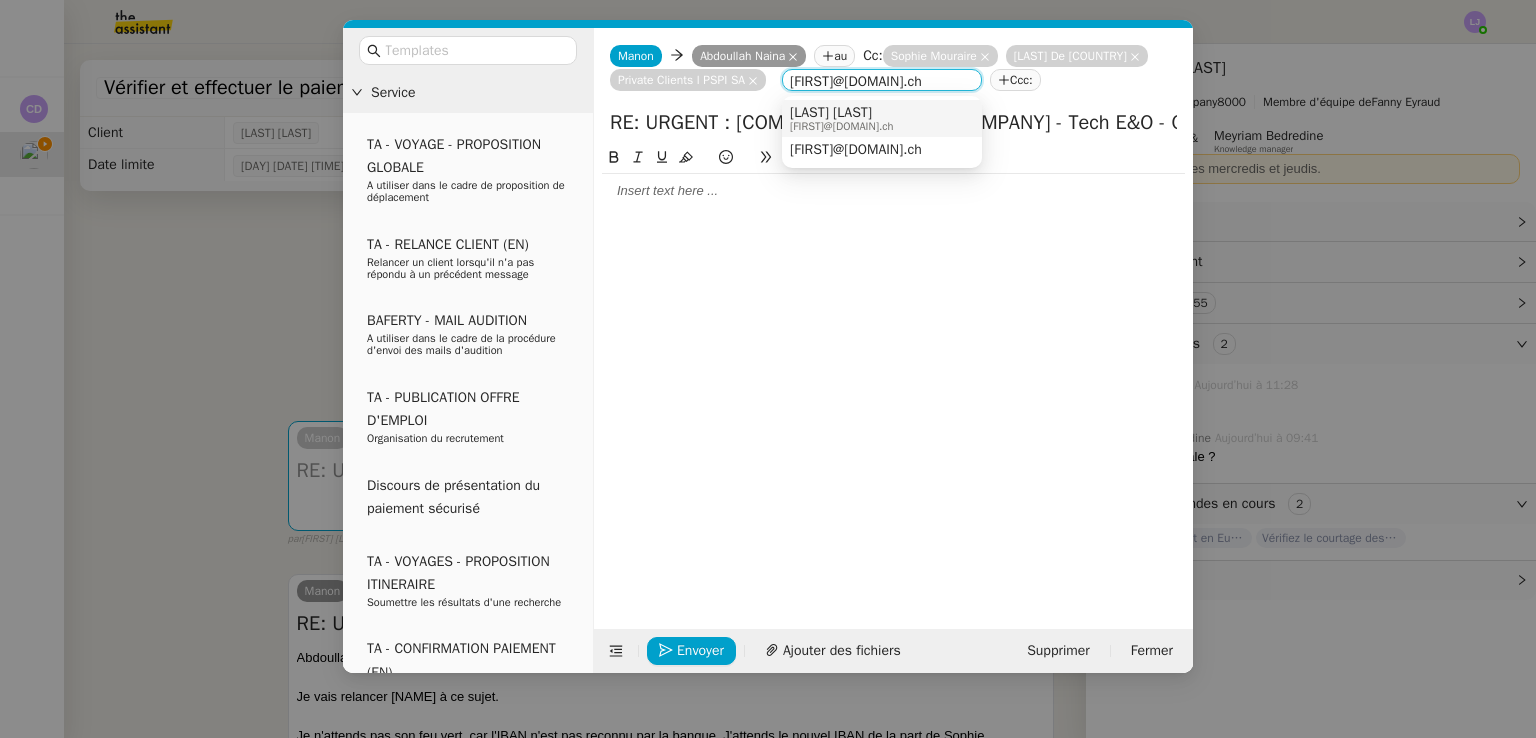 type on "[FIRST]@[DOMAIN].ch" 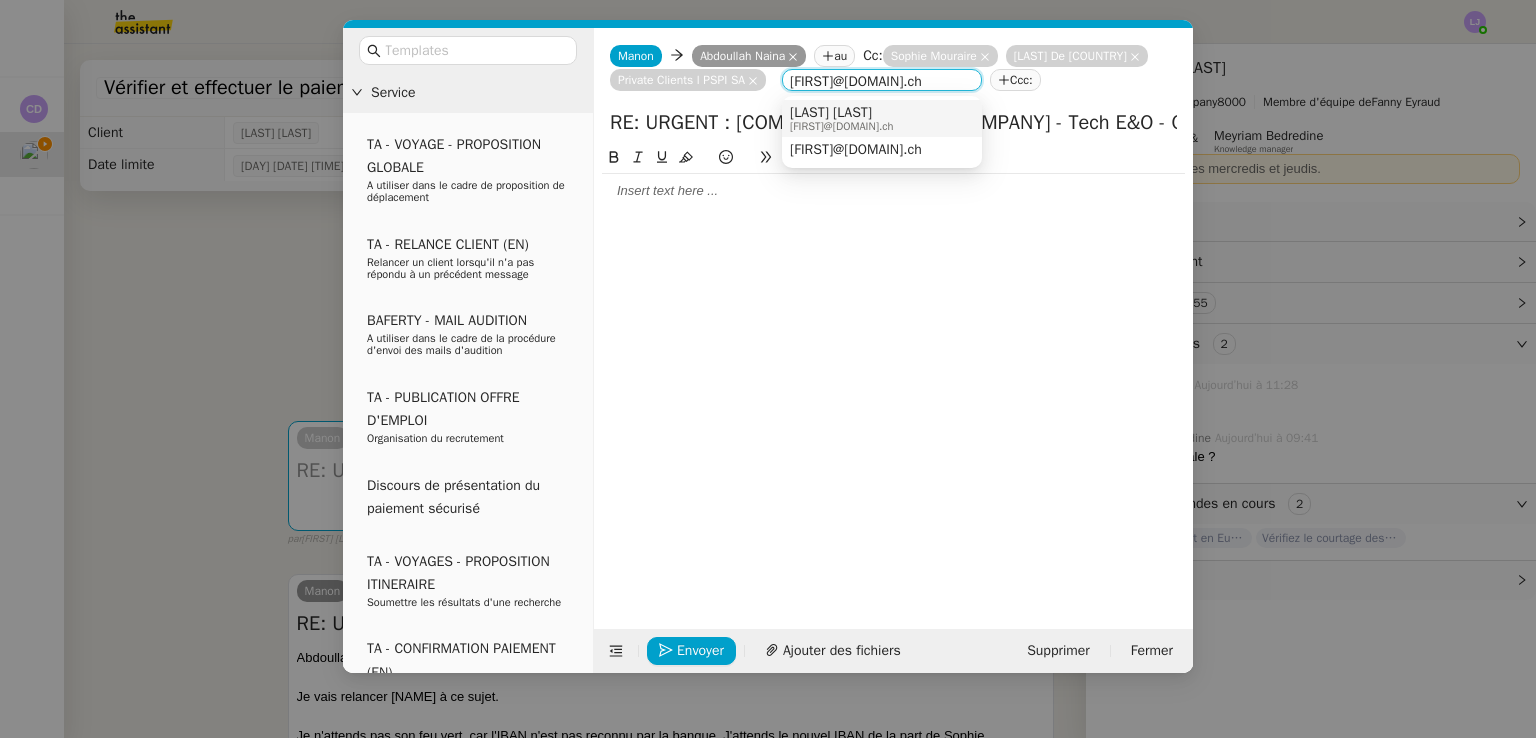 click on "[LAST] [LAST]" at bounding box center (842, 113) 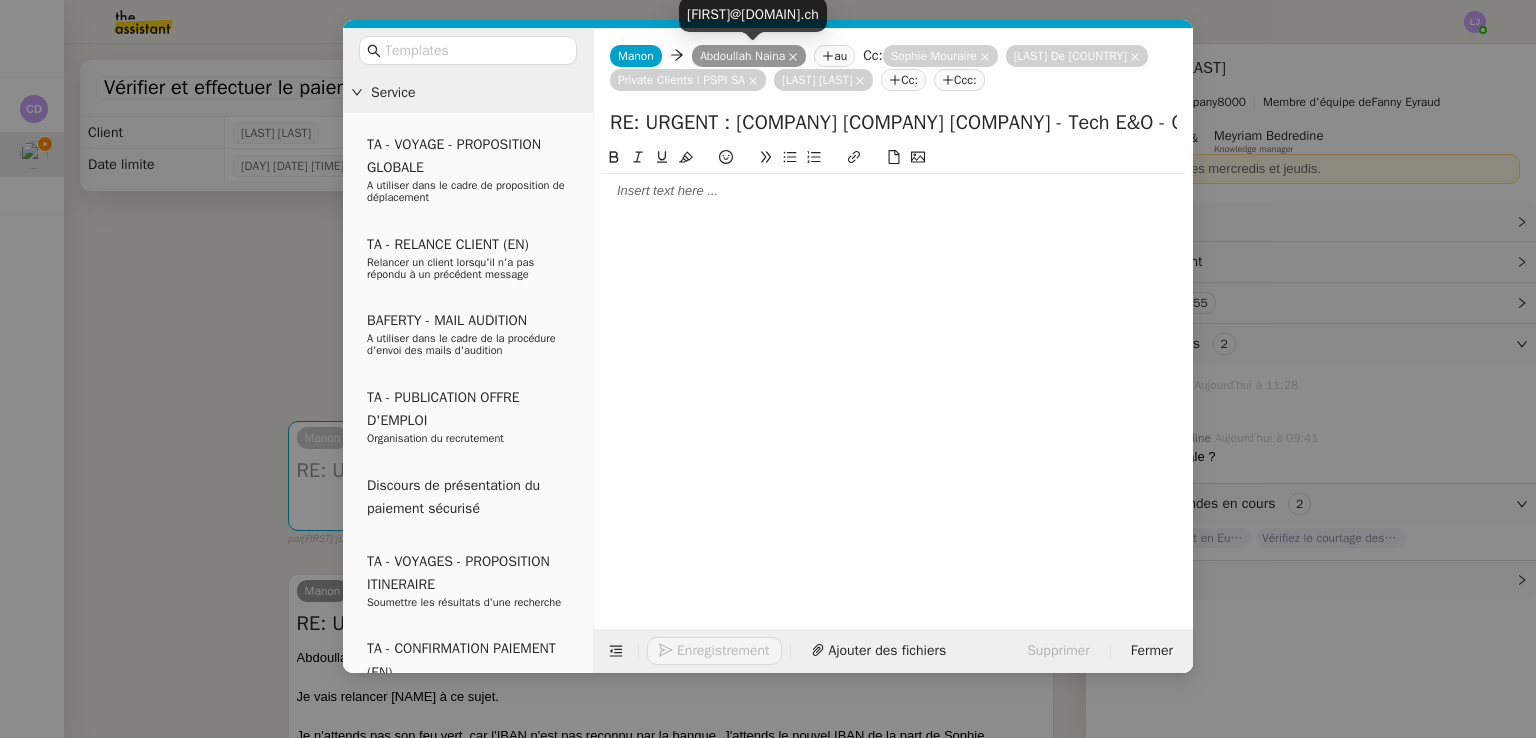 click 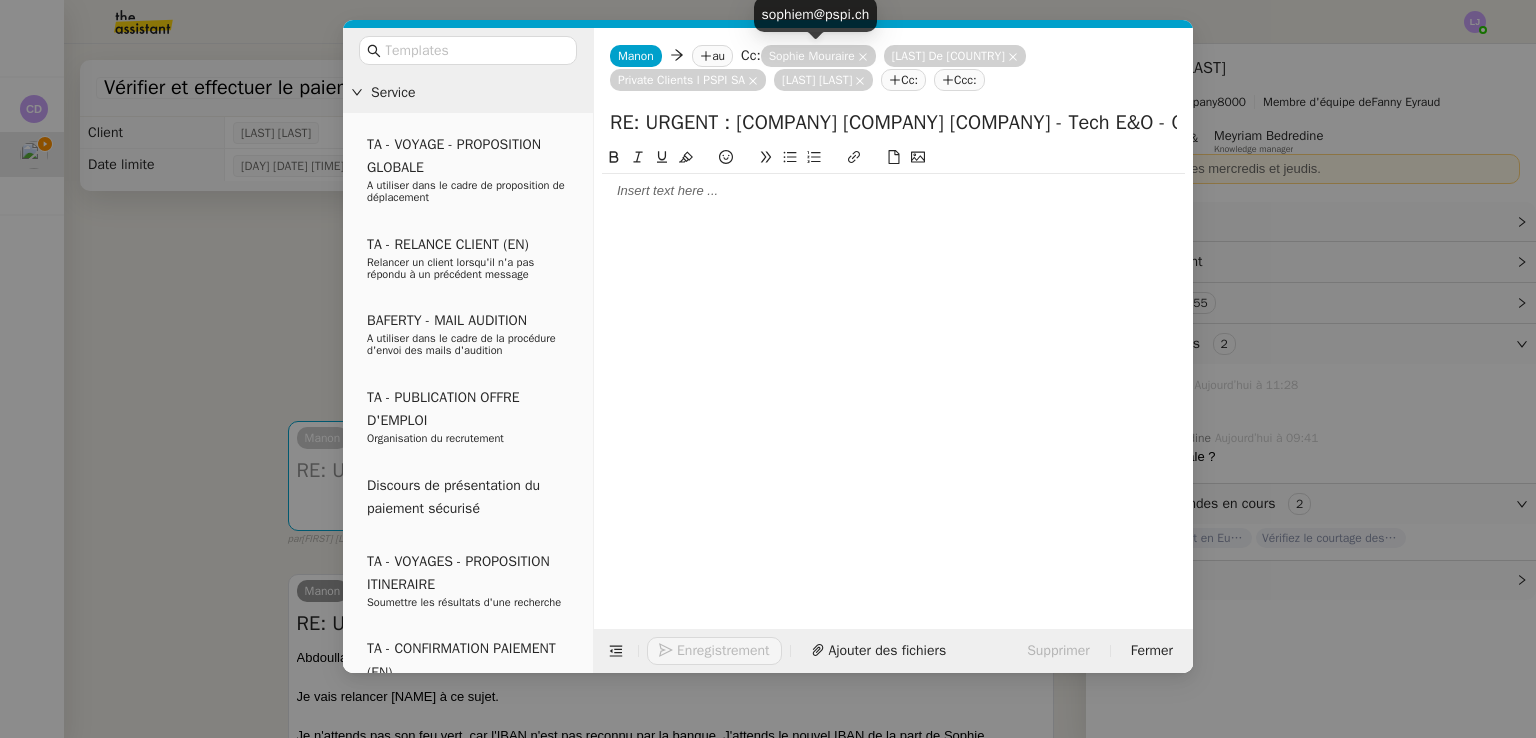click on "au" 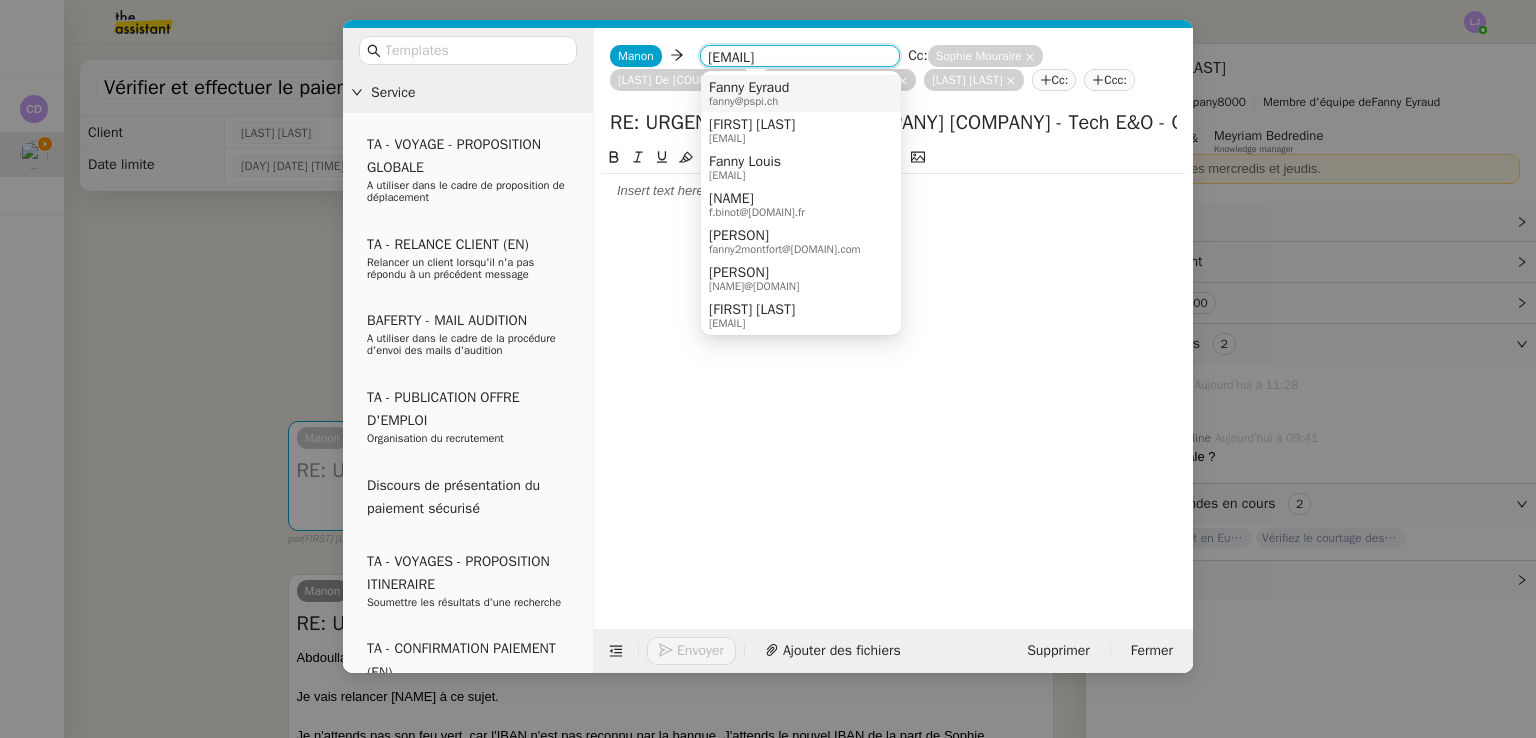 type on "[EMAIL]" 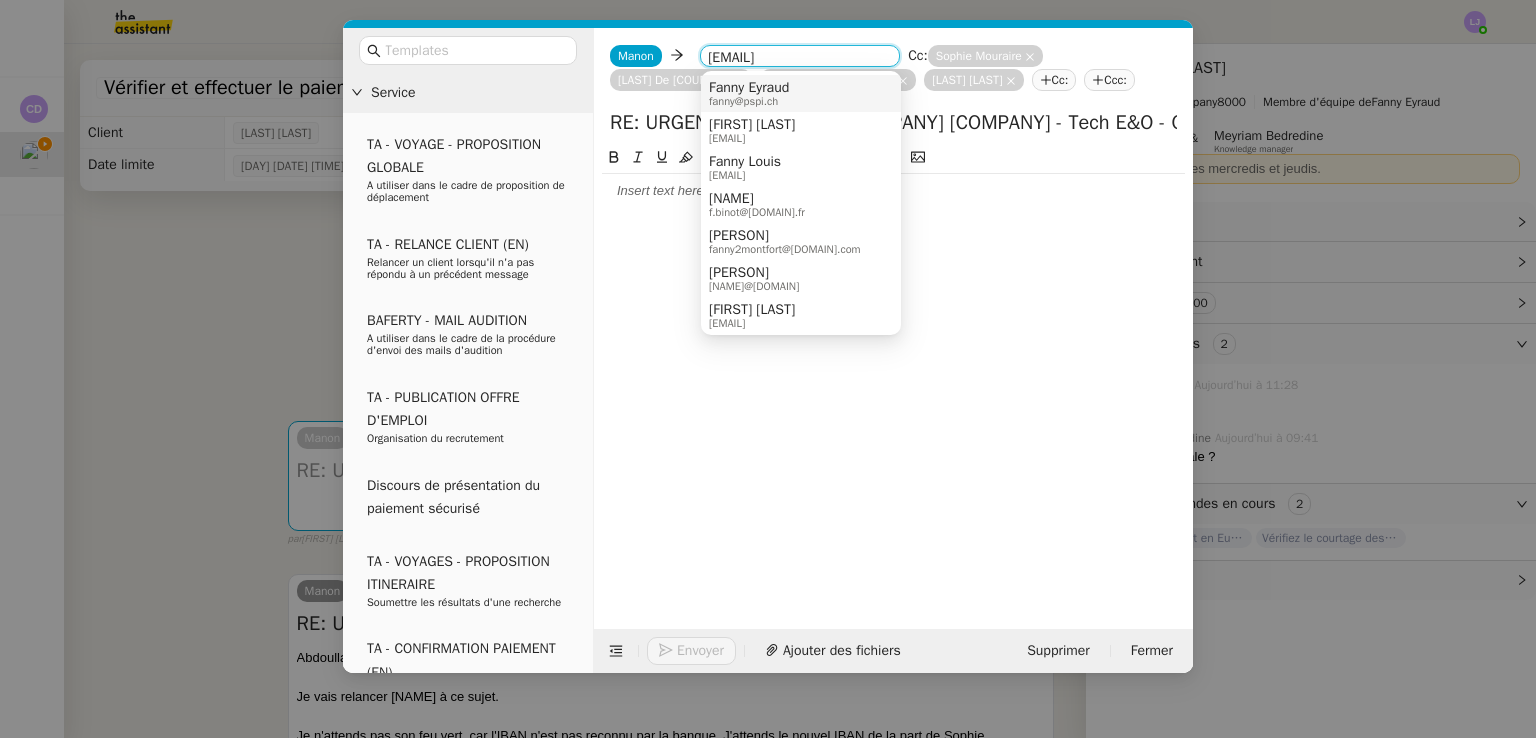 click on "fanny@pspi.ch" at bounding box center (749, 101) 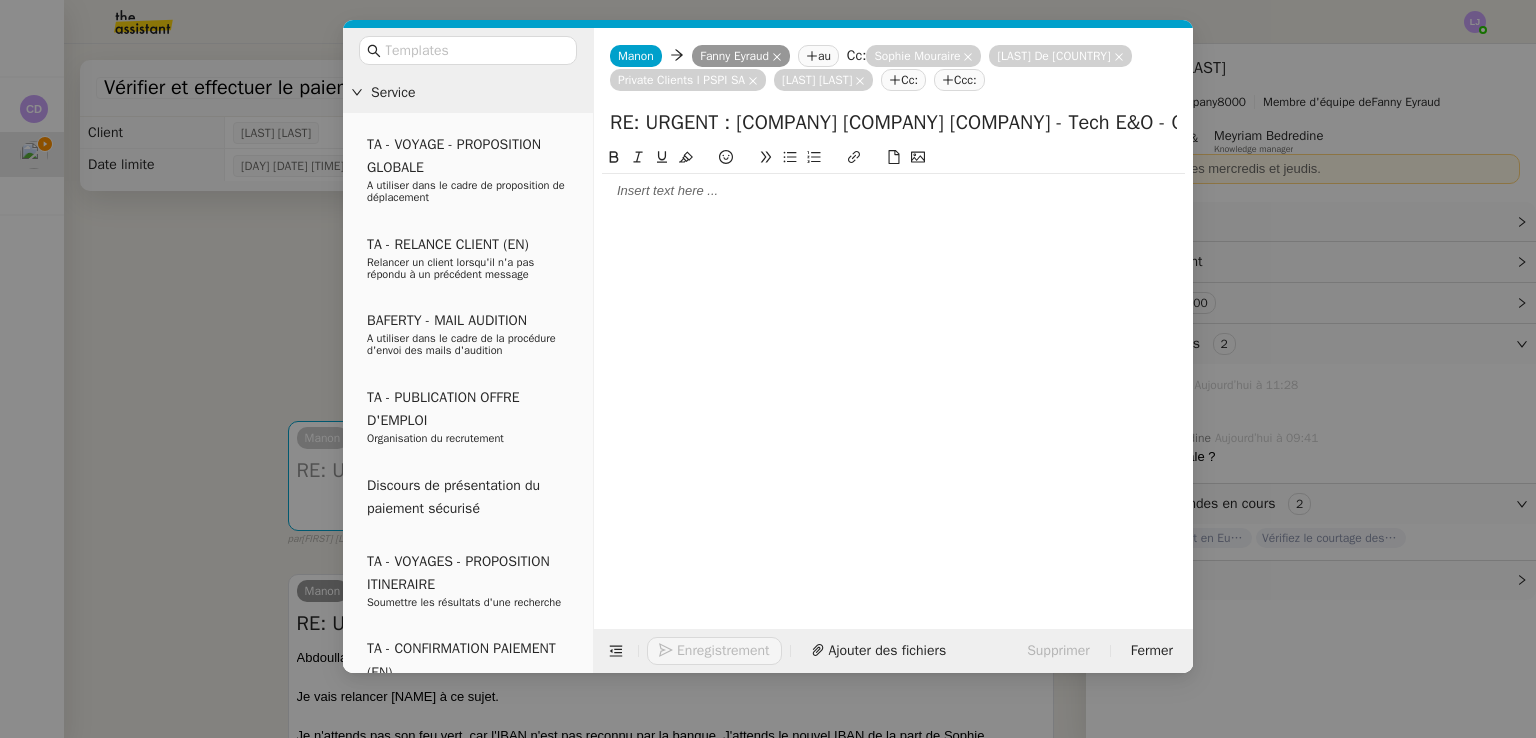 click 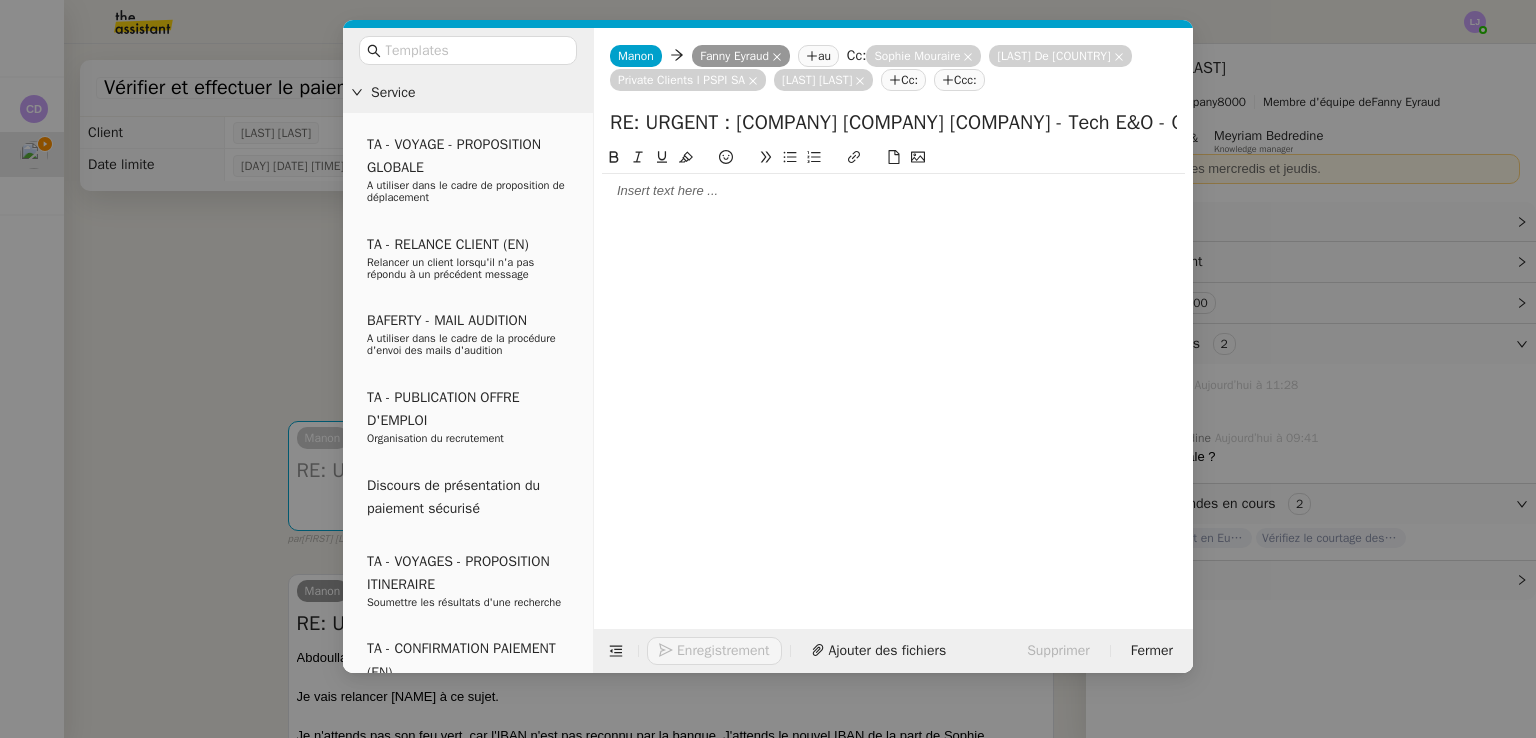 type 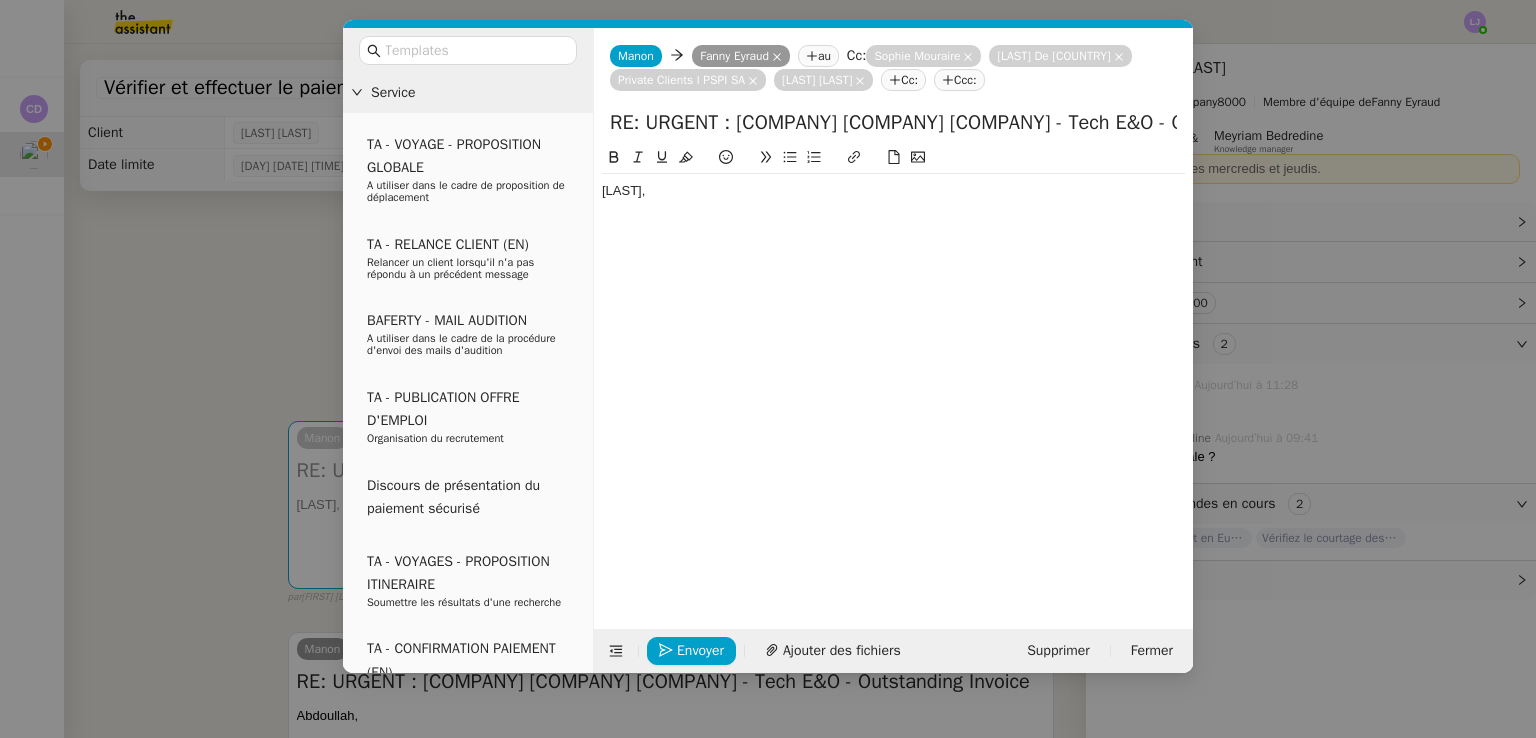 click on "Service TA - VOYAGE - PROPOSITION GLOBALE    A utiliser dans le cadre de proposition de déplacement TA - RELANCE CLIENT (EN)    Relancer un client lorsqu'il n'a pas répondu à un précédent message BAFERTY - MAIL AUDITION    A utiliser dans le cadre de la procédure d'envoi des mails d'audition TA - PUBLICATION OFFRE D'EMPLOI     Organisation du recrutement Discours de présentation du paiement sécurisé    TA - VOYAGES - PROPOSITION ITINERAIRE    Soumettre les résultats d'une recherche TA - CONFIRMATION PAIEMENT (EN)    Confirmer avec le client de modèle de transaction - Attention Plan Pro nécessaire. TA - COURRIER EXPEDIE (recommandé)    A utiliser dans le cadre de l'envoi d'un courrier recommandé TA - PARTAGE DE CALENDRIER (EN)    A utiliser pour demander au client de partager son calendrier afin de faciliter l'accès et la gestion PSPI - Appel de fonds MJL    A utiliser dans le cadre de la procédure d'appel de fonds MJL TA - RELANCE CLIENT    TA - AR PROCEDURES        21 YIELD" at bounding box center [768, 369] 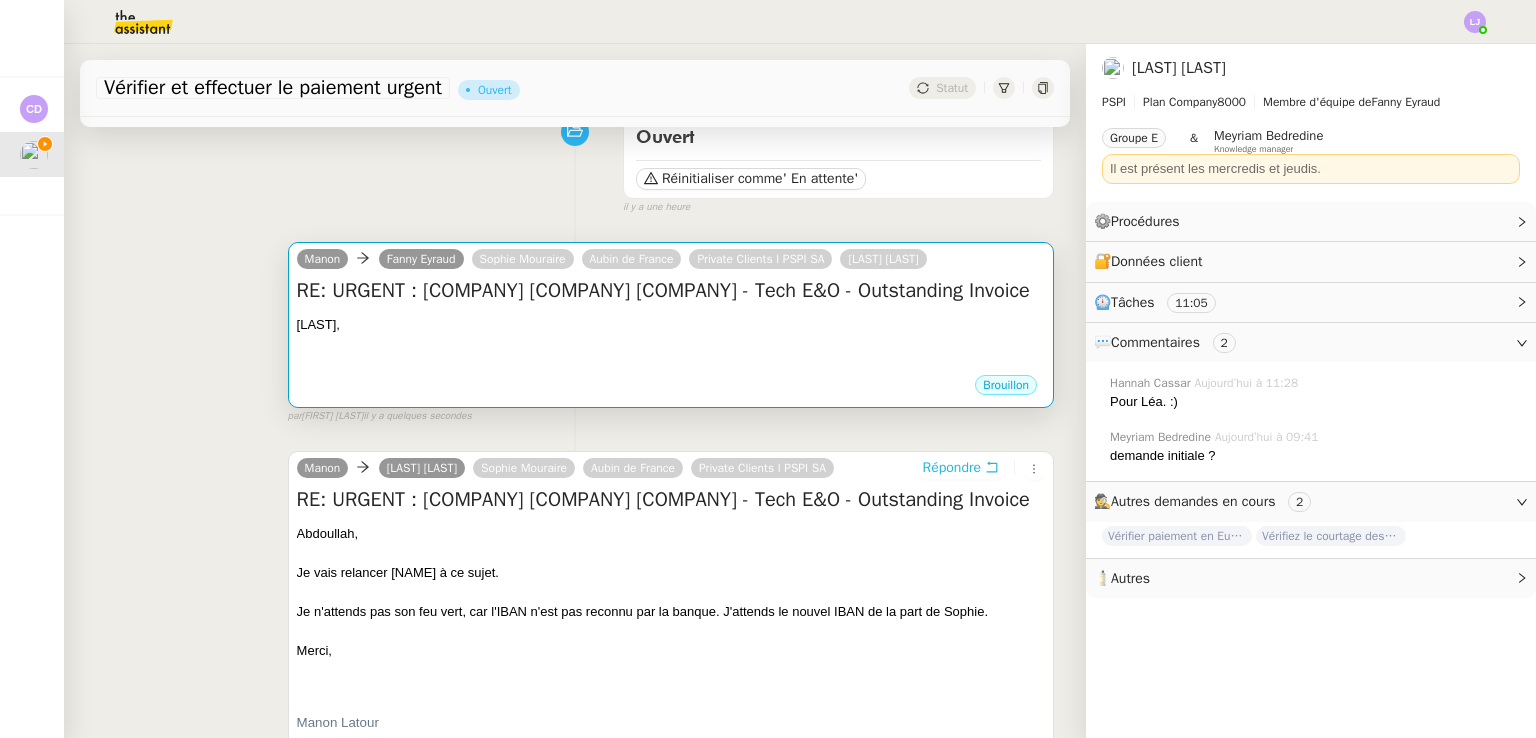 scroll, scrollTop: 180, scrollLeft: 0, axis: vertical 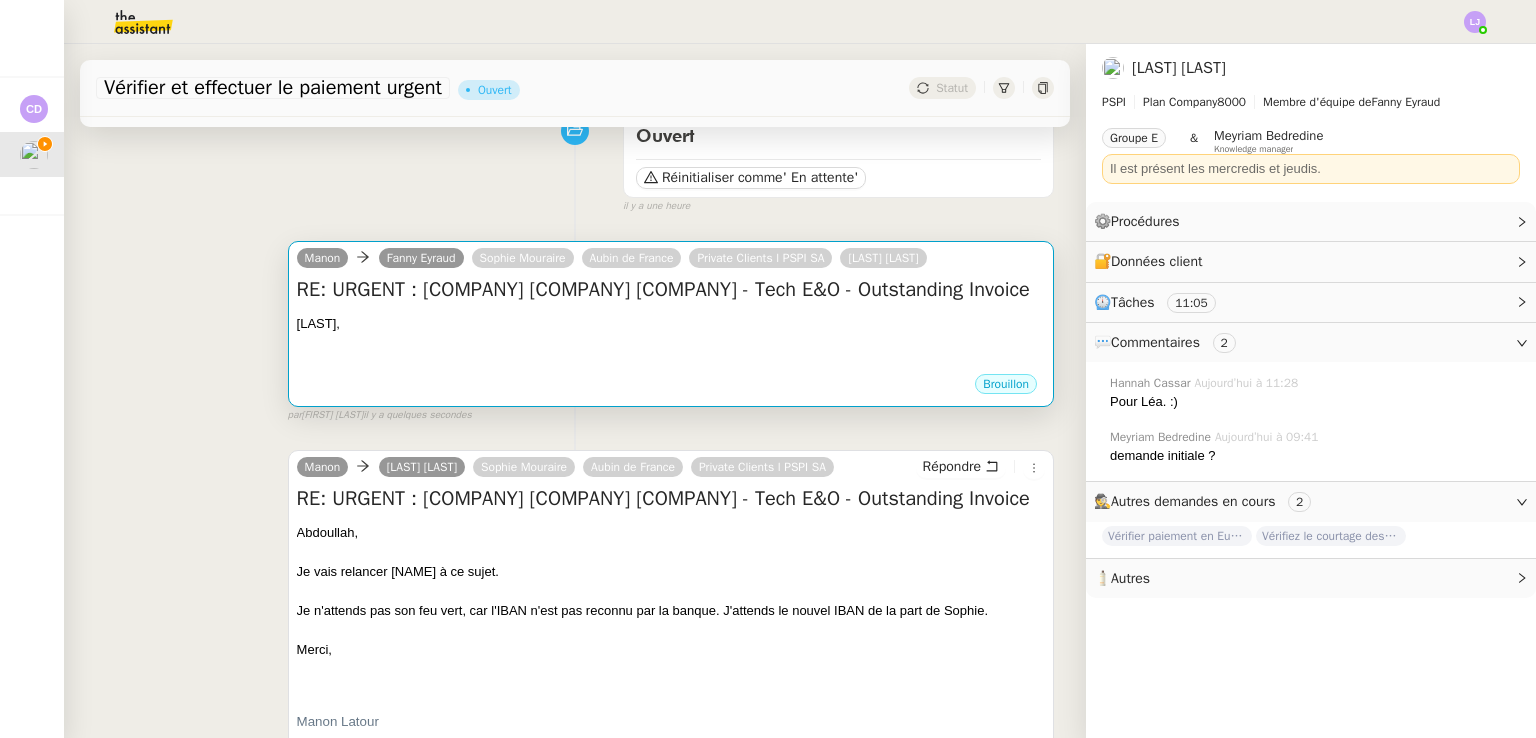 click at bounding box center (671, 363) 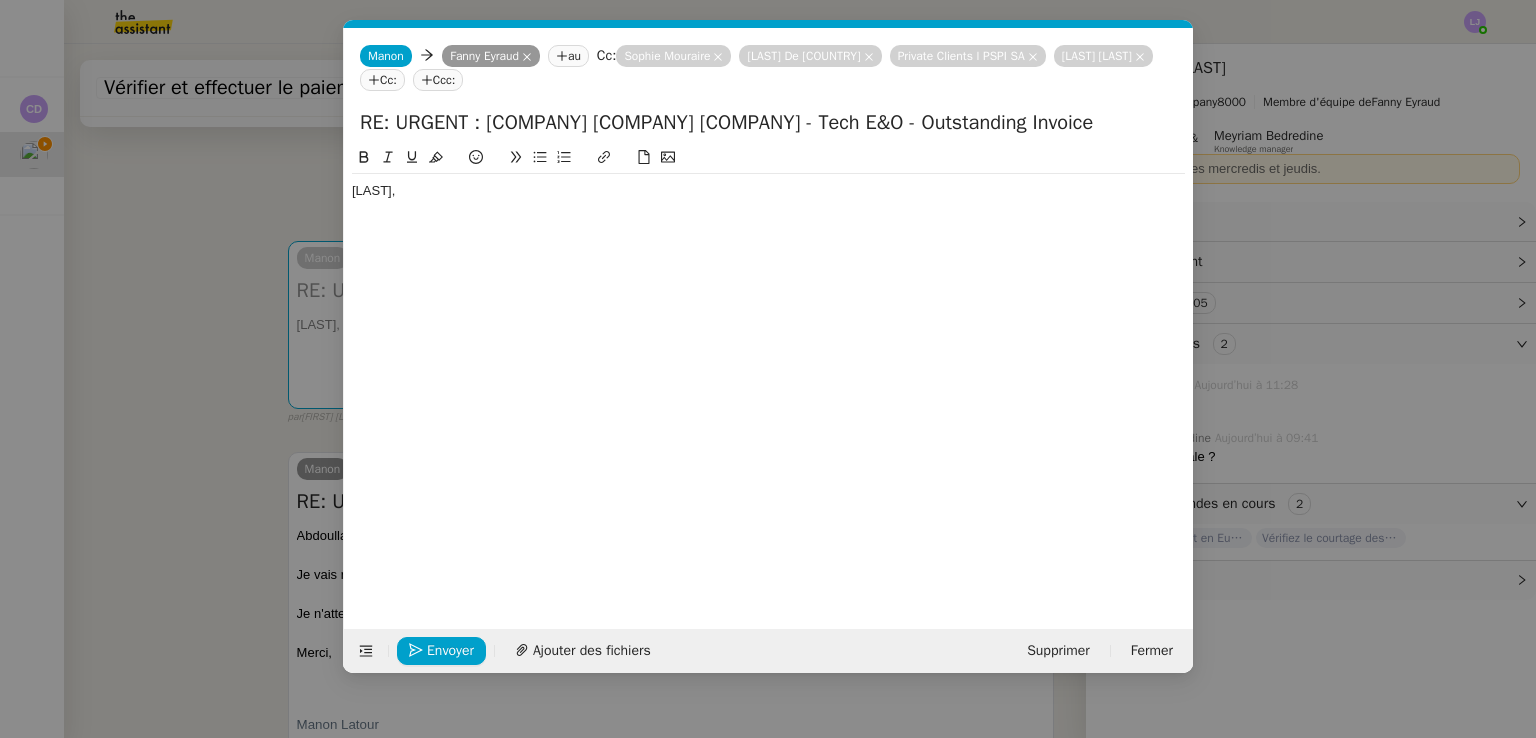 scroll, scrollTop: 0, scrollLeft: 42, axis: horizontal 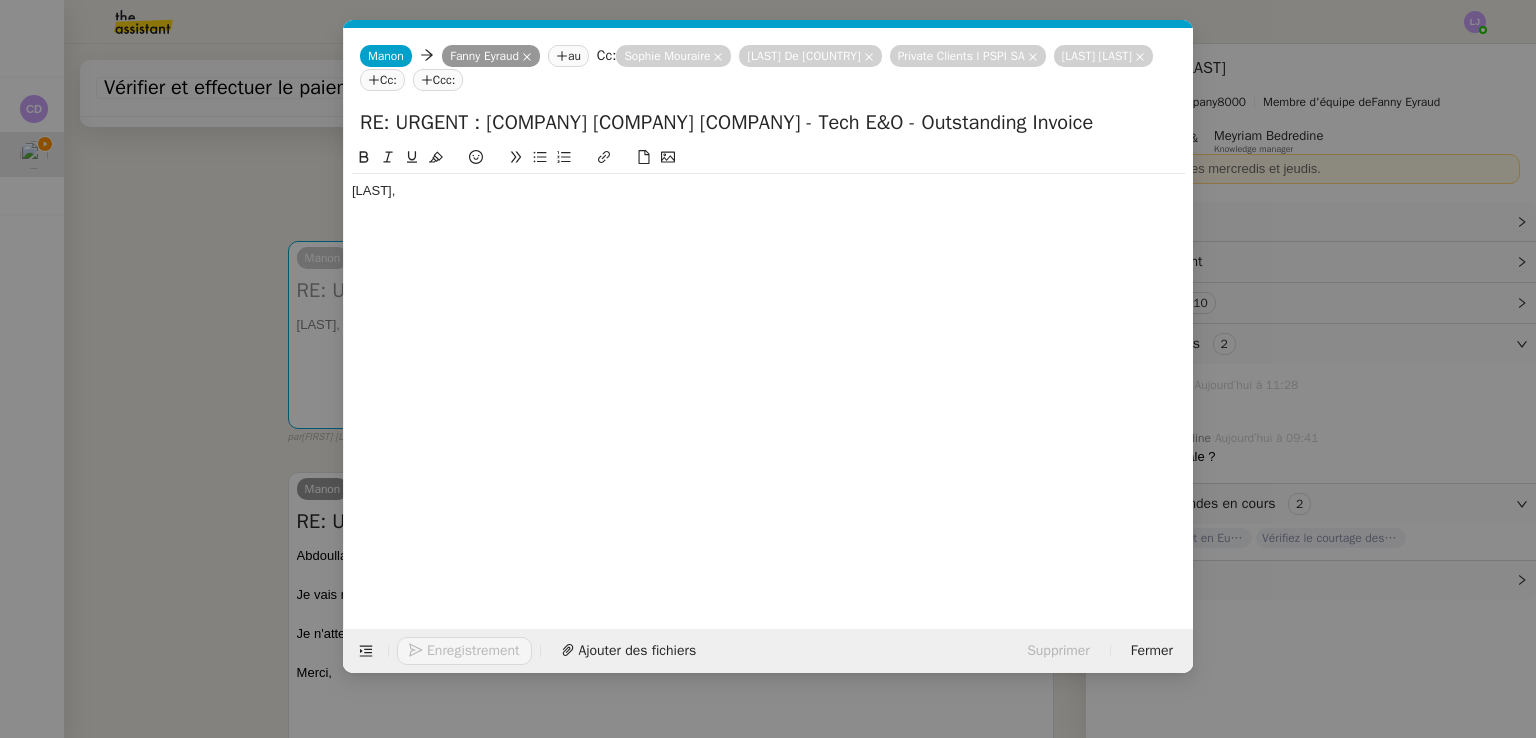 type 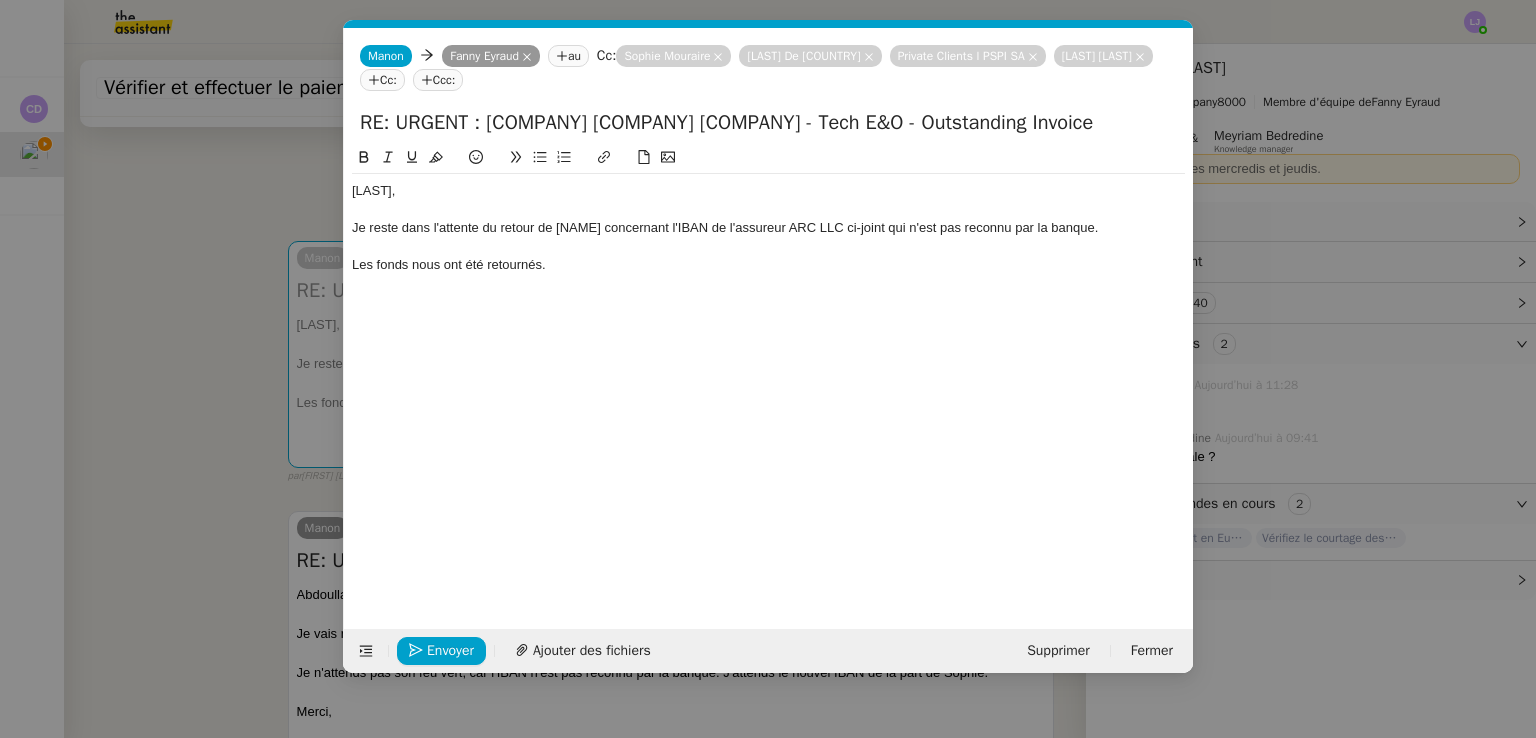 click on "Service TA - VOYAGE - PROPOSITION GLOBALE    A utiliser dans le cadre de proposition de déplacement TA - RELANCE CLIENT (EN)    Relancer un client lorsqu'il n'a pas répondu à un précédent message BAFERTY - MAIL AUDITION    A utiliser dans le cadre de la procédure d'envoi des mails d'audition TA - PUBLICATION OFFRE D'EMPLOI     Organisation du recrutement Discours de présentation du paiement sécurisé    TA - VOYAGES - PROPOSITION ITINERAIRE    Soumettre les résultats d'une recherche TA - CONFIRMATION PAIEMENT (EN)    Confirmer avec le client de modèle de transaction - Attention Plan Pro nécessaire. TA - COURRIER EXPEDIE (recommandé)    A utiliser dans le cadre de l'envoi d'un courrier recommandé TA - PARTAGE DE CALENDRIER (EN)    A utiliser pour demander au client de partager son calendrier afin de faciliter l'accès et la gestion PSPI - Appel de fonds MJL    A utiliser dans le cadre de la procédure d'appel de fonds MJL TA - RELANCE CLIENT    TA - AR PROCEDURES        21 YIELD" at bounding box center (768, 369) 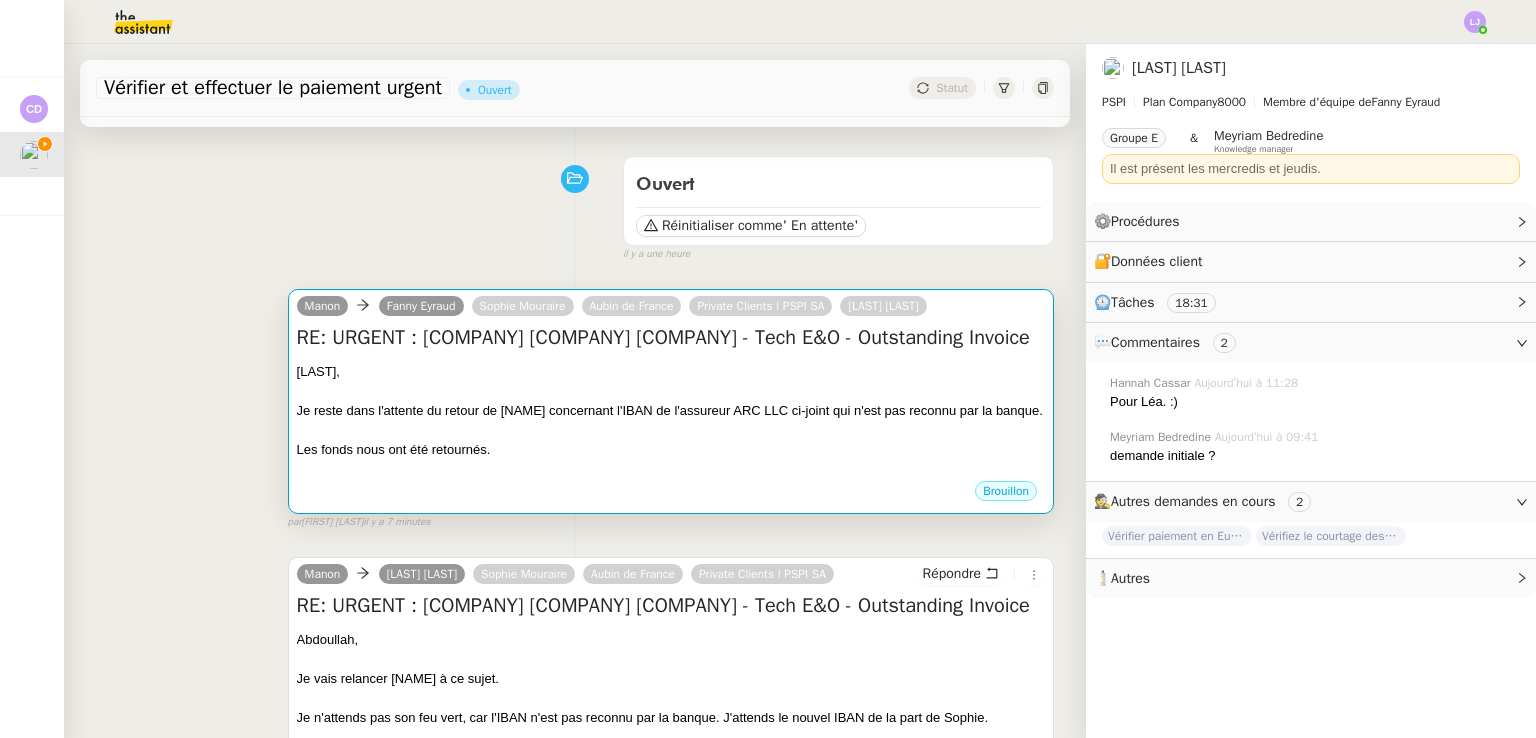 scroll, scrollTop: 107, scrollLeft: 0, axis: vertical 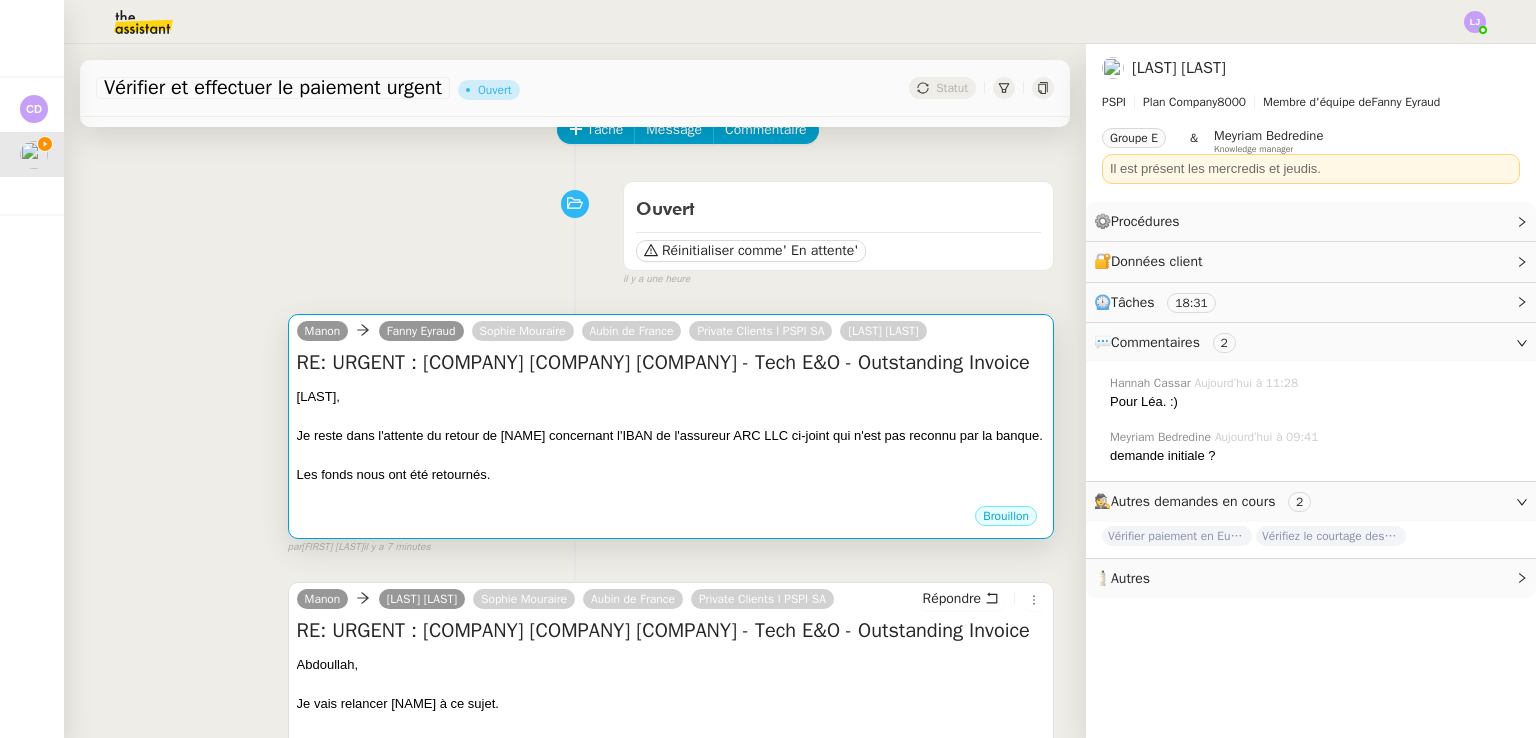 click on "[LAST]," at bounding box center [671, 397] 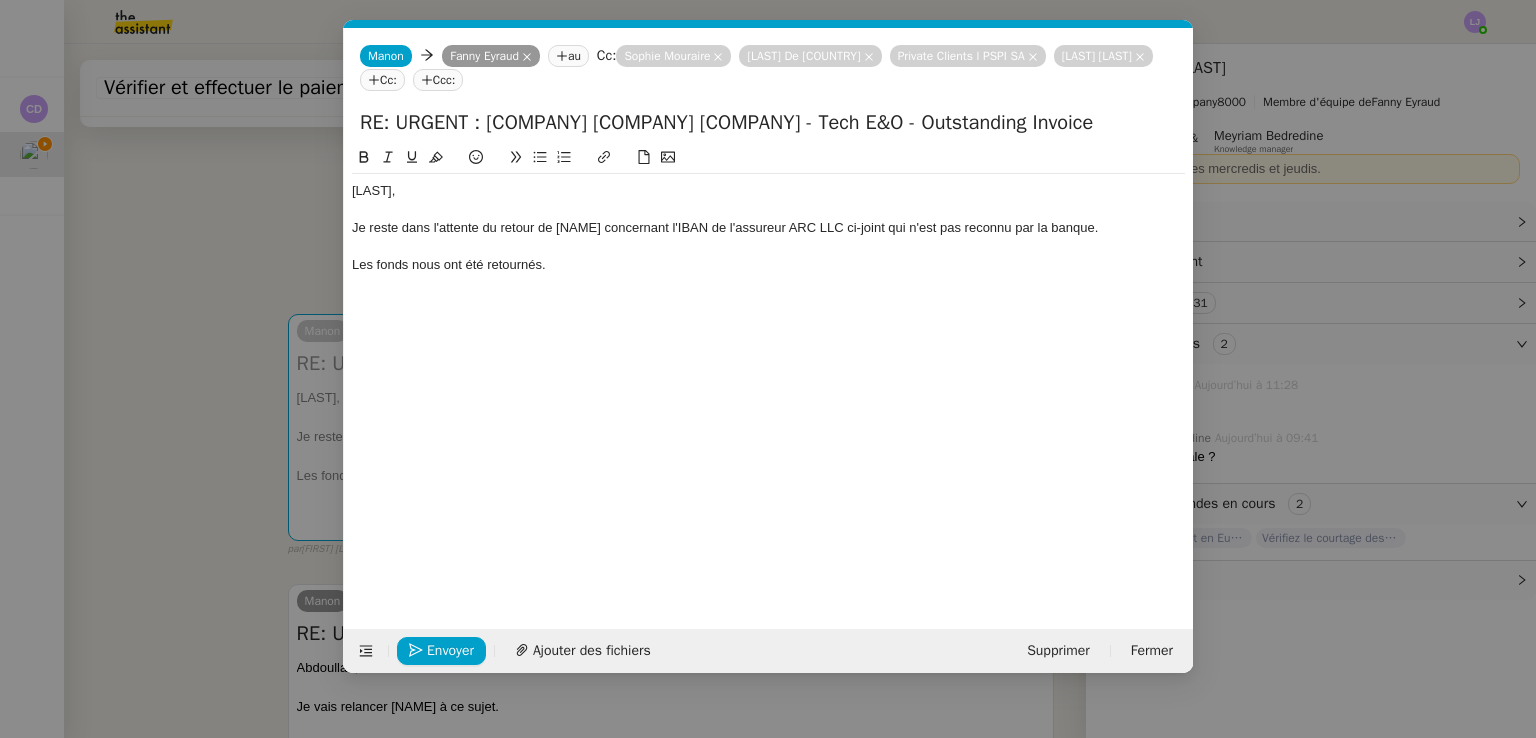 scroll, scrollTop: 0, scrollLeft: 42, axis: horizontal 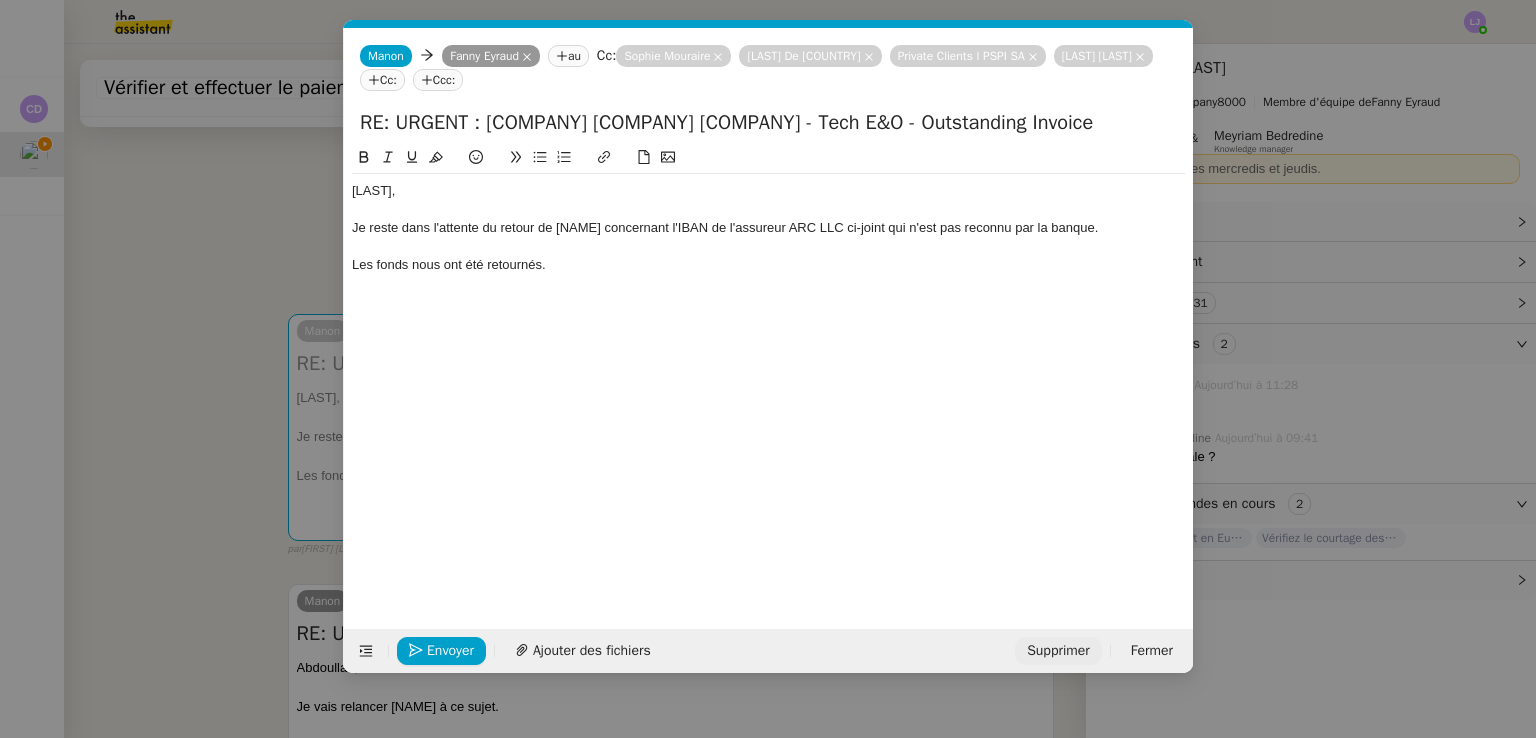 click on "Supprimer" 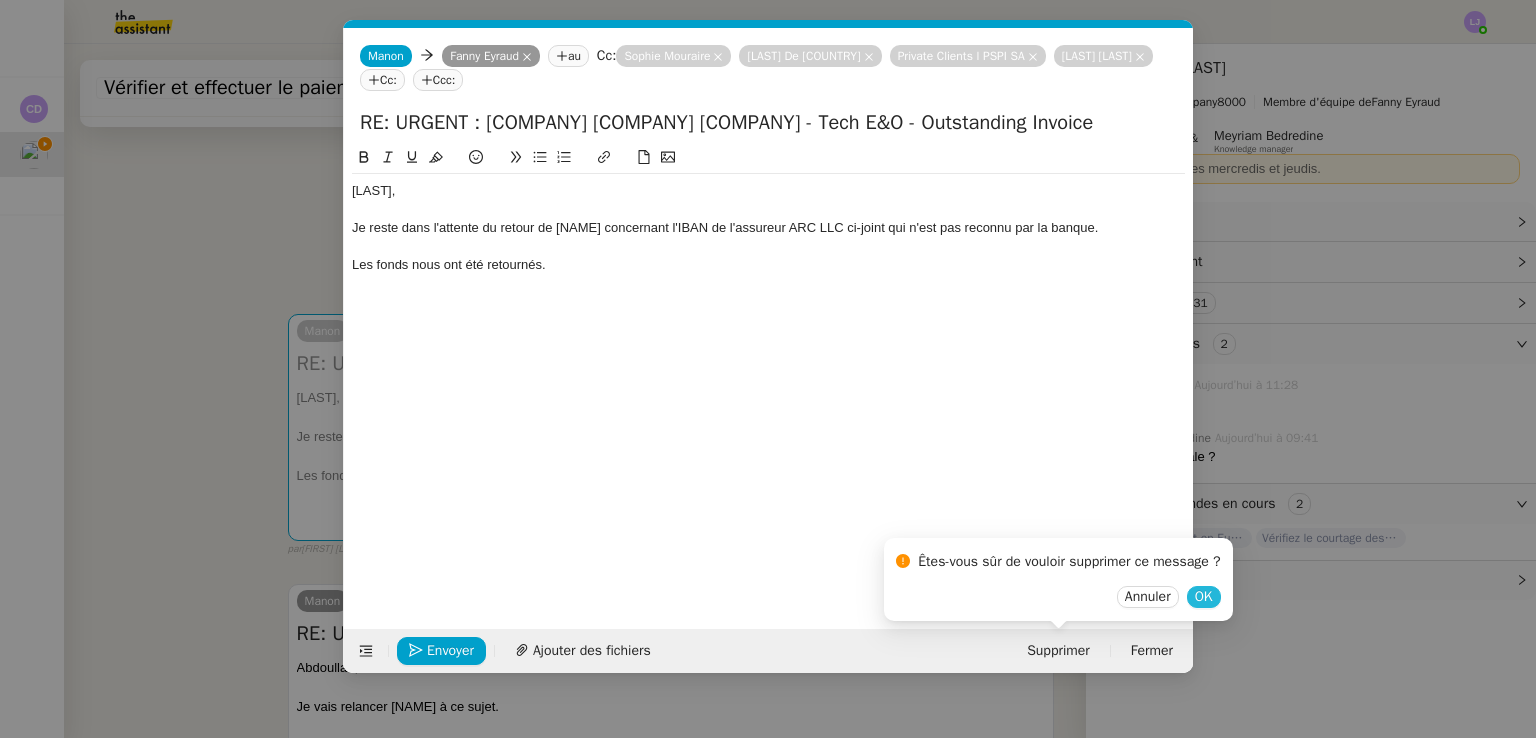click on "OK" at bounding box center [1204, 597] 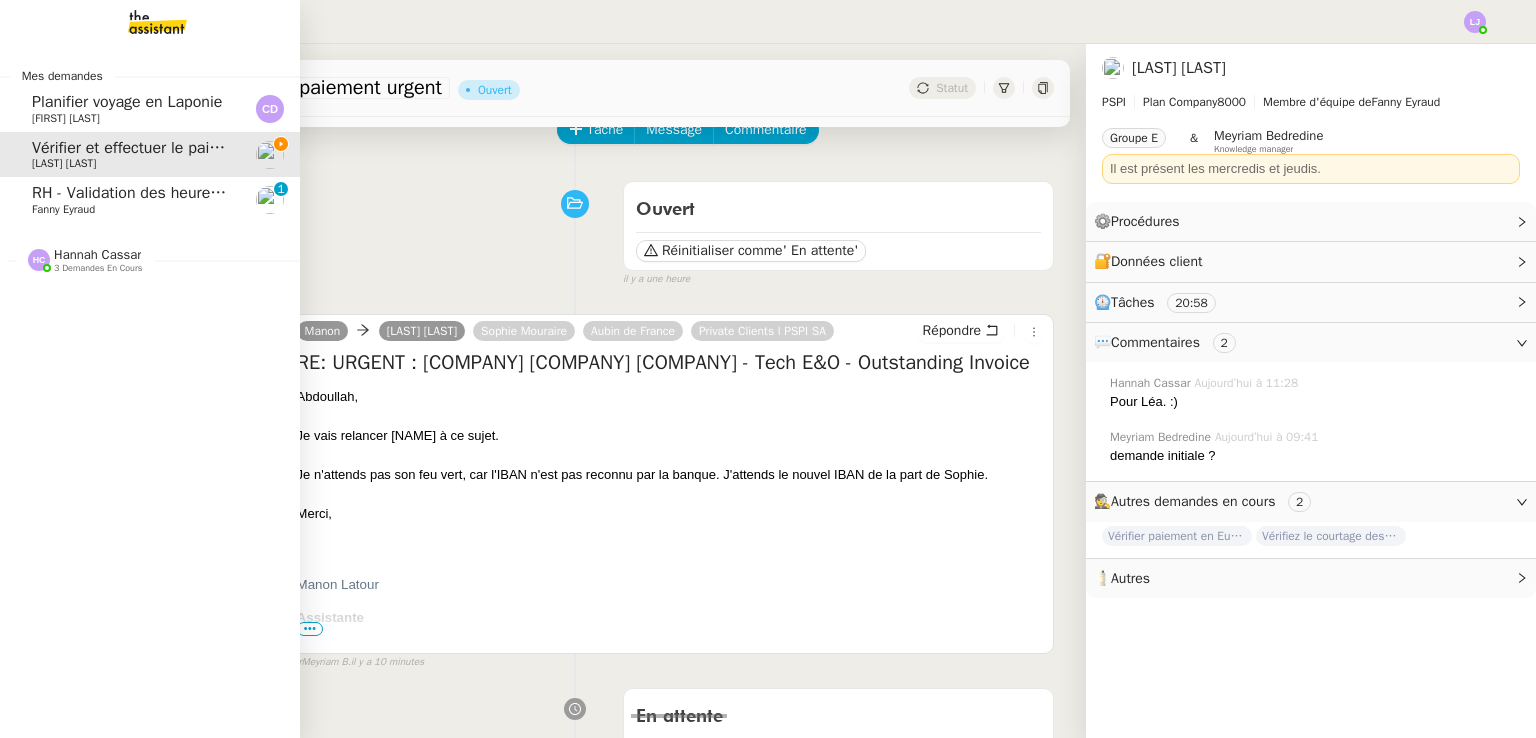 click on "RH - Validation des heures employés PSPI - 28 juillet 2025" 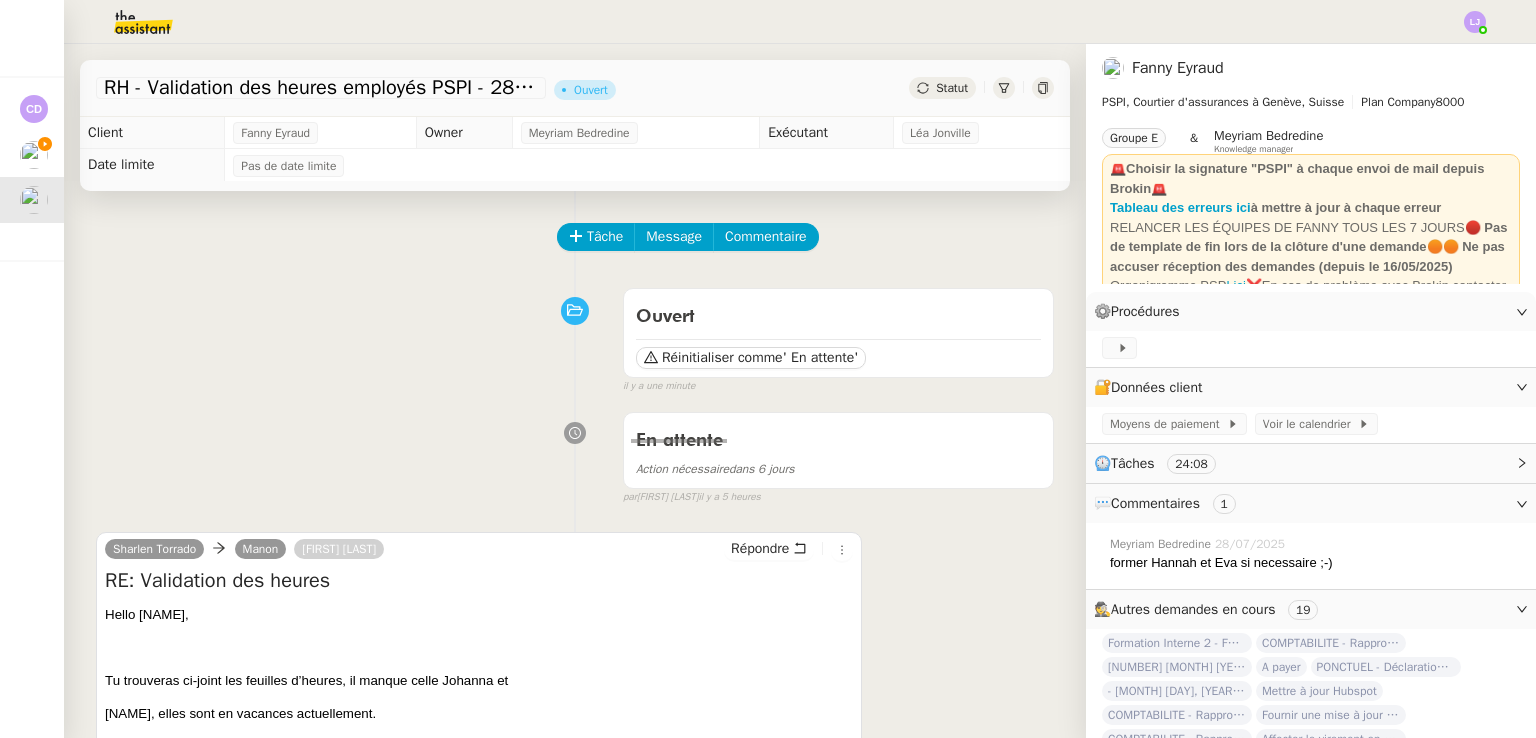 scroll, scrollTop: 76, scrollLeft: 0, axis: vertical 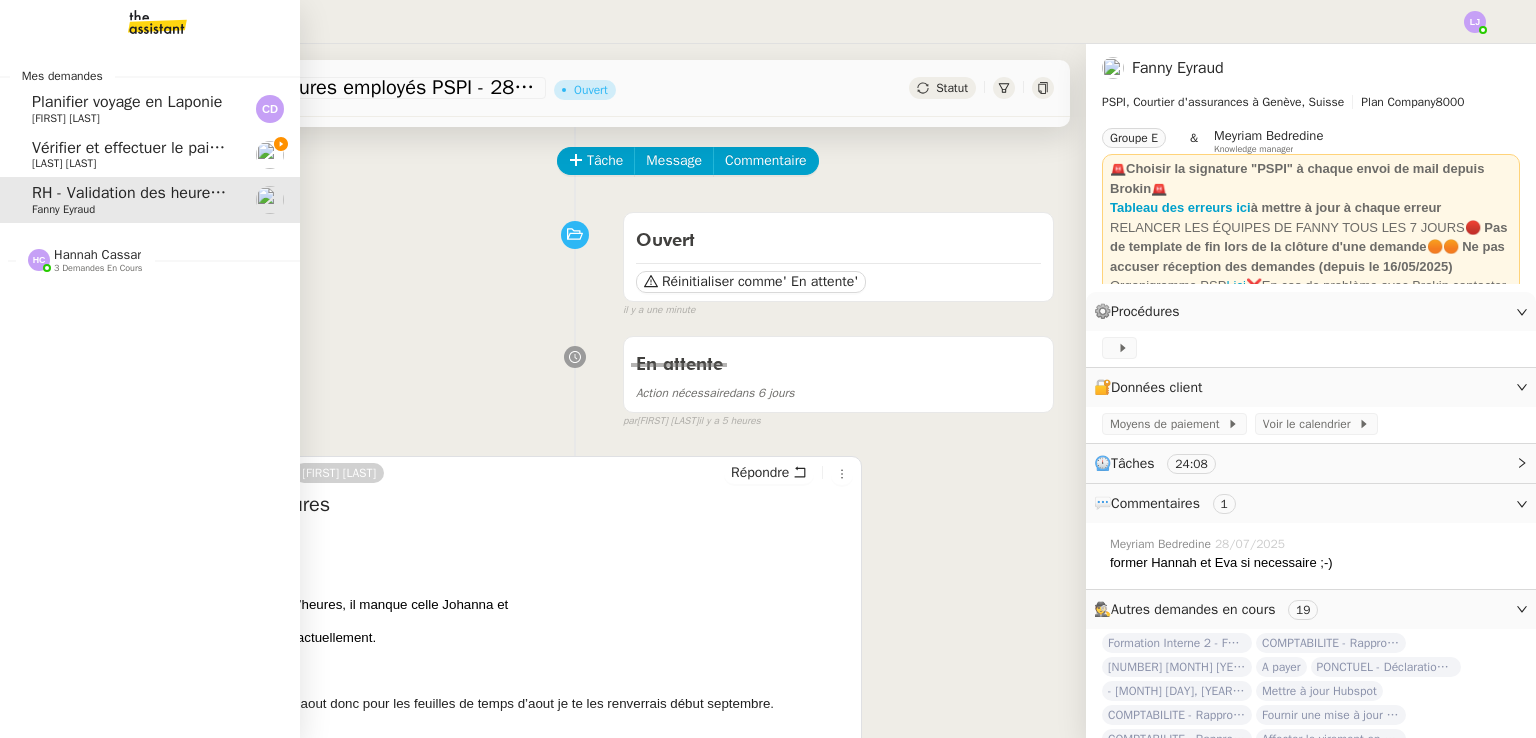 click on "Vérifier et effectuer le paiement urgent    [NAME]" 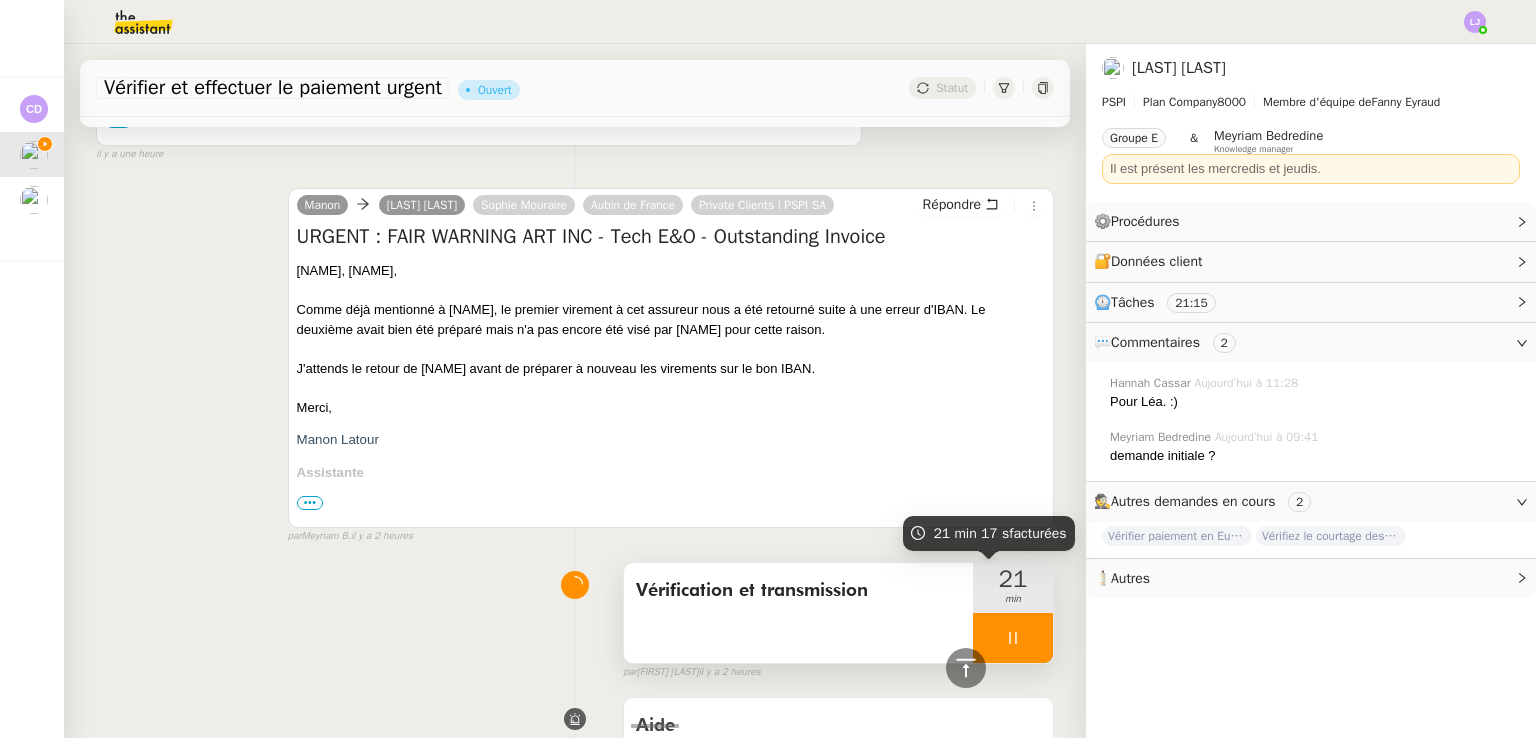 scroll, scrollTop: 1272, scrollLeft: 0, axis: vertical 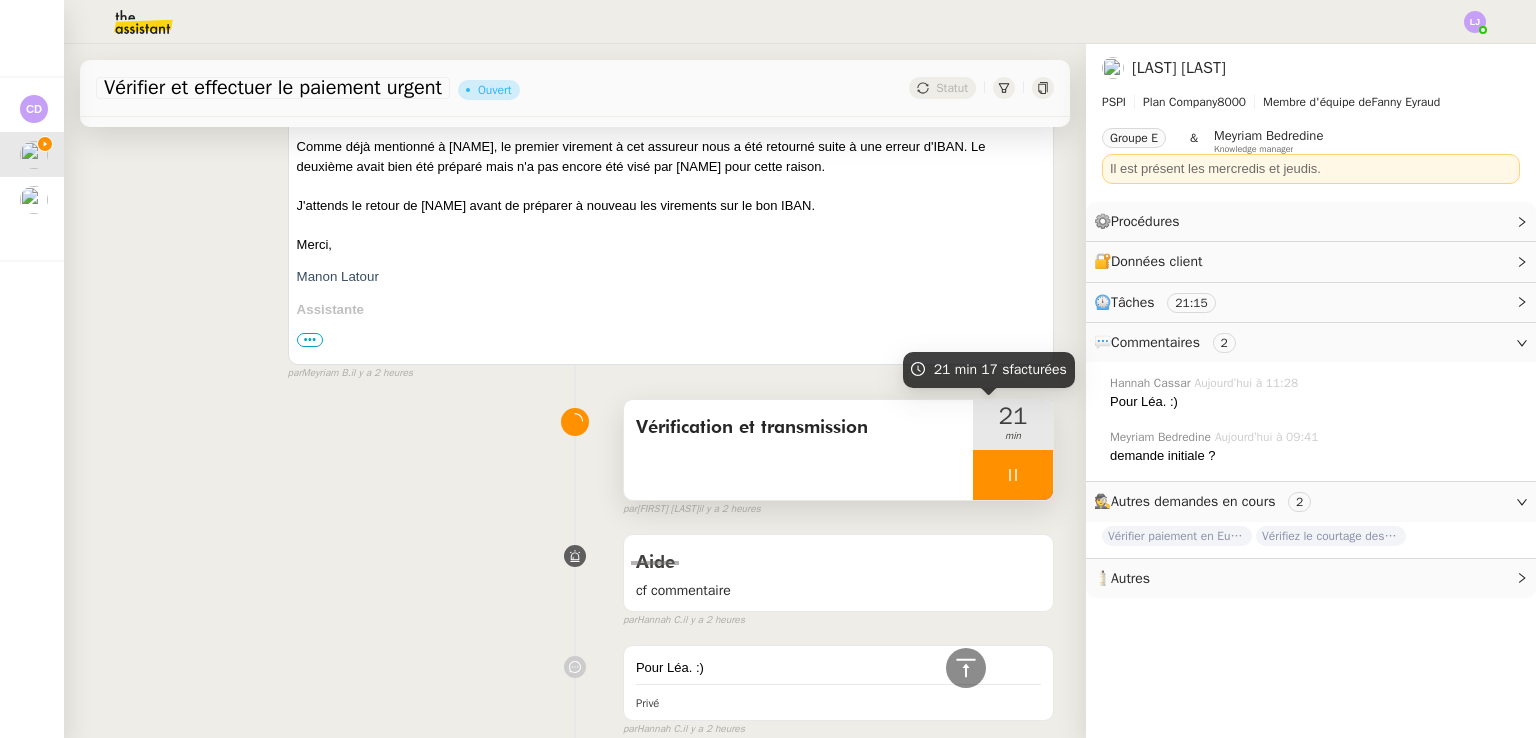 click on "21 min" at bounding box center (1013, 425) 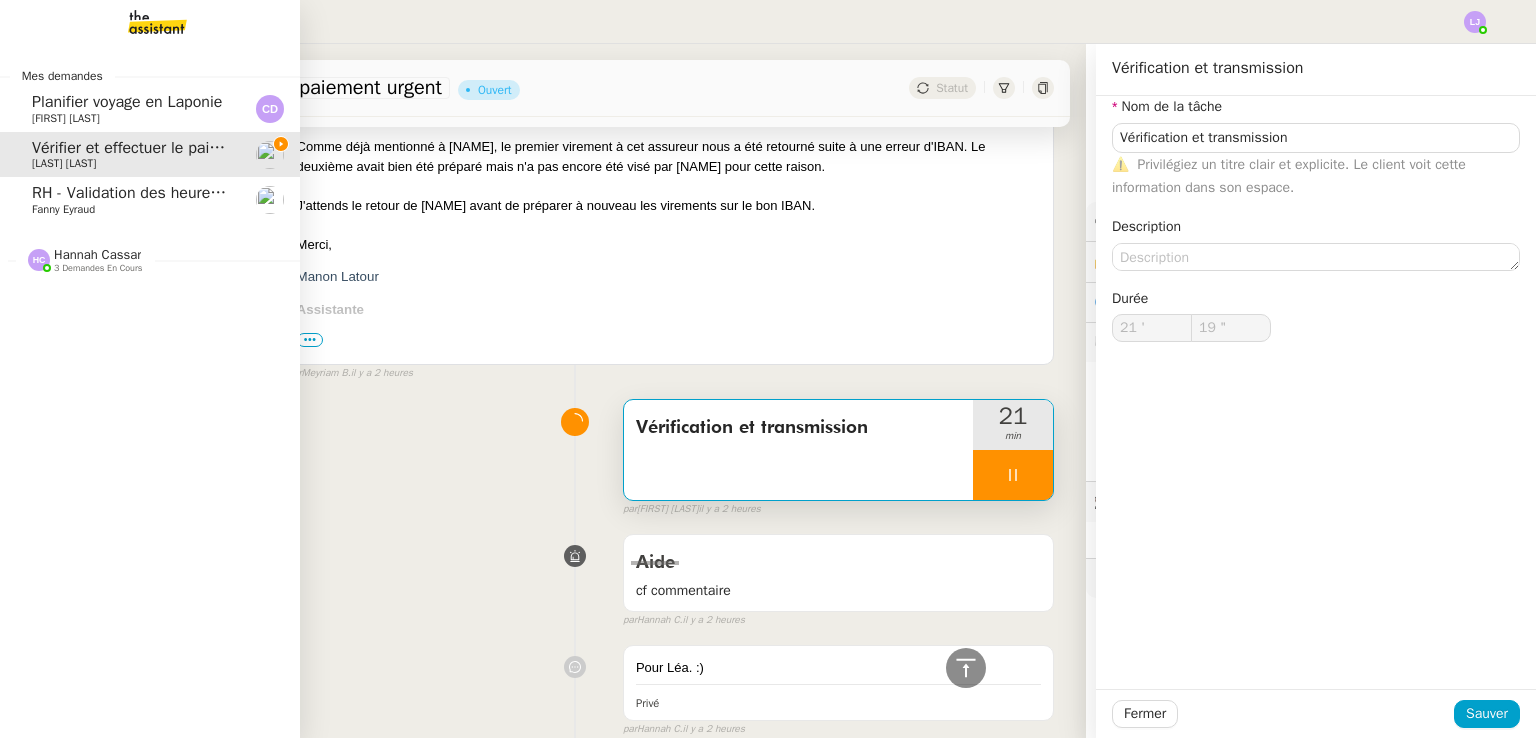 click on "Fanny Eyraud" 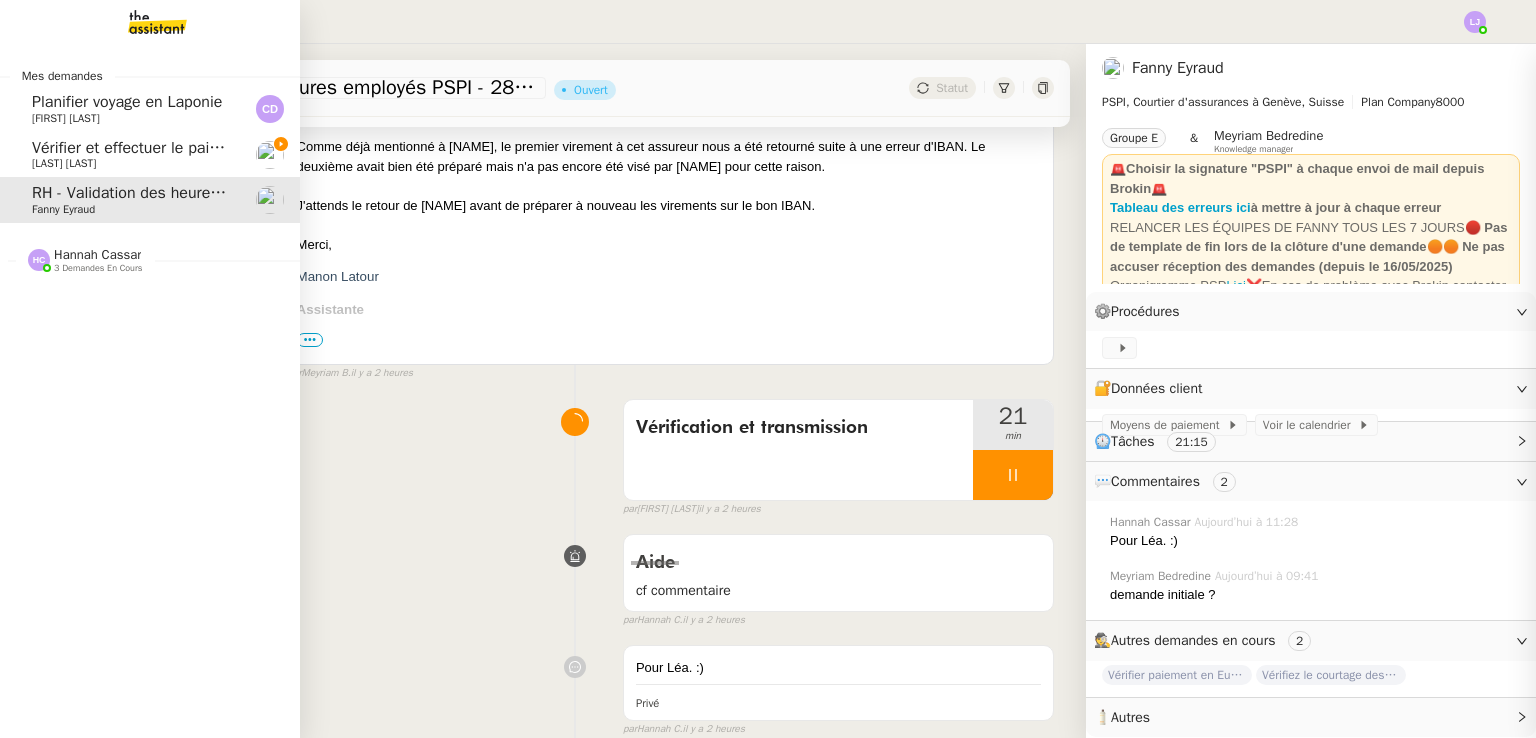 scroll, scrollTop: 380, scrollLeft: 0, axis: vertical 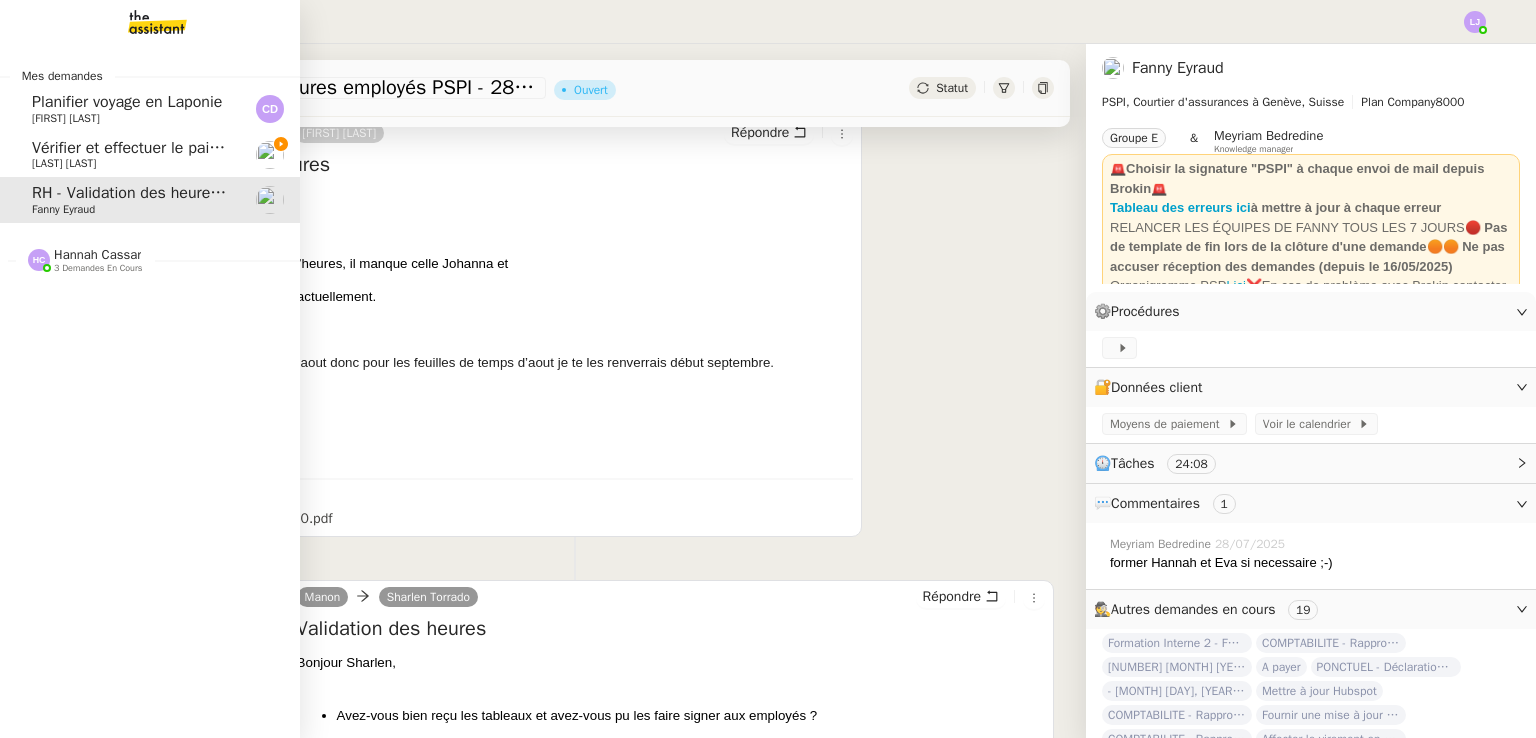 click on "Vérifier et effectuer le paiement urgent    [NAME]" 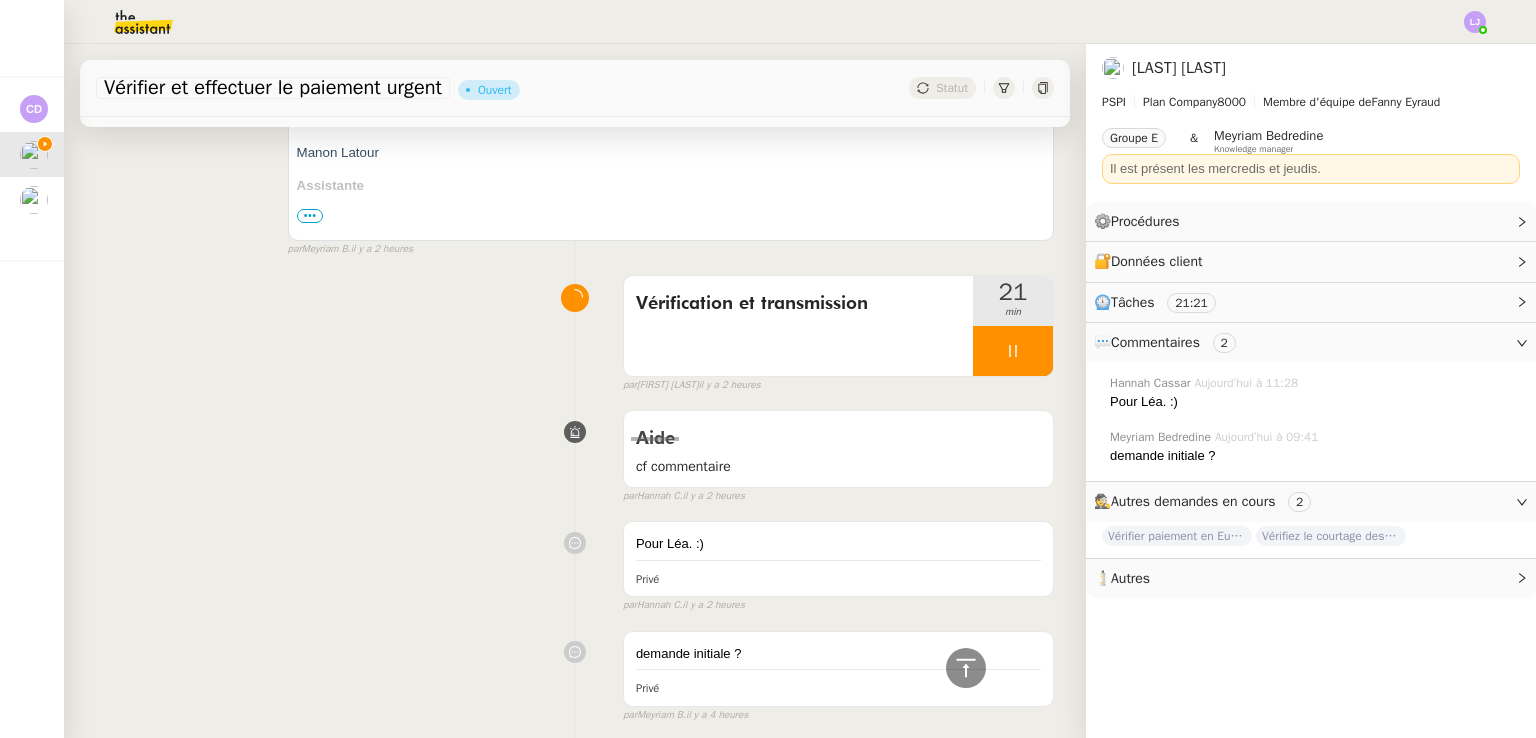 scroll, scrollTop: 1388, scrollLeft: 0, axis: vertical 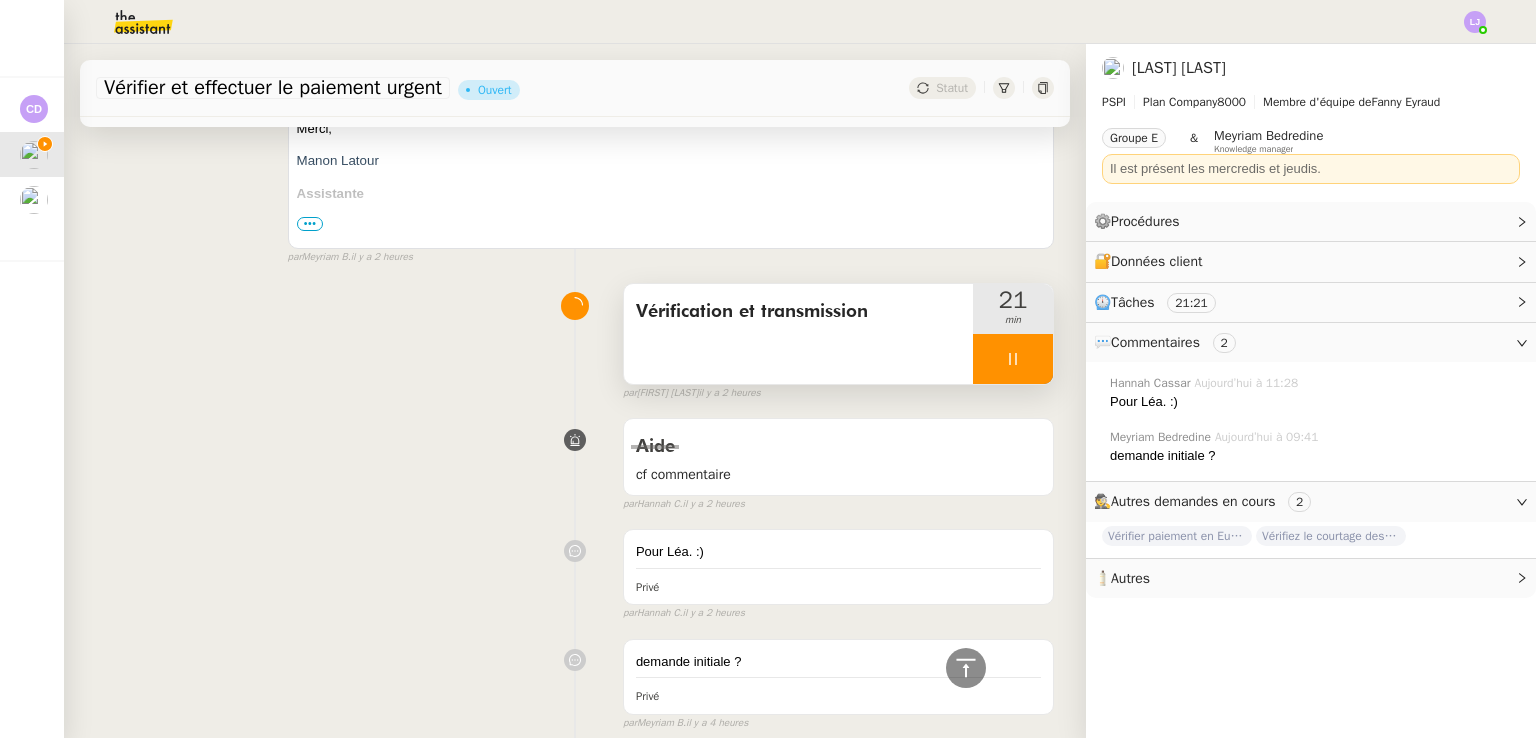 click at bounding box center [1013, 359] 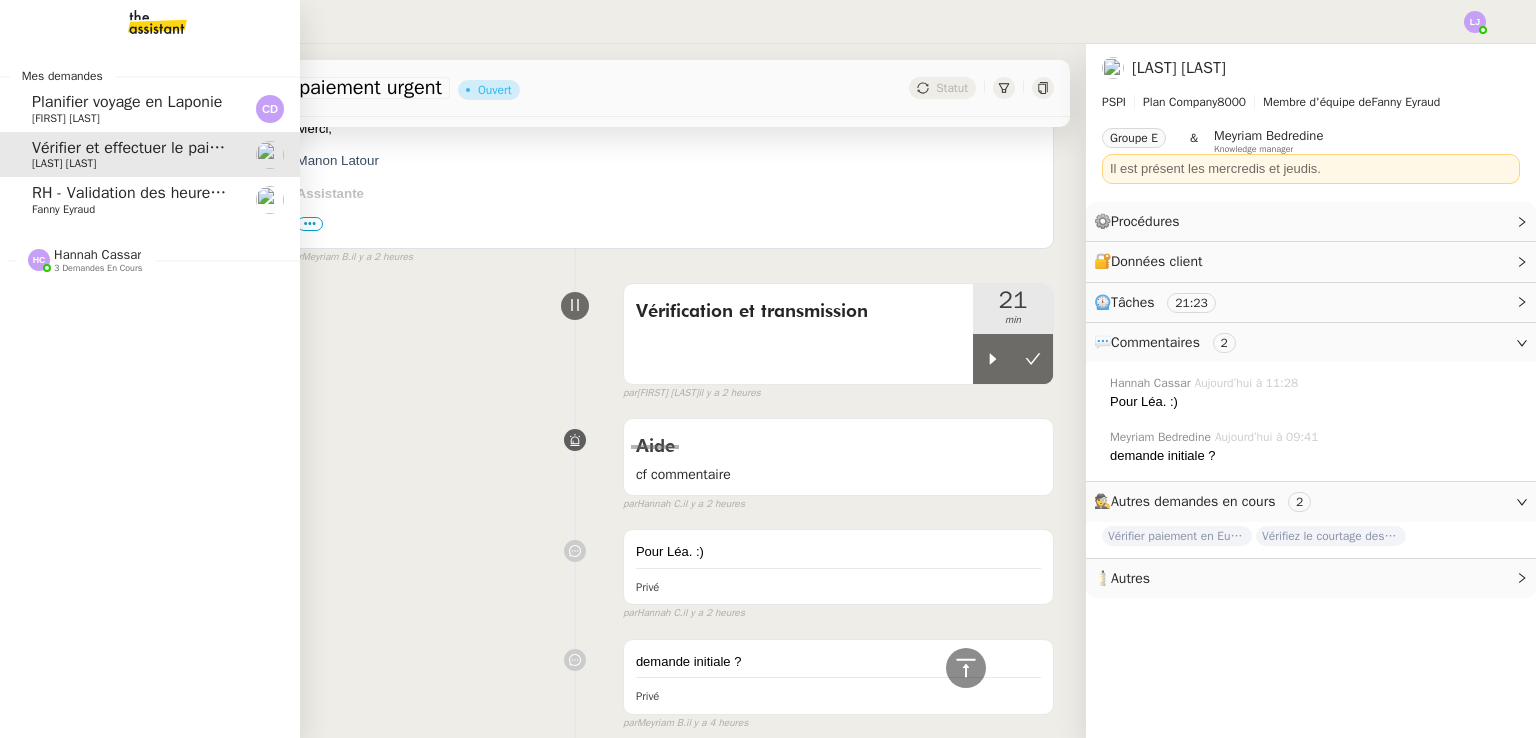 click on "RH - Validation des heures employés PSPI - 28 juillet 2025" 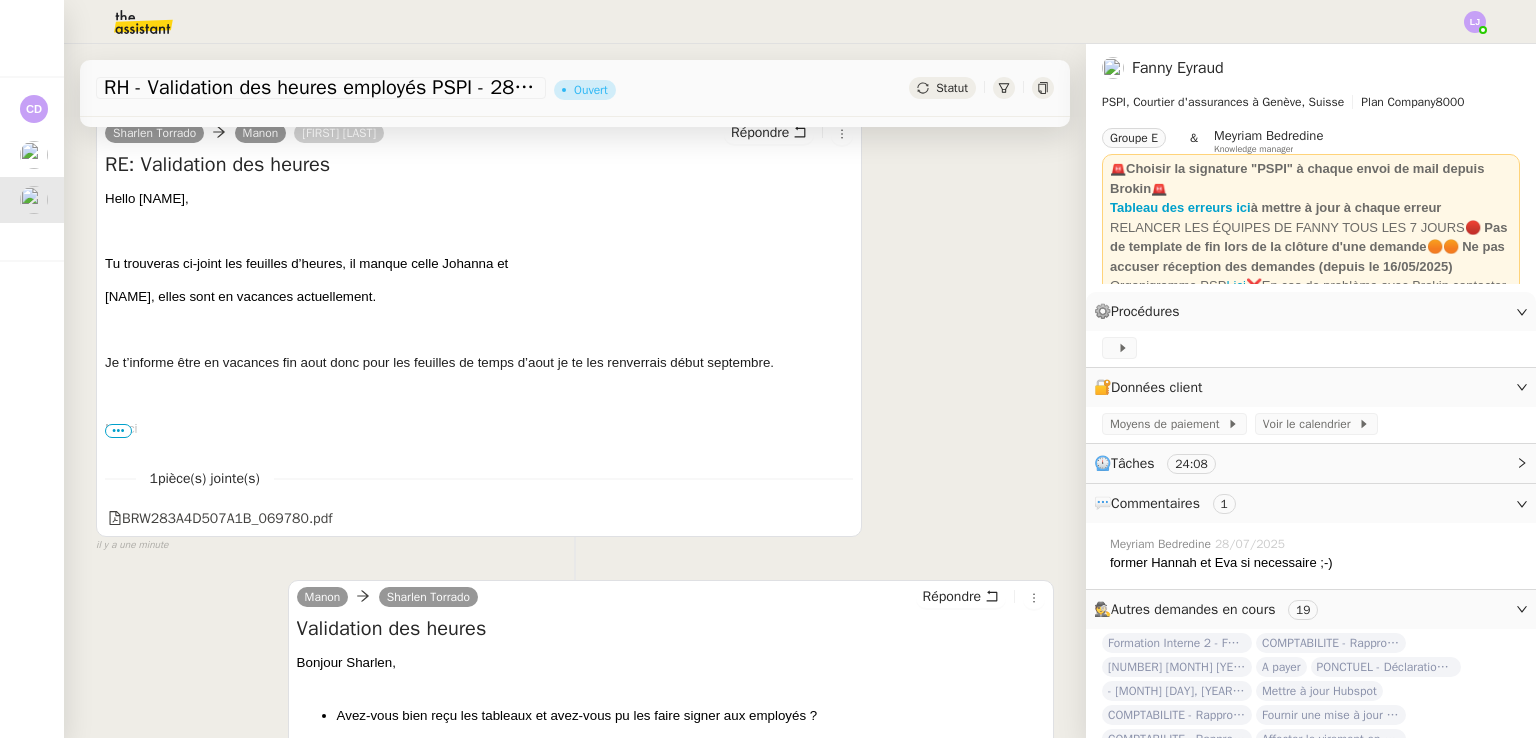scroll, scrollTop: 0, scrollLeft: 0, axis: both 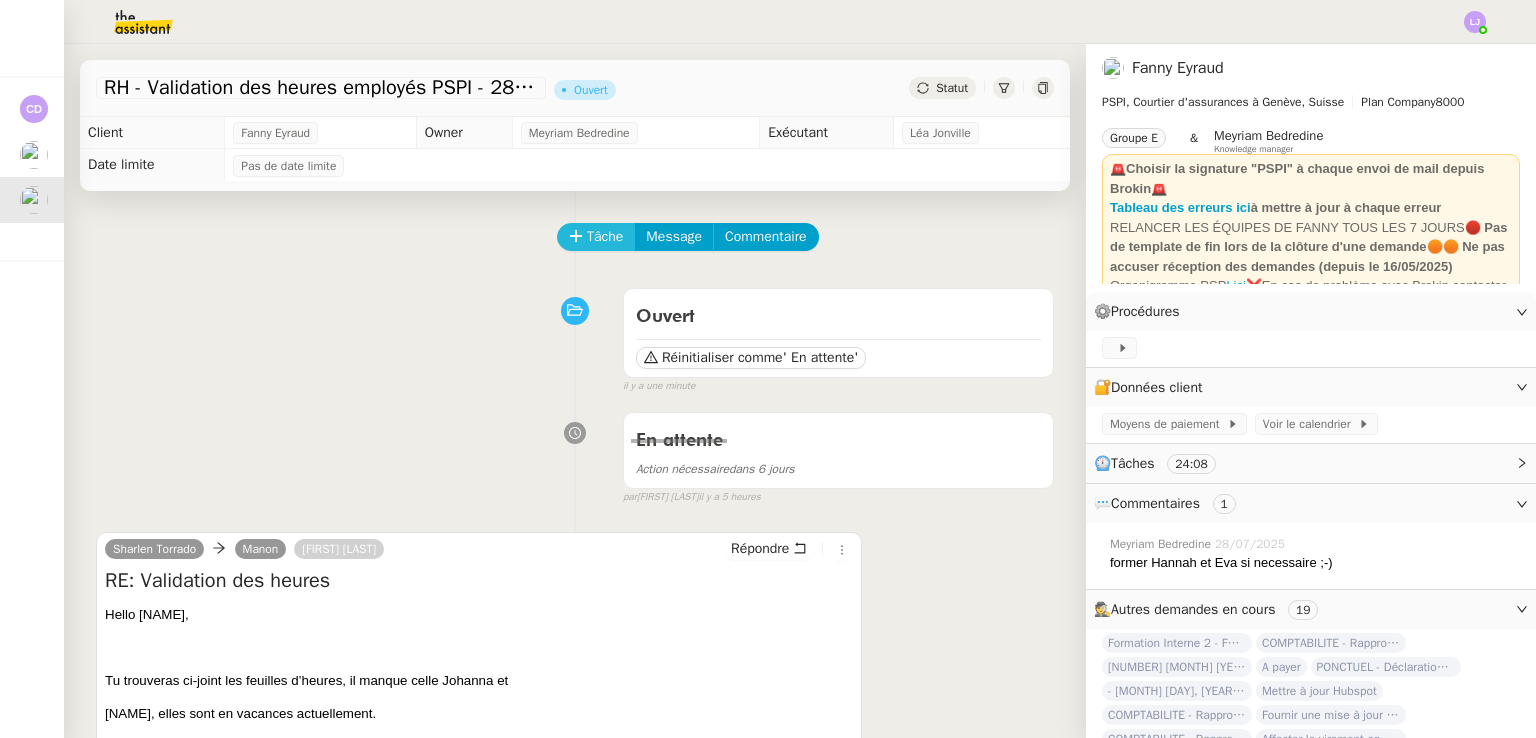 click on "Tâche" 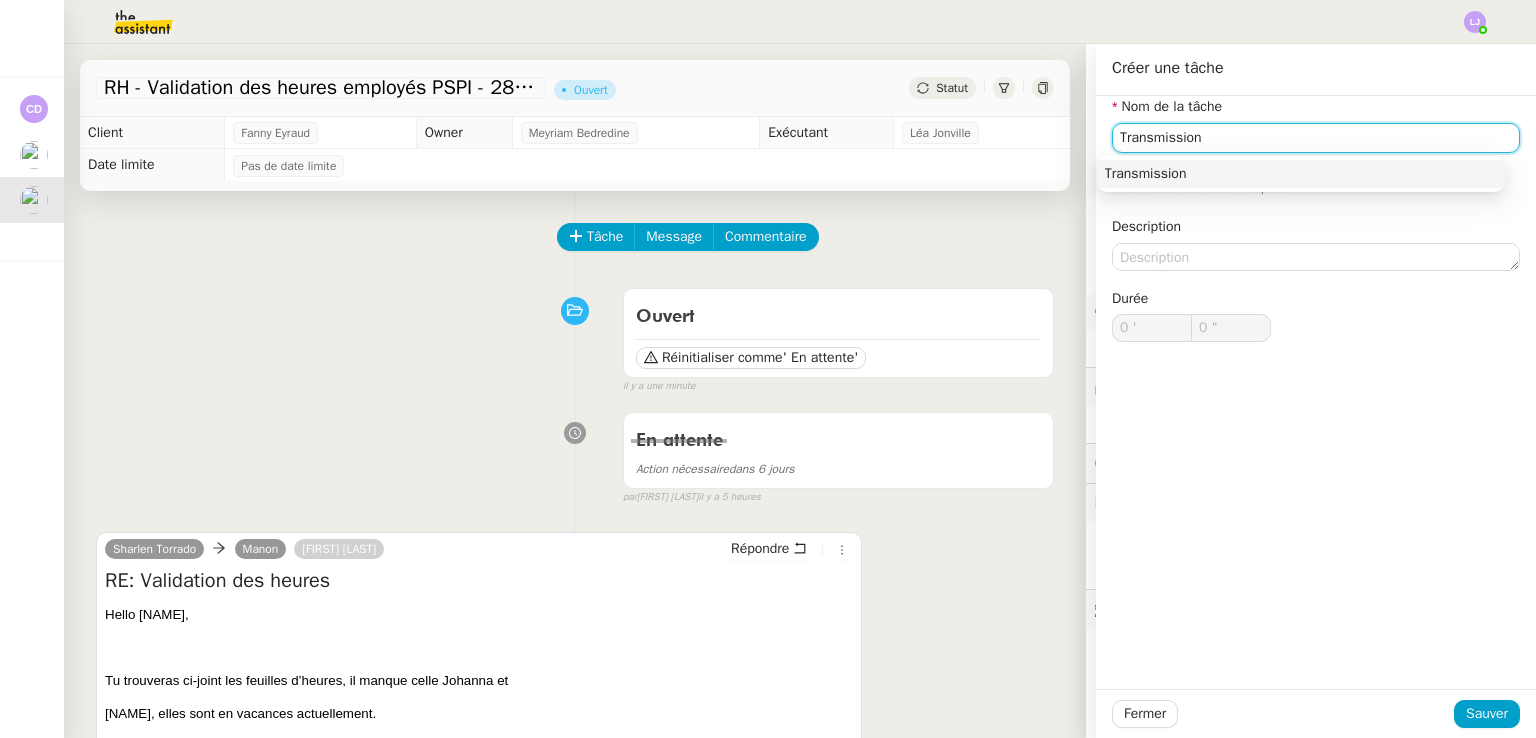 type on "Transmission" 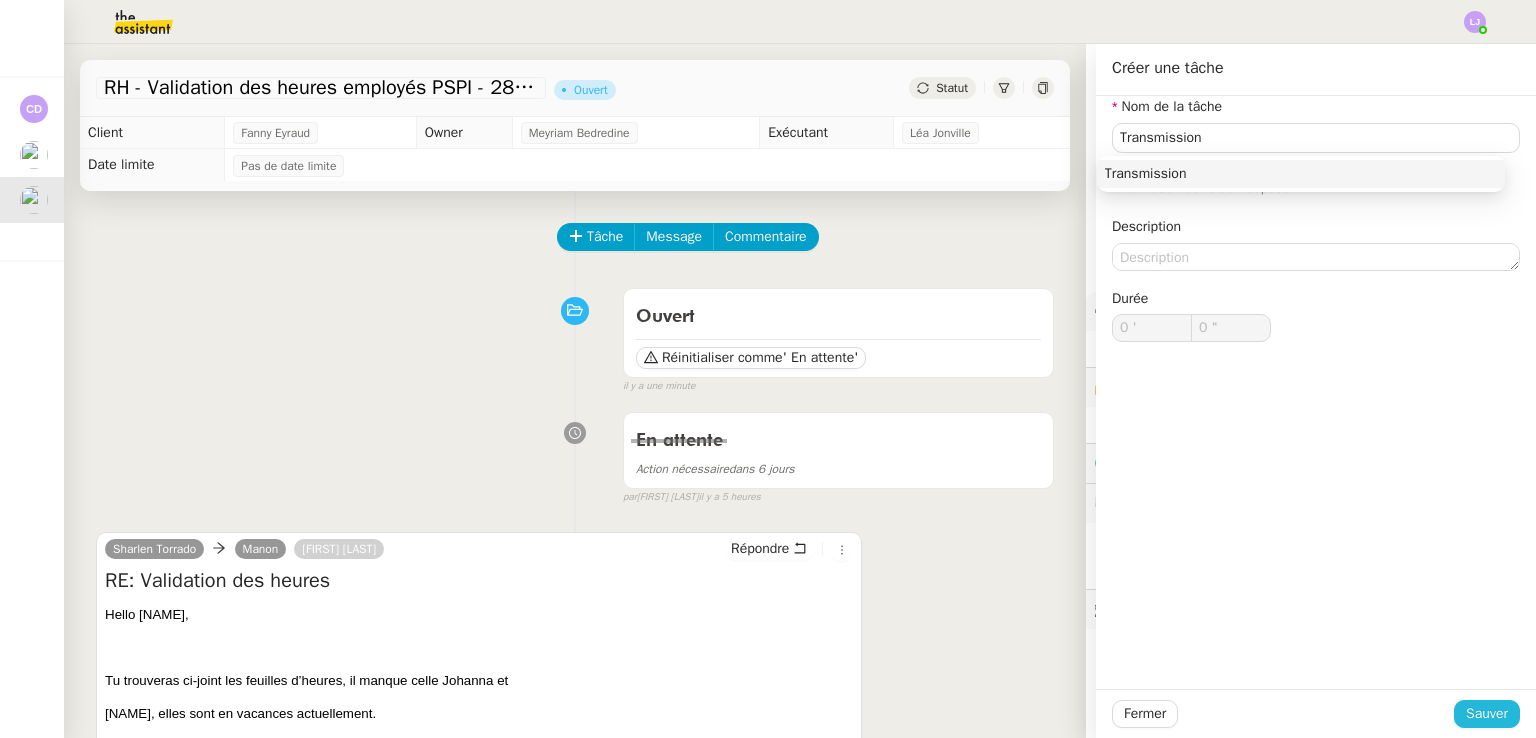 drag, startPoint x: 1491, startPoint y: 730, endPoint x: 1448, endPoint y: 720, distance: 44.14748 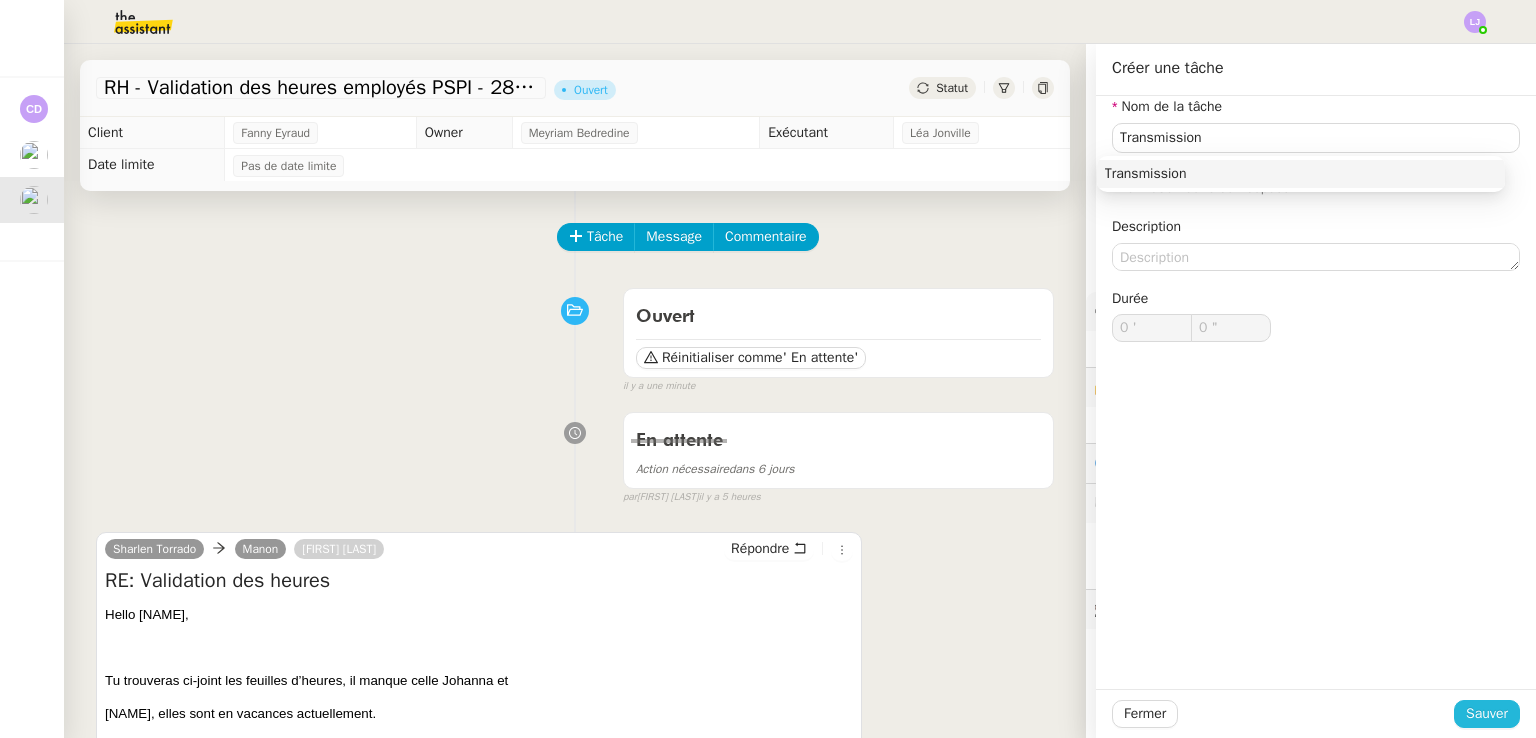 click on "Sauver" 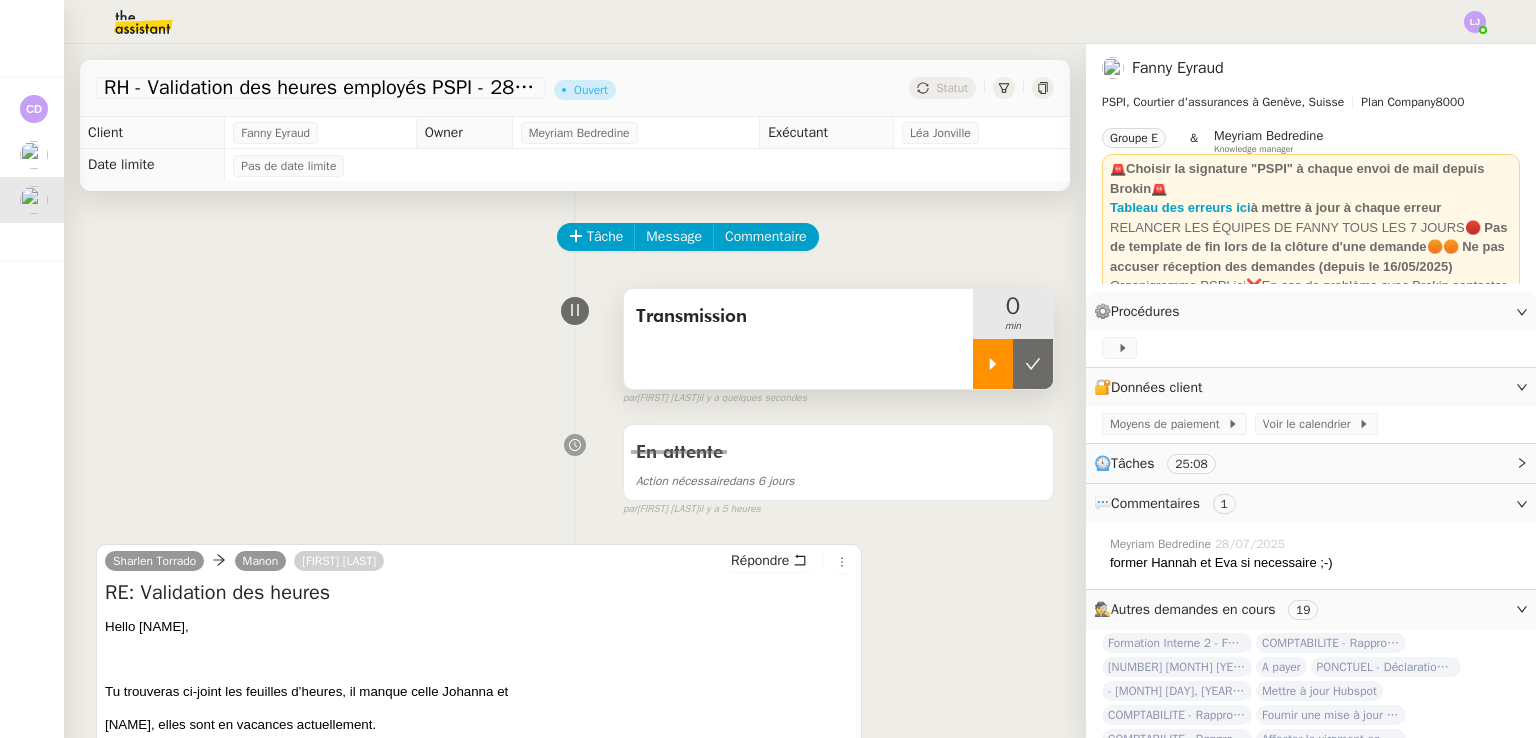 click 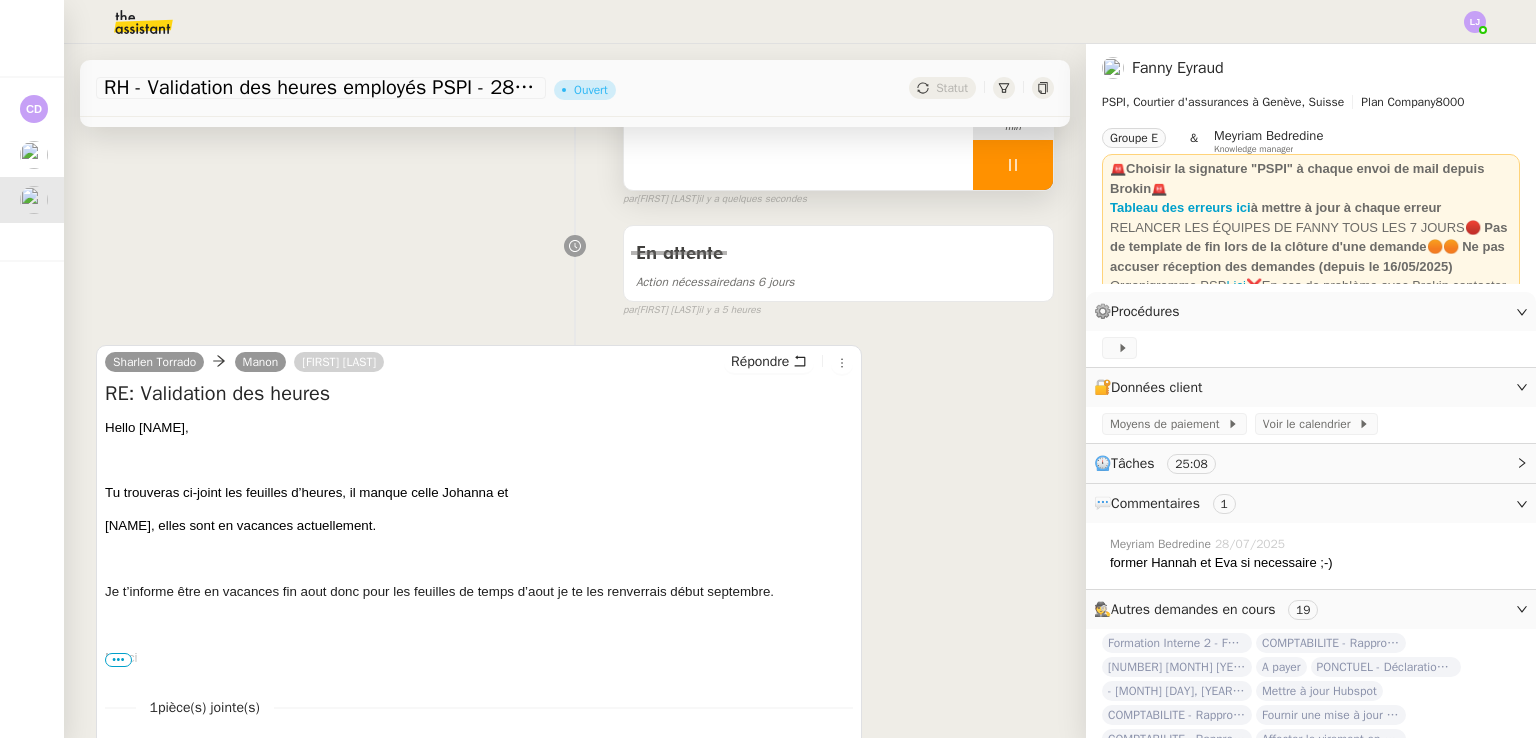 scroll, scrollTop: 200, scrollLeft: 0, axis: vertical 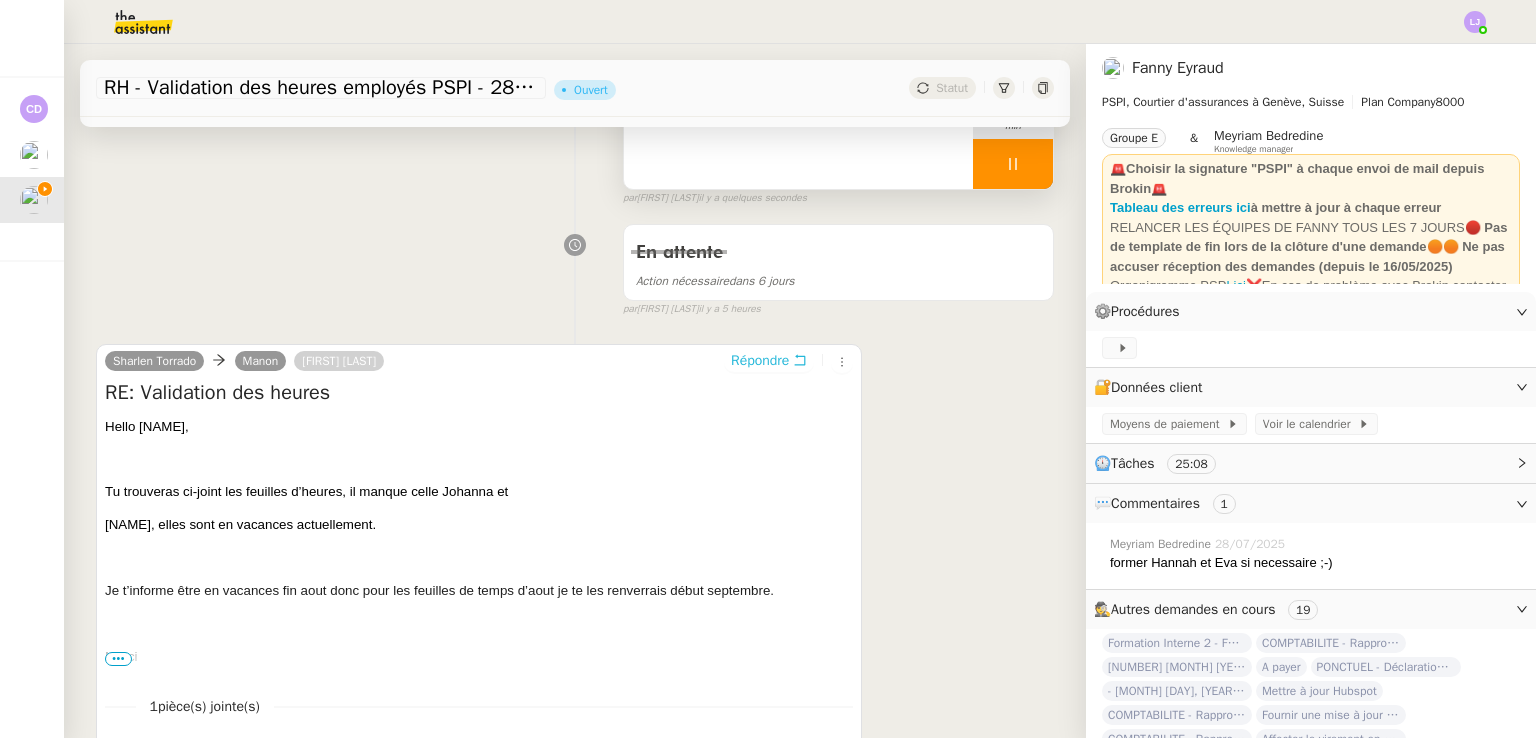 click on "Répondre" at bounding box center (760, 361) 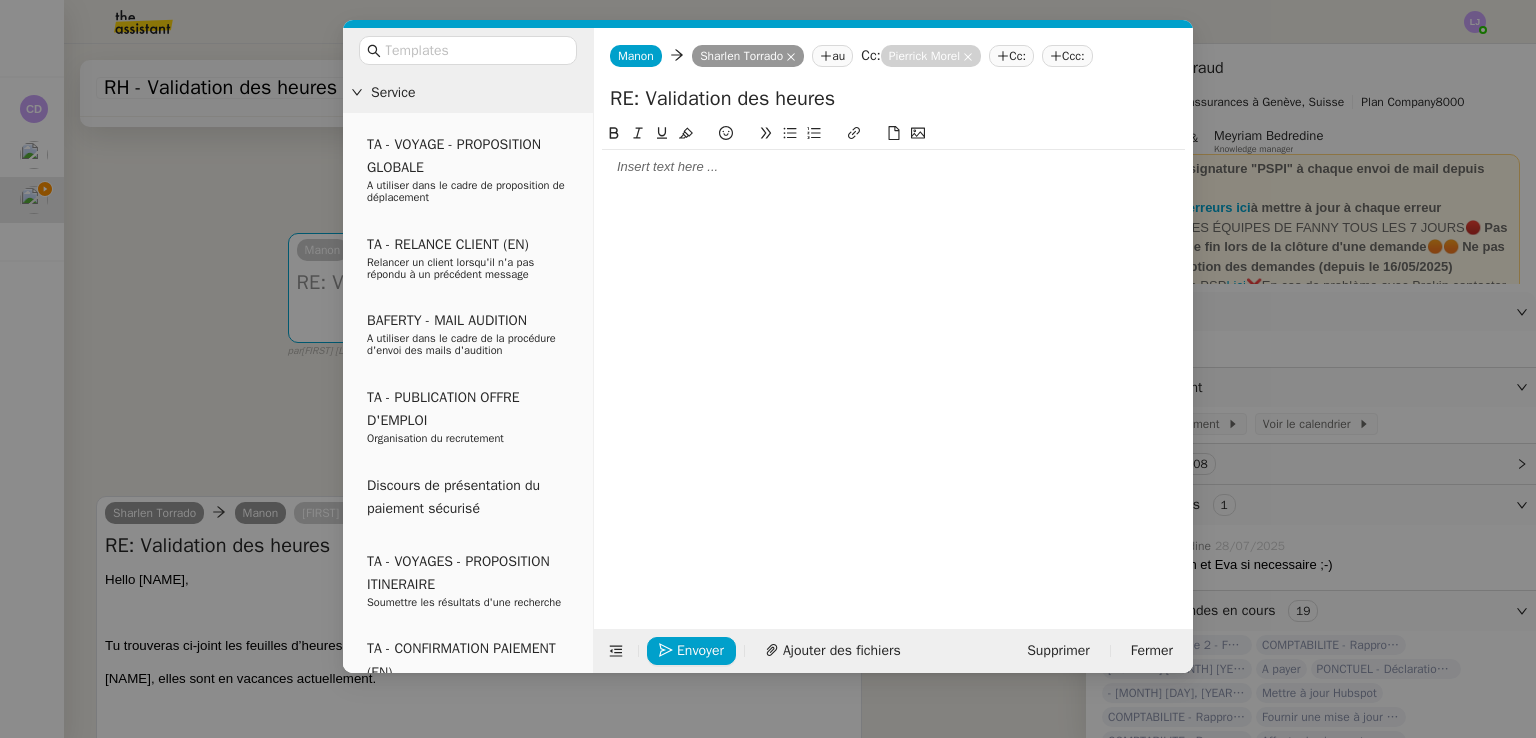click 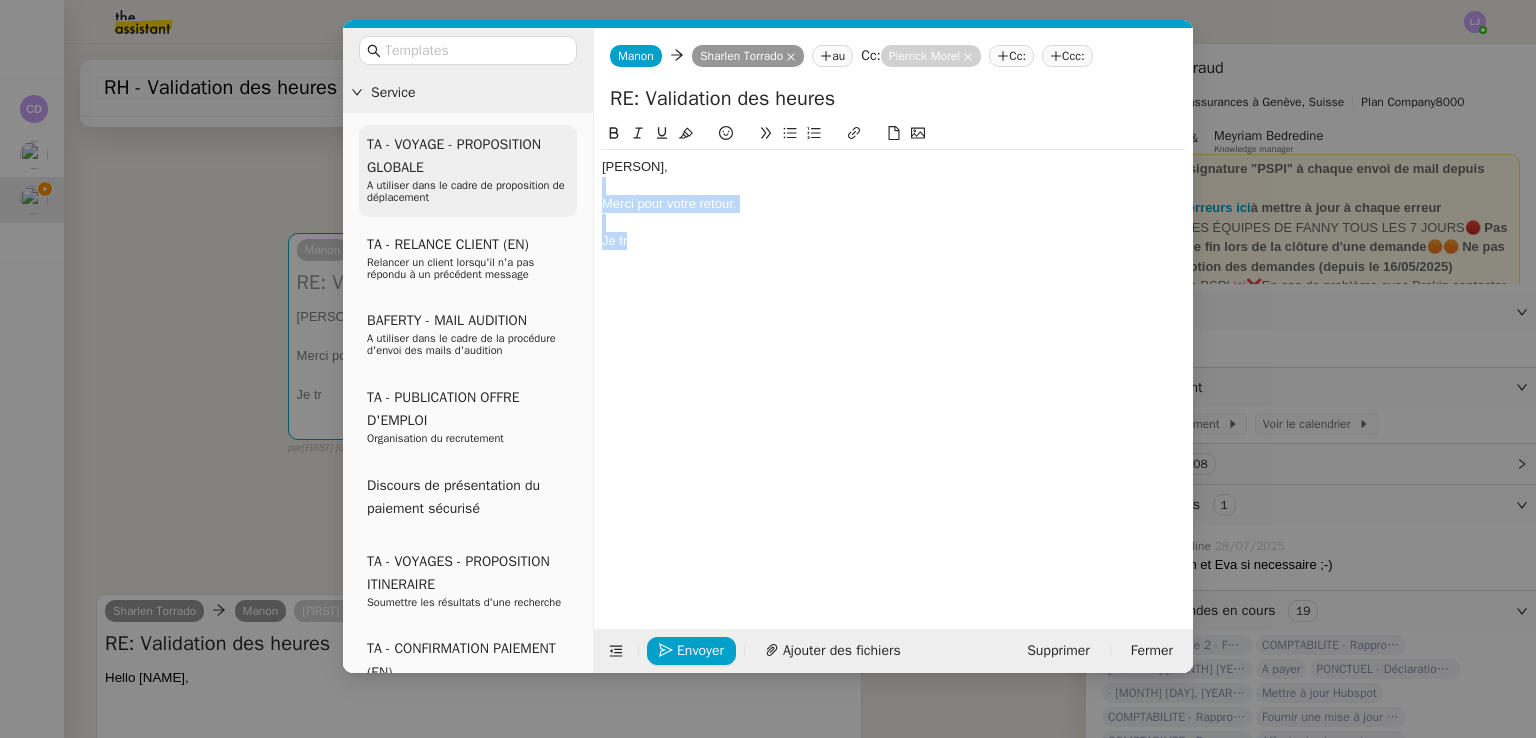 drag, startPoint x: 648, startPoint y: 243, endPoint x: 574, endPoint y: 192, distance: 89.87213 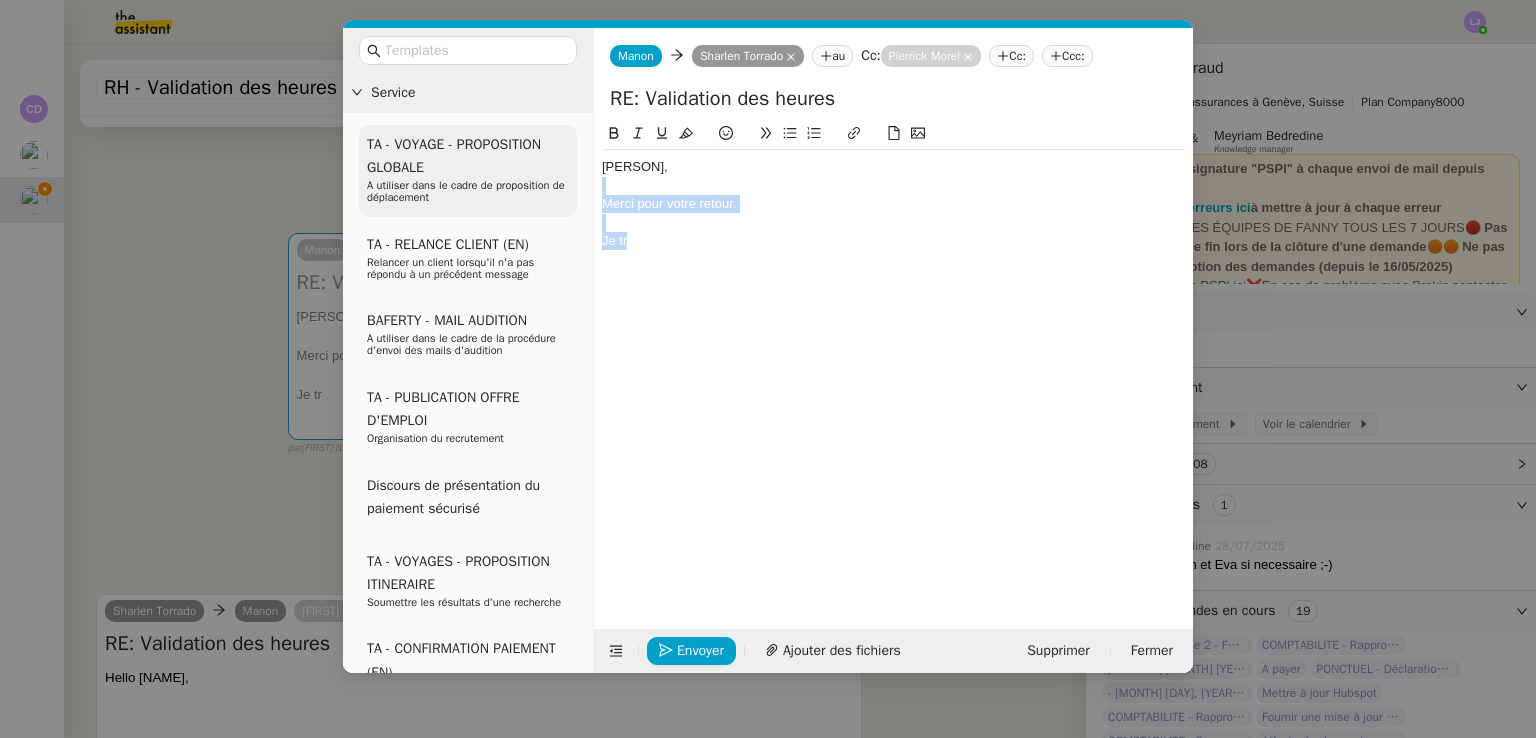 click on "Service TA - VOYAGE - PROPOSITION GLOBALE    A utiliser dans le cadre de proposition de déplacement TA - RELANCE CLIENT (EN)    Relancer un client lorsqu'il n'a pas répondu à un précédent message BAFERTY - MAIL AUDITION    A utiliser dans le cadre de la procédure d'envoi des mails d'audition TA - PUBLICATION OFFRE D'EMPLOI     Organisation du recrutement Discours de présentation du paiement sécurisé    TA - VOYAGES - PROPOSITION ITINERAIRE    Soumettre les résultats d'une recherche TA - CONFIRMATION PAIEMENT (EN)    Confirmer avec le client de modèle de transaction - Attention Plan Pro nécessaire. TA - COURRIER EXPEDIE (recommandé)    A utiliser dans le cadre de l'envoi d'un courrier recommandé TA - PARTAGE DE CALENDRIER (EN)    A utiliser pour demander au client de partager son calendrier afin de faciliter l'accès et la gestion PSPI - Appel de fonds MJL    A utiliser dans le cadre de la procédure d'appel de fonds MJL TA - RELANCE CLIENT    PSPI - Appel de cotisation CFE" at bounding box center (768, 350) 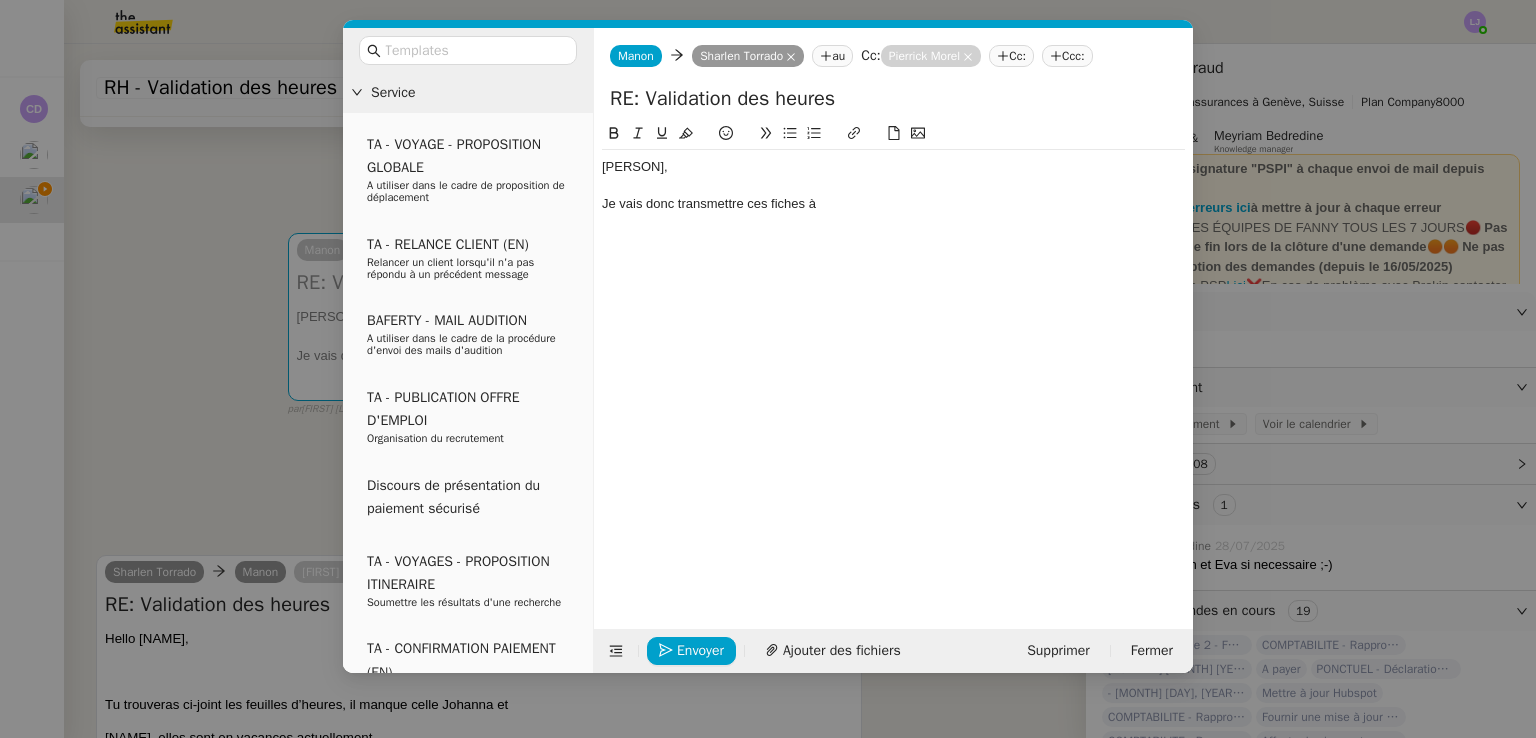 click on "Service TA - VOYAGE - PROPOSITION GLOBALE    A utiliser dans le cadre de proposition de déplacement TA - RELANCE CLIENT (EN)    Relancer un client lorsqu'il n'a pas répondu à un précédent message BAFERTY - MAIL AUDITION    A utiliser dans le cadre de la procédure d'envoi des mails d'audition TA - PUBLICATION OFFRE D'EMPLOI     Organisation du recrutement Discours de présentation du paiement sécurisé    TA - VOYAGES - PROPOSITION ITINERAIRE    Soumettre les résultats d'une recherche TA - CONFIRMATION PAIEMENT (EN)    Confirmer avec le client de modèle de transaction - Attention Plan Pro nécessaire. TA - COURRIER EXPEDIE (recommandé)    A utiliser dans le cadre de l'envoi d'un courrier recommandé TA - PARTAGE DE CALENDRIER (EN)    A utiliser pour demander au client de partager son calendrier afin de faciliter l'accès et la gestion PSPI - Appel de fonds MJL    A utiliser dans le cadre de la procédure d'appel de fonds MJL TA - RELANCE CLIENT    PSPI - Appel de cotisation CFE" at bounding box center [768, 369] 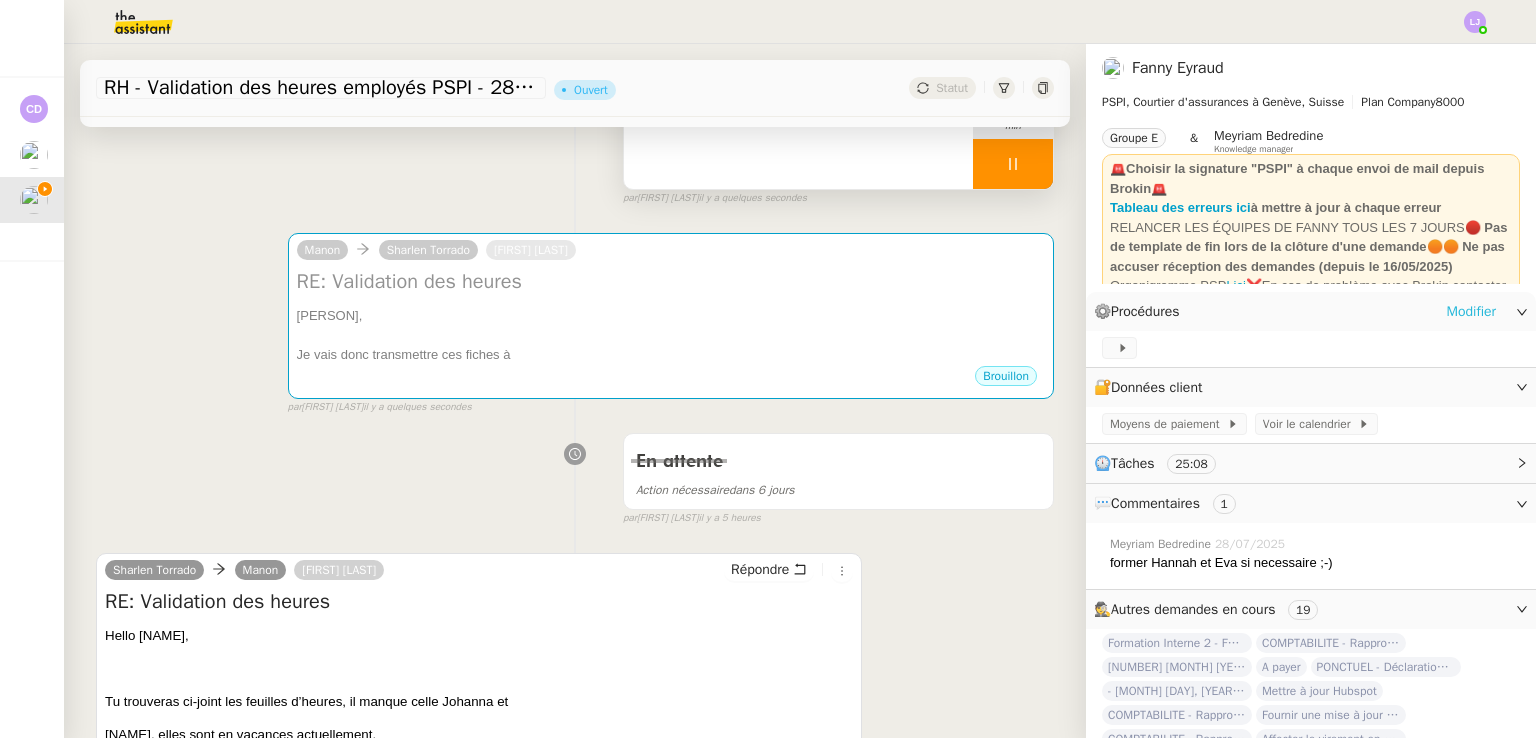 click on "Modifier" 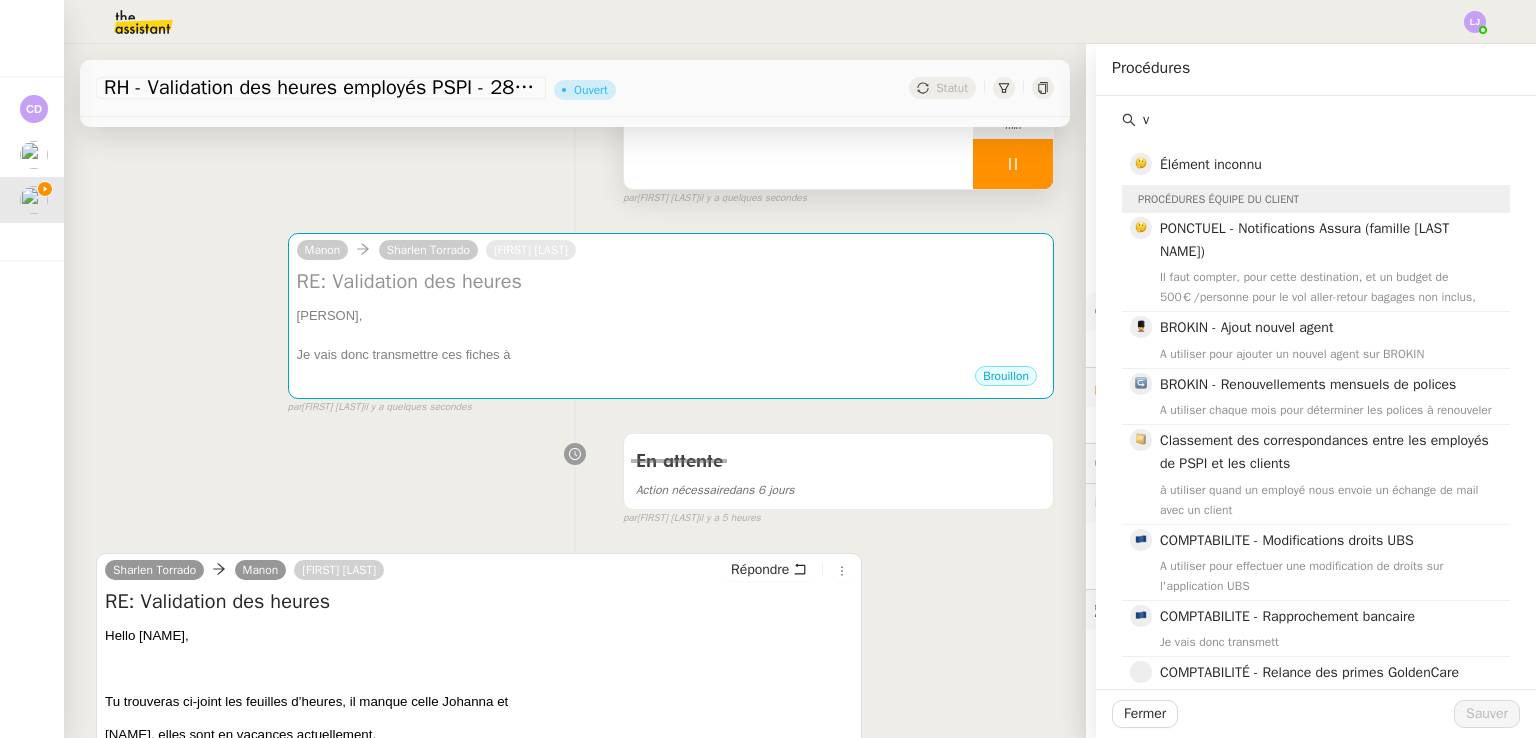click on "v" 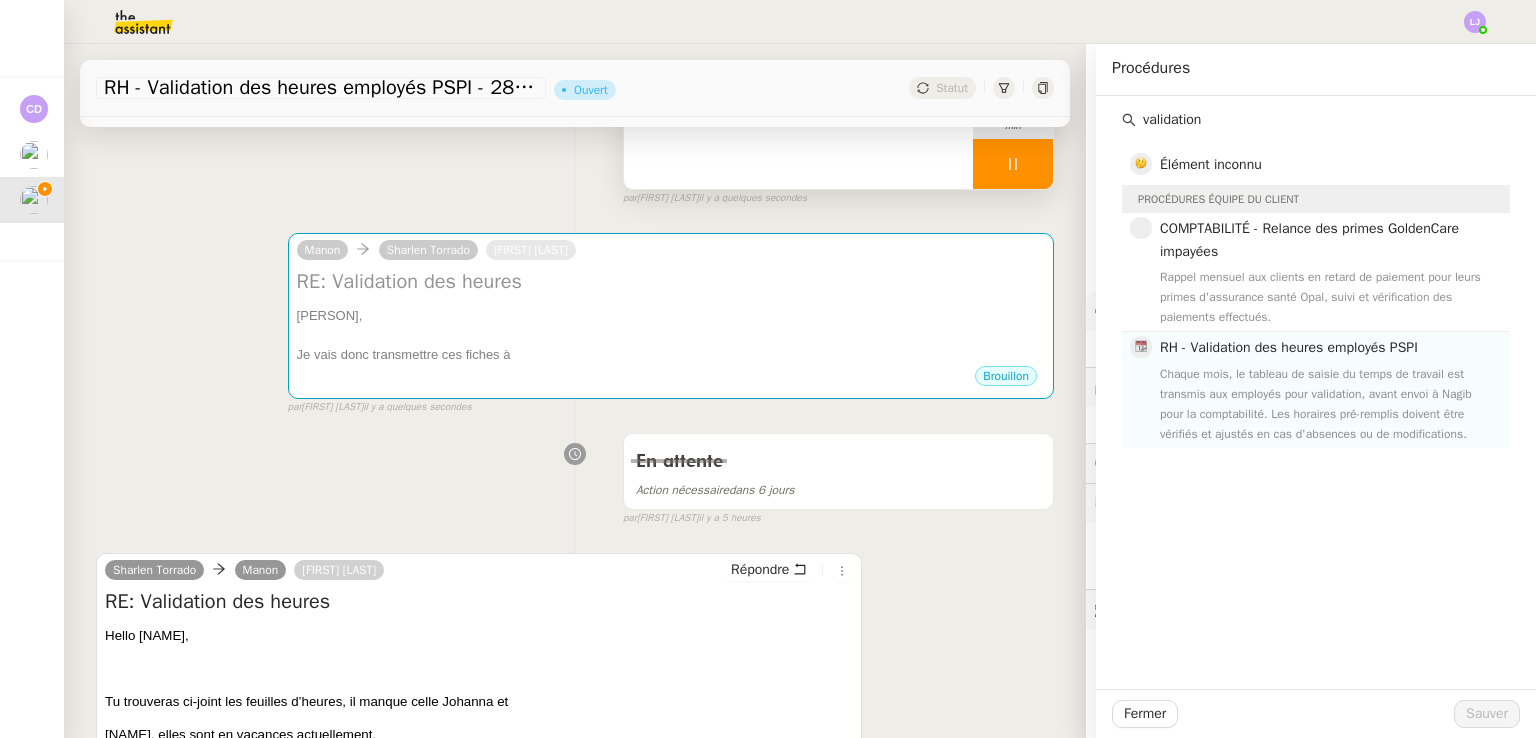 type on "validation" 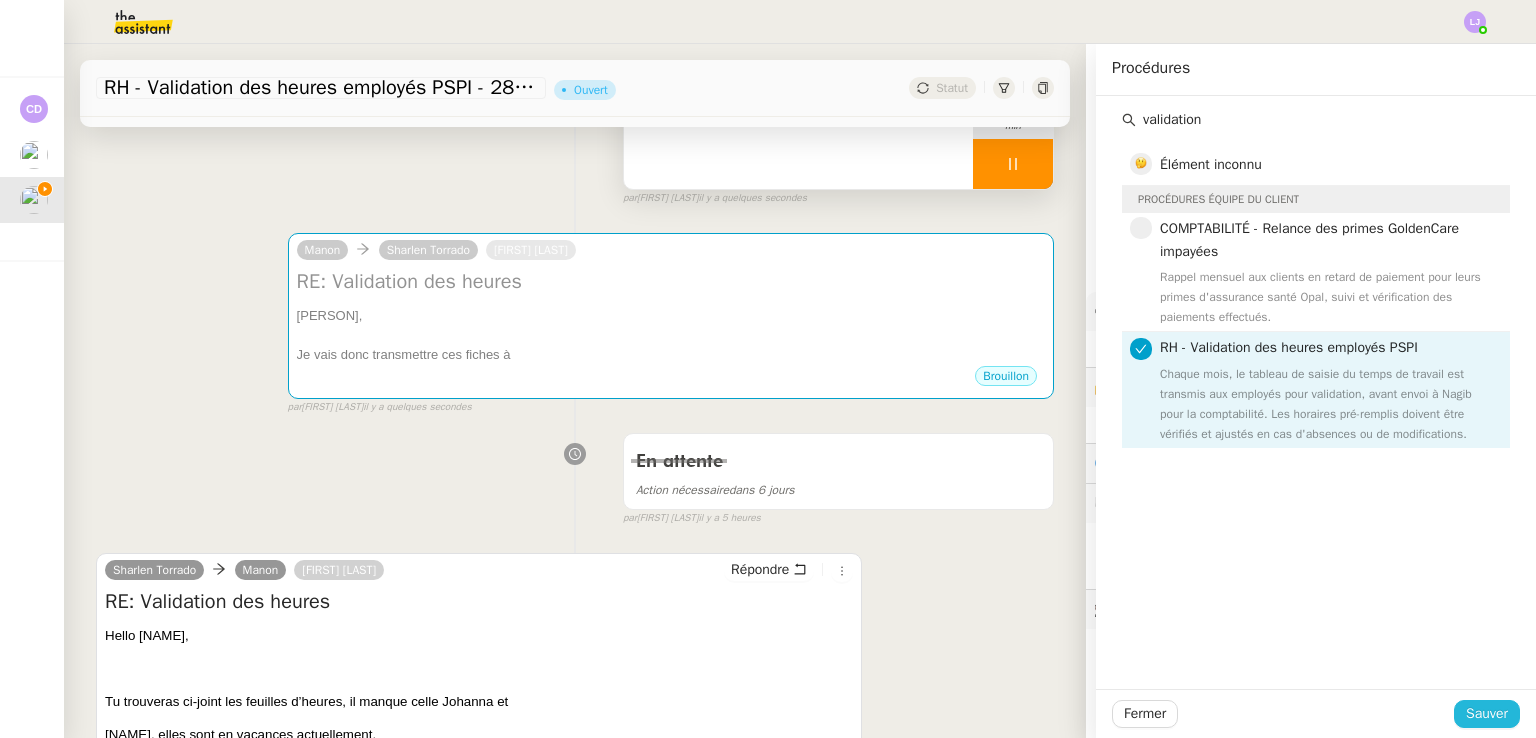 click on "Sauver" 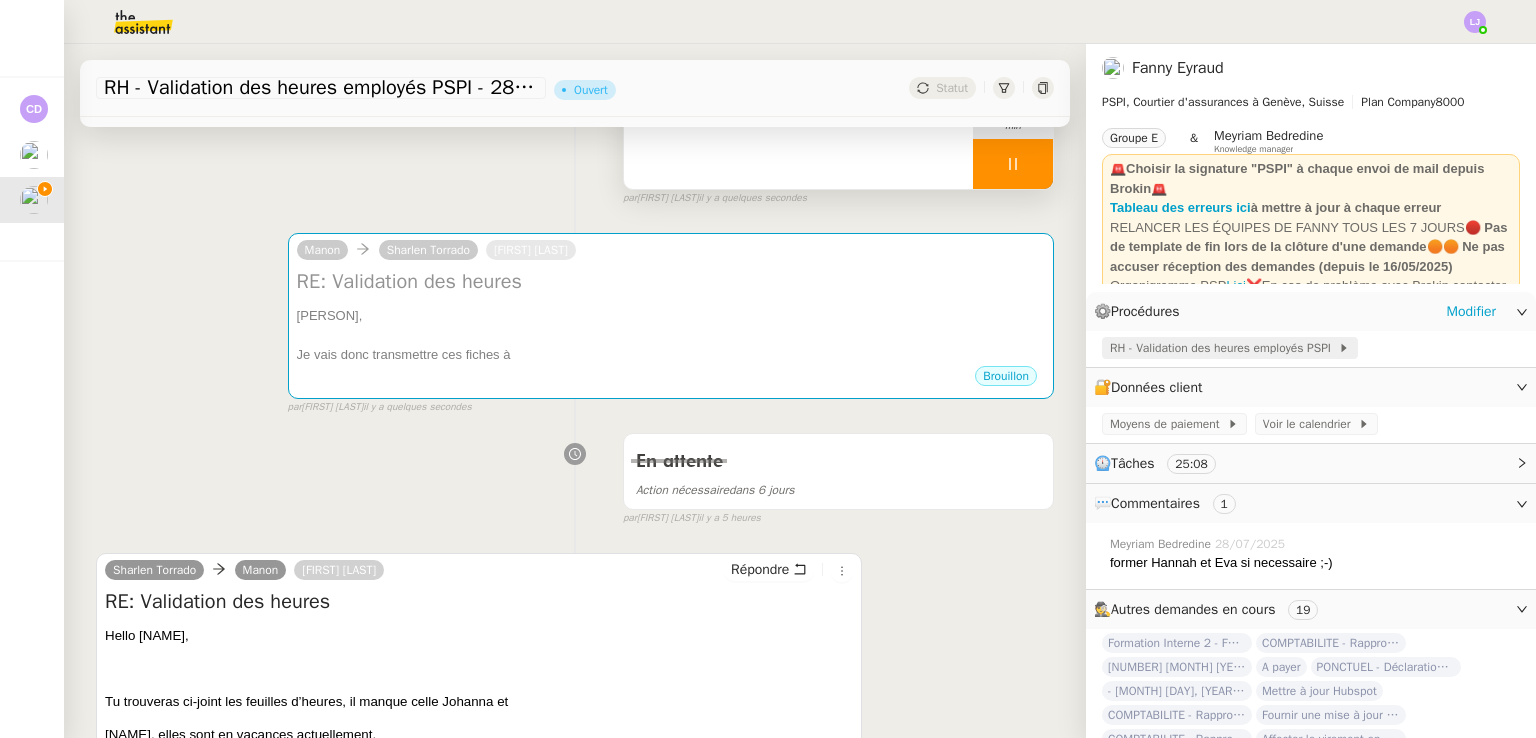 click on "RH - Validation des heures employés PSPI" 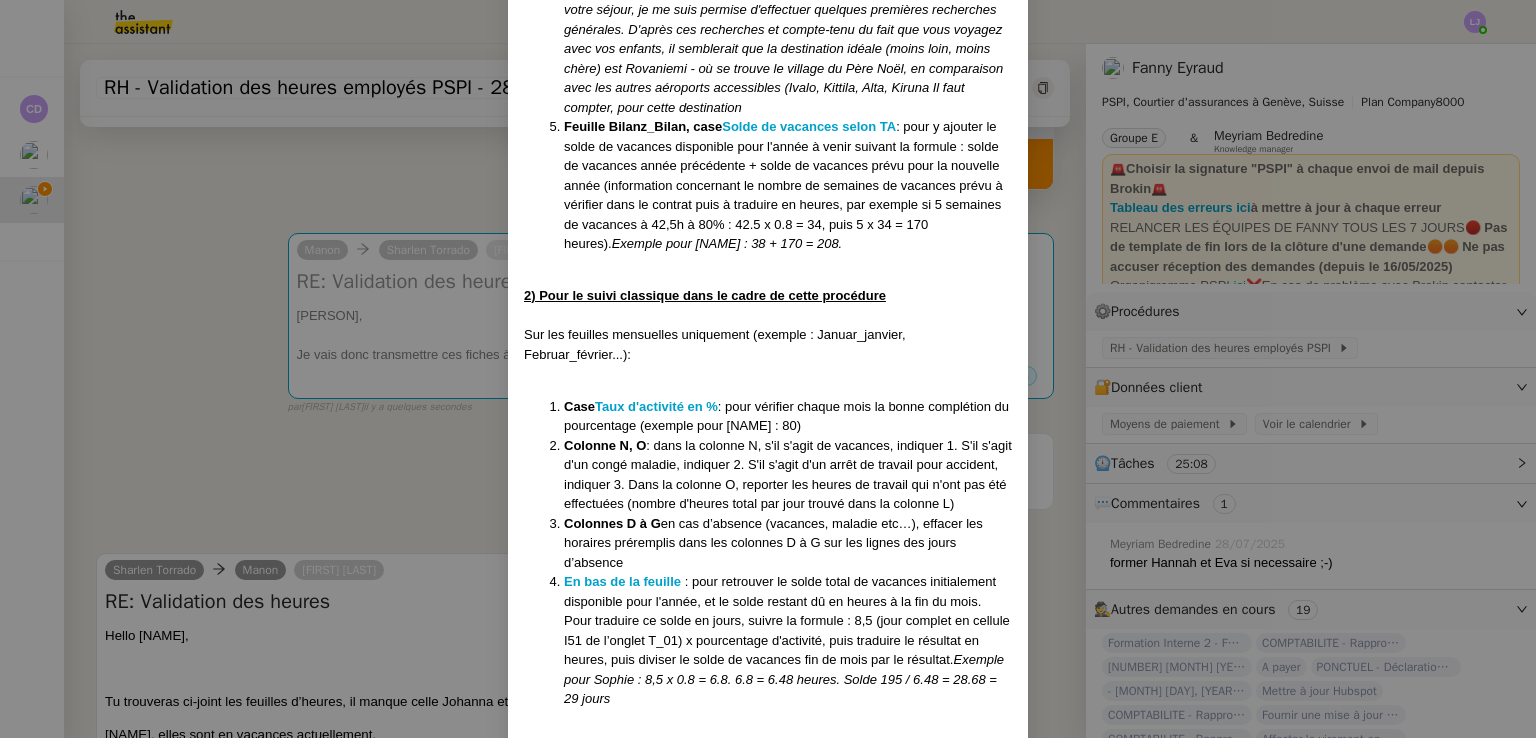 scroll, scrollTop: 1764, scrollLeft: 0, axis: vertical 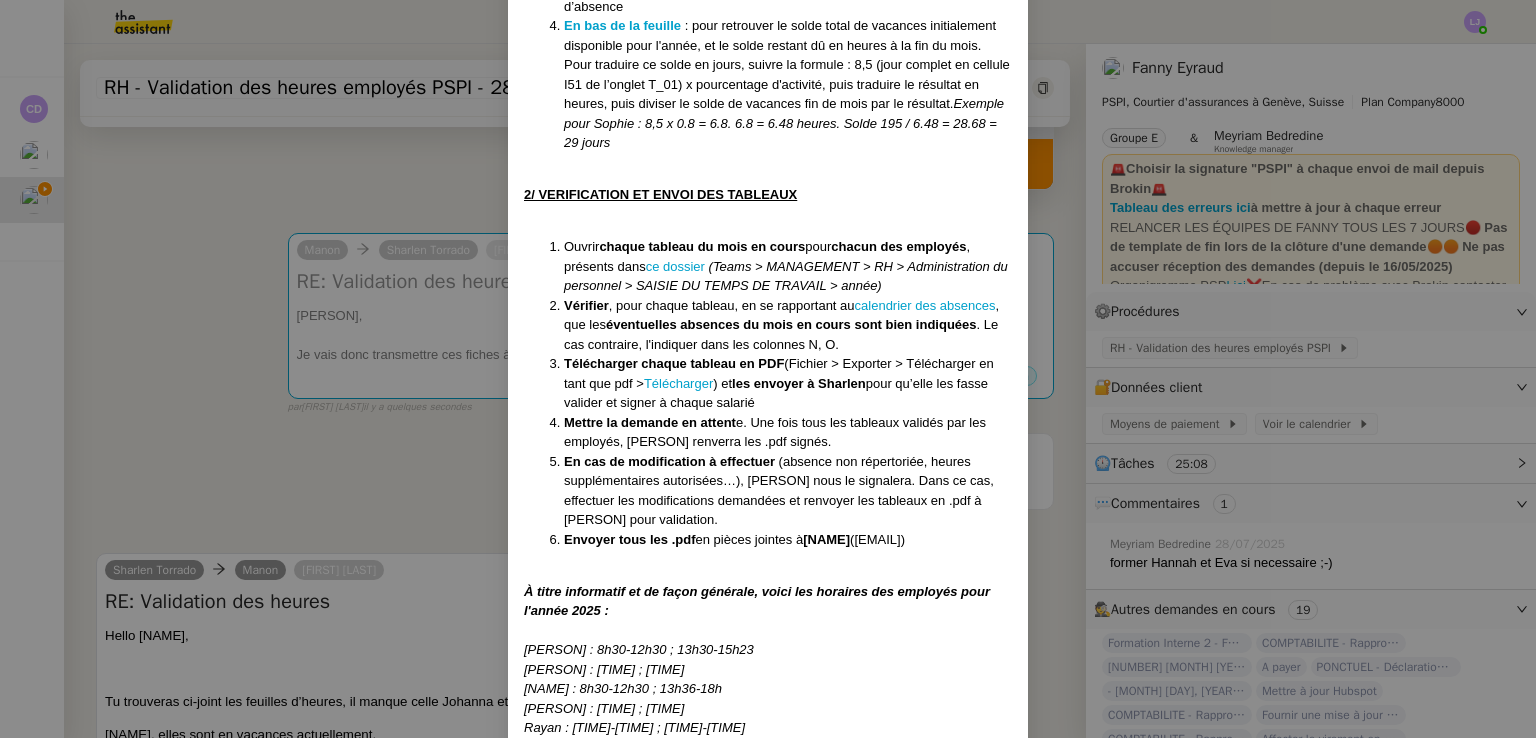 click on "Créé le [DATE] Modifiée le [DATE] Contexte  : Chaque mois, nous devons transmettre le tableau de saisie du temps de travail à chaque employé, afin qu'ils puissent valider leurs horaires. Il sera ensuite transmis à [NAME] pour la comptabilité. En Suisse, le suivi des horaires des employés doit être réalisé de façon stricte et fait l'objet d'une loi indérogeable de contrôles possibles (et d'amendes si mauvais suivi). Chaque employé doit signer sa feuille mensuelle répertoriant les horaires de travail effectués. Chez PSPI, les horaires sont déjà pré-remplis afin de correspondre aux horaires prévus par le contrat, il s'agira donc uniquement de faire valider les feuilles et de s'occuper d'ajouter les éventuelles absences survenues ou les éventuelles modifications d’horaires. Récurrence  :  Le 31 du mois PROCÉDURE  : ⚠️ Les tableaux ayant été remplis par [NAME], le contacter si des erreurs ou des problèmes techniques surviennent. 1/ USAGE GENERAL DU TABLEAU   Case   Ouvrir" at bounding box center (768, 369) 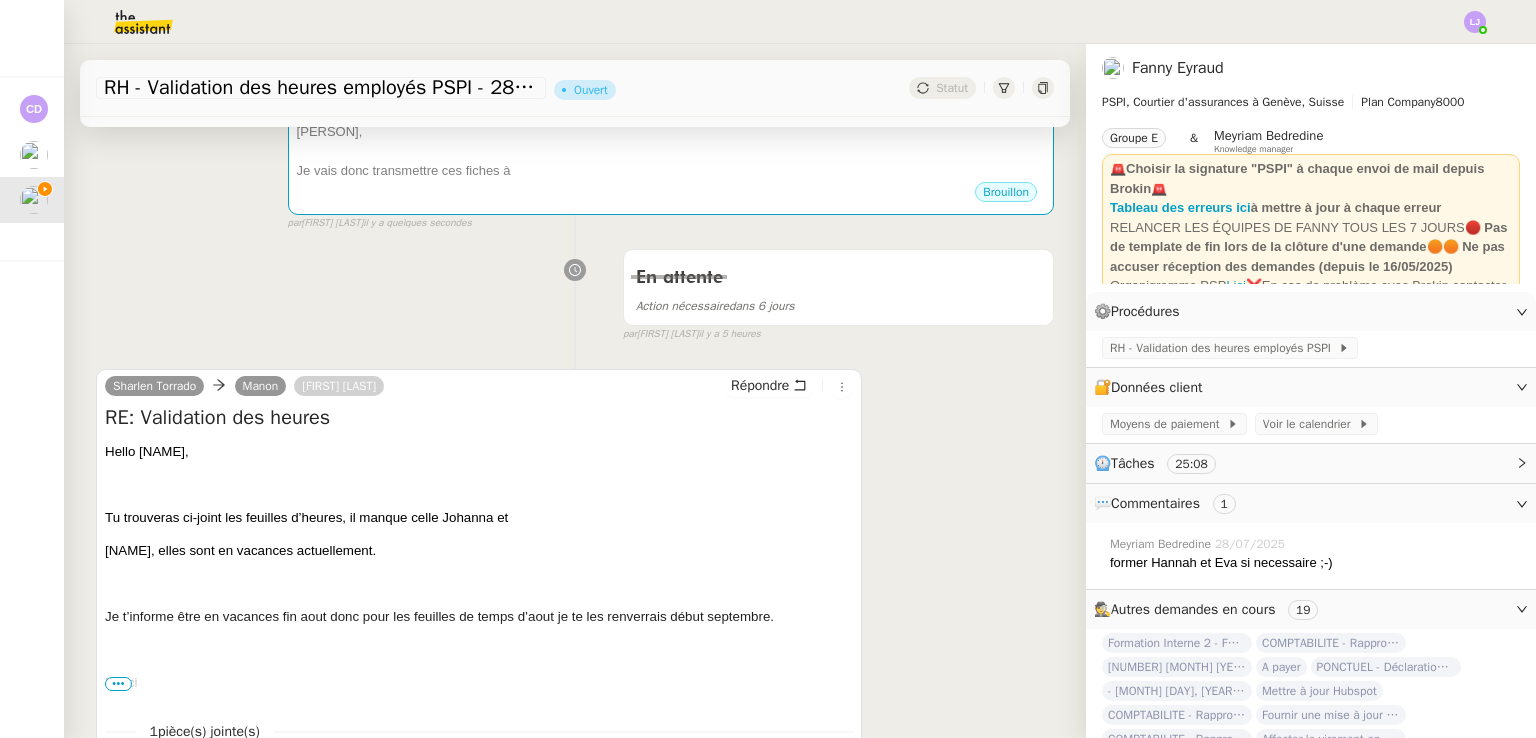 scroll, scrollTop: 311, scrollLeft: 0, axis: vertical 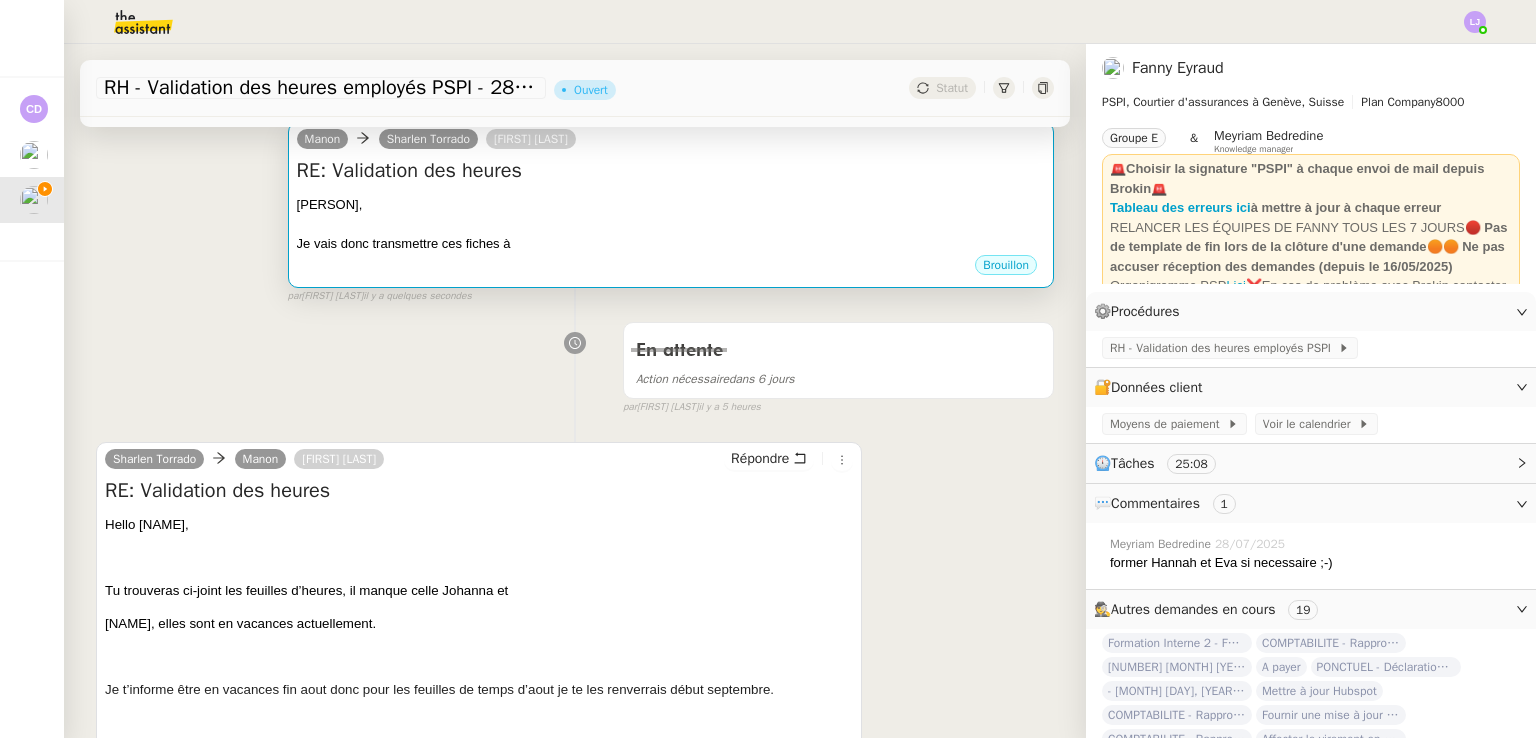 click on "Je vais donc transmettre ces fiches à" at bounding box center [671, 244] 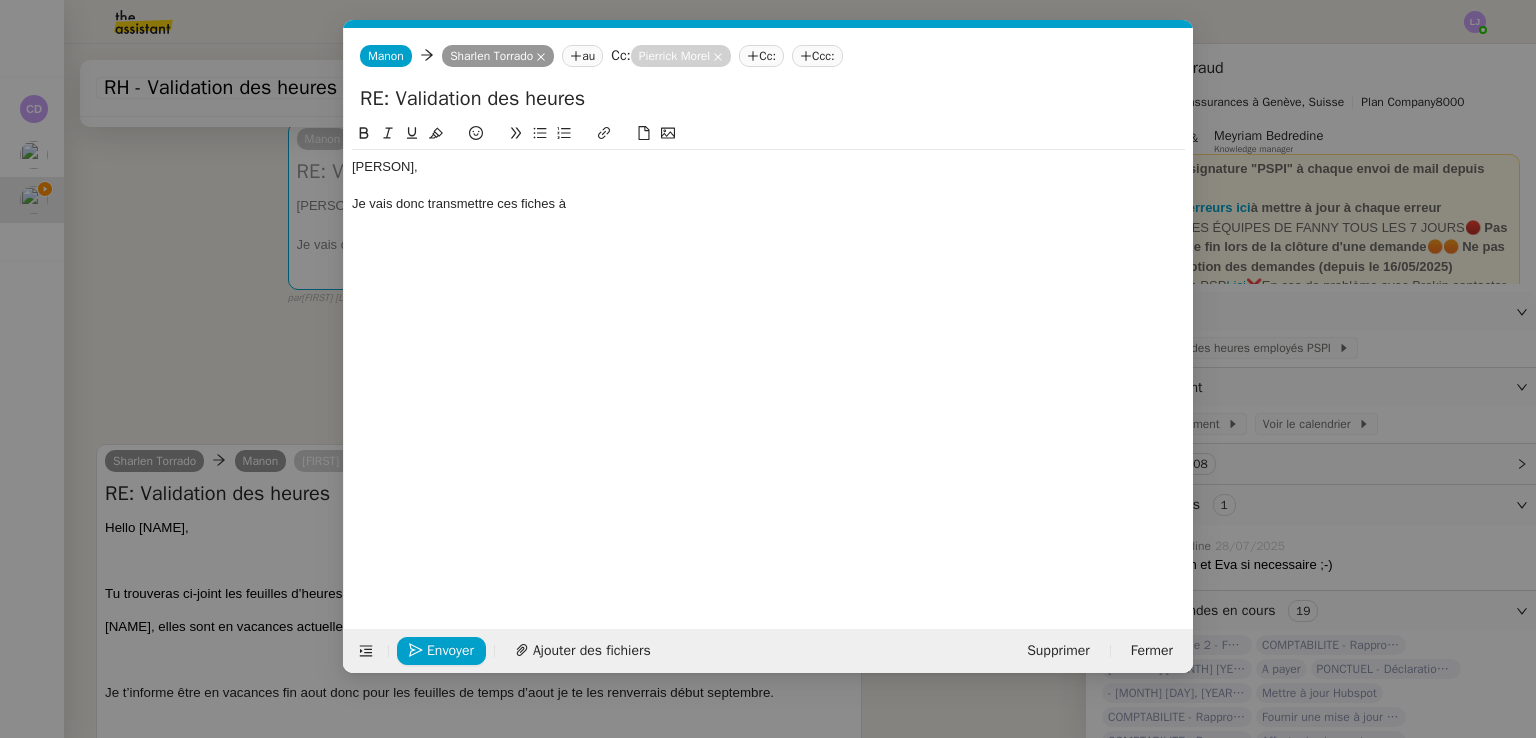 scroll, scrollTop: 0, scrollLeft: 42, axis: horizontal 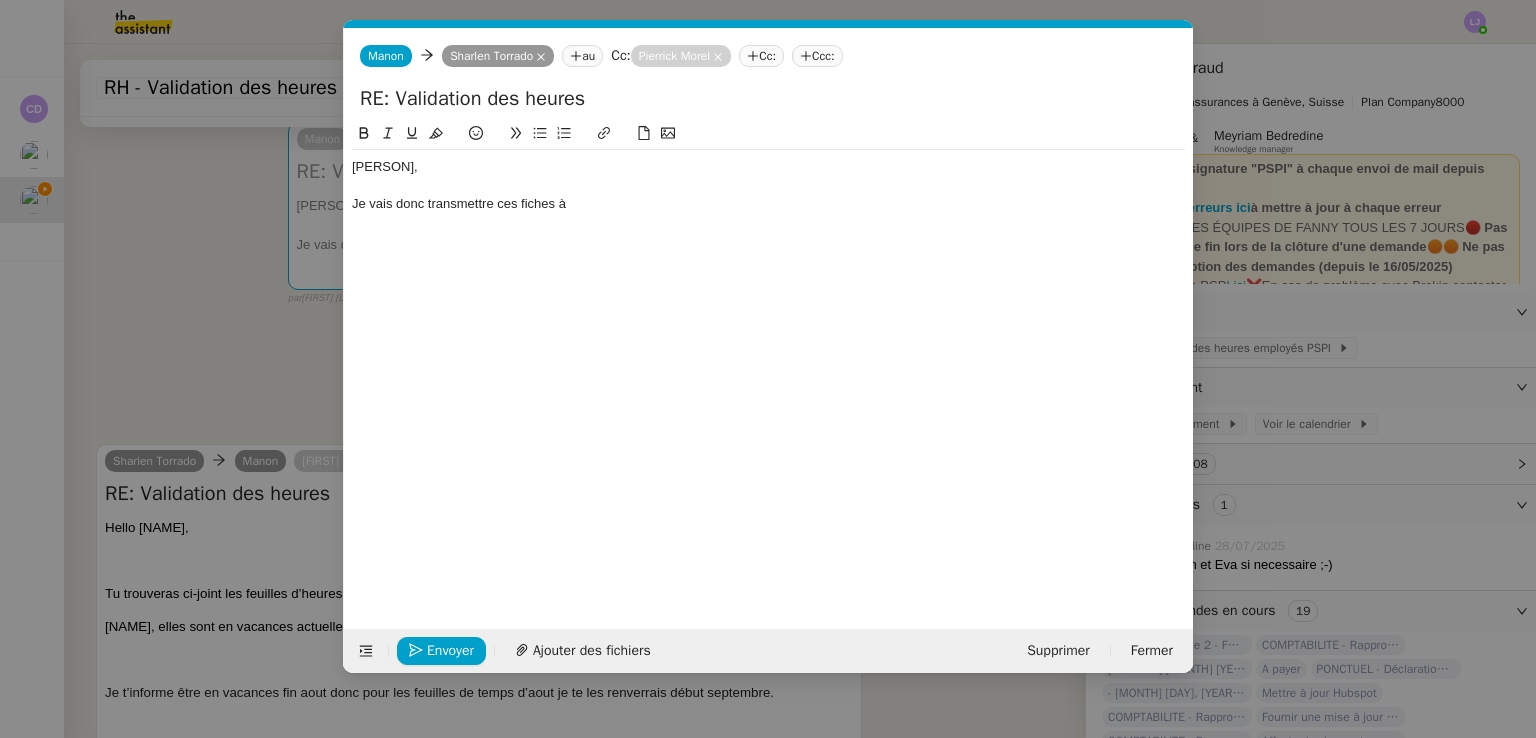 click on "Je vais donc transmettre ces fiches à" 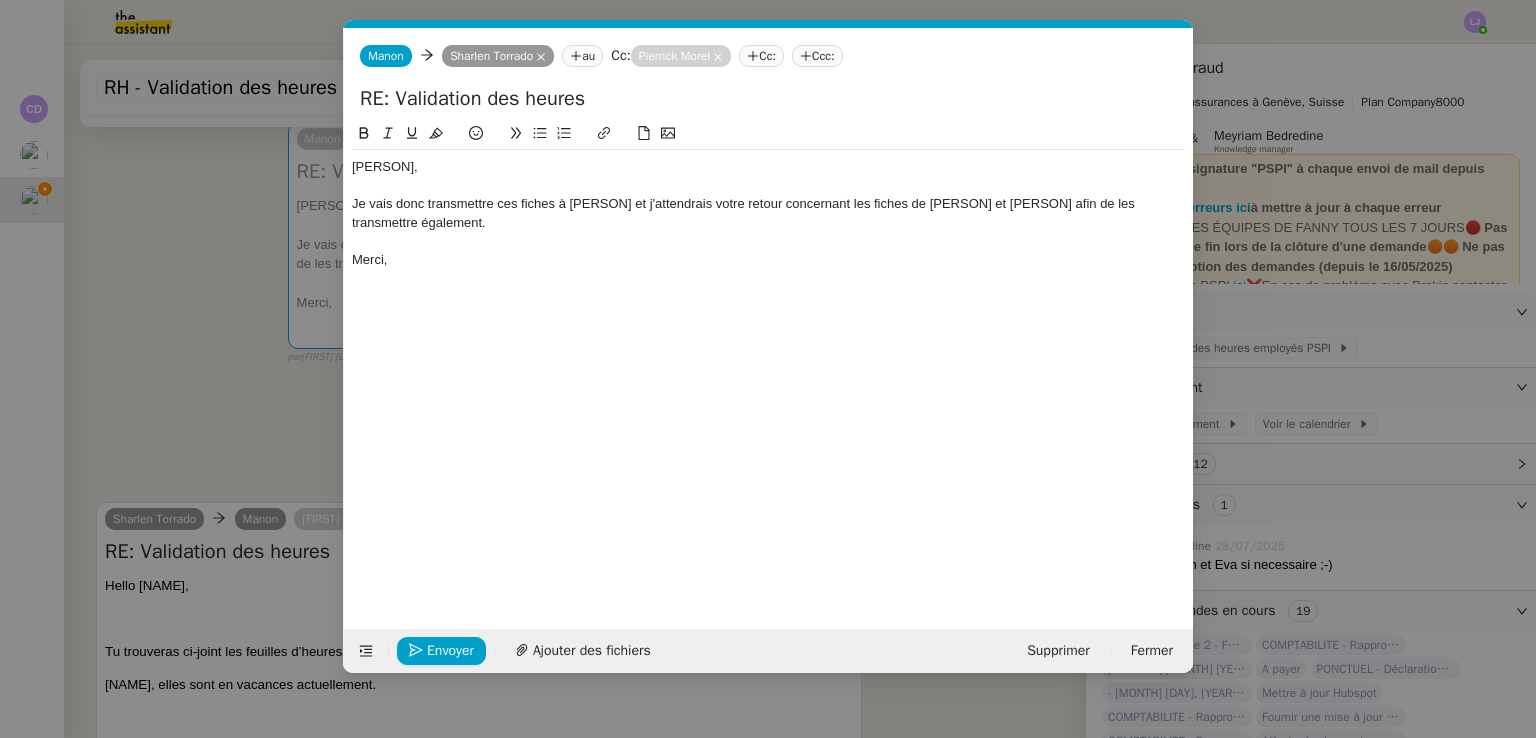 click on "Je vais donc transmettre ces fiches à [PERSON] et j'attendrais votre retour concernant les fiches de [PERSON] et [PERSON] afin de les transmettre également." 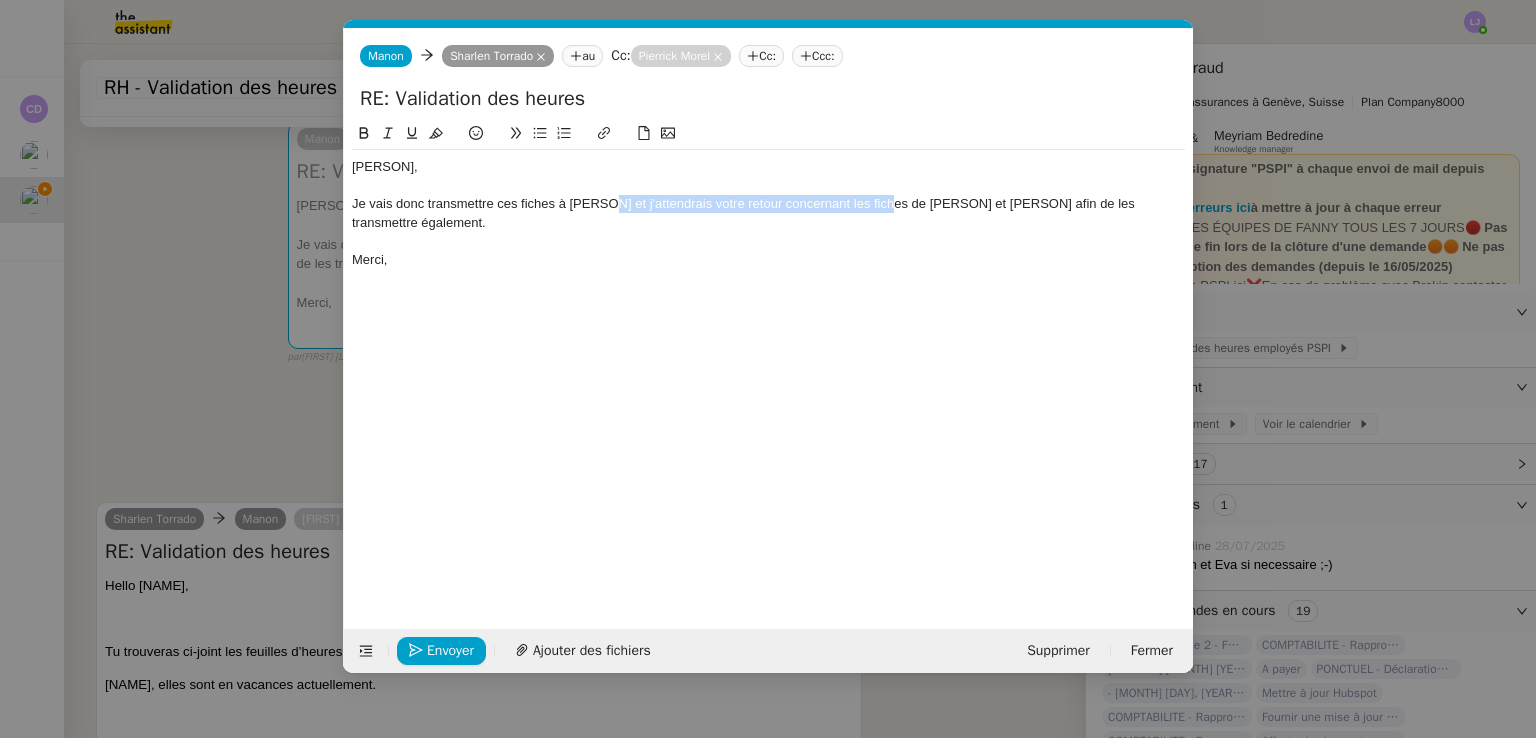 drag, startPoint x: 883, startPoint y: 199, endPoint x: 607, endPoint y: 202, distance: 276.0163 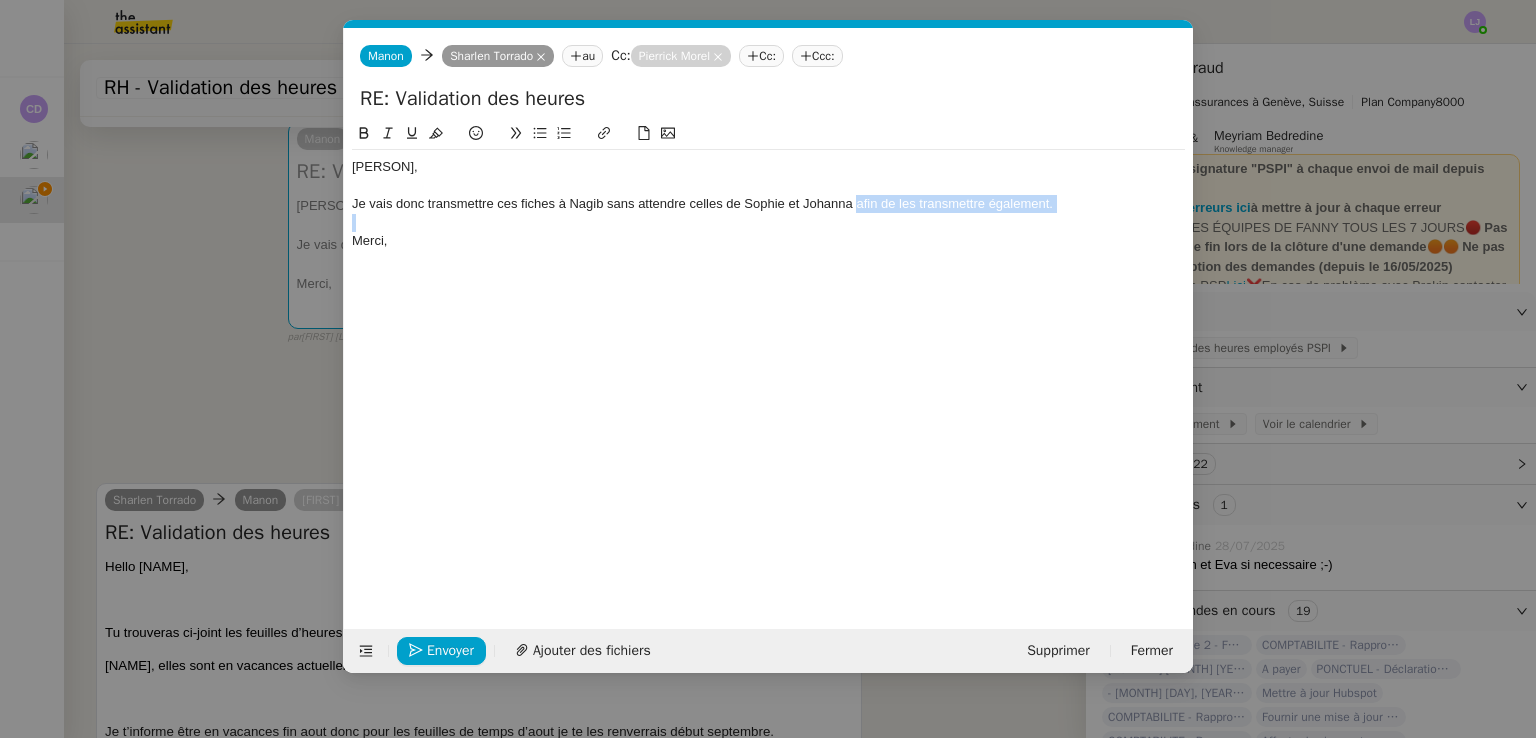 drag, startPoint x: 969, startPoint y: 199, endPoint x: 1097, endPoint y: 214, distance: 128.87592 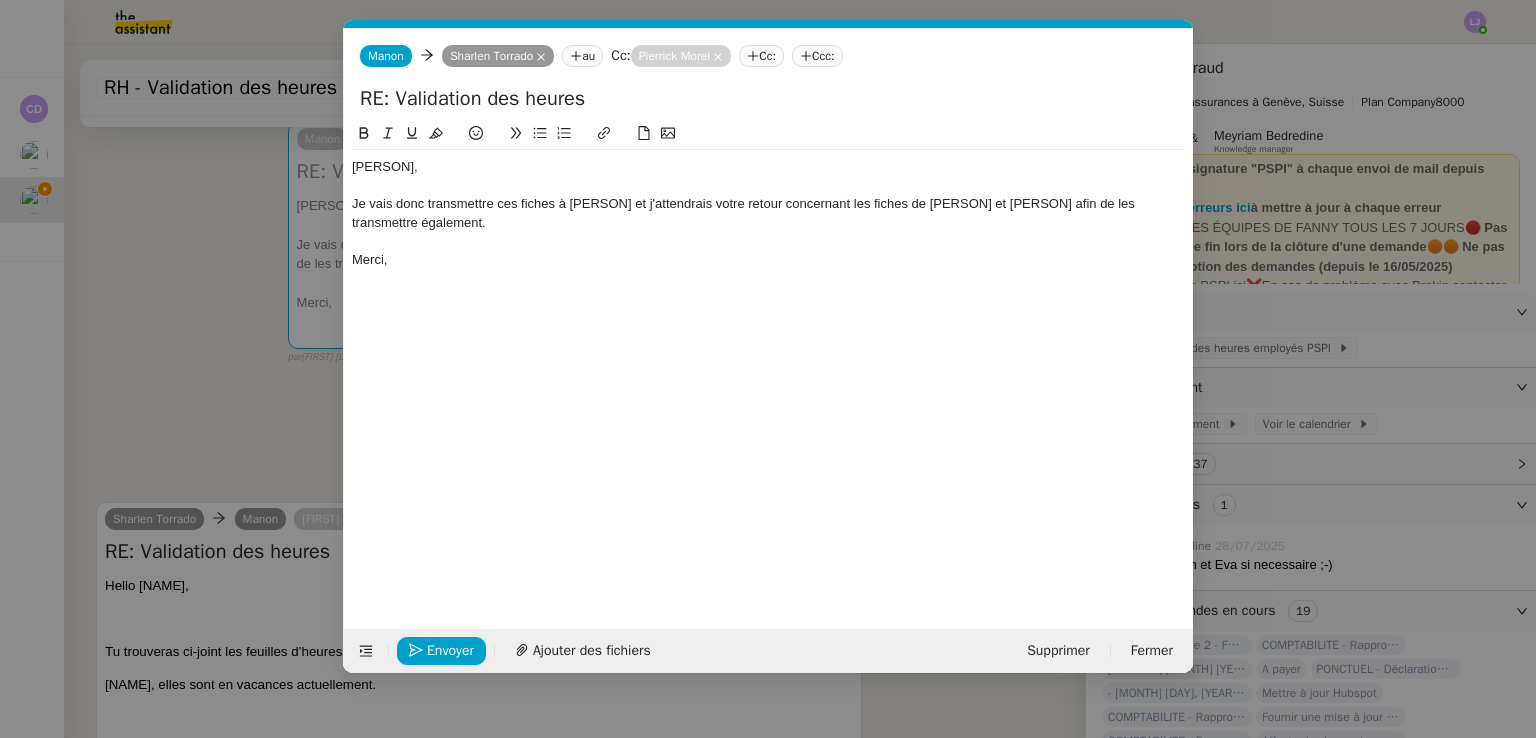 click 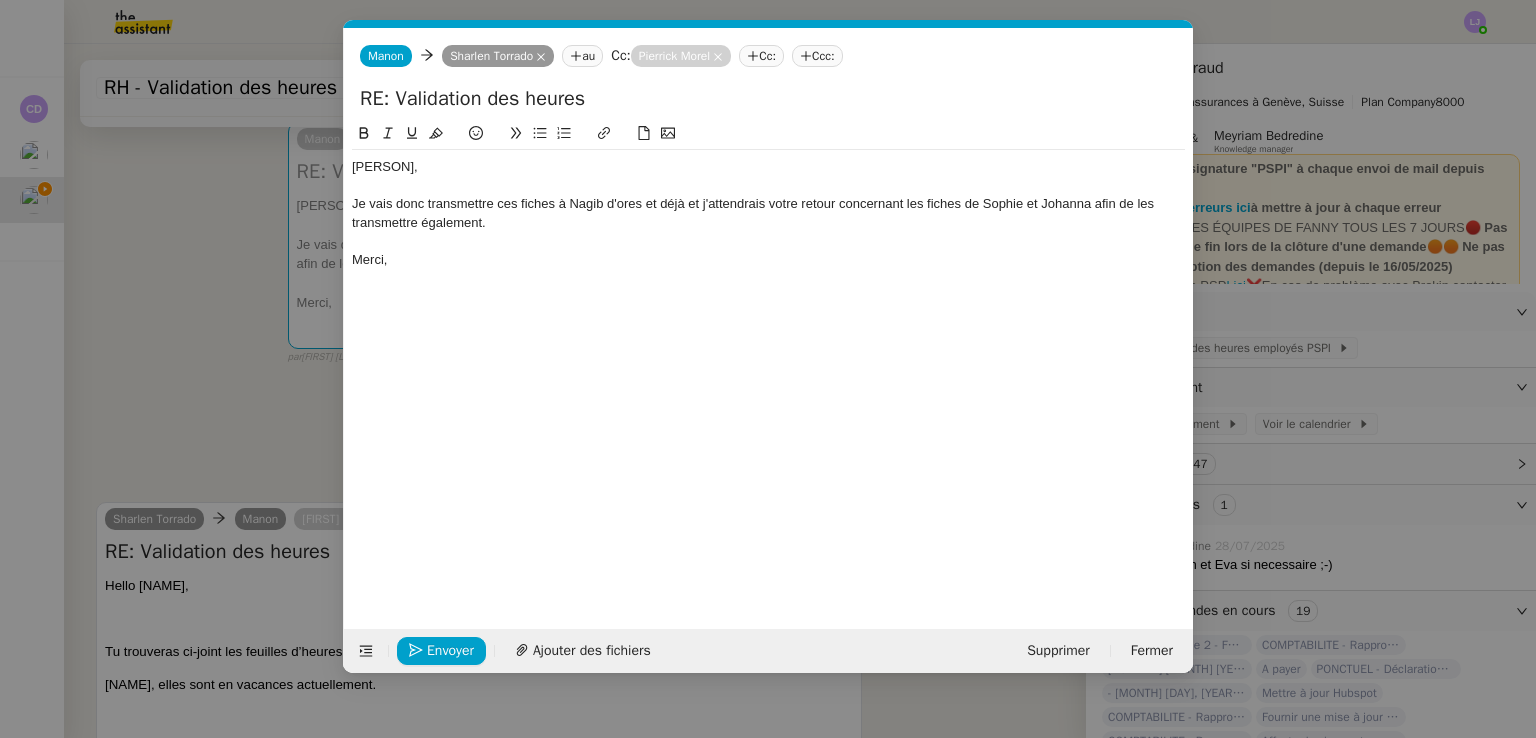 click on "Je vais donc transmettre ces fiches à Nagib d'ores et déjà et j'attendrais votre retour concernant les fiches de Sophie et Johanna afin de les transmettre également." 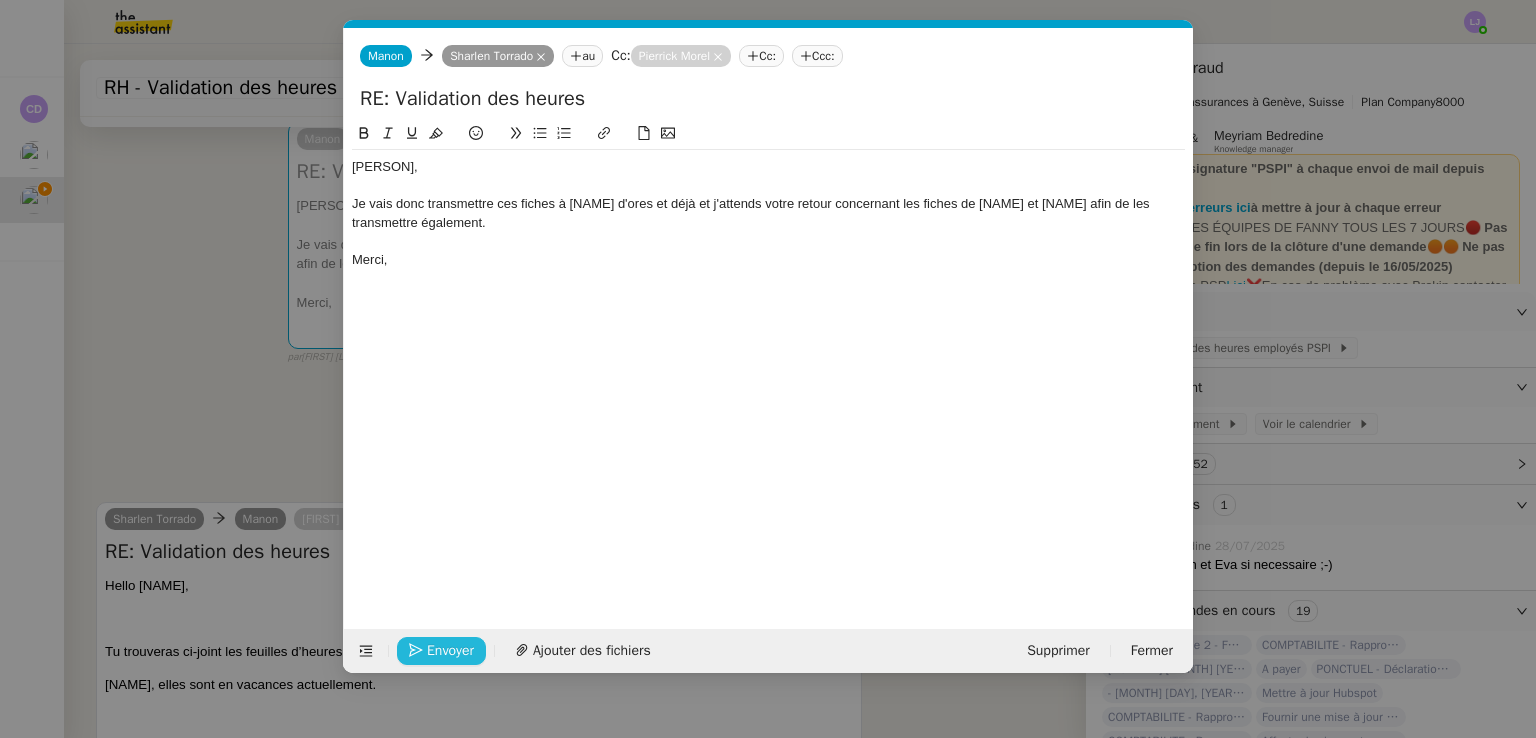 click on "Envoyer" 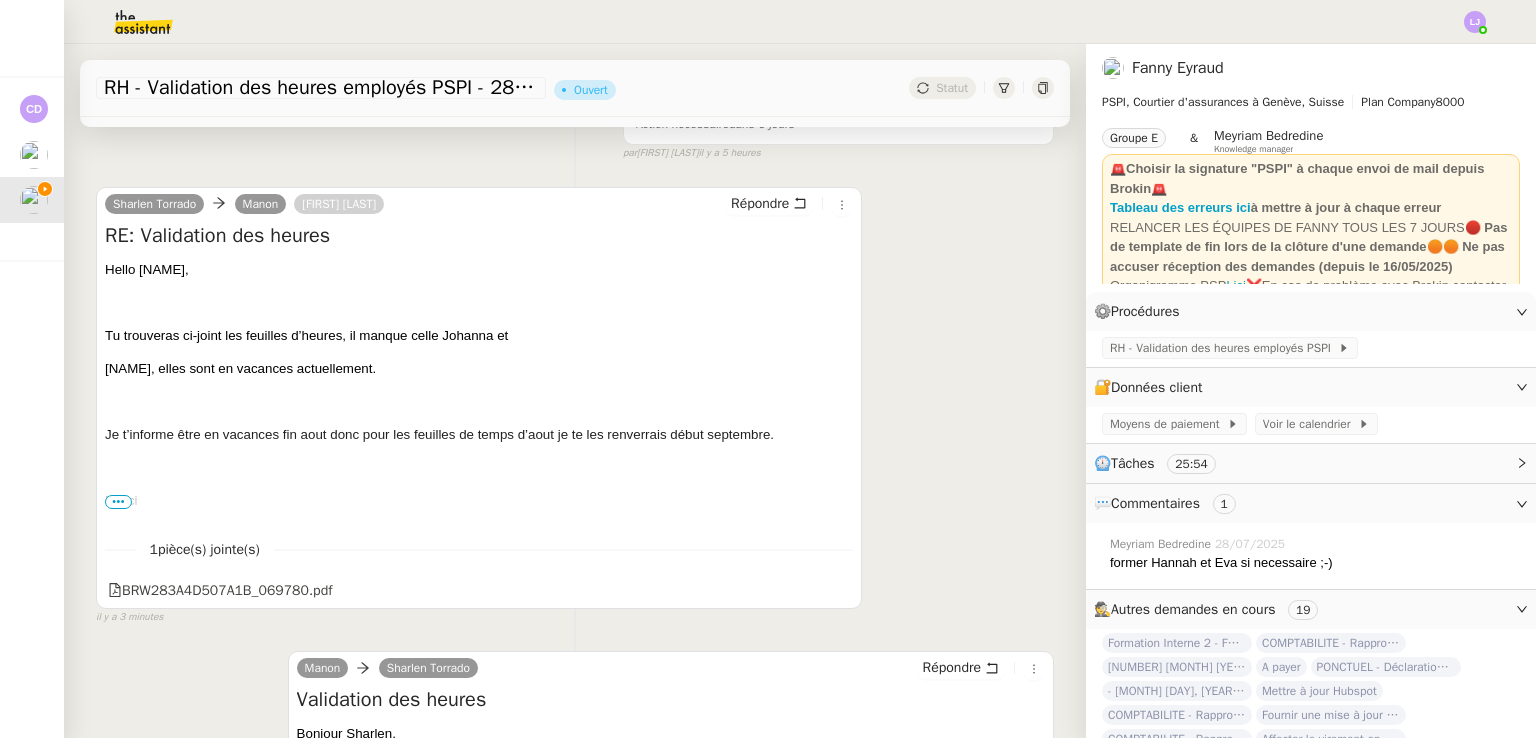 scroll, scrollTop: 727, scrollLeft: 0, axis: vertical 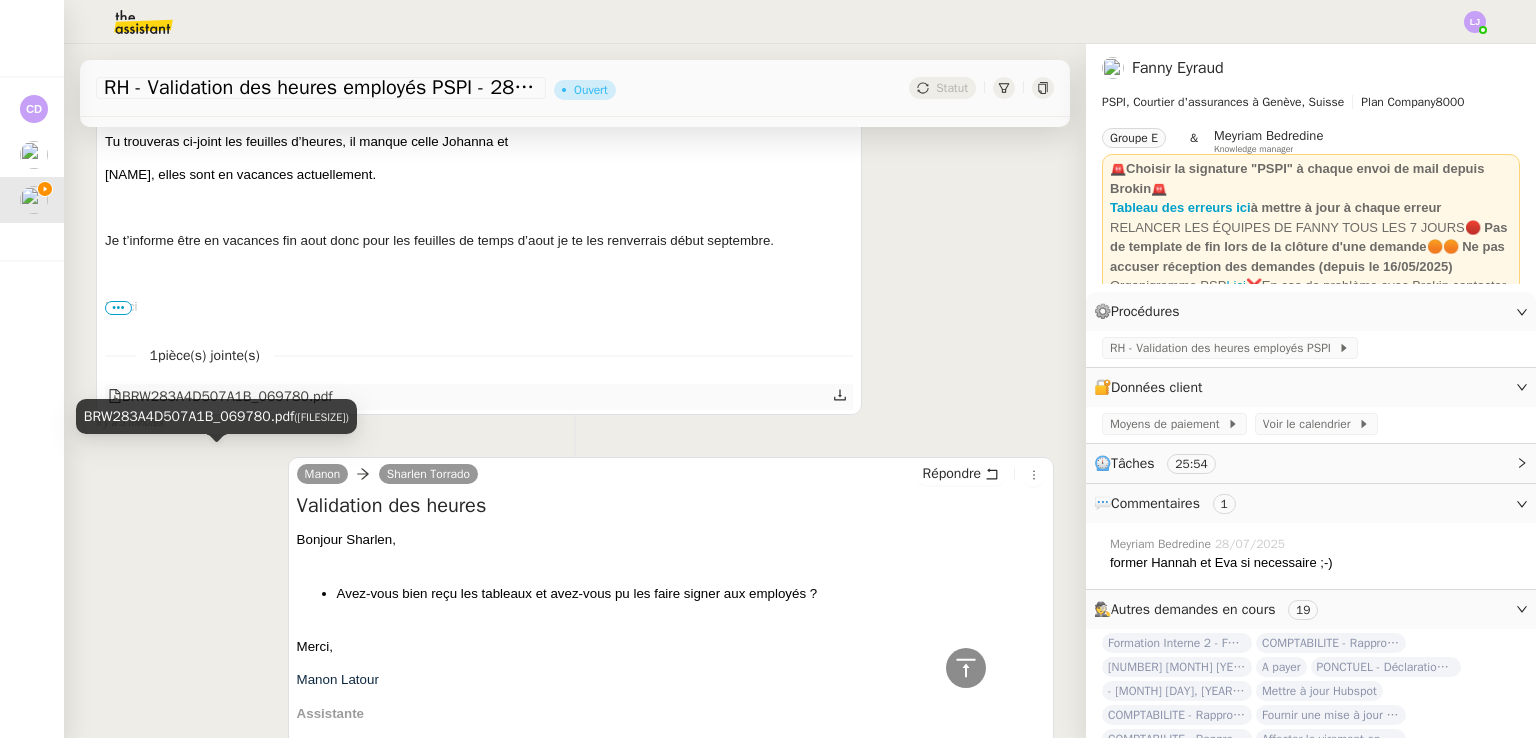 click on "BRW283A4D507A1B_069780.pdf" 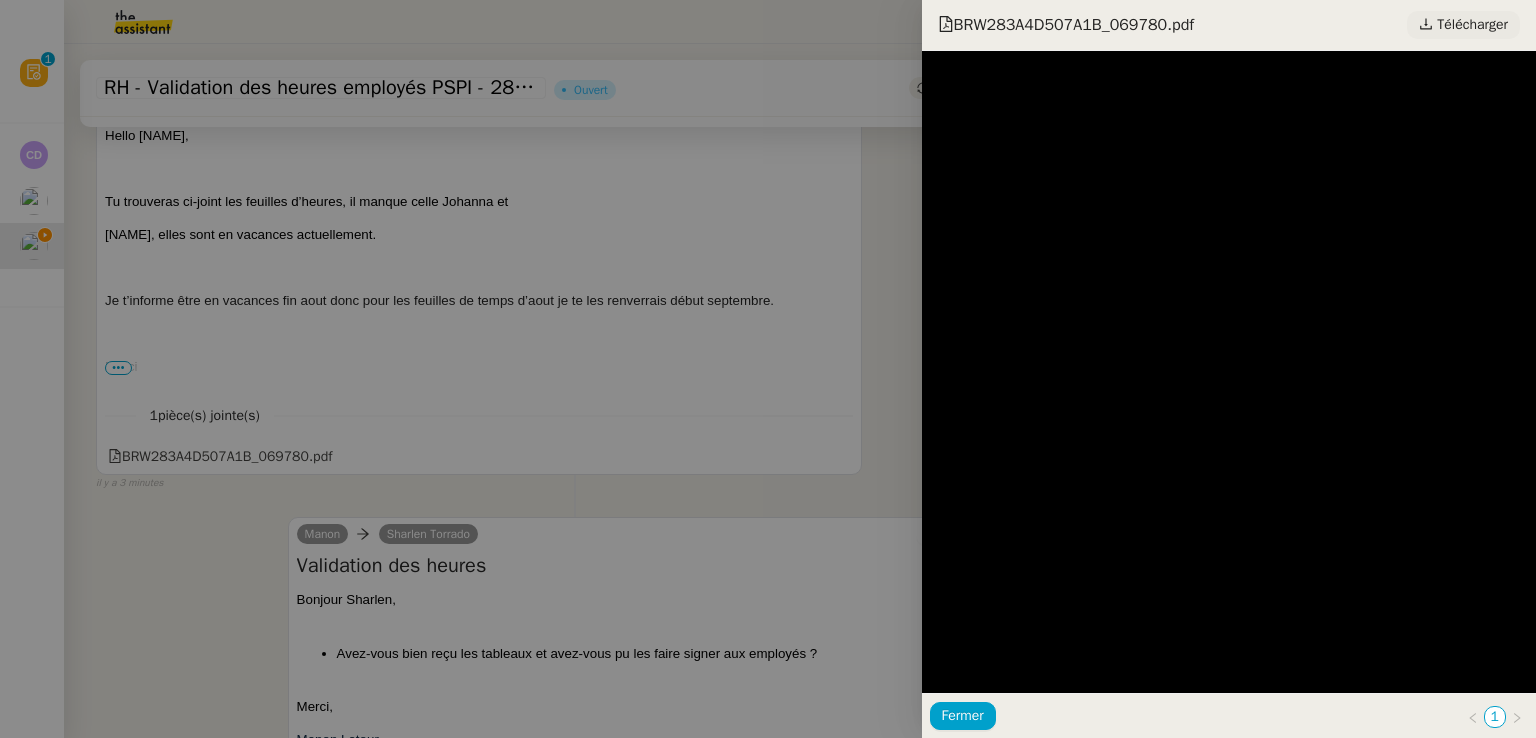 click on "Télécharger" at bounding box center [1472, 25] 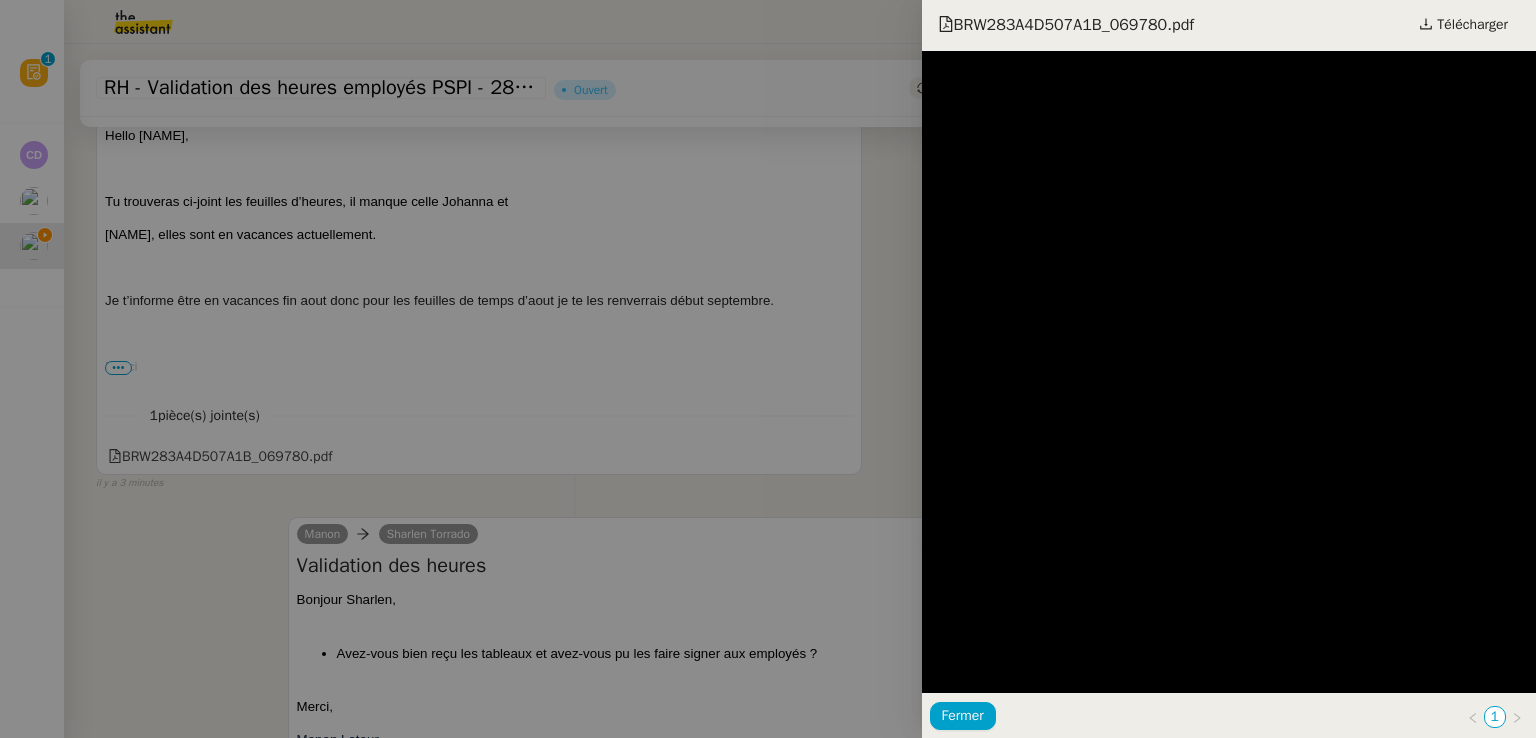 click at bounding box center (768, 369) 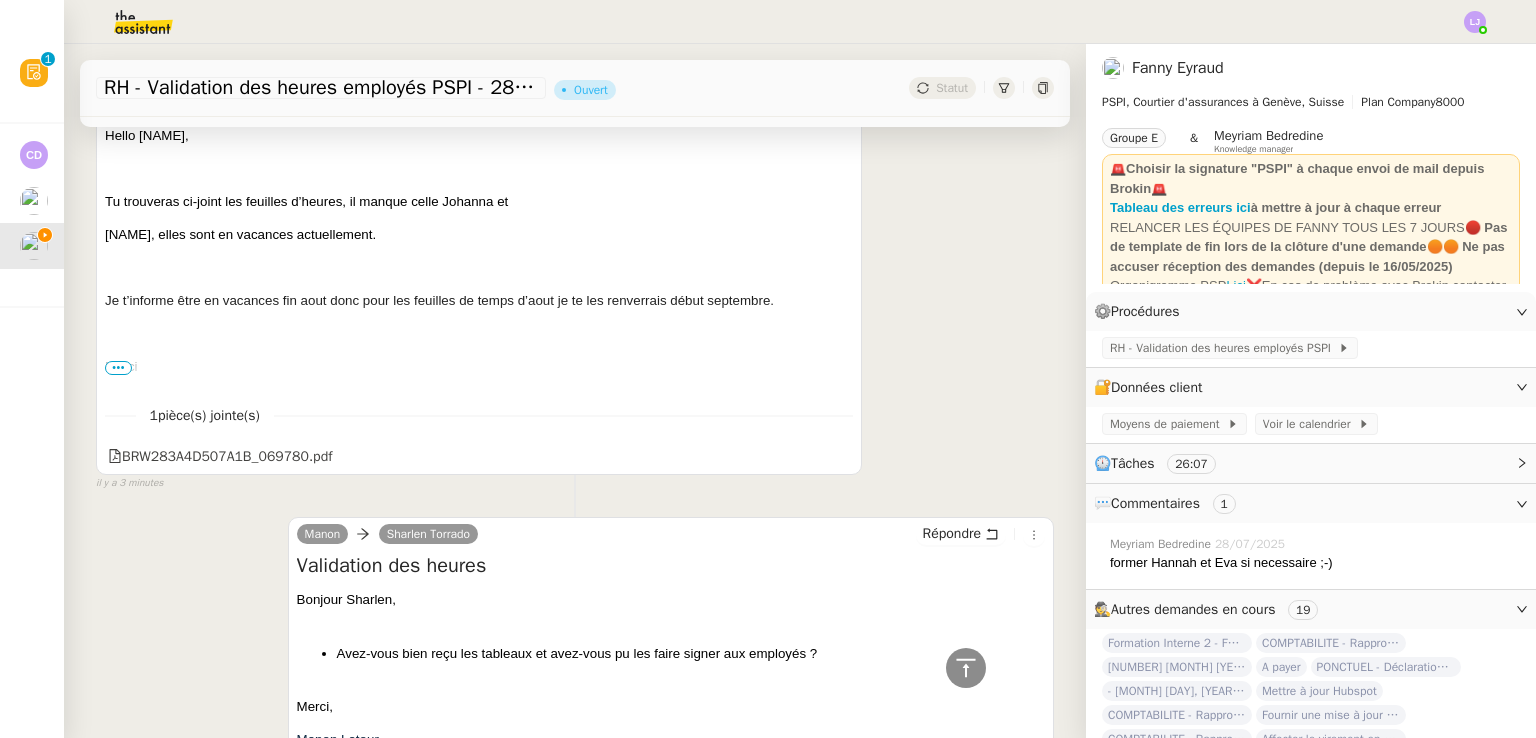 scroll, scrollTop: 0, scrollLeft: 0, axis: both 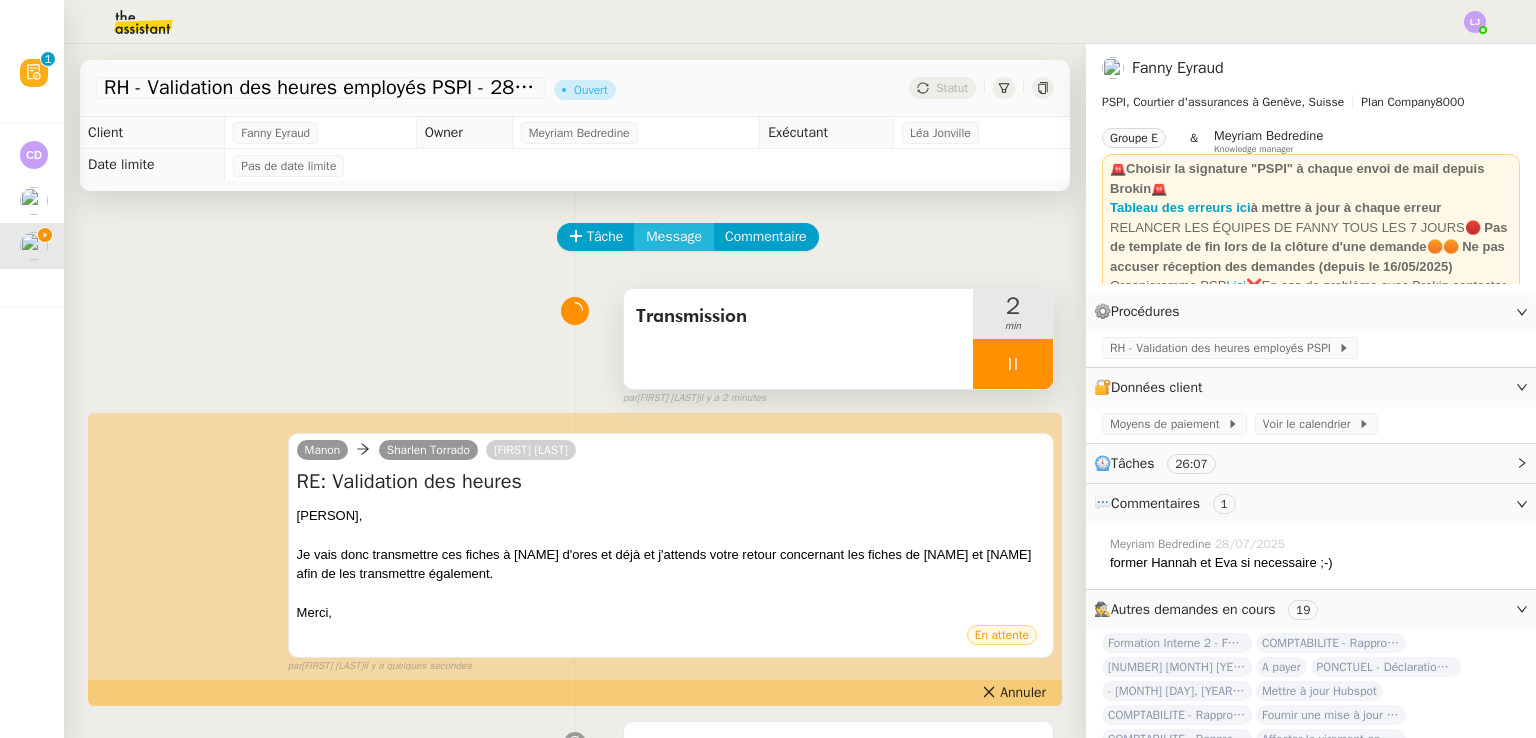click on "Message" 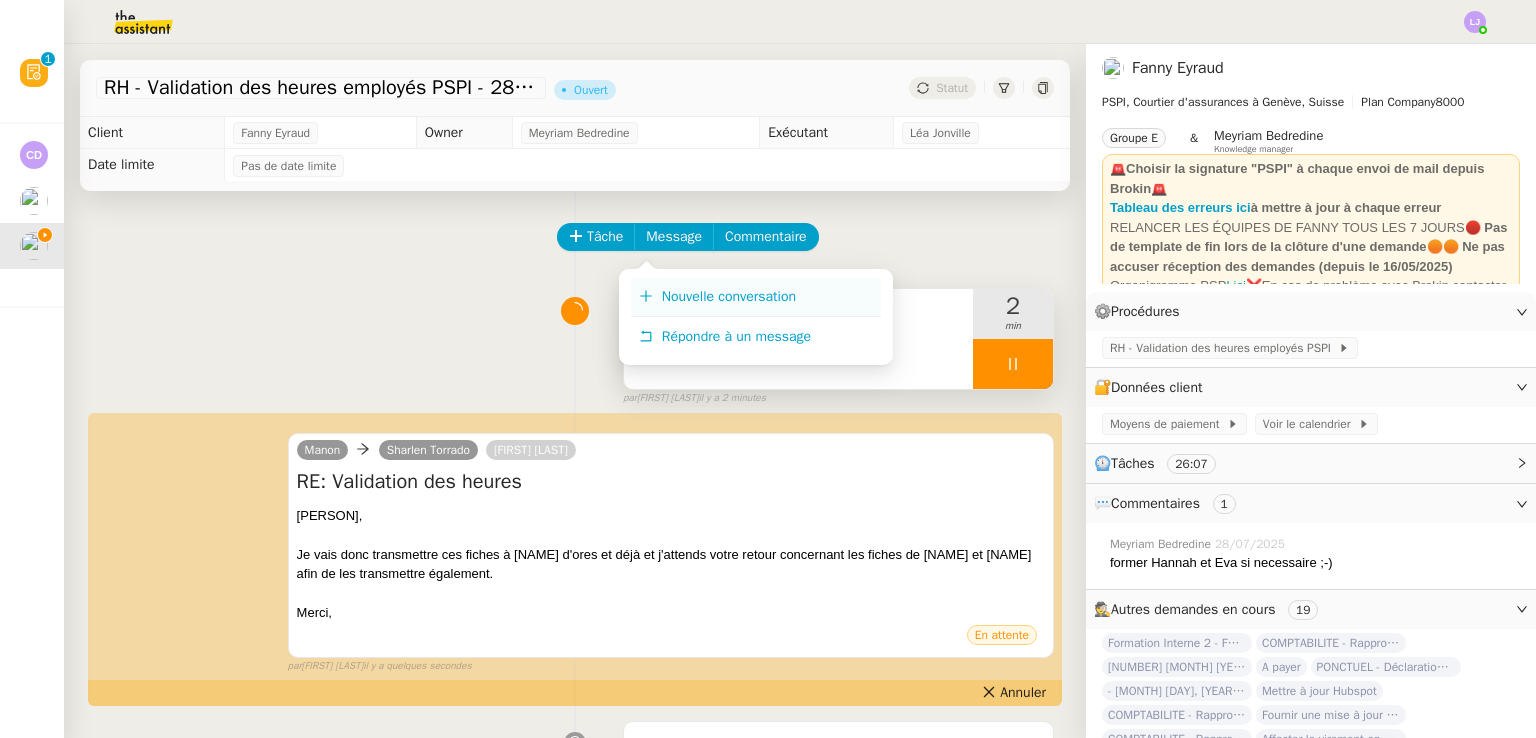 click on "Nouvelle conversation" at bounding box center [756, 297] 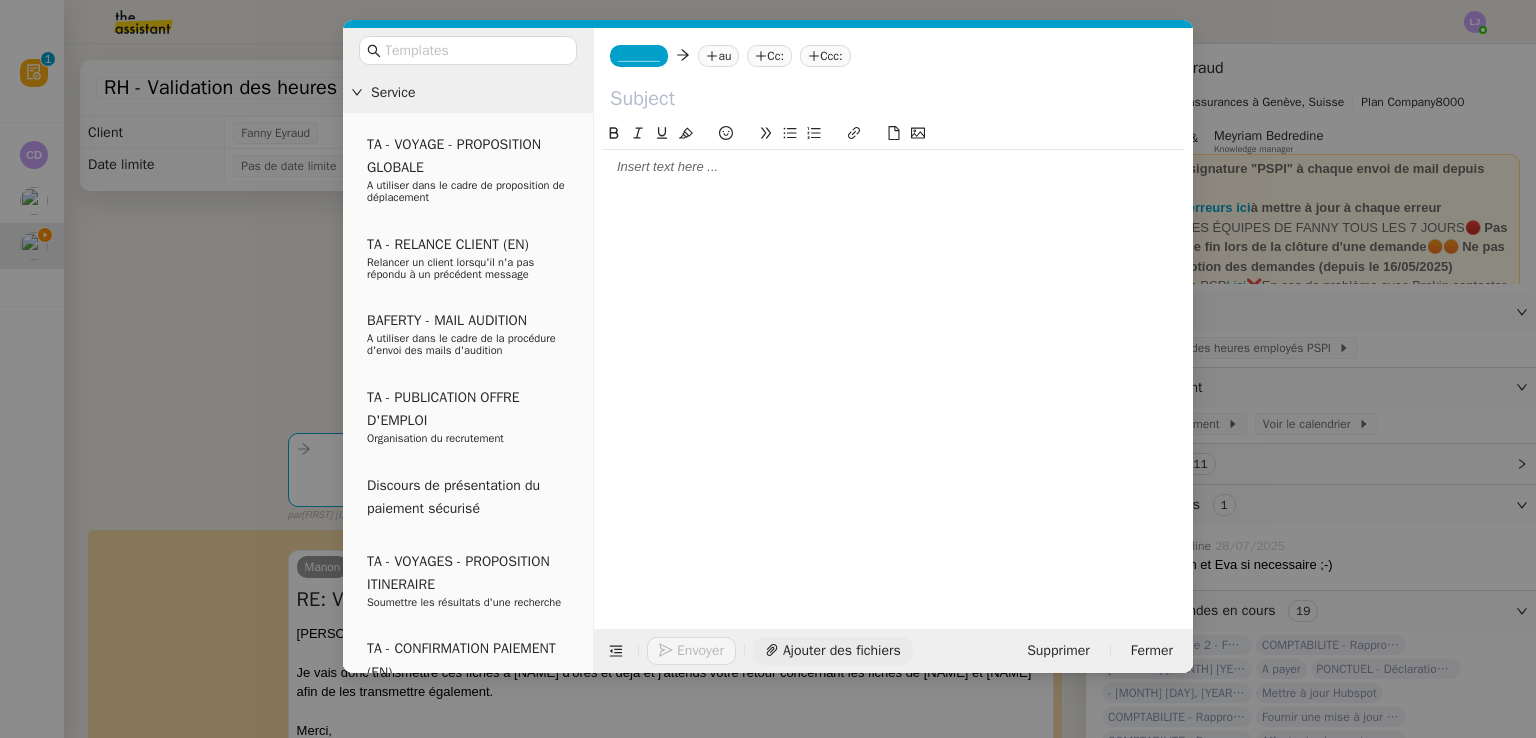 click on "Ajouter des fichiers" 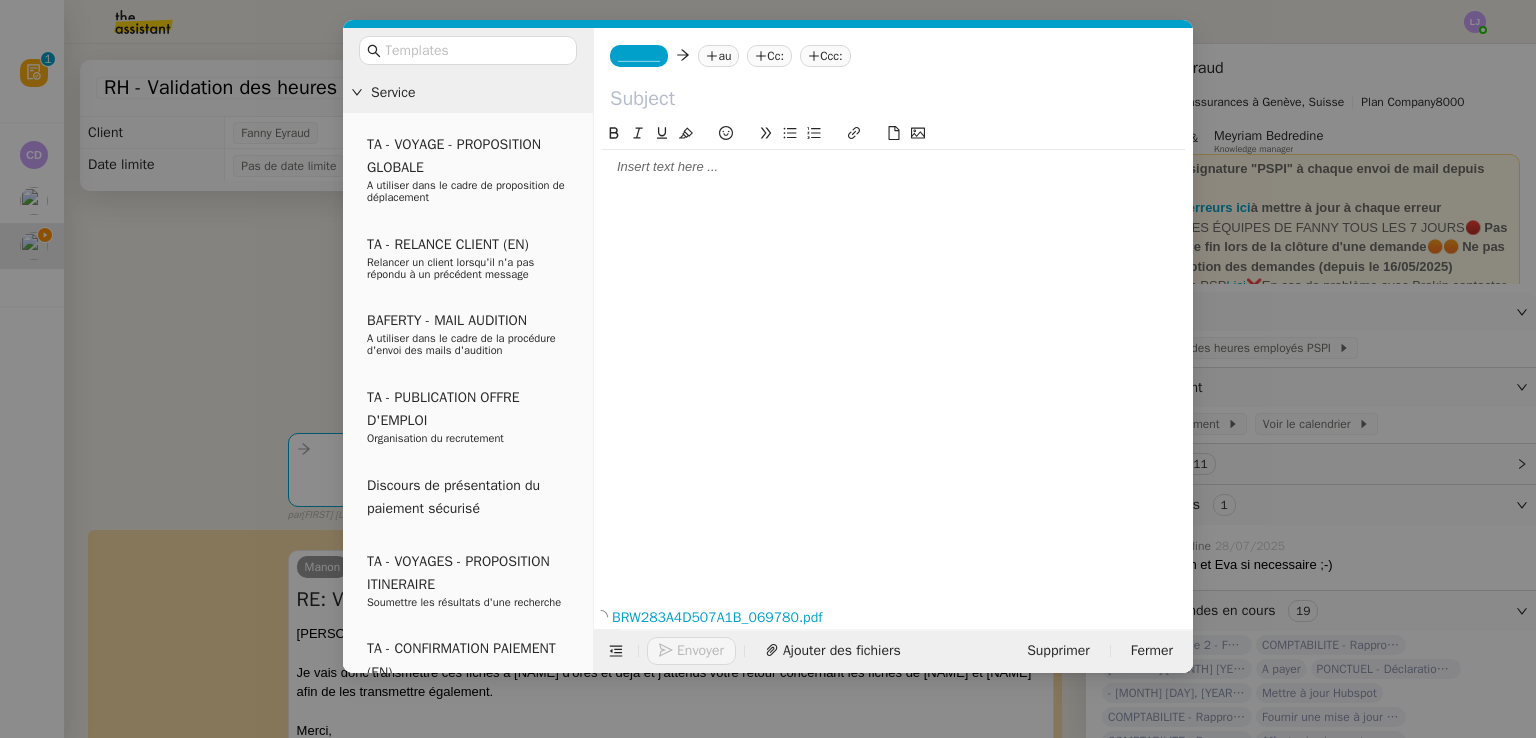 click on "au" 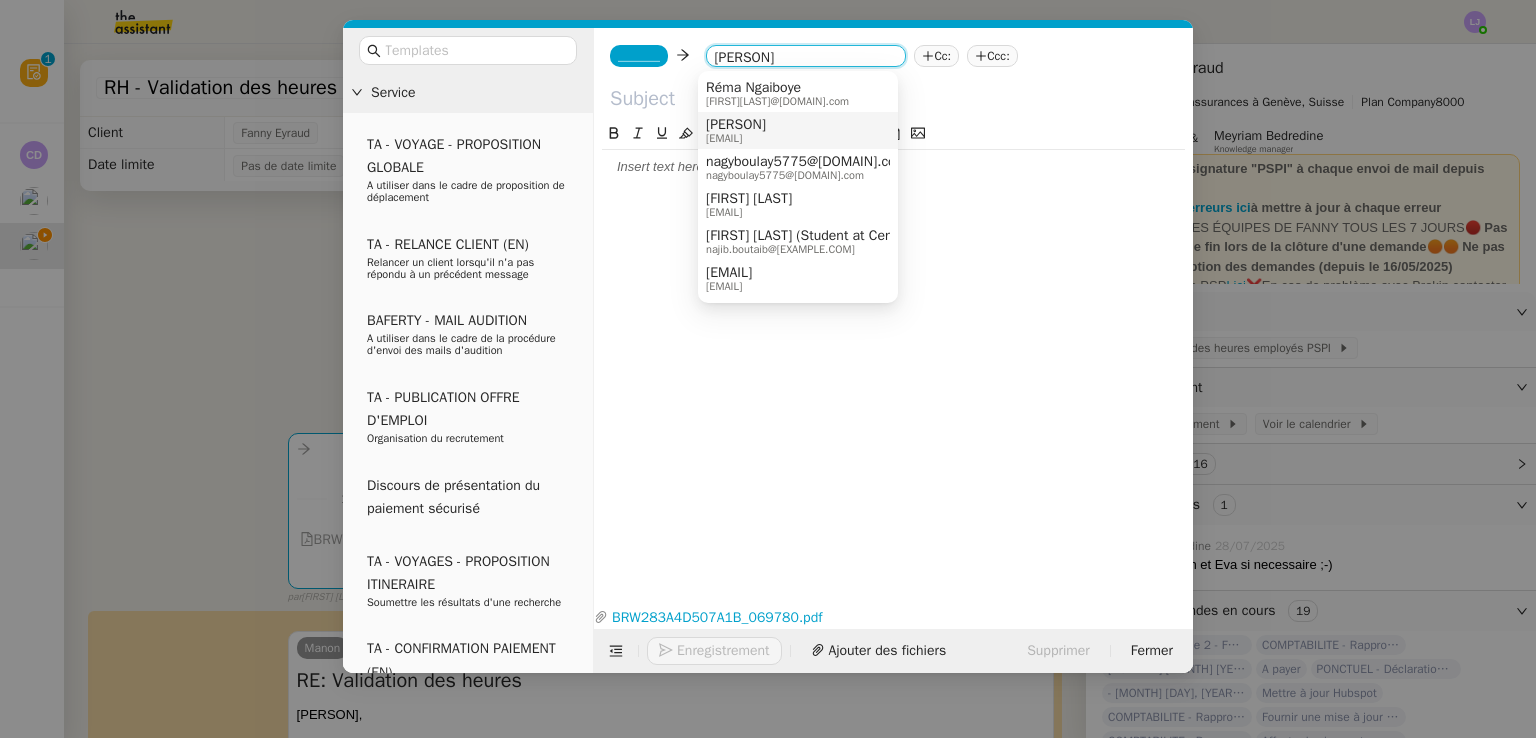 type on "[PERSON]" 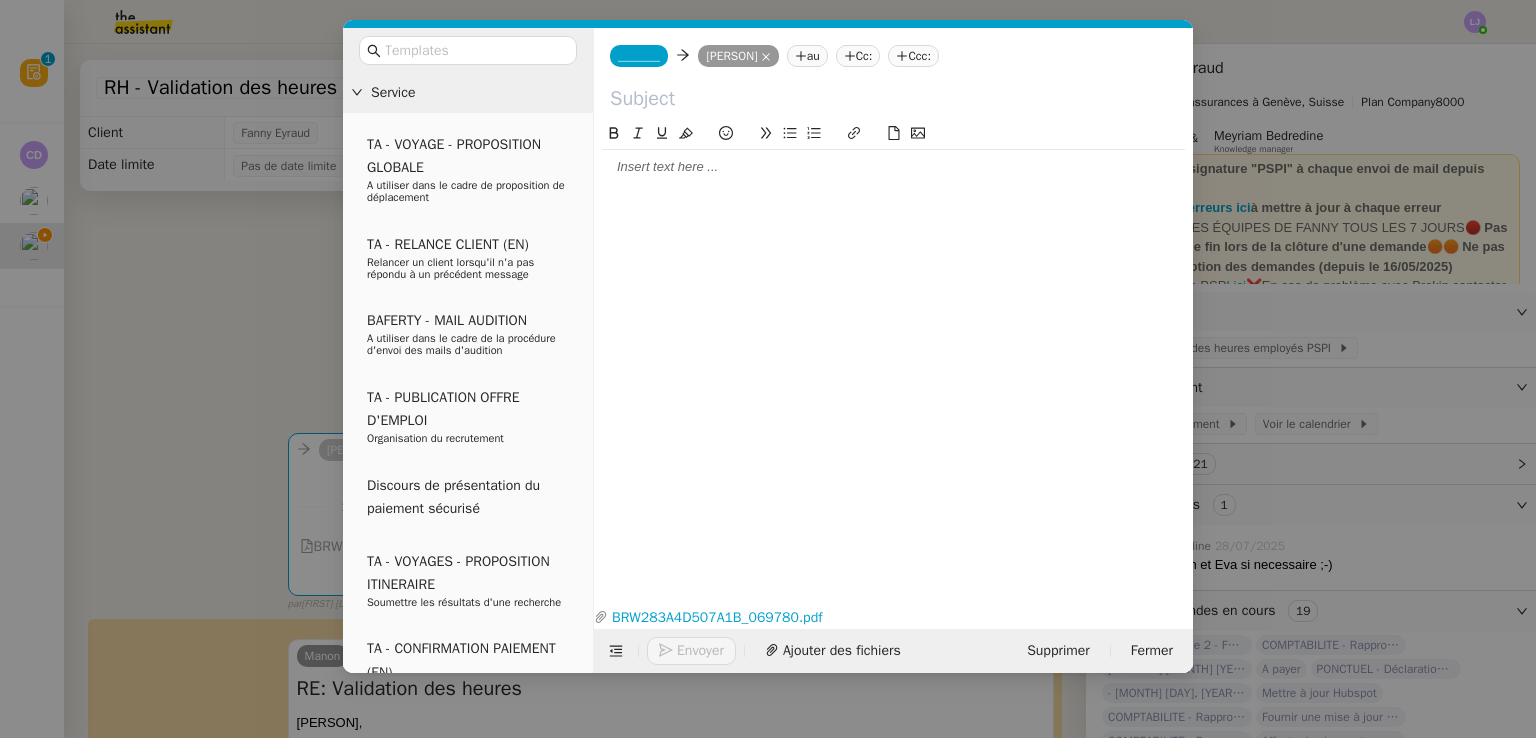 click on "_______" 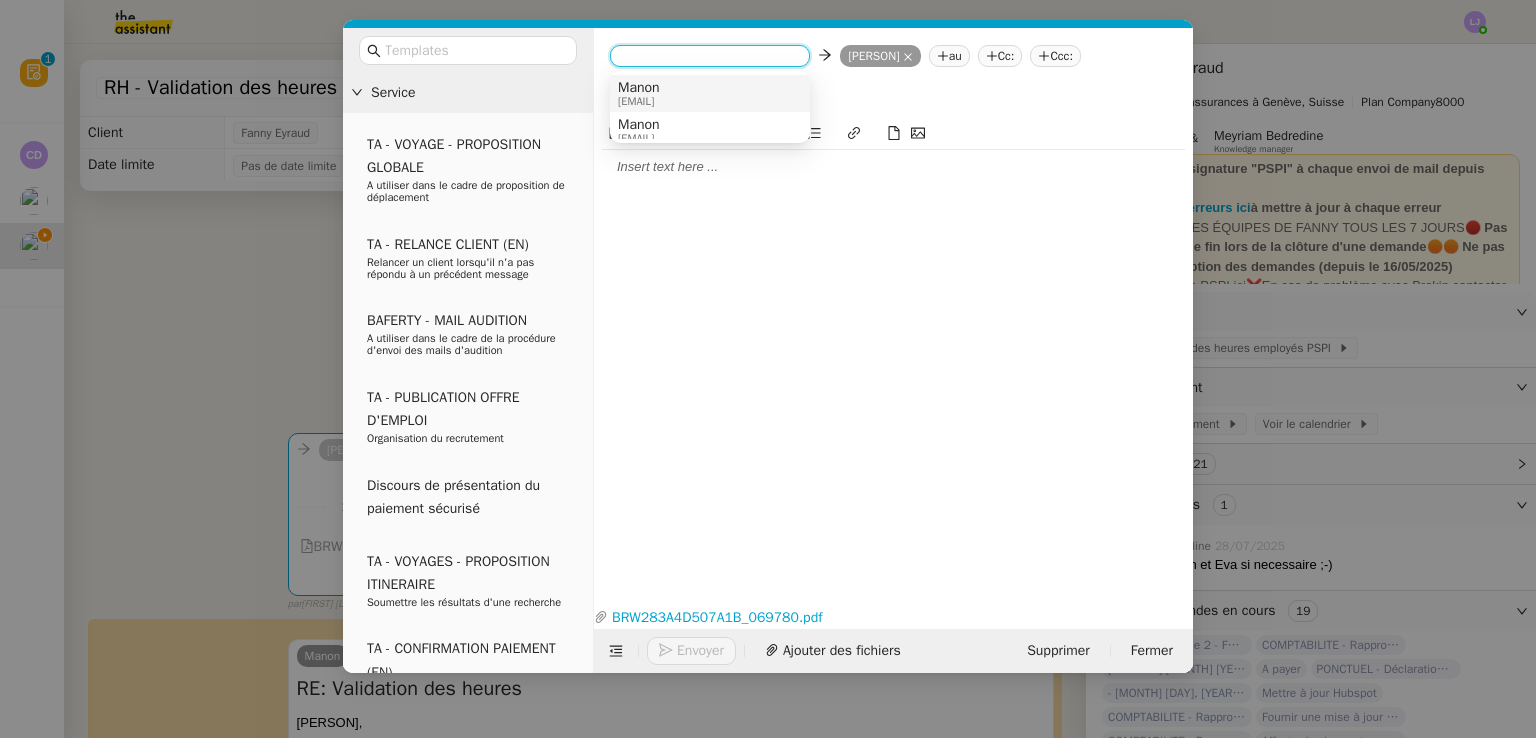 click on "[EMAIL]" at bounding box center [639, 101] 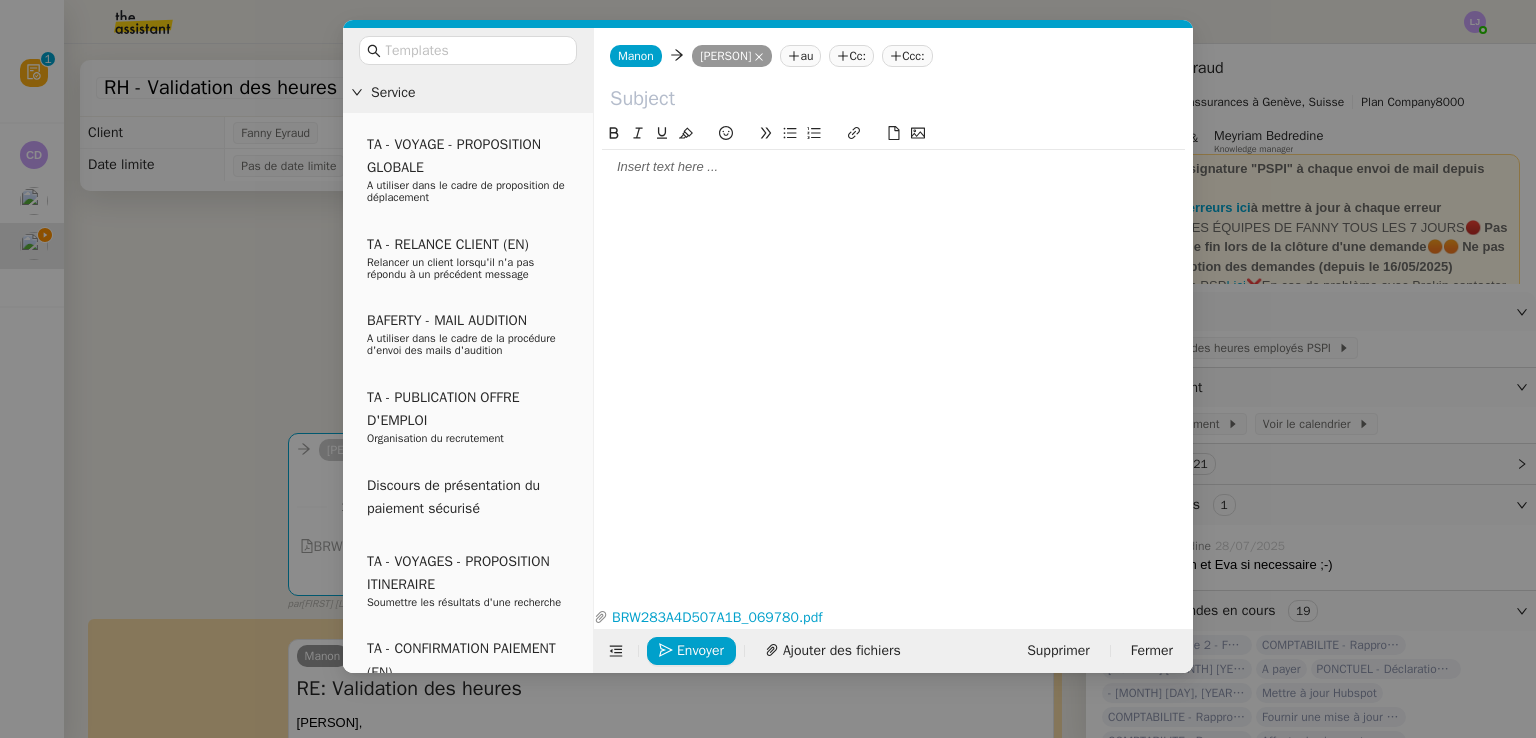 click 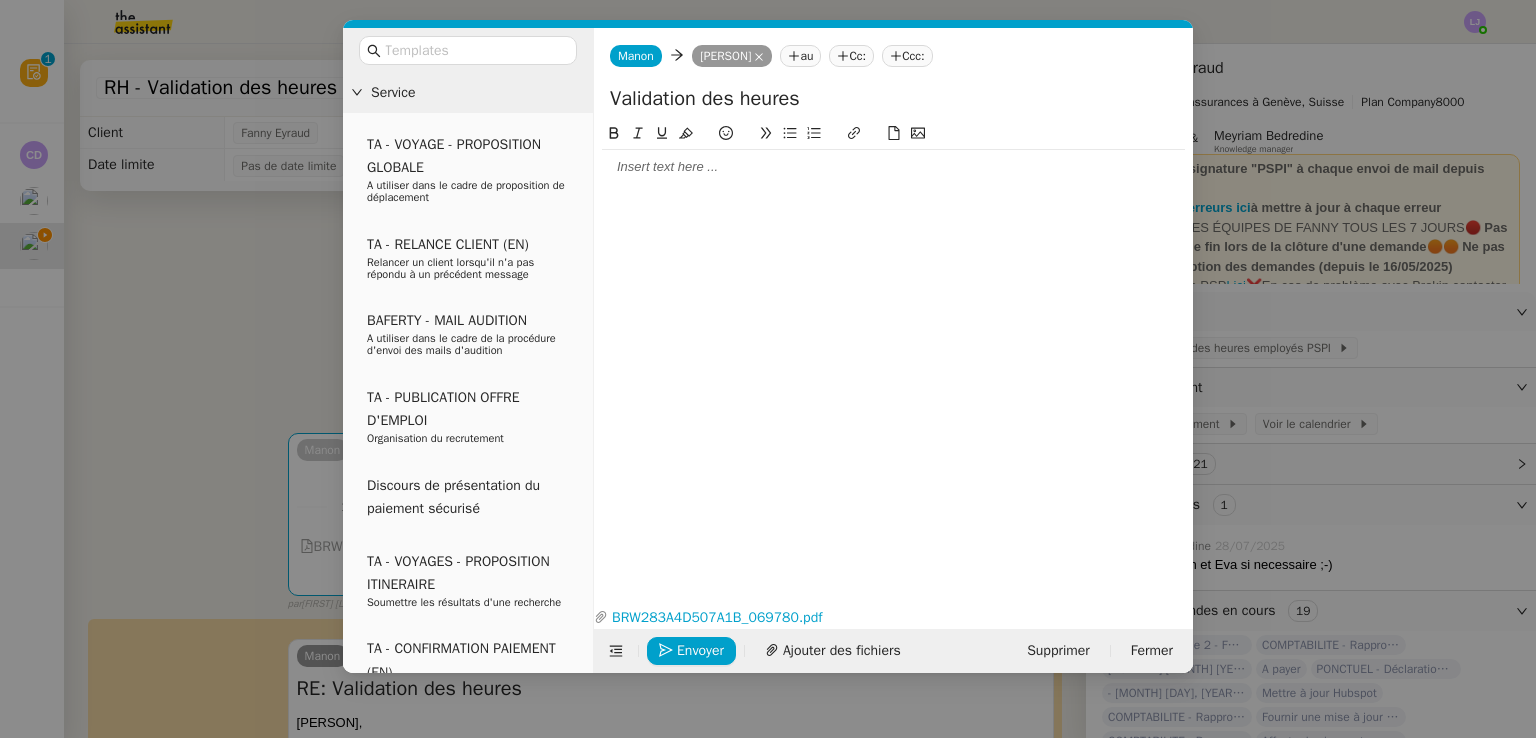type on "Validation des heures" 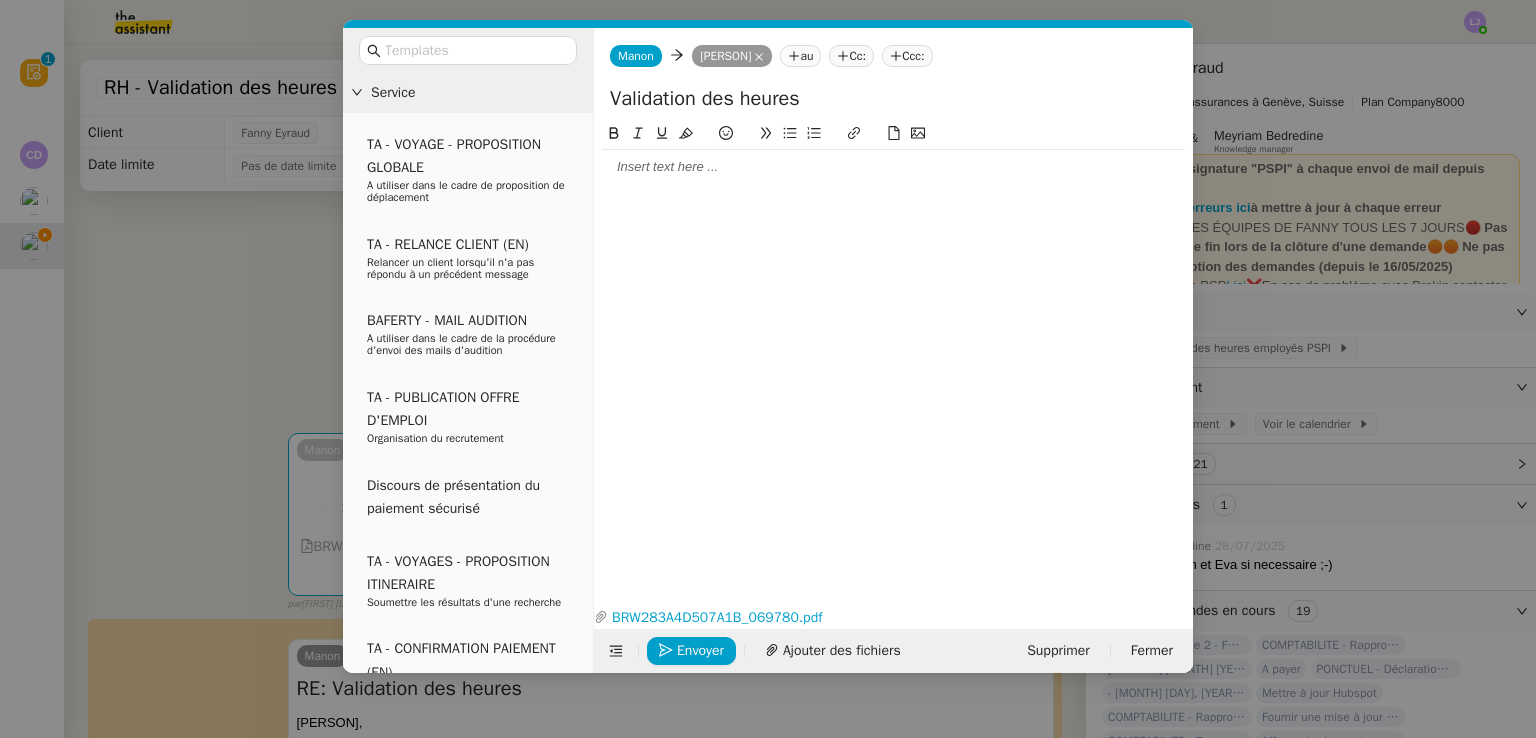 type 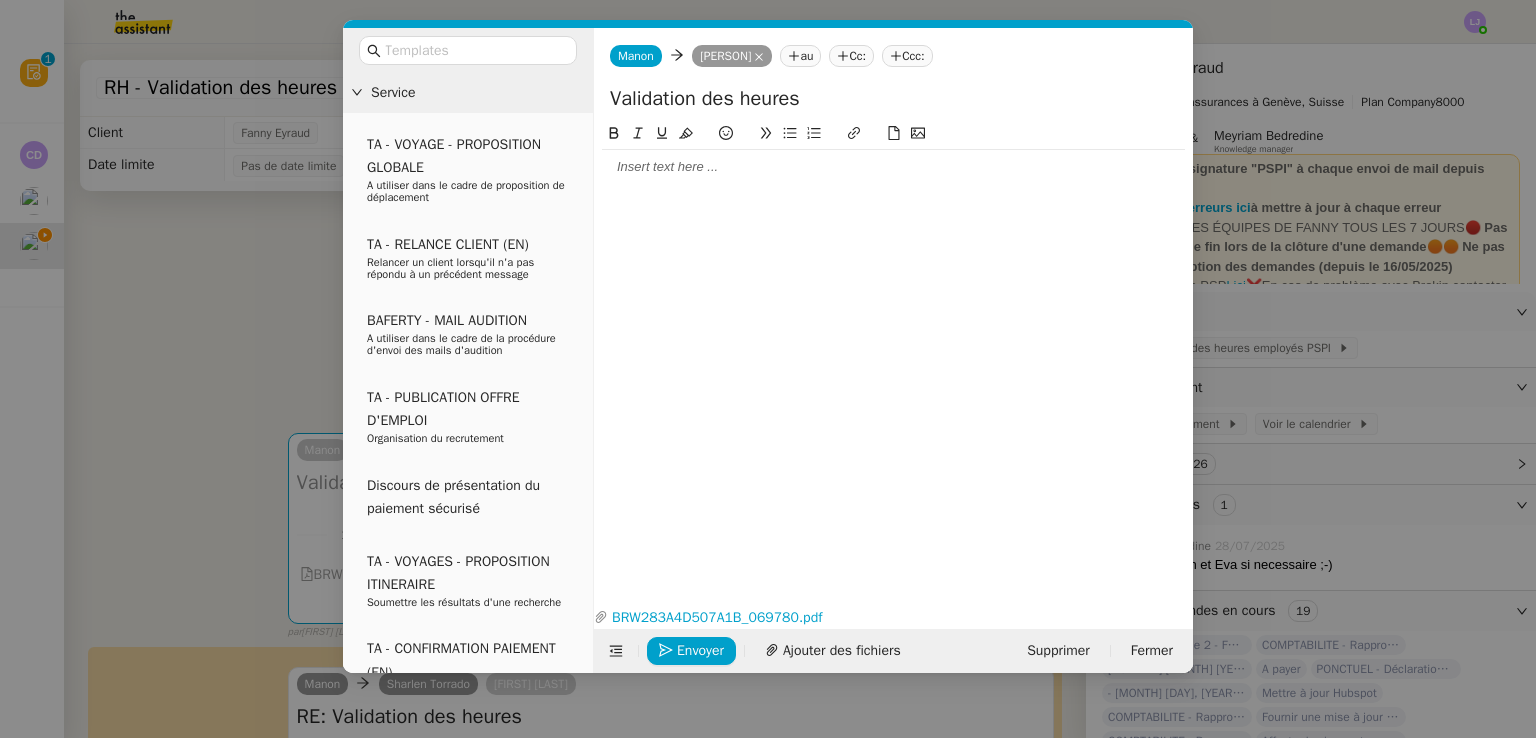 click 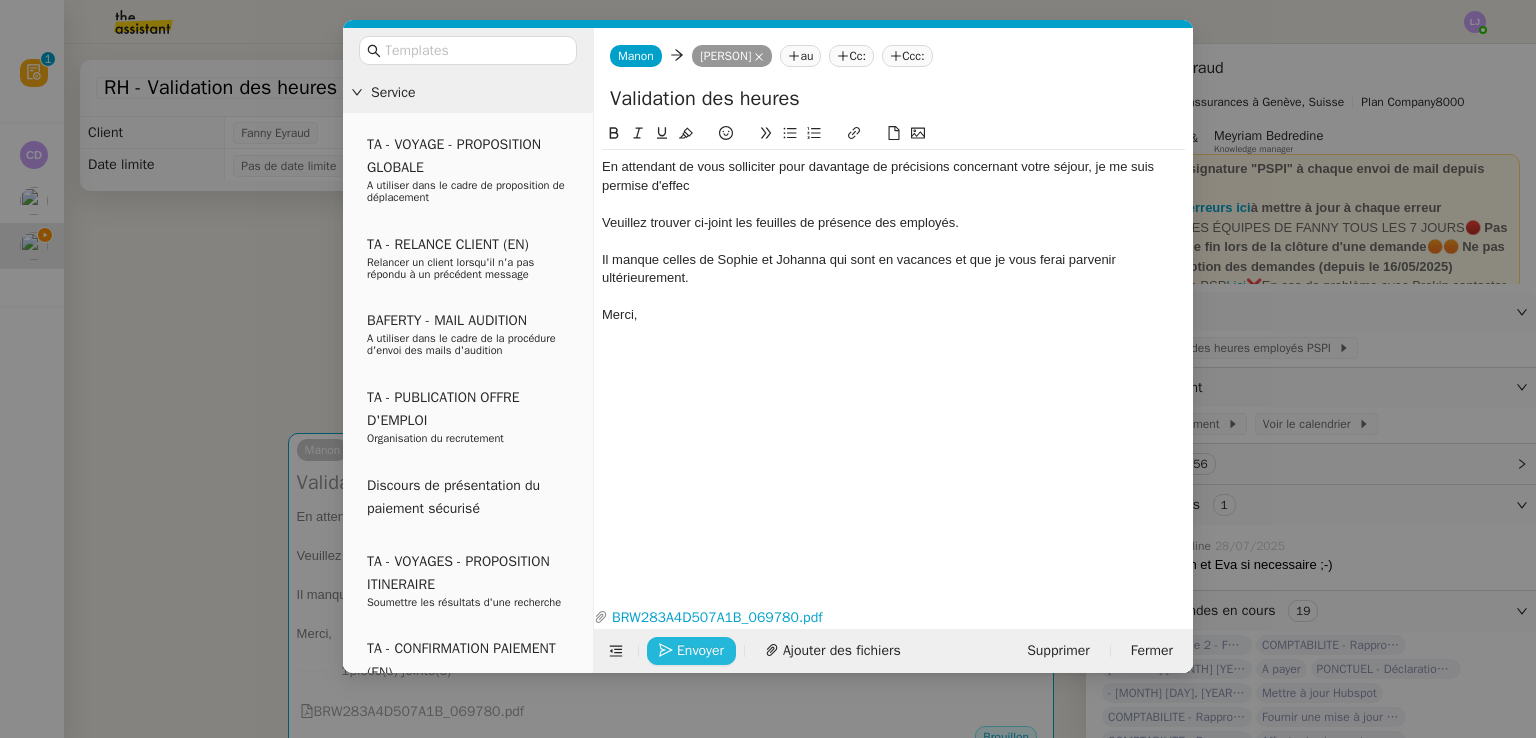 click on "Envoyer" 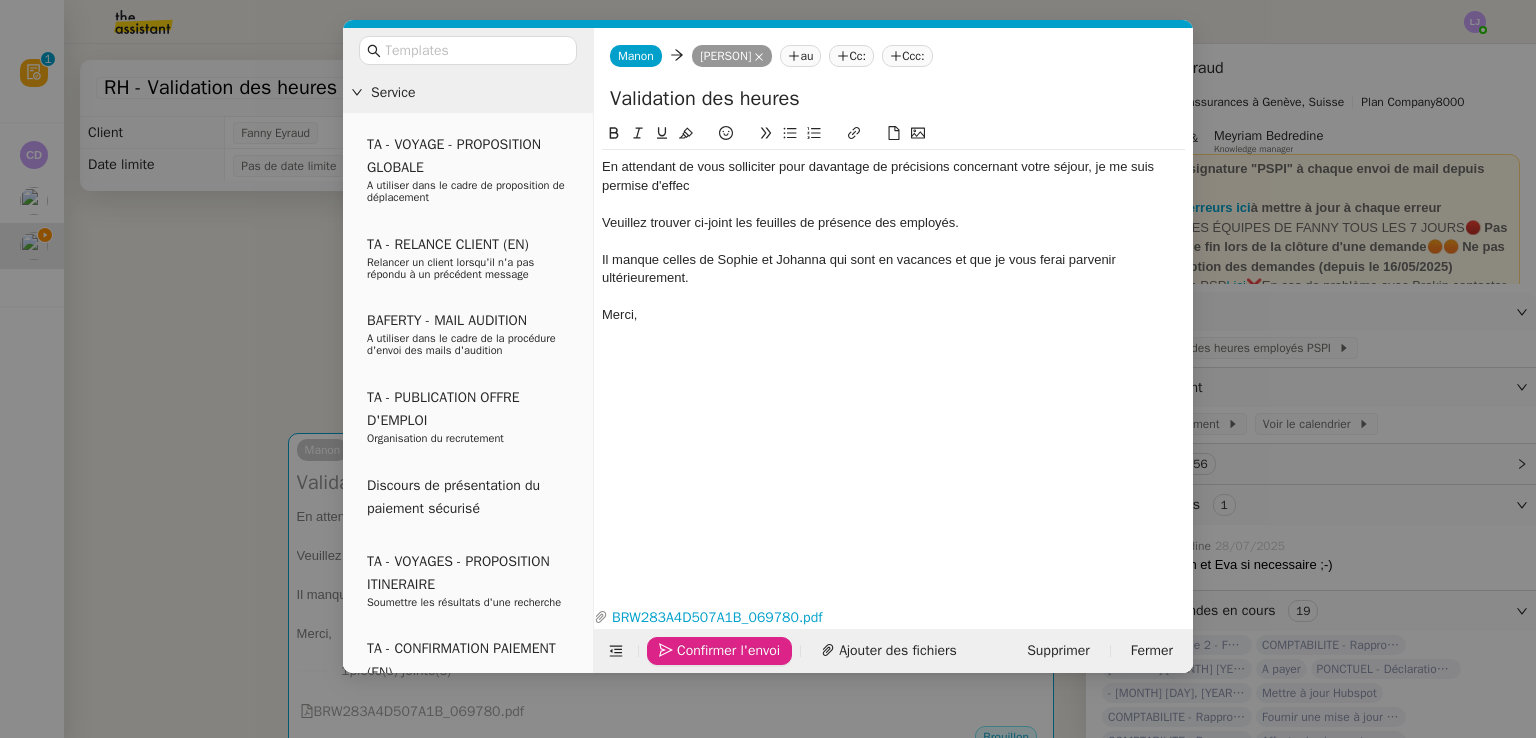 click on "Confirmer l'envoi" 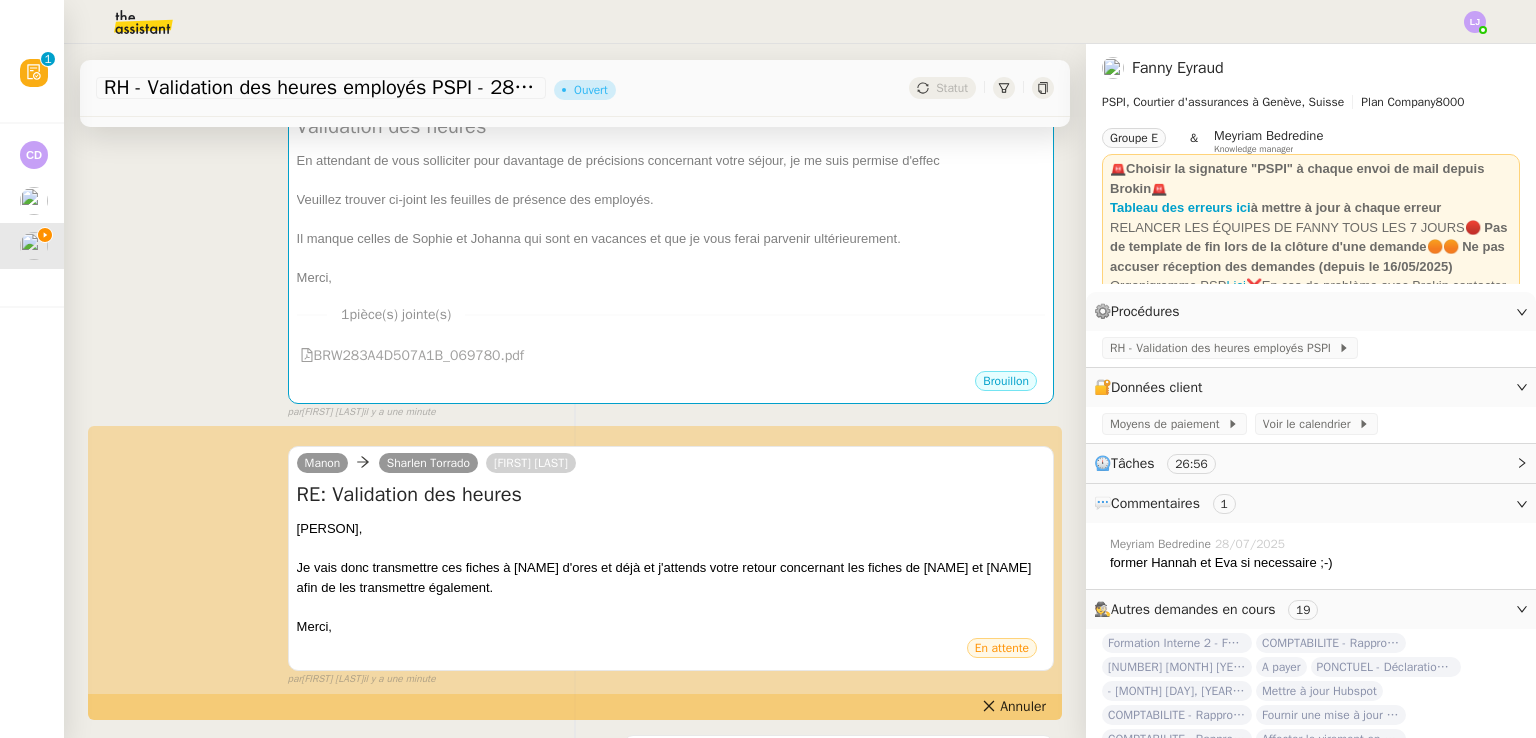 scroll, scrollTop: 356, scrollLeft: 0, axis: vertical 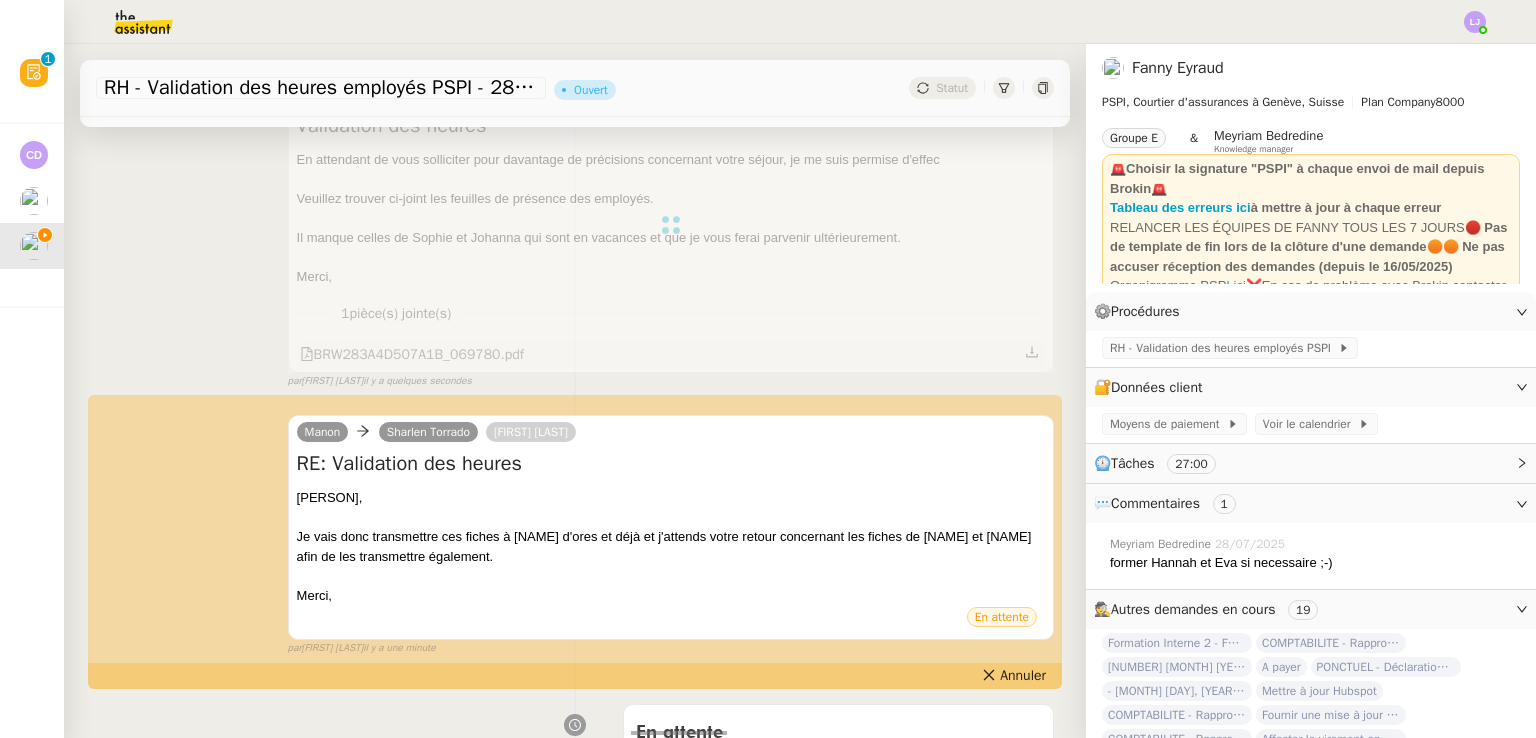 click at bounding box center (671, 225) 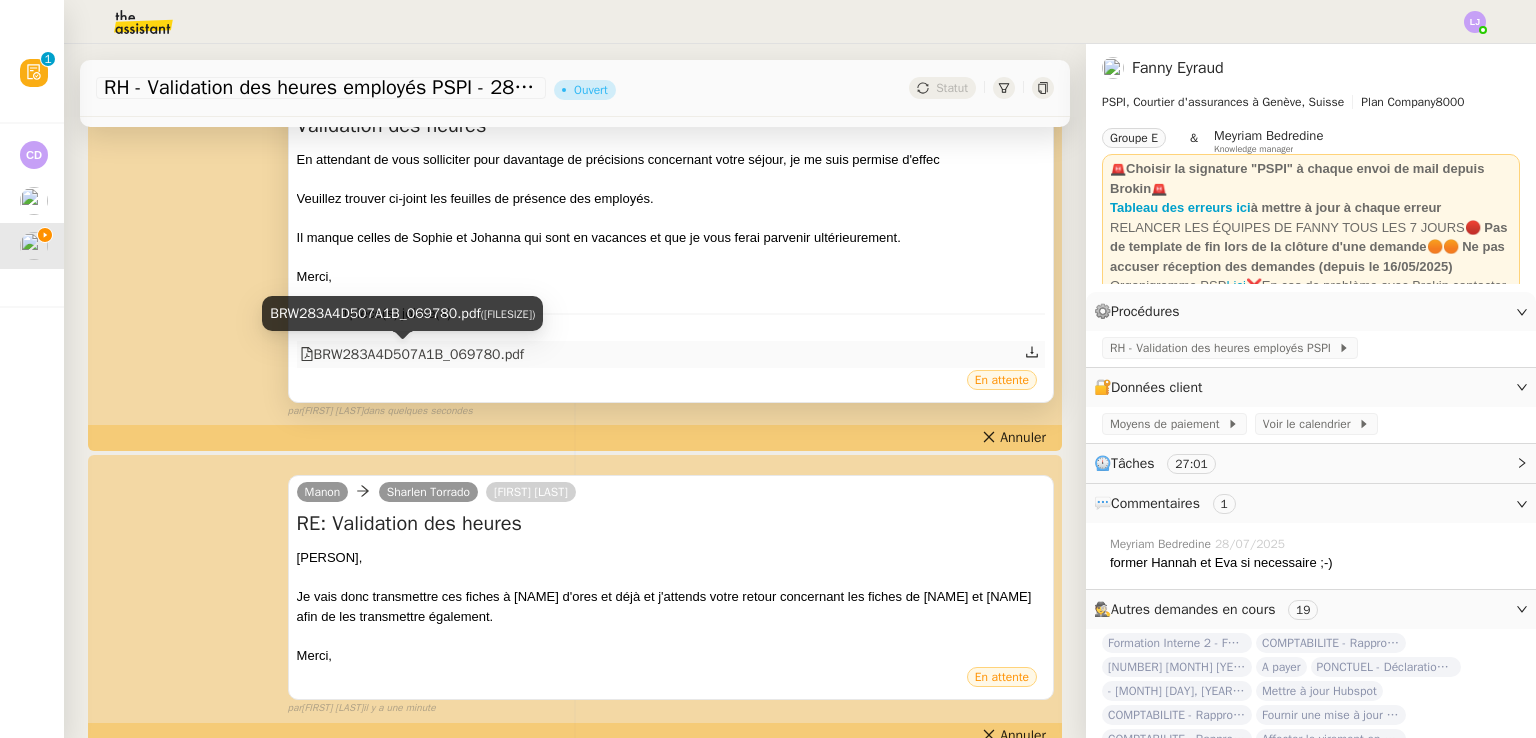 click on "BRW283A4D507A1B_069780.pdf" 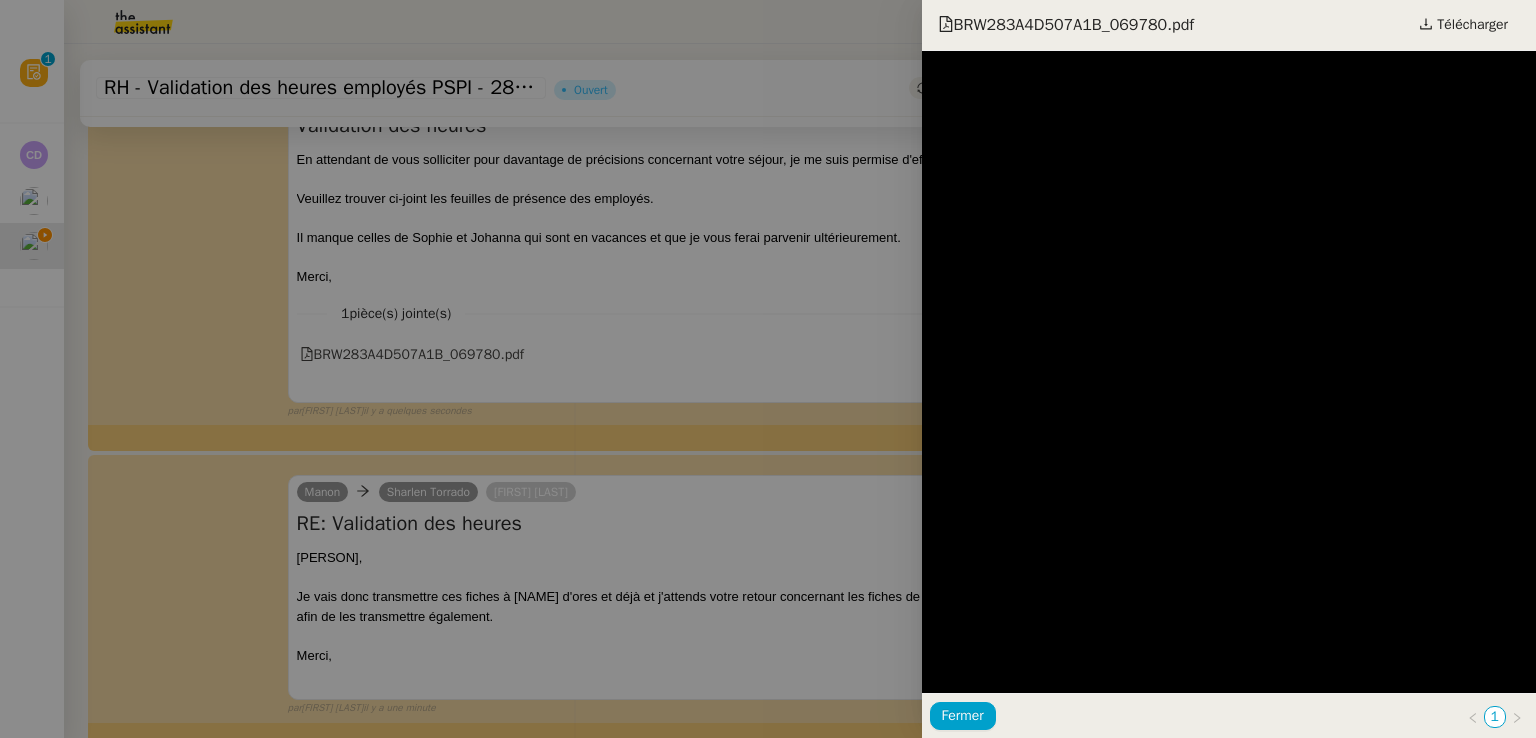 click at bounding box center (768, 369) 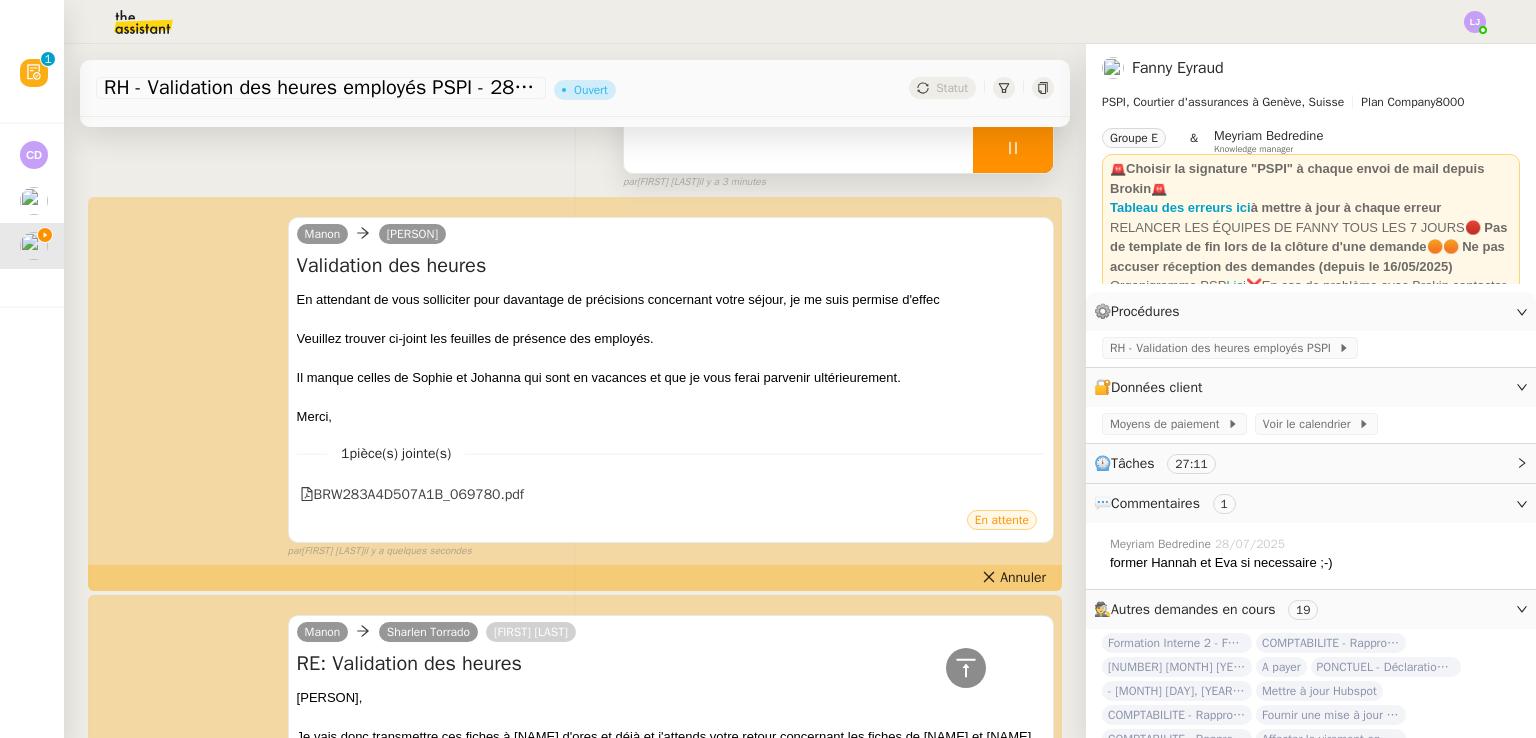 scroll, scrollTop: 0, scrollLeft: 0, axis: both 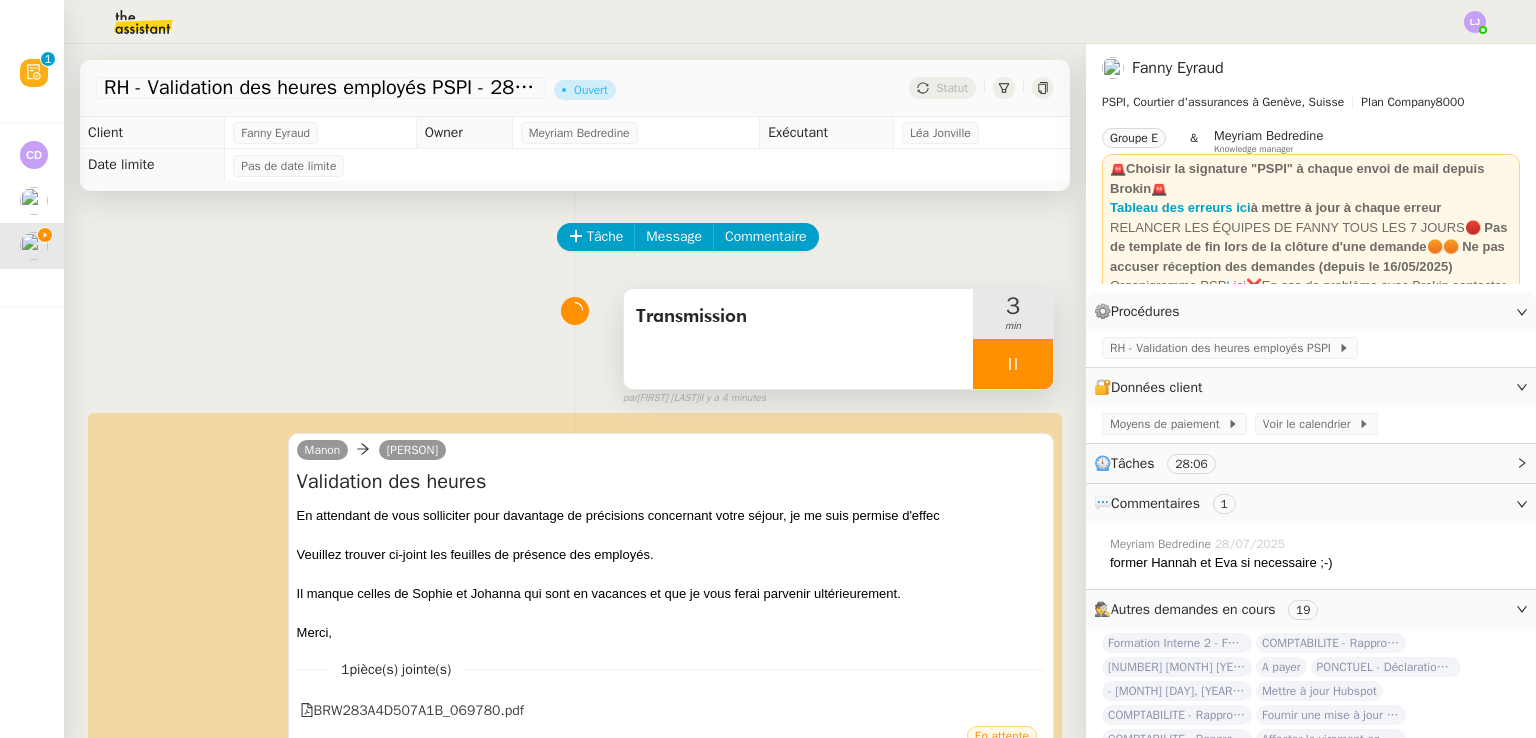 click at bounding box center [1013, 364] 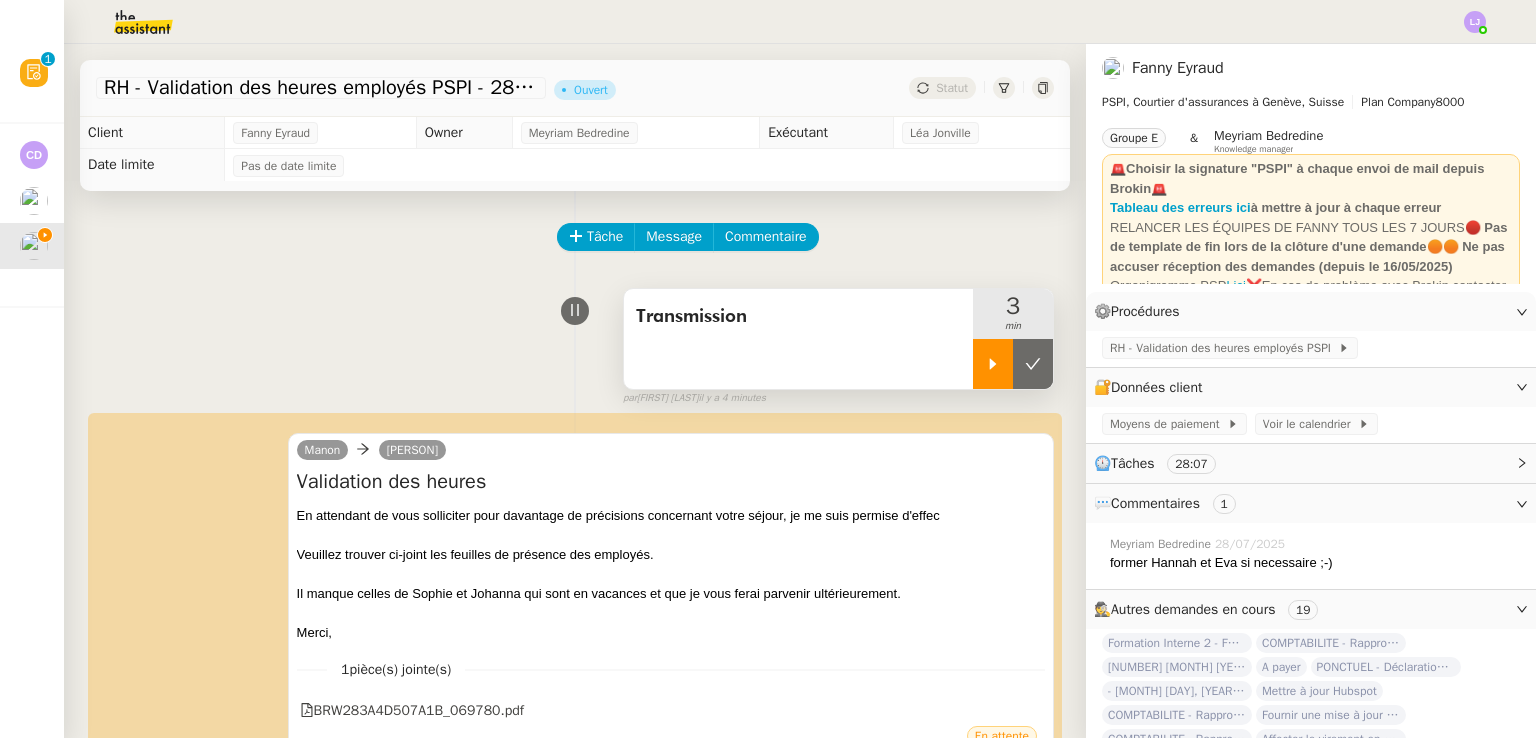 click 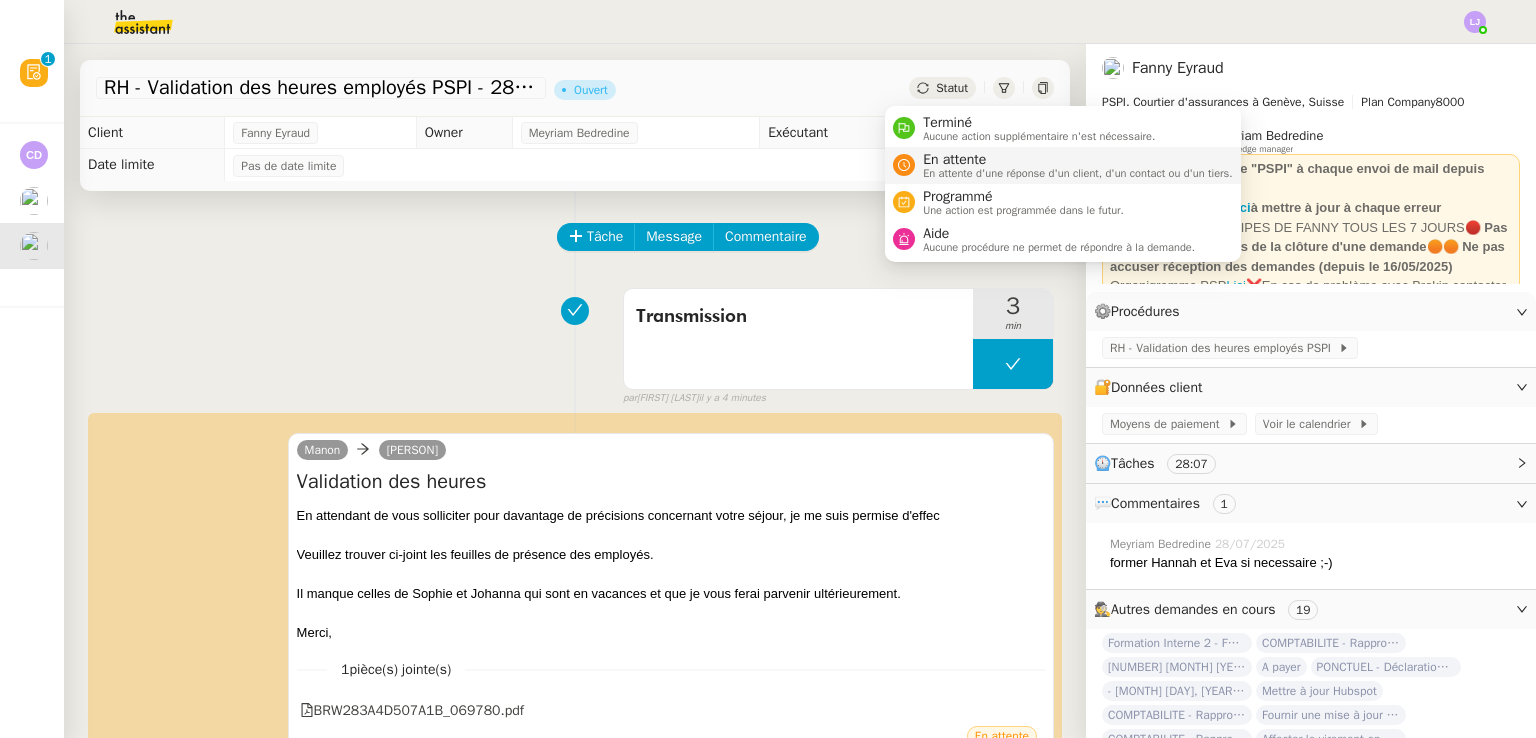 click on "En attente d'une réponse d'un client, d'un contact ou d'un tiers." at bounding box center (1078, 173) 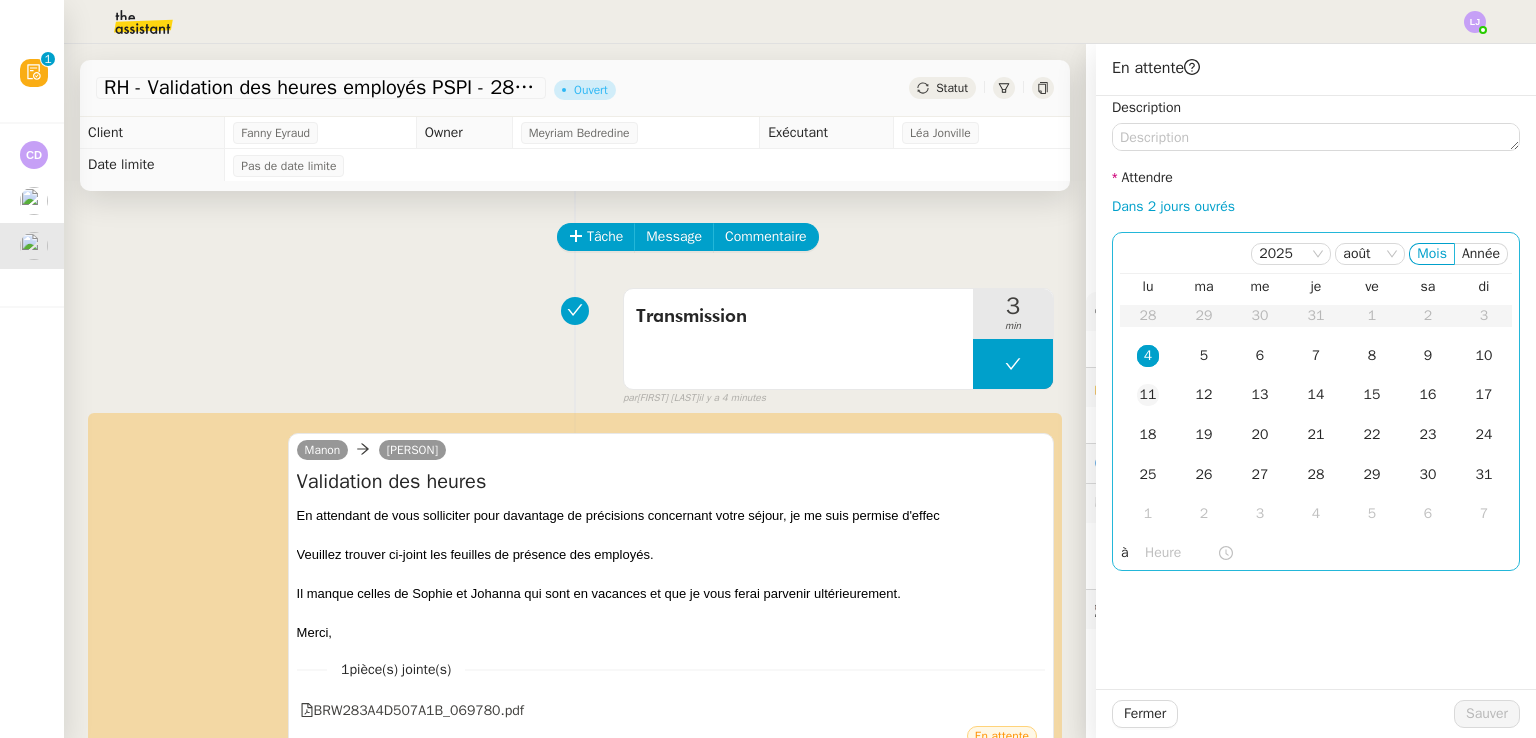 click on "11" 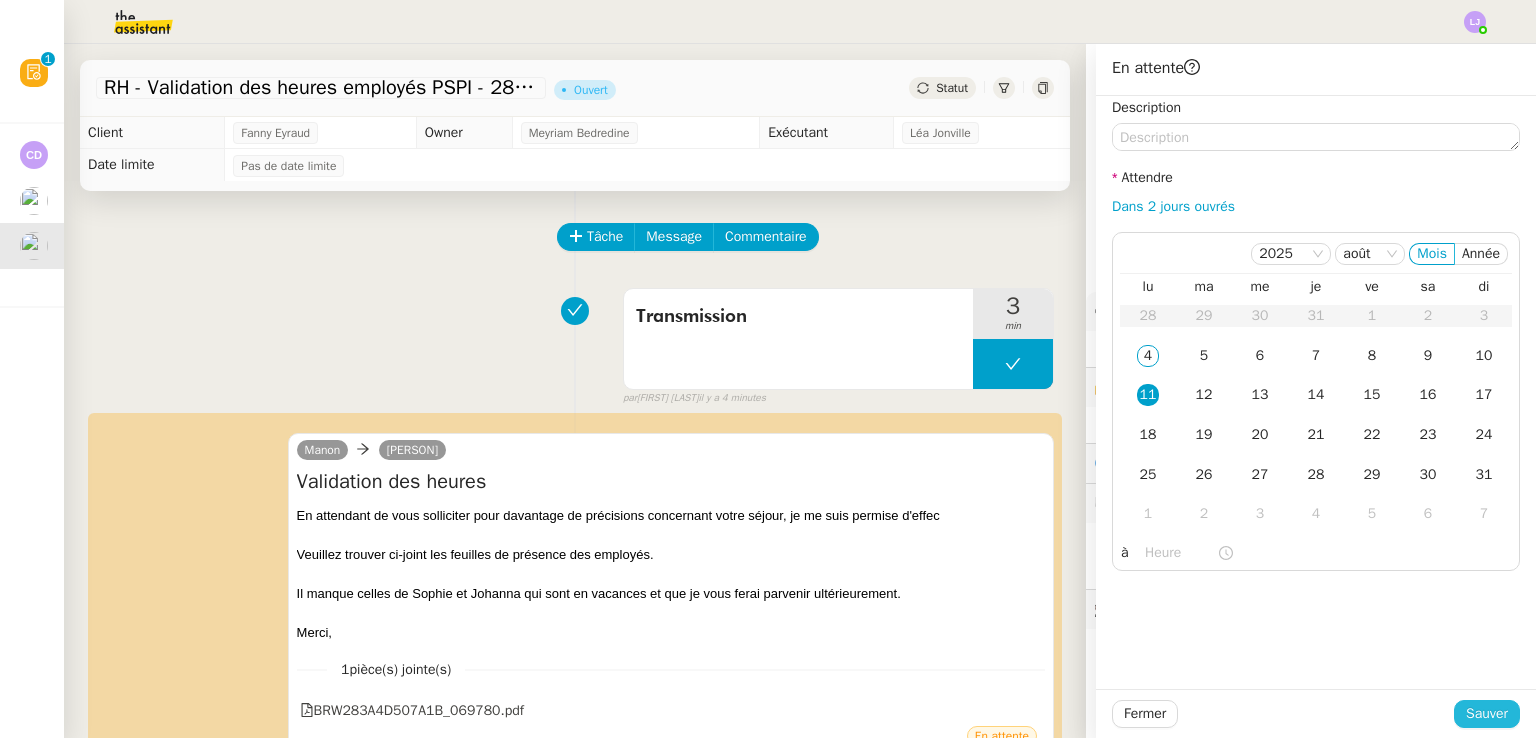 click on "Sauver" 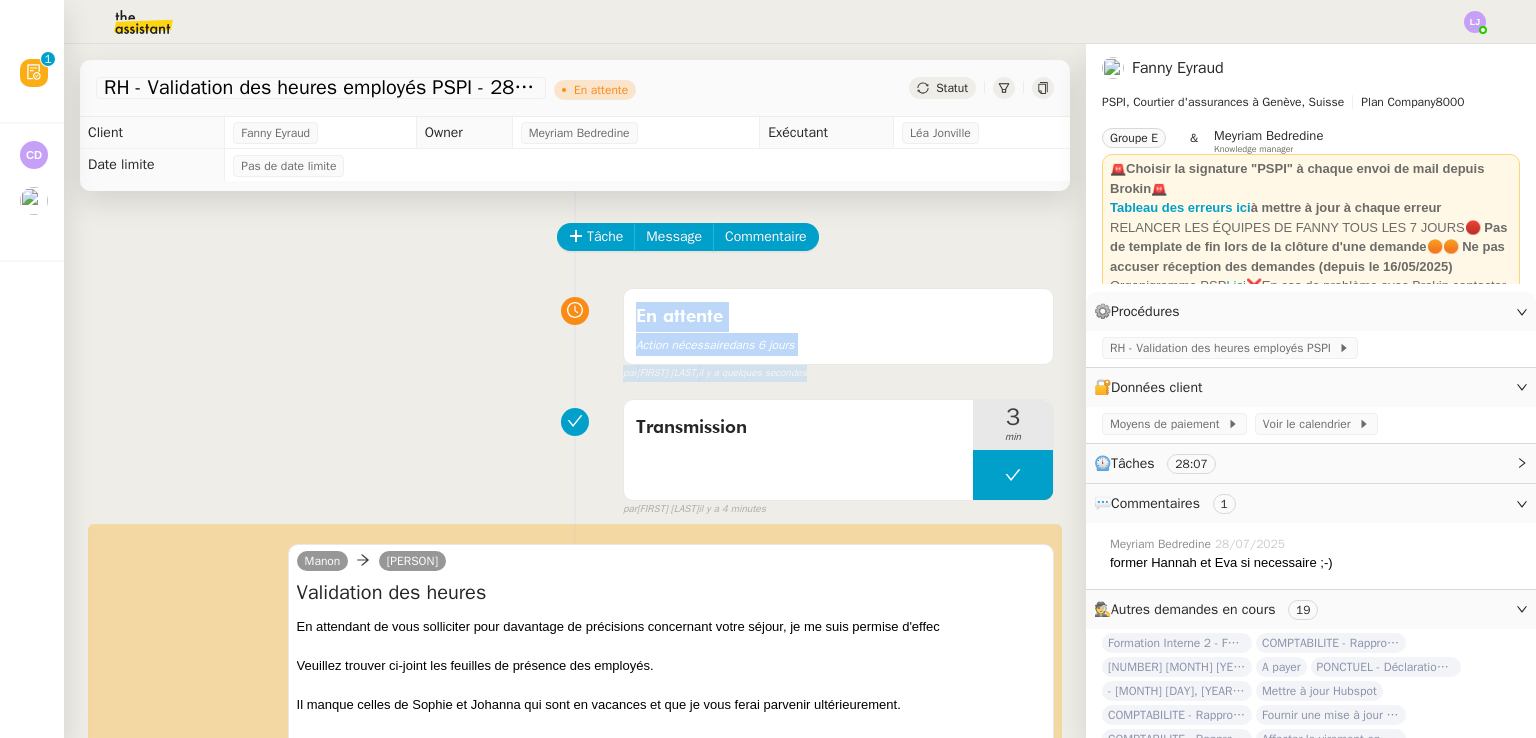 drag, startPoint x: 69, startPoint y: 266, endPoint x: 504, endPoint y: 321, distance: 438.46323 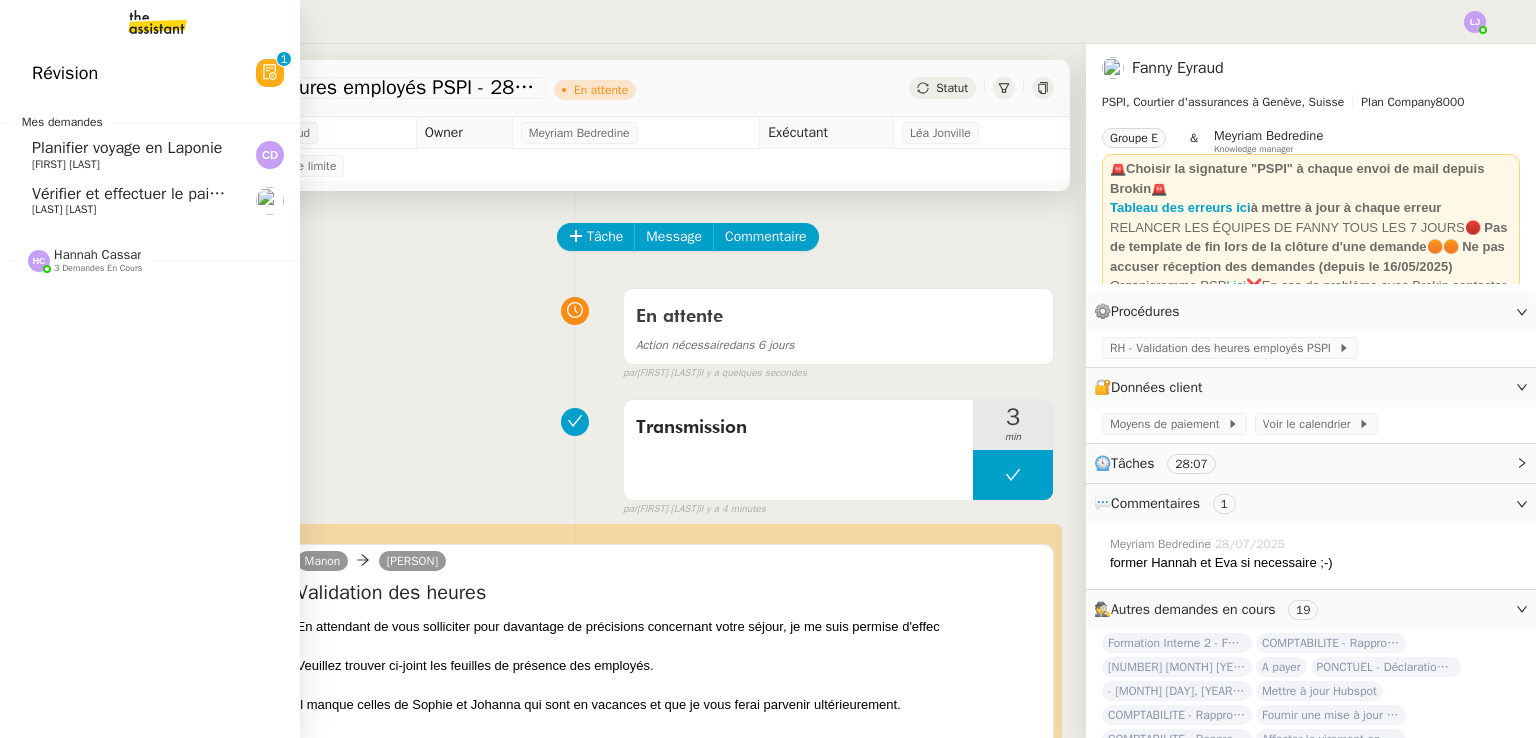 click on "Vérifier et effectuer le paiement urgent    [NAME]" 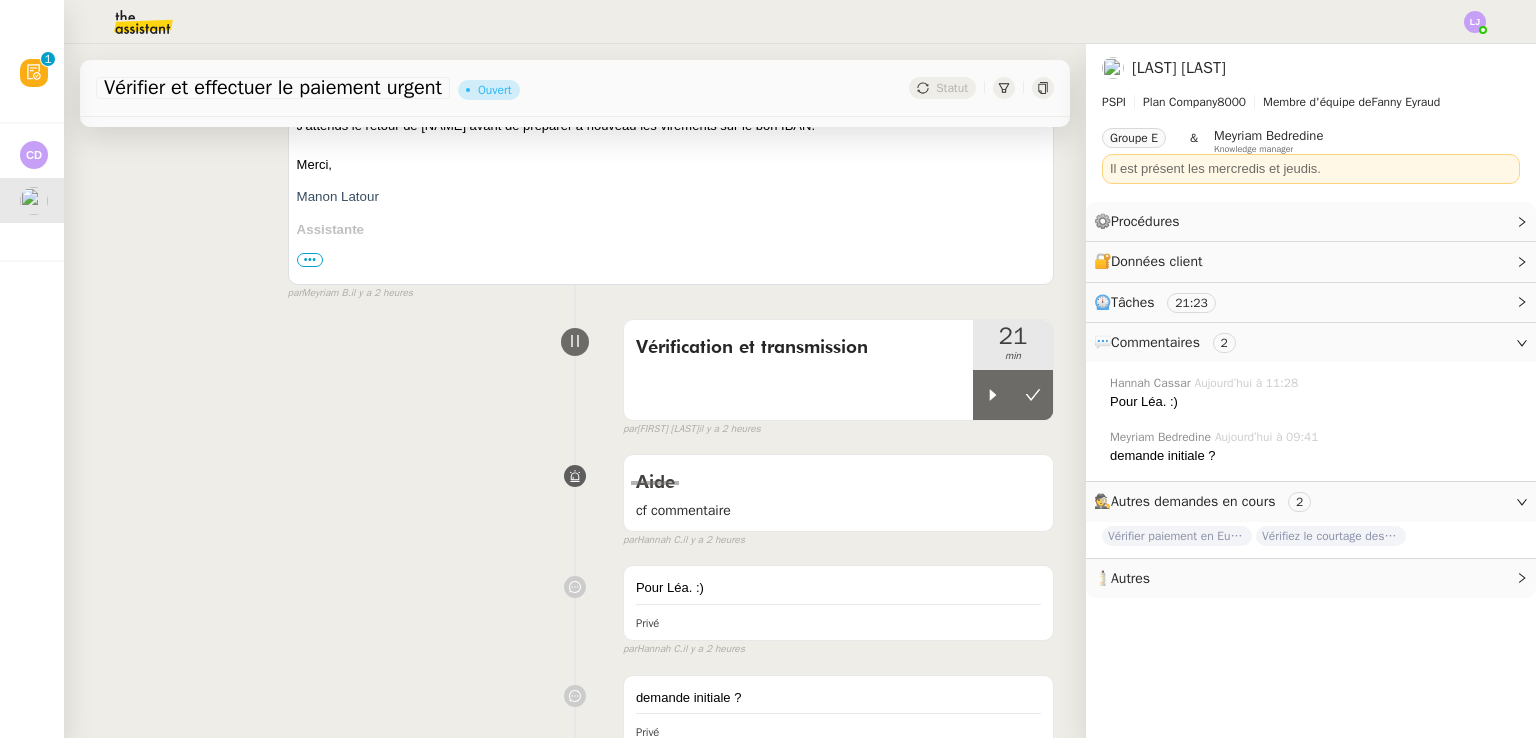 scroll, scrollTop: 1362, scrollLeft: 0, axis: vertical 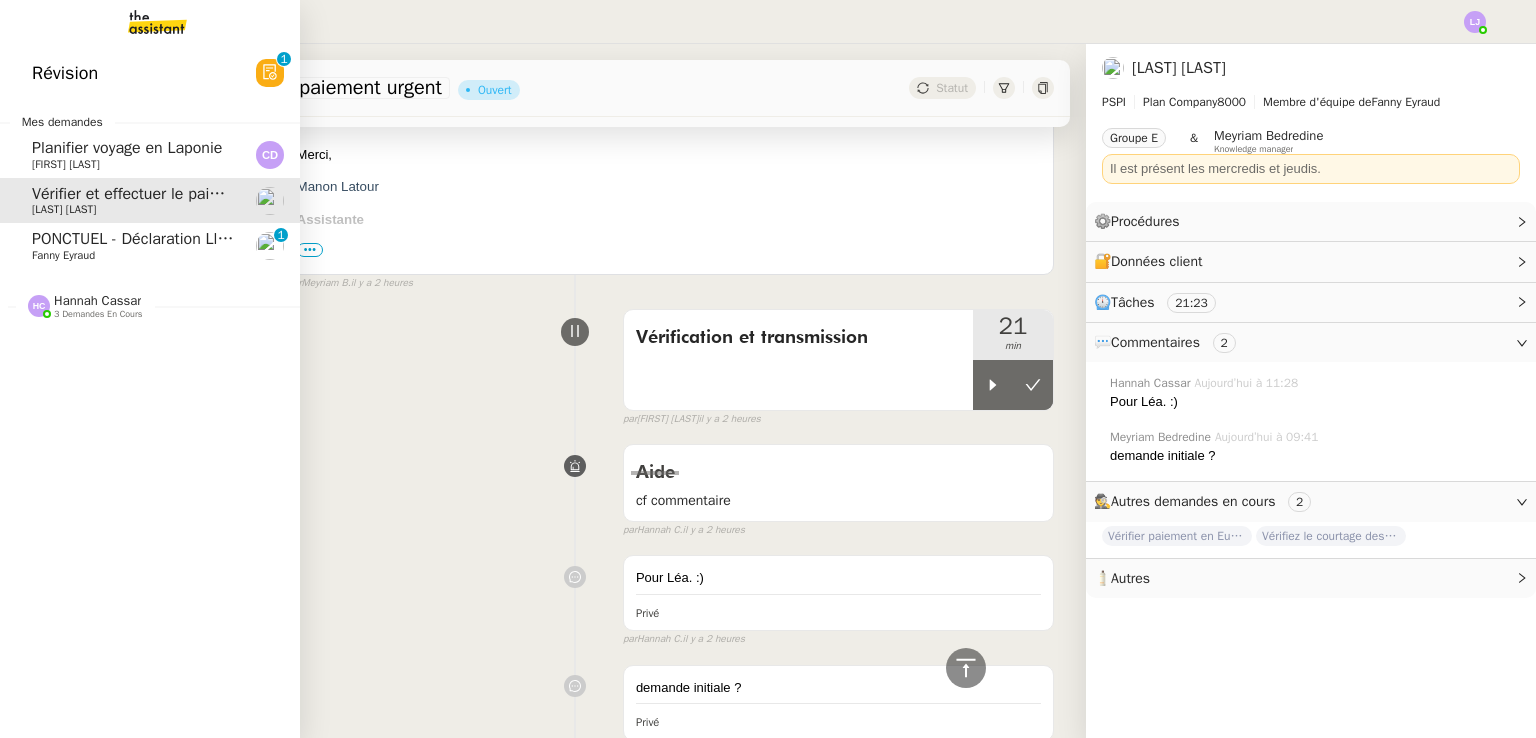 click on "Fanny Eyraud" 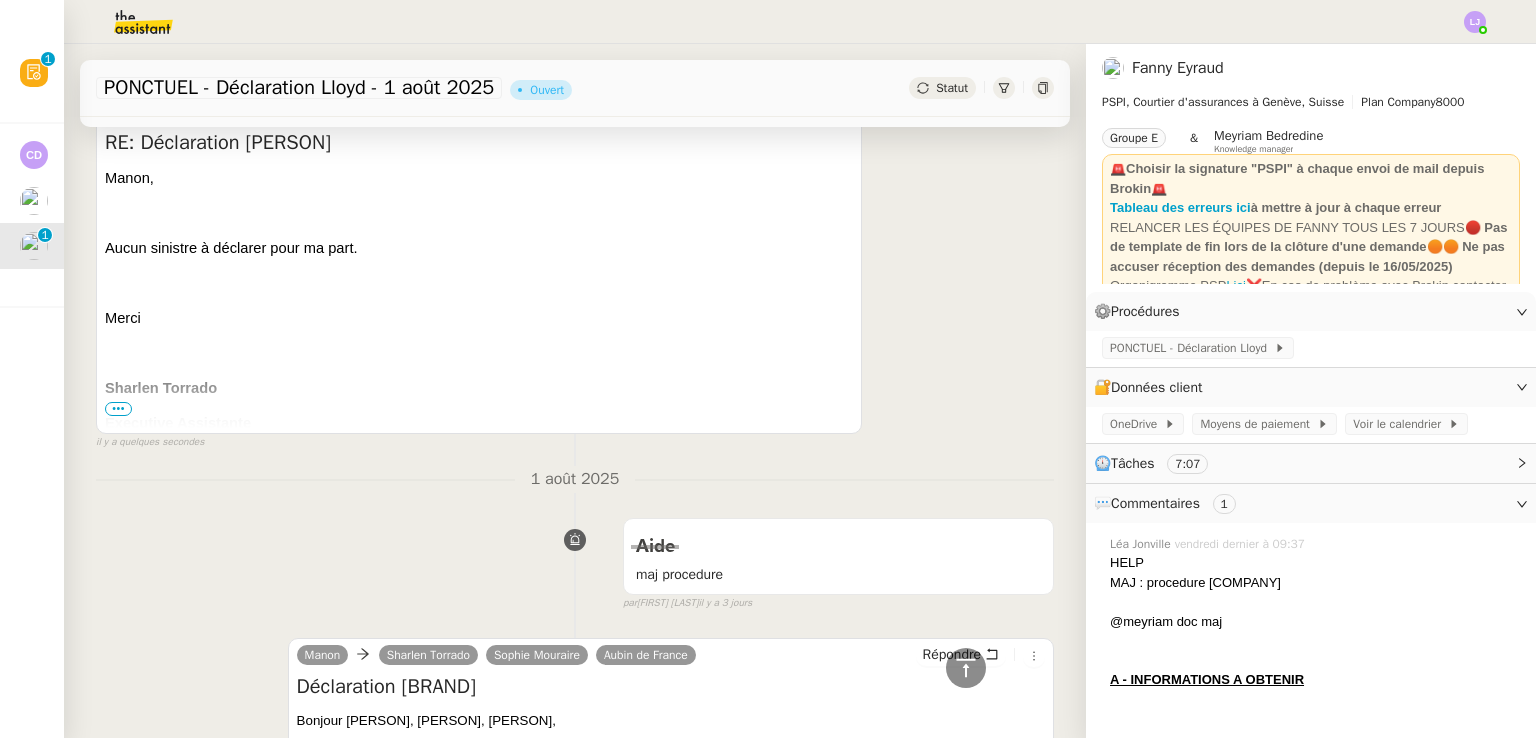 scroll, scrollTop: 0, scrollLeft: 0, axis: both 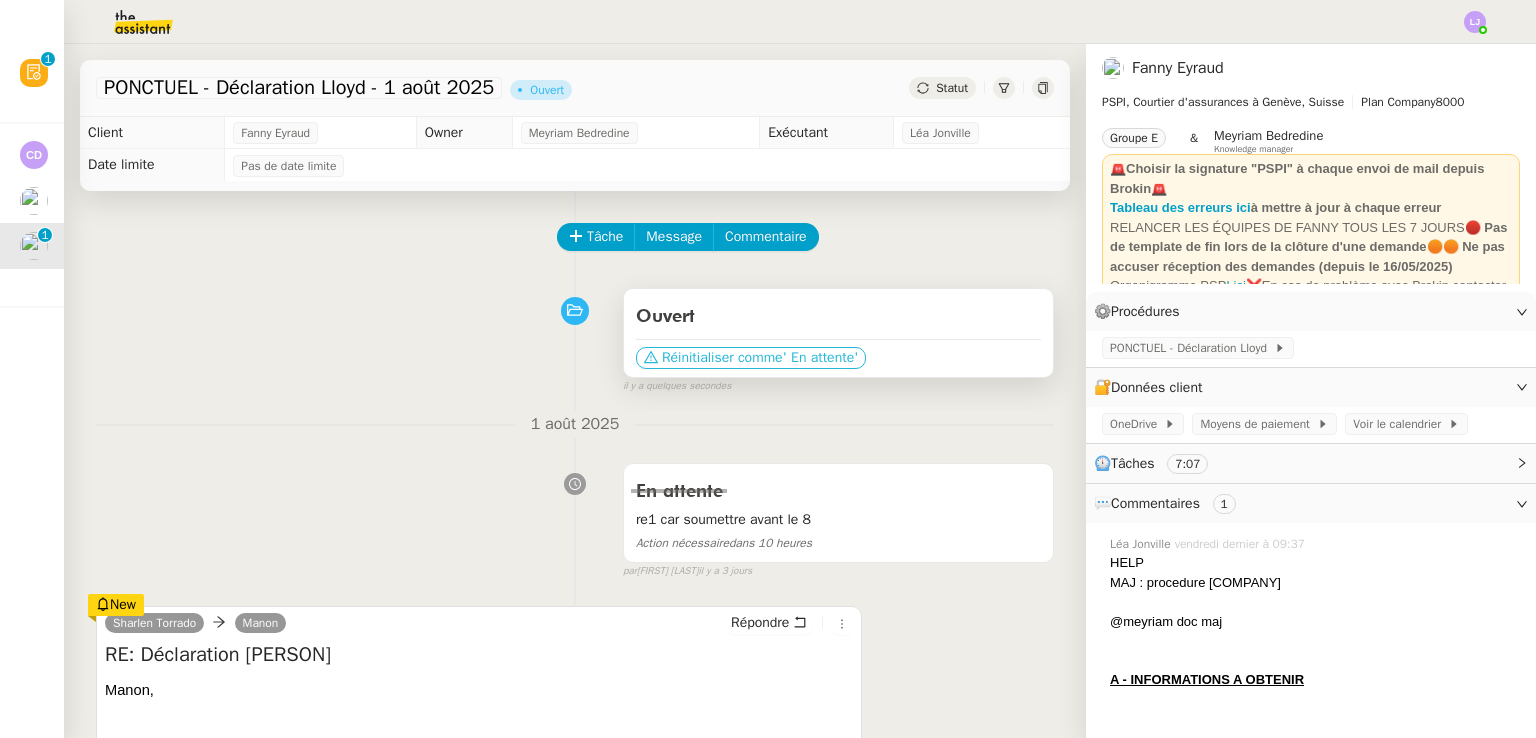click on "Réinitialiser comme" at bounding box center [722, 358] 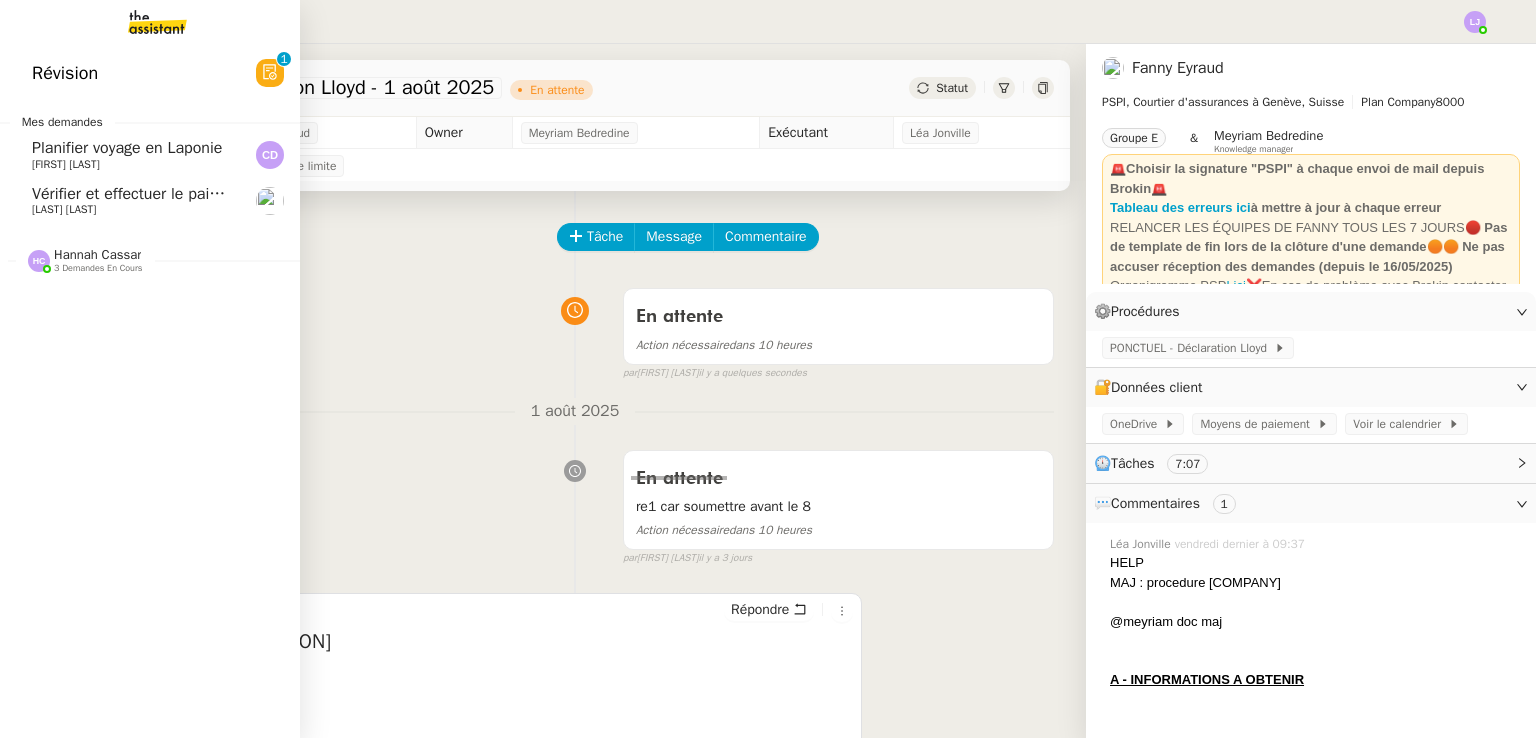 click on "[LAST] [LAST]" 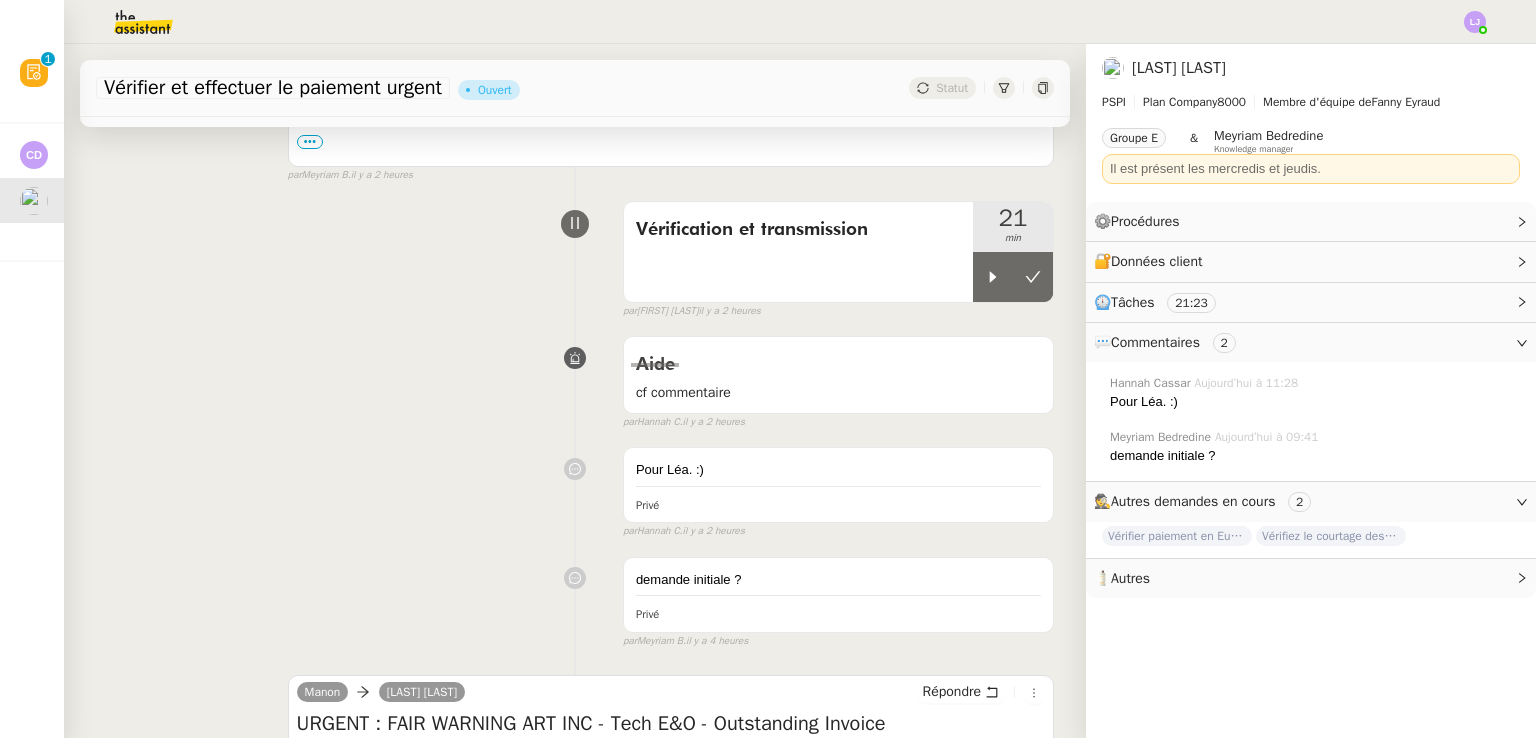 scroll, scrollTop: 1402, scrollLeft: 0, axis: vertical 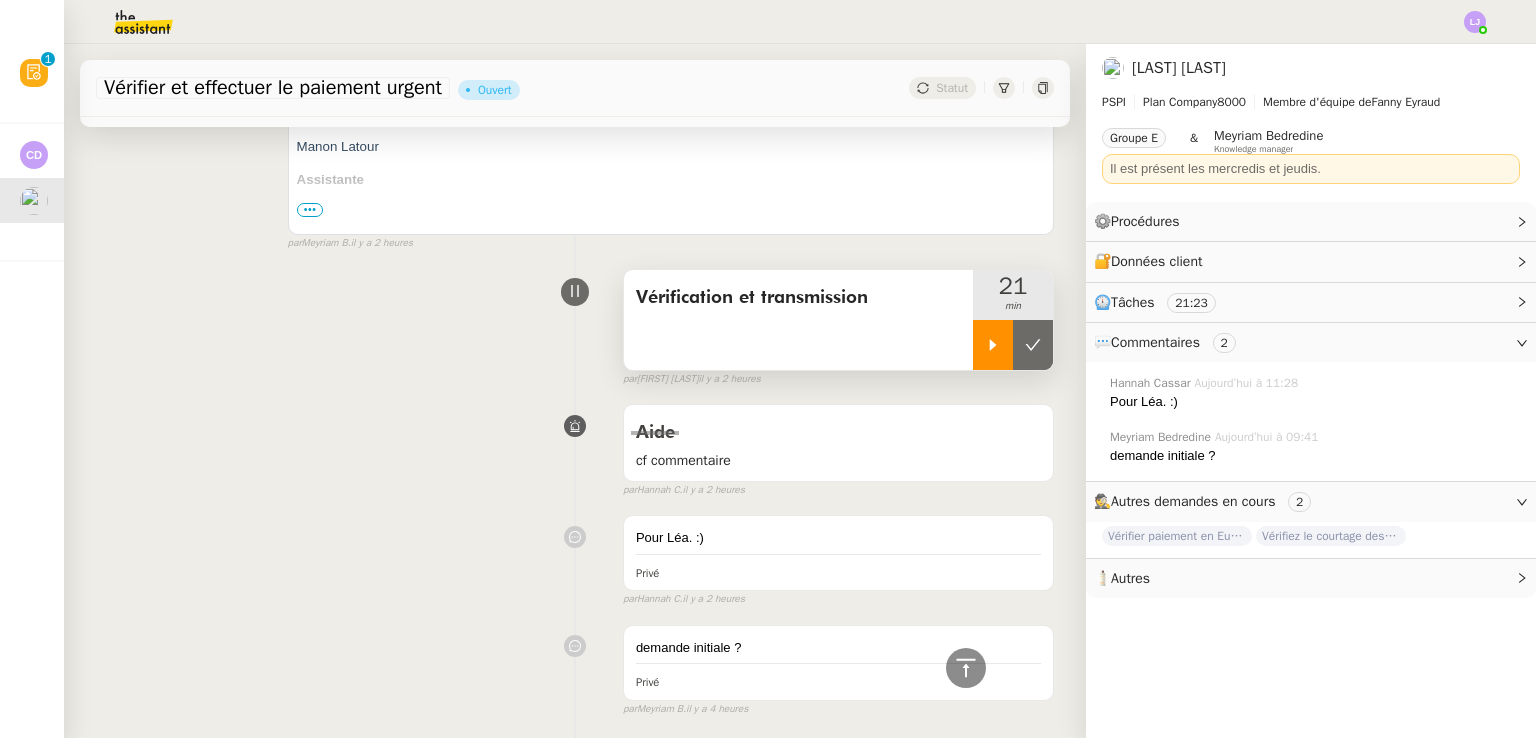 click at bounding box center [993, 345] 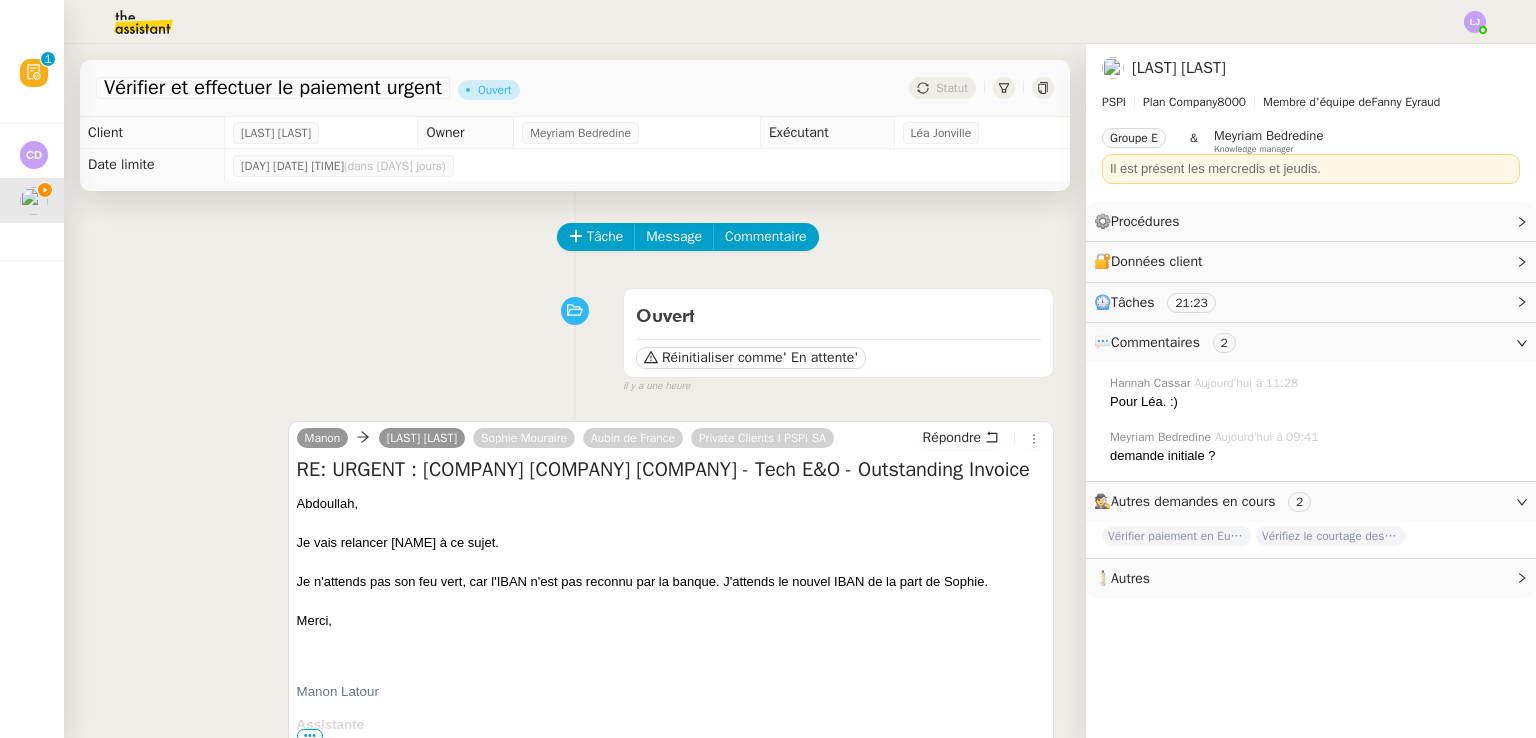 scroll, scrollTop: 196, scrollLeft: 0, axis: vertical 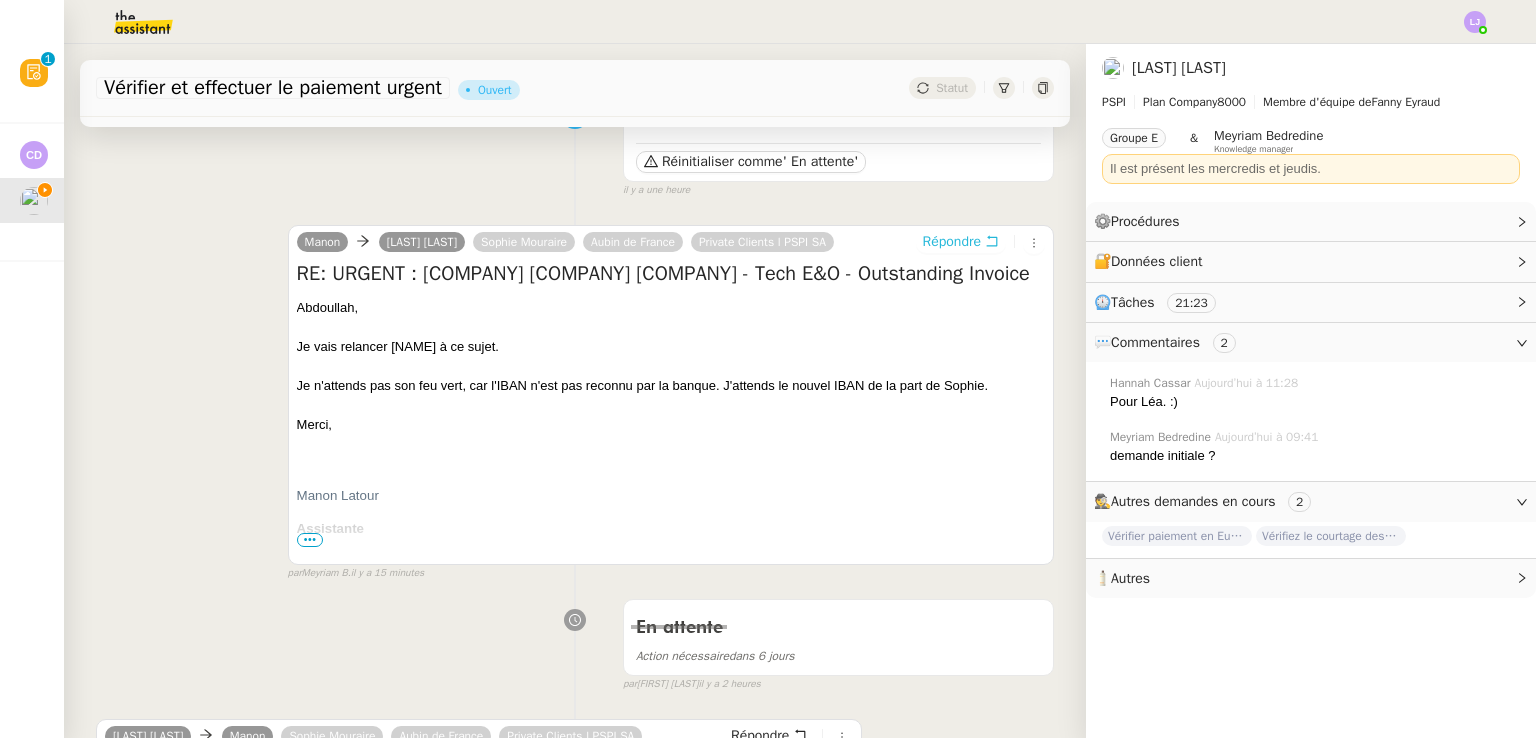 click on "Répondre" at bounding box center (952, 242) 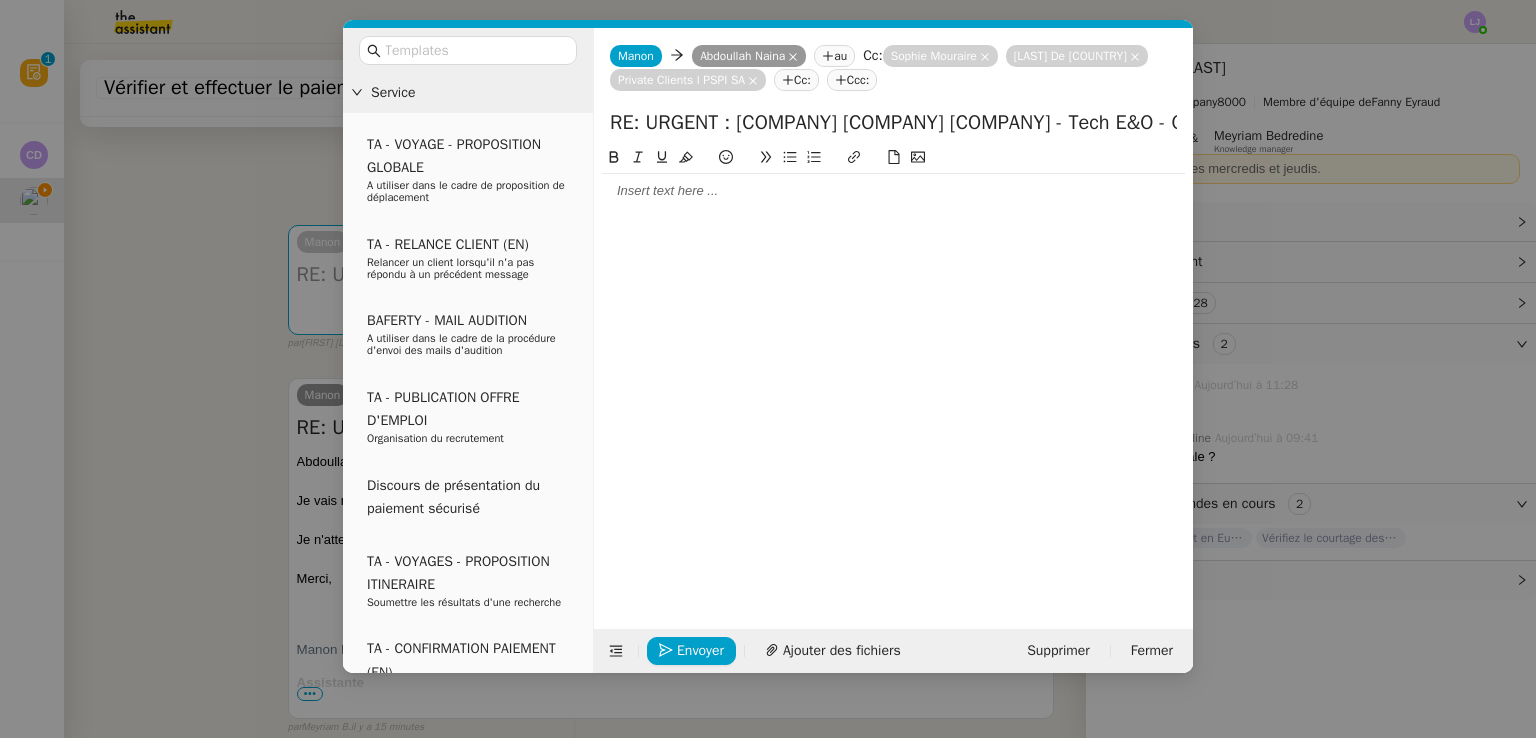 click 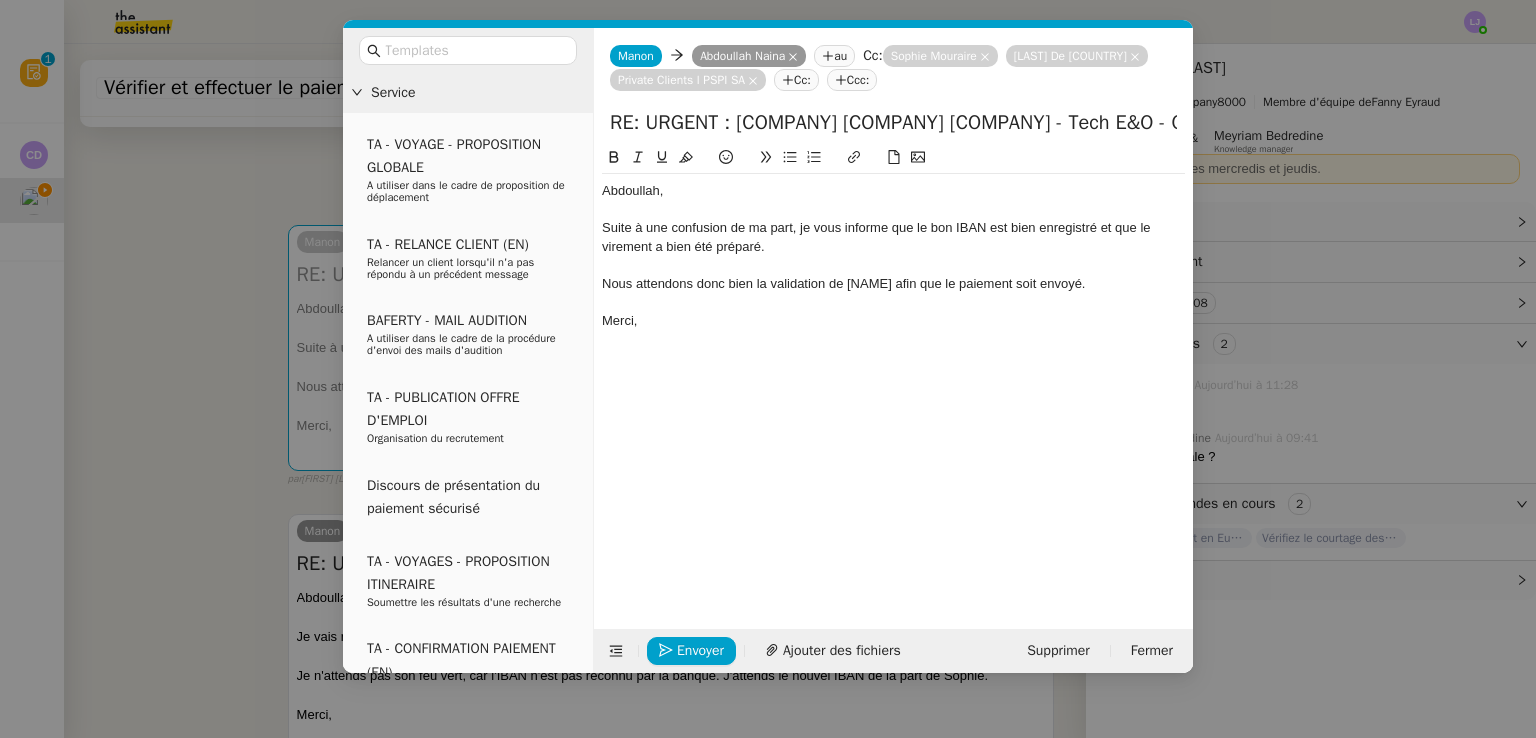 click on "Service TA - VOYAGE - PROPOSITION GLOBALE    A utiliser dans le cadre de proposition de déplacement TA - RELANCE CLIENT (EN)    Relancer un client lorsqu'il n'a pas répondu à un précédent message BAFERTY - MAIL AUDITION    A utiliser dans le cadre de la procédure d'envoi des mails d'audition TA - PUBLICATION OFFRE D'EMPLOI     Organisation du recrutement Discours de présentation du paiement sécurisé    TA - VOYAGES - PROPOSITION ITINERAIRE    Soumettre les résultats d'une recherche TA - CONFIRMATION PAIEMENT (EN)    Confirmer avec le client de modèle de transaction - Attention Plan Pro nécessaire. TA - COURRIER EXPEDIE (recommandé)    A utiliser dans le cadre de l'envoi d'un courrier recommandé TA - PARTAGE DE CALENDRIER (EN)    A utiliser pour demander au client de partager son calendrier afin de faciliter l'accès et la gestion PSPI - Appel de fonds MJL    A utiliser dans le cadre de la procédure d'appel de fonds MJL TA - RELANCE CLIENT    TA - AR PROCEDURES        21 YIELD" at bounding box center [768, 369] 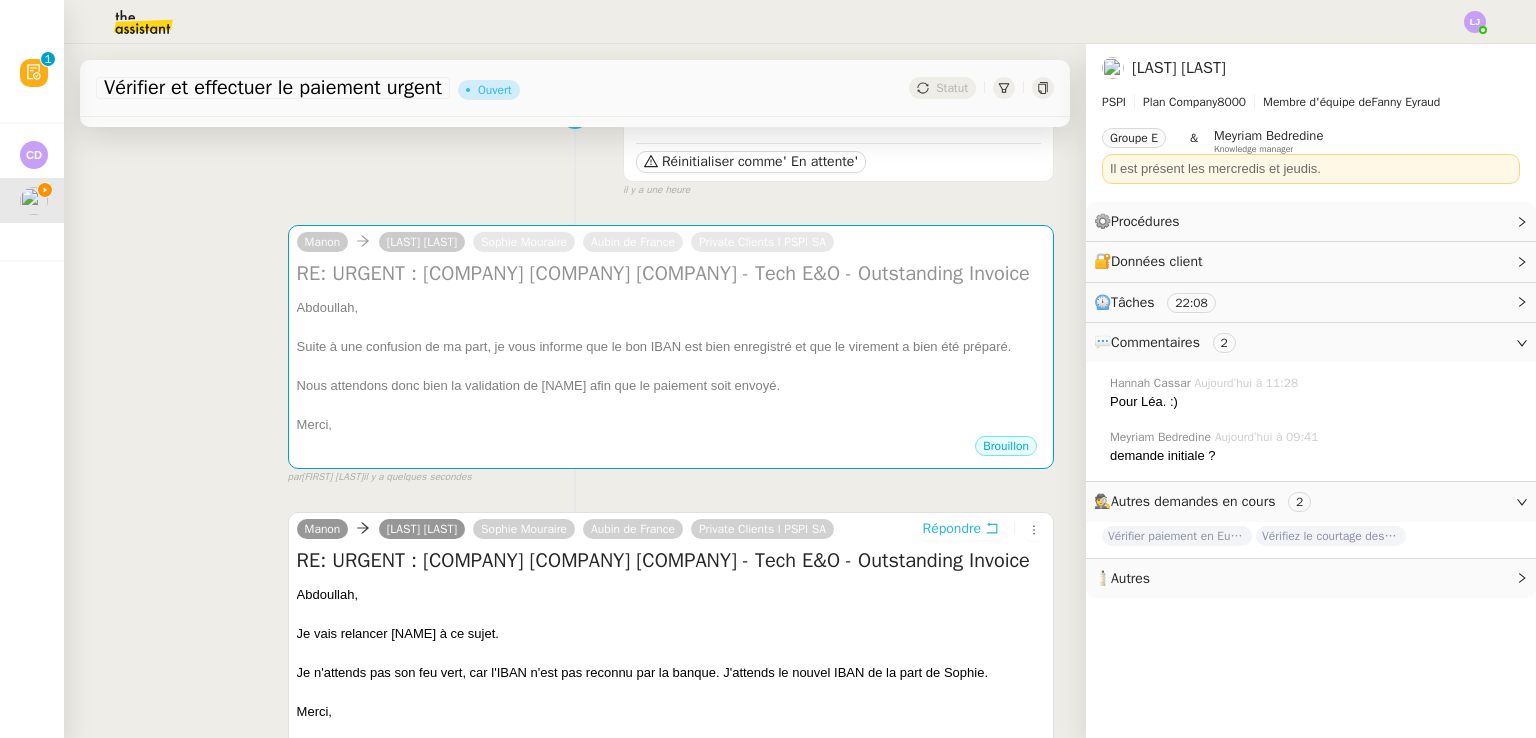 scroll, scrollTop: 0, scrollLeft: 0, axis: both 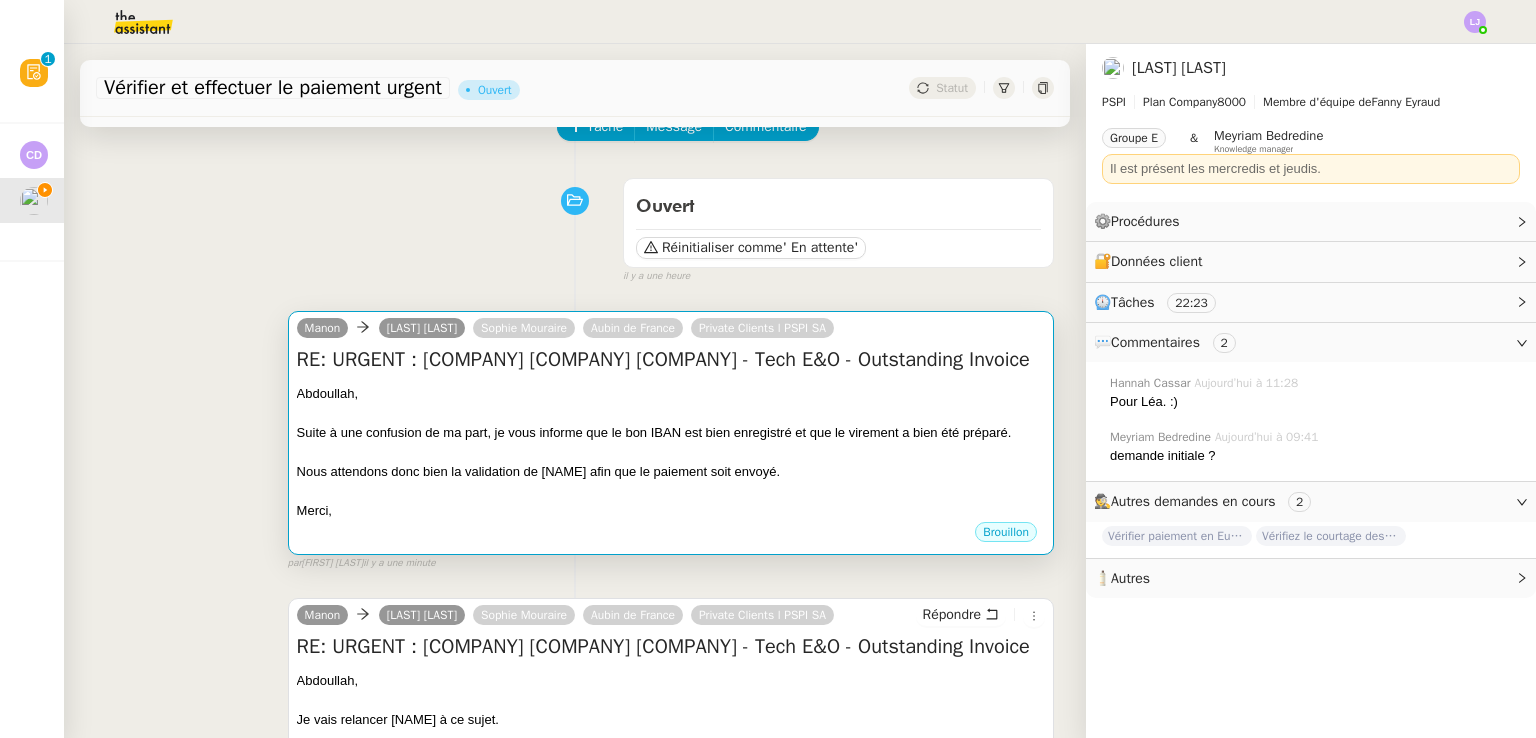 click on "Suite à une confusion de ma part, je vous informe que le bon IBAN est bien enregistré et que le virement a bien été préparé." at bounding box center (671, 433) 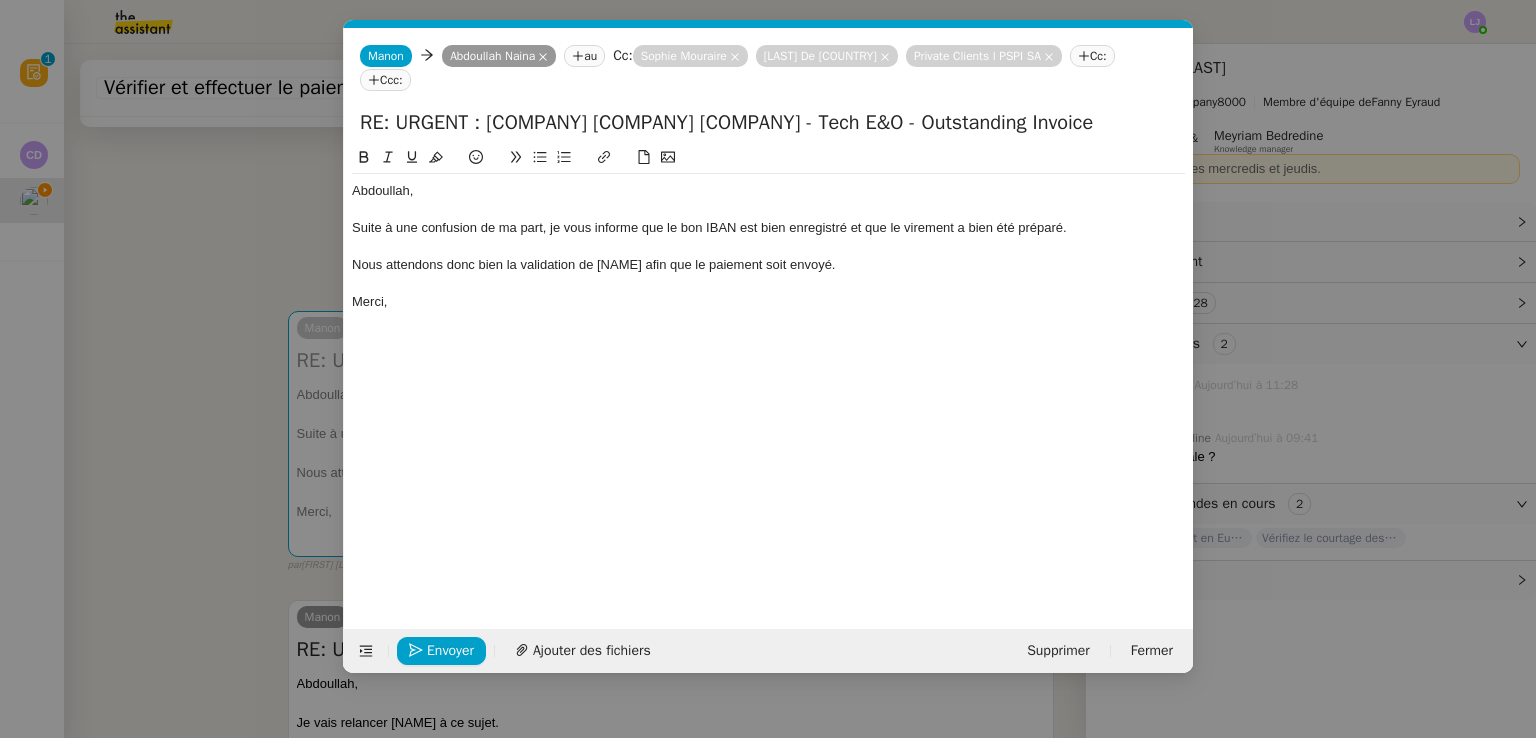scroll, scrollTop: 0, scrollLeft: 42, axis: horizontal 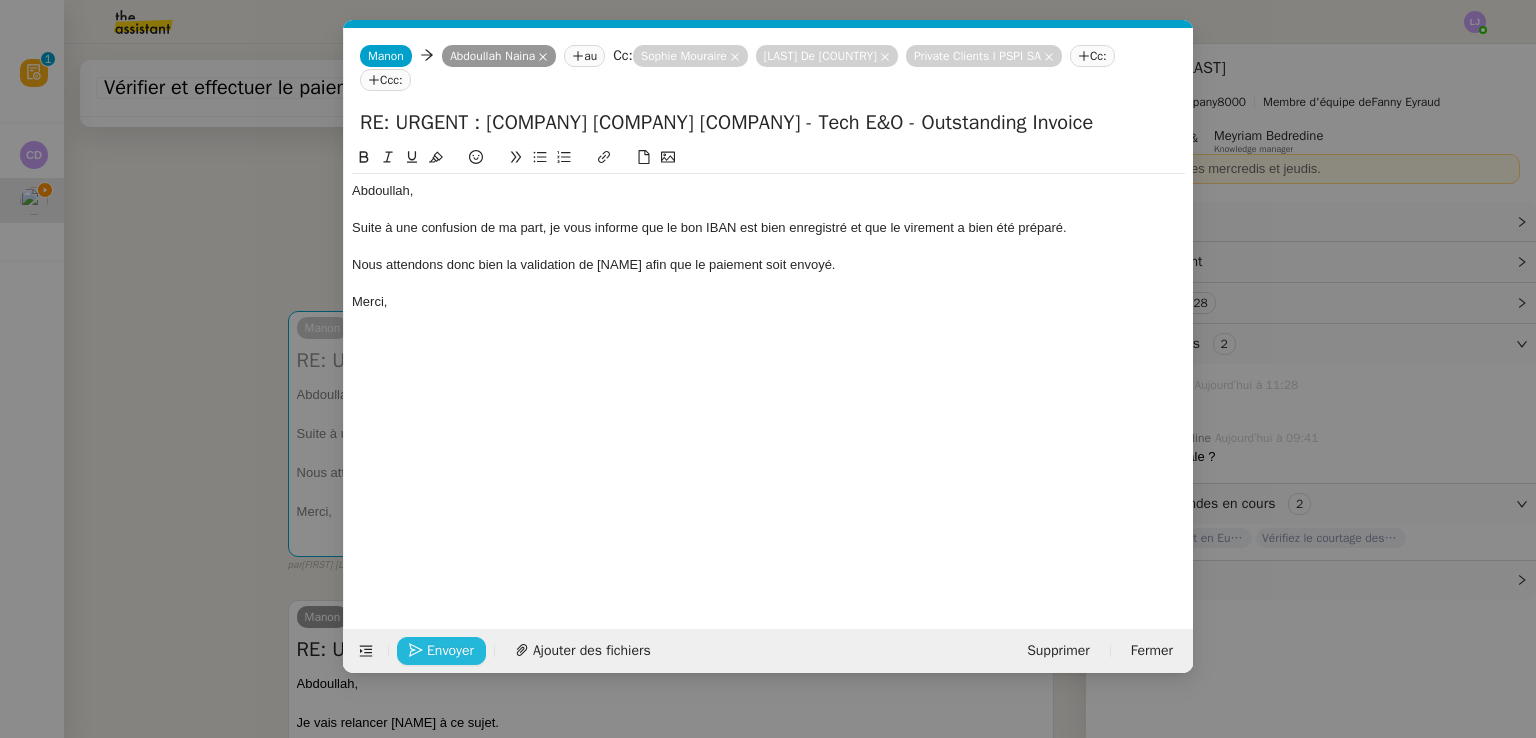 click on "Envoyer" 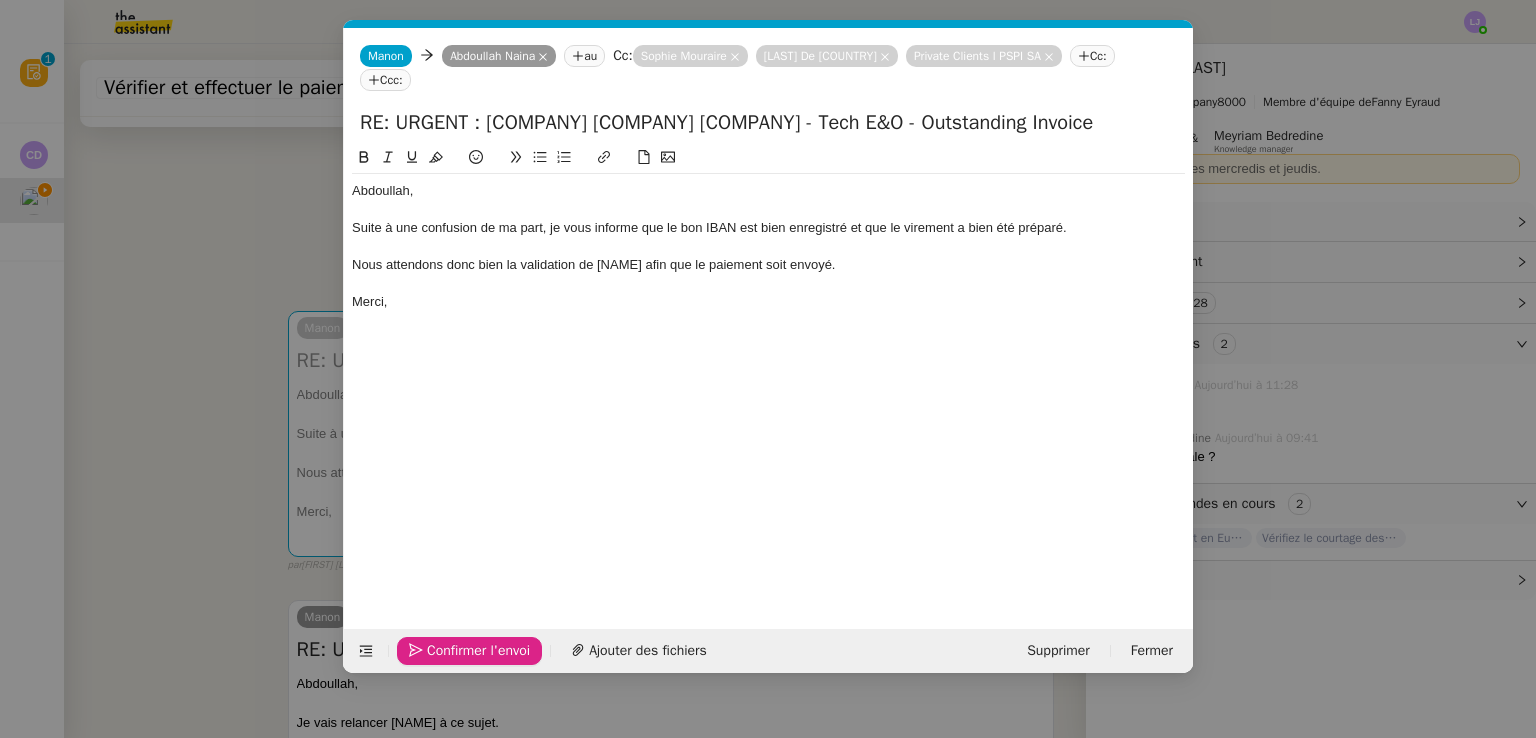 click on "Confirmer l'envoi" 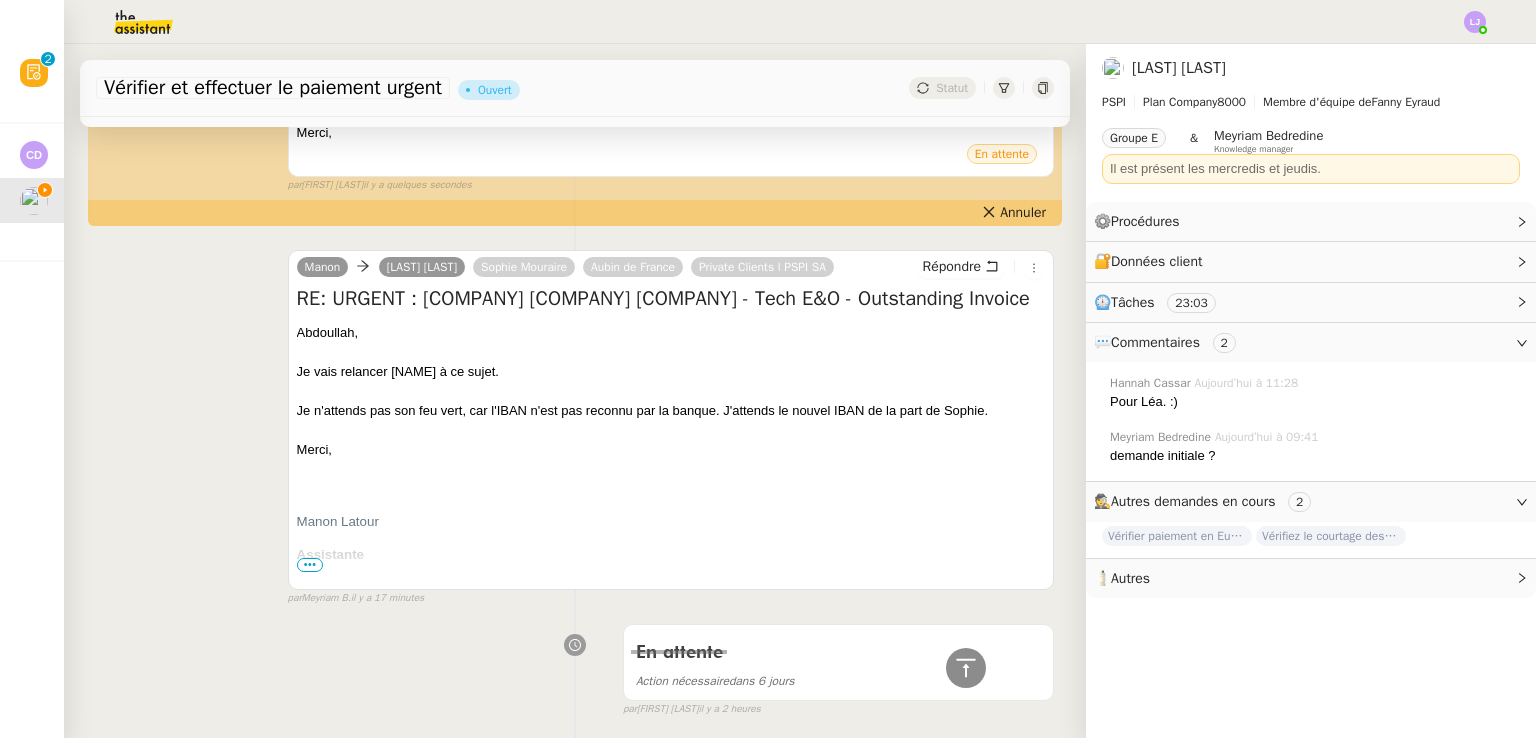 scroll, scrollTop: 0, scrollLeft: 0, axis: both 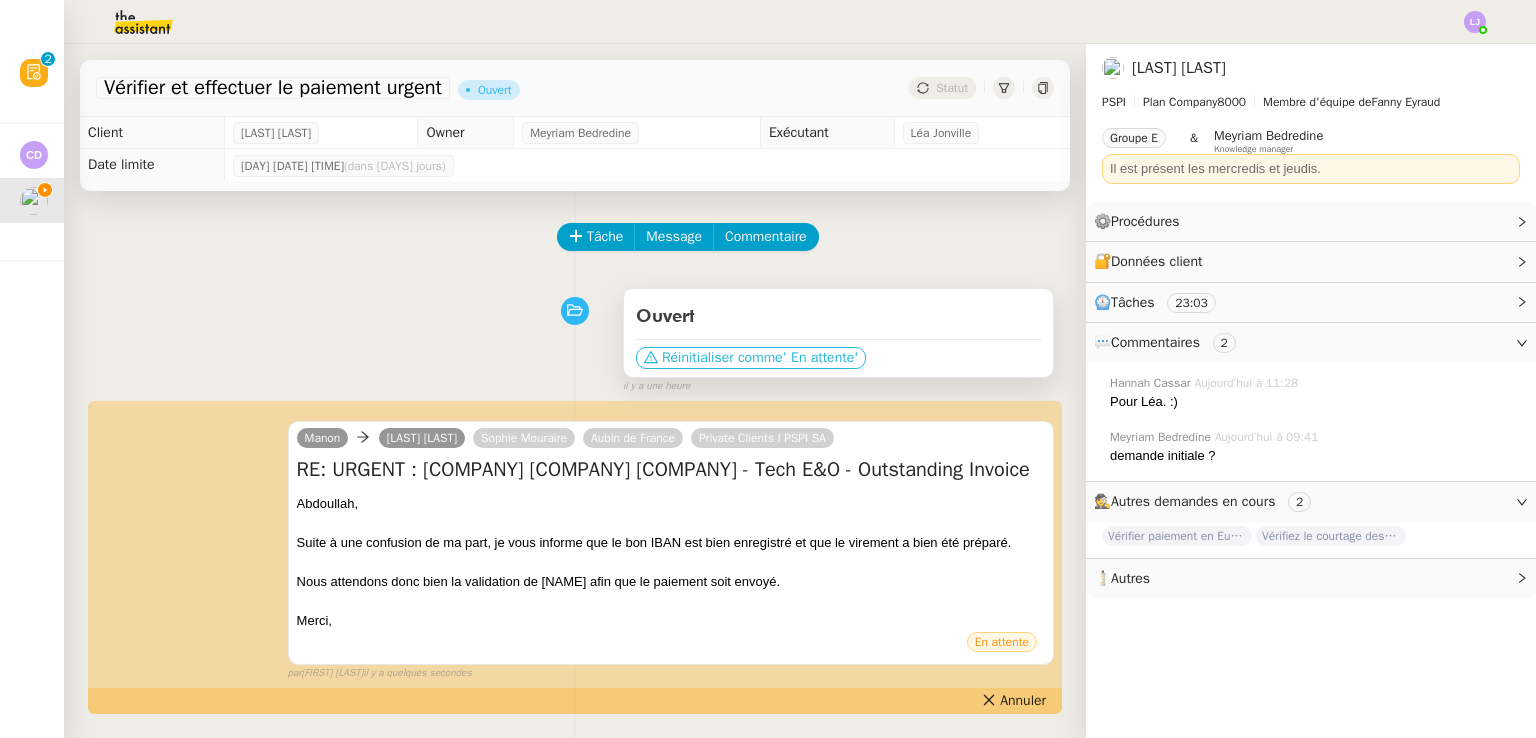 click on "' En attente'" at bounding box center [821, 358] 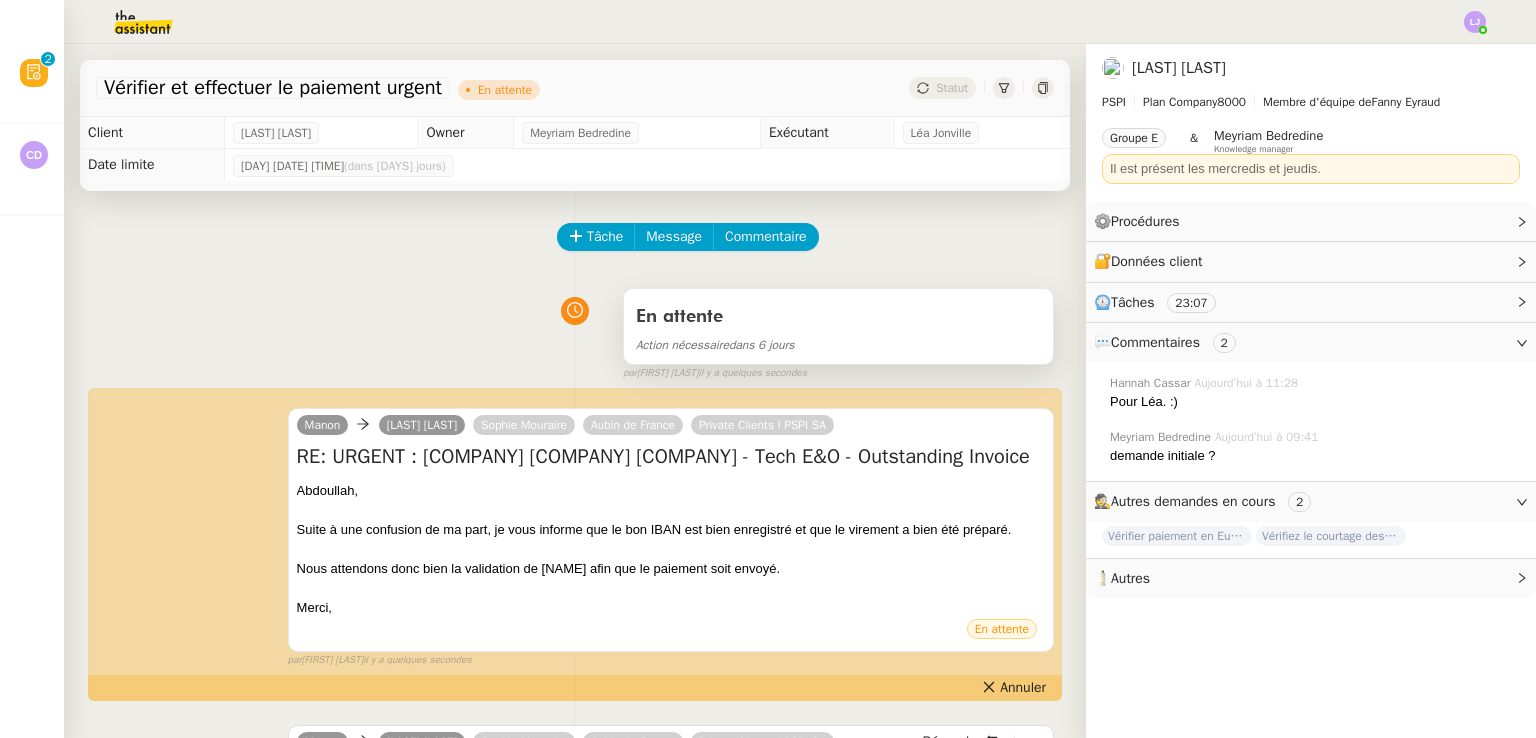 click on "En attente" at bounding box center [838, 317] 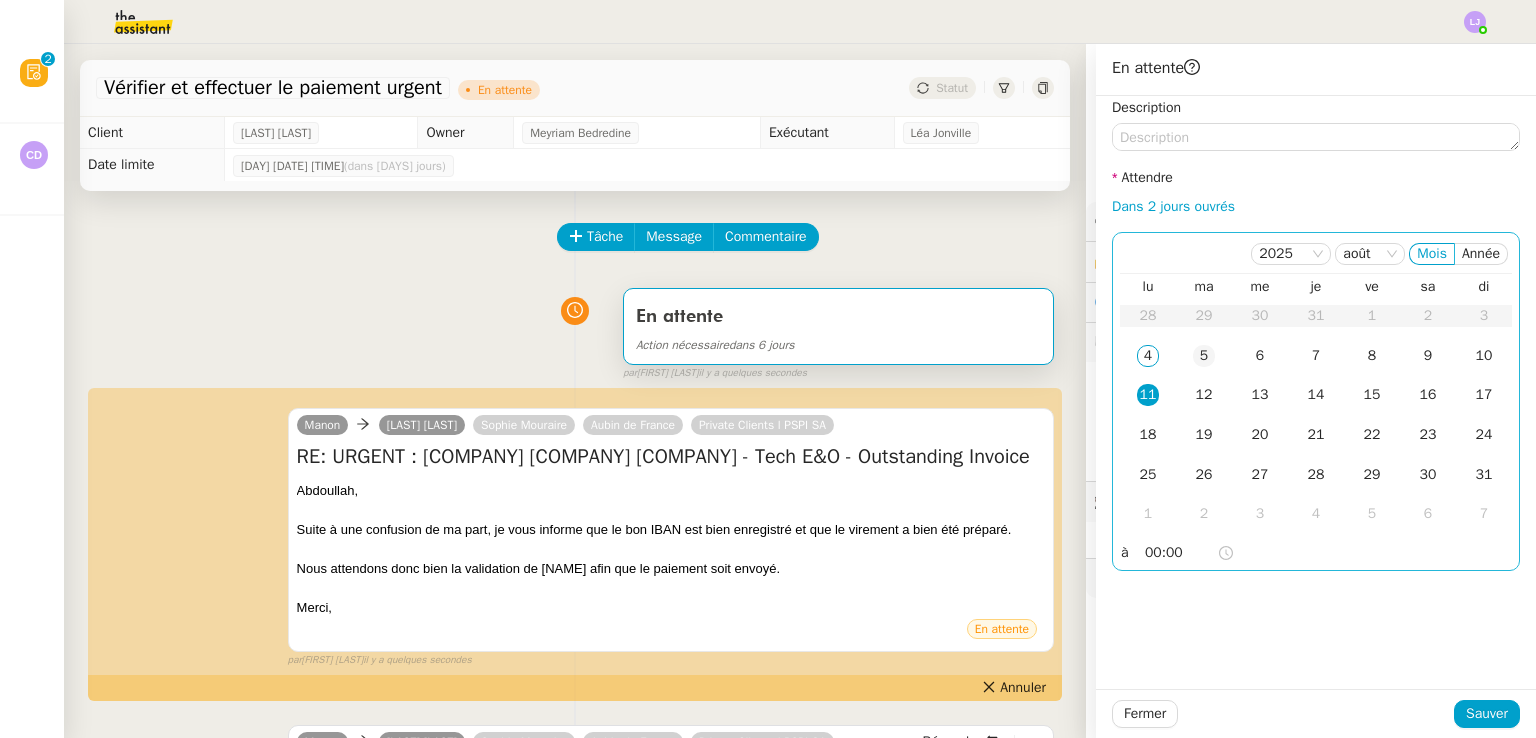click on "5" 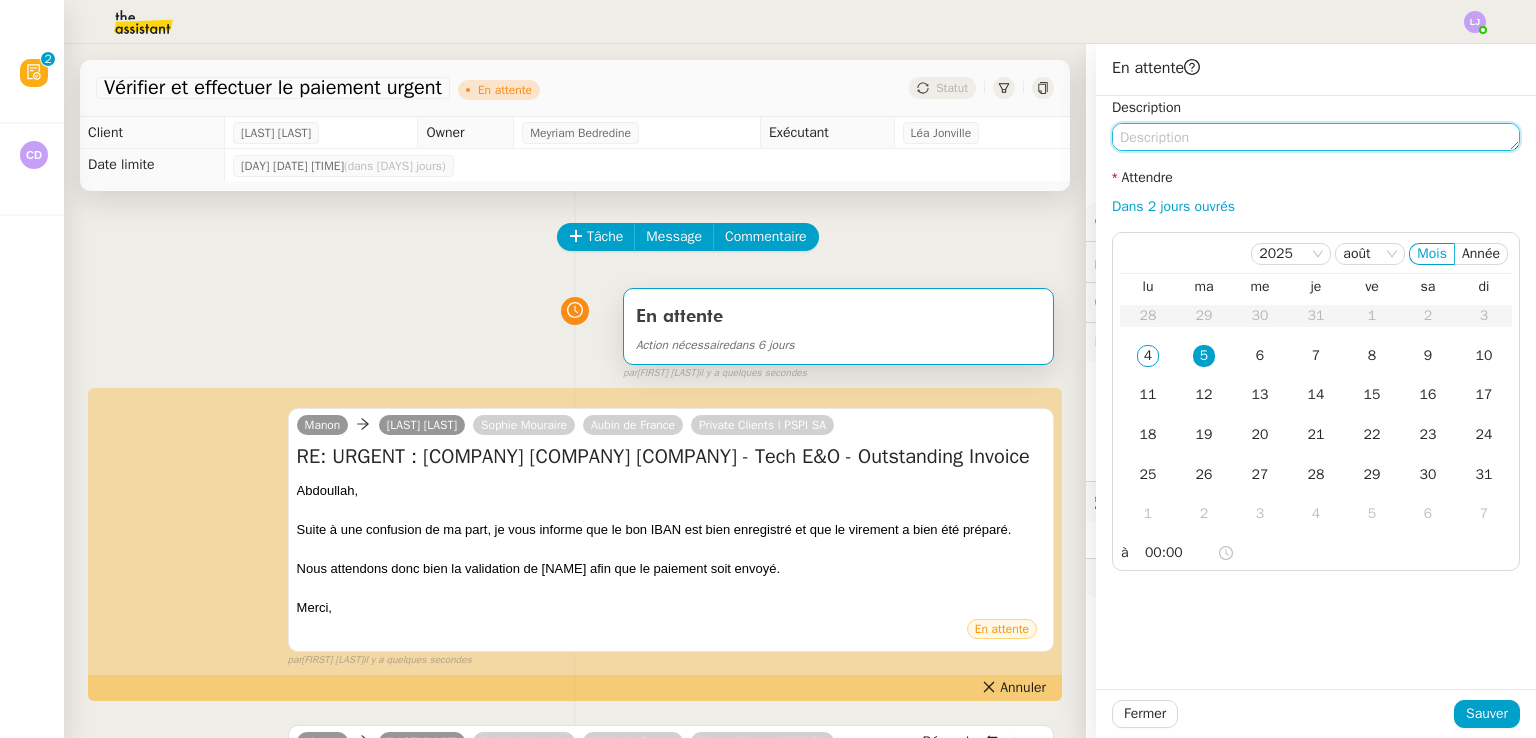 click 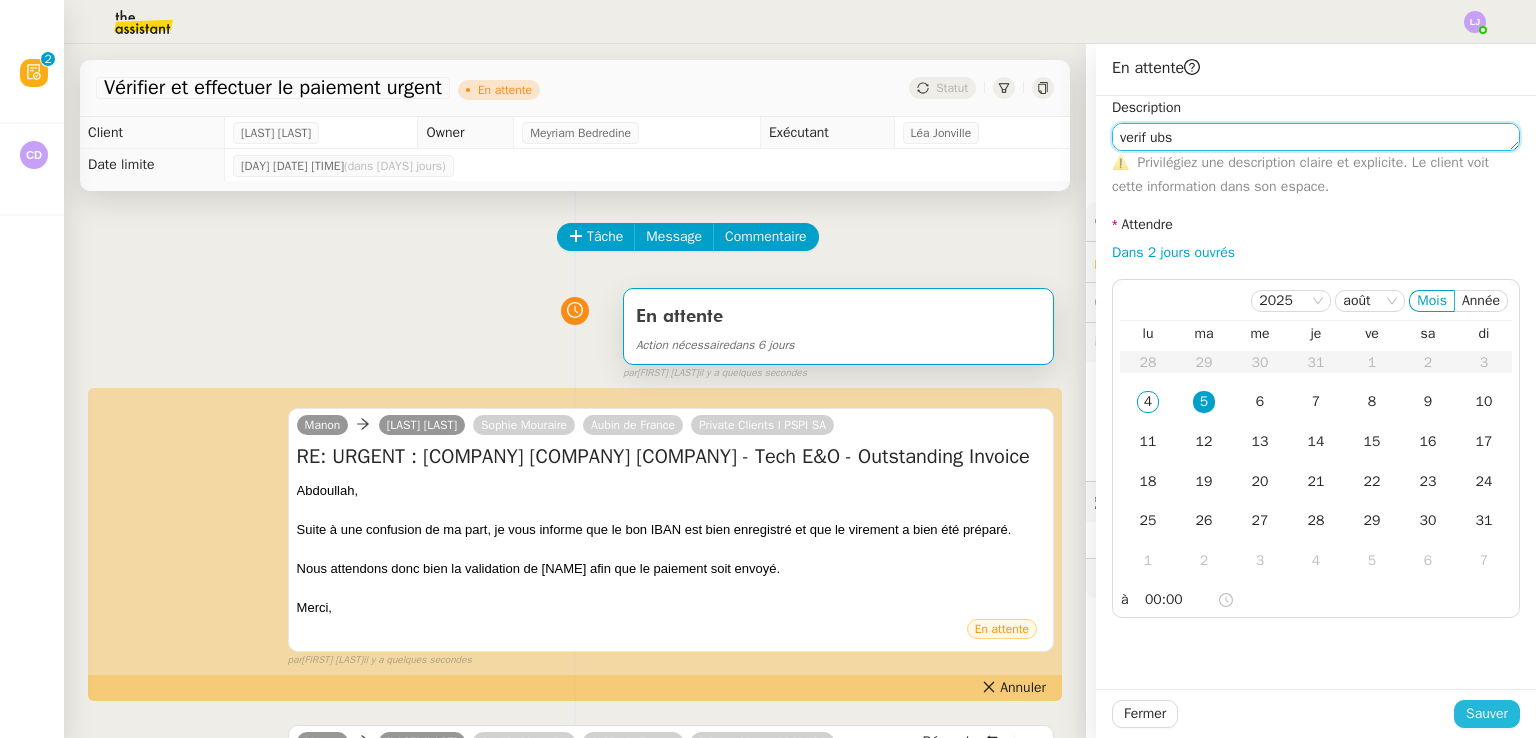 type on "verif ubs" 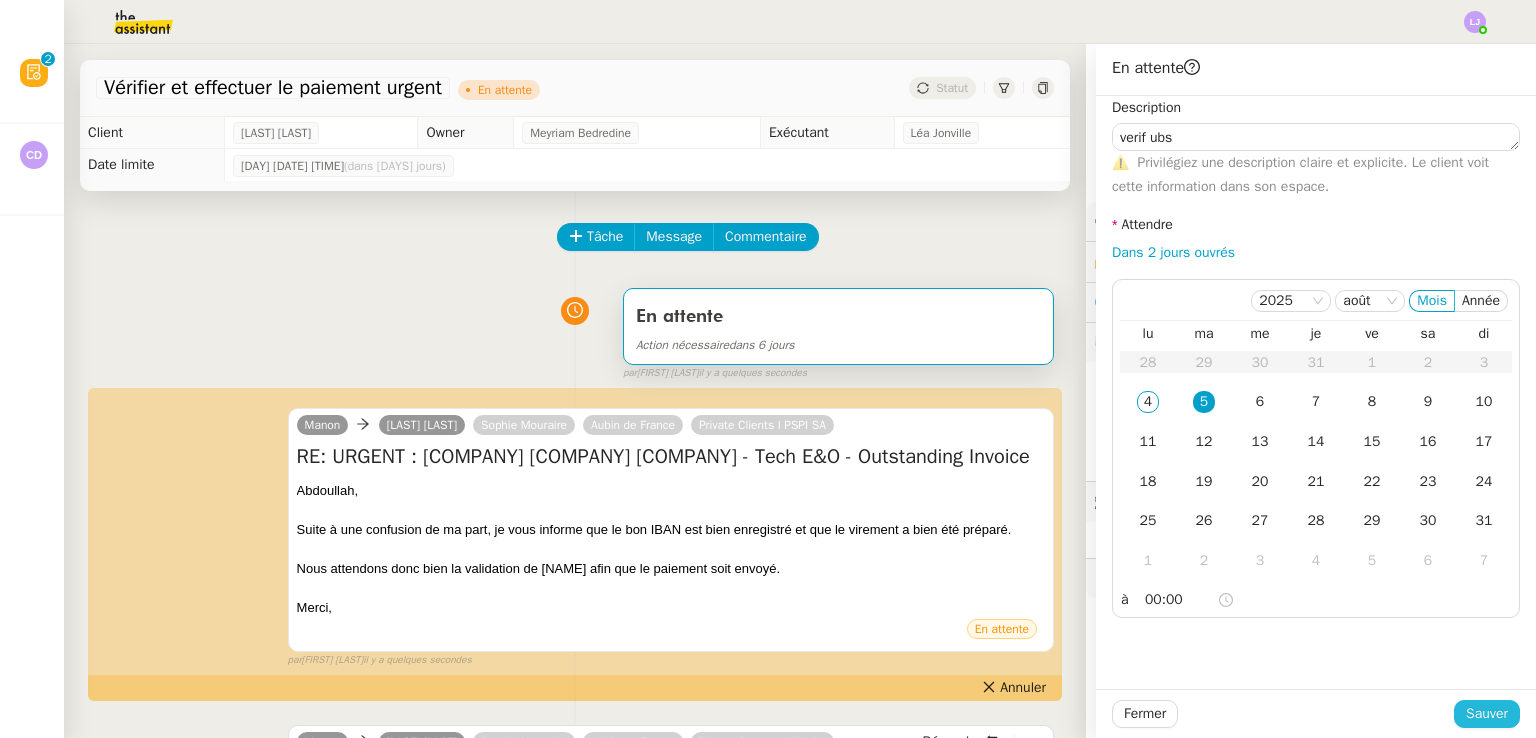 click on "Sauver" 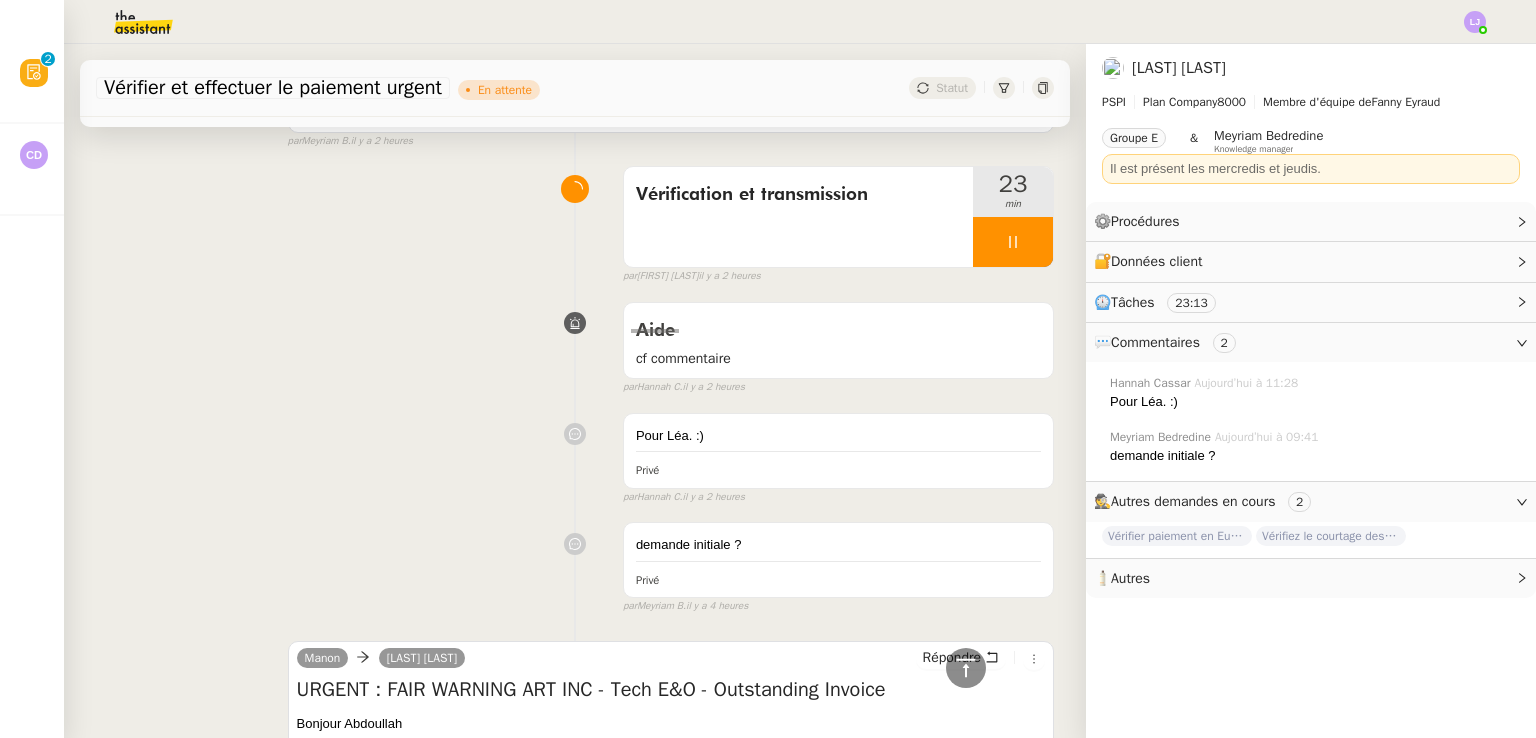 scroll, scrollTop: 1840, scrollLeft: 0, axis: vertical 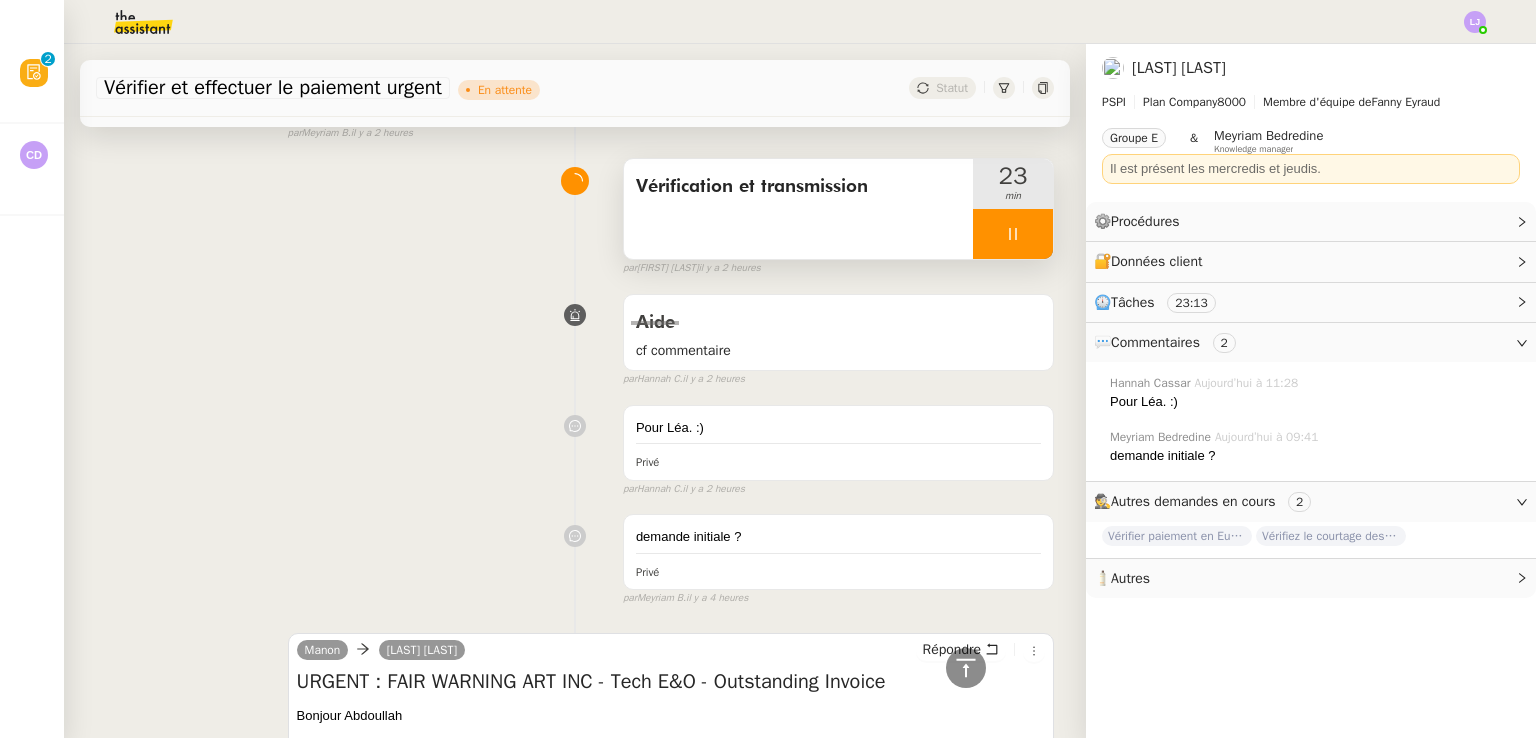 click at bounding box center [1013, 234] 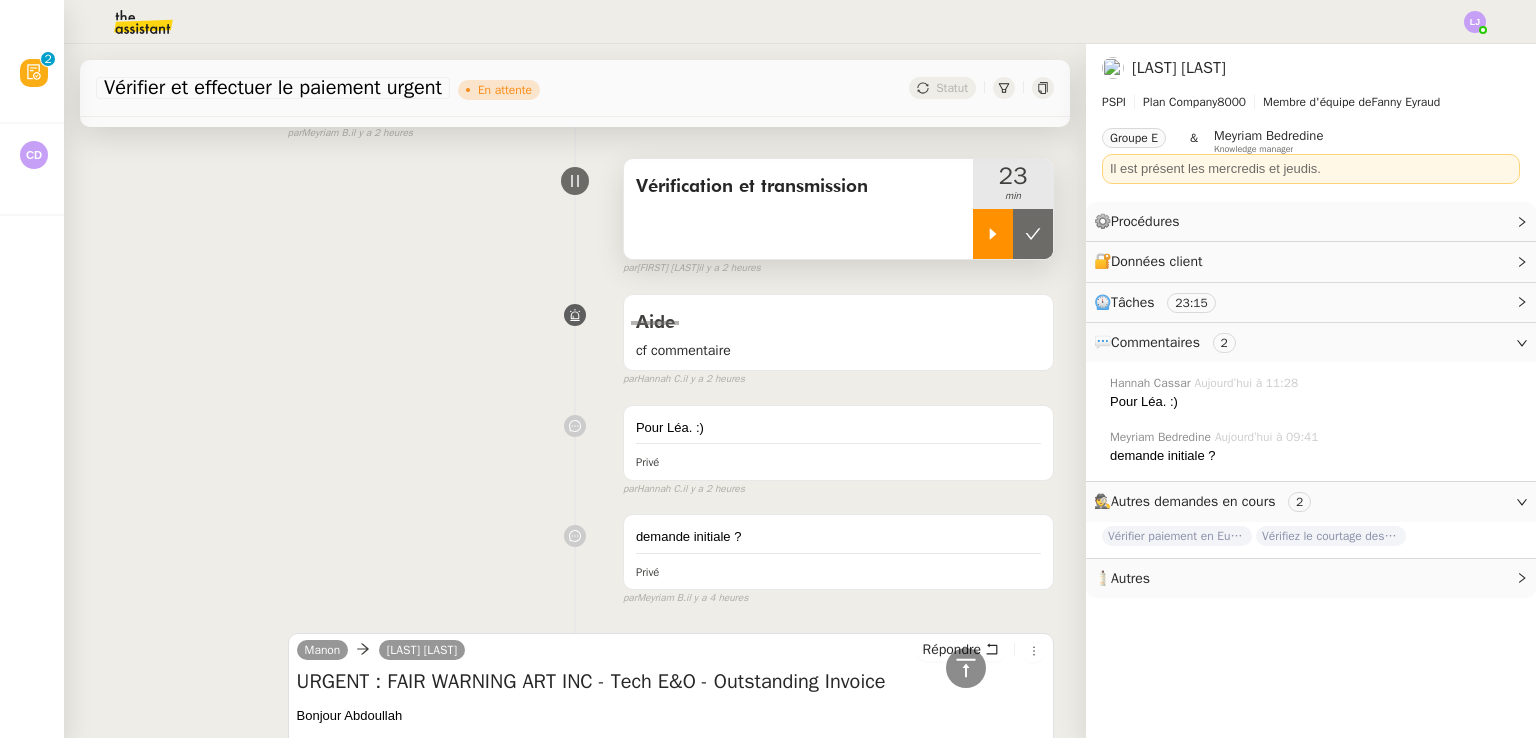 click at bounding box center (1033, 234) 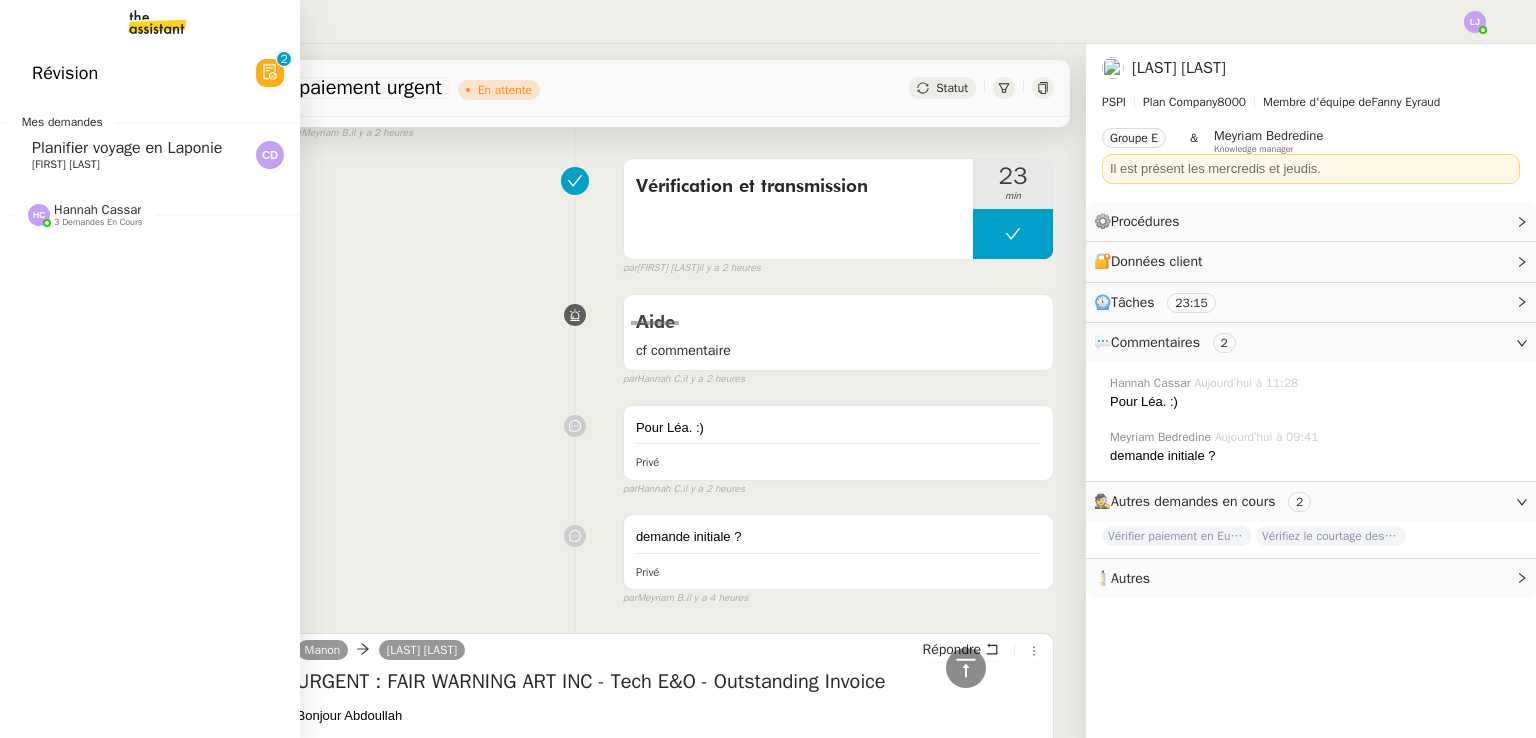 click on "Planifier voyage en Laponie    [NAME]" 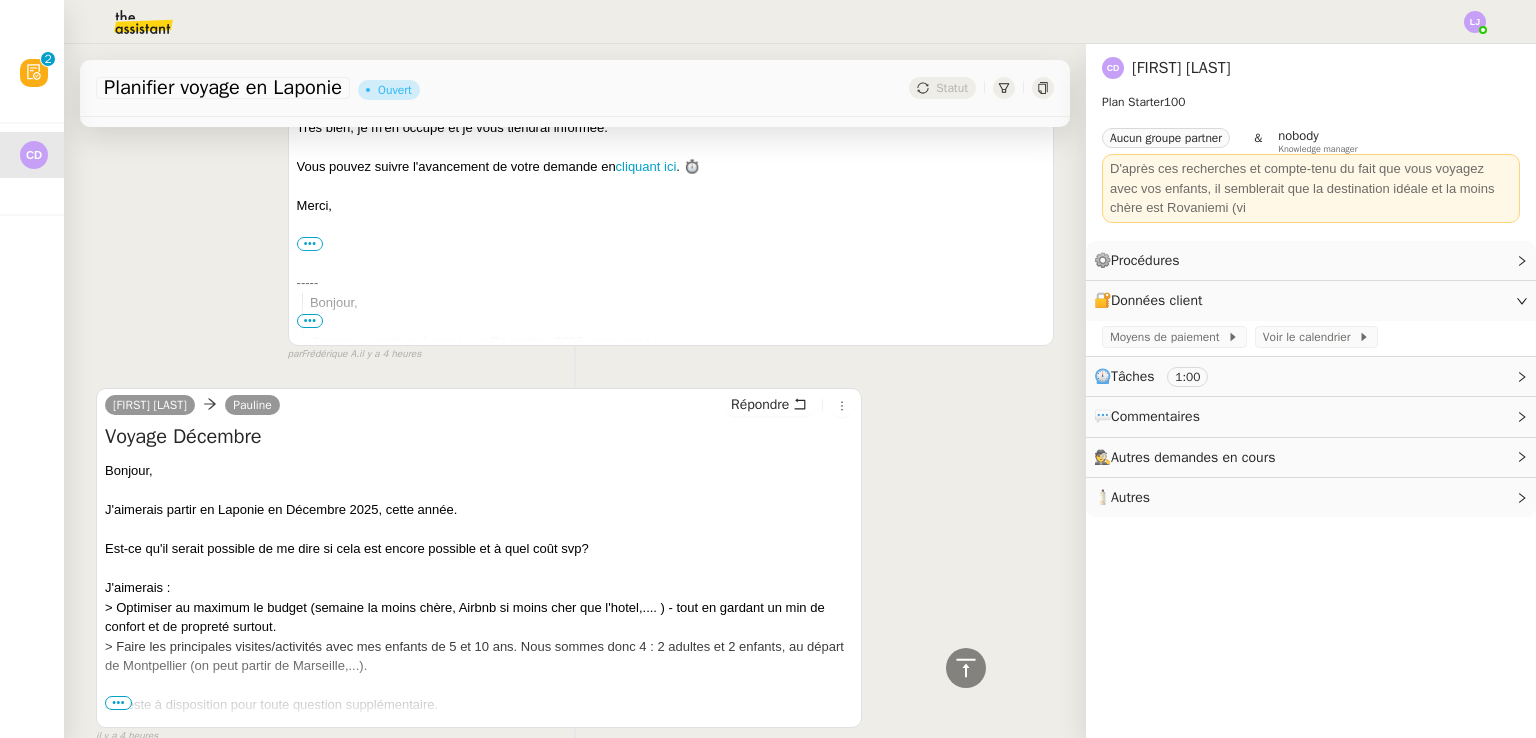 scroll, scrollTop: 0, scrollLeft: 0, axis: both 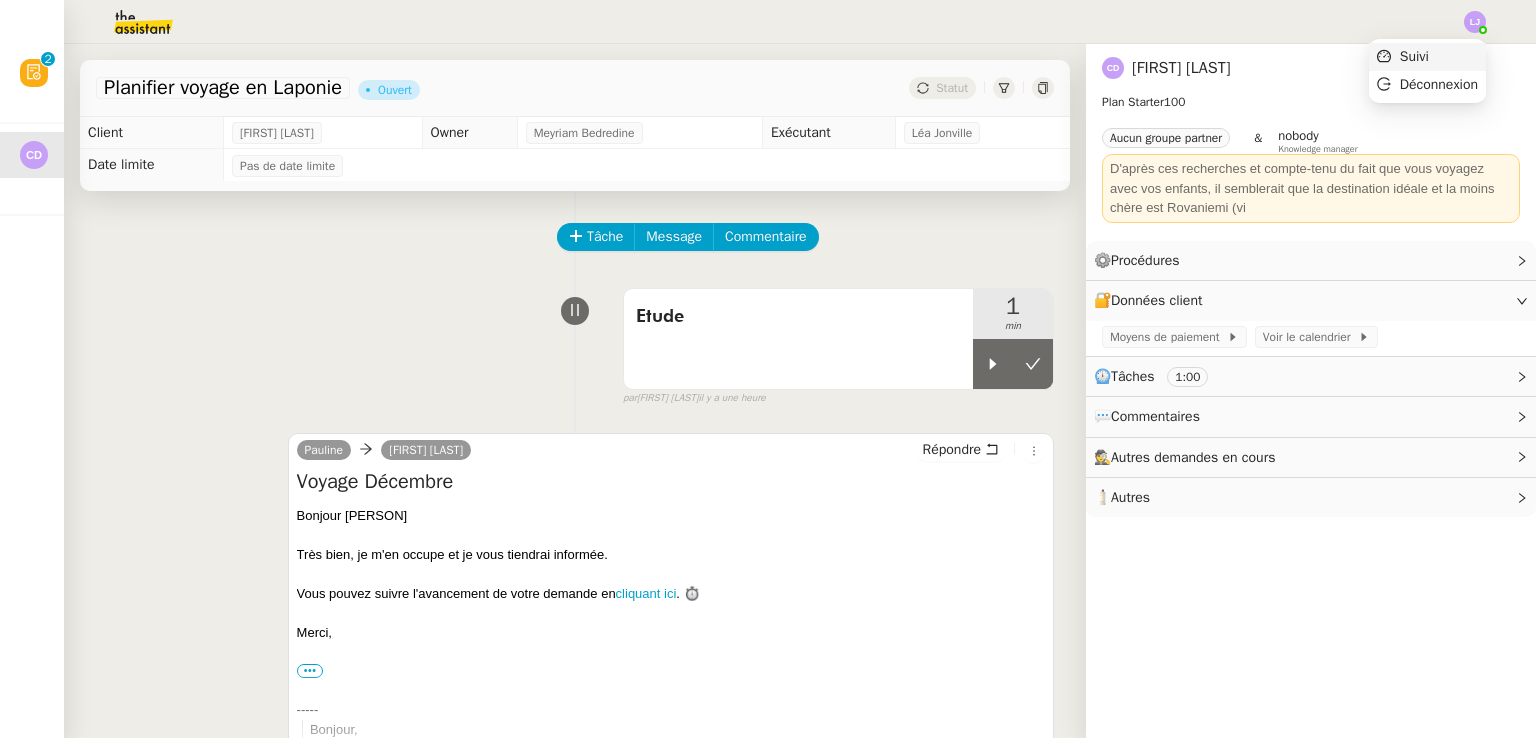 click on "Suivi" at bounding box center (1427, 57) 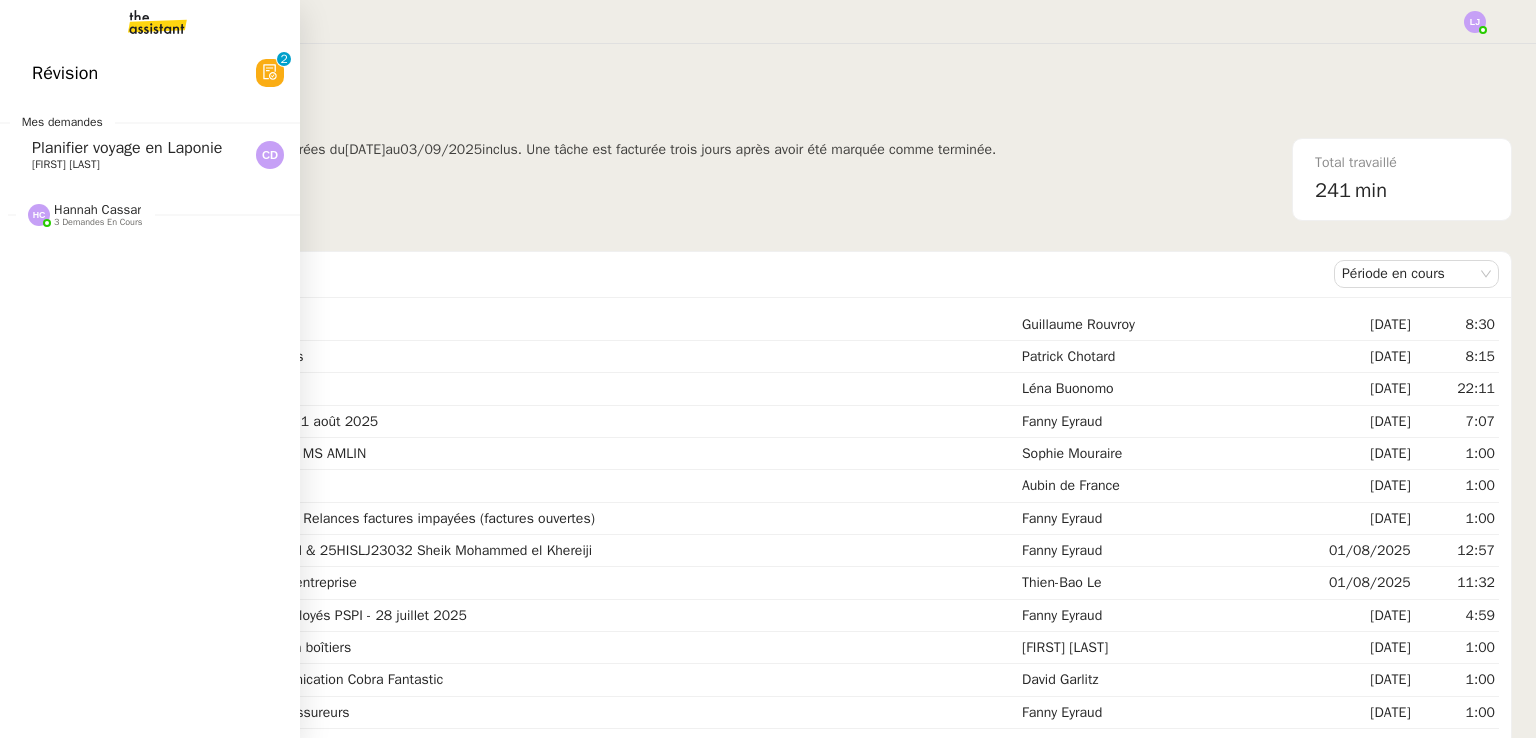 click on "Planifier voyage en Laponie" 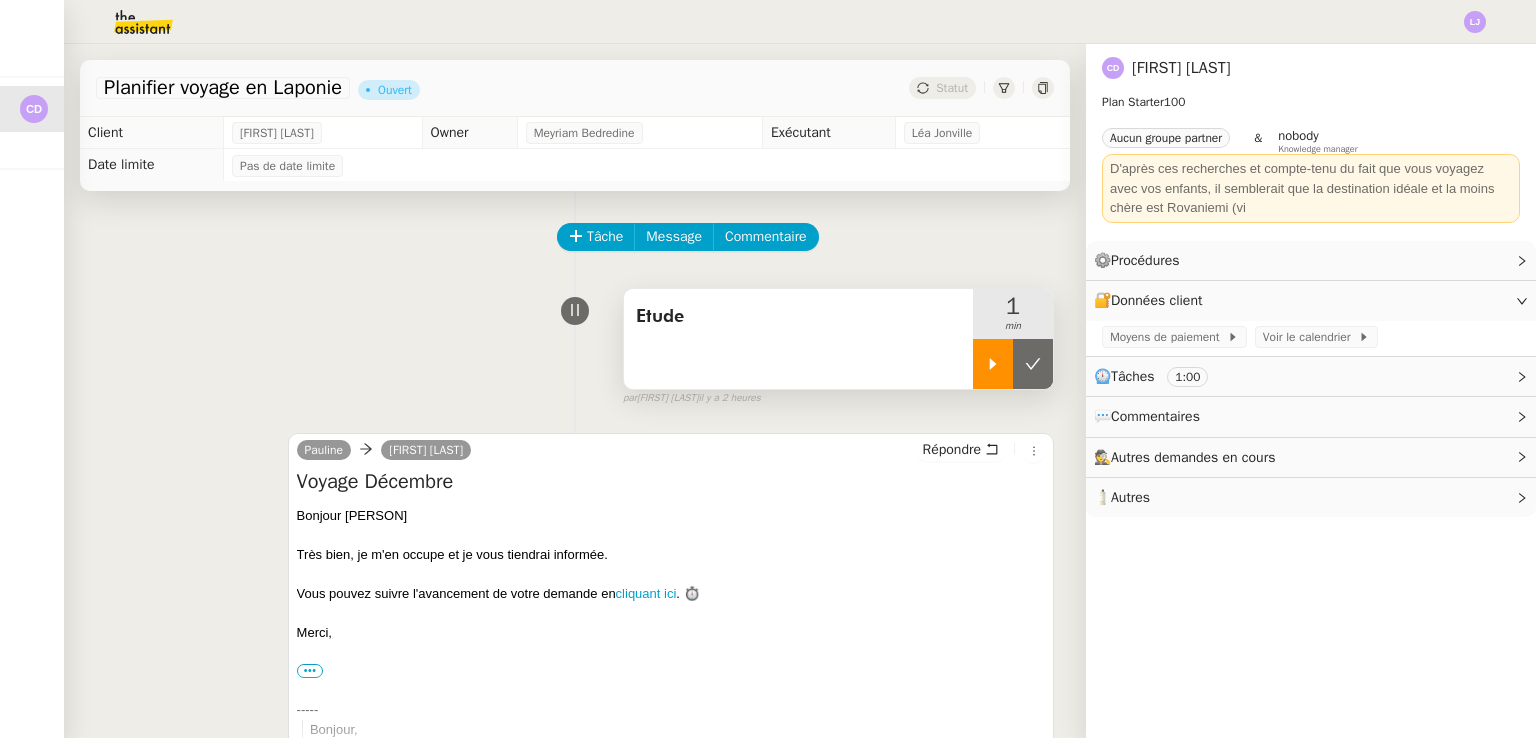 click 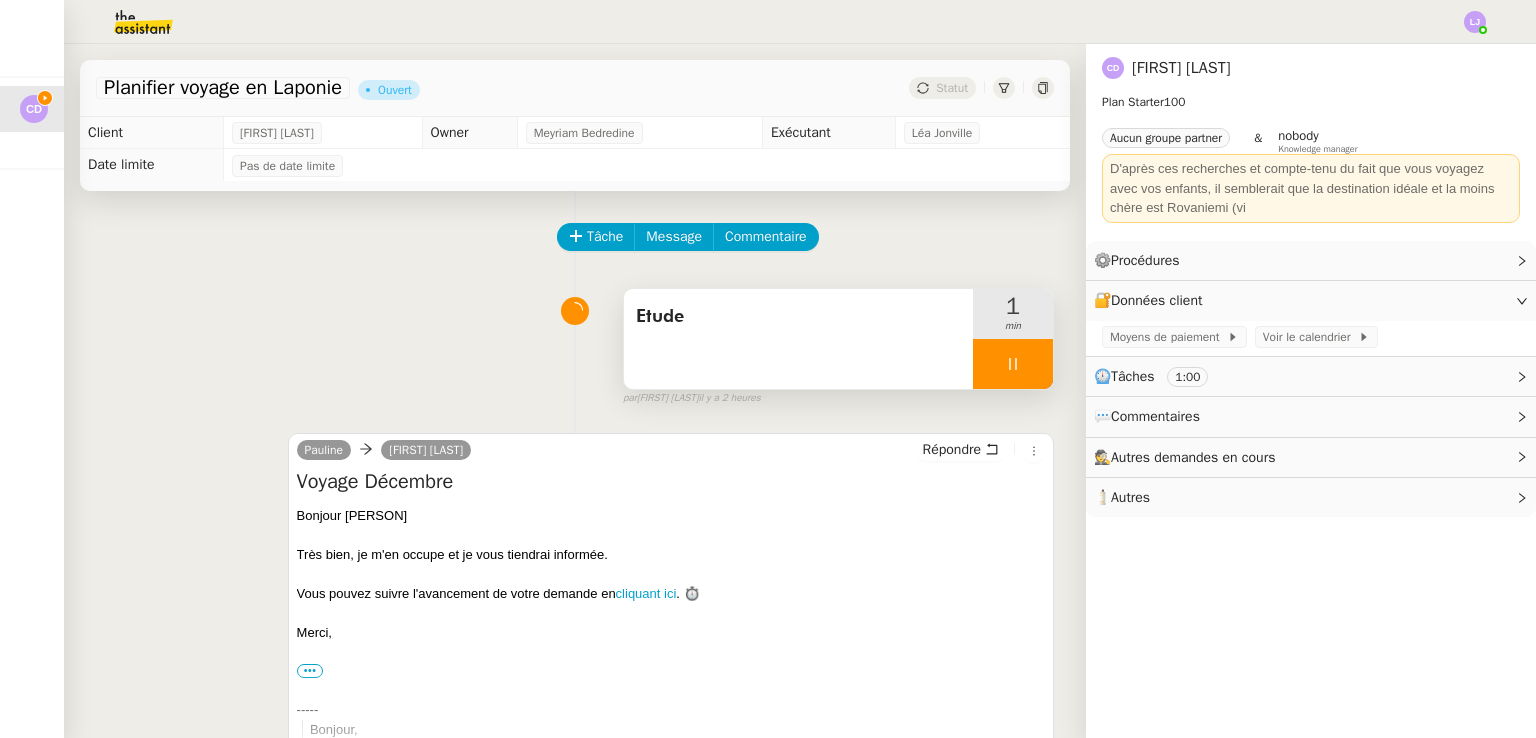 scroll, scrollTop: 540, scrollLeft: 0, axis: vertical 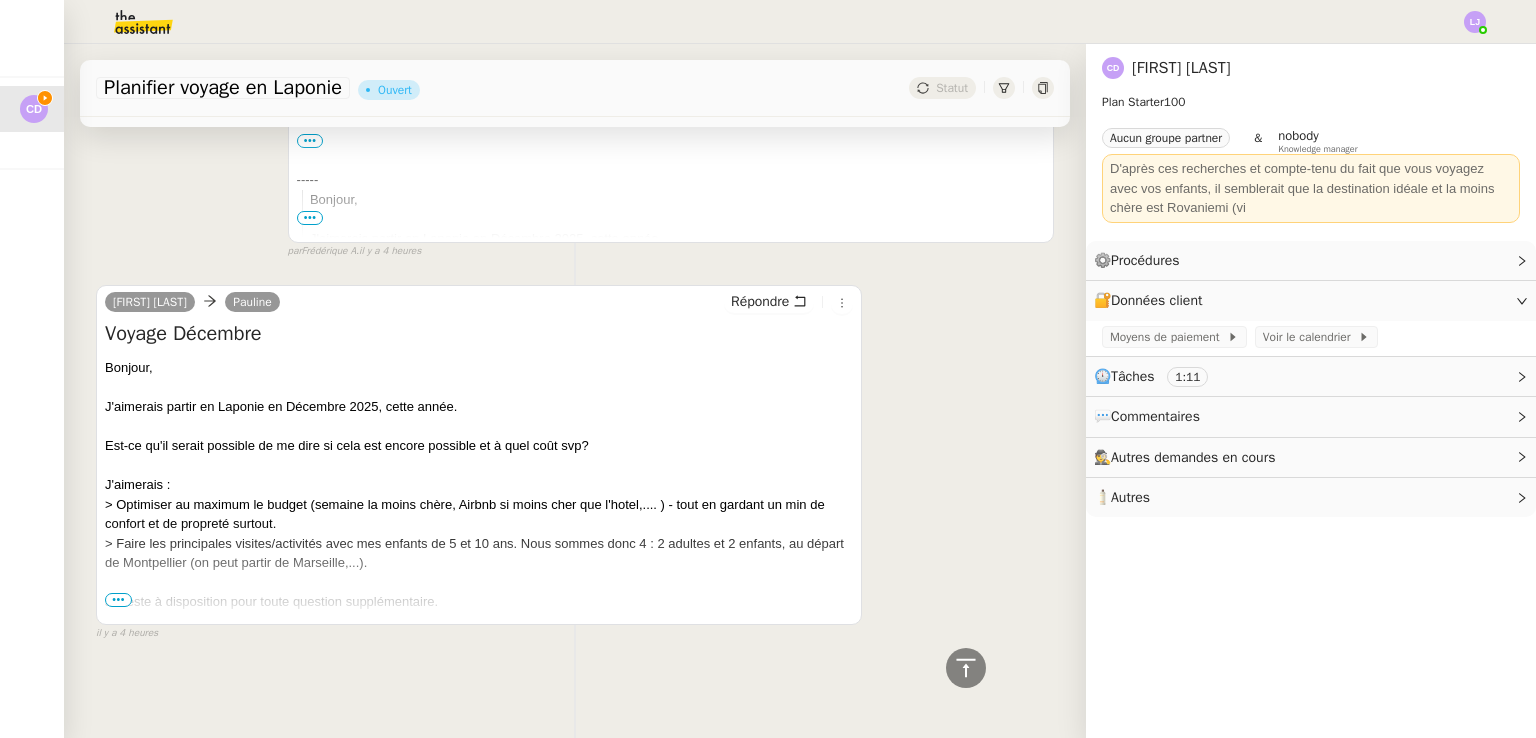 click on "•••" at bounding box center [118, 600] 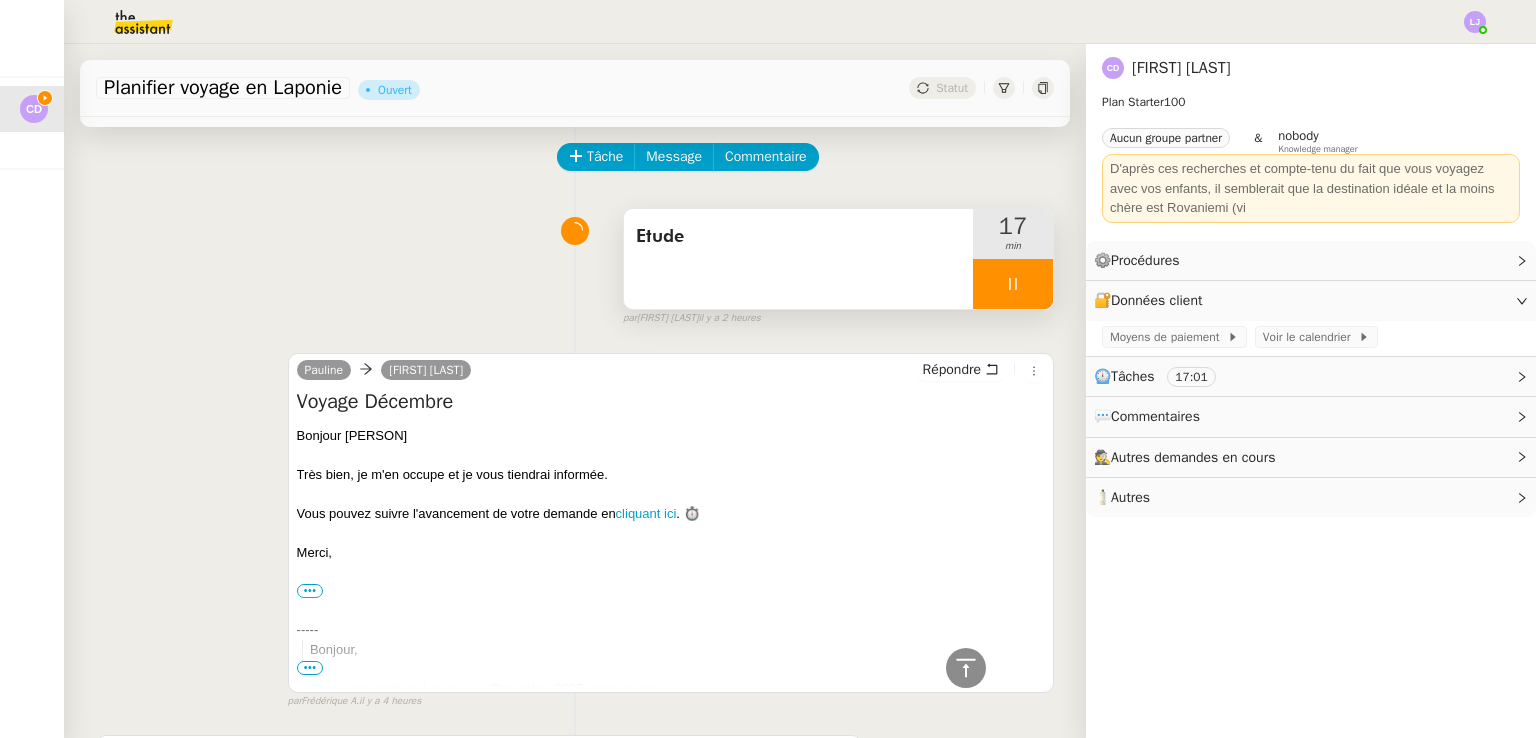 scroll, scrollTop: 483, scrollLeft: 0, axis: vertical 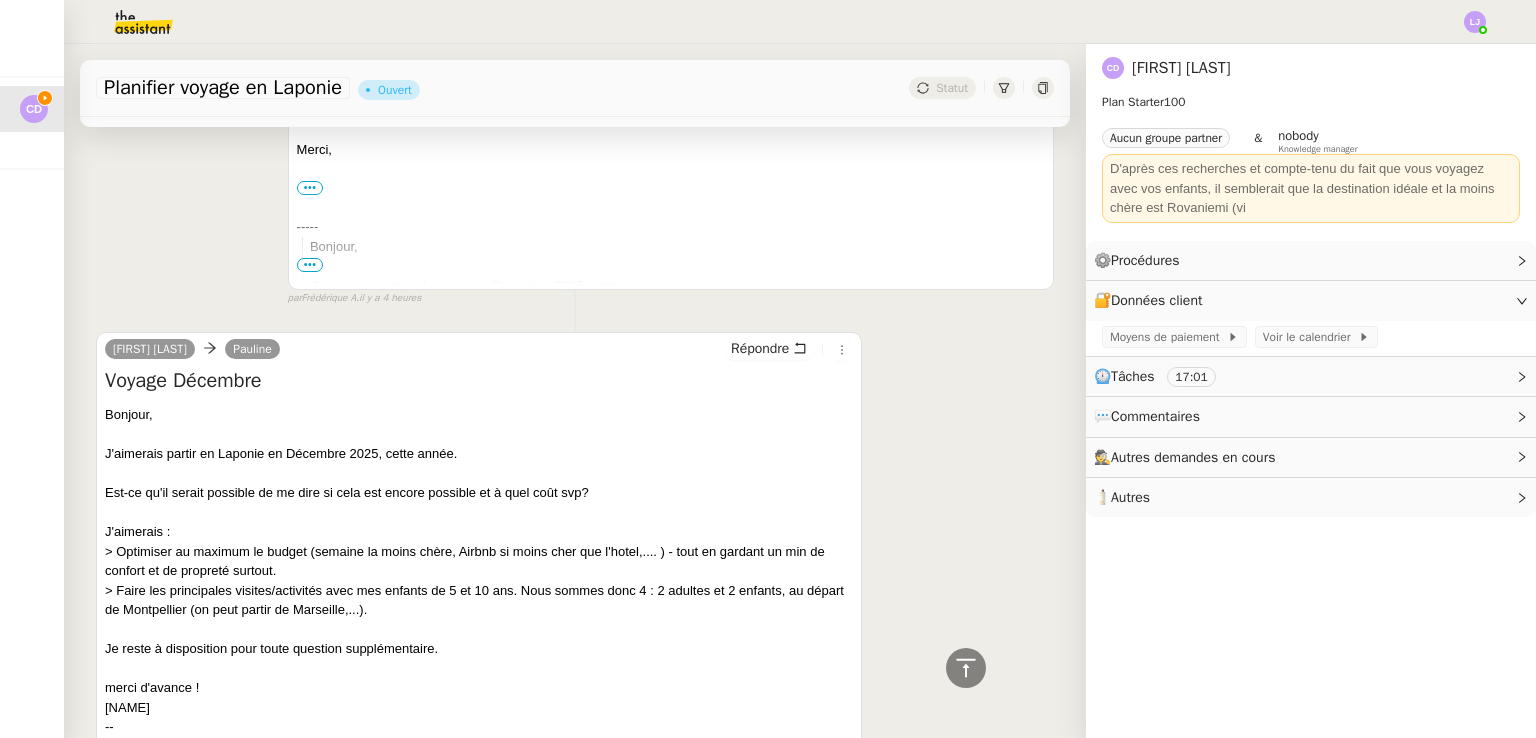 click on "Carole DURIF     Pauline Répondre Voyage Décembre
Bonjour, J'aimerais partir en Laponie en Décembre 2025, cette année.  Est-ce qu'il serait possible de me dire si cela est encore possible et à quel coût svp?  J'aimerais : > Optimiser au maximum le budget (semaine la moins chère, Airbnb si moins cher que l'hotel,.... ) - tout en gardant un min de confort et de propreté surtout. > Faire les principales visites/activités avec mes enfants de 5 et 10 ans. Nous sommes donc 4 : 2 adultes et 2 enfants, au départ de [CITY] (on peut partir de [CITY],...). Je reste à disposition pour toute question supplémentaire.  merci d'avance ! Carole  --
•••
Carole DURIF +(33)6.19.16.35.14 Linkedin" at bounding box center [479, 556] 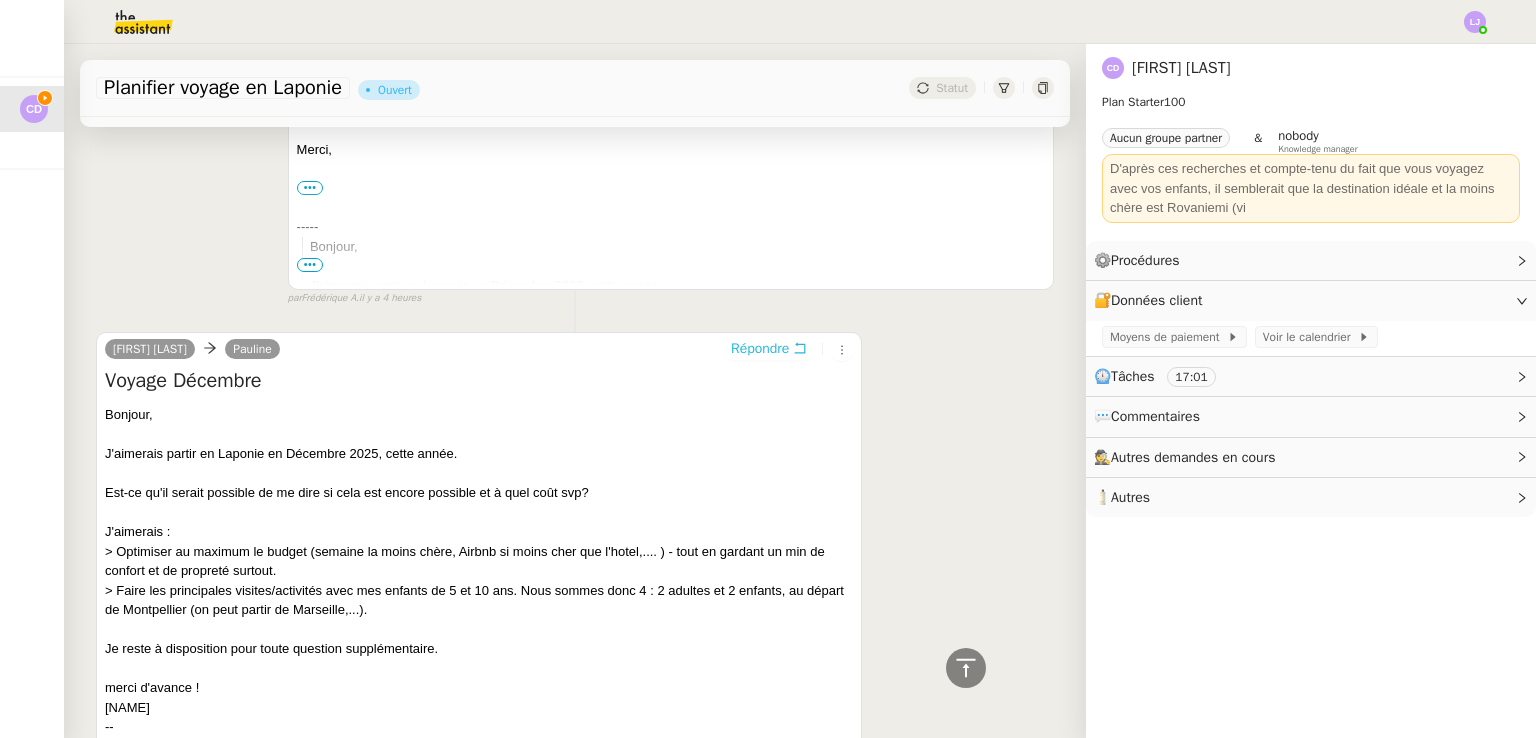 click on "Répondre" at bounding box center (760, 349) 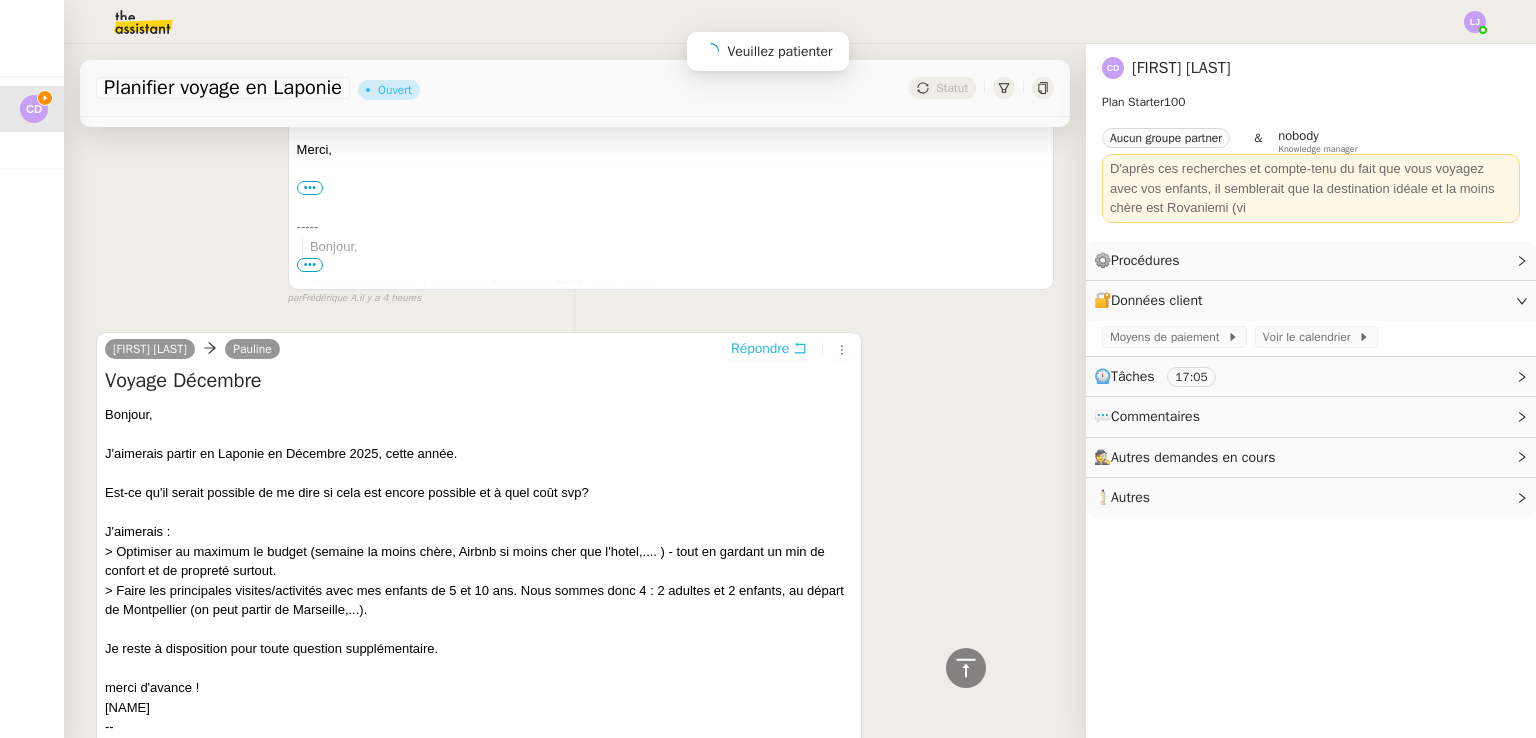 scroll, scrollTop: 637, scrollLeft: 0, axis: vertical 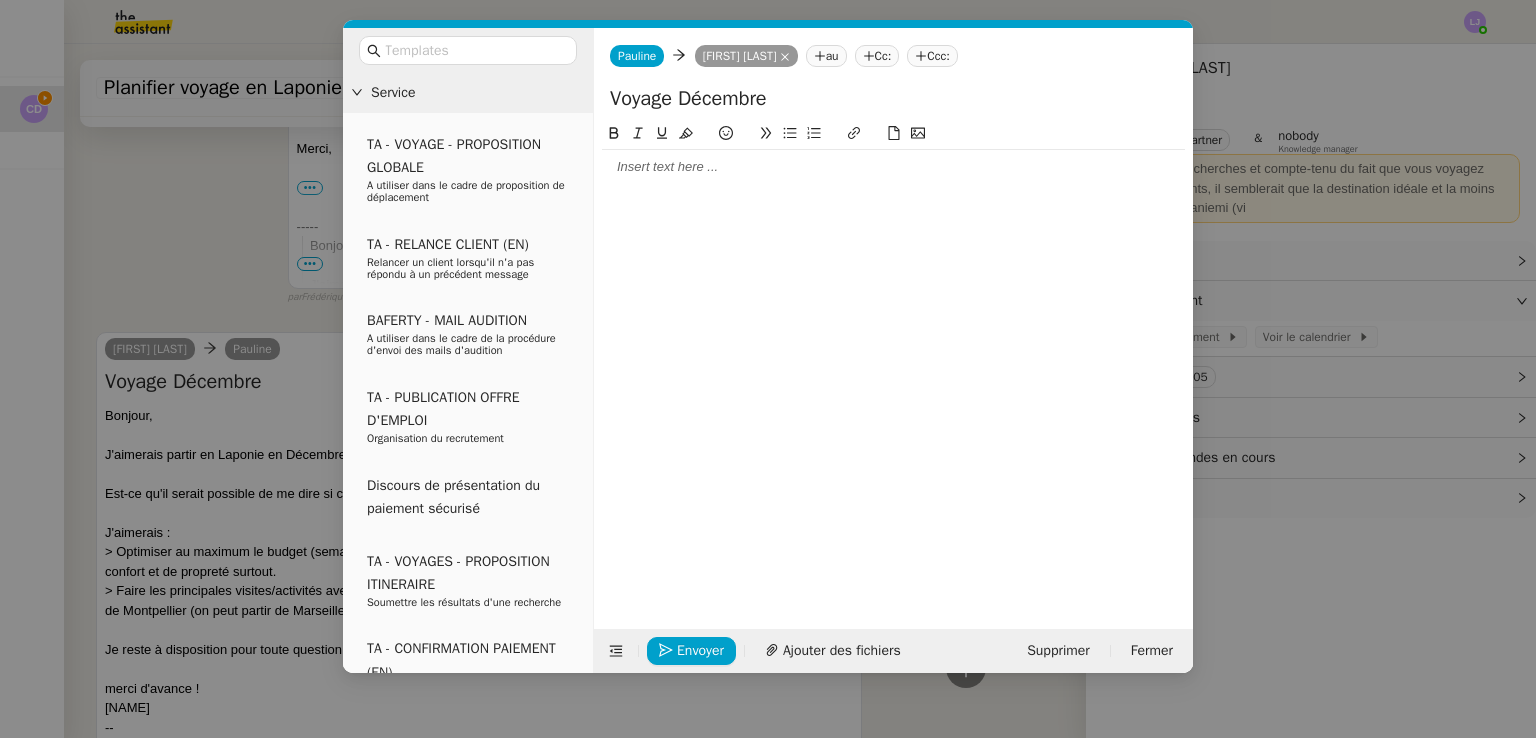 click 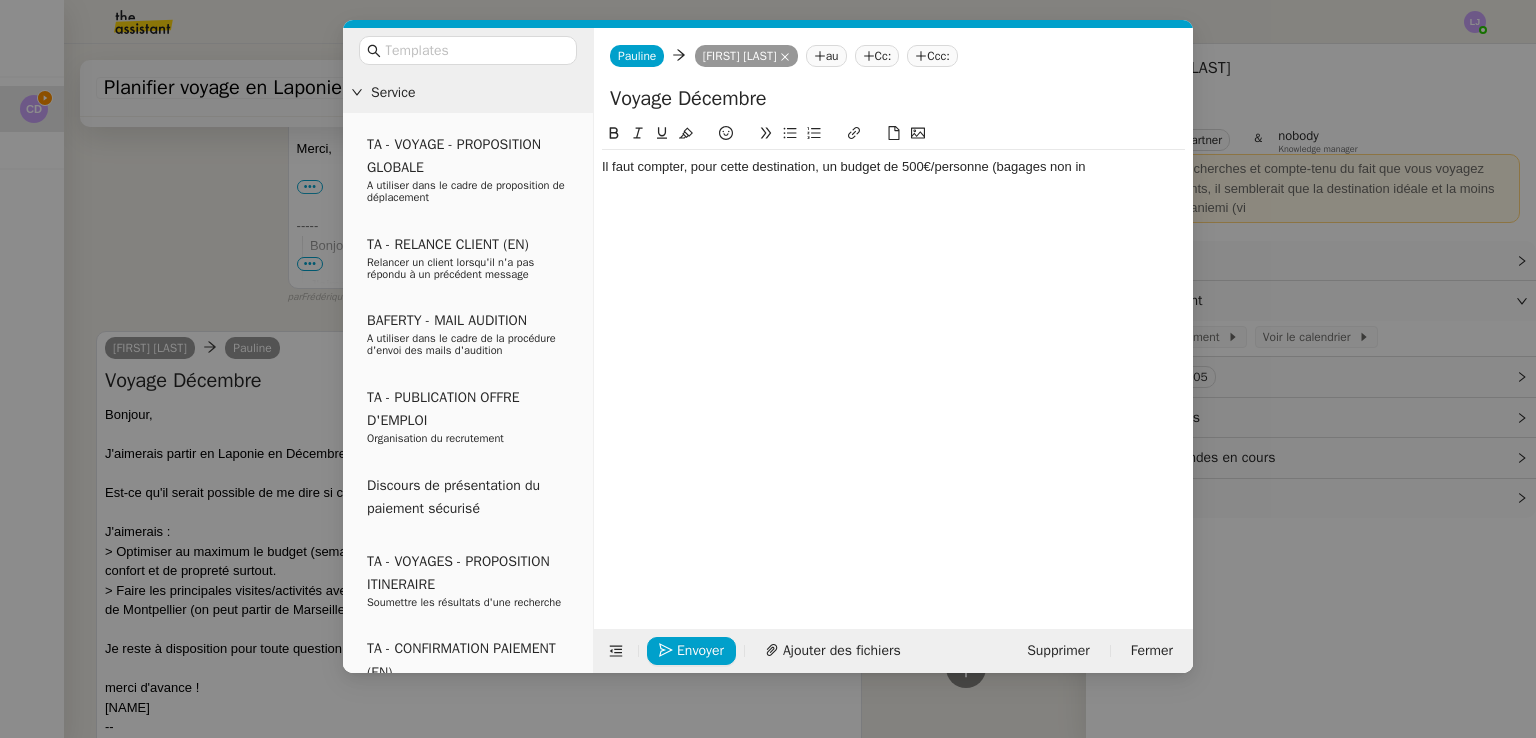 click on "Service TA - VOYAGE - PROPOSITION GLOBALE    A utiliser dans le cadre de proposition de déplacement TA - RELANCE CLIENT (EN)    Relancer un client lorsqu'il n'a pas répondu à un précédent message BAFERTY - MAIL AUDITION    A utiliser dans le cadre de la procédure d'envoi des mails d'audition TA - PUBLICATION OFFRE D'EMPLOI     Organisation du recrutement Discours de présentation du paiement sécurisé    TA - VOYAGES - PROPOSITION ITINERAIRE    Soumettre les résultats d'une recherche TA - CONFIRMATION PAIEMENT (EN)    Confirmer avec le client de modèle de transaction - Attention Plan Pro nécessaire. TA - COURRIER EXPEDIE (recommandé)    A utiliser dans le cadre de l'envoi d'un courrier recommandé TA - PARTAGE DE CALENDRIER (EN)    A utiliser pour demander au client de partager son calendrier afin de faciliter l'accès et la gestion PSPI - Appel de fonds MJL    A utiliser dans le cadre de la procédure d'appel de fonds MJL TA - RELANCE CLIENT    TA - AR PROCEDURES        21 YIELD" at bounding box center (768, 369) 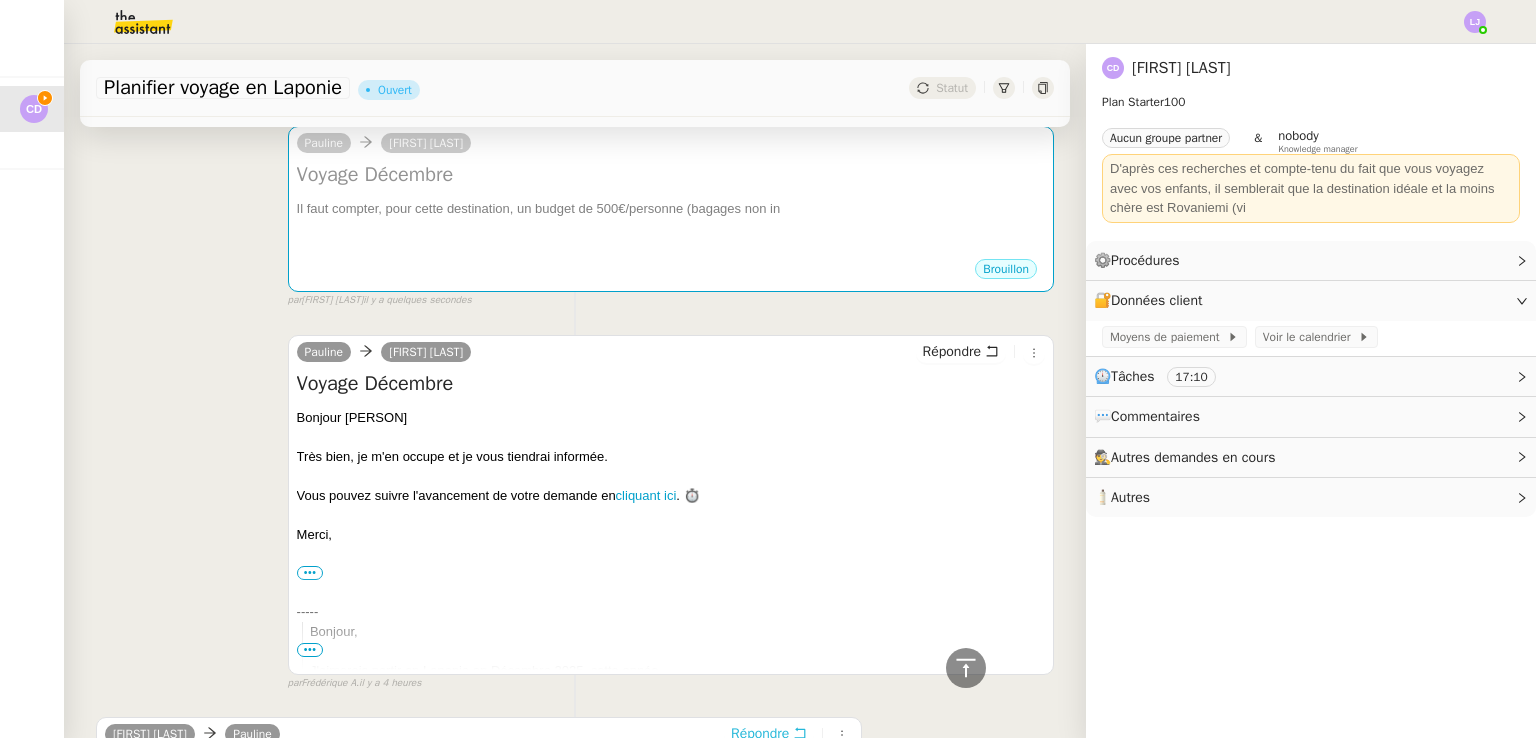 scroll, scrollTop: 296, scrollLeft: 0, axis: vertical 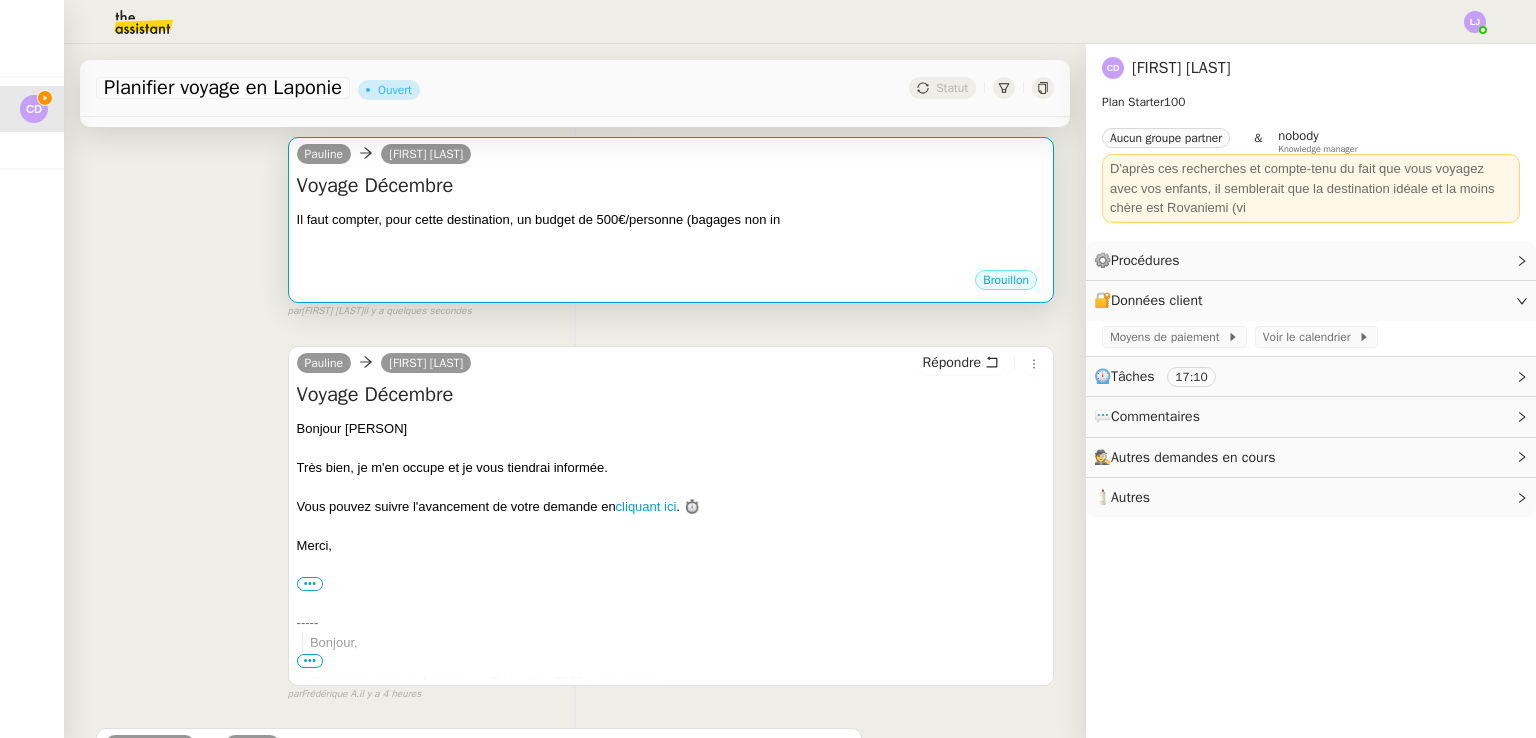 click at bounding box center [671, 239] 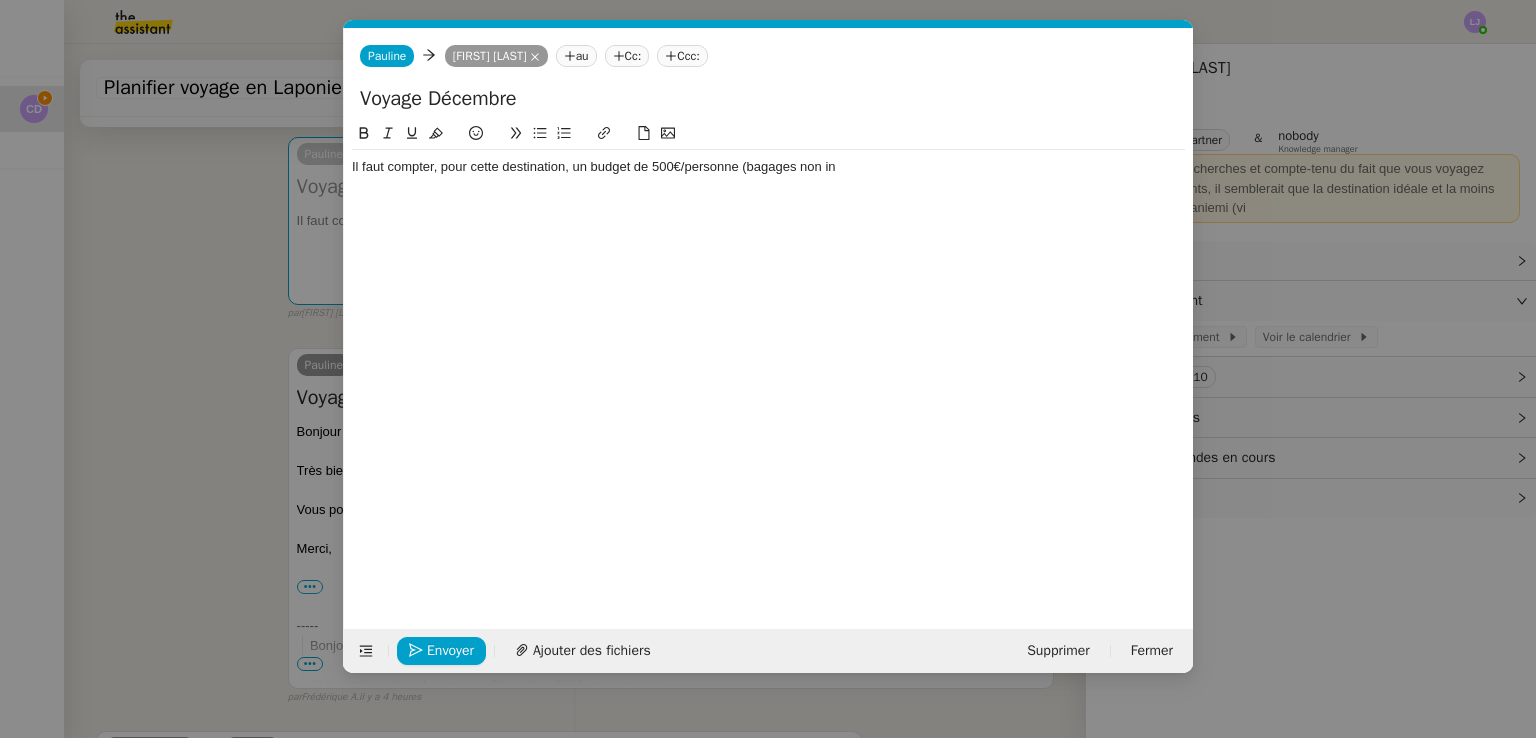 scroll, scrollTop: 0, scrollLeft: 42, axis: horizontal 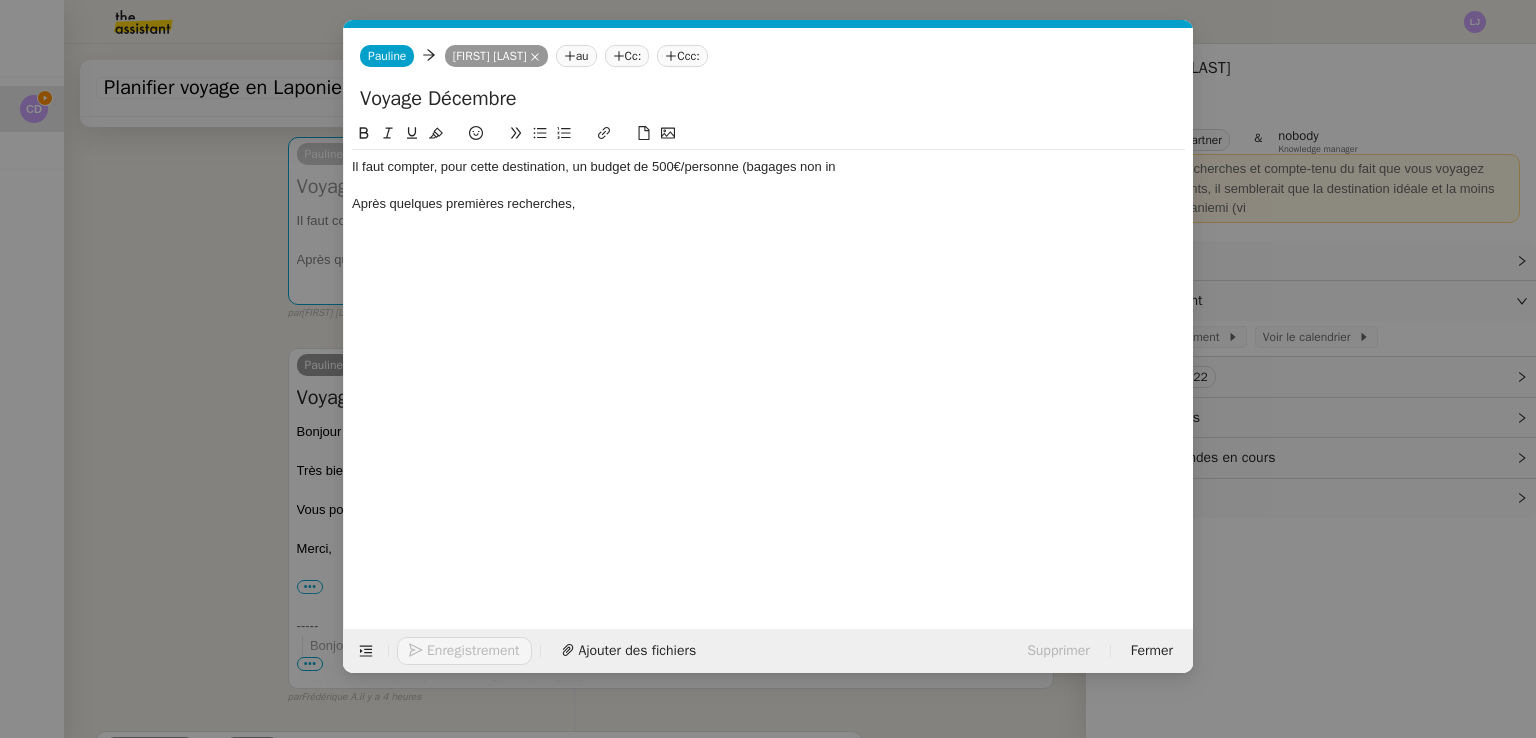 click on "Service TA - VOYAGE - PROPOSITION GLOBALE    A utiliser dans le cadre de proposition de déplacement TA - RELANCE CLIENT (EN)    Relancer un client lorsqu'il n'a pas répondu à un précédent message BAFERTY - MAIL AUDITION    A utiliser dans le cadre de la procédure d'envoi des mails d'audition TA - PUBLICATION OFFRE D'EMPLOI     Organisation du recrutement Discours de présentation du paiement sécurisé    TA - VOYAGES - PROPOSITION ITINERAIRE    Soumettre les résultats d'une recherche TA - CONFIRMATION PAIEMENT (EN)    Confirmer avec le client de modèle de transaction - Attention Plan Pro nécessaire. TA - COURRIER EXPEDIE (recommandé)    A utiliser dans le cadre de l'envoi d'un courrier recommandé TA - PARTAGE DE CALENDRIER (EN)    A utiliser pour demander au client de partager son calendrier afin de faciliter l'accès et la gestion PSPI - Appel de fonds MJL    A utiliser dans le cadre de la procédure d'appel de fonds MJL TA - RELANCE CLIENT    TA - AR PROCEDURES        21 YIELD" at bounding box center [768, 369] 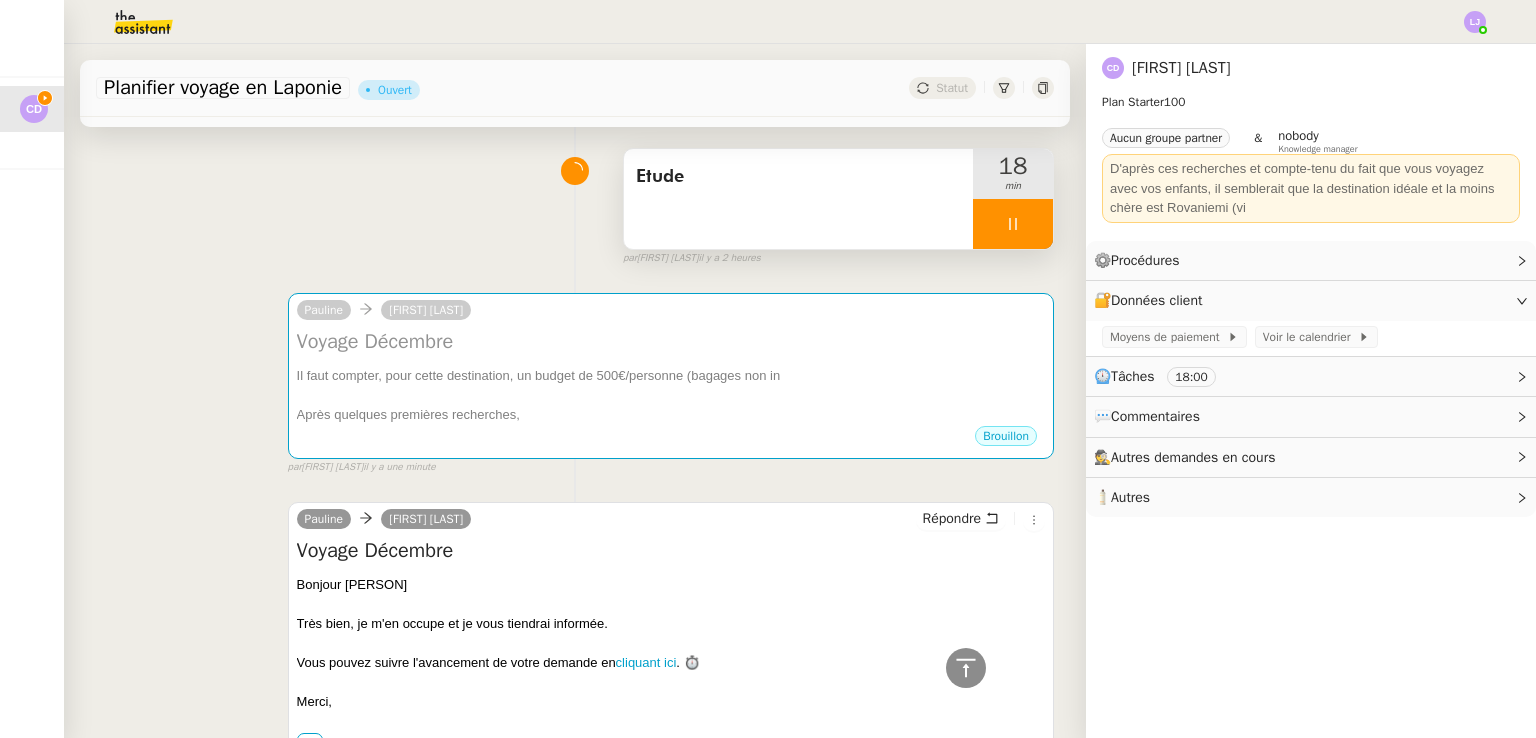 scroll, scrollTop: 139, scrollLeft: 0, axis: vertical 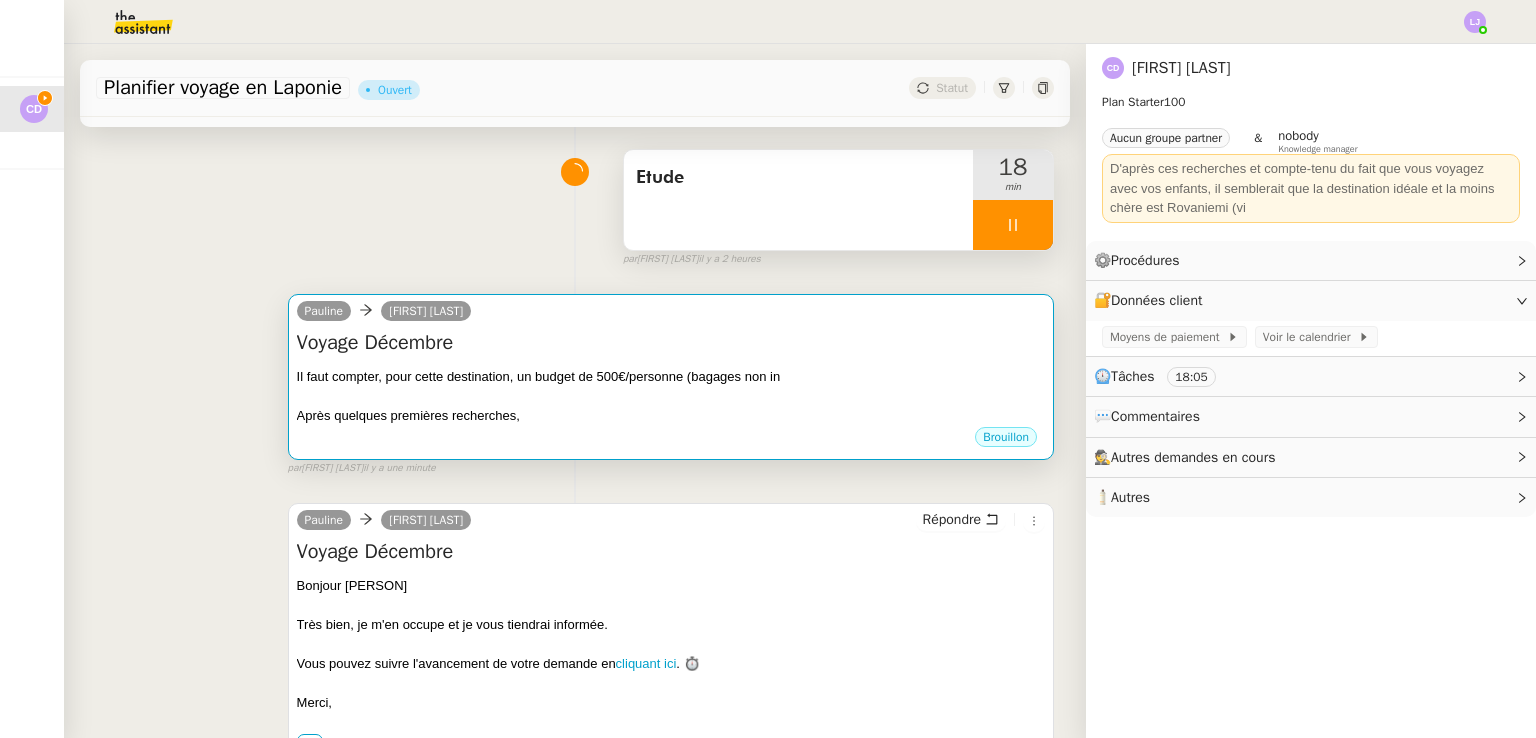 click on "Il faut compter, pour cette destination, un budget de 500€/personne (bagages non in" at bounding box center [671, 377] 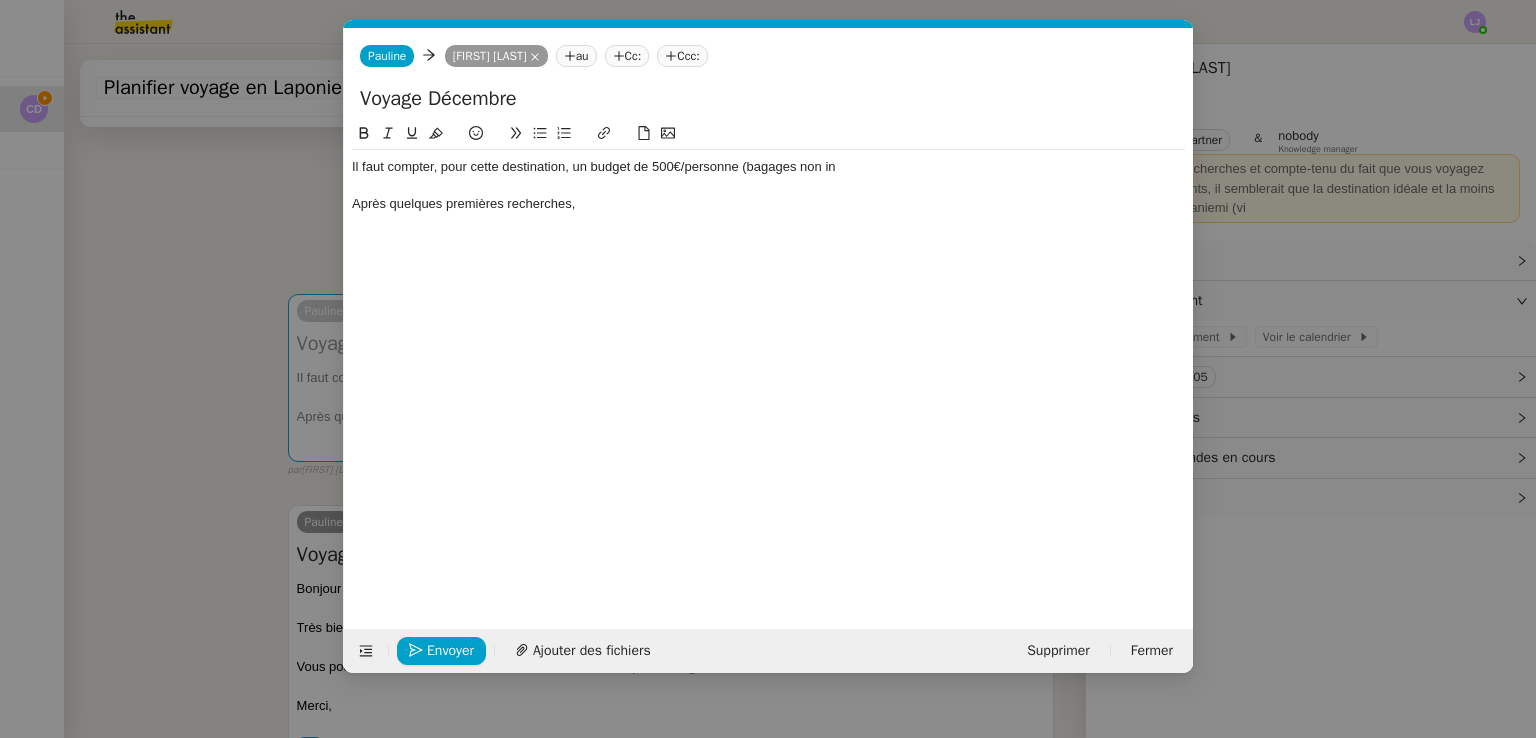 scroll, scrollTop: 0, scrollLeft: 42, axis: horizontal 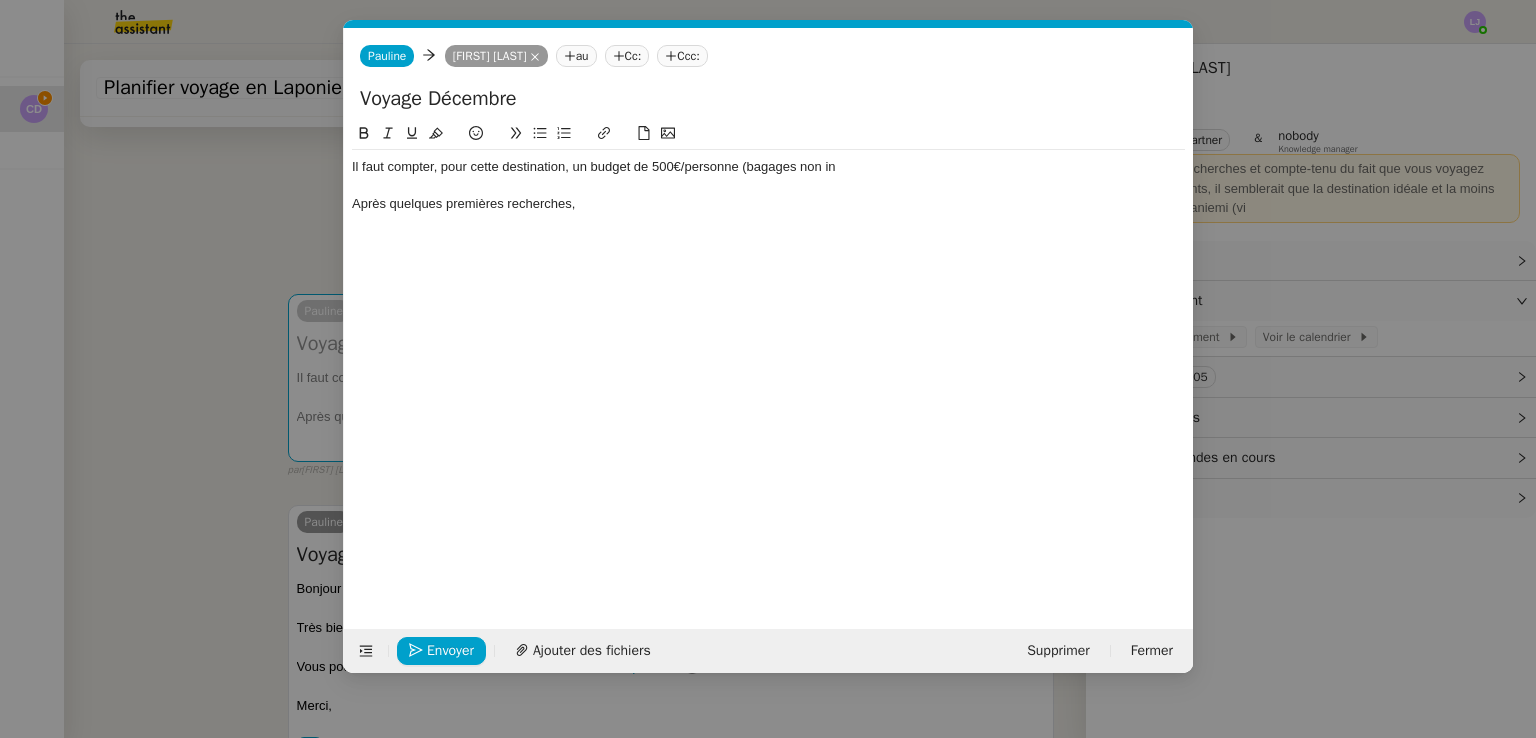 click on "Après quelques premières recherches," 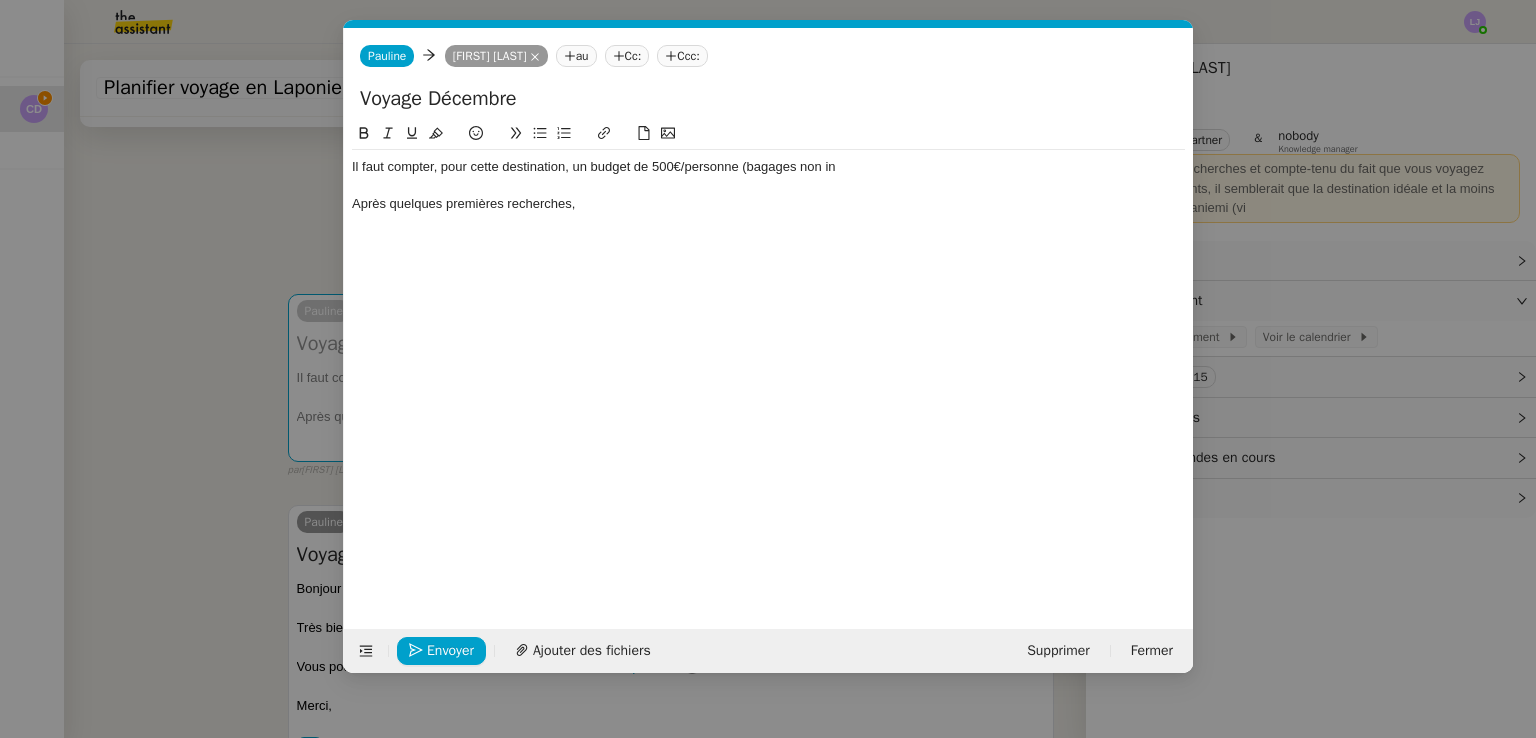 type 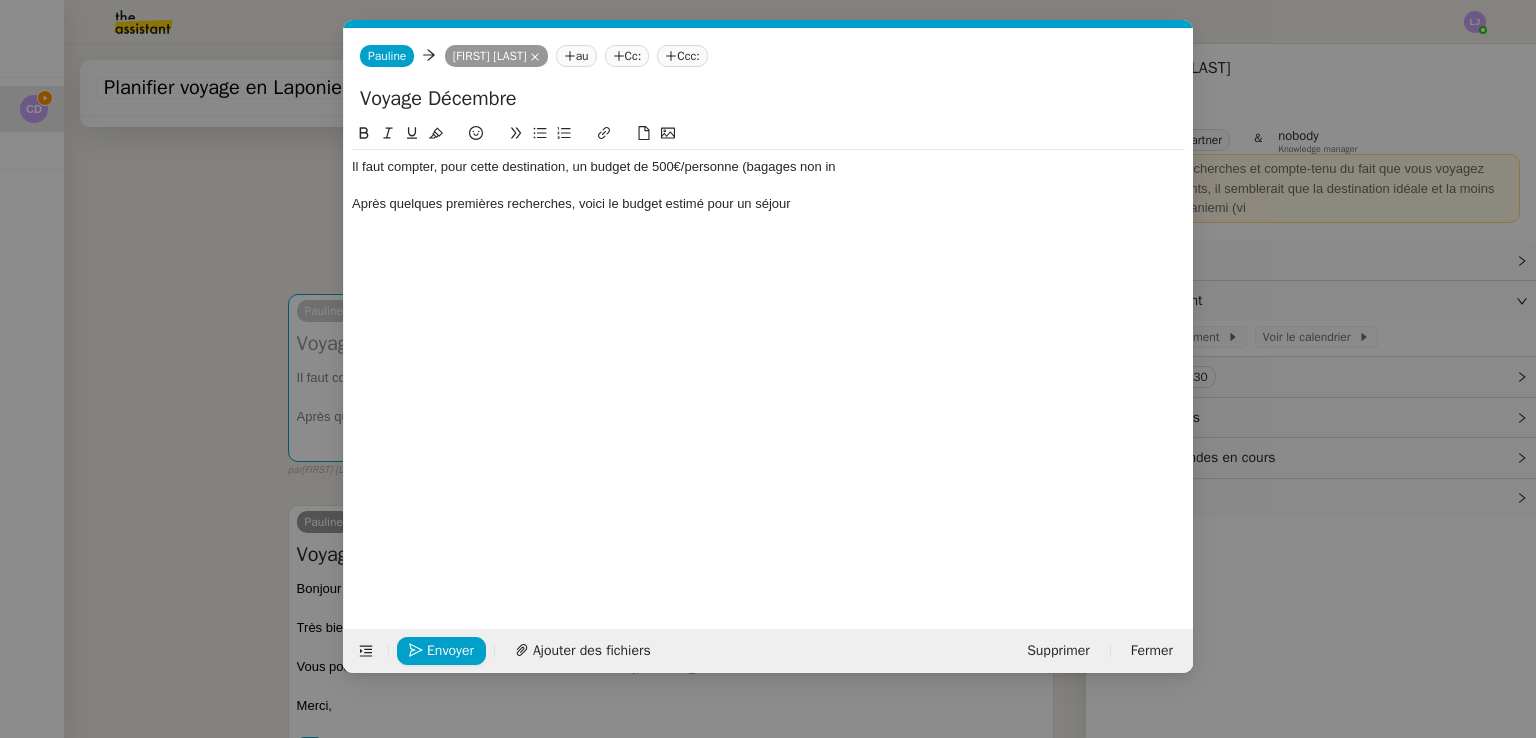drag, startPoint x: 840, startPoint y: 210, endPoint x: 580, endPoint y: 208, distance: 260.0077 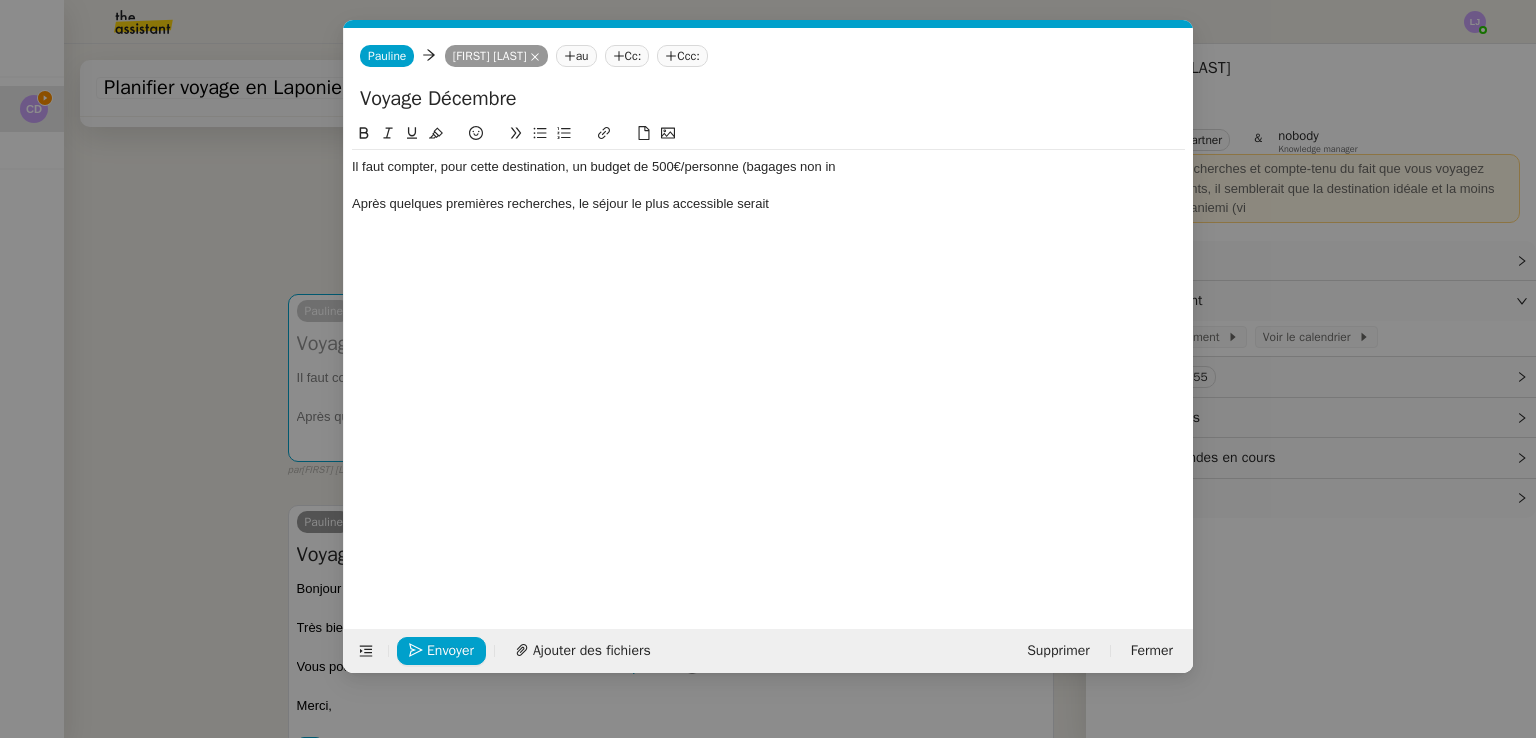 click on "Il faut compter, pour cette destination, un budget de 500€/personne (bagages non in" 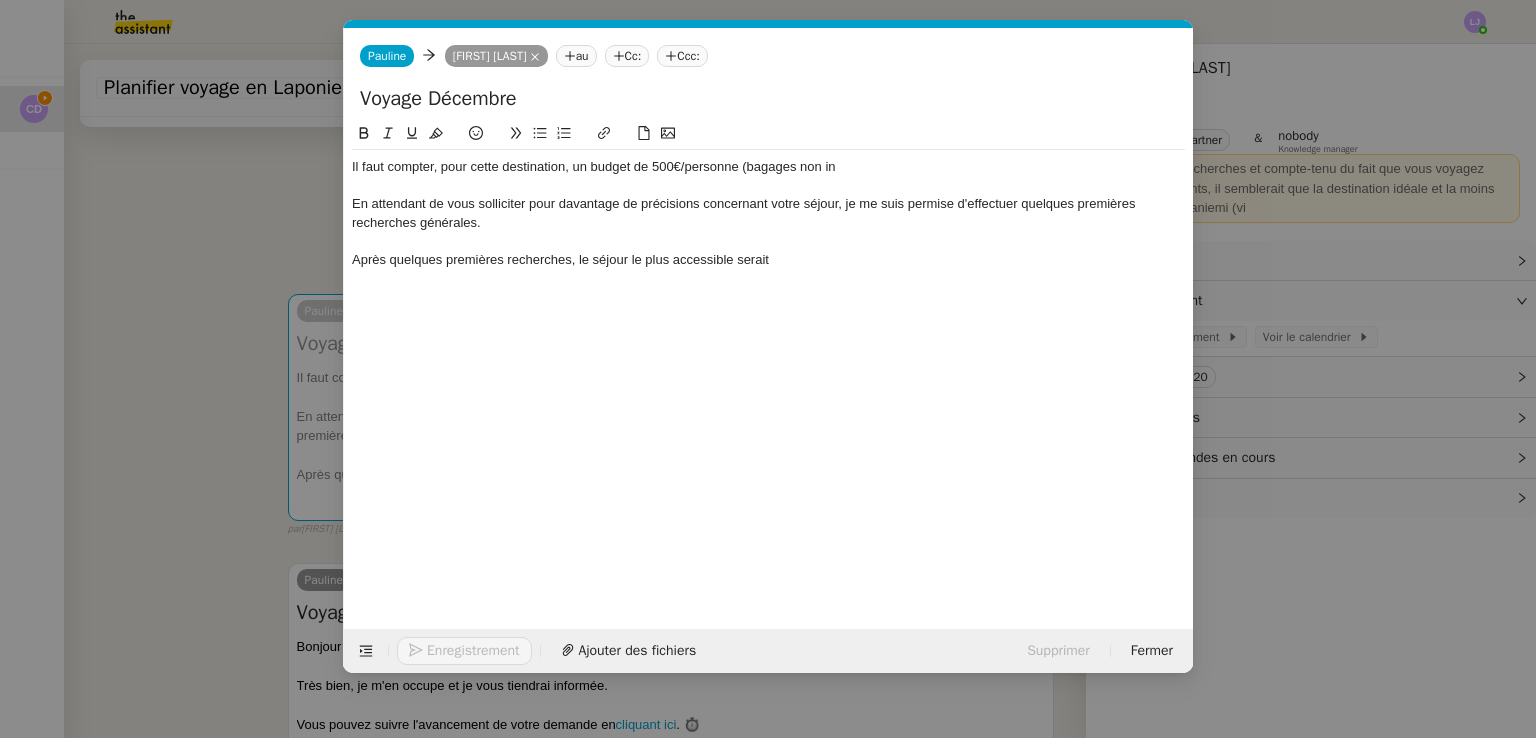 click on "Après quelques premières recherches, le séjour le plus accessible serait" 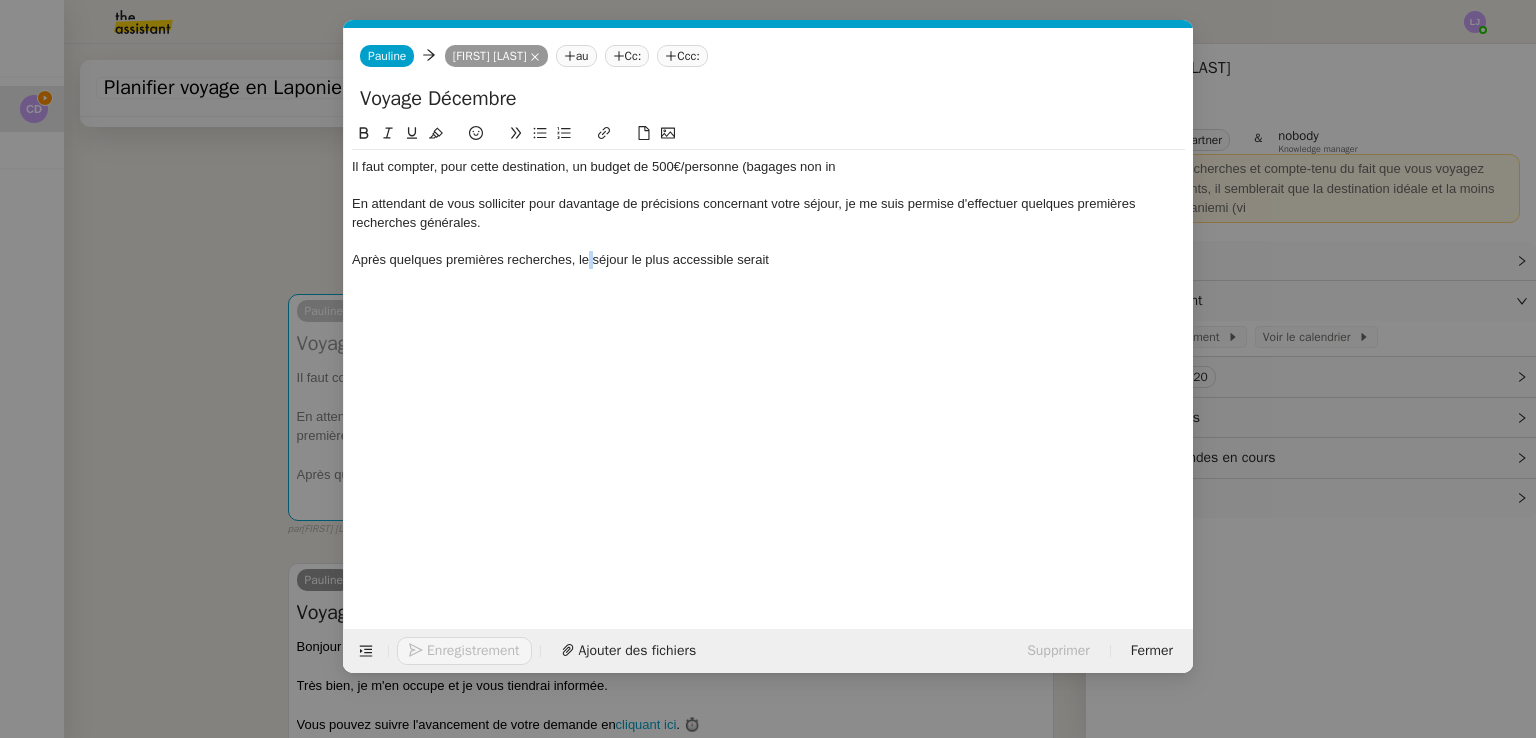 click on "Après quelques premières recherches, le séjour le plus accessible serait" 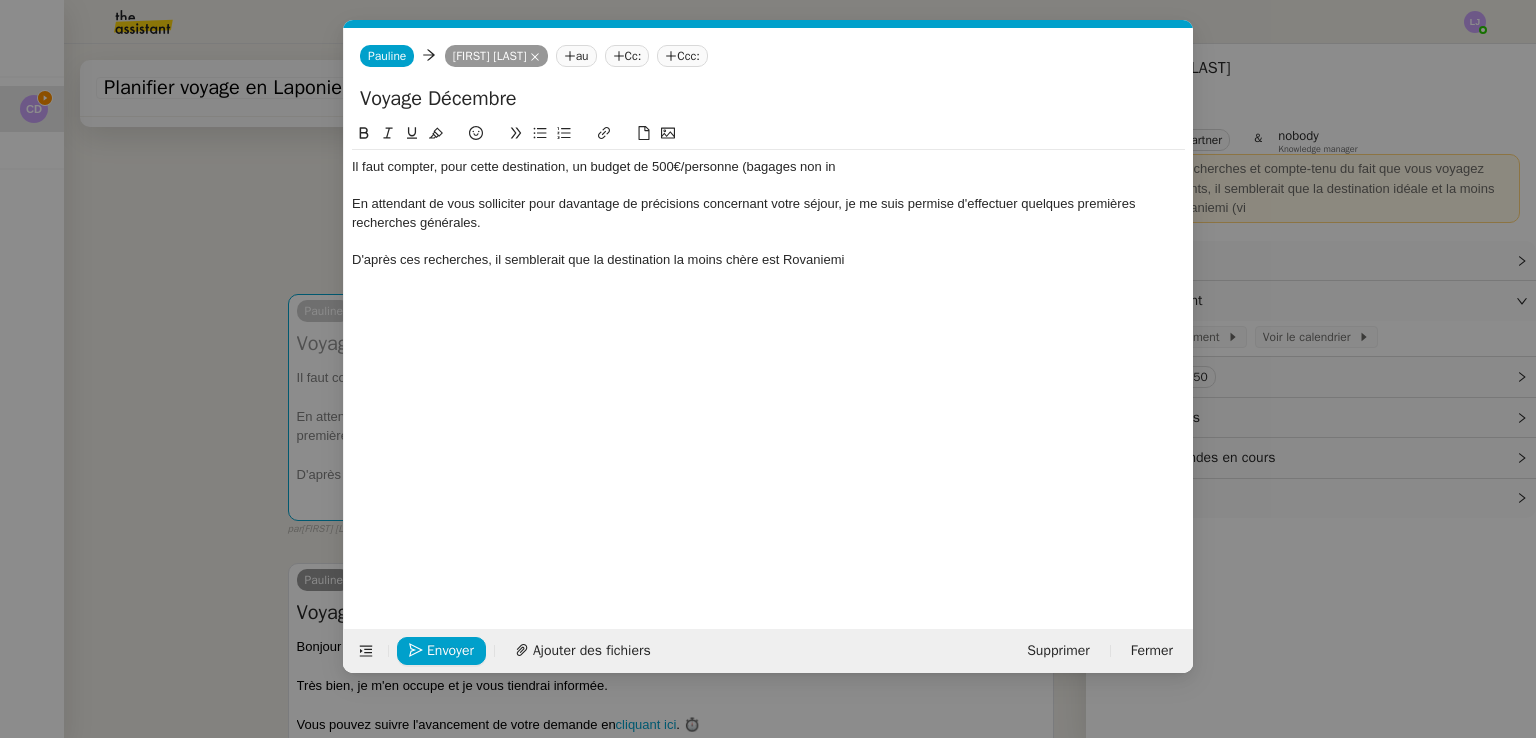click on "D'après ces recherches, il semblerait que la destination la moins chère est Rovaniemi" 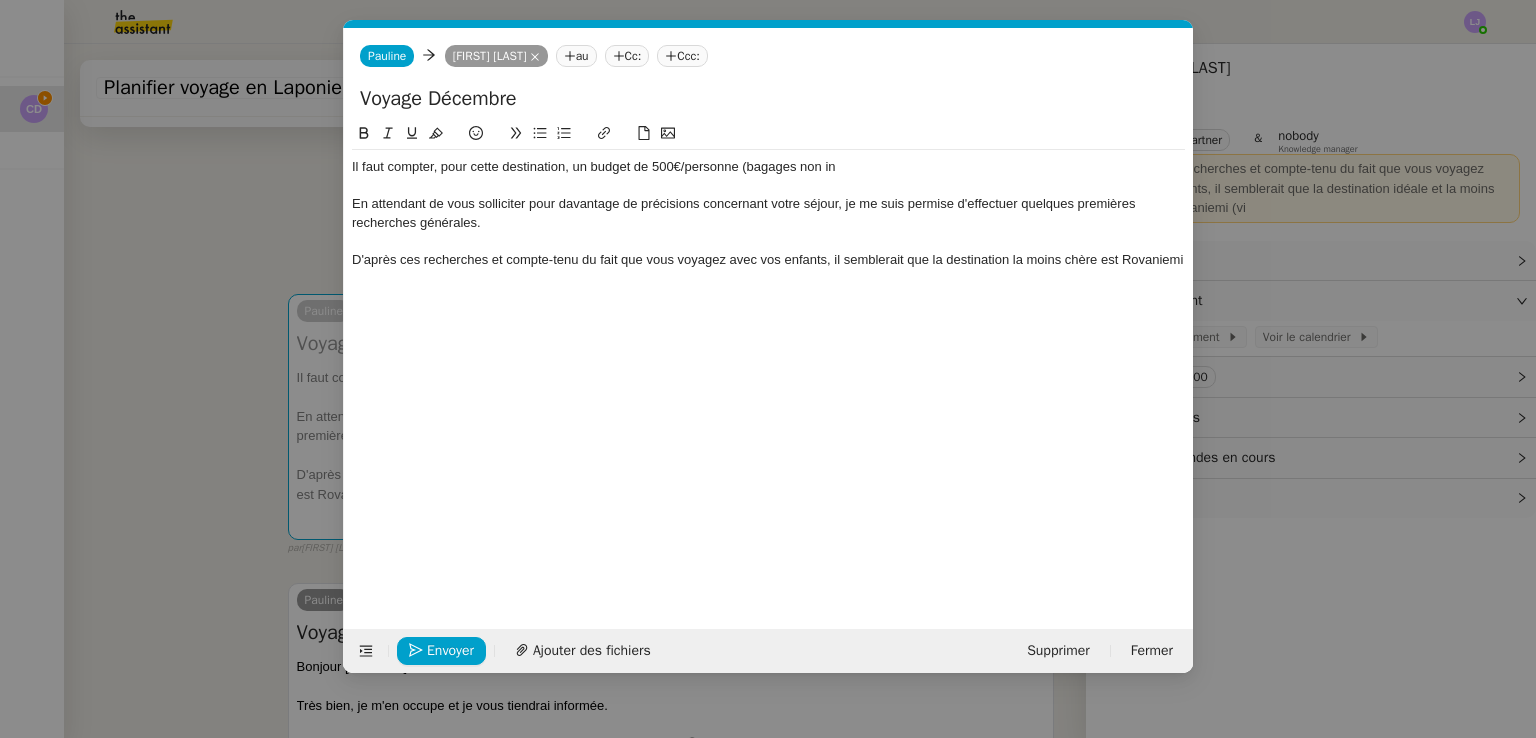 click on "D'après ces recherches et compte-tenu du fait que vous voyagez avec vos enfants, il semblerait que la destination la moins chère est Rovaniemi" 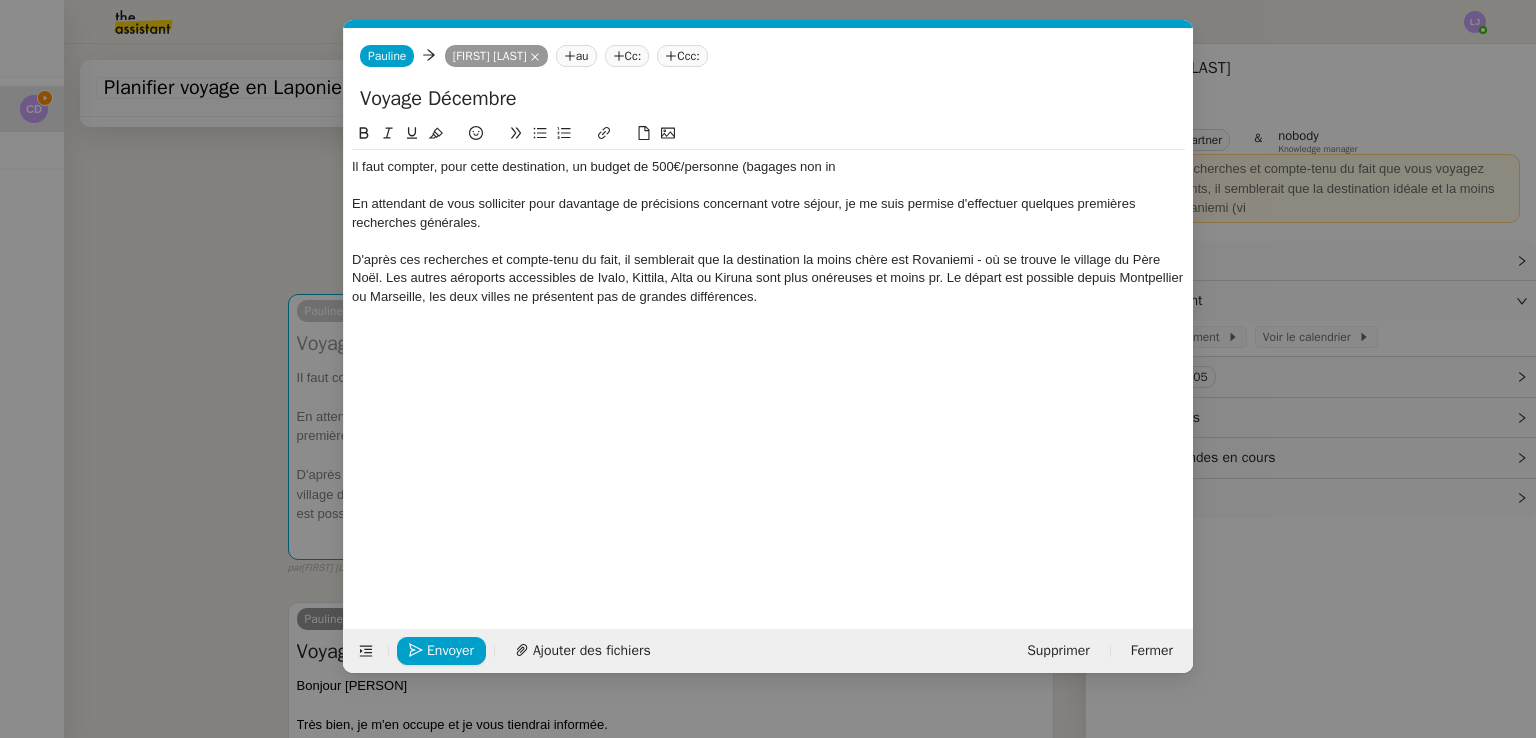click on "D'après ces recherches et compte-tenu du fait, il semblerait que la destination la moins chère est Rovaniemi - où se trouve le village du Père Noël. Les autres aéroports accessibles de Ivalo, Kittila, Alta ou Kiruna sont plus onéreuses et moins pr. Le départ est possible depuis Montpellier ou Marseille, les deux villes ne présentent pas de grandes différences." 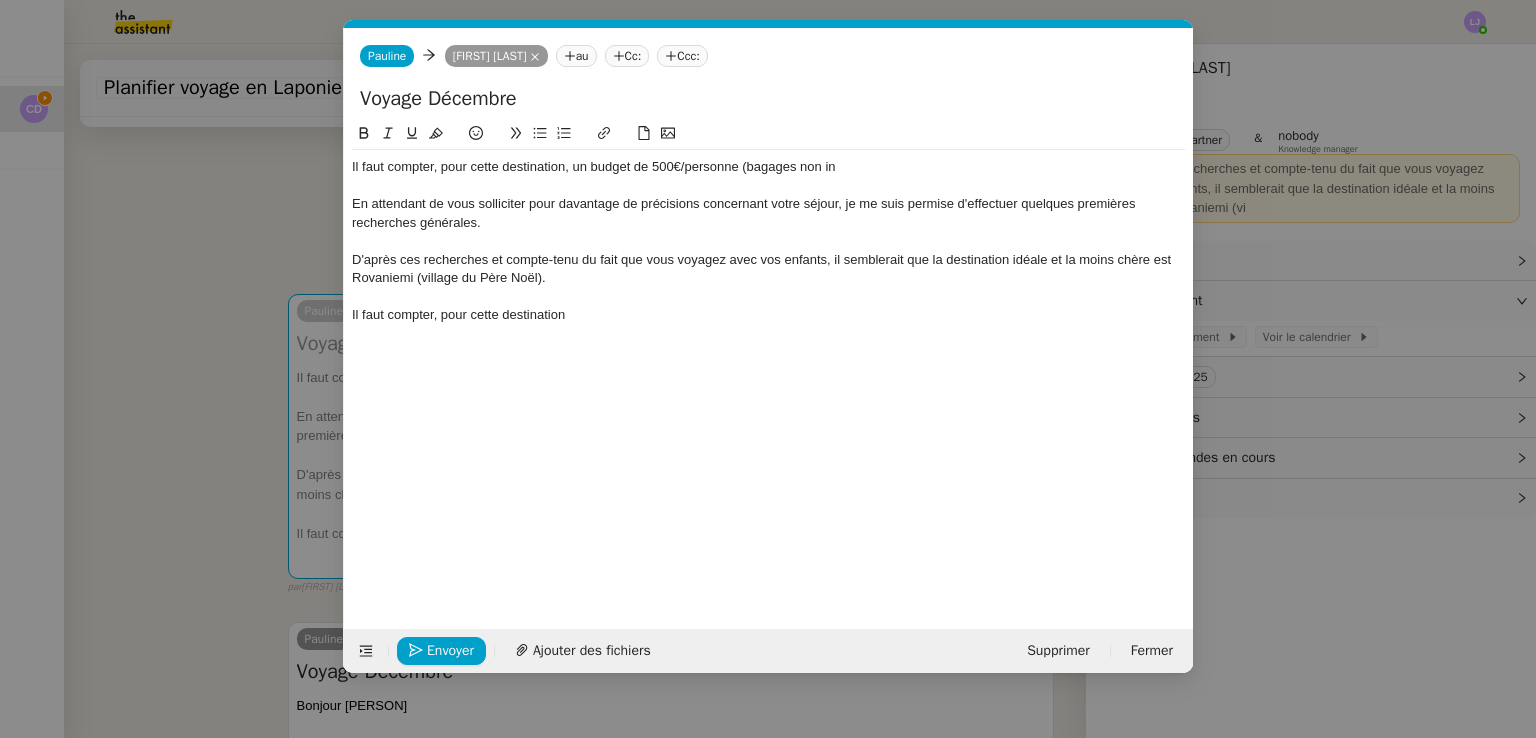 click on "D'après ces recherches et compte-tenu du fait que vous voyagez avec vos enfants, il semblerait que la destination idéale et la moins chère est Rovaniemi (village du Père Noël)." 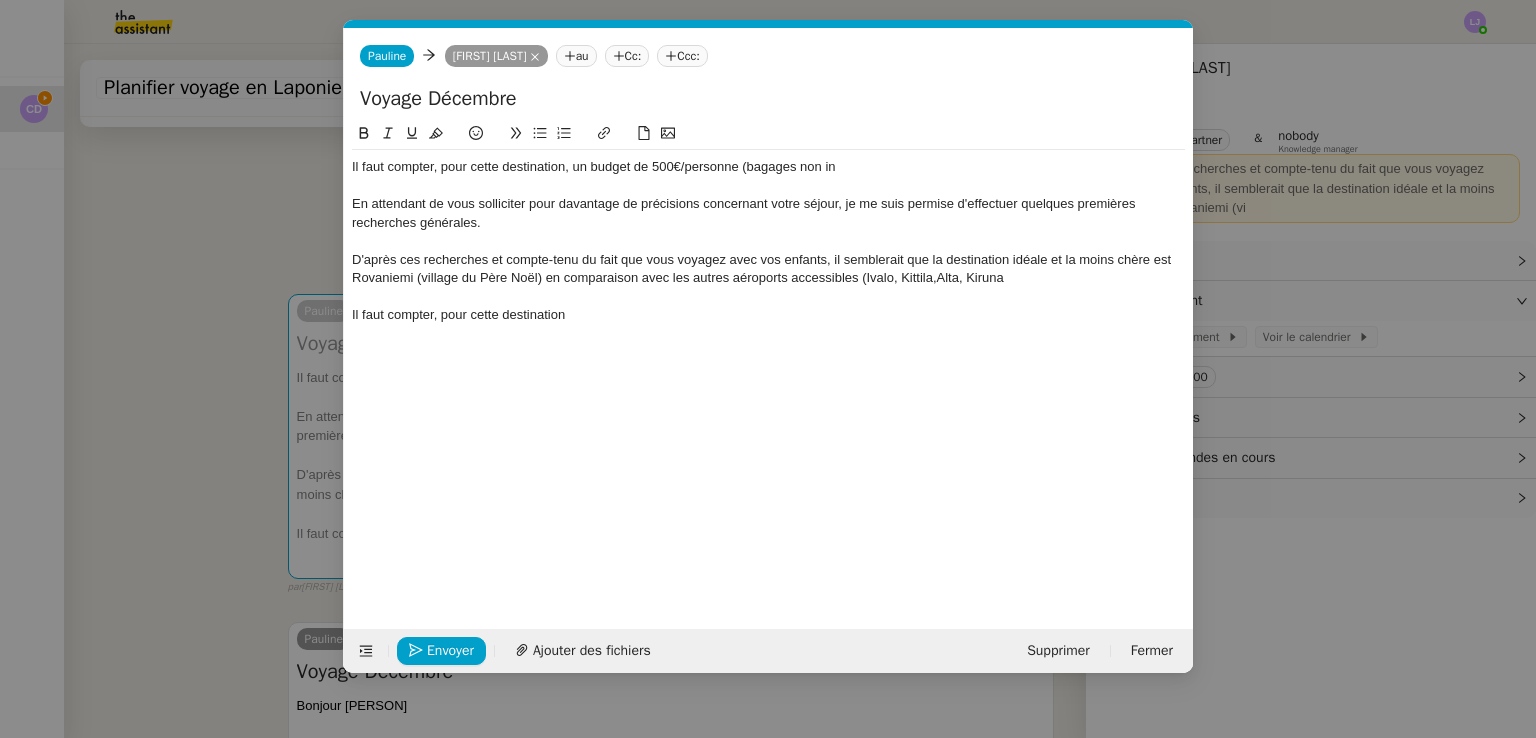 click on "D'après ces recherches et compte-tenu du fait que vous voyagez avec vos enfants, il semblerait que la destination idéale et la moins chère est Rovaniemi (village du Père Noël) en comparaison avec les autres aéroports accessibles (Ivalo, Kittila,Alta, Kiruna" 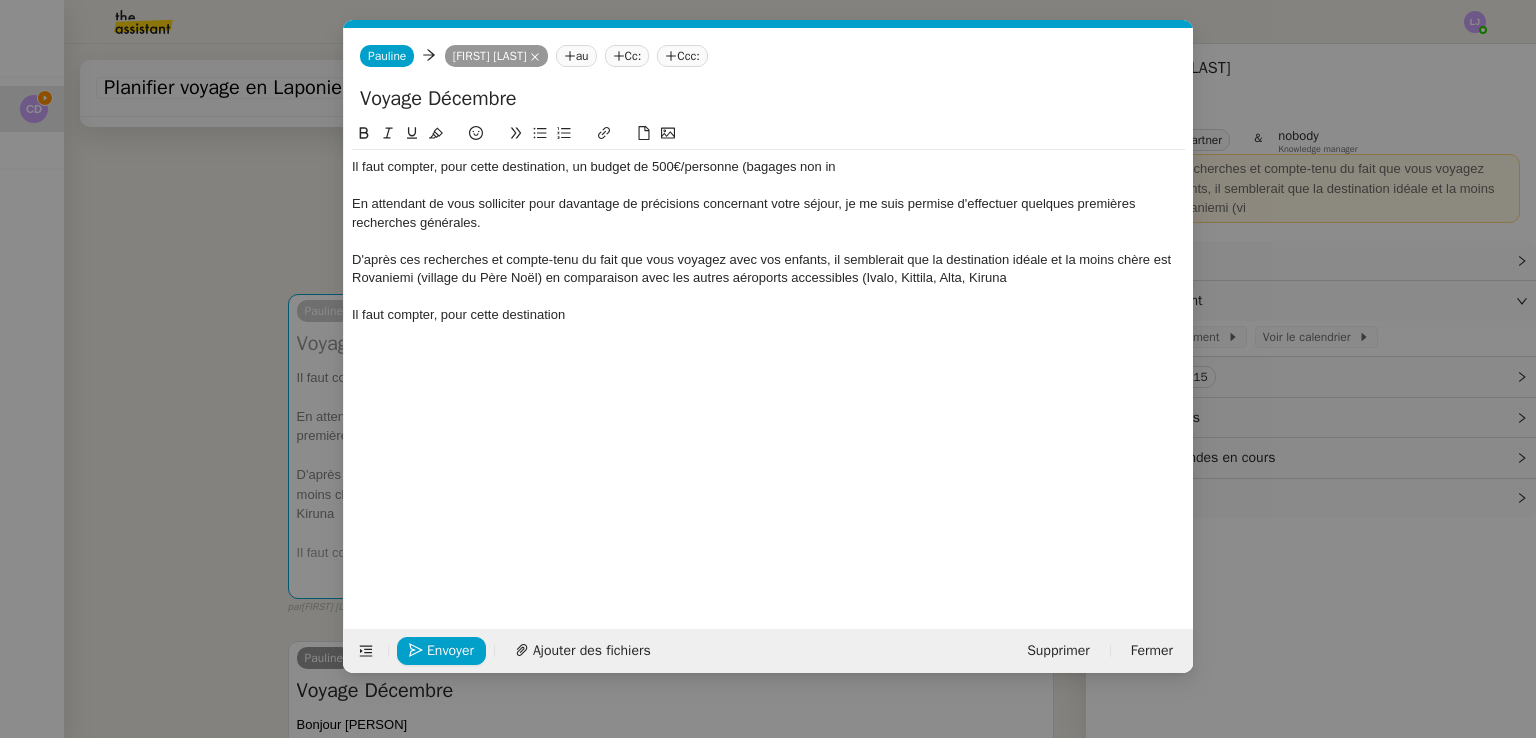click on "D'après ces recherches et compte-tenu du fait que vous voyagez avec vos enfants, il semblerait que la destination idéale et la moins chère est Rovaniemi (village du Père Noël) en comparaison avec les autres aéroports accessibles (Ivalo, Kittila, Alta, Kiruna" 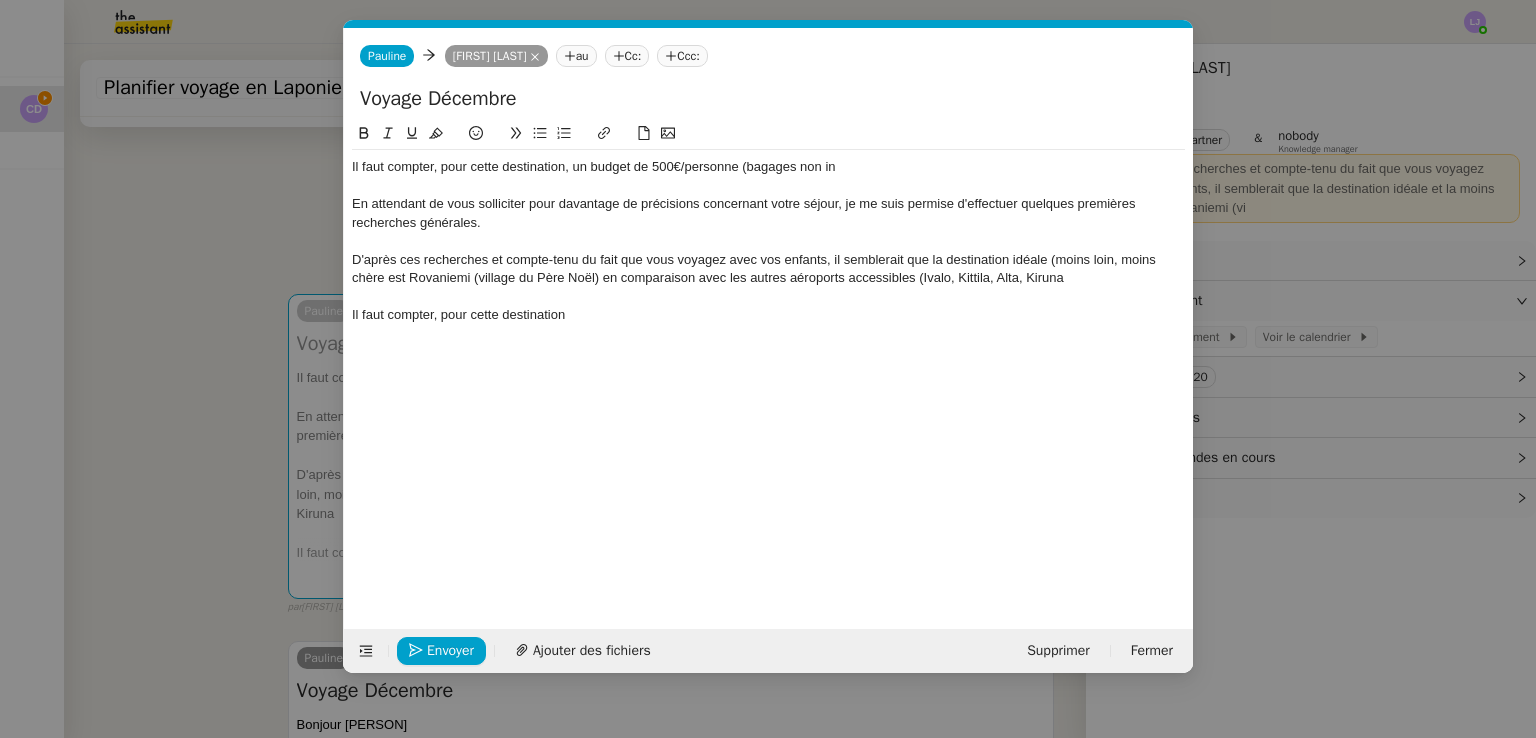 click on "D'après ces recherches et compte-tenu du fait que vous voyagez avec vos enfants, il semblerait que la destination idéale (moins loin, moins chère est Rovaniemi (village du Père Noël) en comparaison avec les autres aéroports accessibles (Ivalo, Kittila, Alta, Kiruna" 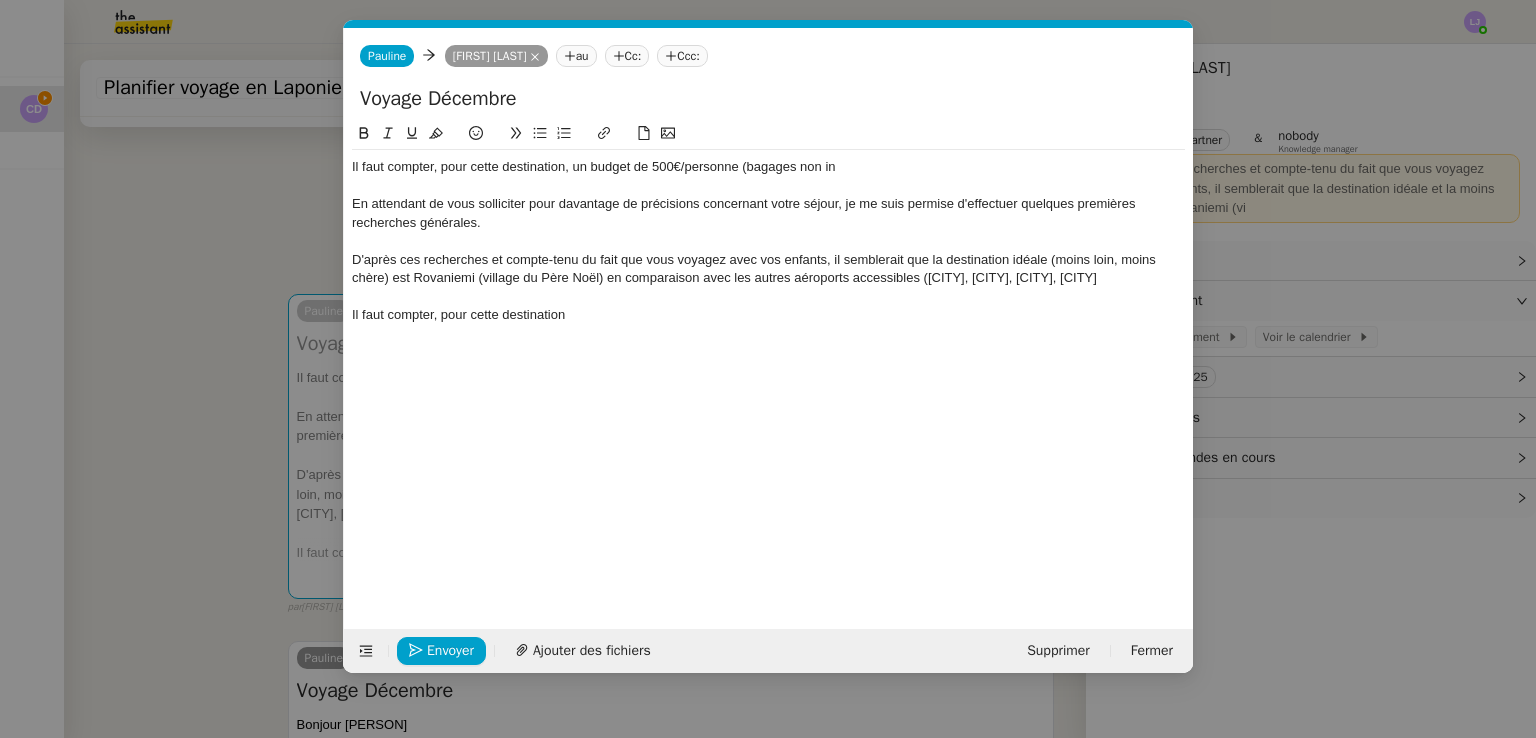 click on "D'après ces recherches et compte-tenu du fait que vous voyagez avec vos enfants, il semblerait que la destination idéale (moins loin, moins chère) est Rovaniemi (village du Père Noël) en comparaison avec les autres aéroports accessibles ([CITY], [CITY], [CITY], [CITY]" 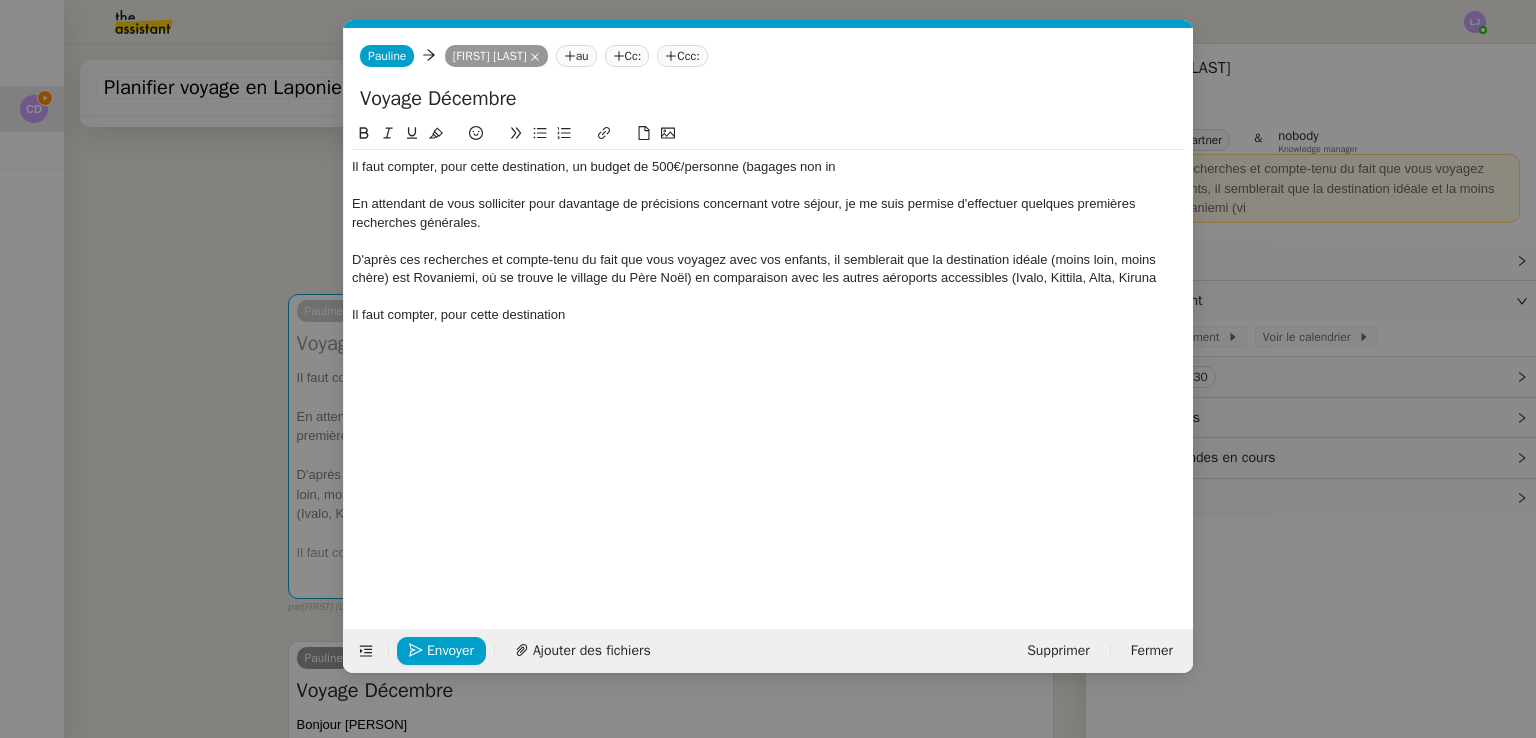 click on "D'après ces recherches et compte-tenu du fait que vous voyagez avec vos enfants, il semblerait que la destination idéale (moins loin, moins chère) est Rovaniemi, où se trouve le village du Père Noël) en comparaison avec les autres aéroports accessibles (Ivalo, Kittila, Alta, Kiruna" 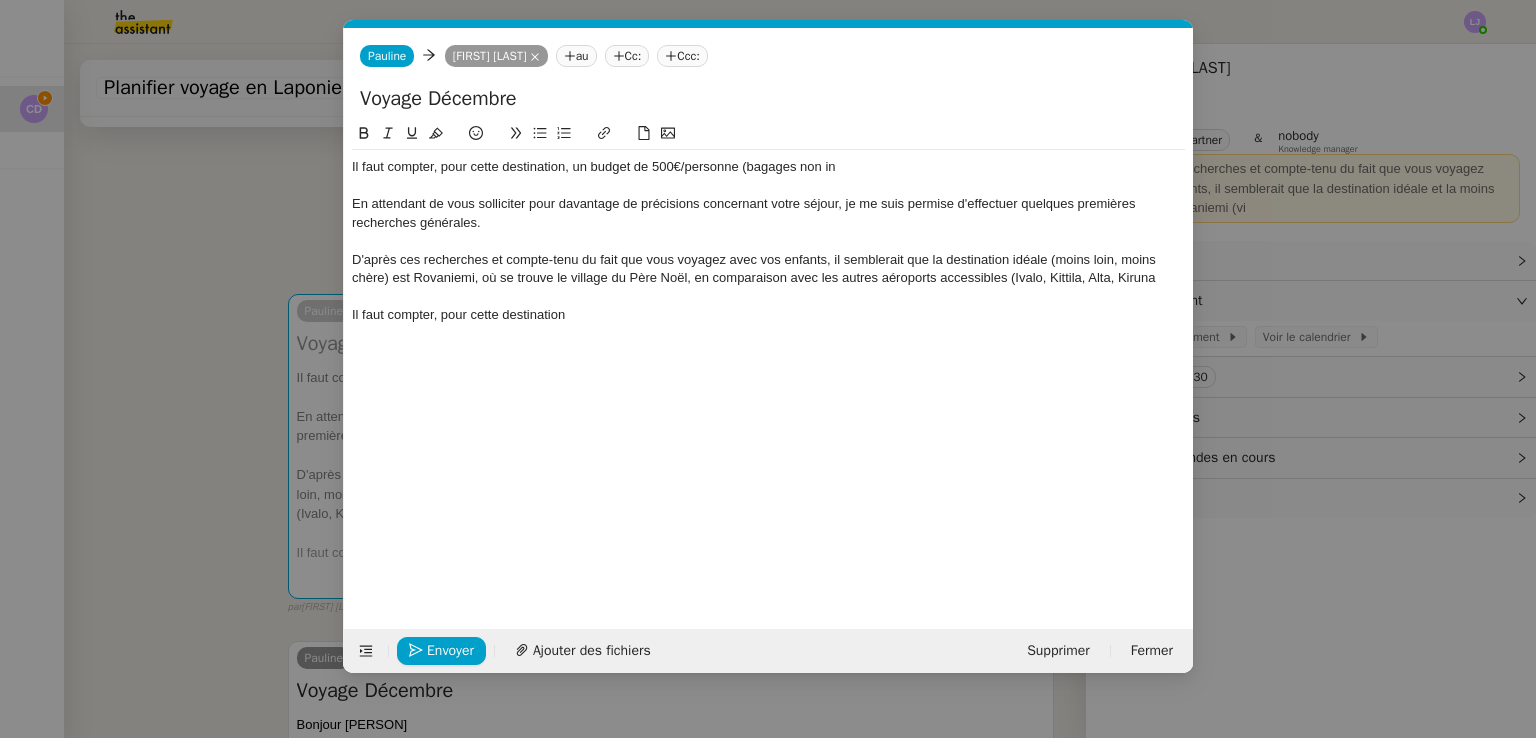 click on "D'après ces recherches et compte-tenu du fait que vous voyagez avec vos enfants, il semblerait que la destination idéale (moins loin, moins chère) est Rovaniemi, où se trouve le village du Père Noël, en comparaison avec les autres aéroports accessibles (Ivalo, Kittila, Alta, Kiruna" 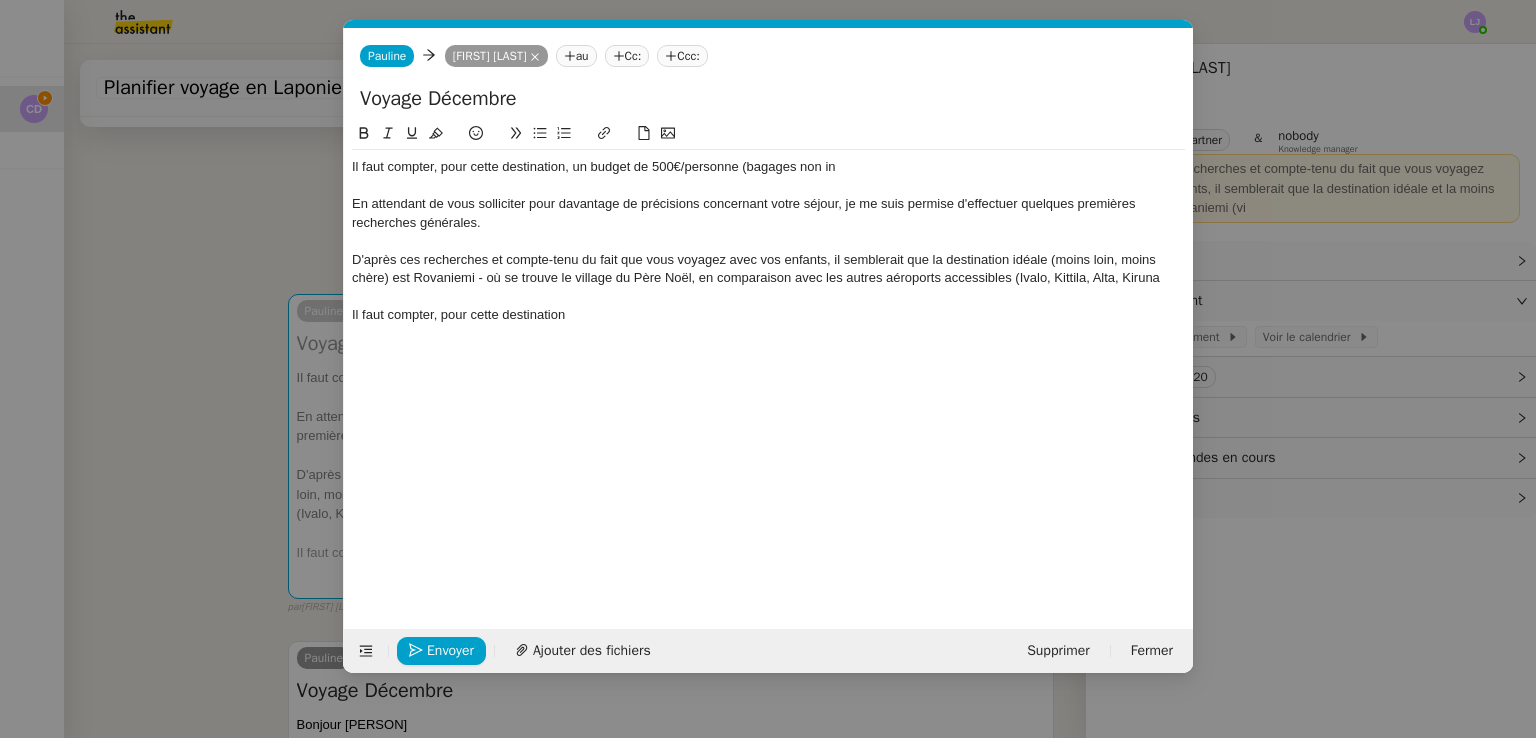 click on "Il faut compter, pour cette destination" 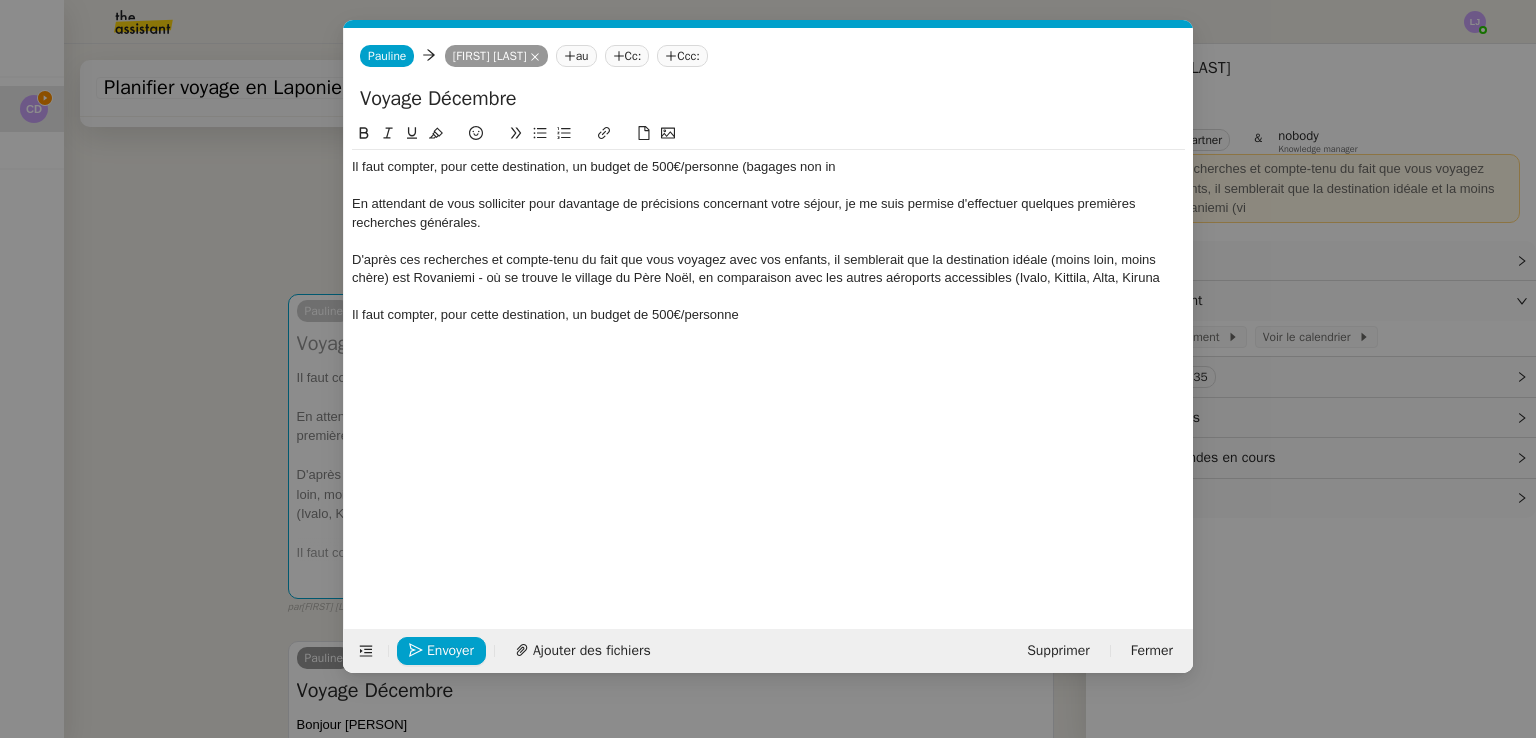 click on "Il faut compter, pour cette destination, un budget de 500€/personne" 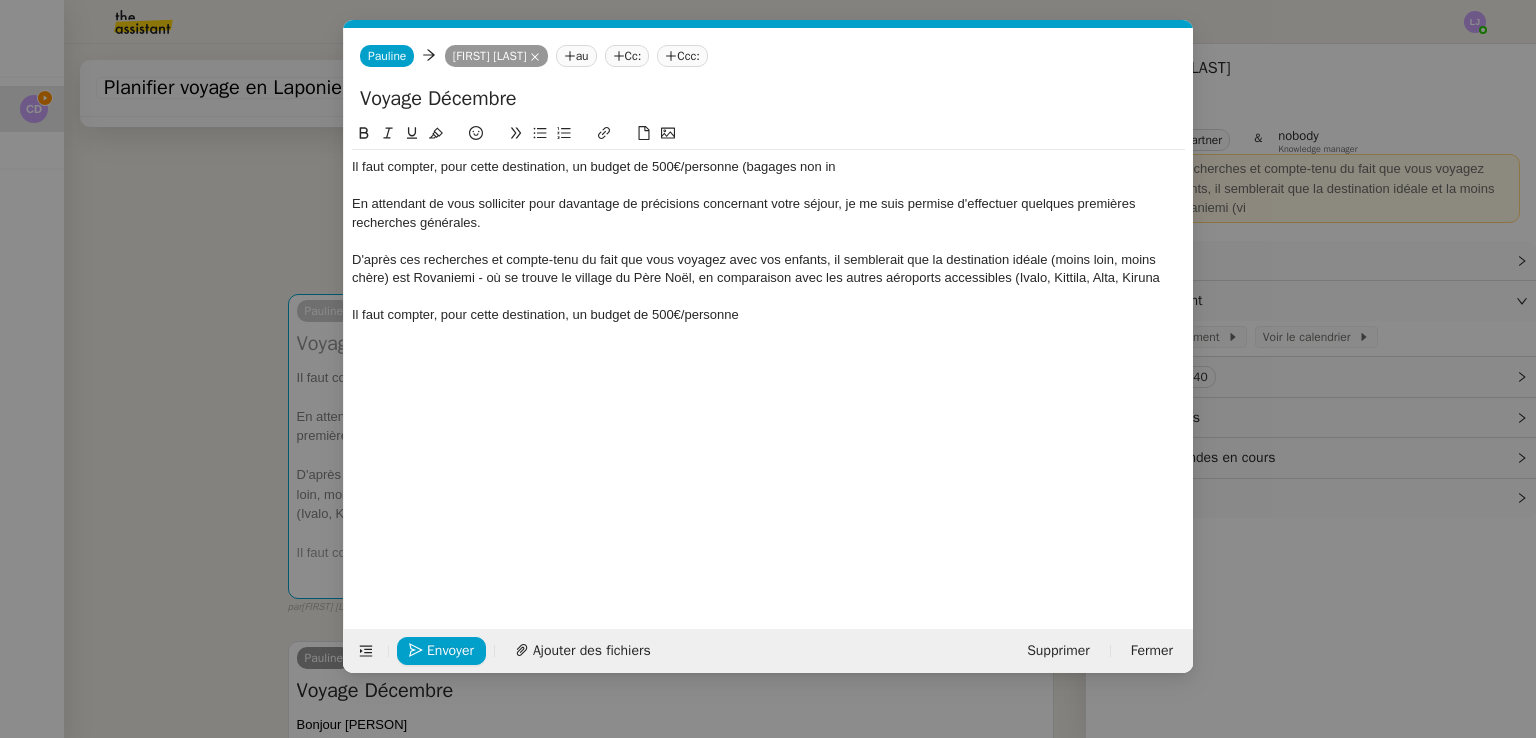 click on "Il faut compter, pour cette destination, un budget de 500€/personne" 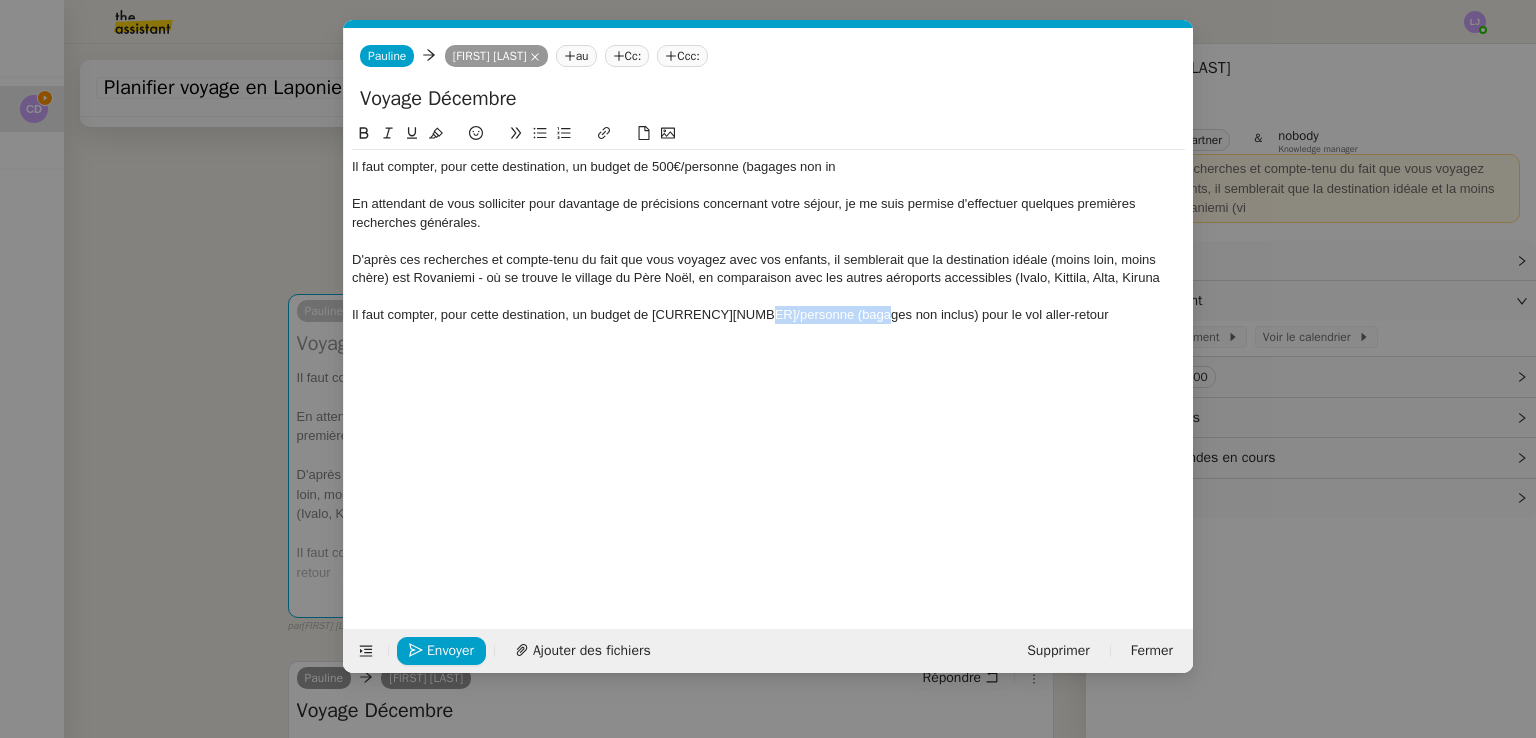 drag, startPoint x: 857, startPoint y: 317, endPoint x: 745, endPoint y: 313, distance: 112.0714 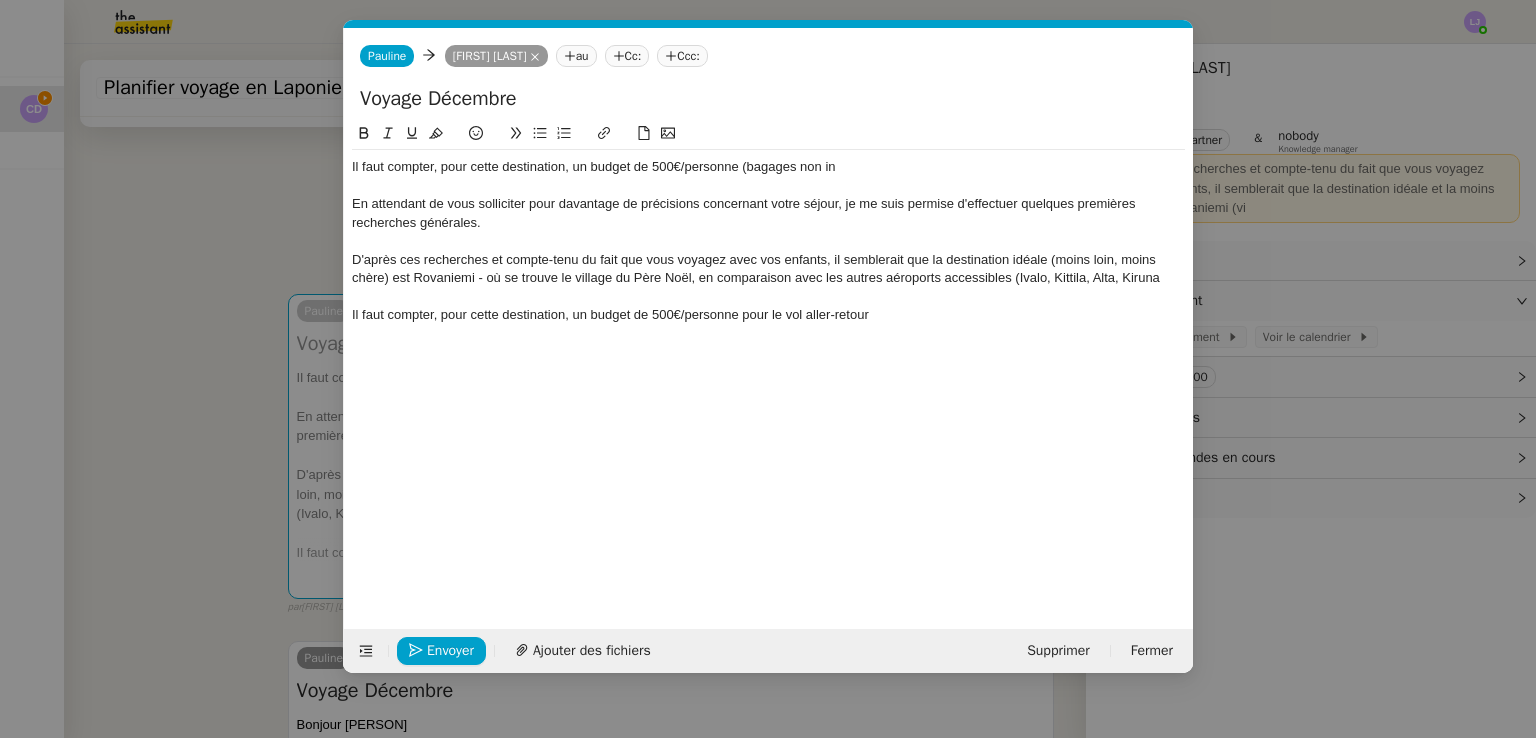 click on "Il faut compter, pour cette destination, un budget de 500€/personne pour le vol aller-retour" 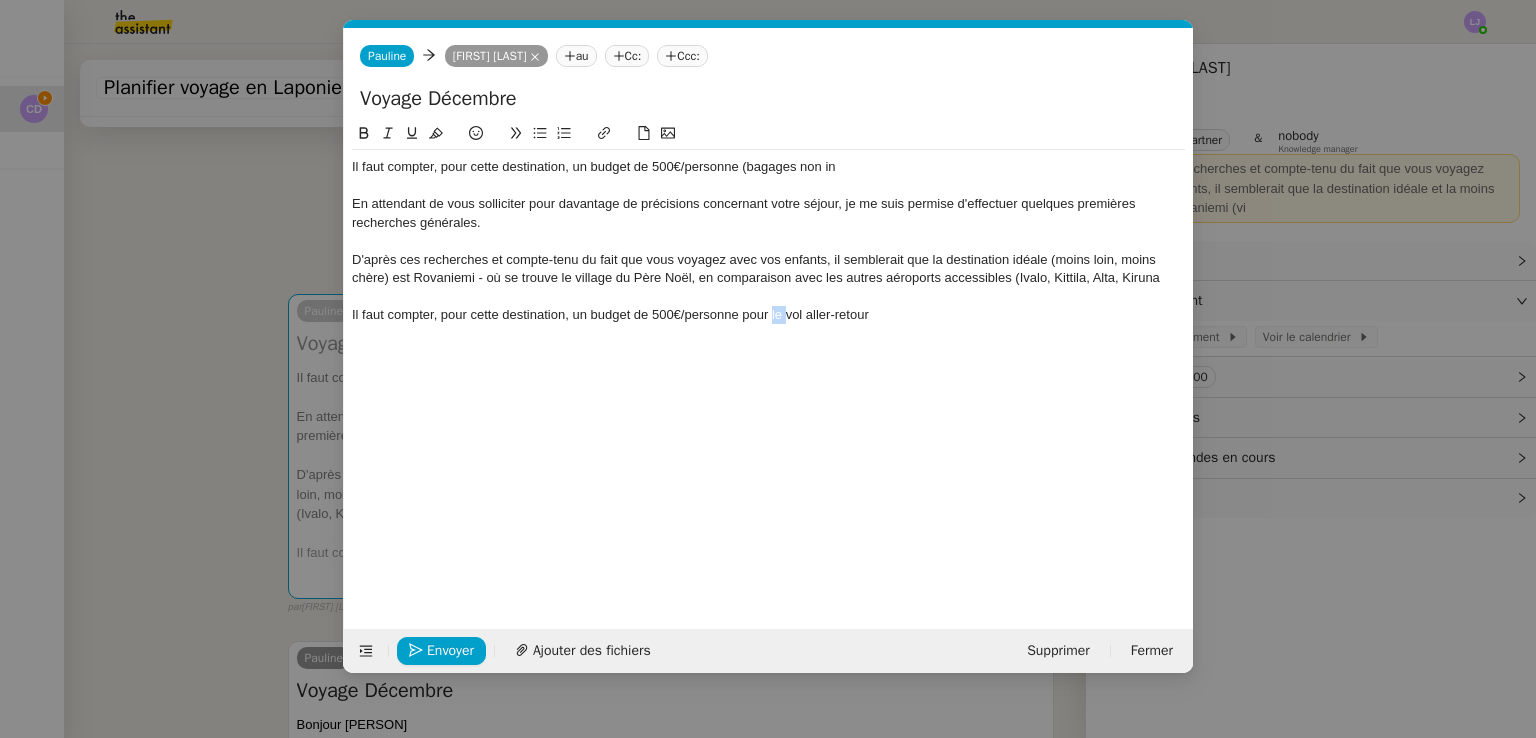 click on "Il faut compter, pour cette destination, un budget de 500€/personne pour le vol aller-retour" 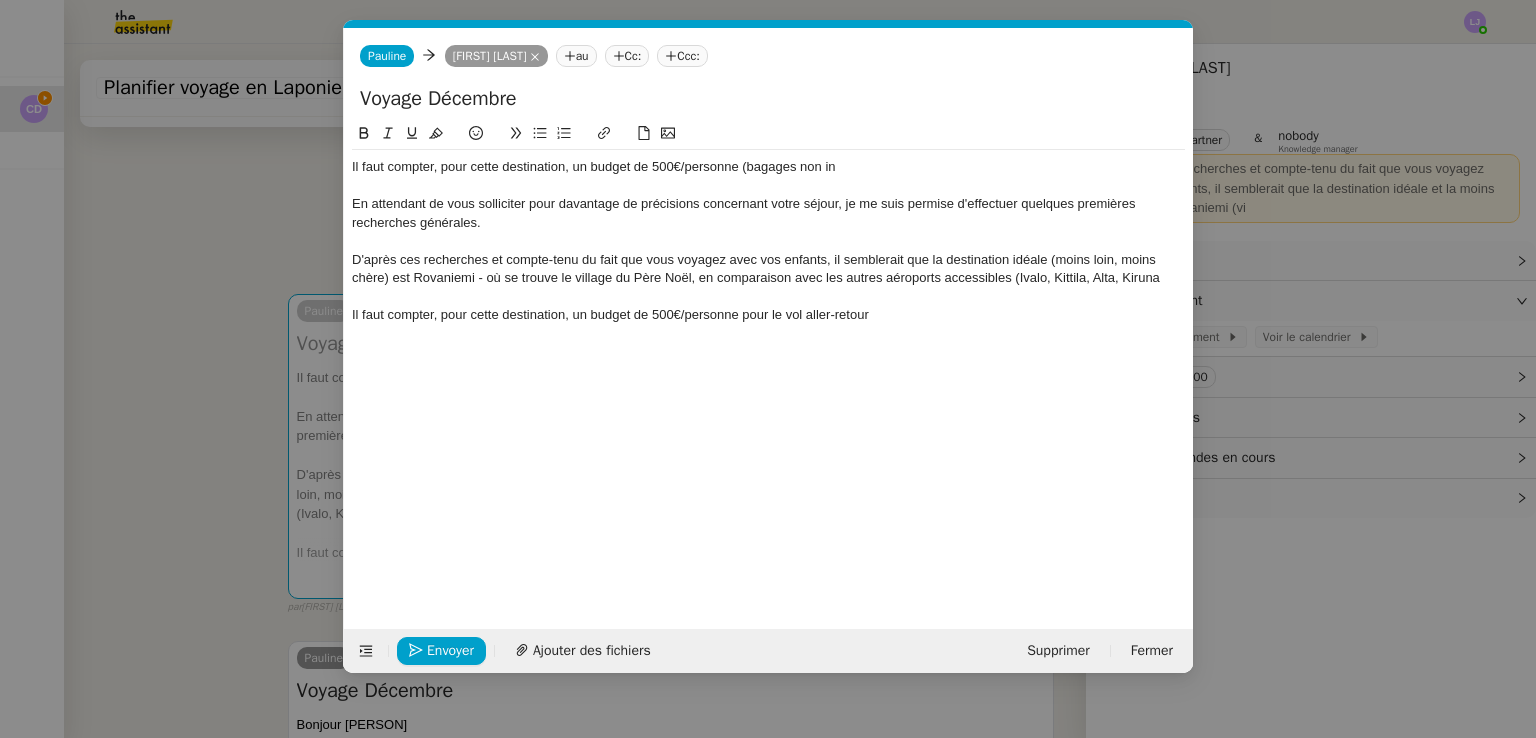 click on "Il faut compter, pour cette destination, un budget de 500€/personne pour le vol aller-retour" 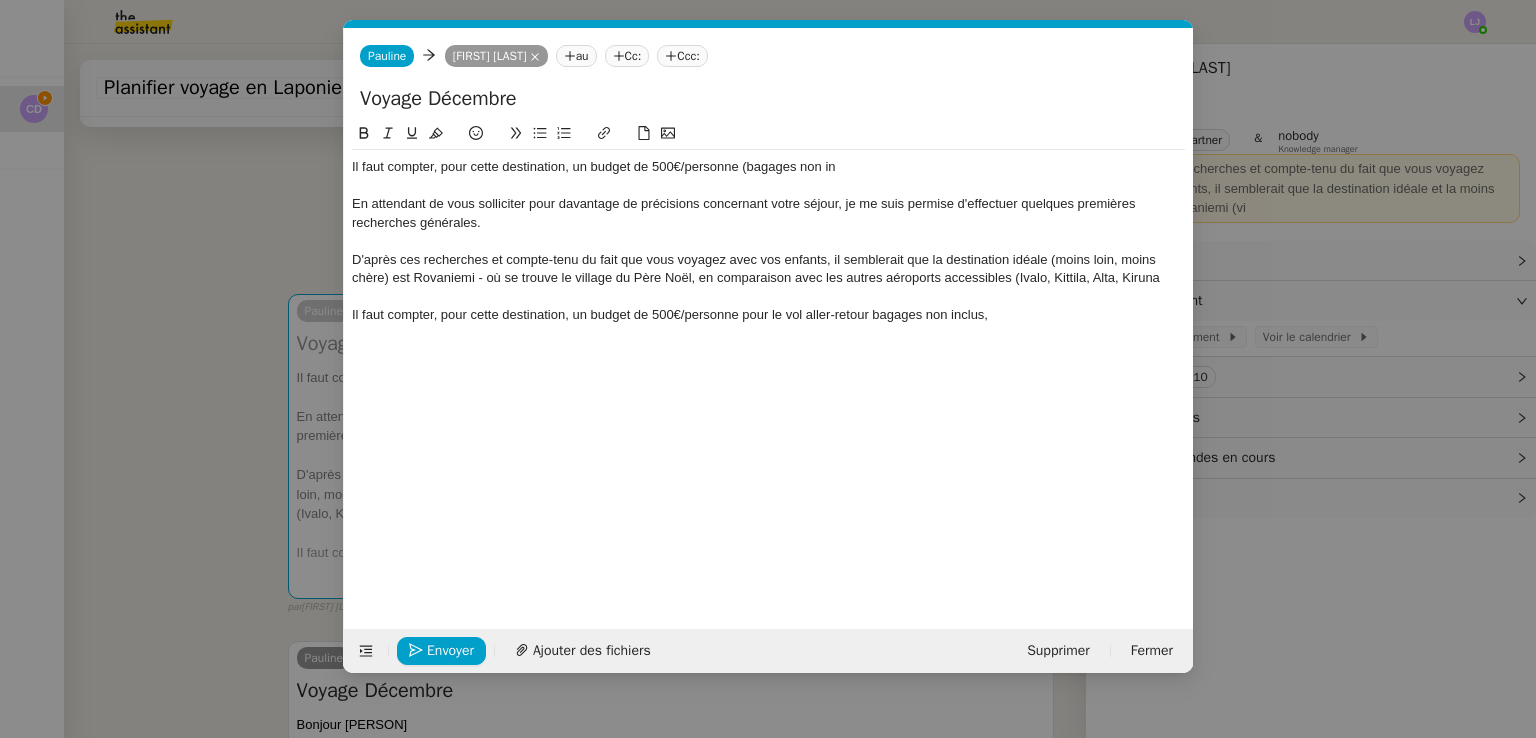 click on "Il faut compter, pour cette destination, un budget de 500€/personne pour le vol aller-retour bagages non inclus," 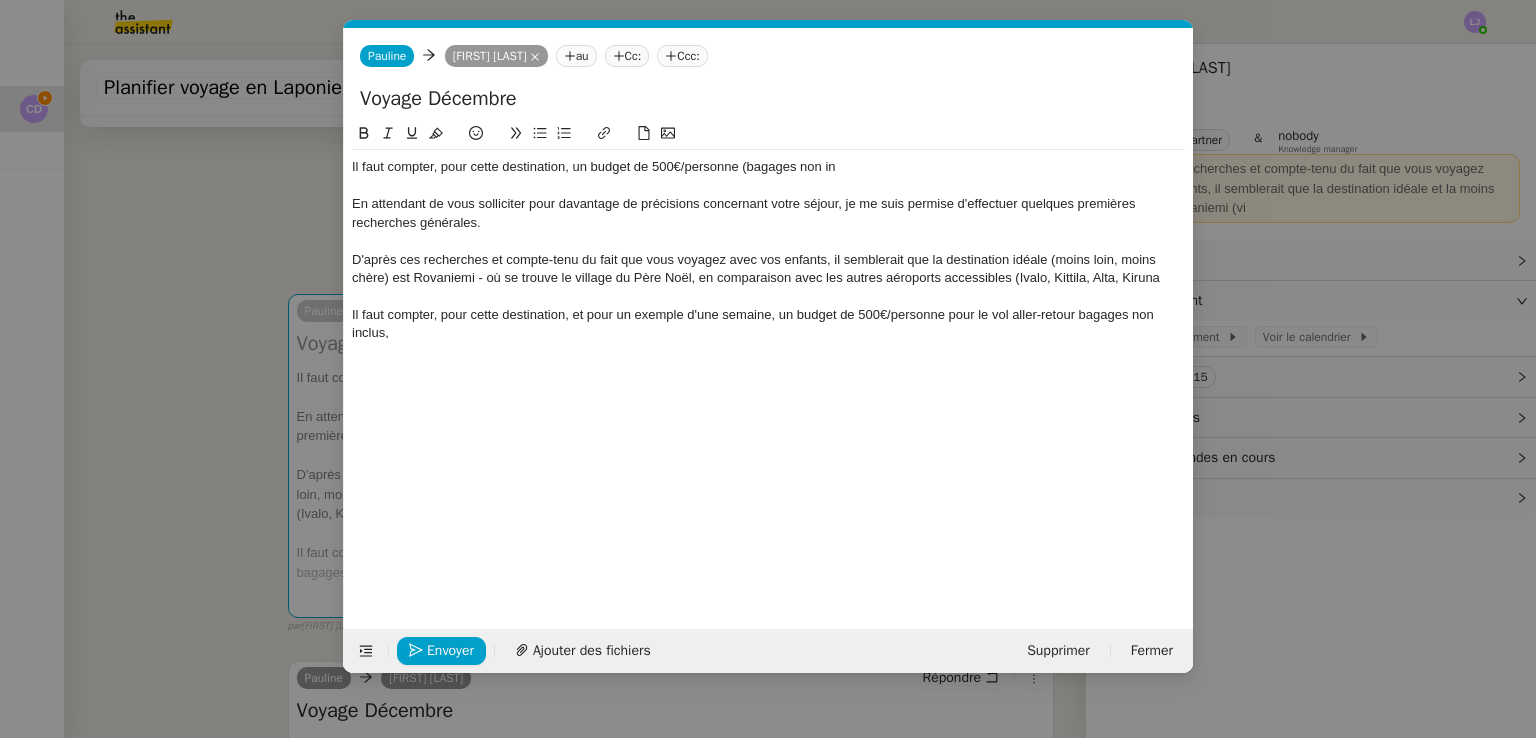 click on "Bonjour [NAME], En attendant de vous solliciter pour davantage de précisions concernant votre séjour, je me suis permise d'effectuer quelques premières recherches générales. D'après ces recherches et compte-tenu du fait que vous voyagez avec vos enfants, il semblerait que la destination idéale (moins loin, moins chère) est Rovaniemi - où se trouve le village du Père Noël, en comparaison avec les autres aéroports accessibles (Ivalo, Kittila, Alta, Kiruna Il faut compter, pour cette destination, et pour un exemple d'une semaine, un budget de 500€/personne pour le vol aller-retour bagages non inclus," 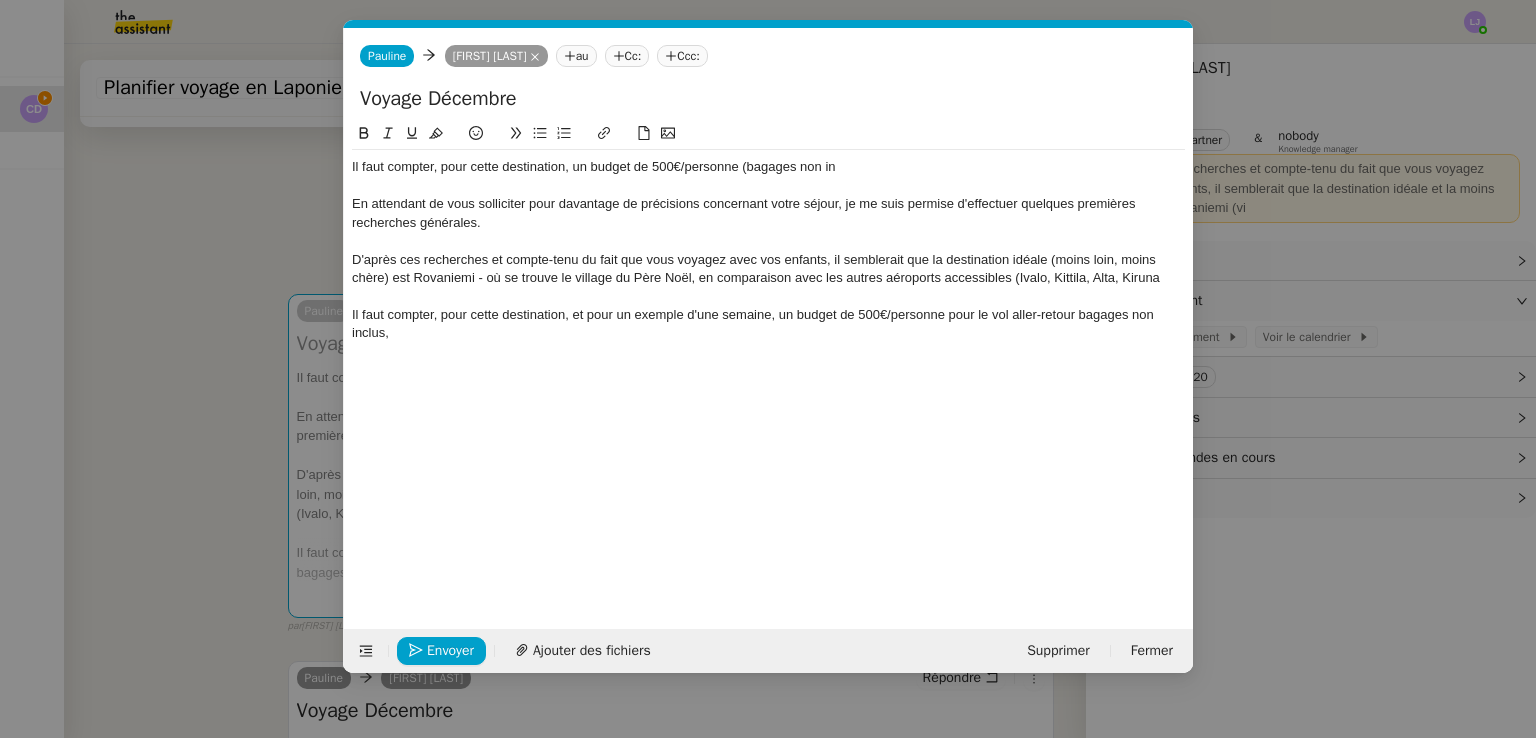 click on "Il faut compter, pour cette destination, et pour un exemple d'une semaine, un budget de 500€/personne pour le vol aller-retour bagages non inclus," 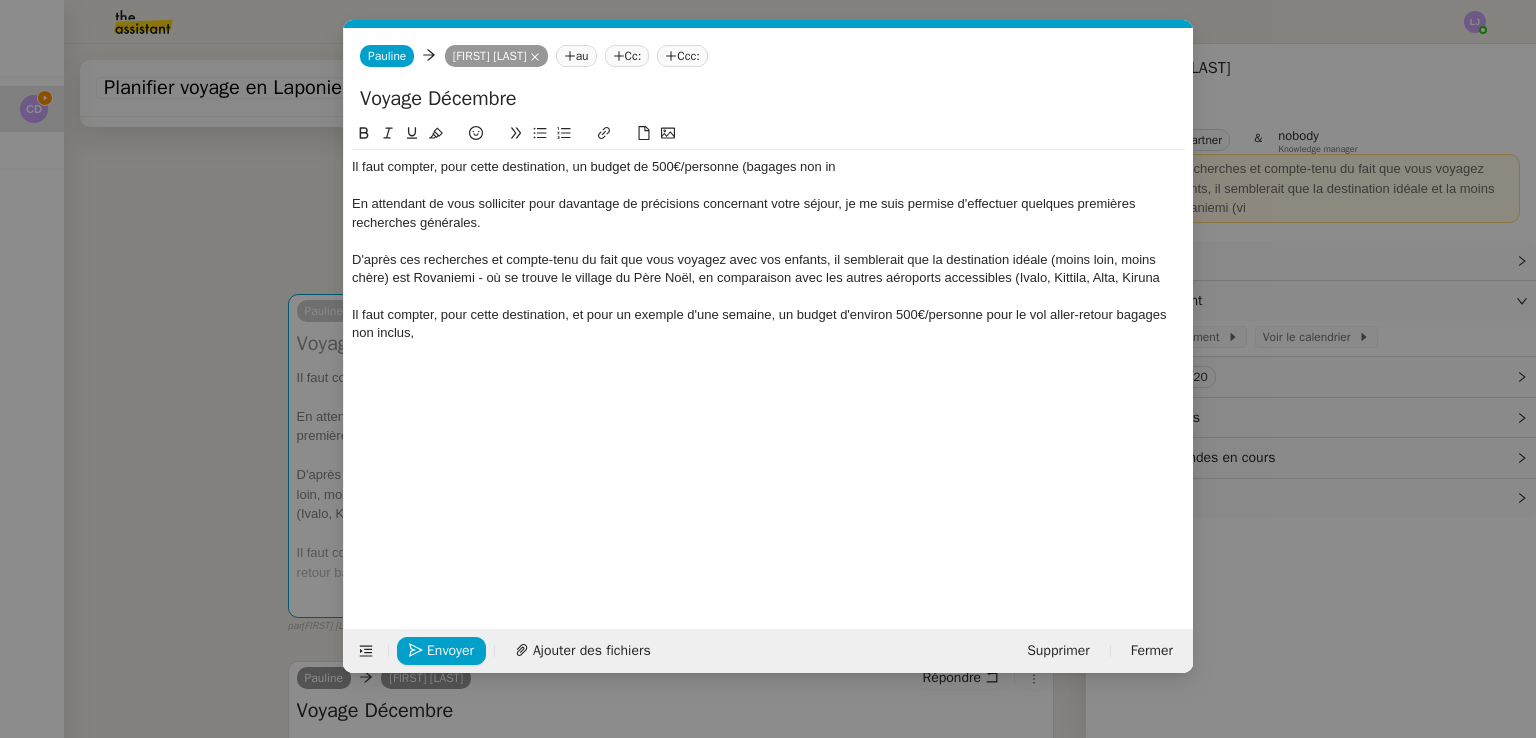 click on "Il faut compter, pour cette destination, et pour un exemple d'une semaine, un budget d'environ 500€/personne pour le vol aller-retour bagages non inclus," 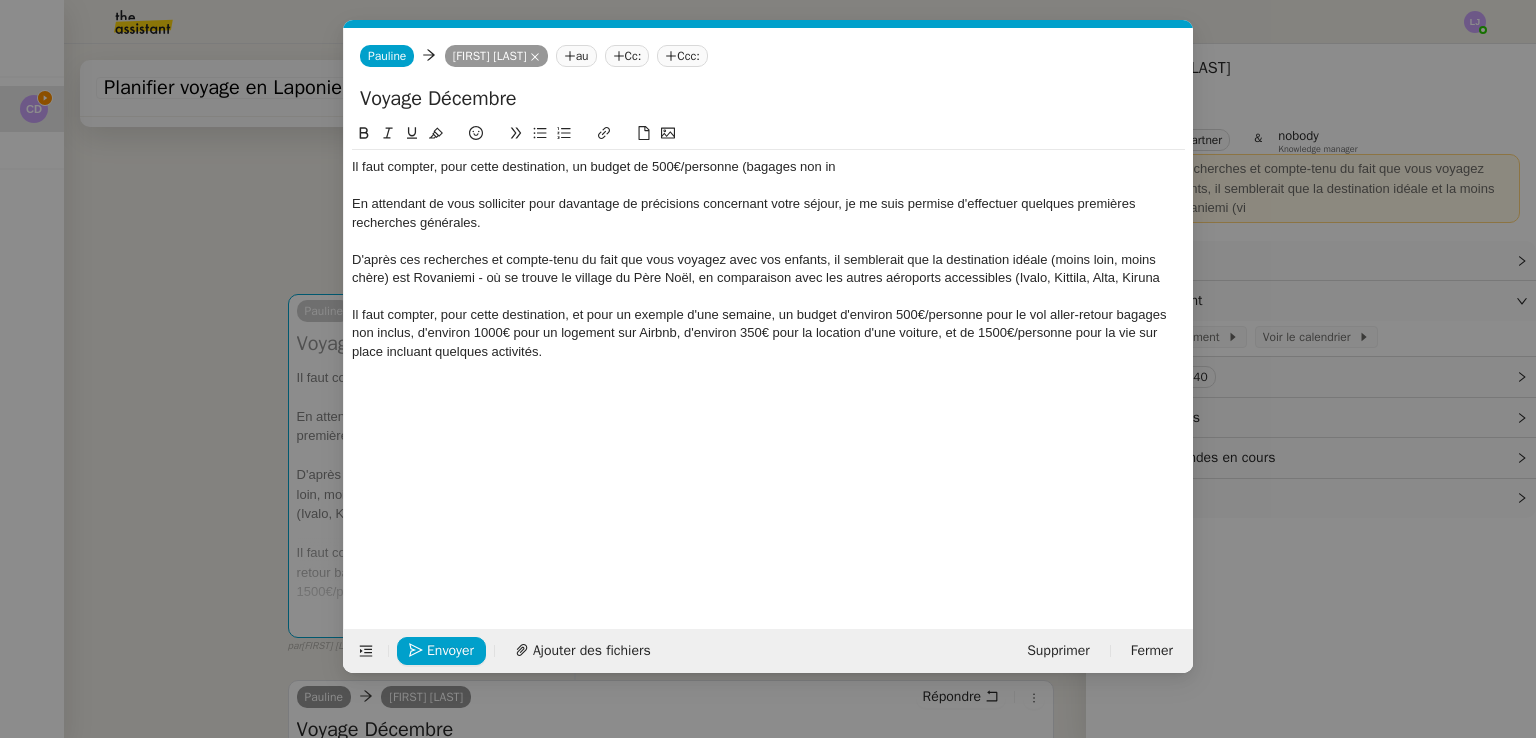 click on "Il faut compter, pour cette destination, et pour un exemple d'une semaine, un budget d'environ 500€/personne pour le vol aller-retour bagages non inclus, d'environ 1000€ pour un logement sur Airbnb, d'environ 350€ pour la location d'une voiture, et de 1500€/personne pour la vie sur place incluant quelques activités." 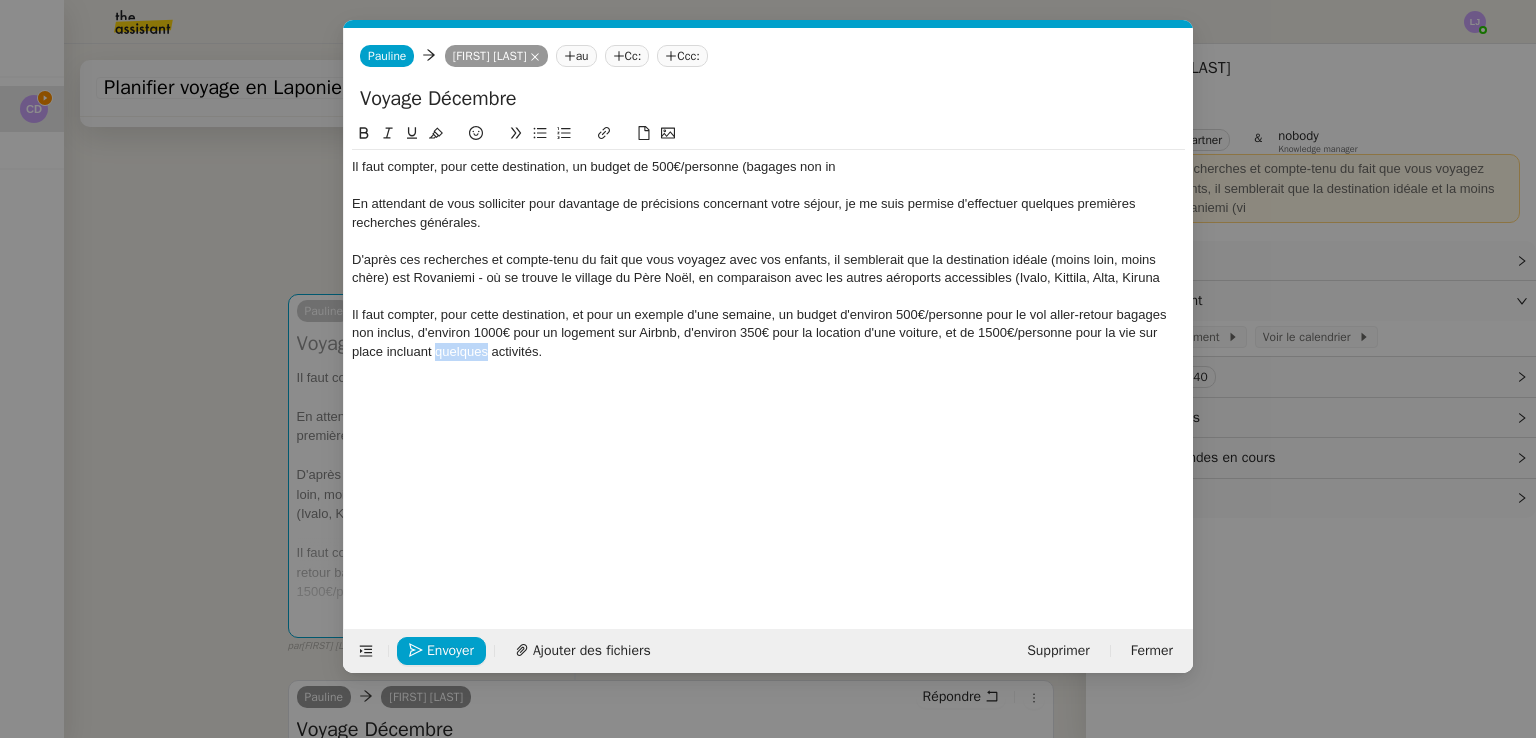 click on "Il faut compter, pour cette destination, et pour un exemple d'une semaine, un budget d'environ 500€/personne pour le vol aller-retour bagages non inclus, d'environ 1000€ pour un logement sur Airbnb, d'environ 350€ pour la location d'une voiture, et de 1500€/personne pour la vie sur place incluant quelques activités." 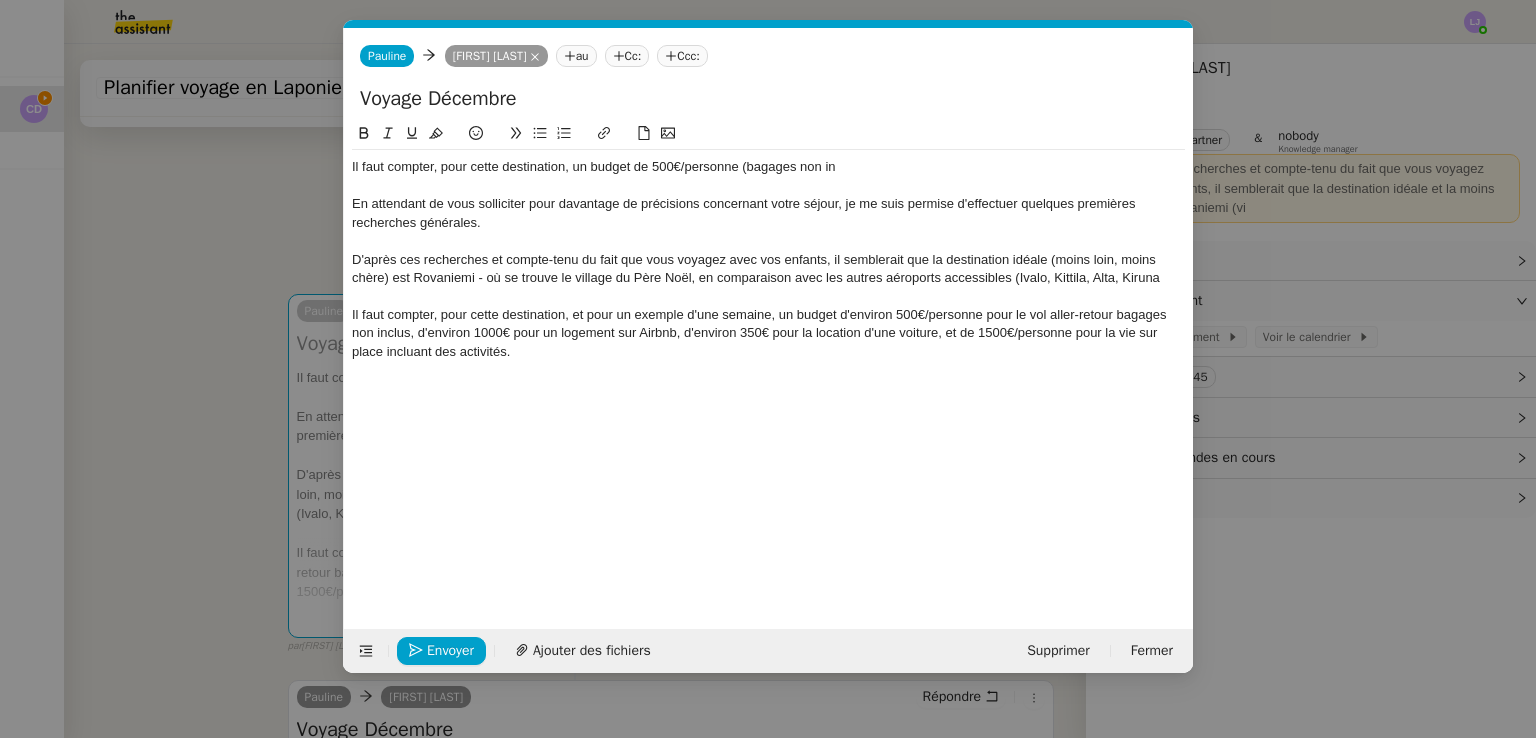 click on "Il faut compter, pour cette destination, et pour un exemple d'une semaine, un budget d'environ 500€/personne pour le vol aller-retour bagages non inclus, d'environ 1000€ pour un logement sur Airbnb, d'environ 350€ pour la location d'une voiture, et de 1500€/personne pour la vie sur place incluant des activités." 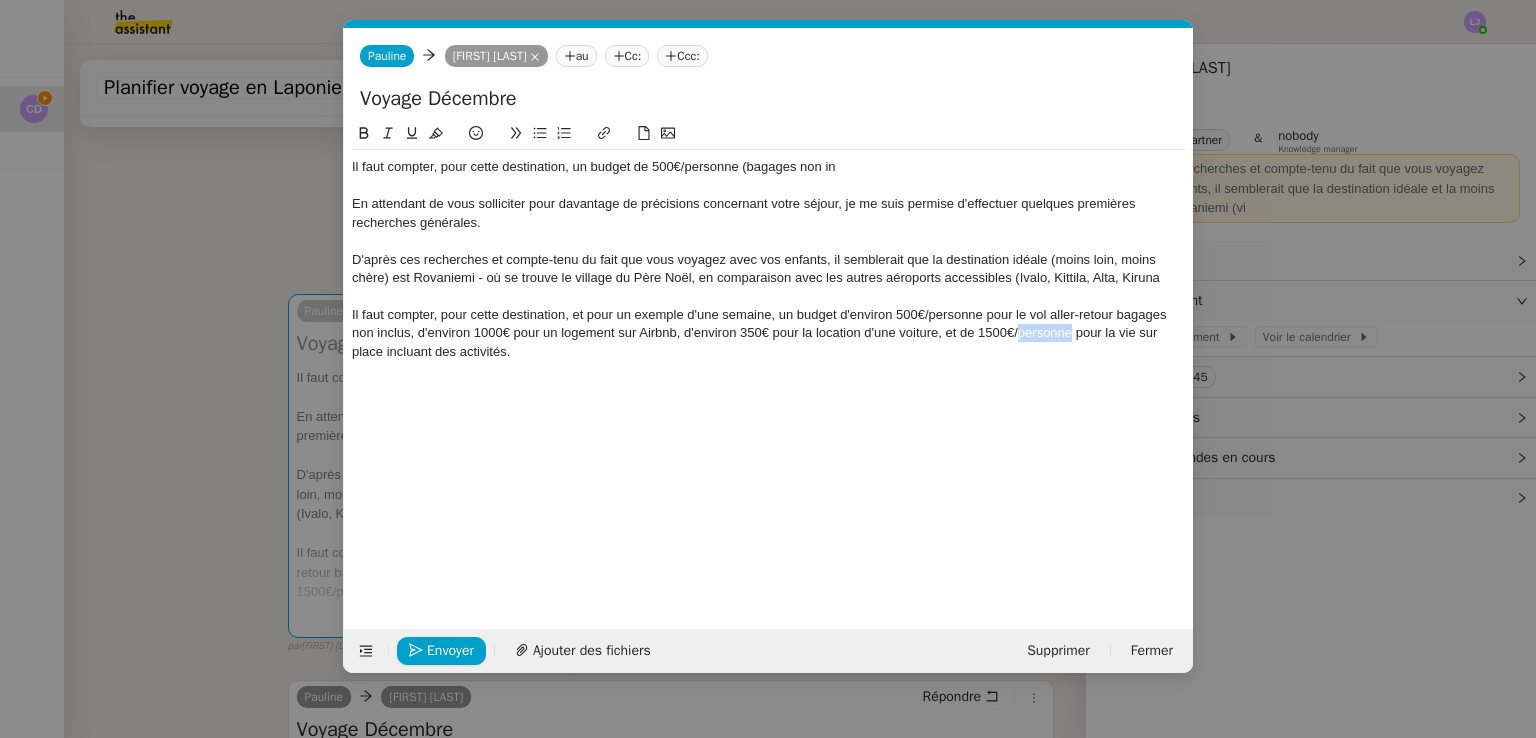 click on "Il faut compter, pour cette destination, et pour un exemple d'une semaine, un budget d'environ 500€/personne pour le vol aller-retour bagages non inclus, d'environ 1000€ pour un logement sur Airbnb, d'environ 350€ pour la location d'une voiture, et de 1500€/personne pour la vie sur place incluant des activités." 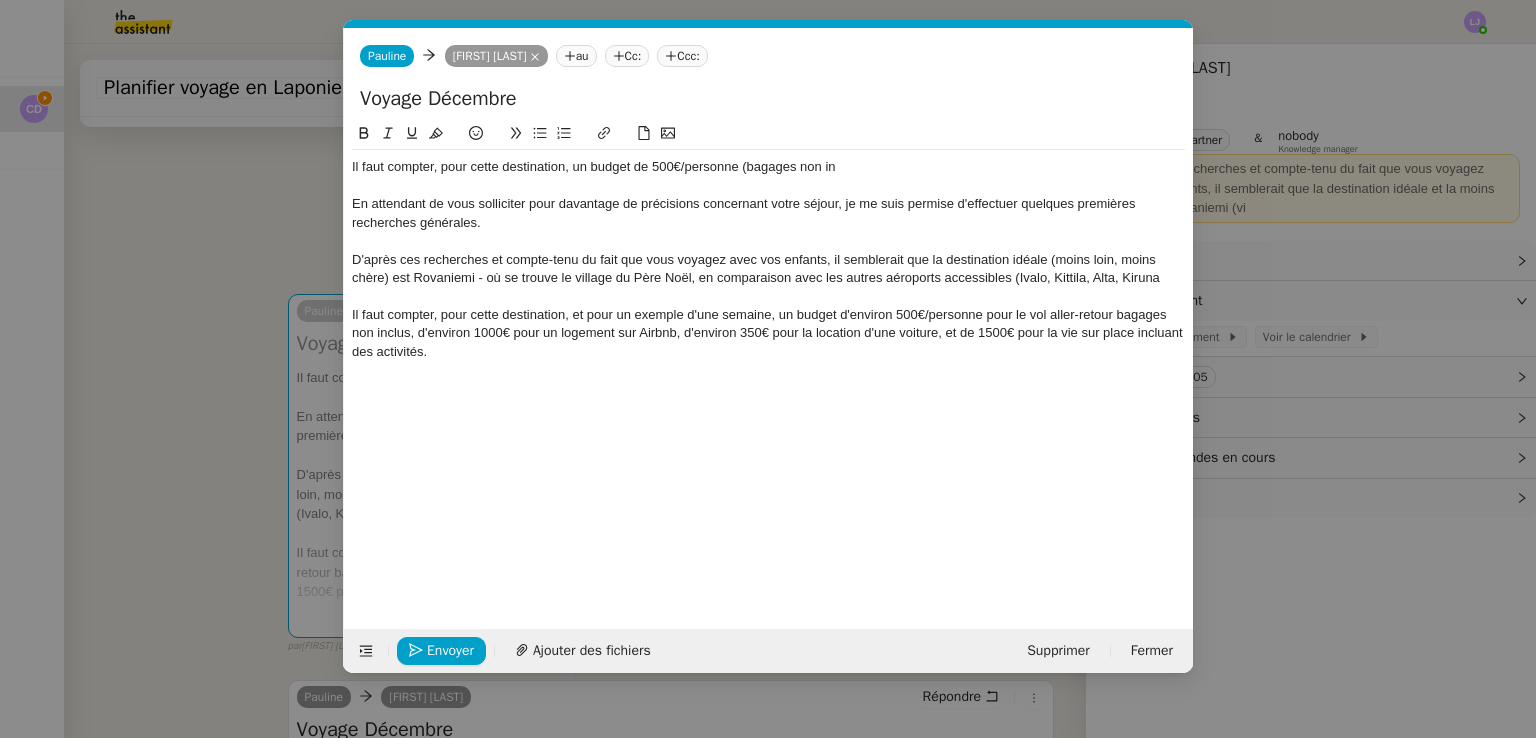 click on "Il faut compter, pour cette destination, et pour un exemple d'une semaine, un budget d'environ 500€/personne pour le vol aller-retour bagages non inclus, d'environ 1000€ pour un logement sur Airbnb, d'environ 350€ pour la location d'une voiture, et de 1500€ pour la vie sur place incluant des activités." 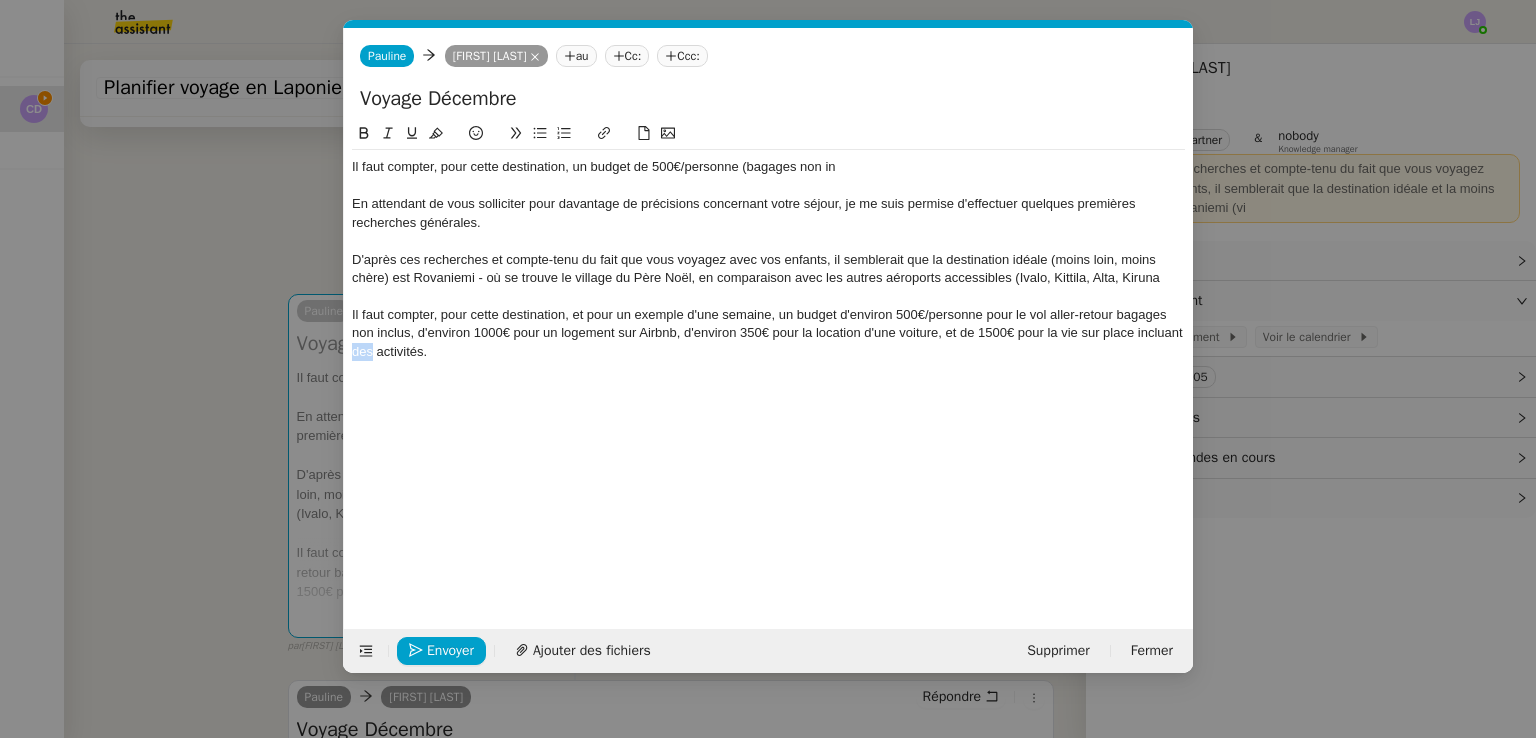 click on "Il faut compter, pour cette destination, et pour un exemple d'une semaine, un budget d'environ 500€/personne pour le vol aller-retour bagages non inclus, d'environ 1000€ pour un logement sur Airbnb, d'environ 350€ pour la location d'une voiture, et de 1500€ pour la vie sur place incluant des activités." 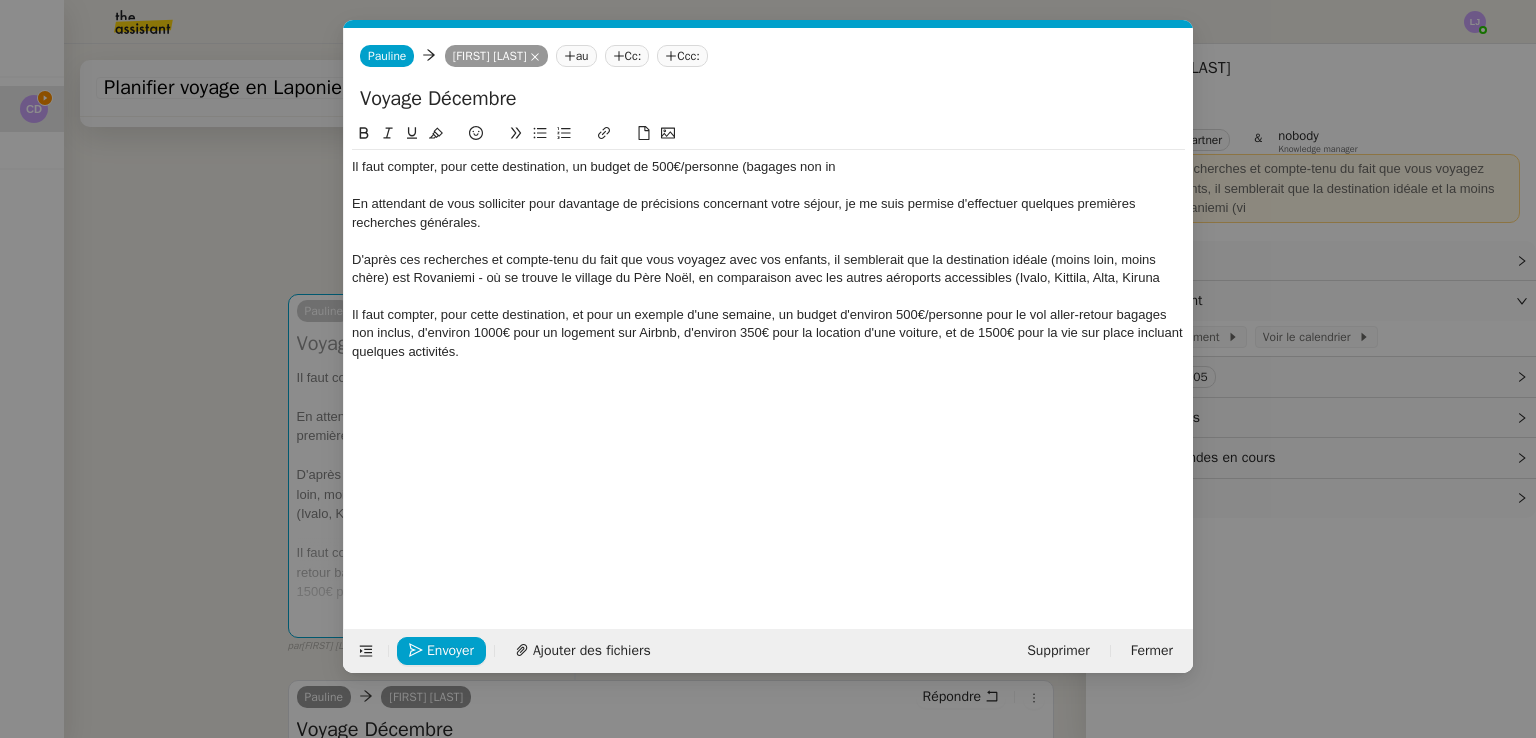 click on "Il faut compter, pour cette destination, et pour un exemple d'une semaine, un budget d'environ 500€/personne pour le vol aller-retour bagages non inclus, d'environ 1000€ pour un logement sur Airbnb, d'environ 350€ pour la location d'une voiture, et de 1500€ pour la vie sur place incluant quelques activités." 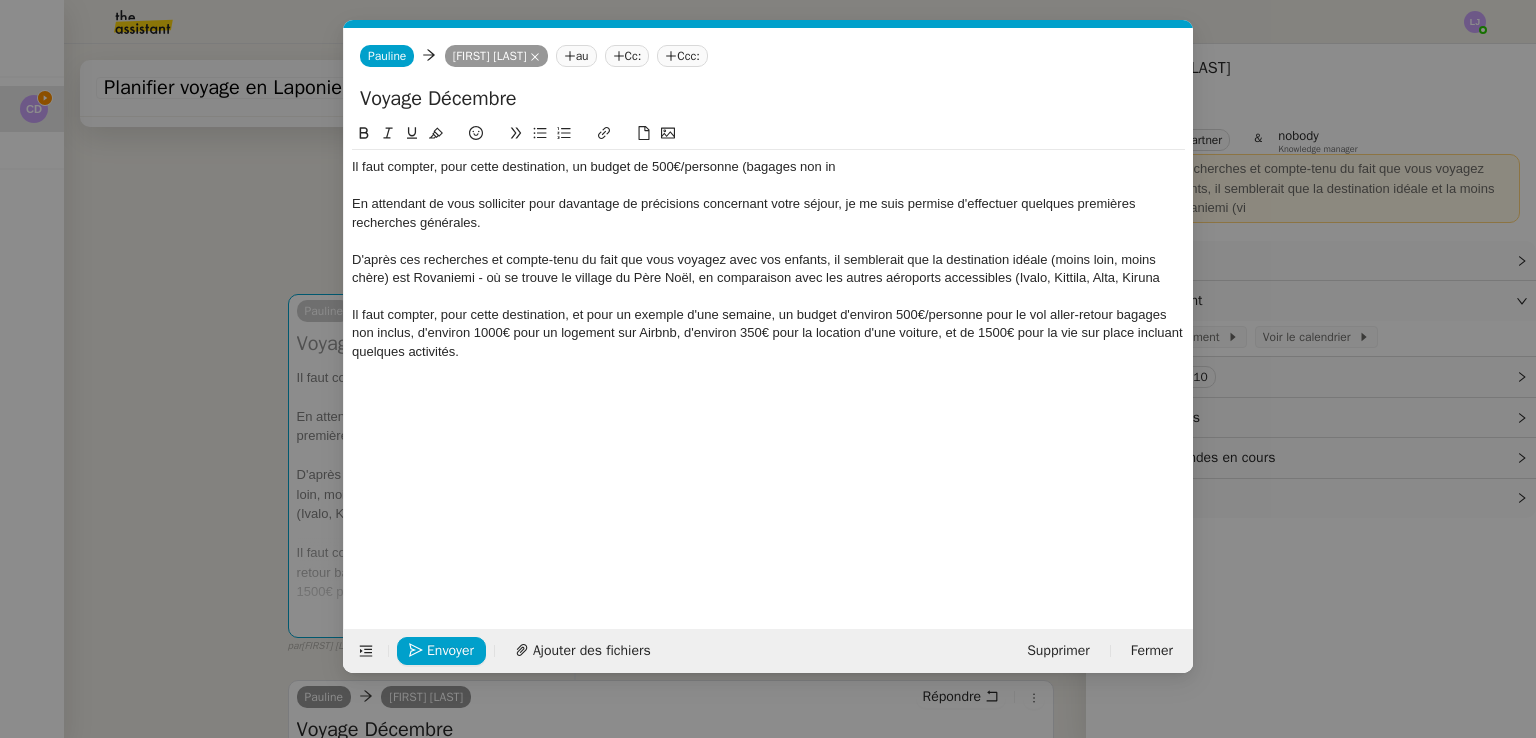 click on "Il faut compter, pour cette destination, et pour un exemple d'une semaine, un budget d'environ 500€/personne pour le vol aller-retour bagages non inclus, d'environ 1000€ pour un logement sur Airbnb, d'environ 350€ pour la location d'une voiture, et de 1500€ pour la vie sur place incluant quelques activités." 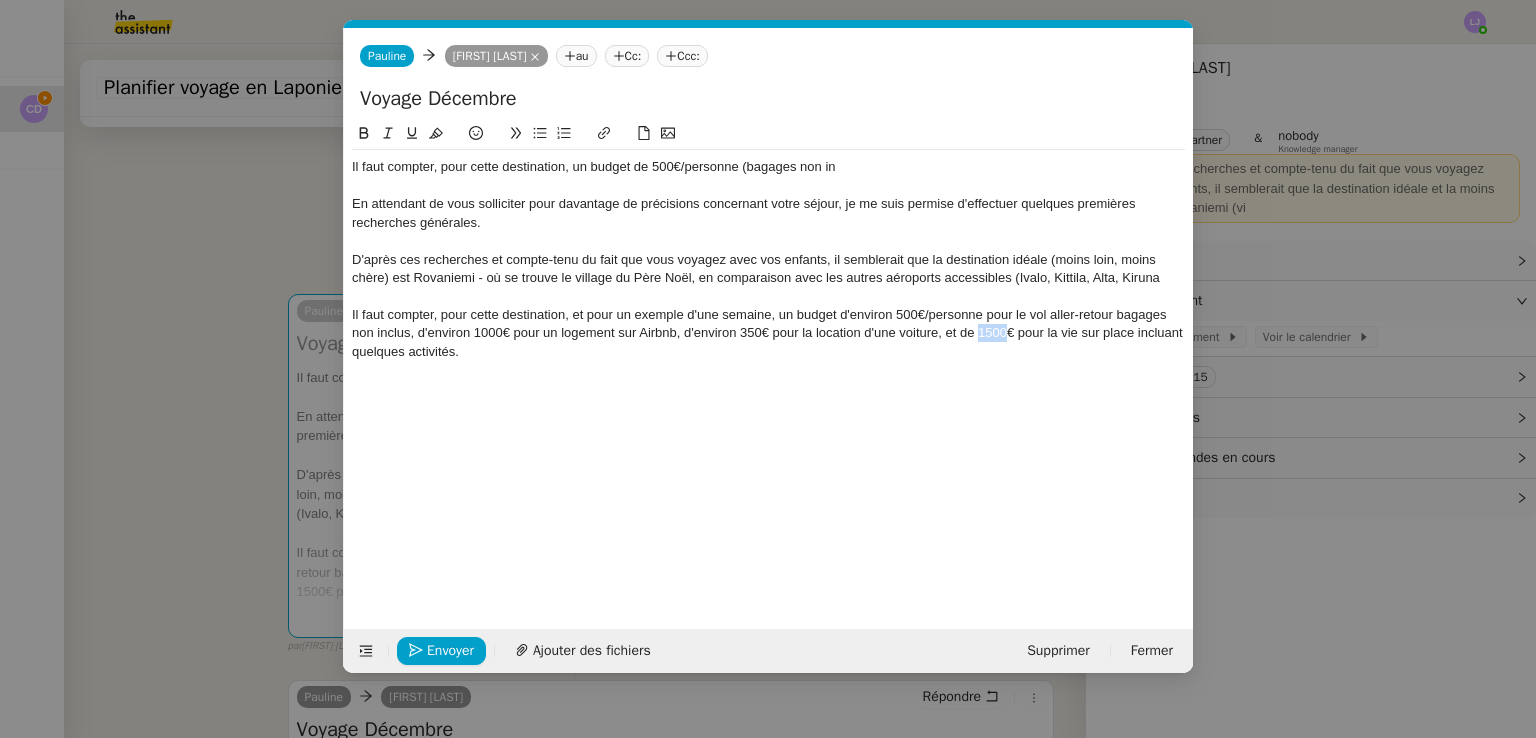 click on "Il faut compter, pour cette destination, et pour un exemple d'une semaine, un budget d'environ 500€/personne pour le vol aller-retour bagages non inclus, d'environ 1000€ pour un logement sur Airbnb, d'environ 350€ pour la location d'une voiture, et de 1500€ pour la vie sur place incluant quelques activités." 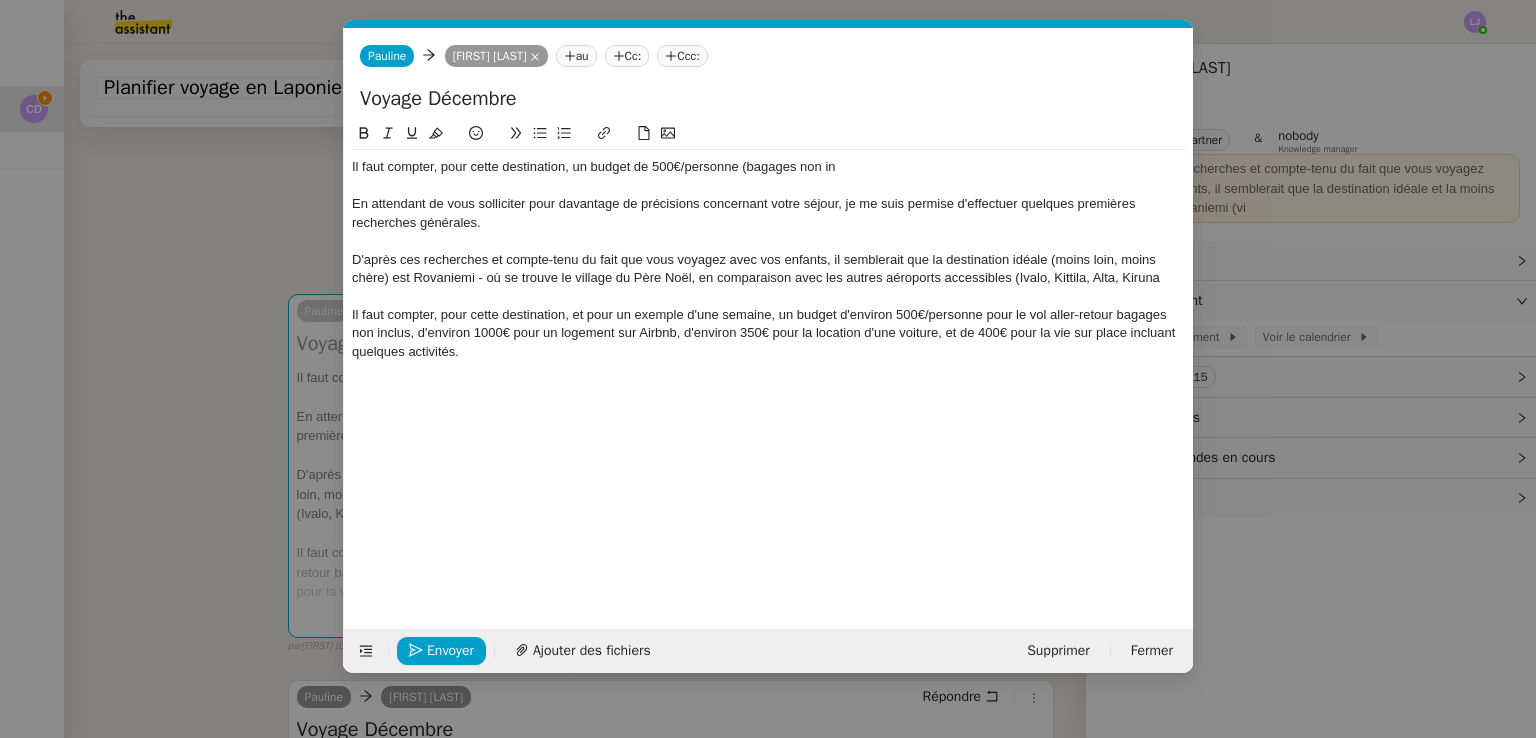 click on "Il faut compter, pour cette destination, et pour un exemple d'une semaine, un budget d'environ 500€/personne pour le vol aller-retour bagages non inclus, d'environ 1000€ pour un logement sur Airbnb, d'environ 350€ pour la location d'une voiture, et de 400€ pour la vie sur place incluant quelques activités." 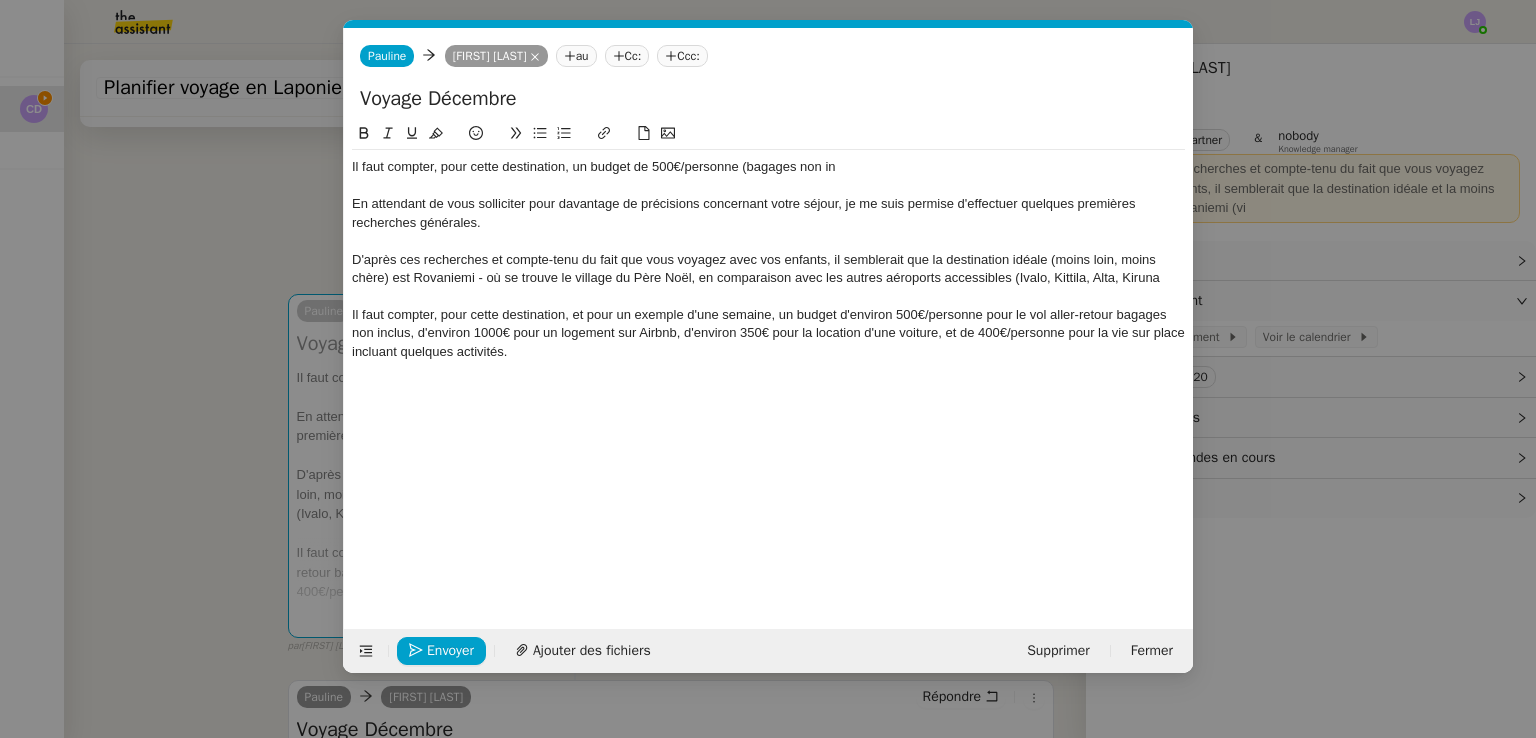 click on "Il faut compter, pour cette destination, et pour un exemple d'une semaine, un budget d'environ 500€/personne pour le vol aller-retour bagages non inclus, d'environ 1000€ pour un logement sur Airbnb, d'environ 350€ pour la location d'une voiture, et de 400€/personne pour la vie sur place incluant quelques activités." 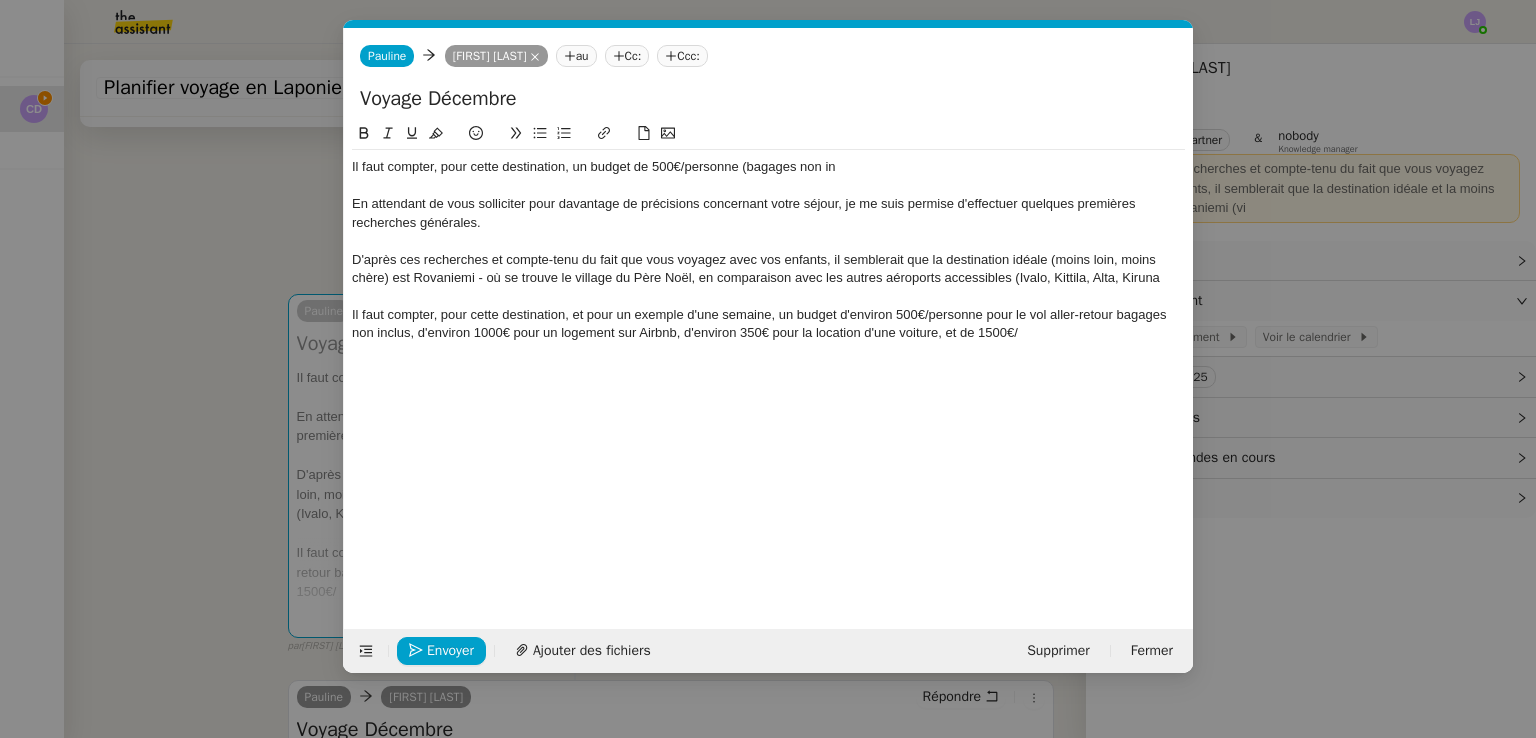 click on "Il faut compter, pour cette destination, et pour un exemple d'une semaine, un budget d'environ 500€/personne pour le vol aller-retour bagages non inclus, d'environ 1000€ pour un logement sur Airbnb, d'environ 350€ pour la location d'une voiture, et de 1500€/" 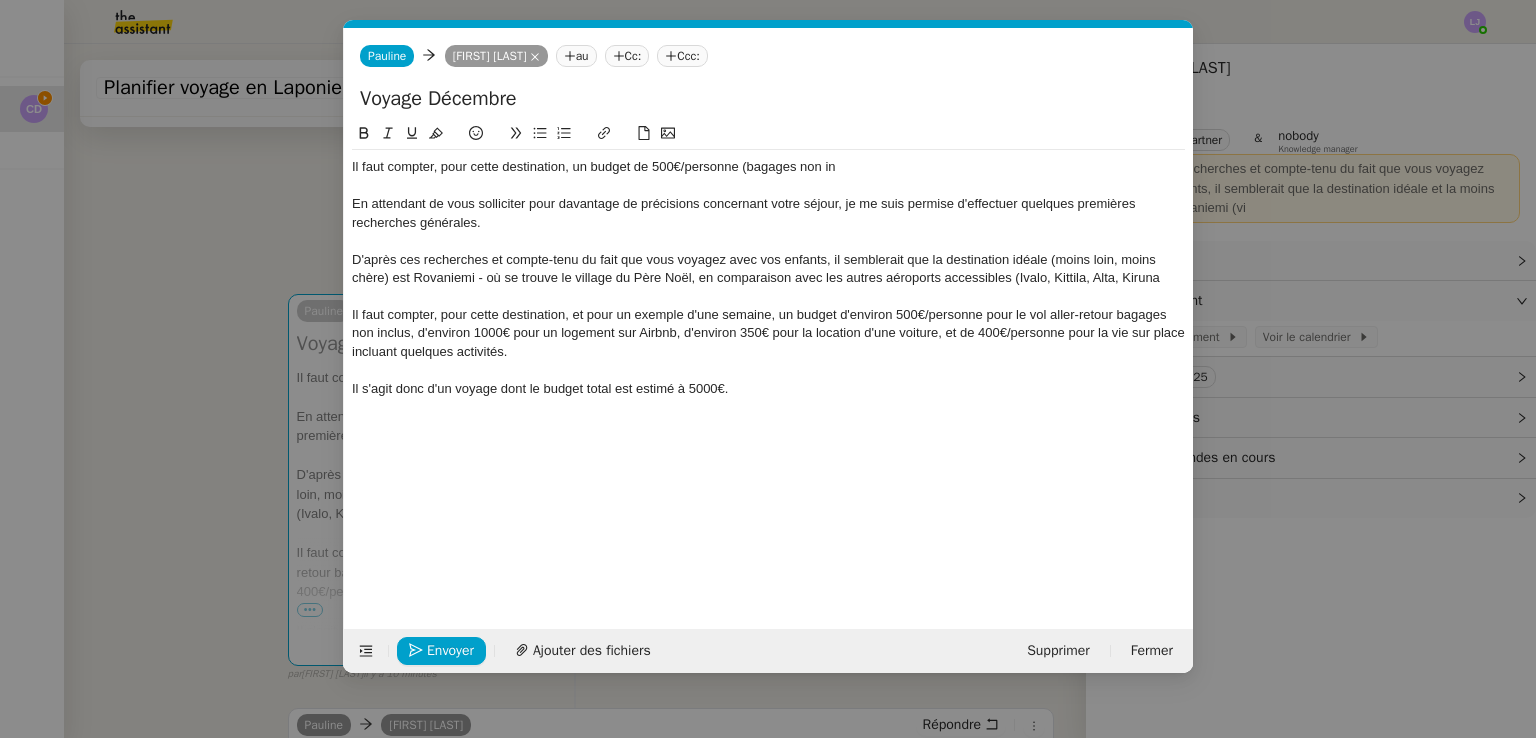 click on "Service TA - VOYAGE - PROPOSITION GLOBALE    A utiliser dans le cadre de proposition de déplacement TA - RELANCE CLIENT (EN)    Relancer un client lorsqu'il n'a pas répondu à un précédent message BAFERTY - MAIL AUDITION    A utiliser dans le cadre de la procédure d'envoi des mails d'audition TA - PUBLICATION OFFRE D'EMPLOI     Organisation du recrutement Discours de présentation du paiement sécurisé    TA - VOYAGES - PROPOSITION ITINERAIRE    Soumettre les résultats d'une recherche TA - CONFIRMATION PAIEMENT (EN)    Confirmer avec le client de modèle de transaction - Attention Plan Pro nécessaire. TA - COURRIER EXPEDIE (recommandé)    A utiliser dans le cadre de l'envoi d'un courrier recommandé TA - PARTAGE DE CALENDRIER (EN)    A utiliser pour demander au client de partager son calendrier afin de faciliter l'accès et la gestion PSPI - Appel de fonds MJL    A utiliser dans le cadre de la procédure d'appel de fonds MJL TA - RELANCE CLIENT    TA - AR PROCEDURES        21 YIELD" at bounding box center [768, 369] 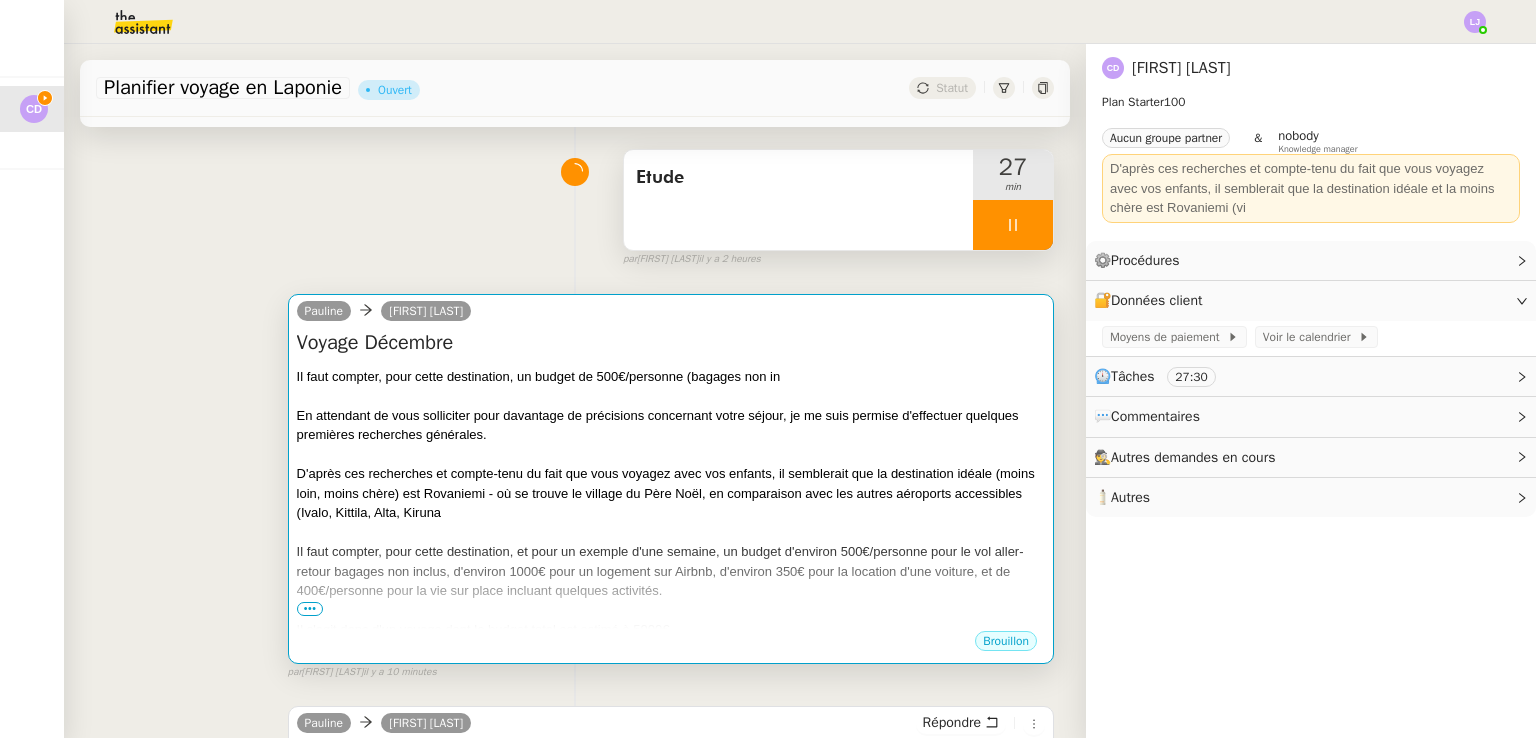 click on "D'après ces recherches et compte-tenu du fait que vous voyagez avec vos enfants, il semblerait que la destination idéale (moins loin, moins chère) est Rovaniemi - où se trouve le village du Père Noël, en comparaison avec les autres aéroports accessibles (Ivalo, Kittila, Alta, Kiruna" at bounding box center (671, 493) 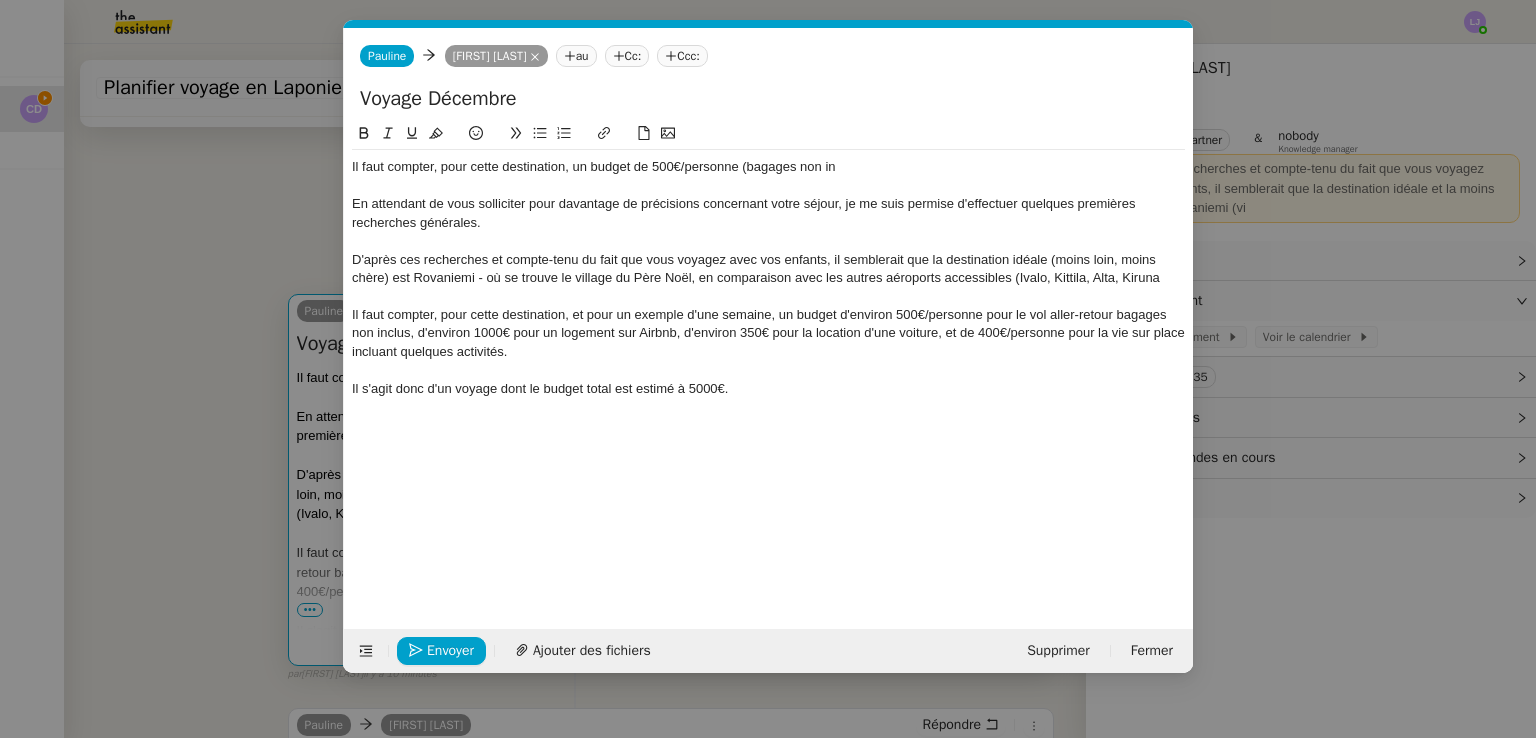 scroll, scrollTop: 0, scrollLeft: 42, axis: horizontal 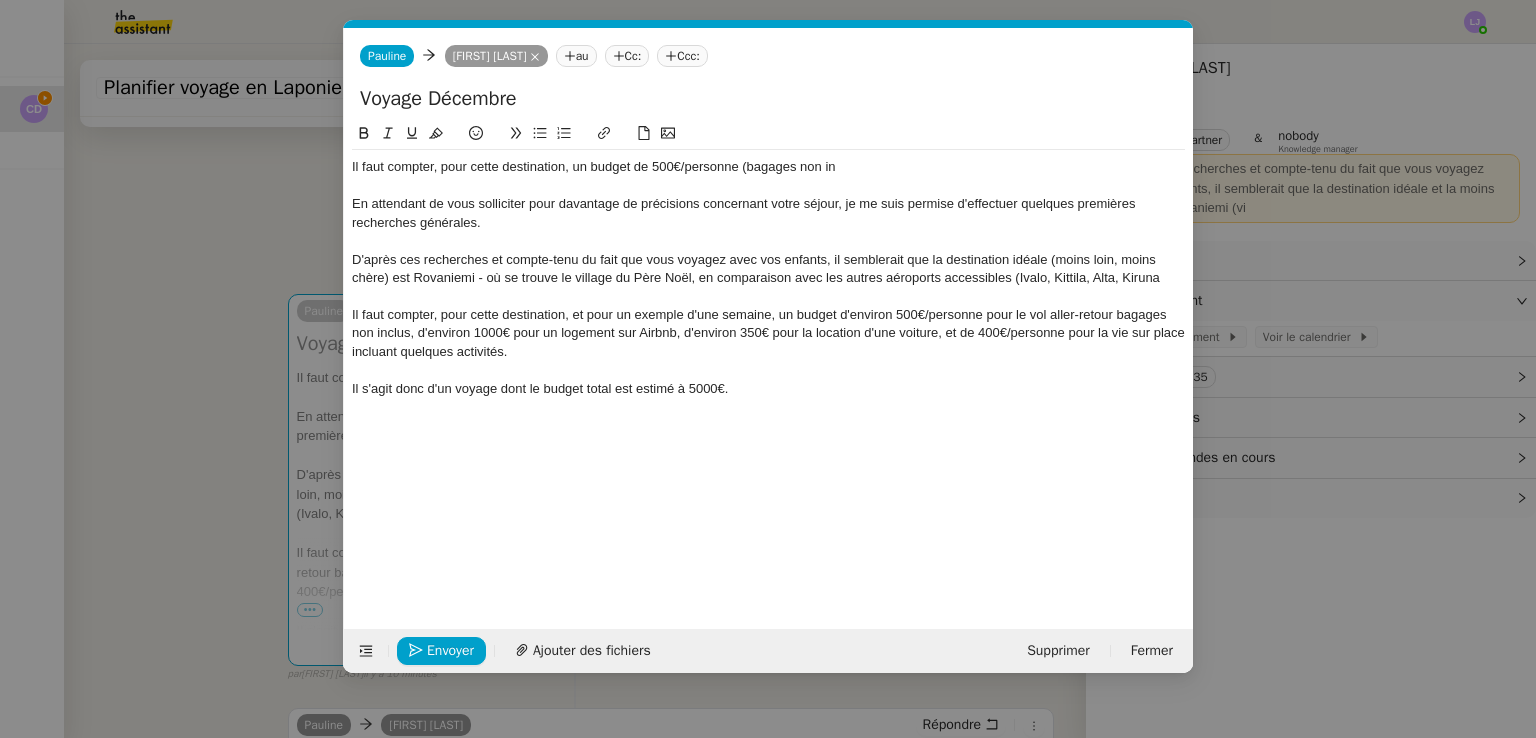 click on "D'après ces recherches et compte-tenu du fait que vous voyagez avec vos enfants, il semblerait que la destination idéale (moins loin, moins chère) est Rovaniemi - où se trouve le village du Père Noël, en comparaison avec les autres aéroports accessibles (Ivalo, Kittila, Alta, Kiruna" 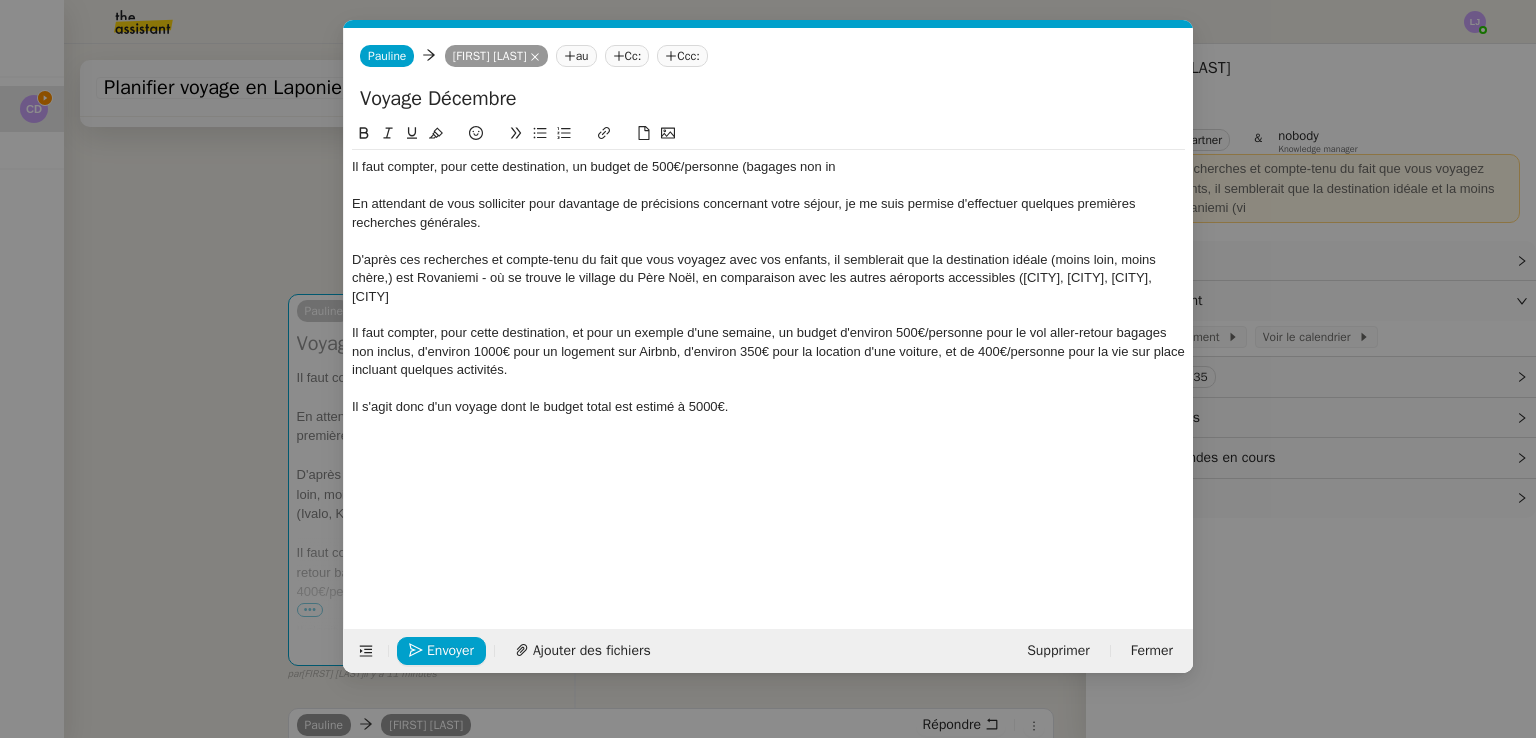 type 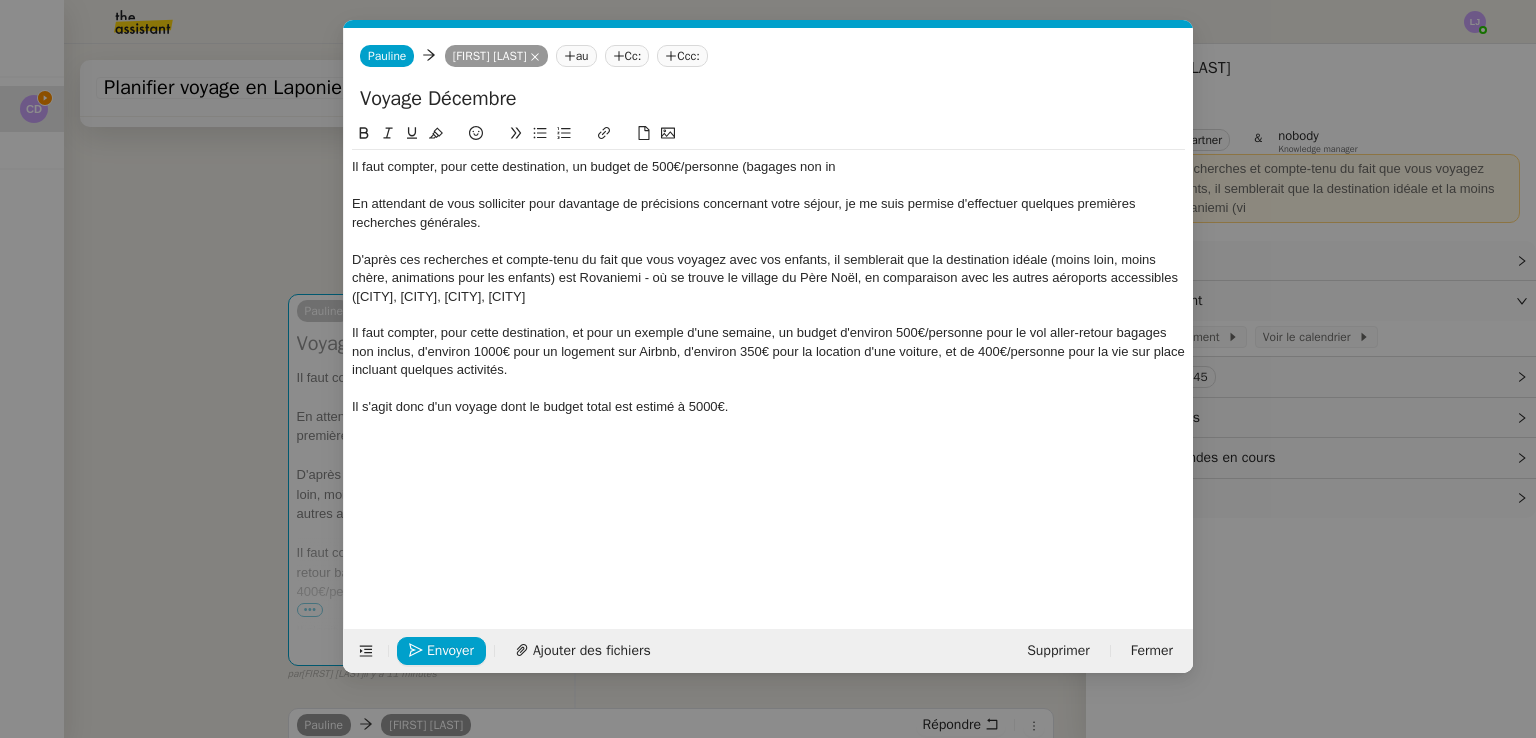 click 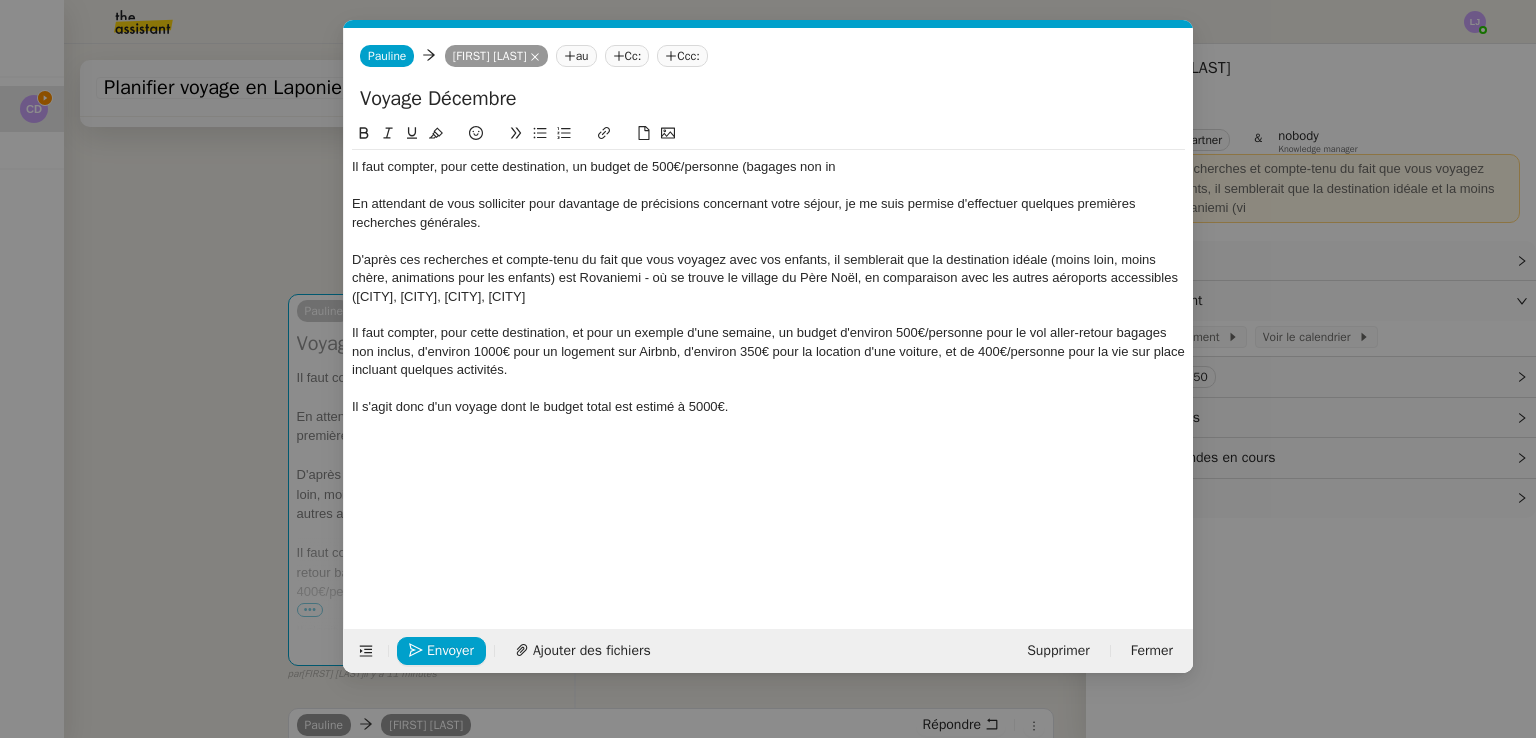 click on "D'après ces recherches et compte-tenu du fait que vous voyagez avec vos enfants, il semblerait que la destination idéale (moins loin, moins chère, animations pour les enfants) est Rovaniemi - où se trouve le village du Père Noël, en comparaison avec les autres aéroports accessibles ([CITY], [CITY], [CITY], [CITY]" 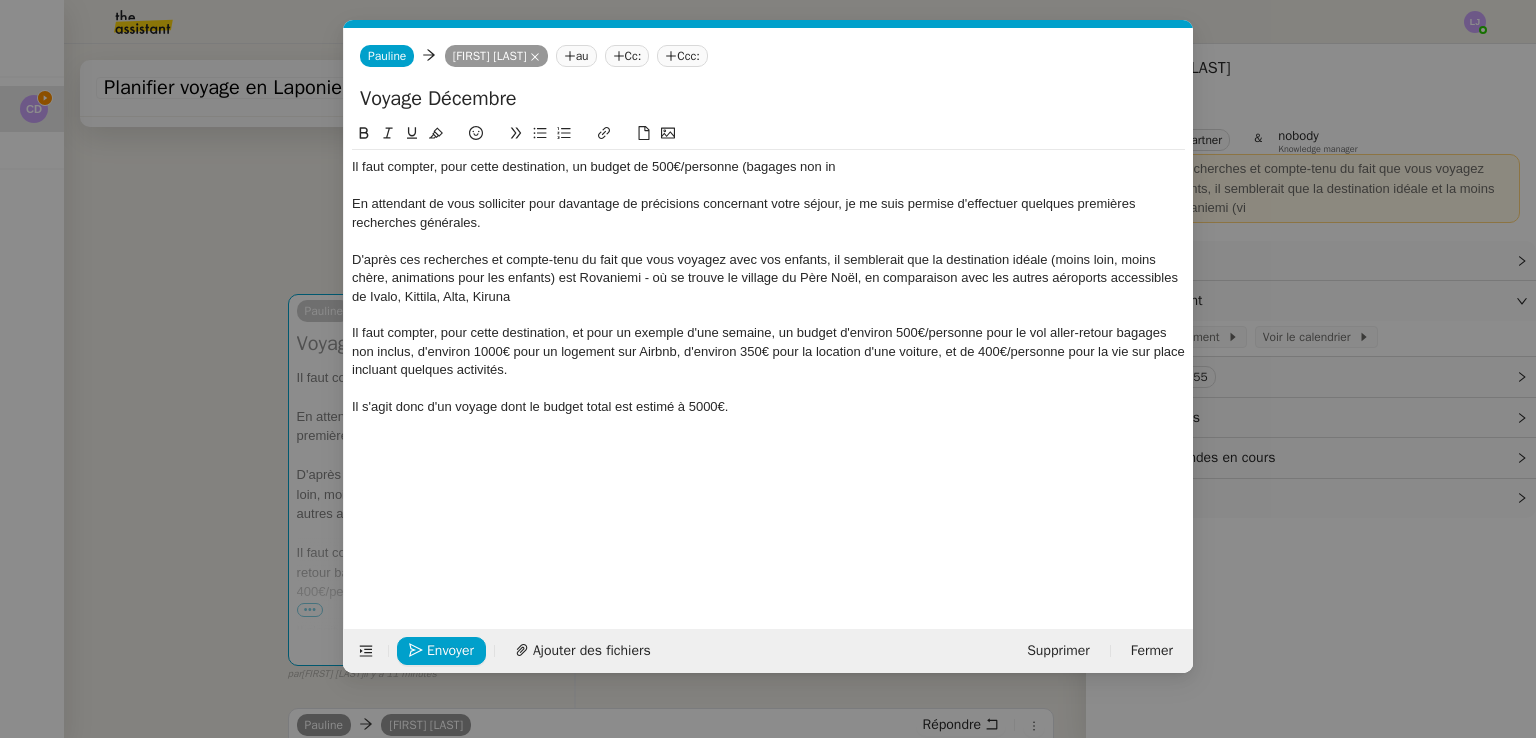 click on "D'après ces recherches et compte-tenu du fait que vous voyagez avec vos enfants, il semblerait que la destination idéale (moins loin, moins chère, animations pour les enfants) est Rovaniemi - où se trouve le village du Père Noël, en comparaison avec les autres aéroports accessibles de Ivalo, Kittila, Alta, Kiruna" 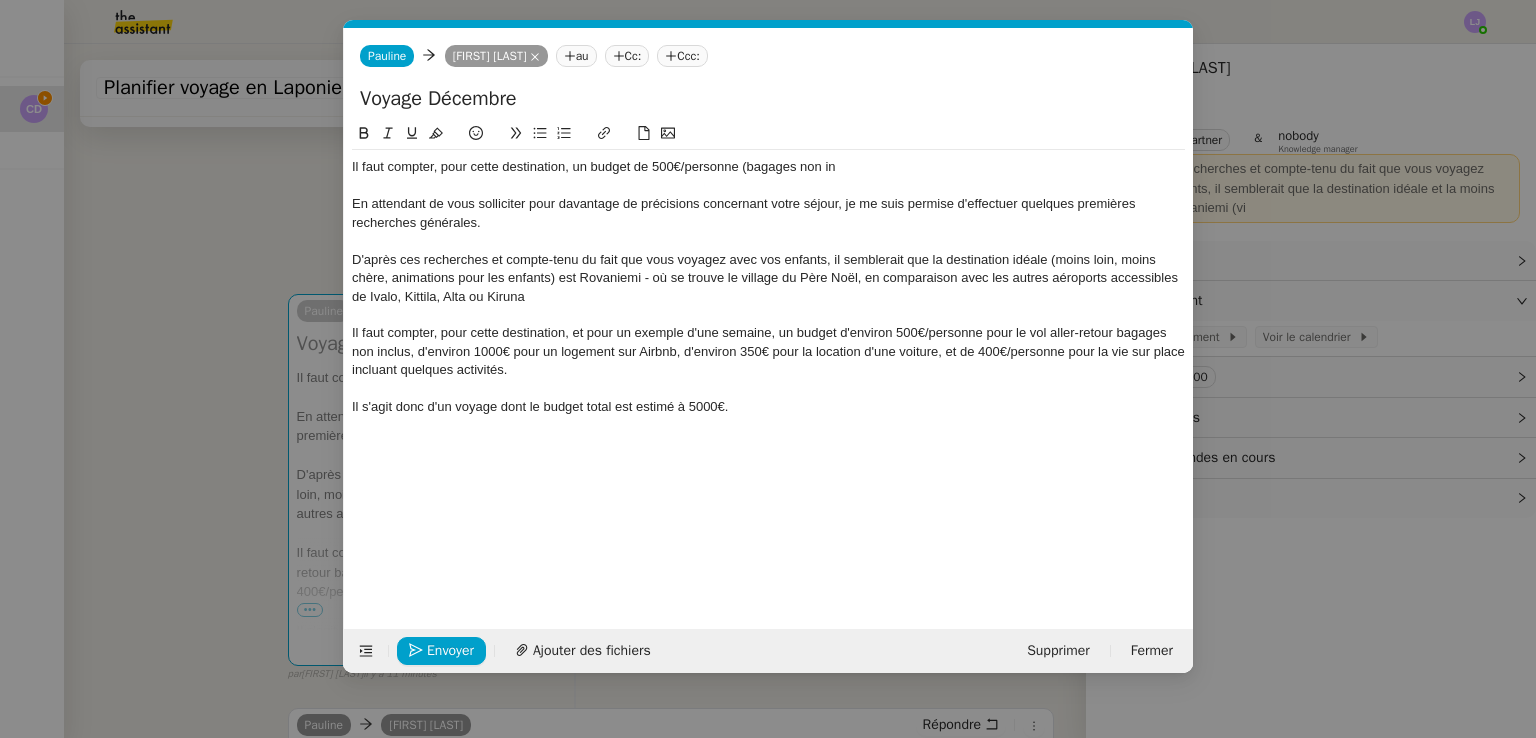 click on "D'après ces recherches et compte-tenu du fait que vous voyagez avec vos enfants, il semblerait que la destination idéale (moins loin, moins chère, animations pour les enfants) est Rovaniemi - où se trouve le village du Père Noël, en comparaison avec les autres aéroports accessibles de Ivalo, Kittila, Alta ou Kiruna" 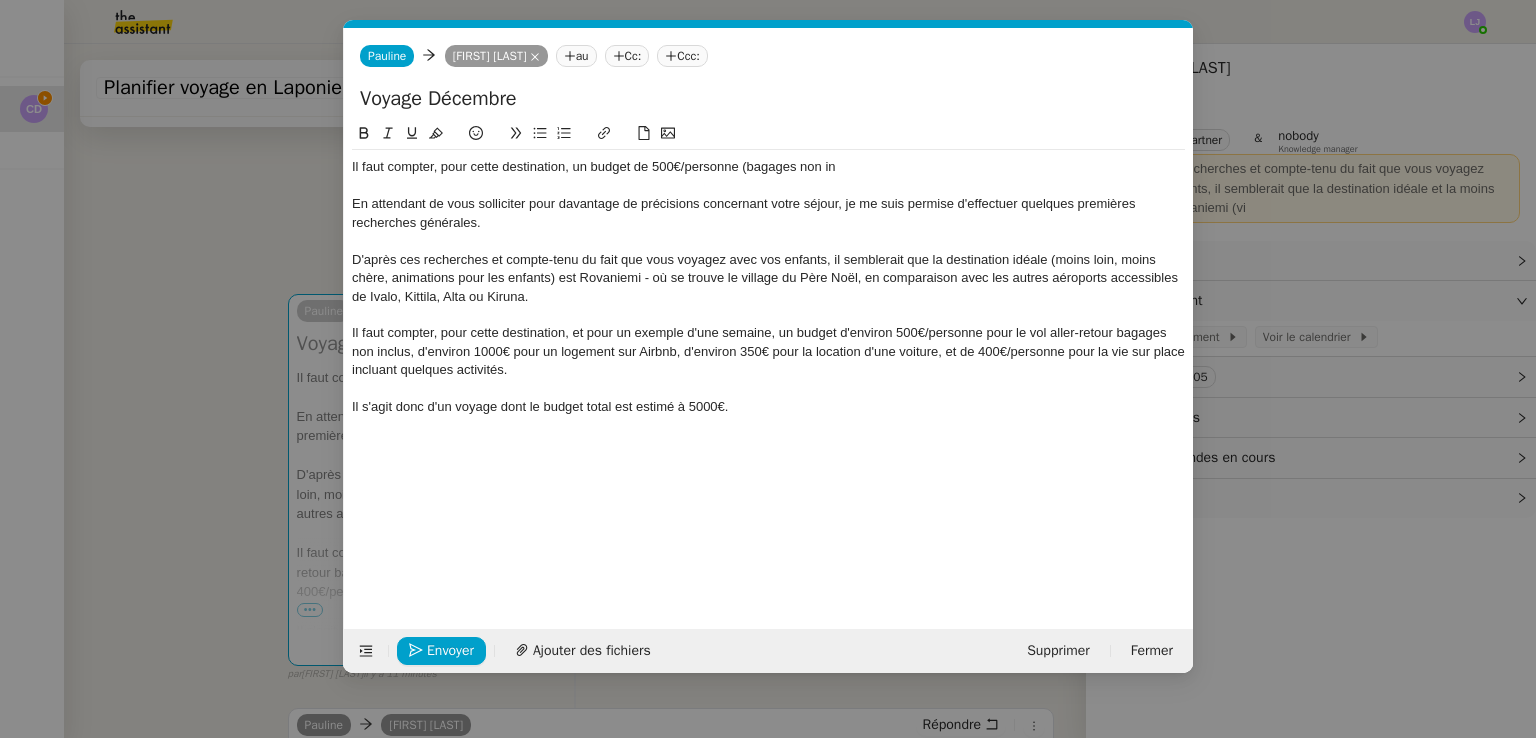click on "Il faut compter, pour cette destination, et pour un exemple d'une semaine, un budget d'environ 500€/personne pour le vol aller-retour bagages non inclus, d'environ 1000€ pour un logement sur Airbnb, d'environ 350€ pour la location d'une voiture, et de 400€/personne pour la vie sur place incluant quelques activités." 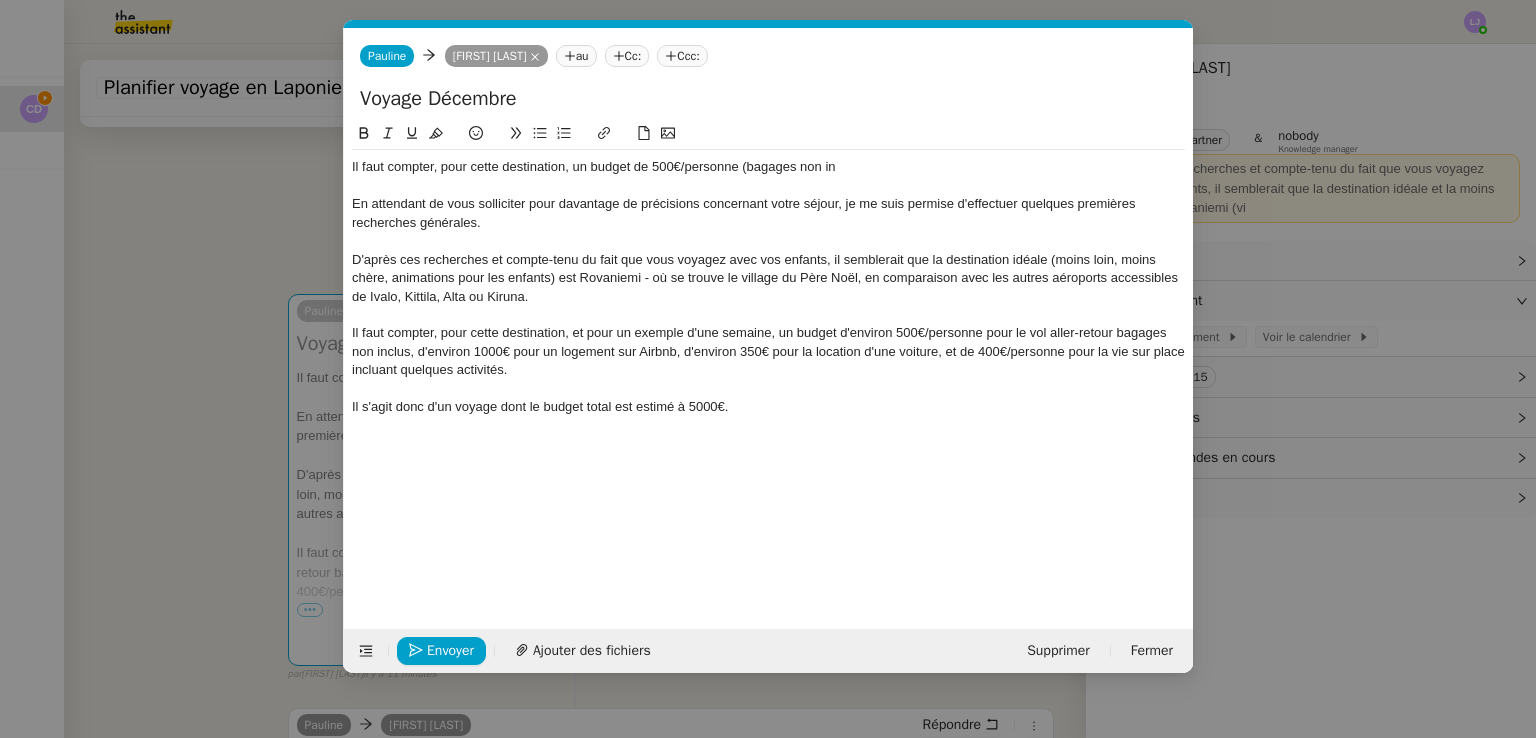 click on "Il s'agit donc d'un voyage dont le budget total est estimé à 5000€." 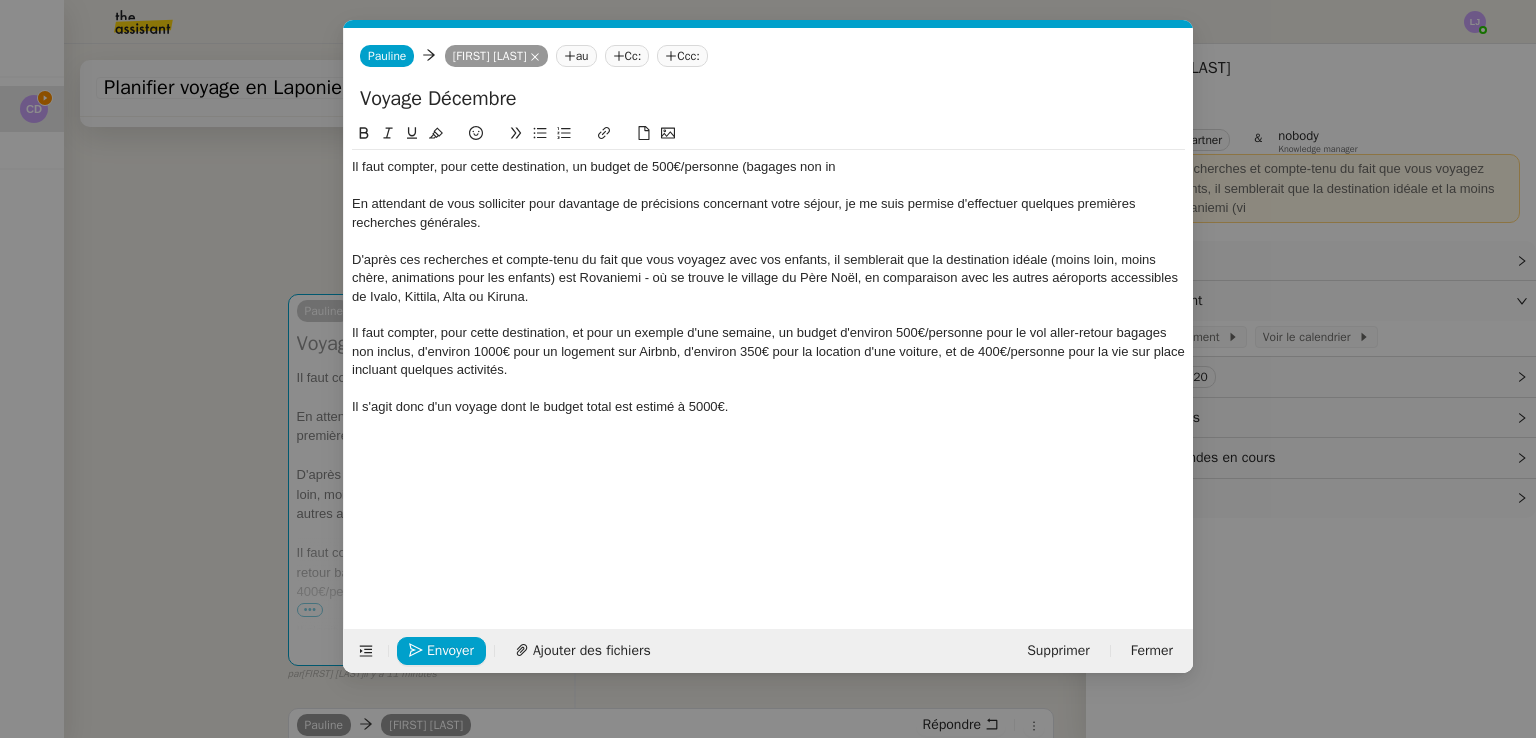click on "Il s'agit donc d'un voyage dont le budget total est estimé à 5000€." 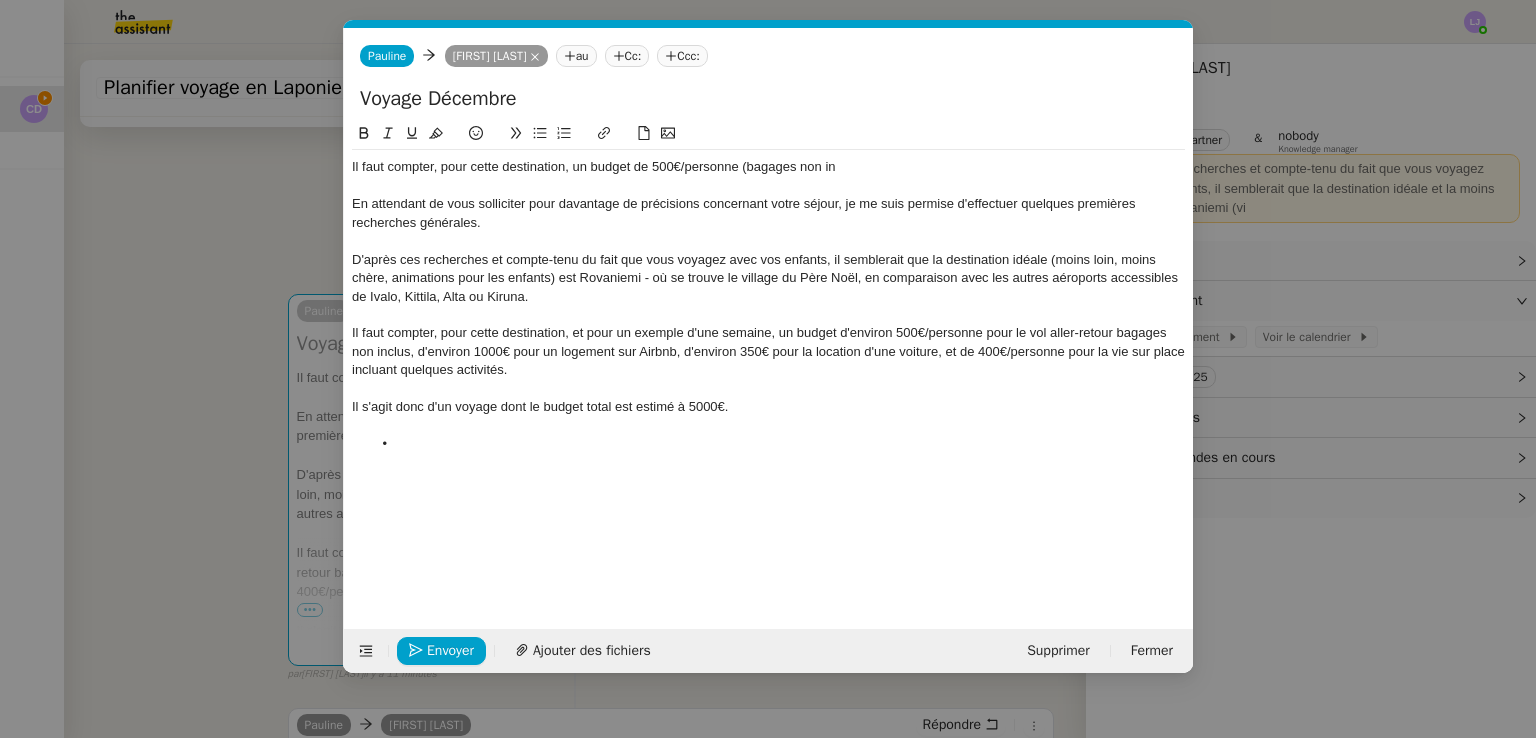click on "Service TA - VOYAGE - PROPOSITION GLOBALE    A utiliser dans le cadre de proposition de déplacement TA - RELANCE CLIENT (EN)    Relancer un client lorsqu'il n'a pas répondu à un précédent message BAFERTY - MAIL AUDITION    A utiliser dans le cadre de la procédure d'envoi des mails d'audition TA - PUBLICATION OFFRE D'EMPLOI     Organisation du recrutement Discours de présentation du paiement sécurisé    TA - VOYAGES - PROPOSITION ITINERAIRE    Soumettre les résultats d'une recherche TA - CONFIRMATION PAIEMENT (EN)    Confirmer avec le client de modèle de transaction - Attention Plan Pro nécessaire. TA - COURRIER EXPEDIE (recommandé)    A utiliser dans le cadre de l'envoi d'un courrier recommandé TA - PARTAGE DE CALENDRIER (EN)    A utiliser pour demander au client de partager son calendrier afin de faciliter l'accès et la gestion PSPI - Appel de fonds MJL    A utiliser dans le cadre de la procédure d'appel de fonds MJL TA - RELANCE CLIENT    TA - AR PROCEDURES        21 YIELD" at bounding box center (768, 369) 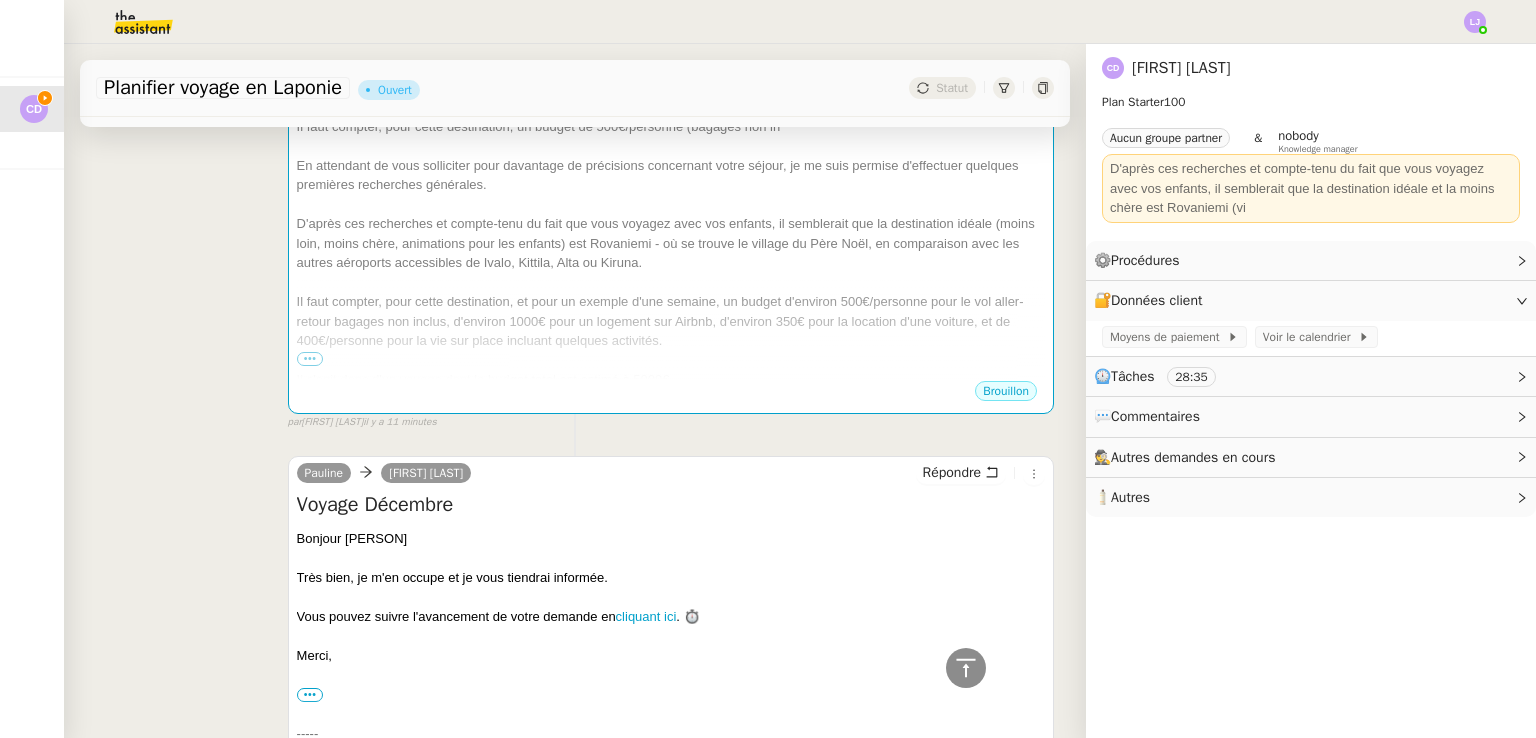 scroll, scrollTop: 285, scrollLeft: 0, axis: vertical 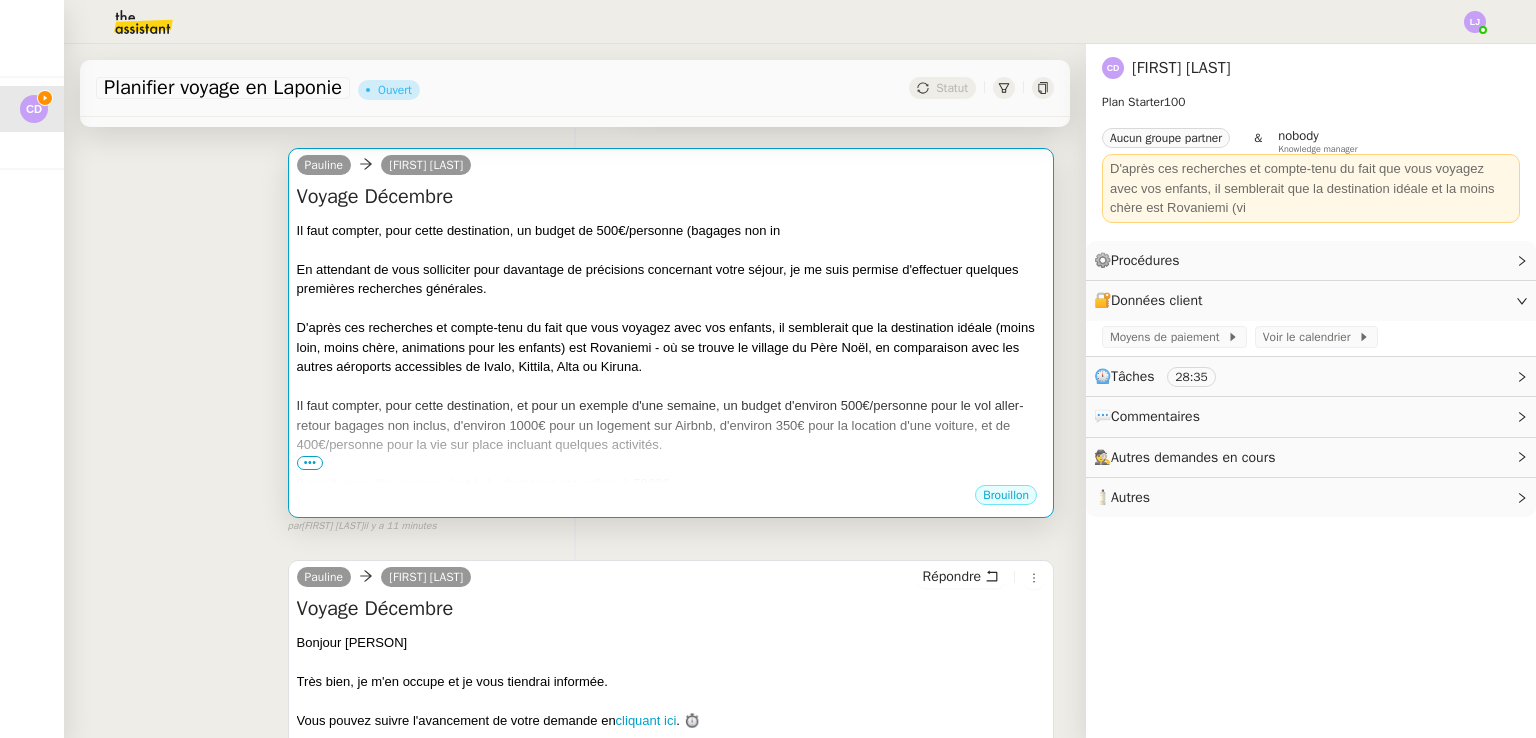 click on "Il faut compter, pour cette destination, et pour un exemple d'une semaine, un budget d'environ 500€/personne pour le vol aller-retour bagages non inclus, d'environ 1000€ pour un logement sur Airbnb, d'environ 350€ pour la location d'une voiture, et de 400€/personne pour la vie sur place incluant quelques activités." at bounding box center [671, 425] 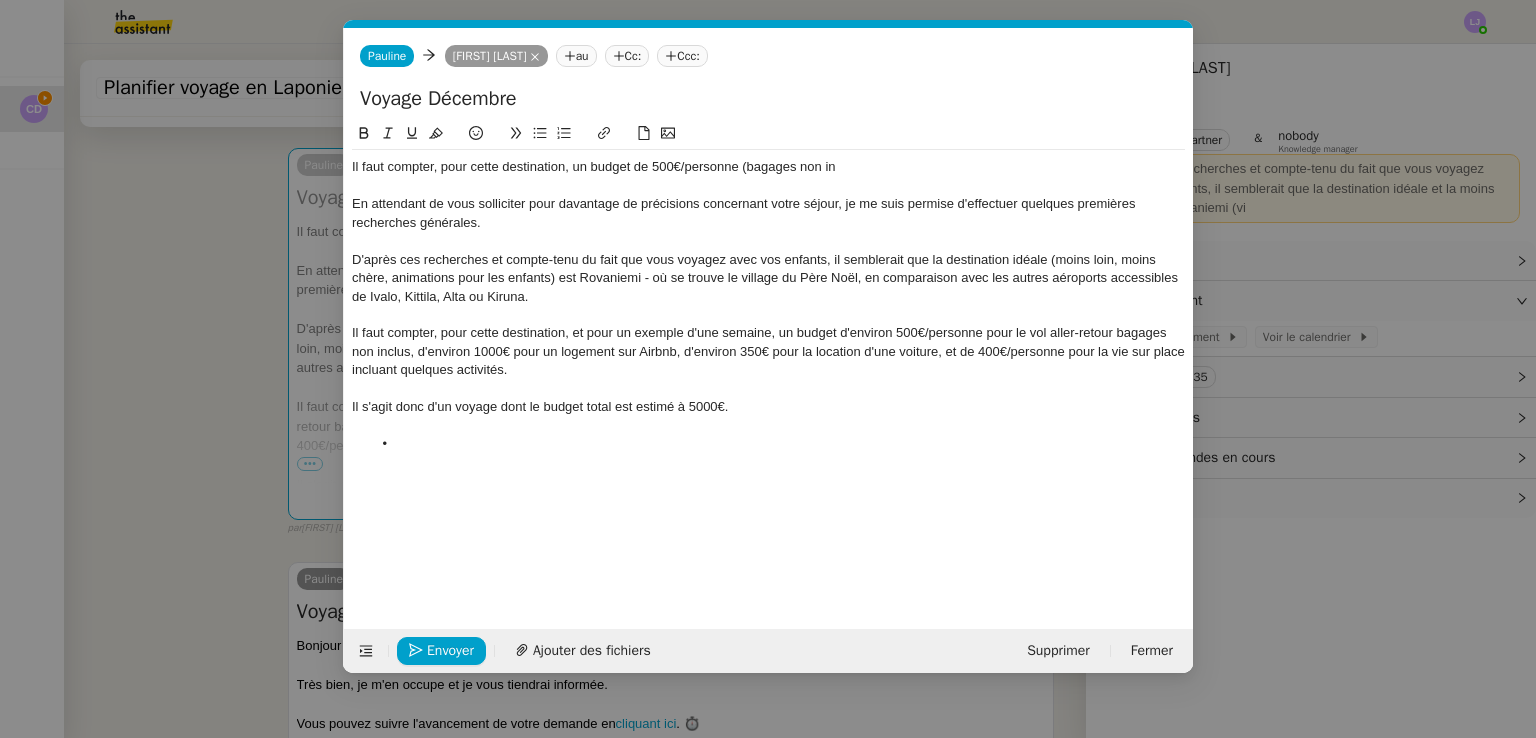 scroll, scrollTop: 0, scrollLeft: 42, axis: horizontal 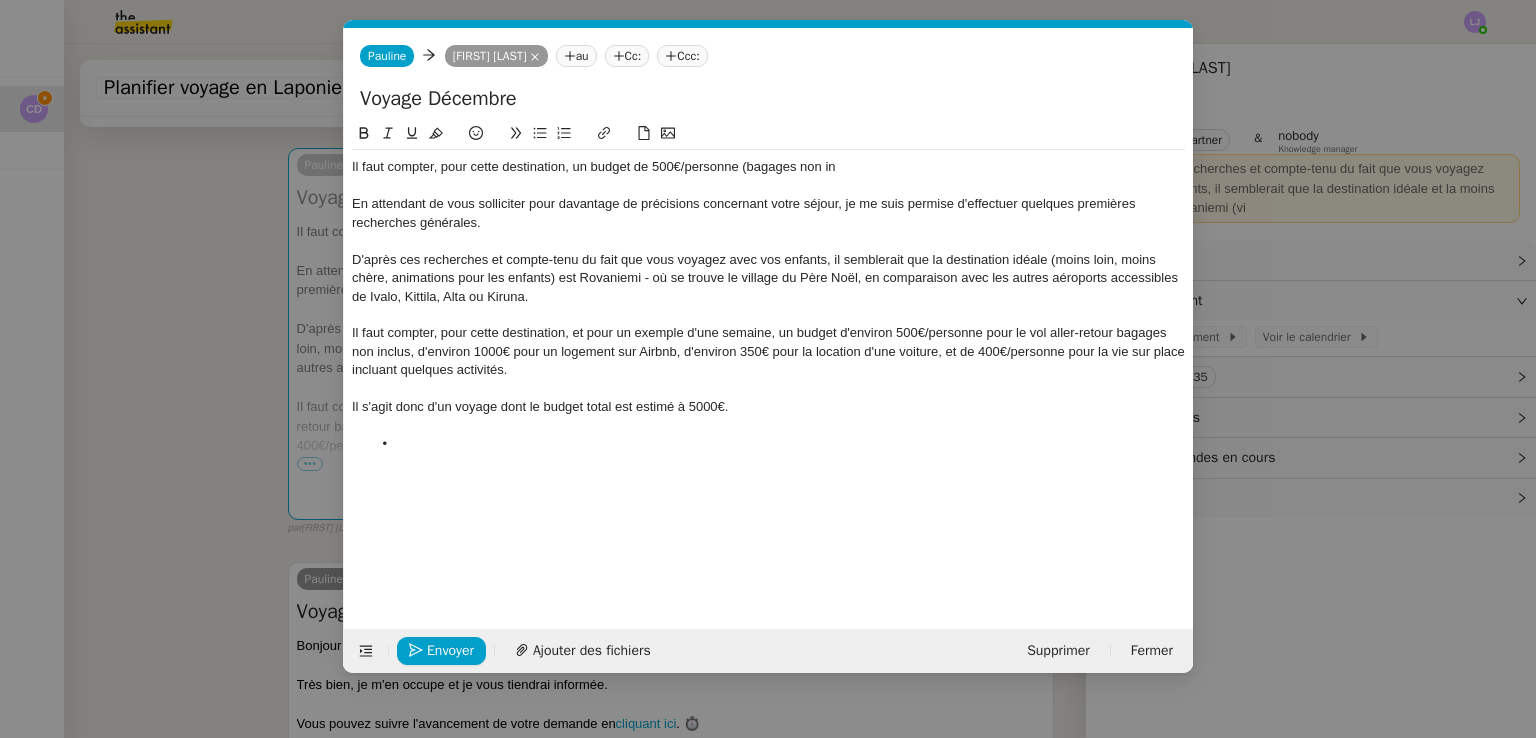 click 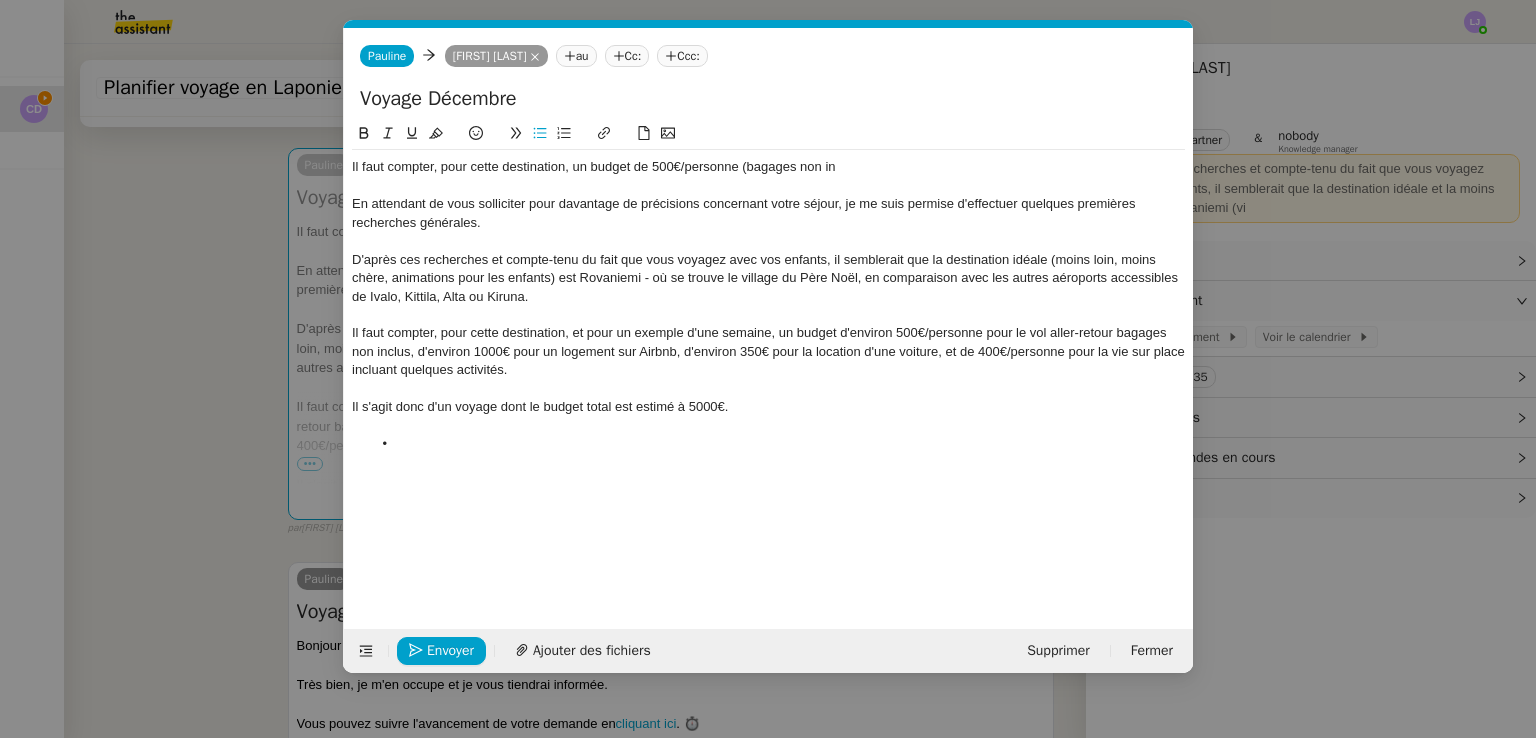 type 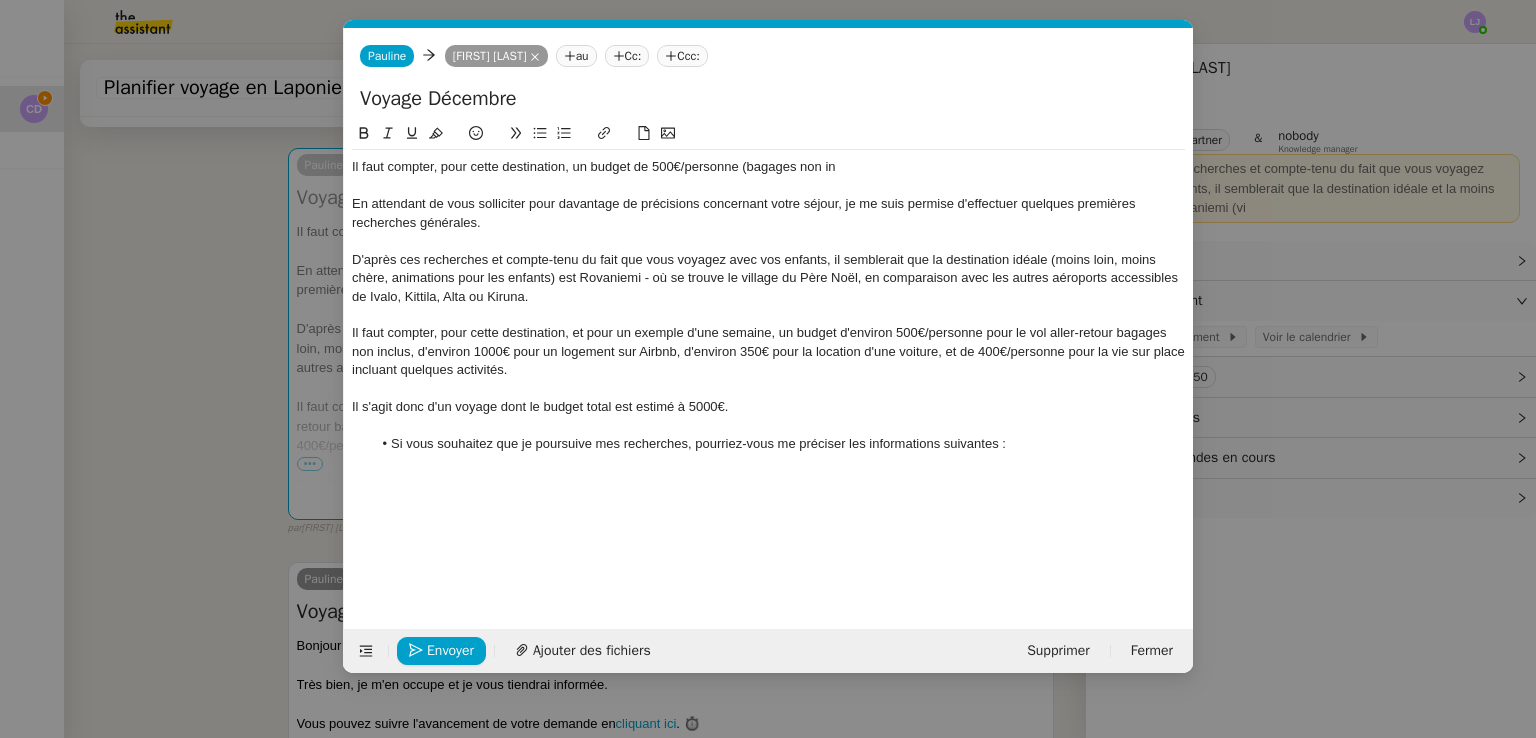 click on "Si vous souhaitez que je poursuive mes recherches, pourriez-vous me préciser les informations suivantes :" 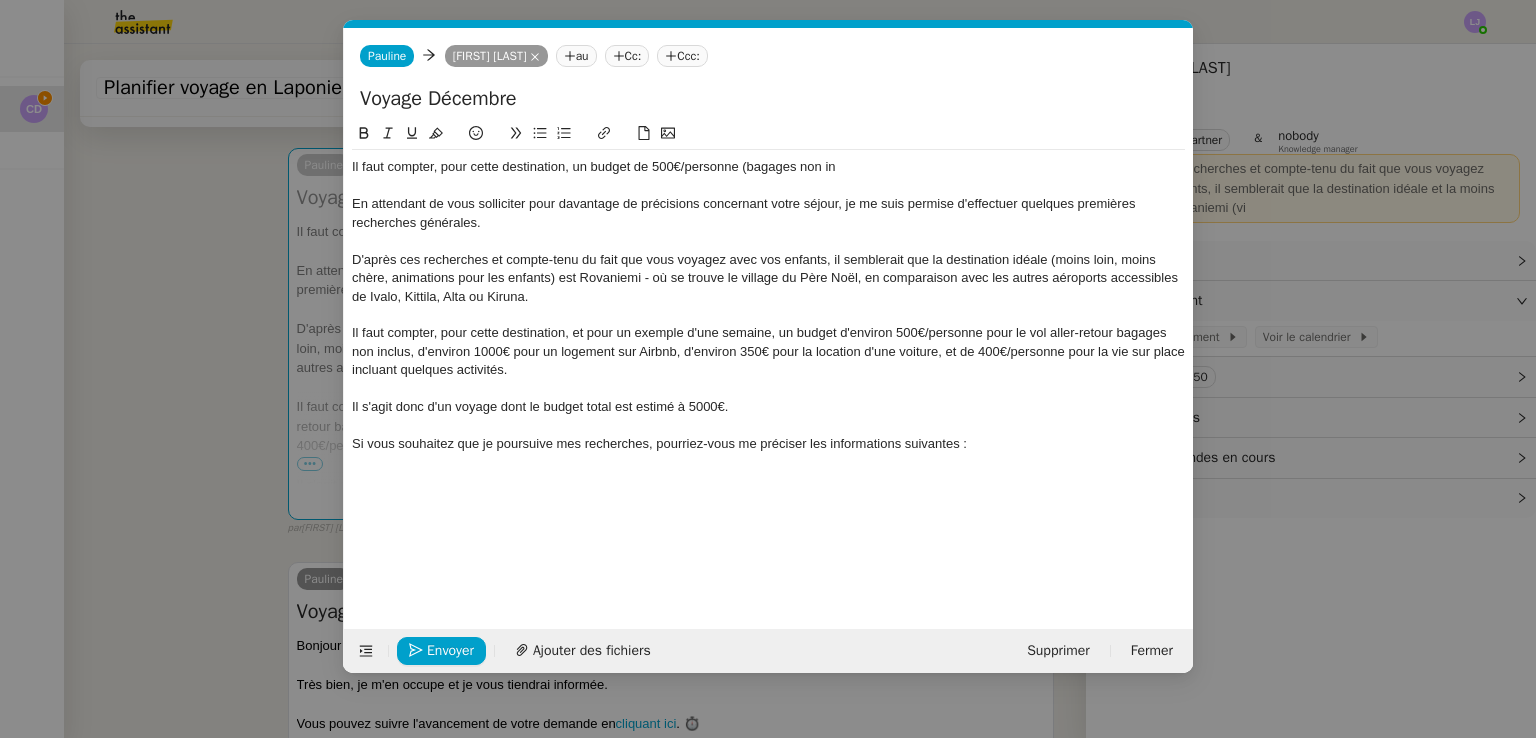 click on "Si vous souhaitez que je poursuive mes recherches, pourriez-vous me préciser les informations suivantes :" 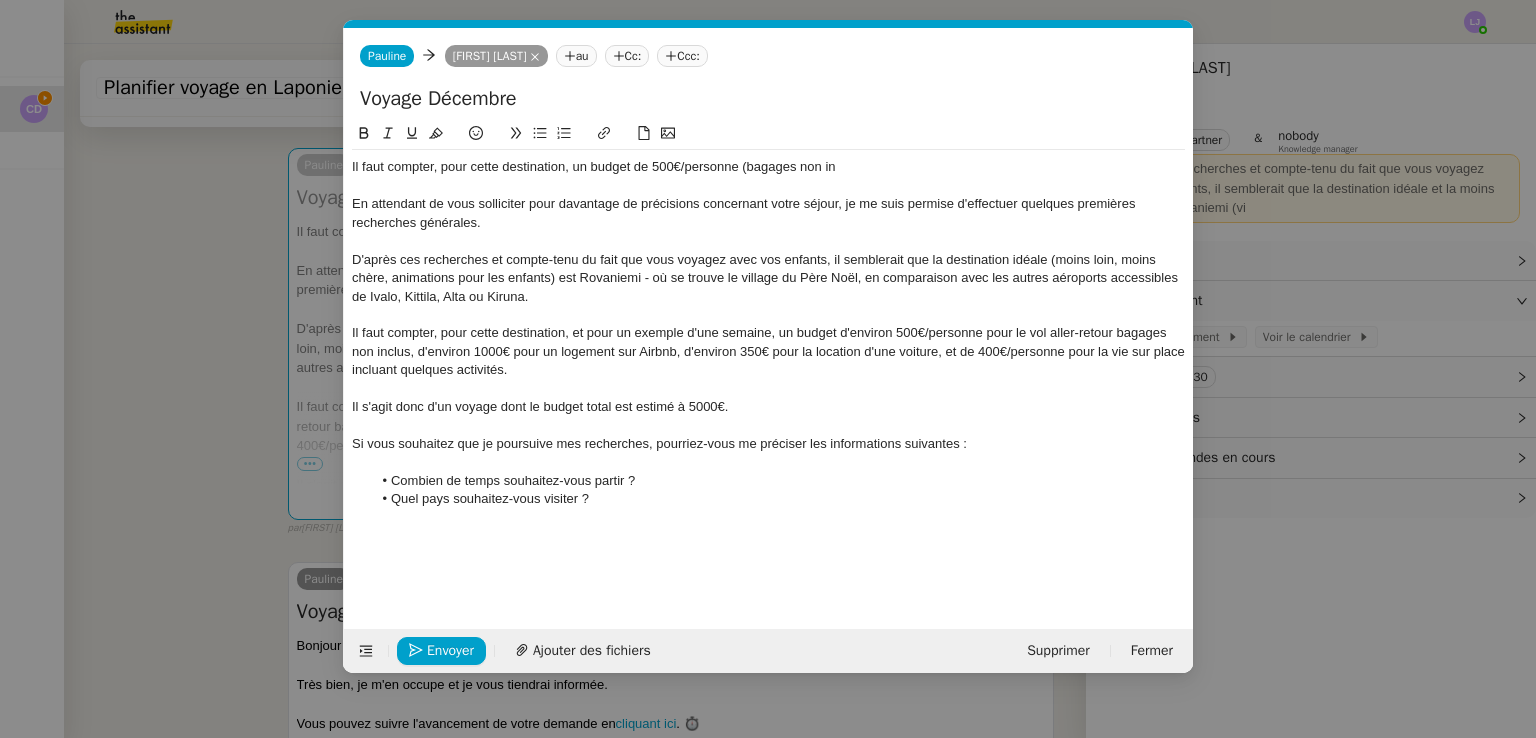 click on "Quel pays souhaitez-vous visiter ?" 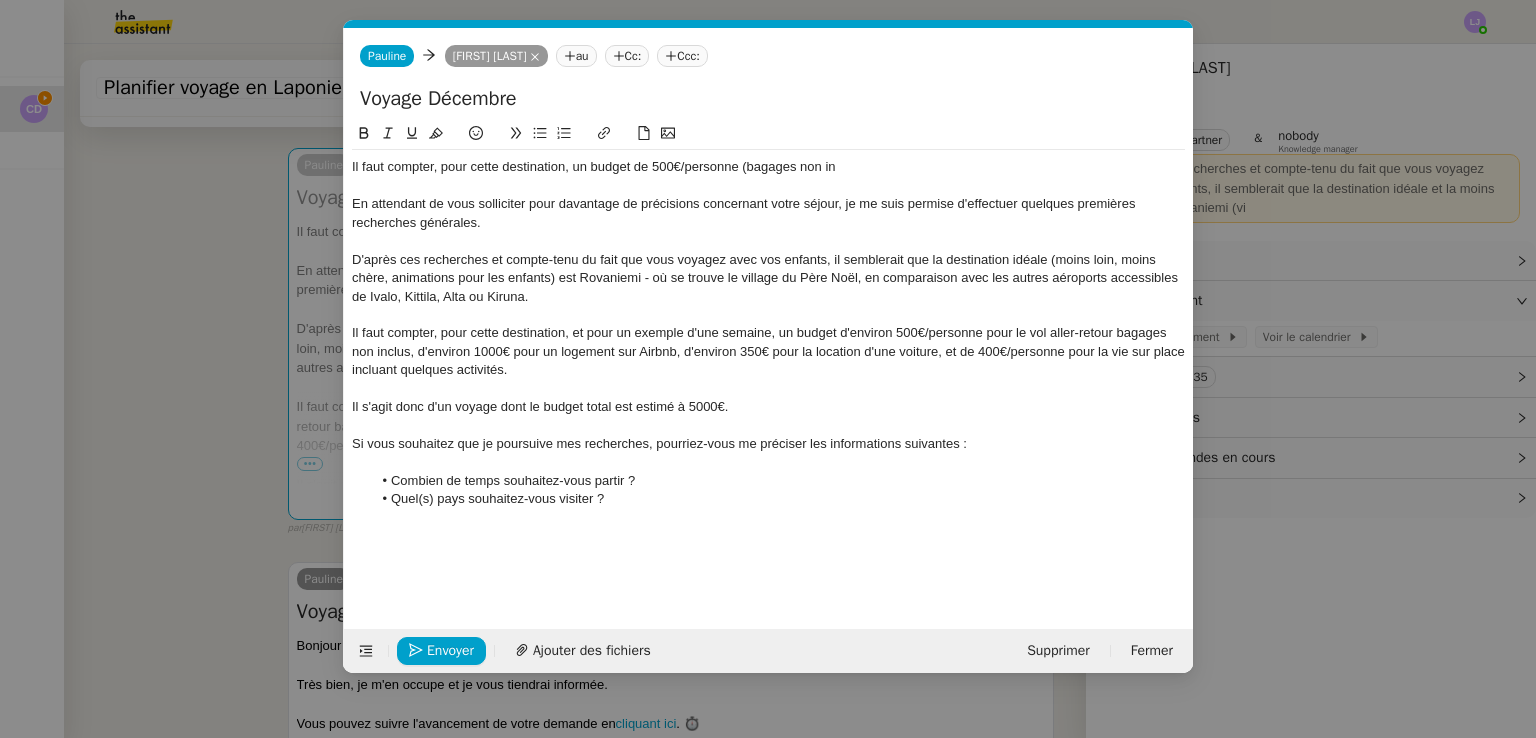 click on "Quel(s) pays souhaitez-vous visiter ?" 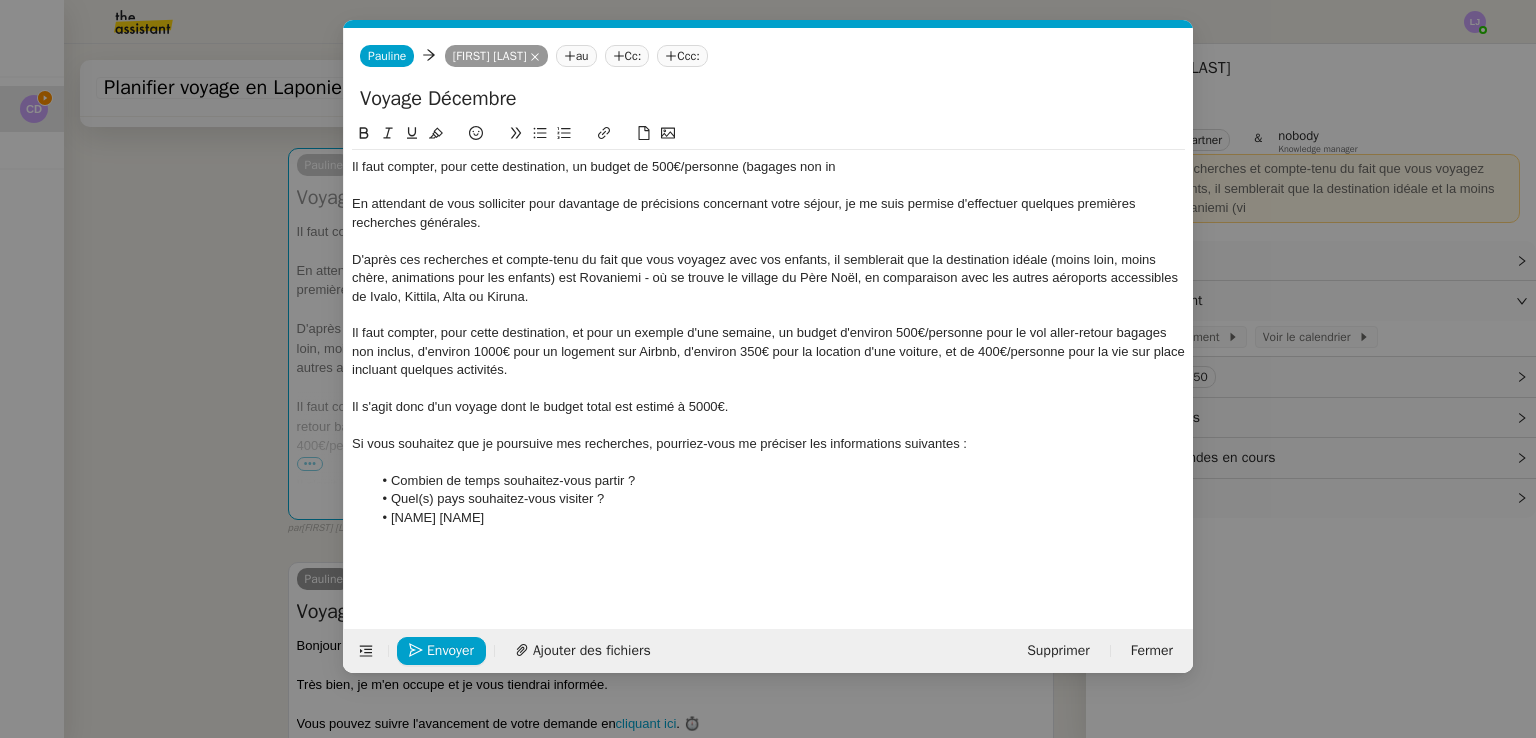 click on "Service TA - VOYAGE - PROPOSITION GLOBALE    A utiliser dans le cadre de proposition de déplacement TA - RELANCE CLIENT (EN)    Relancer un client lorsqu'il n'a pas répondu à un précédent message BAFERTY - MAIL AUDITION    A utiliser dans le cadre de la procédure d'envoi des mails d'audition TA - PUBLICATION OFFRE D'EMPLOI     Organisation du recrutement Discours de présentation du paiement sécurisé    TA - VOYAGES - PROPOSITION ITINERAIRE    Soumettre les résultats d'une recherche TA - CONFIRMATION PAIEMENT (EN)    Confirmer avec le client de modèle de transaction - Attention Plan Pro nécessaire. TA - COURRIER EXPEDIE (recommandé)    A utiliser dans le cadre de l'envoi d'un courrier recommandé TA - PARTAGE DE CALENDRIER (EN)    A utiliser pour demander au client de partager son calendrier afin de faciliter l'accès et la gestion PSPI - Appel de fonds MJL    A utiliser dans le cadre de la procédure d'appel de fonds MJL TA - RELANCE CLIENT    TA - AR PROCEDURES        21 YIELD" at bounding box center [768, 369] 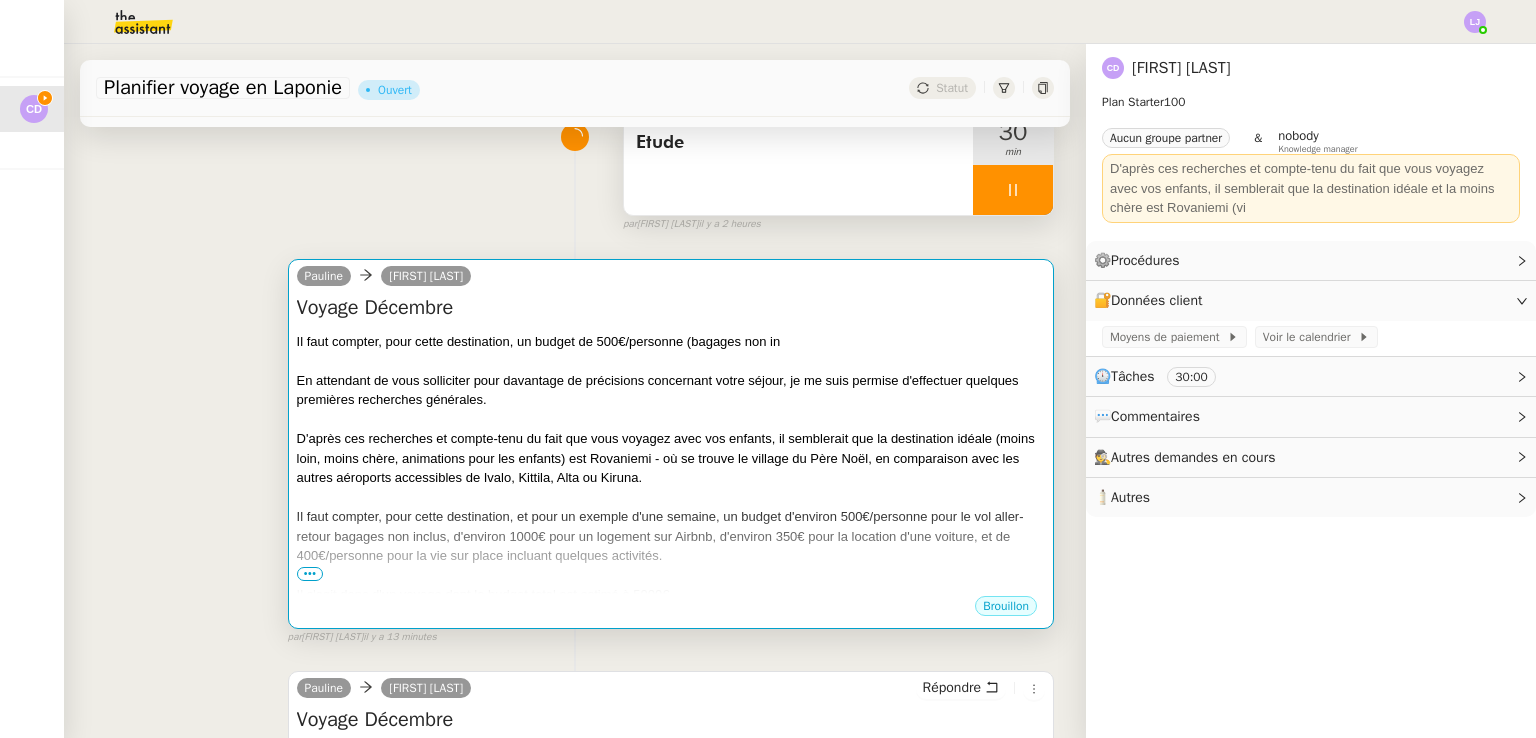 scroll, scrollTop: 166, scrollLeft: 0, axis: vertical 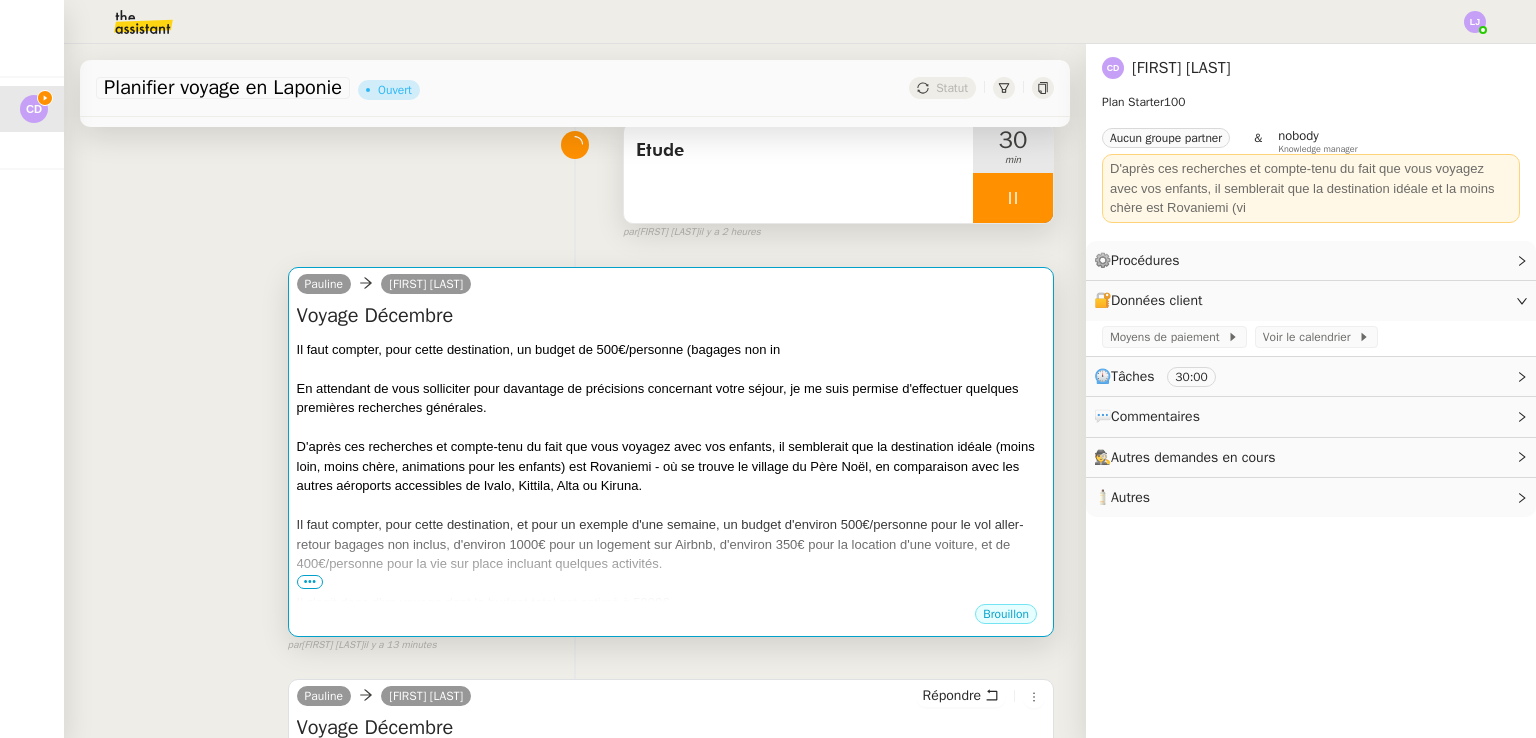 click on "Il faut compter, pour cette destination, et pour un exemple d'une semaine, un budget d'environ 500€/personne pour le vol aller-retour bagages non inclus, d'environ 1000€ pour un logement sur Airbnb, d'environ 350€ pour la location d'une voiture, et de 400€/personne pour la vie sur place incluant quelques activités." at bounding box center (671, 544) 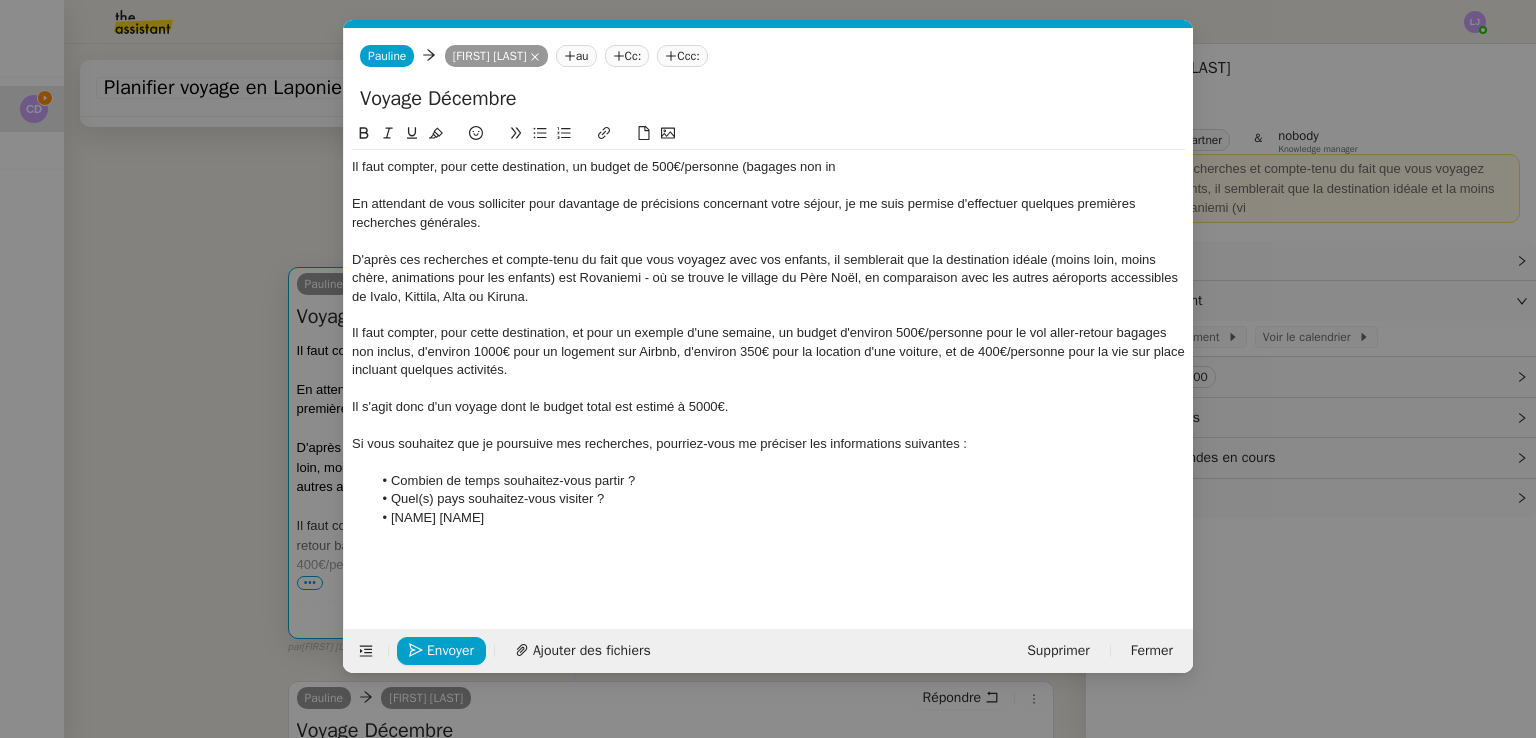 scroll, scrollTop: 0, scrollLeft: 42, axis: horizontal 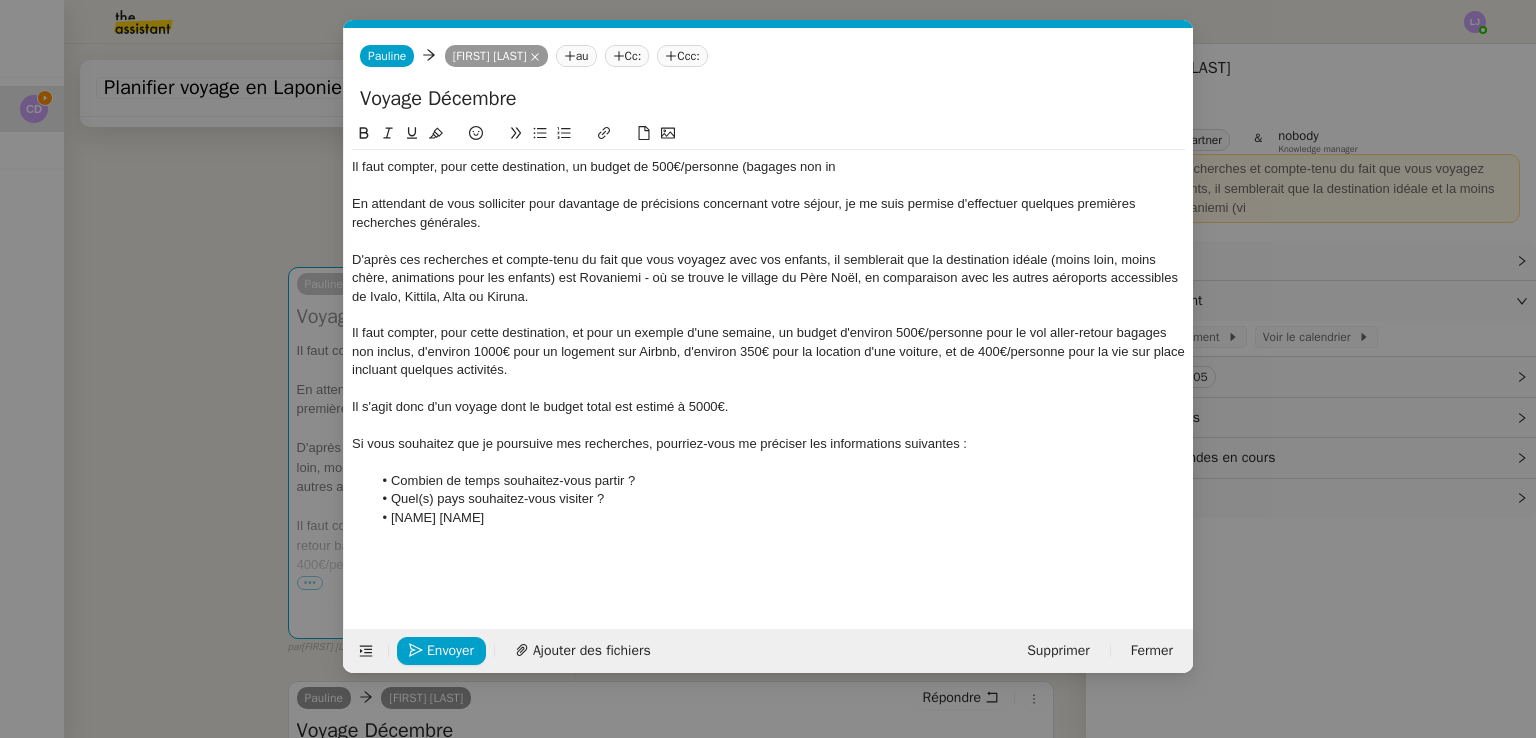 click on "D'après ces recherches et compte-tenu du fait que vous voyagez avec vos enfants, il semblerait que la destination idéale (moins loin, moins chère, animations pour les enfants) est Rovaniemi - où se trouve le village du Père Noël, en comparaison avec les autres aéroports accessibles de Ivalo, Kittila, Alta ou Kiruna." 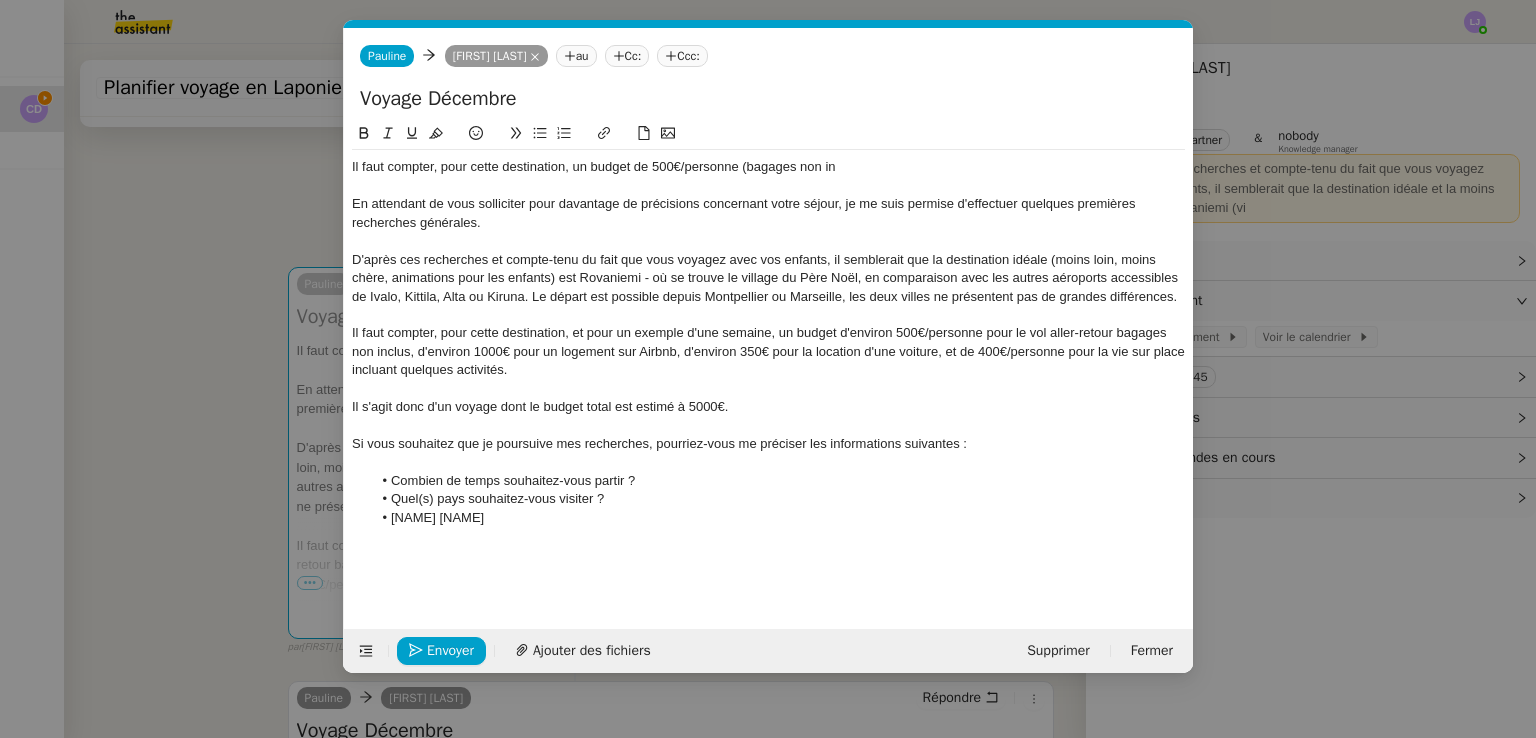 click on "Service TA - VOYAGE - PROPOSITION GLOBALE    A utiliser dans le cadre de proposition de déplacement TA - RELANCE CLIENT (EN)    Relancer un client lorsqu'il n'a pas répondu à un précédent message BAFERTY - MAIL AUDITION    A utiliser dans le cadre de la procédure d'envoi des mails d'audition TA - PUBLICATION OFFRE D'EMPLOI     Organisation du recrutement Discours de présentation du paiement sécurisé    TA - VOYAGES - PROPOSITION ITINERAIRE    Soumettre les résultats d'une recherche TA - CONFIRMATION PAIEMENT (EN)    Confirmer avec le client de modèle de transaction - Attention Plan Pro nécessaire. TA - COURRIER EXPEDIE (recommandé)    A utiliser dans le cadre de l'envoi d'un courrier recommandé TA - PARTAGE DE CALENDRIER (EN)    A utiliser pour demander au client de partager son calendrier afin de faciliter l'accès et la gestion PSPI - Appel de fonds MJL    A utiliser dans le cadre de la procédure d'appel de fonds MJL TA - RELANCE CLIENT    TA - AR PROCEDURES        21 YIELD" at bounding box center (768, 369) 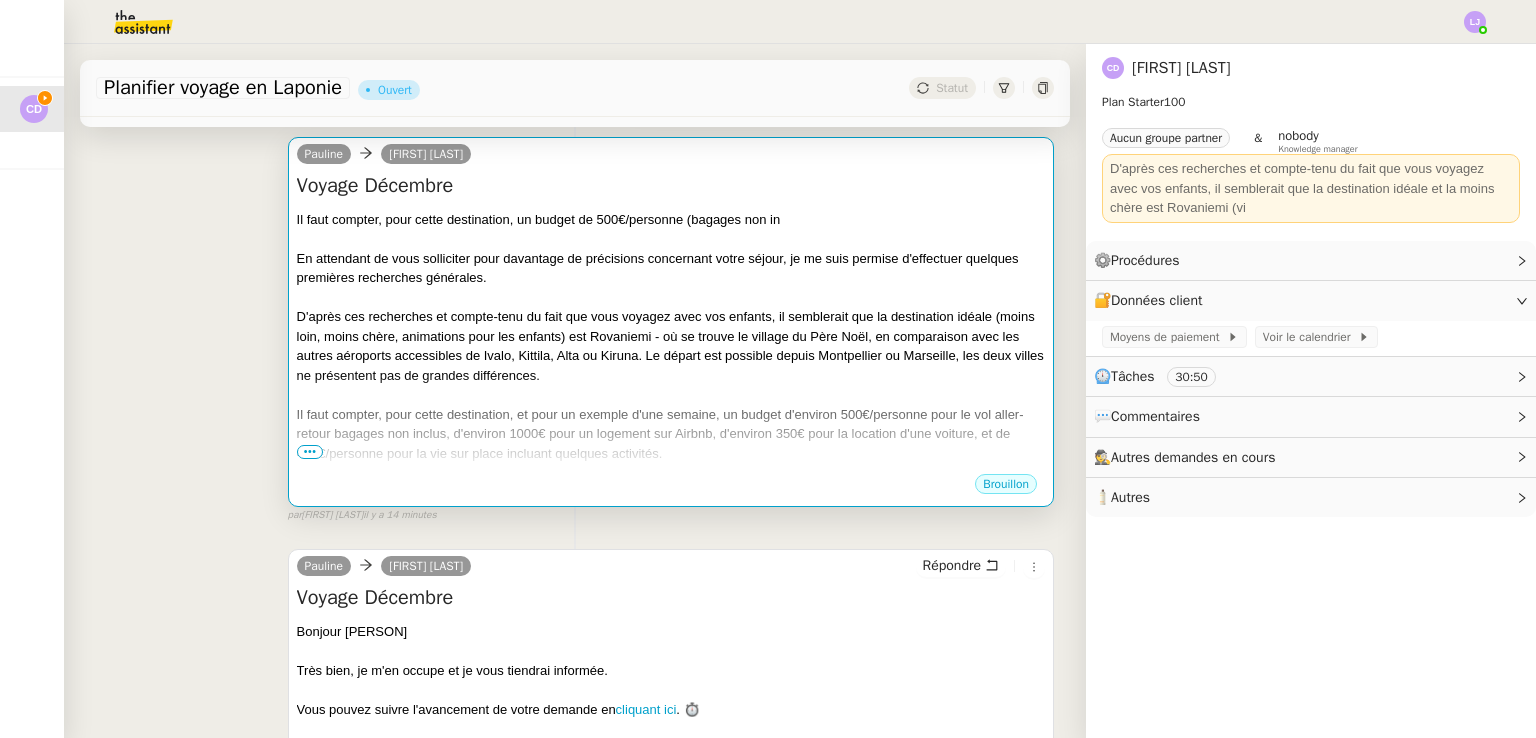 scroll, scrollTop: 293, scrollLeft: 0, axis: vertical 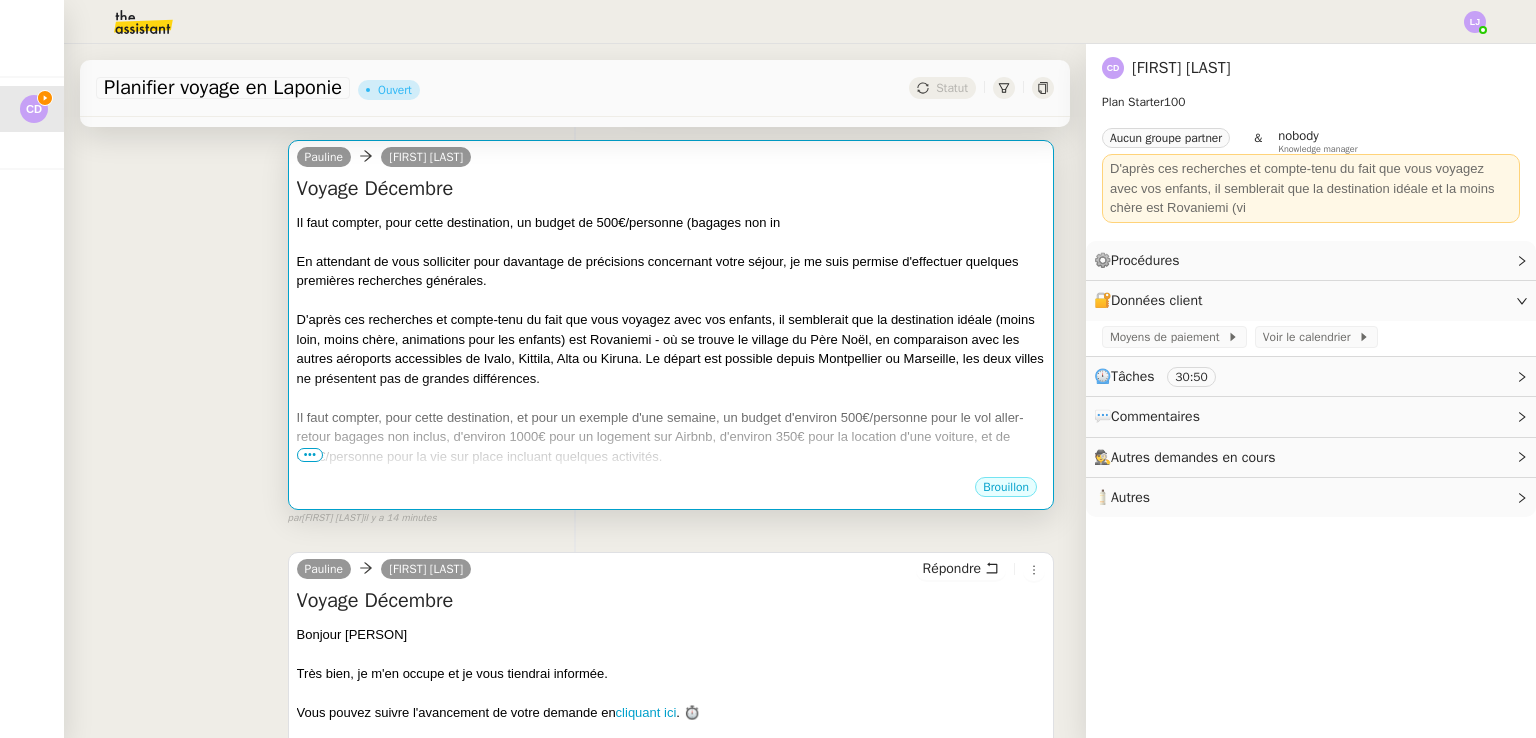 click at bounding box center (671, 398) 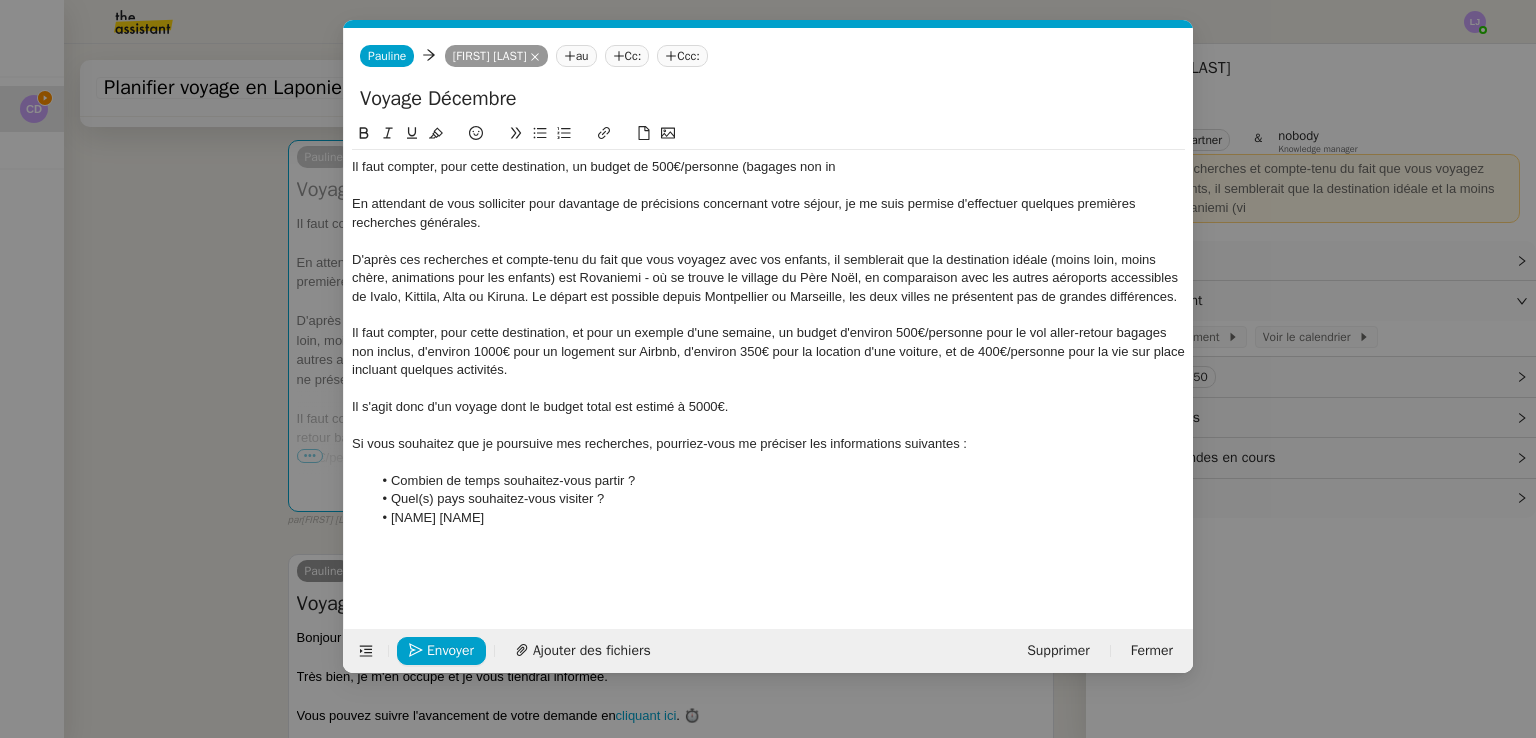 scroll, scrollTop: 0, scrollLeft: 42, axis: horizontal 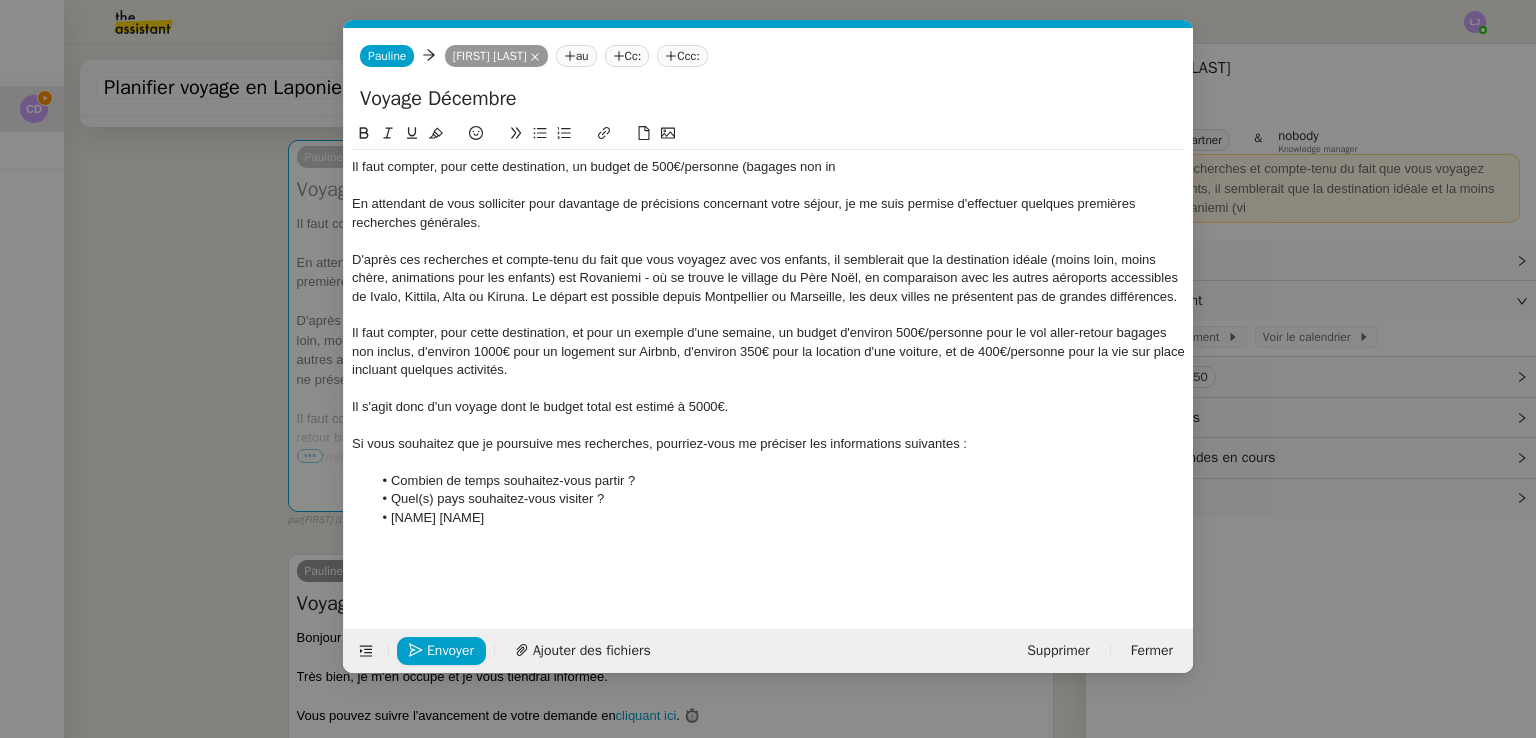 click on "Combien de temps souhaitez-vous partir ?" 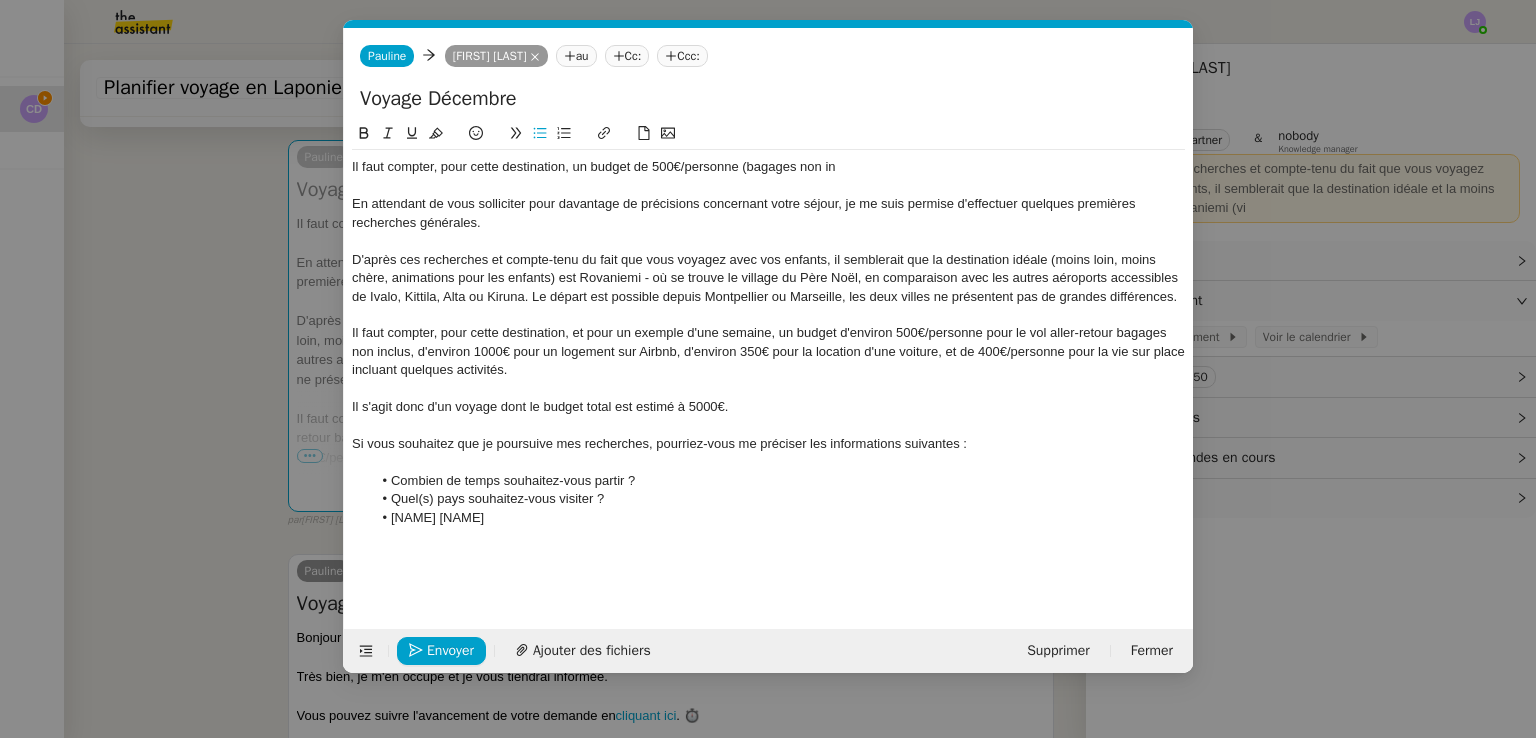 type 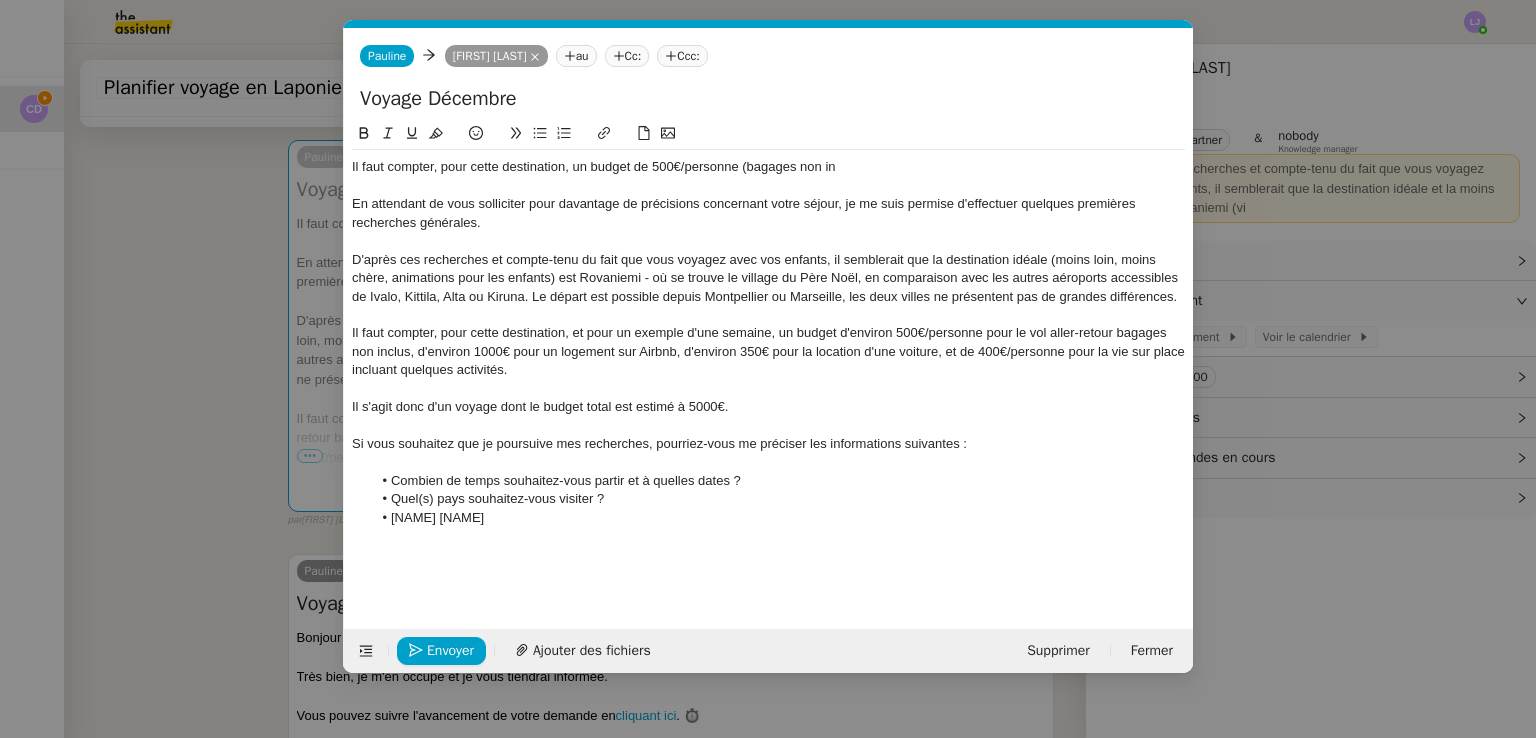 click on "[NAME] [NAME]" 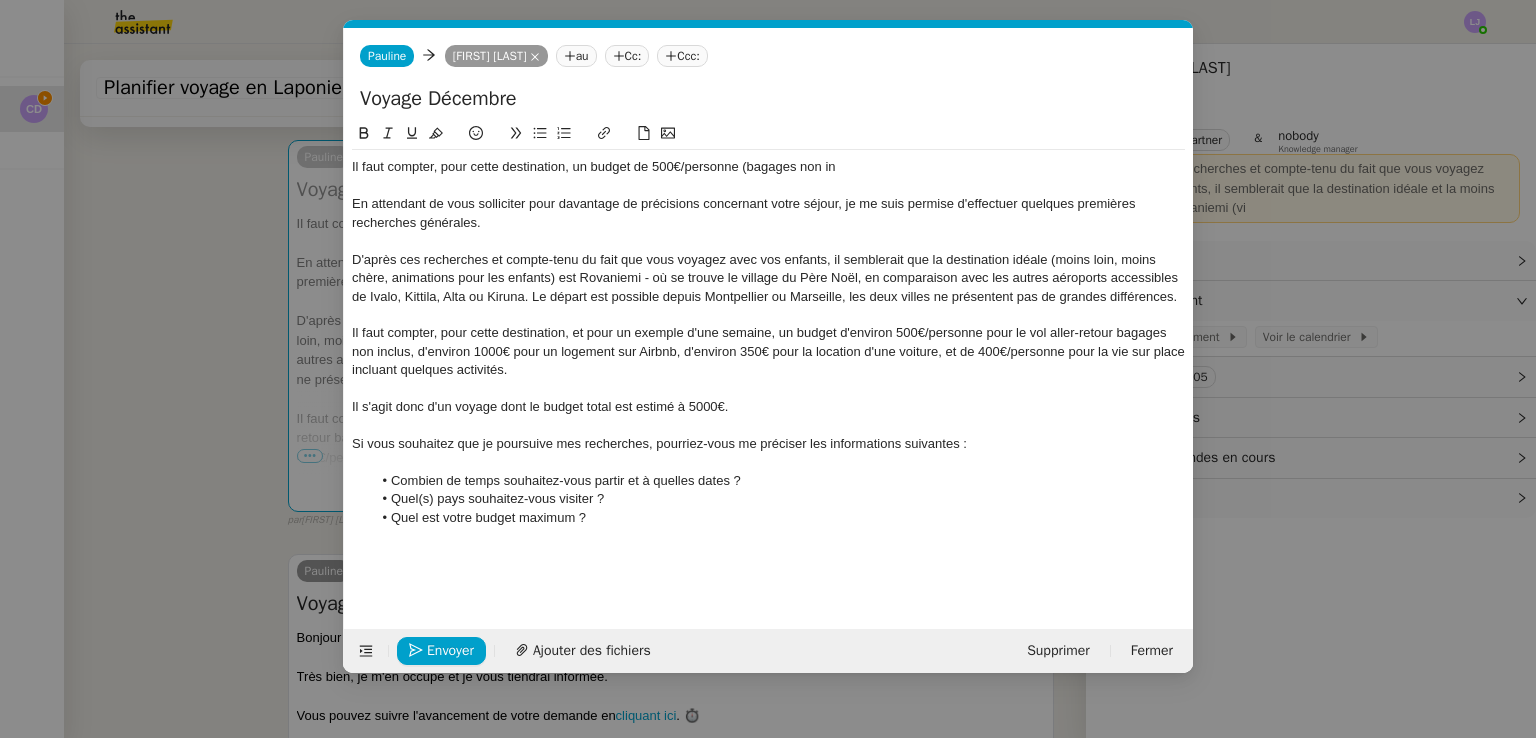 click on "Service TA - VOYAGE - PROPOSITION GLOBALE    A utiliser dans le cadre de proposition de déplacement TA - RELANCE CLIENT (EN)    Relancer un client lorsqu'il n'a pas répondu à un précédent message BAFERTY - MAIL AUDITION    A utiliser dans le cadre de la procédure d'envoi des mails d'audition TA - PUBLICATION OFFRE D'EMPLOI     Organisation du recrutement Discours de présentation du paiement sécurisé    TA - VOYAGES - PROPOSITION ITINERAIRE    Soumettre les résultats d'une recherche TA - CONFIRMATION PAIEMENT (EN)    Confirmer avec le client de modèle de transaction - Attention Plan Pro nécessaire. TA - COURRIER EXPEDIE (recommandé)    A utiliser dans le cadre de l'envoi d'un courrier recommandé TA - PARTAGE DE CALENDRIER (EN)    A utiliser pour demander au client de partager son calendrier afin de faciliter l'accès et la gestion PSPI - Appel de fonds MJL    A utiliser dans le cadre de la procédure d'appel de fonds MJL TA - RELANCE CLIENT    TA - AR PROCEDURES        21 YIELD" at bounding box center (768, 369) 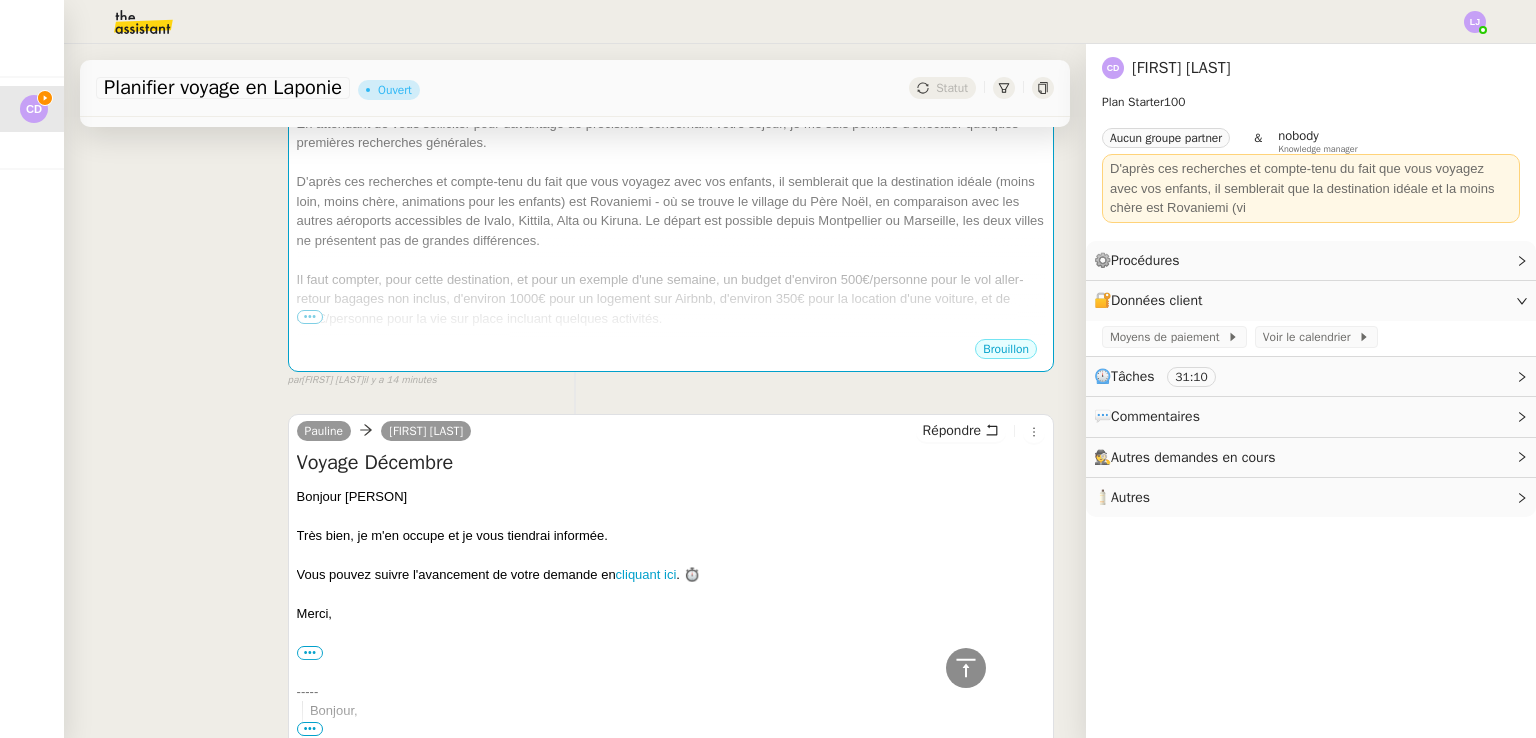 scroll, scrollTop: 417, scrollLeft: 0, axis: vertical 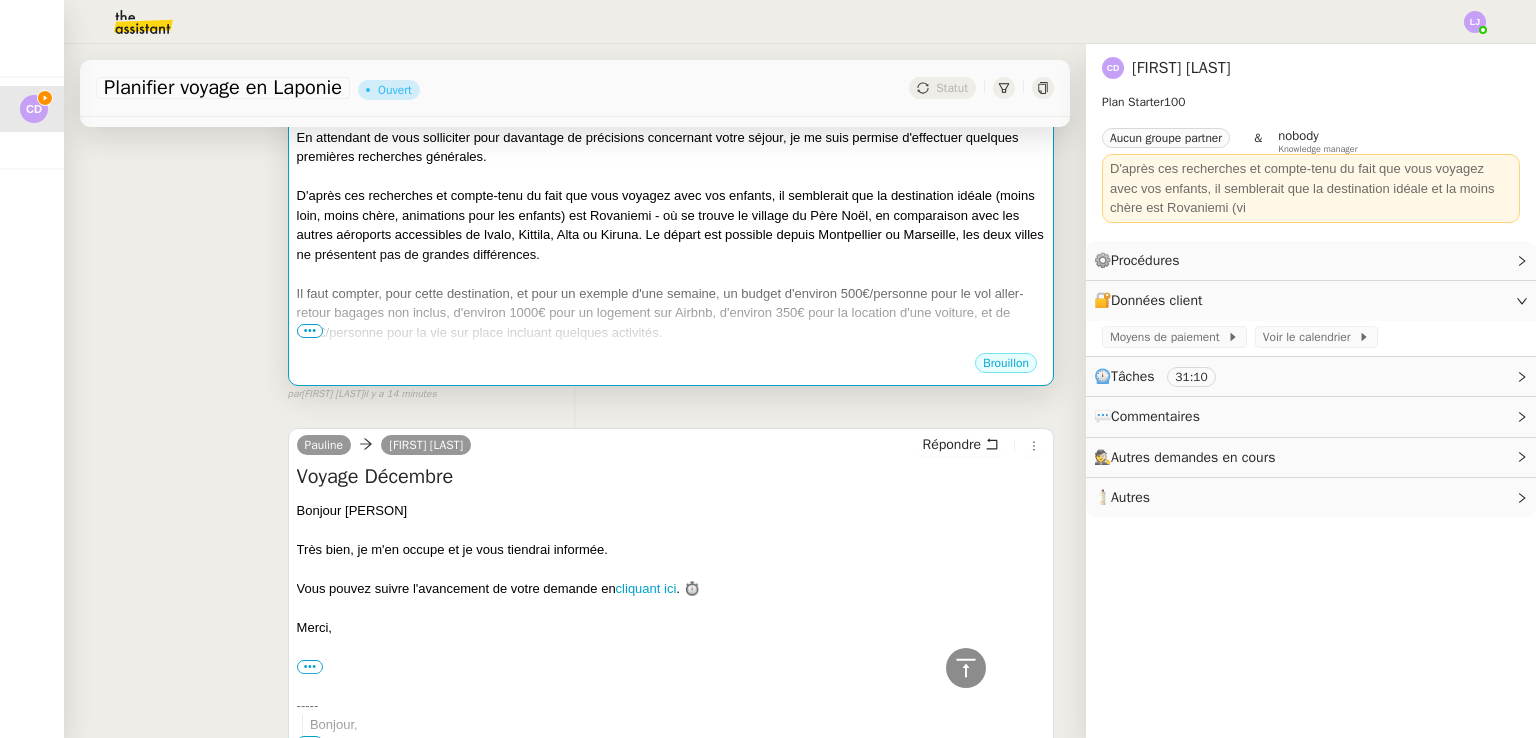 click on "Il faut compter, pour cette destination, et pour un exemple d'une semaine, un budget d'environ 500€/personne pour le vol aller-retour bagages non inclus, d'environ 1000€ pour un logement sur Airbnb, d'environ 350€ pour la location d'une voiture, et de 400€/personne pour la vie sur place incluant quelques activités." at bounding box center (671, 313) 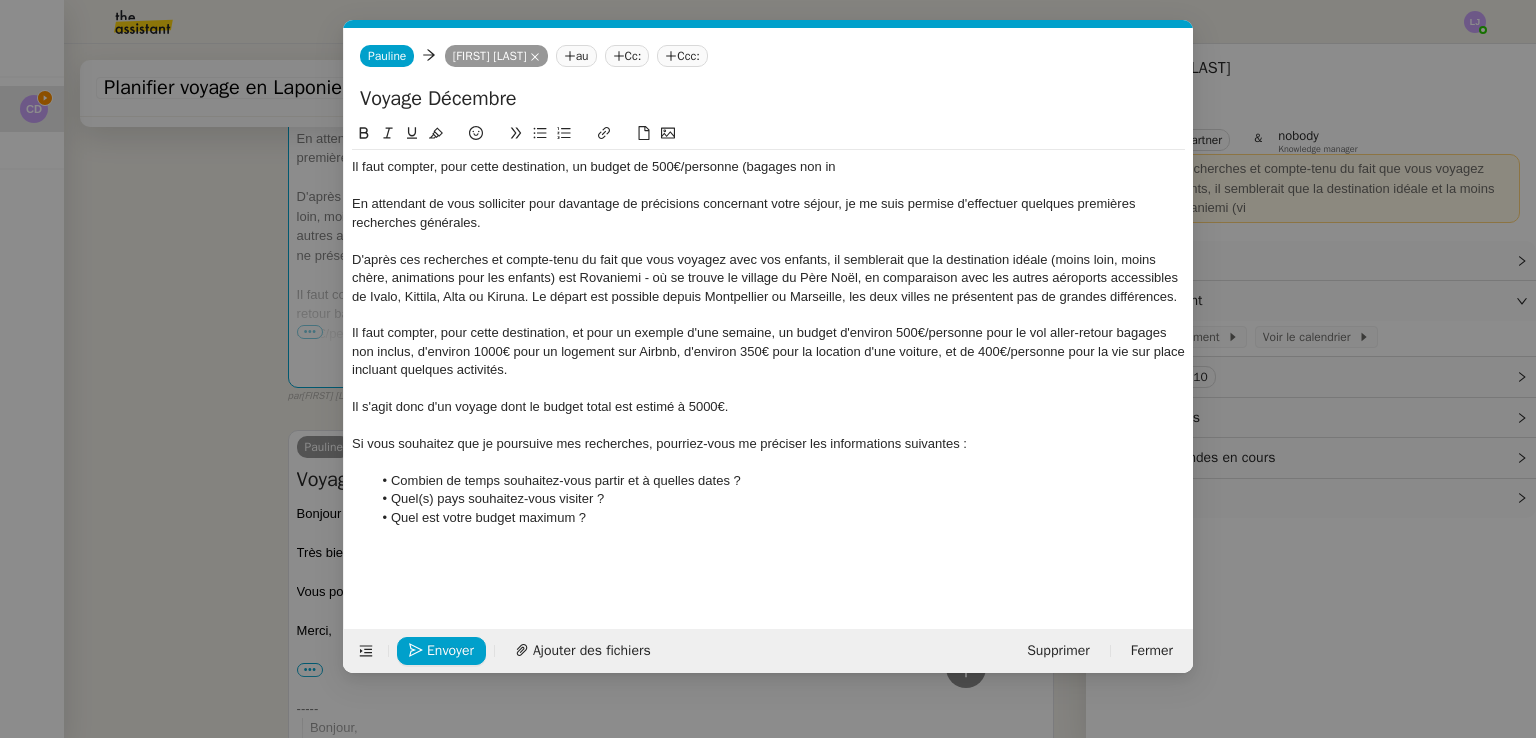 scroll, scrollTop: 0, scrollLeft: 42, axis: horizontal 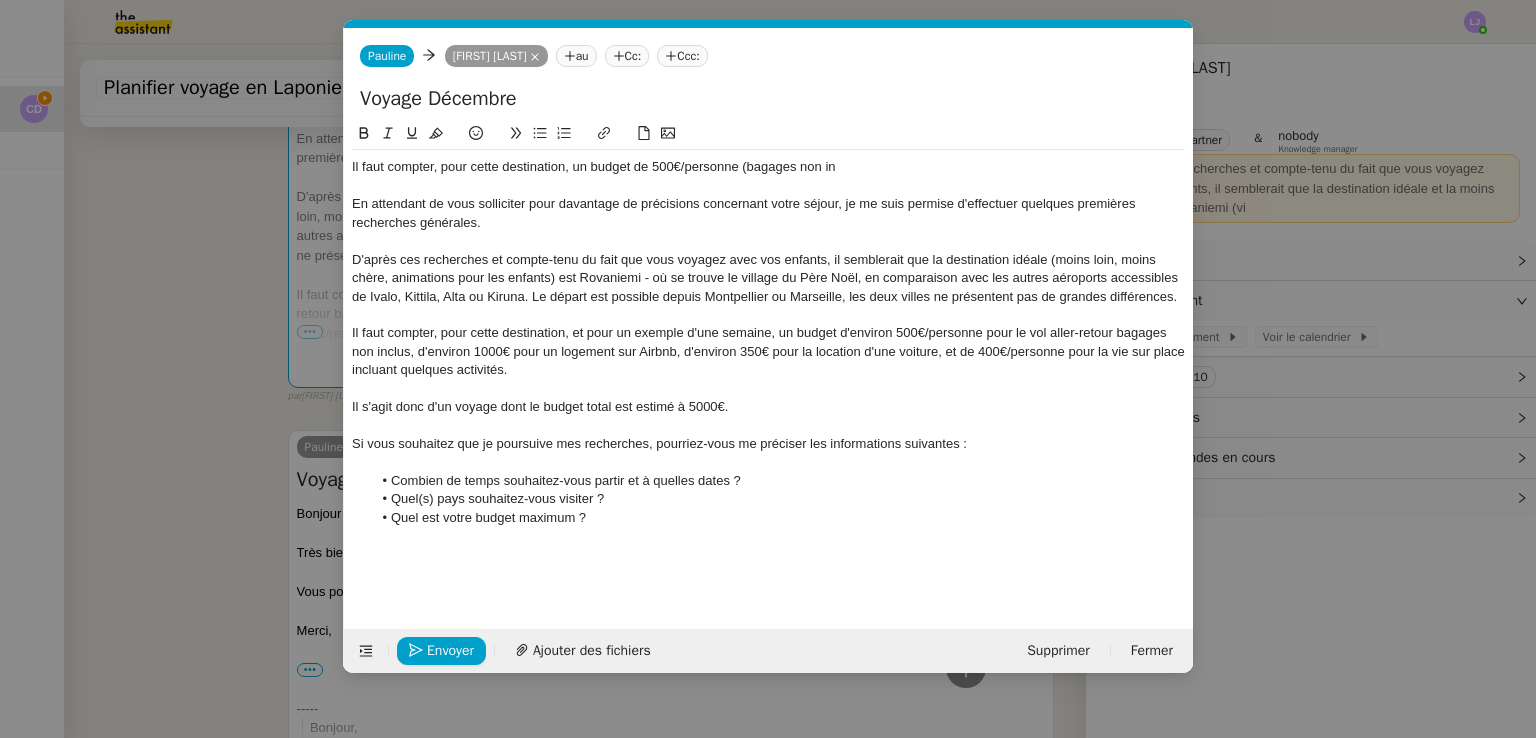 click on "Quel est votre budget maximum ?" 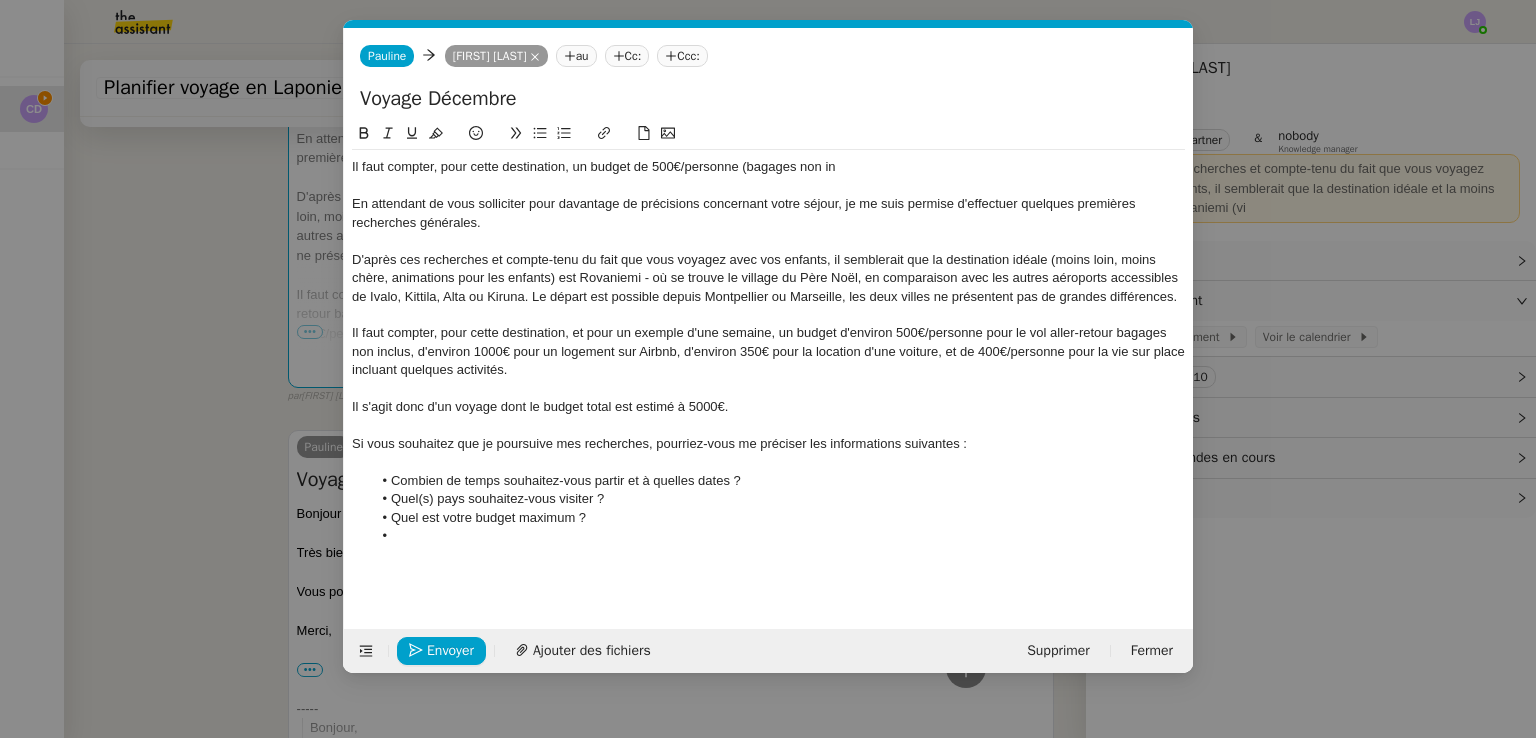 type 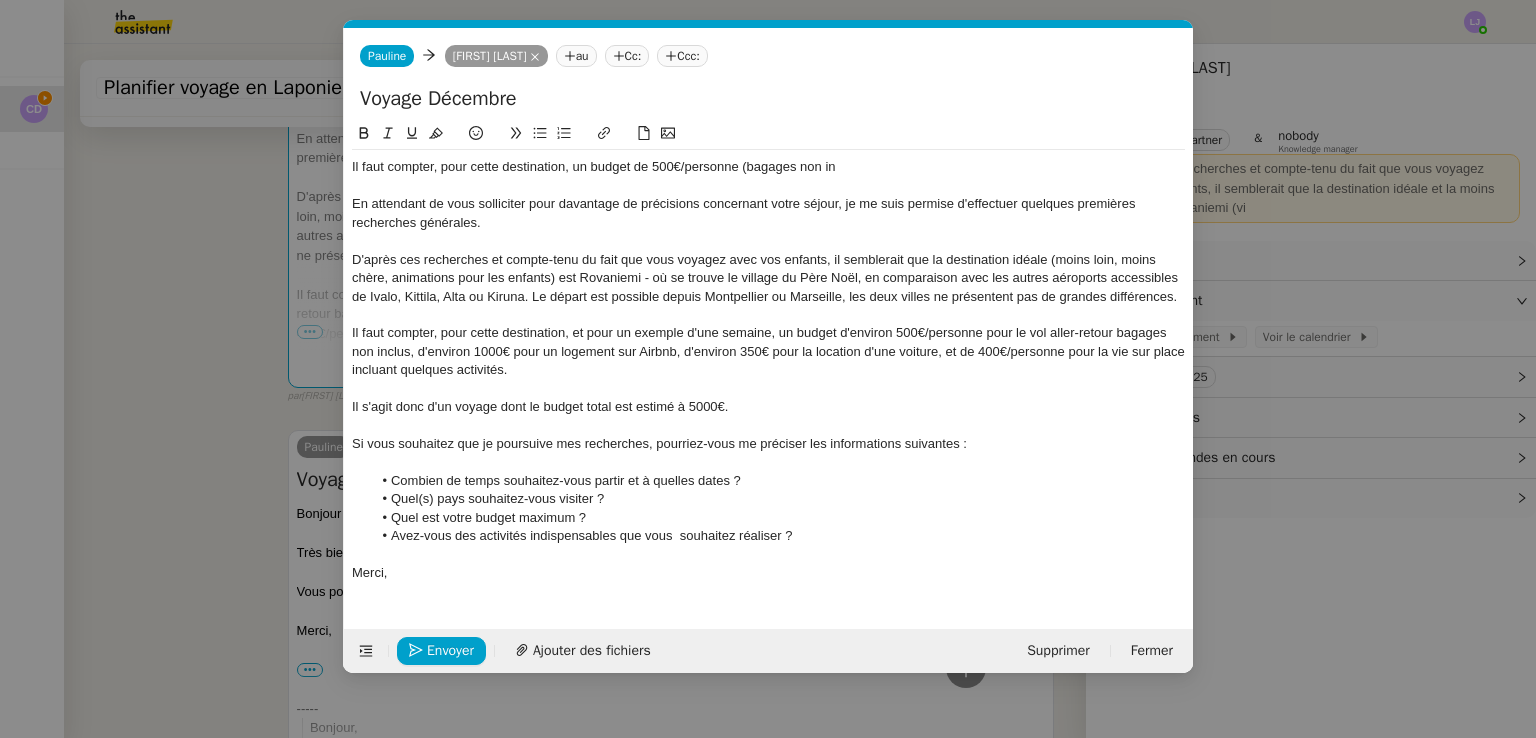 click on "Avez-vous des activités indispensables que vous  souhaitez réaliser ?" 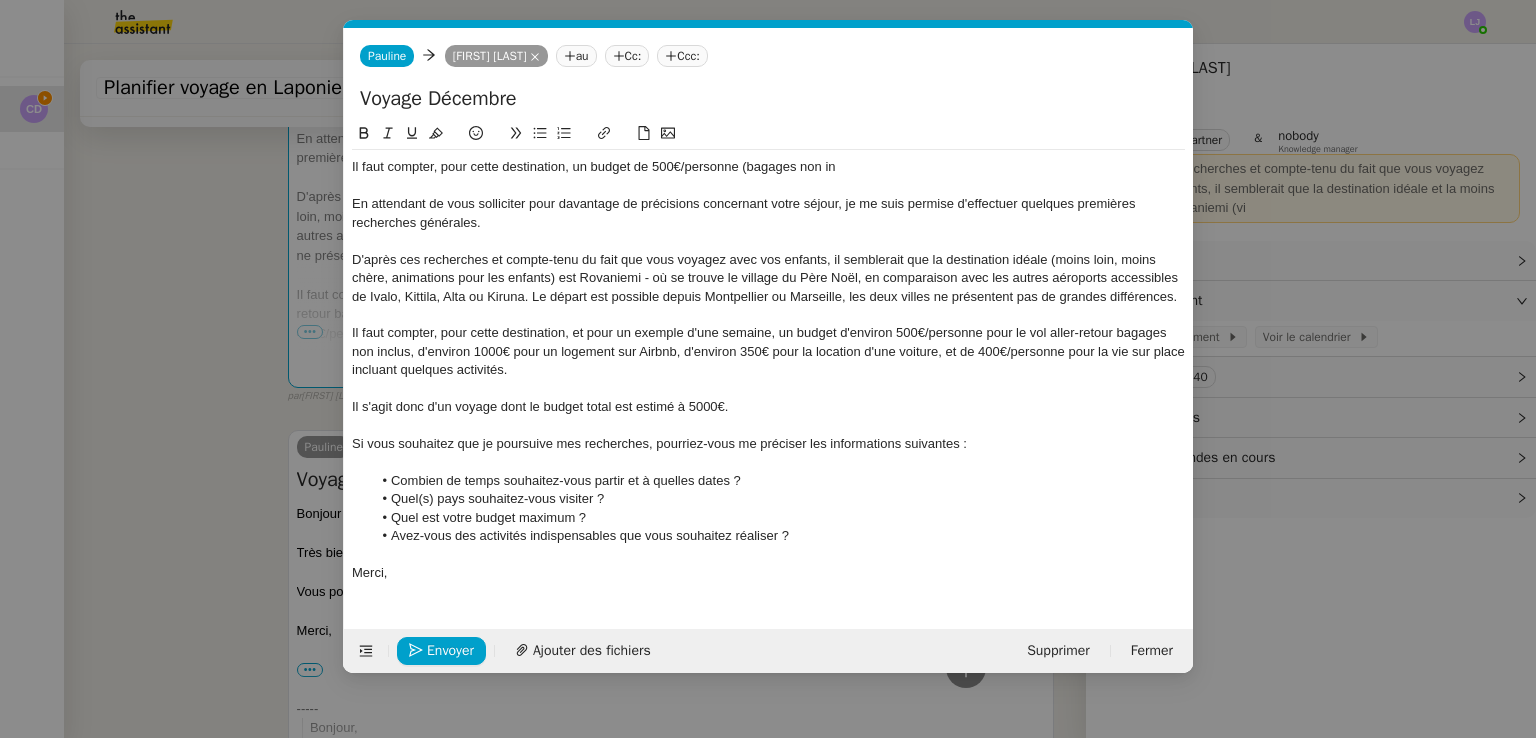 click on "D'après ces recherches et compte-tenu du fait que vous voyagez avec vos enfants, il semblerait que la destination idéale (moins loin, moins chère, animations pour les enfants) est Rovaniemi - où se trouve le village du Père Noël, en comparaison avec les autres aéroports accessibles de Ivalo, Kittila, Alta ou Kiruna. Le départ est possible depuis Montpellier ou Marseille, les deux villes ne présentent pas de grandes différences." 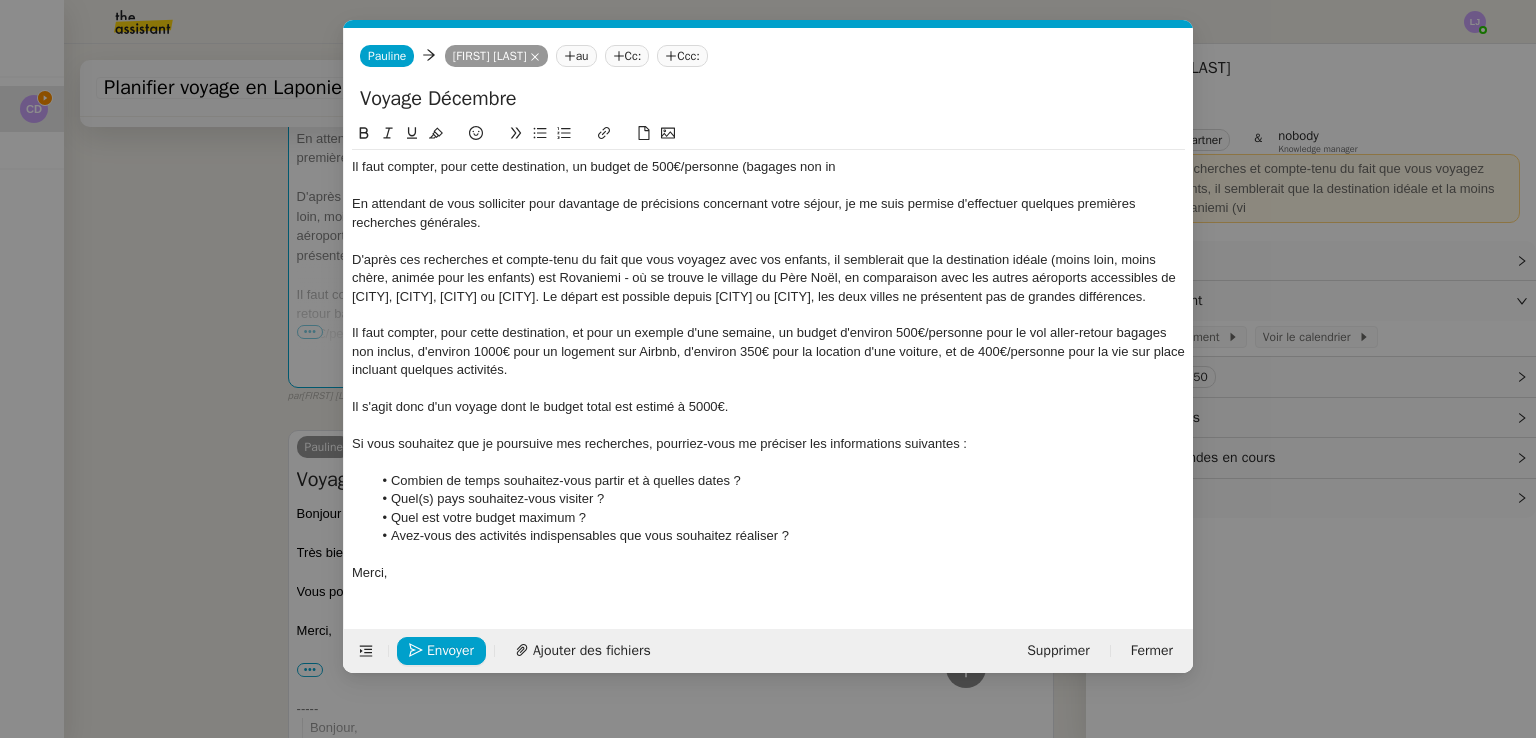 click on "D'après ces recherches et compte-tenu du fait que vous voyagez avec vos enfants, il semblerait que la destination idéale (moins loin, moins chère, animée pour les enfants) est Rovaniemi - où se trouve le village du Père Noël, en comparaison avec les autres aéroports accessibles de [CITY], [CITY], [CITY] ou [CITY]. Le départ est possible depuis [CITY] ou [CITY], les deux villes ne présentent pas de grandes différences." 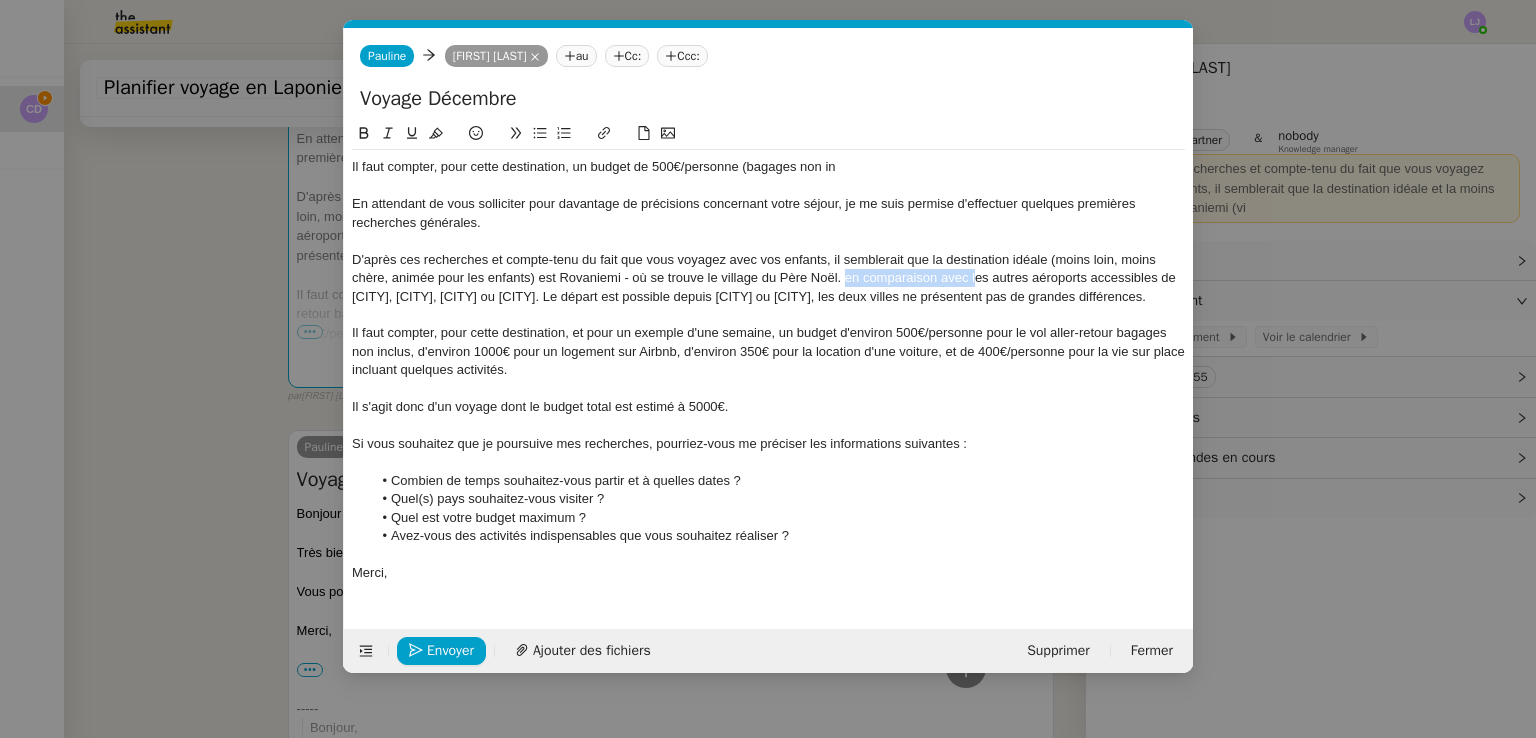 drag, startPoint x: 848, startPoint y: 281, endPoint x: 976, endPoint y: 281, distance: 128 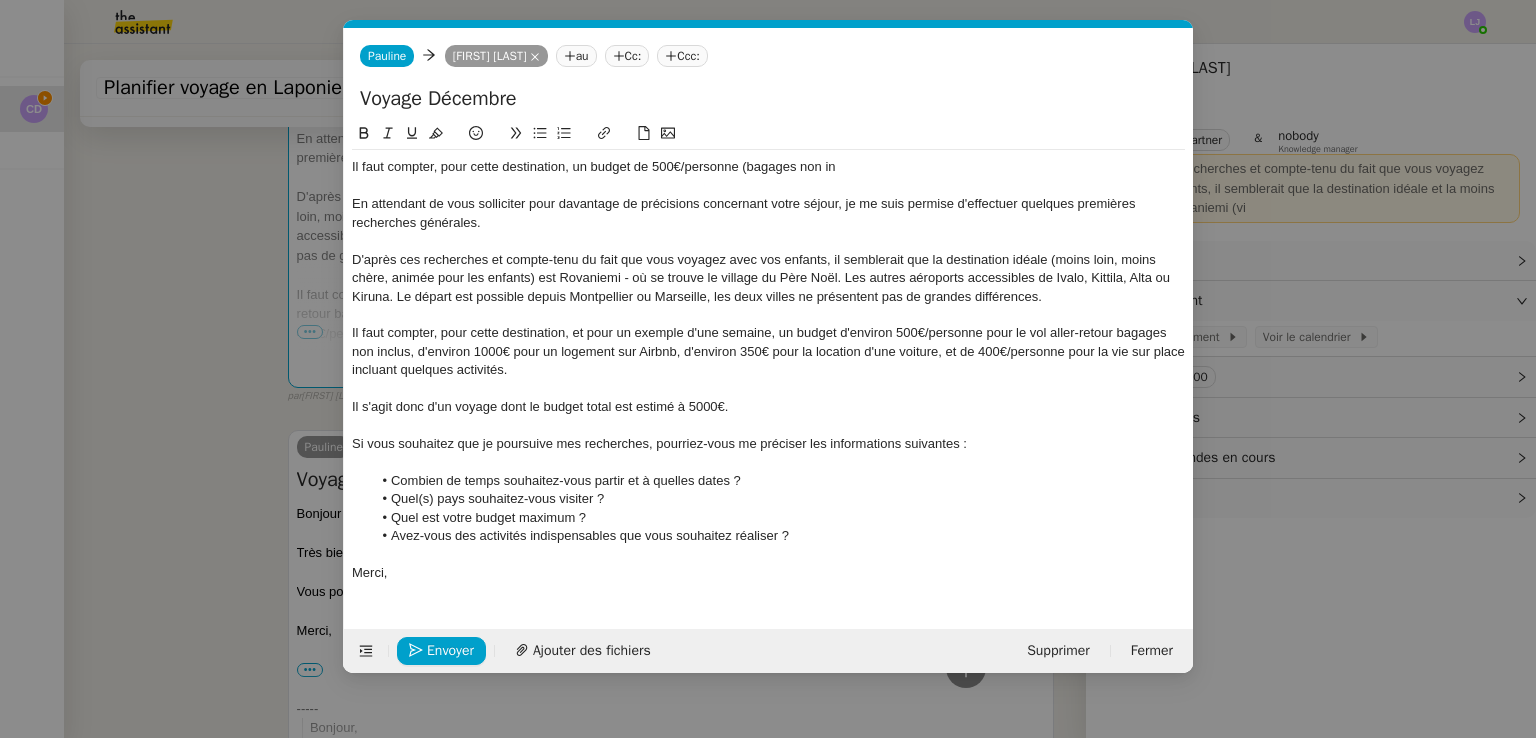 click on "D'après ces recherches et compte-tenu du fait que vous voyagez avec vos enfants, il semblerait que la destination idéale (moins loin, moins chère, animée pour les enfants) est Rovaniemi - où se trouve le village du Père Noël. Les autres aéroports accessibles de Ivalo, Kittila, Alta ou Kiruna. Le départ est possible depuis Montpellier ou Marseille, les deux villes ne présentent pas de grandes différences." 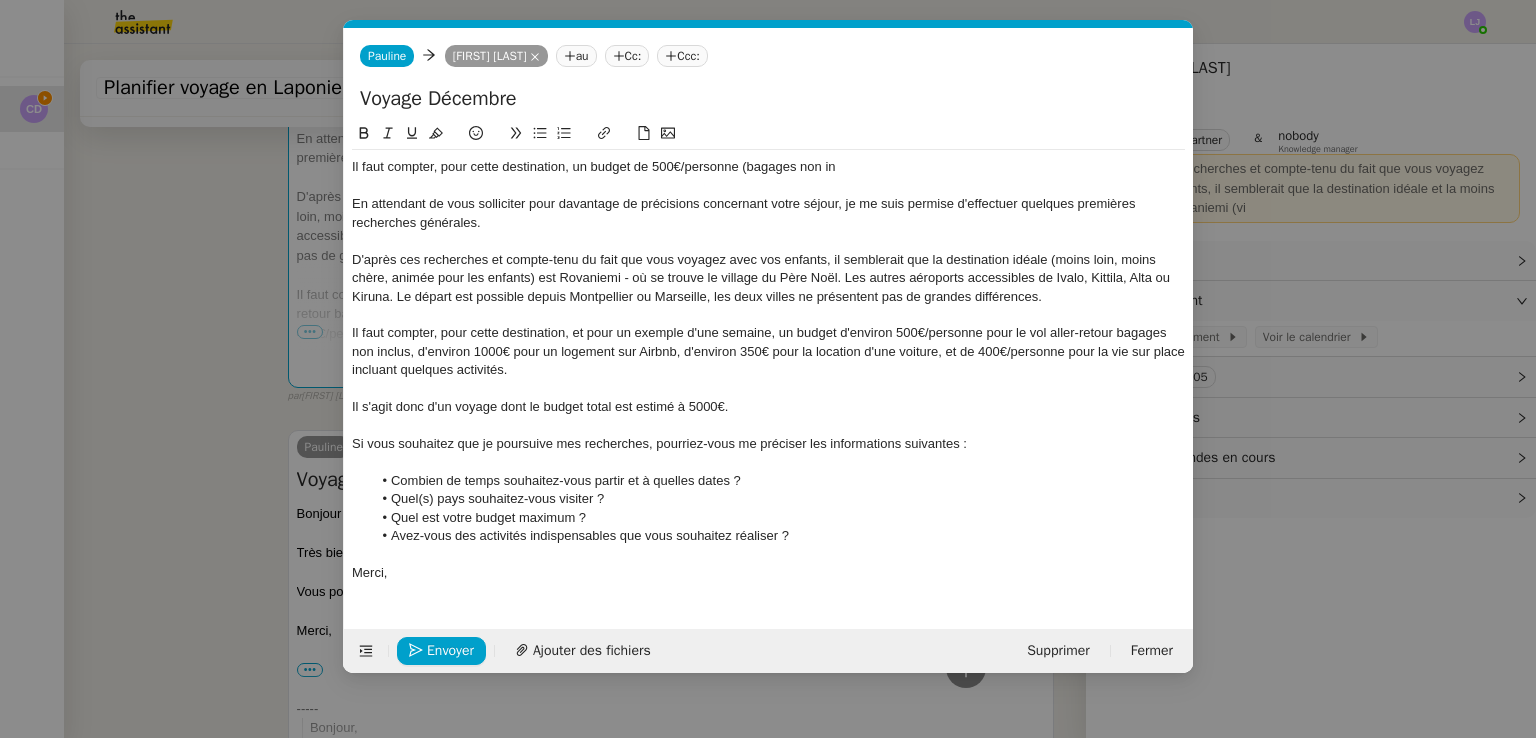 click on "D'après ces recherches et compte-tenu du fait que vous voyagez avec vos enfants, il semblerait que la destination idéale (moins loin, moins chère, animée pour les enfants) est Rovaniemi - où se trouve le village du Père Noël. Les autres aéroports accessibles de Ivalo, Kittila, Alta ou Kiruna. Le départ est possible depuis Montpellier ou Marseille, les deux villes ne présentent pas de grandes différences." 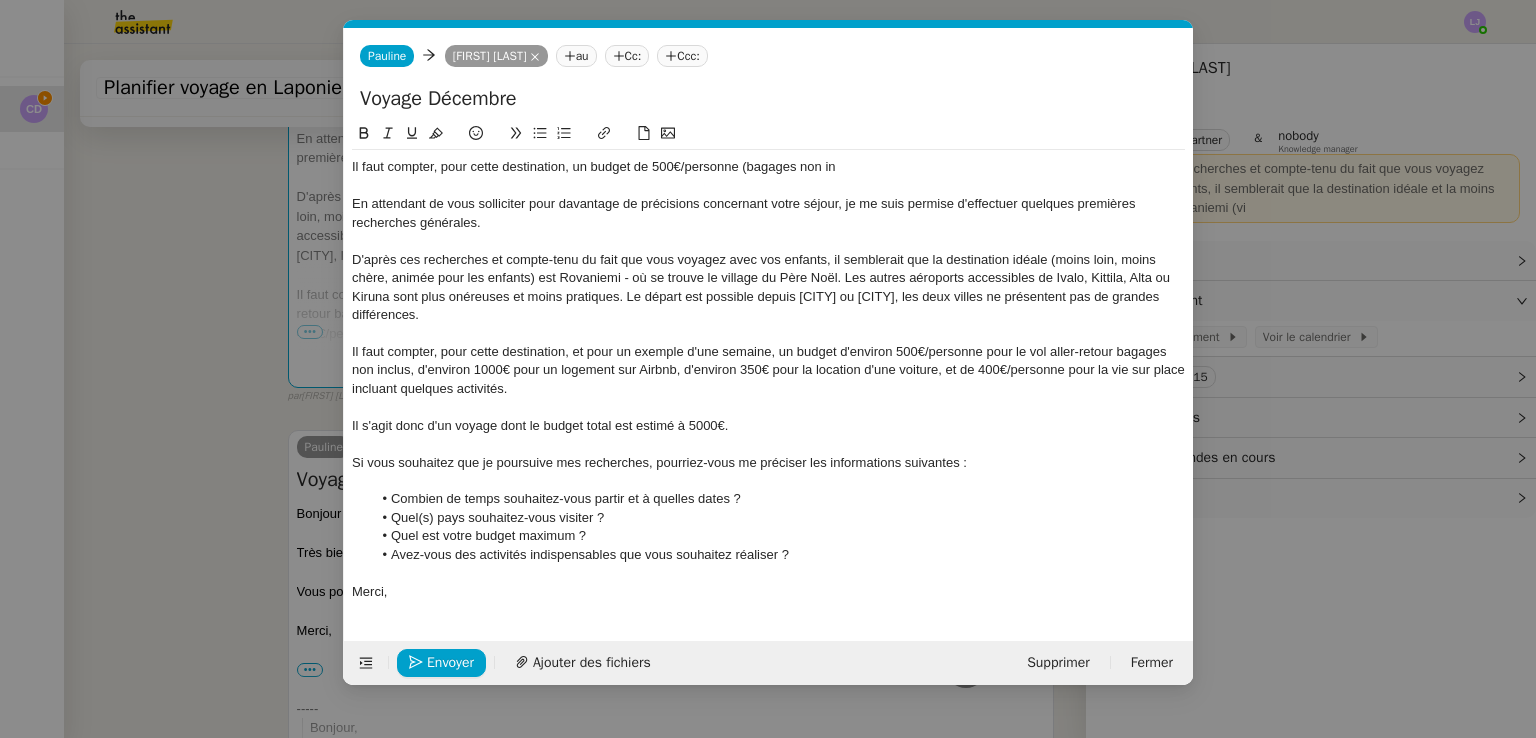 click on "D'après ces recherches et compte-tenu du fait que vous voyagez avec vos enfants, il semblerait que la destination idéale (moins loin, moins chère, animée pour les enfants) est Rovaniemi - où se trouve le village du Père Noël. Les autres aéroports accessibles de Ivalo, Kittila, Alta ou Kiruna sont plus onéreuses et moins pratiques. Le départ est possible depuis [CITY] ou [CITY], les deux villes ne présentent pas de grandes différences." 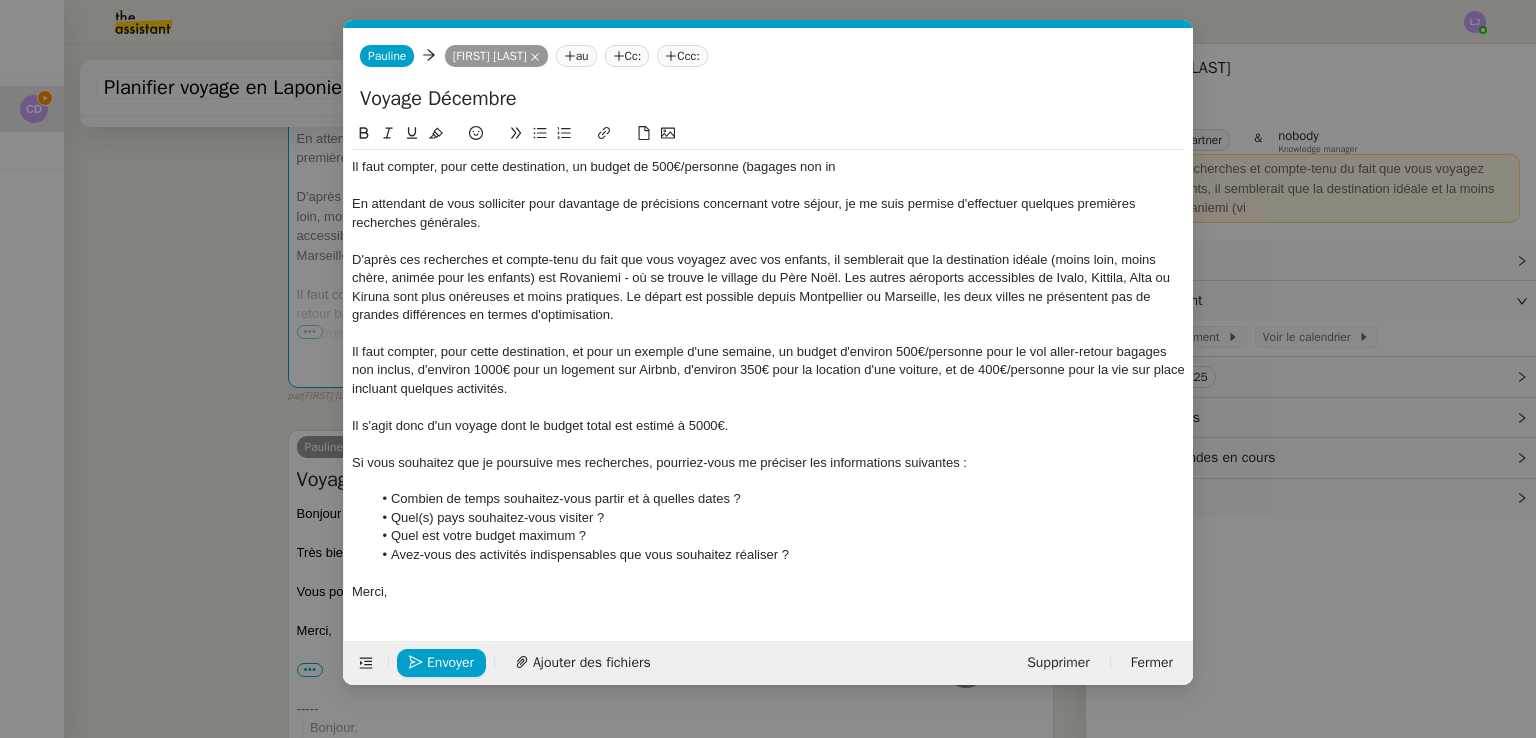 click on "D'après ces recherches et compte-tenu du fait que vous voyagez avec vos enfants, il semblerait que la destination idéale (moins loin, moins chère, animée pour les enfants) est Rovaniemi - où se trouve le village du Père Noël. Les autres aéroports accessibles de Ivalo, Kittila, Alta ou Kiruna sont plus onéreuses et moins pratiques. Le départ est possible depuis Montpellier ou Marseille, les deux villes ne présentent pas de grandes différences en termes d'optimisation." 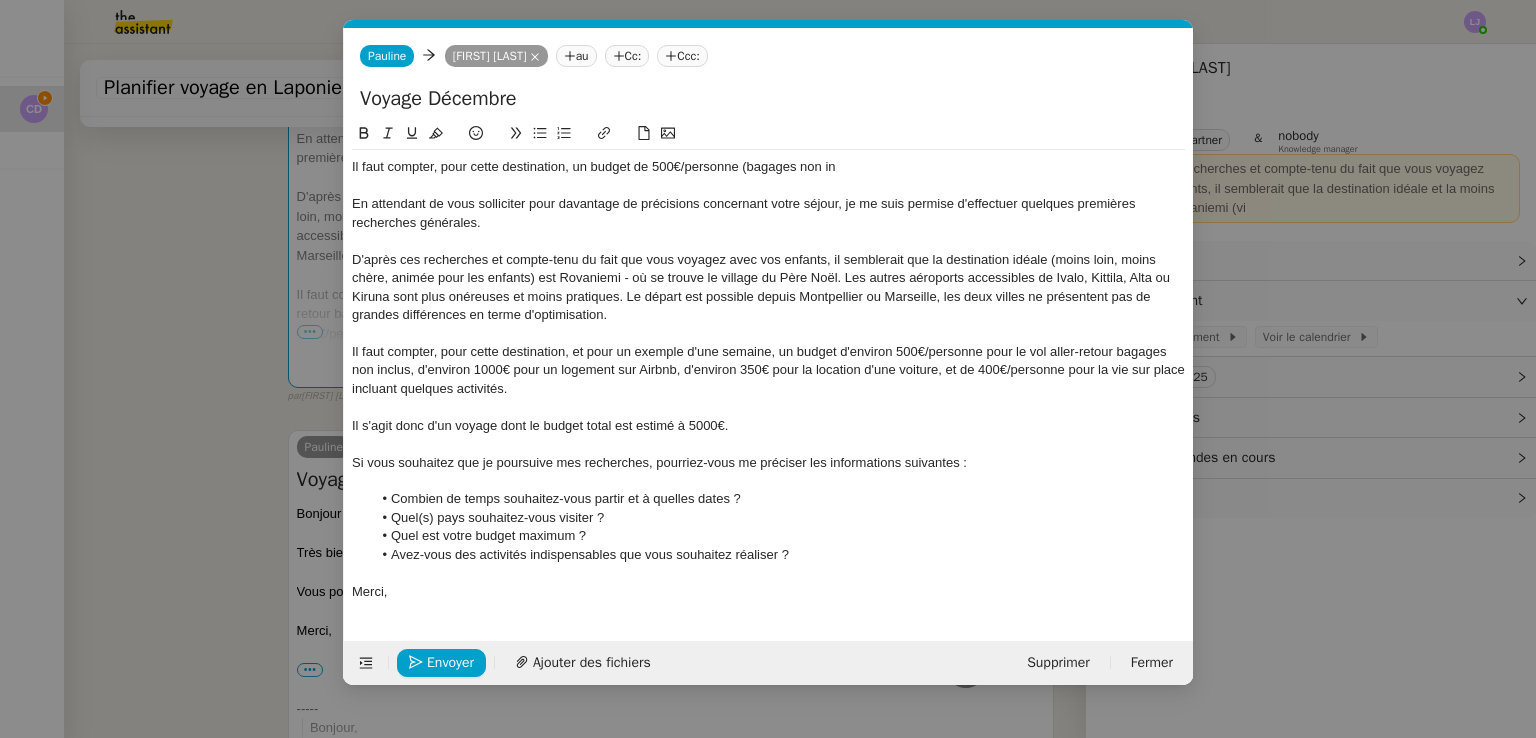 click on "D'après ces recherches et compte-tenu du fait que vous voyagez avec vos enfants, il semblerait que la destination idéale (moins loin, moins chère, animée pour les enfants) est Rovaniemi - où se trouve le village du Père Noël. Les autres aéroports accessibles de Ivalo, Kittila, Alta ou Kiruna sont plus onéreuses et moins pratiques. Le départ est possible depuis Montpellier ou Marseille, les deux villes ne présentent pas de grandes différences en terme d'optimisation." 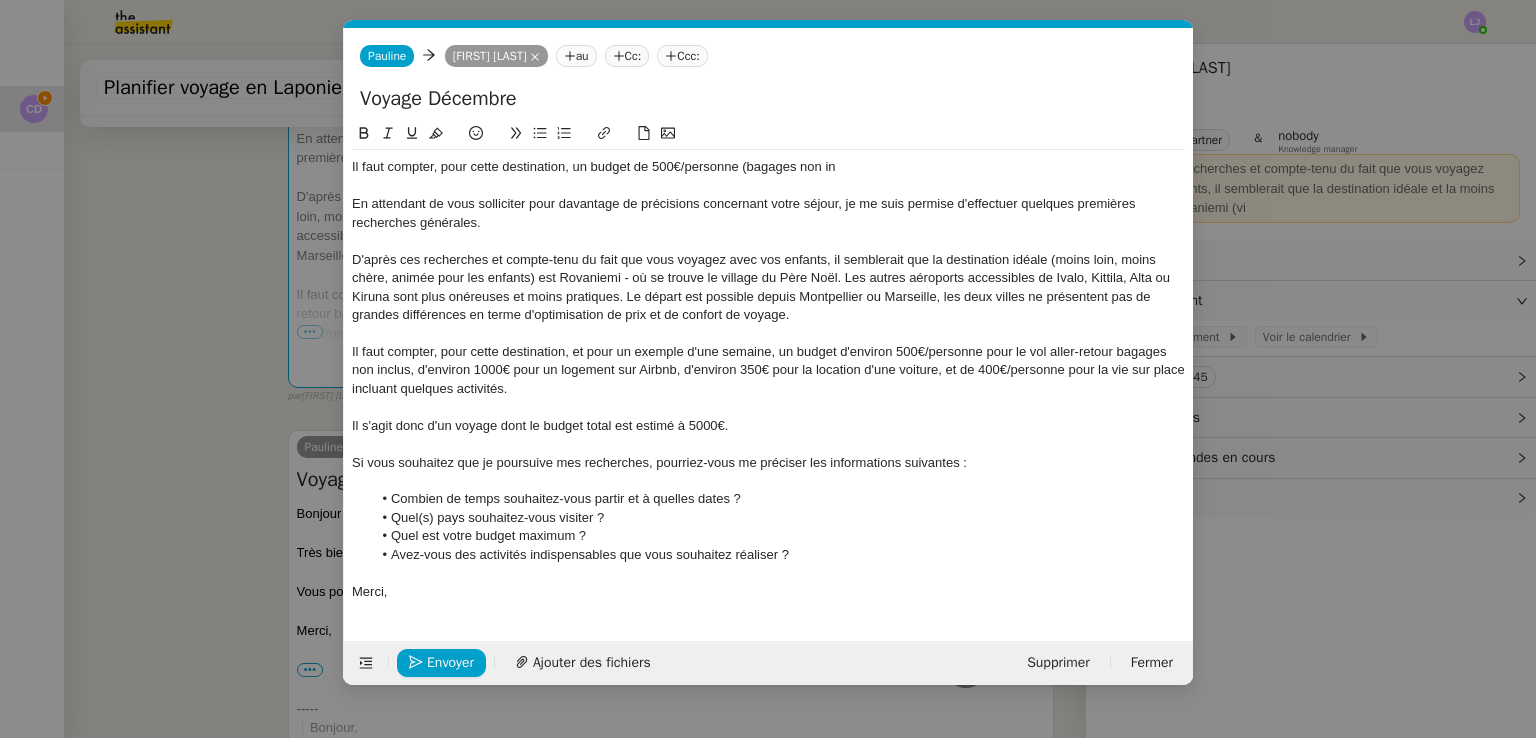 click on "Il faut compter, pour cette destination, et pour un exemple d'une semaine, un budget d'environ 500€/personne pour le vol aller-retour bagages non inclus, d'environ 1000€ pour un logement sur Airbnb, d'environ 350€ pour la location d'une voiture, et de 400€/personne pour la vie sur place incluant quelques activités." 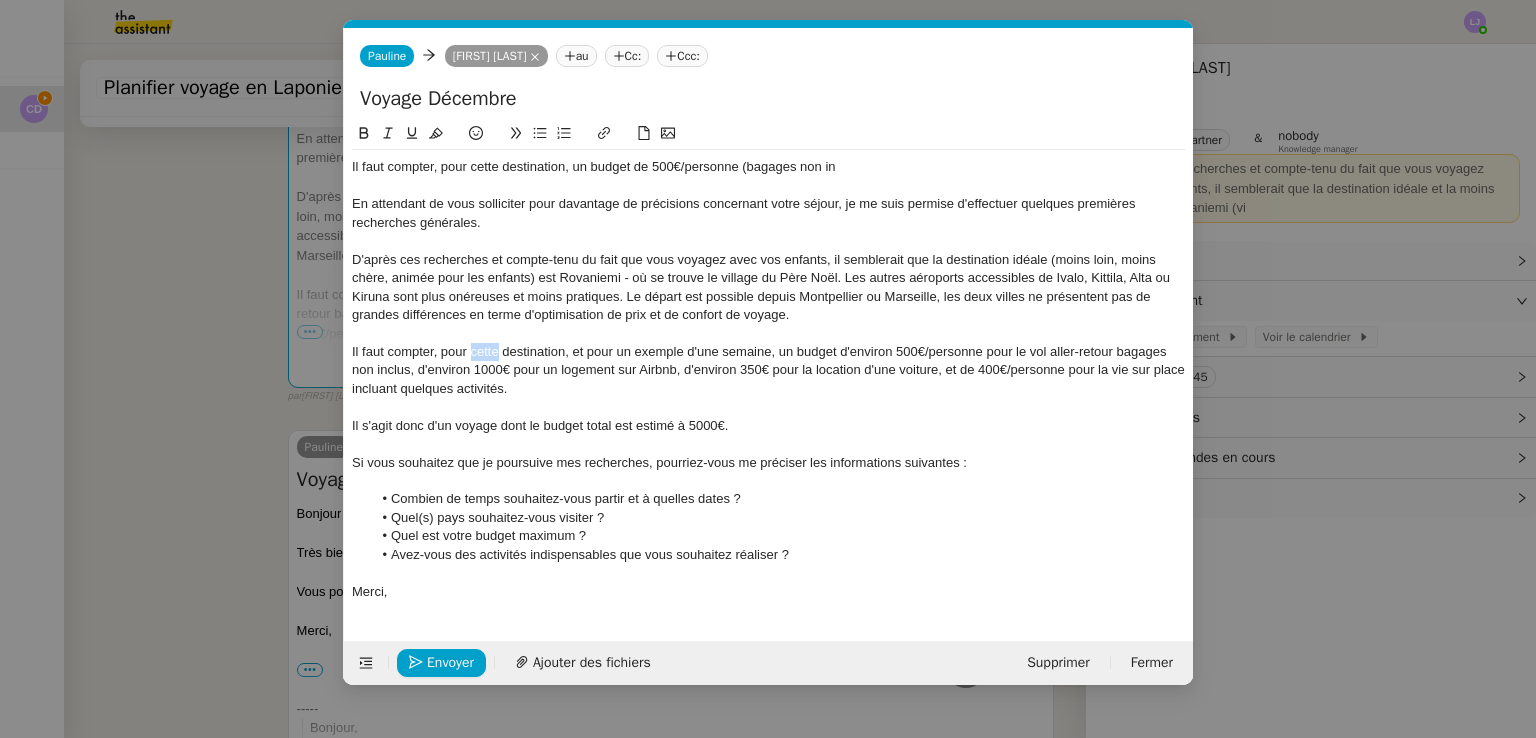 click on "Il faut compter, pour cette destination, et pour un exemple d'une semaine, un budget d'environ 500€/personne pour le vol aller-retour bagages non inclus, d'environ 1000€ pour un logement sur Airbnb, d'environ 350€ pour la location d'une voiture, et de 400€/personne pour la vie sur place incluant quelques activités." 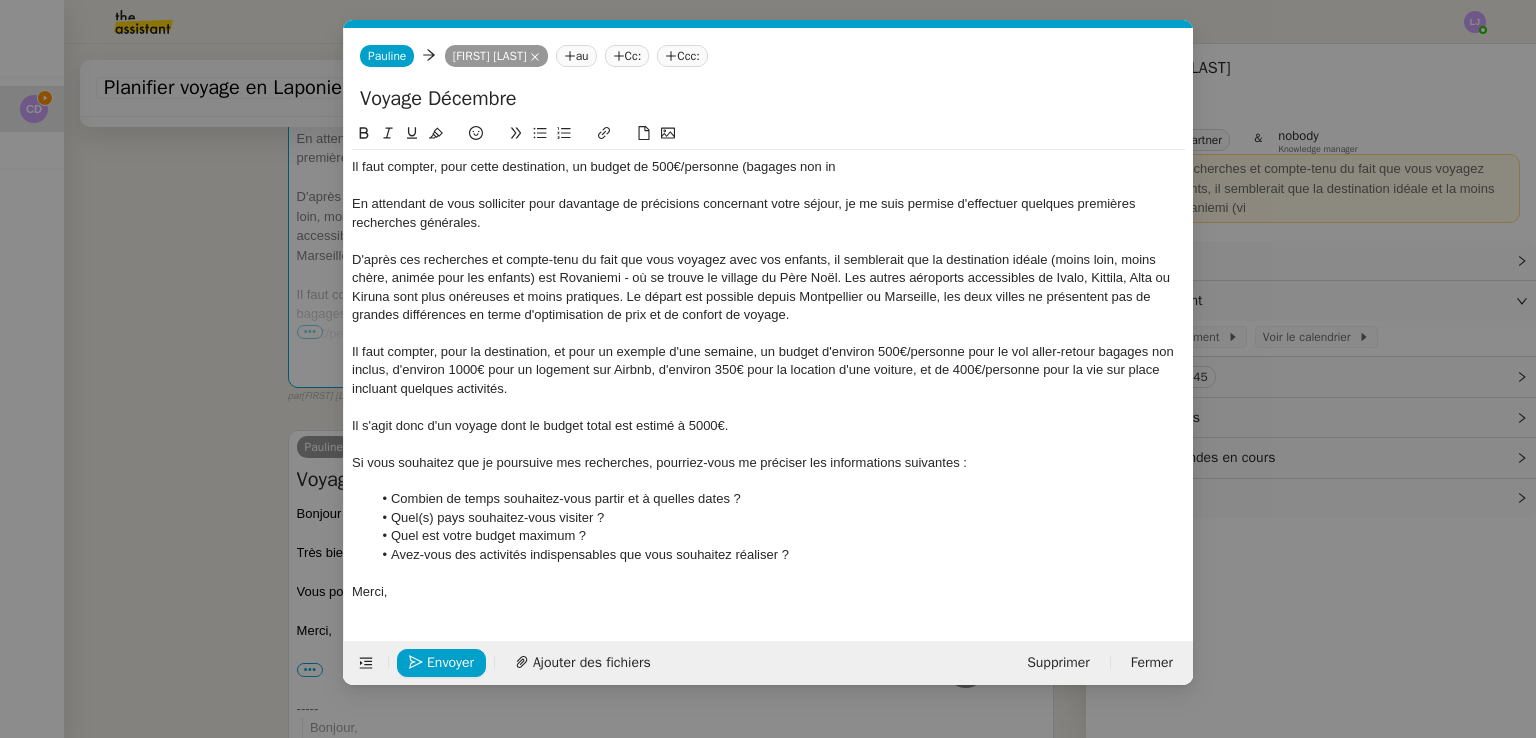 click on "Il faut compter, pour la destination, et pour un exemple d'une semaine, un budget d'environ 500€/personne pour le vol aller-retour bagages non inclus, d'environ 1000€ pour un logement sur Airbnb, d'environ 350€ pour la location d'une voiture, et de 400€/personne pour la vie sur place incluant quelques activités." 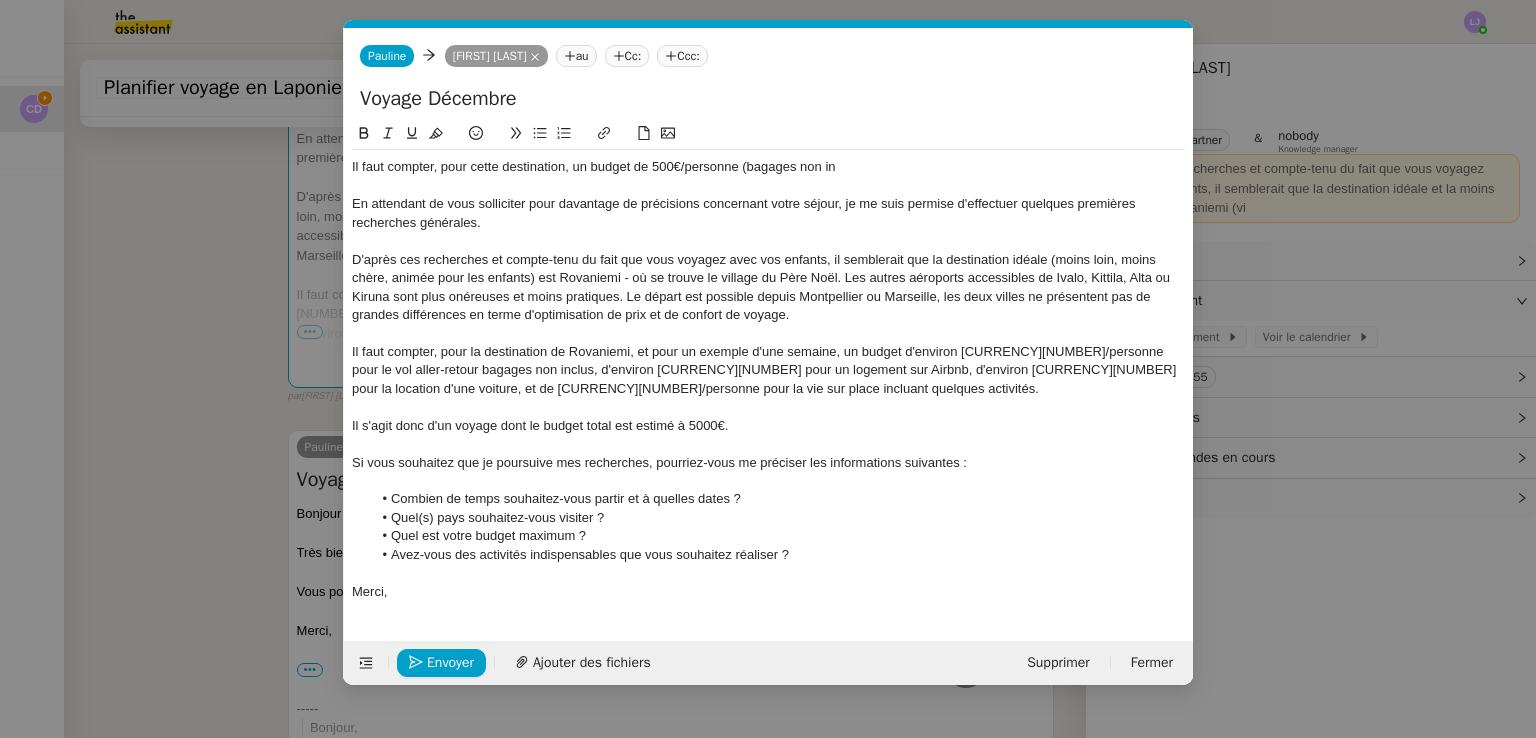 click on "Il faut compter, pour la destination de Rovaniemi, et pour un exemple d'une semaine, un budget d'environ [CURRENCY][NUMBER]/personne pour le vol aller-retour bagages non inclus, d'environ [CURRENCY][NUMBER] pour un logement sur Airbnb, d'environ [CURRENCY][NUMBER] pour la location d'une voiture, et de [CURRENCY][NUMBER]/personne pour la vie sur place incluant quelques activités." 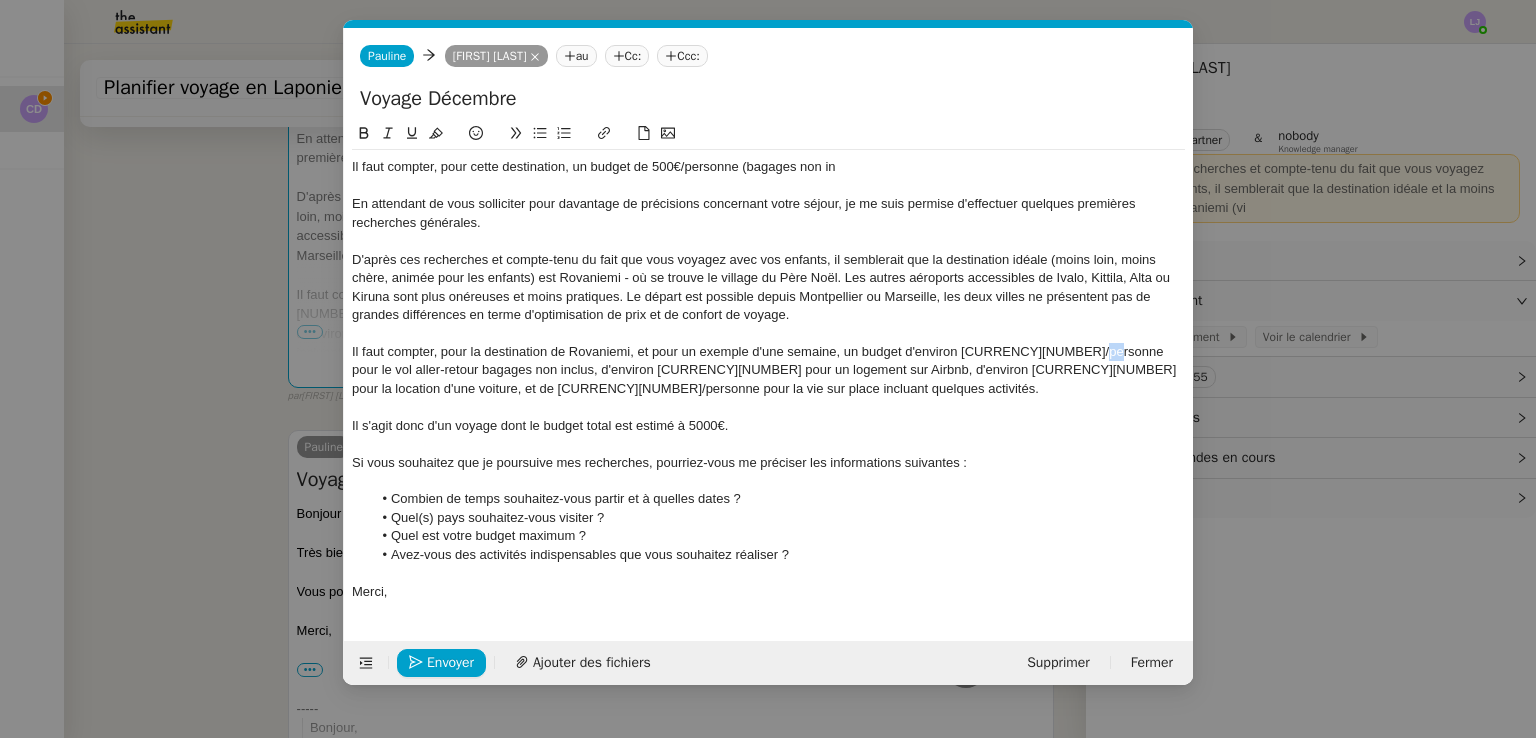 click on "Il faut compter, pour la destination de Rovaniemi, et pour un exemple d'une semaine, un budget d'environ [CURRENCY][NUMBER]/personne pour le vol aller-retour bagages non inclus, d'environ [CURRENCY][NUMBER] pour un logement sur Airbnb, d'environ [CURRENCY][NUMBER] pour la location d'une voiture, et de [CURRENCY][NUMBER]/personne pour la vie sur place incluant quelques activités." 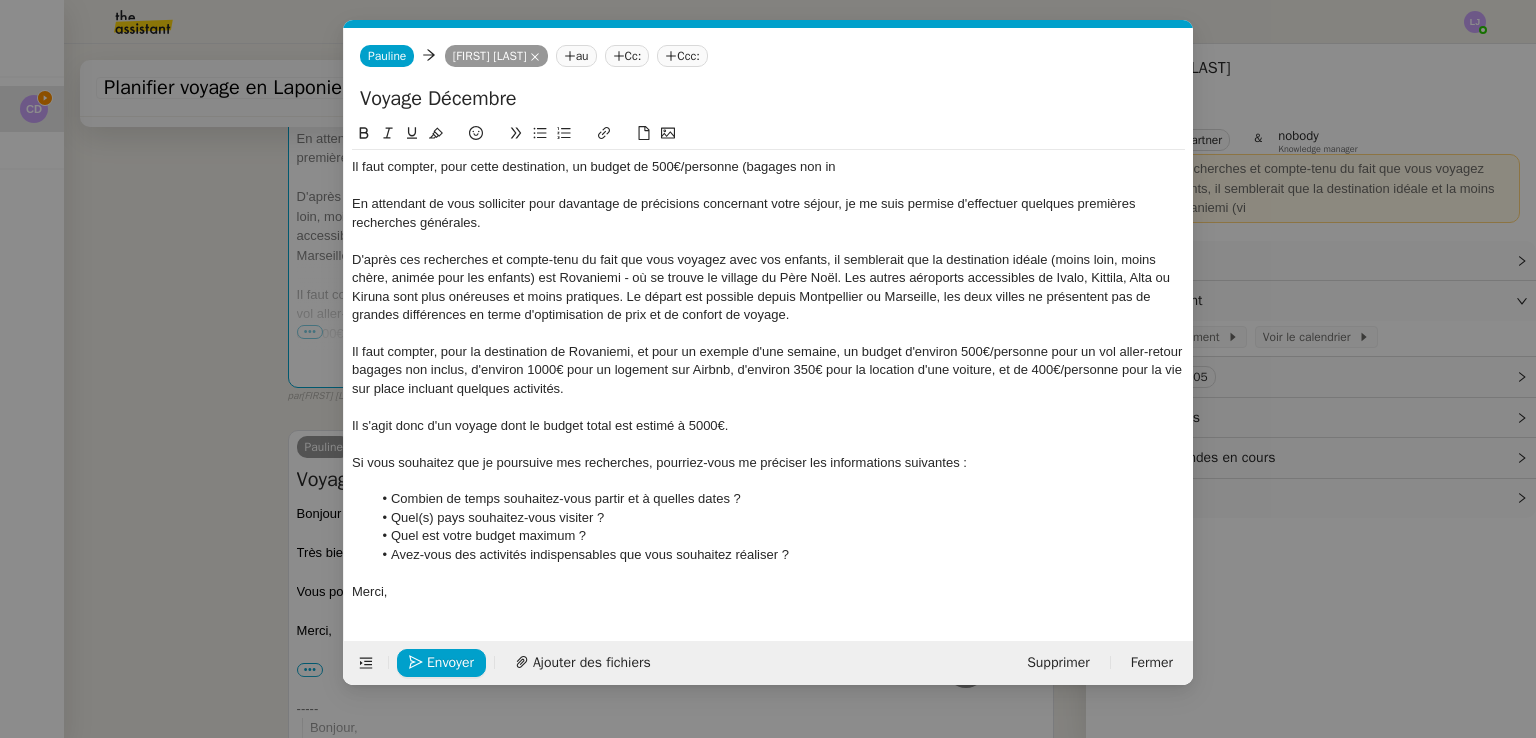 click on "Il faut compter, pour la destination de Rovaniemi, et pour un exemple d'une semaine, un budget d'environ 500€/personne pour un vol aller-retour bagages non inclus, d'environ 1000€ pour un logement sur Airbnb, d'environ 350€ pour la location d'une voiture, et de 400€/personne pour la vie sur place incluant quelques activités." 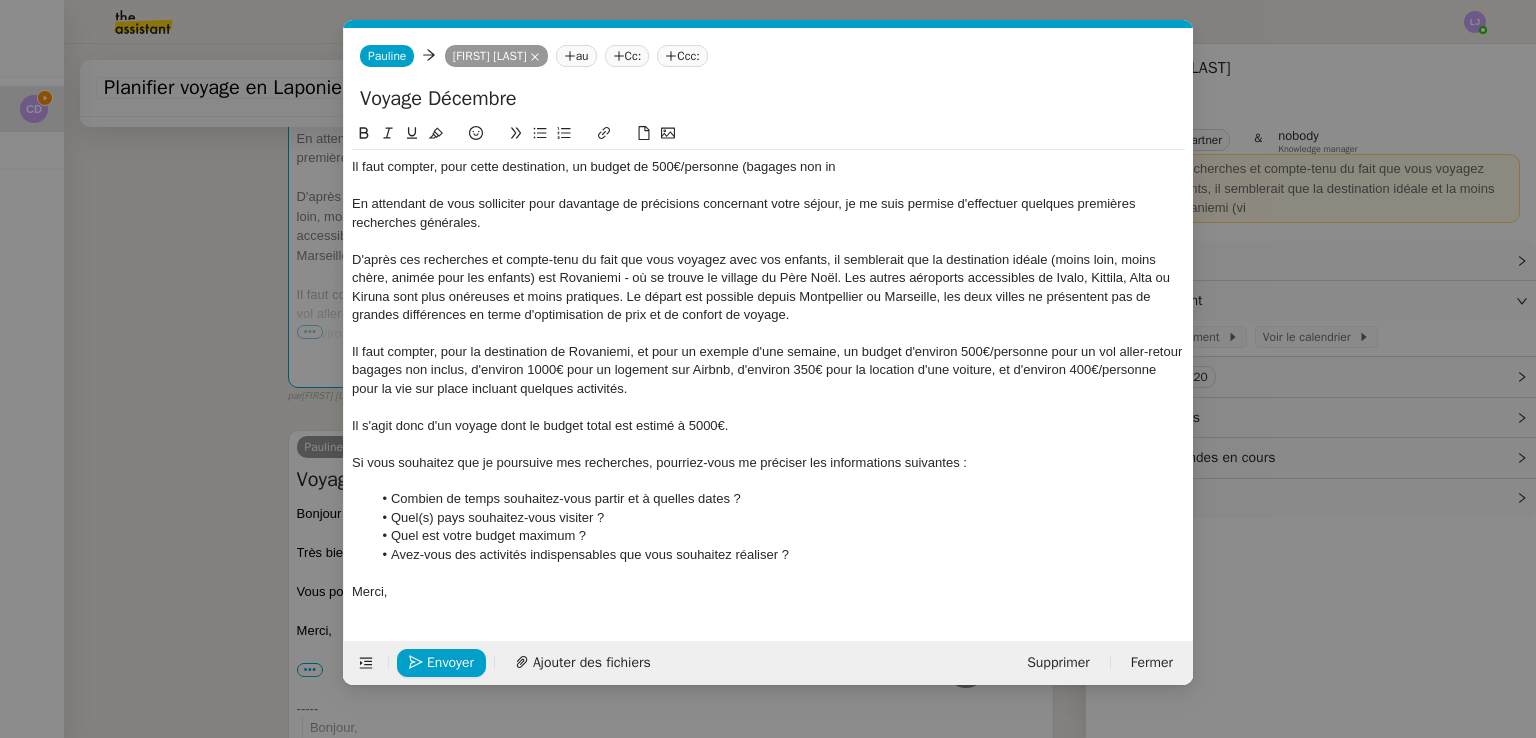 click on "Il s'agit donc d'un voyage dont le budget total est estimé à 5000€." 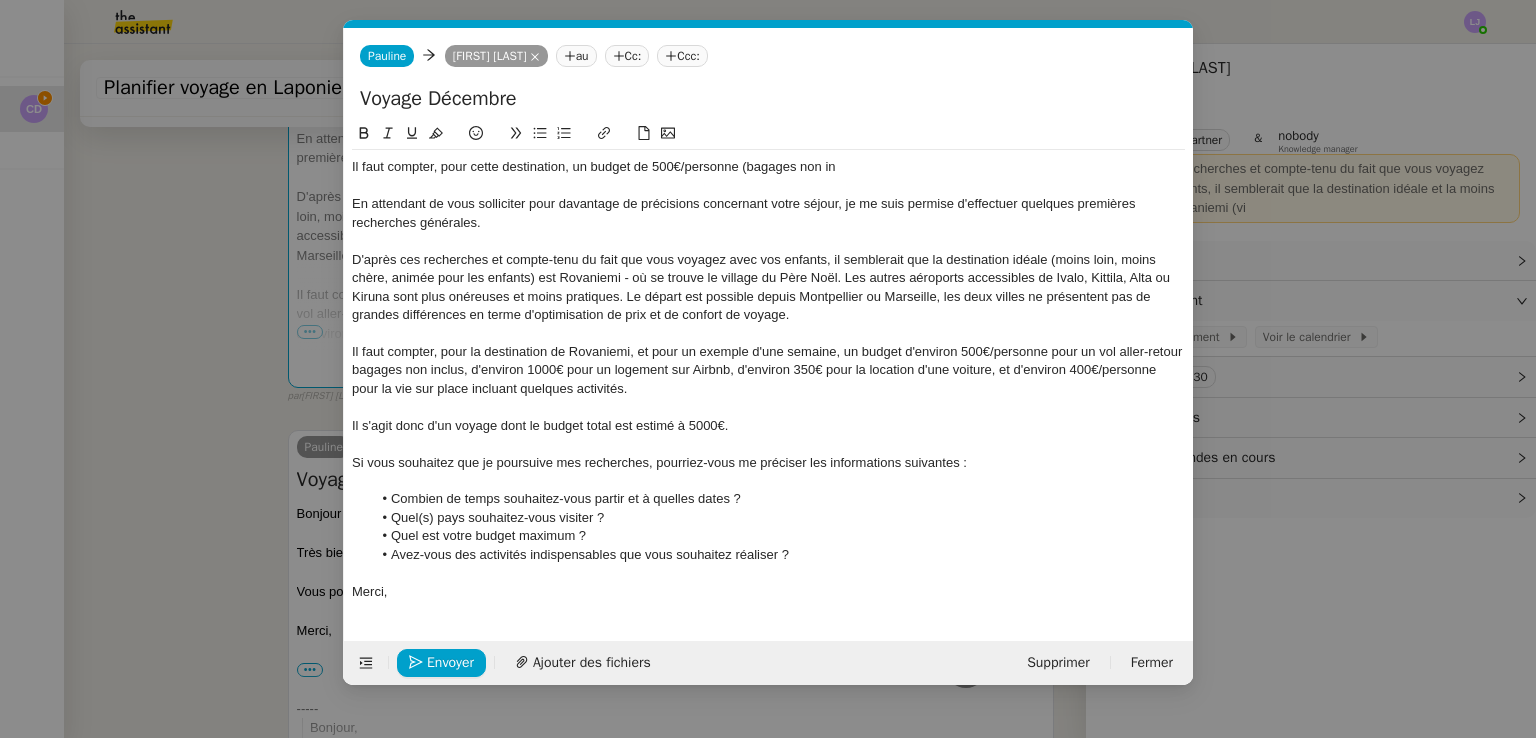 click on "Il s'agit donc d'un voyage dont le budget total est estimé à 5000€." 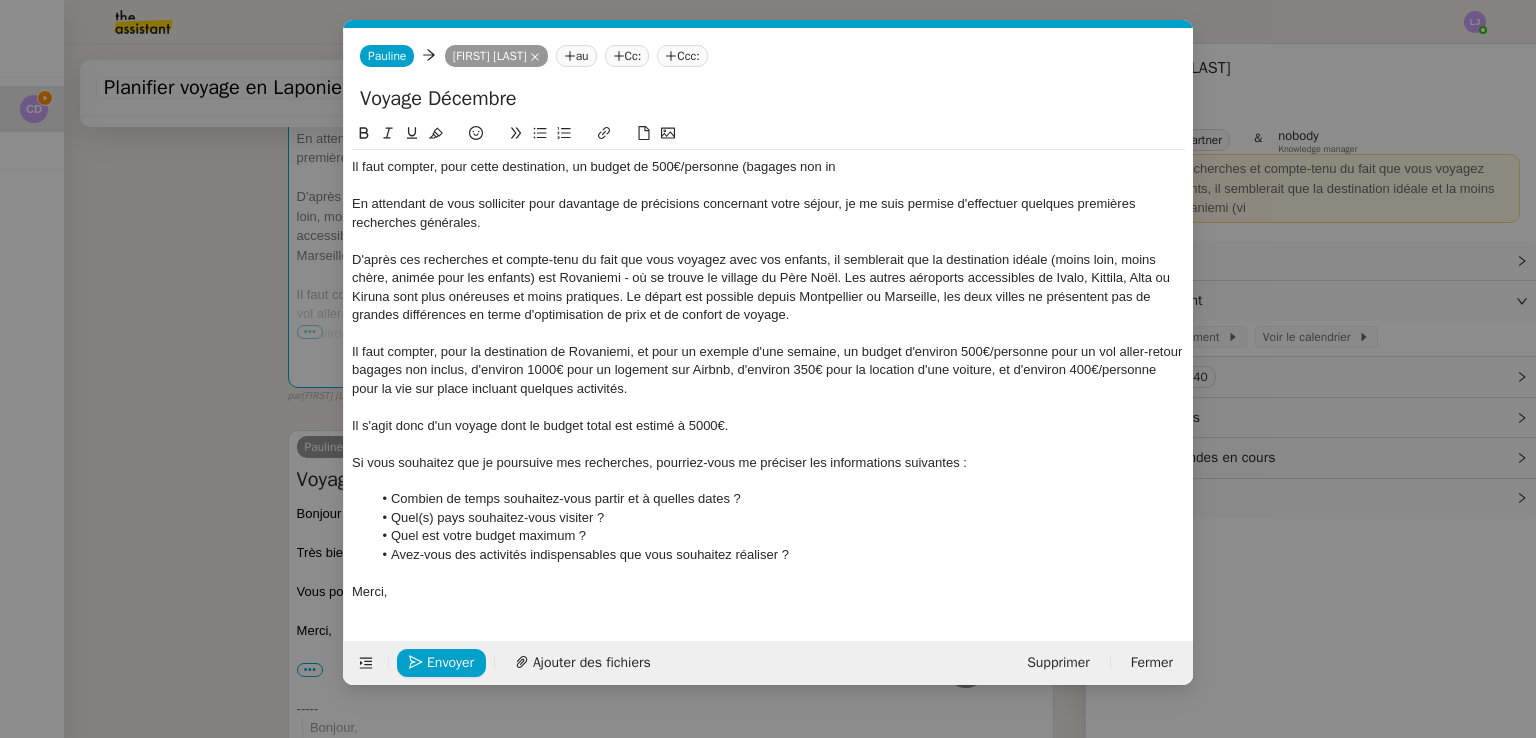 click on "Il s'agit donc d'un voyage dont le budget total est estimé à 5000€." 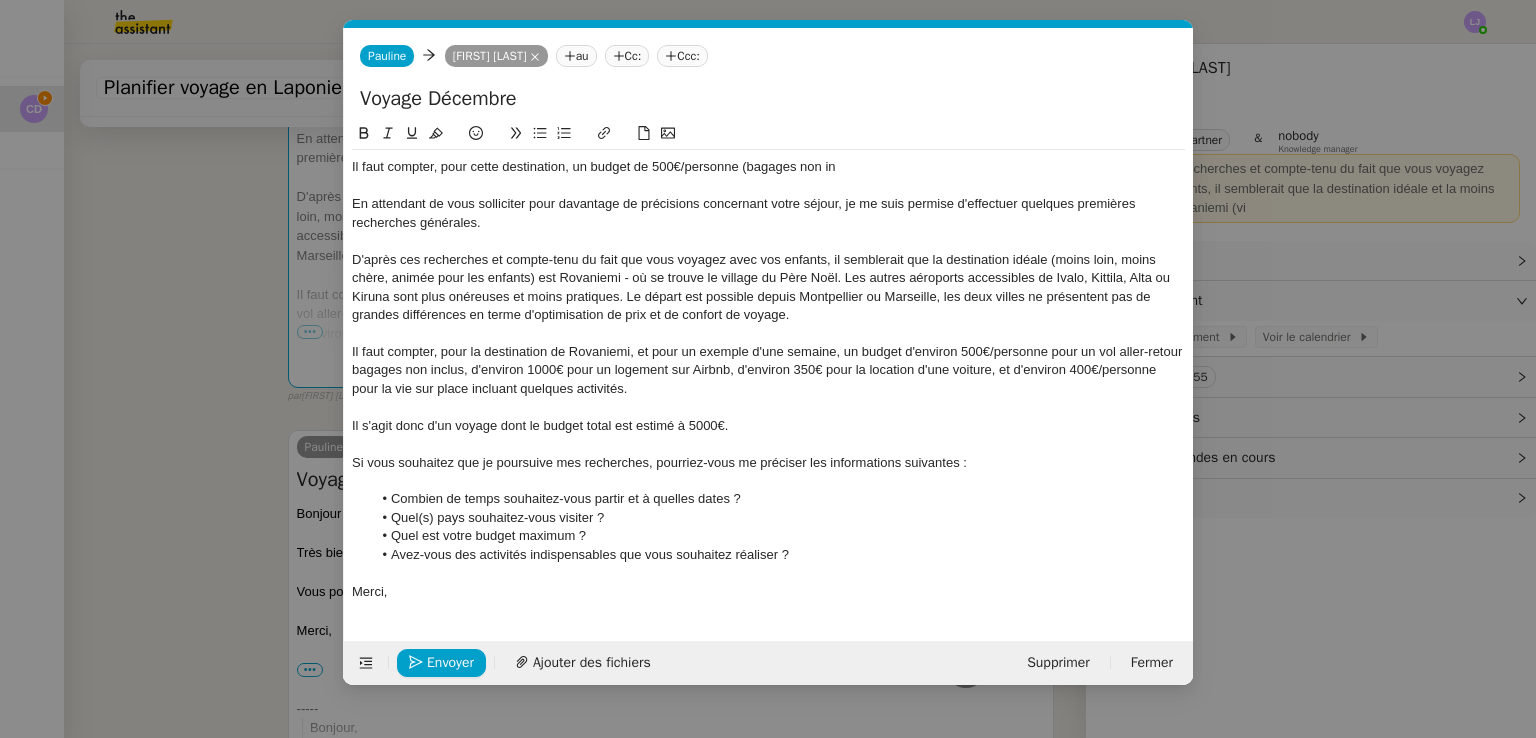 click on "Il s'agit donc d'un voyage dont le budget total est estimé à 5000€." 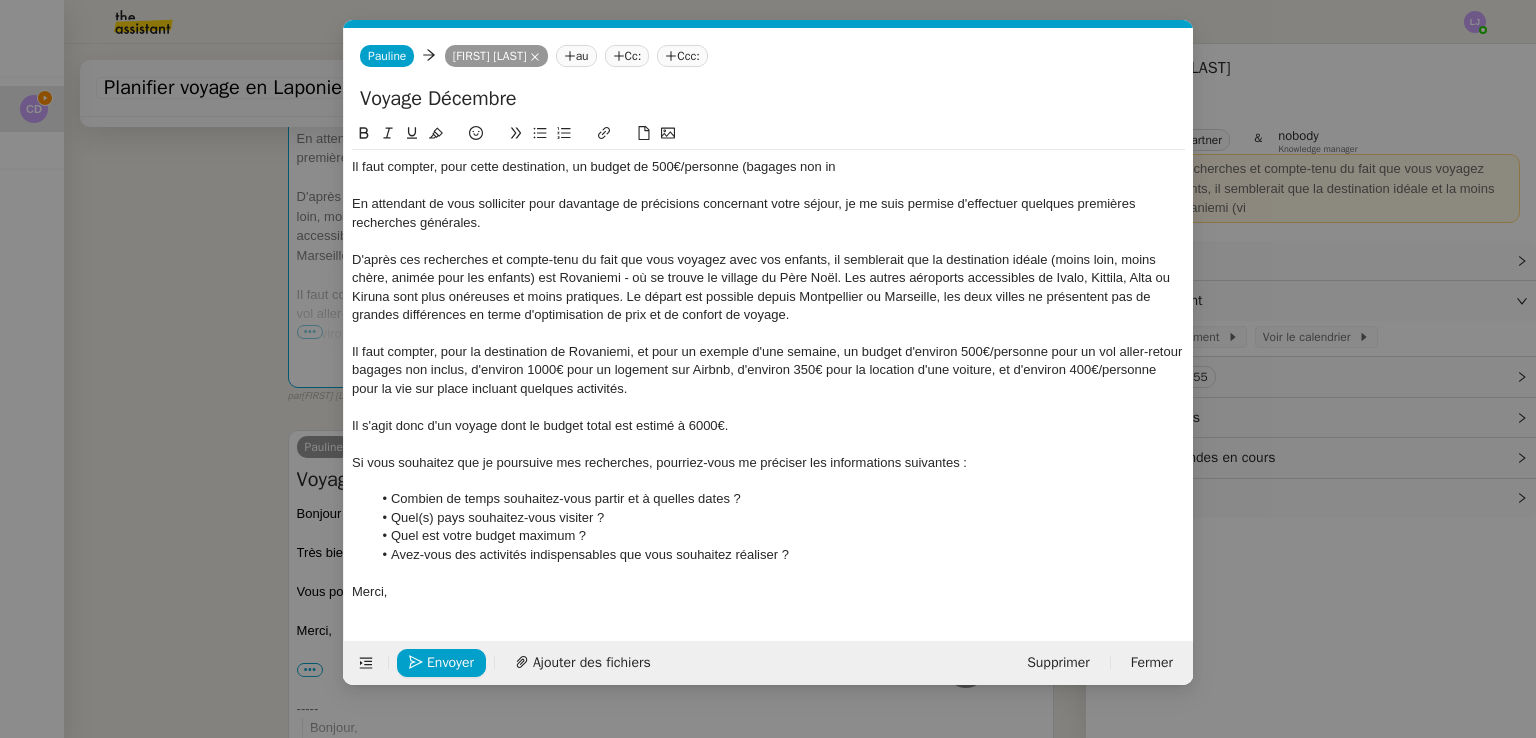 click on "Il s'agit donc d'un voyage dont le budget total est estimé à 6000€." 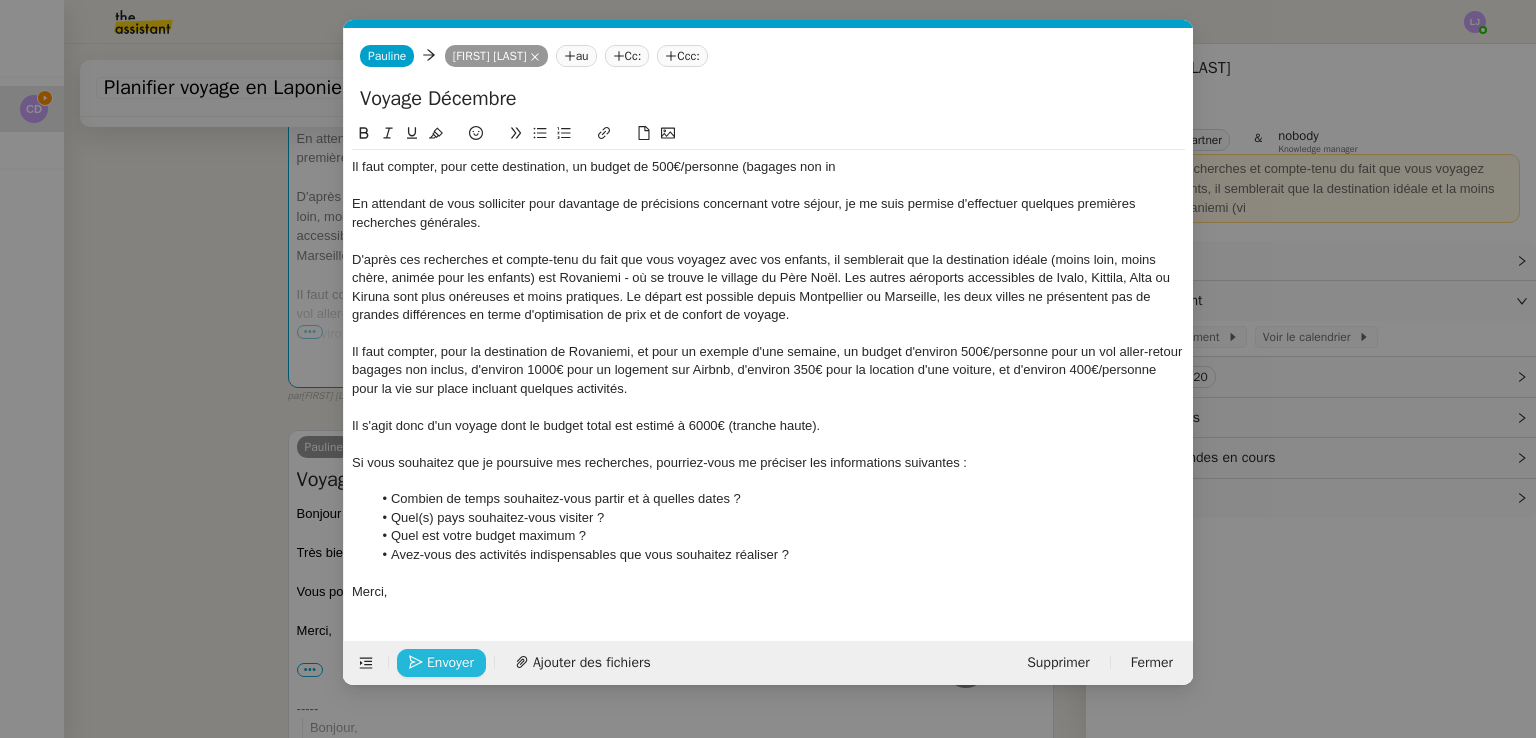 click on "Envoyer" 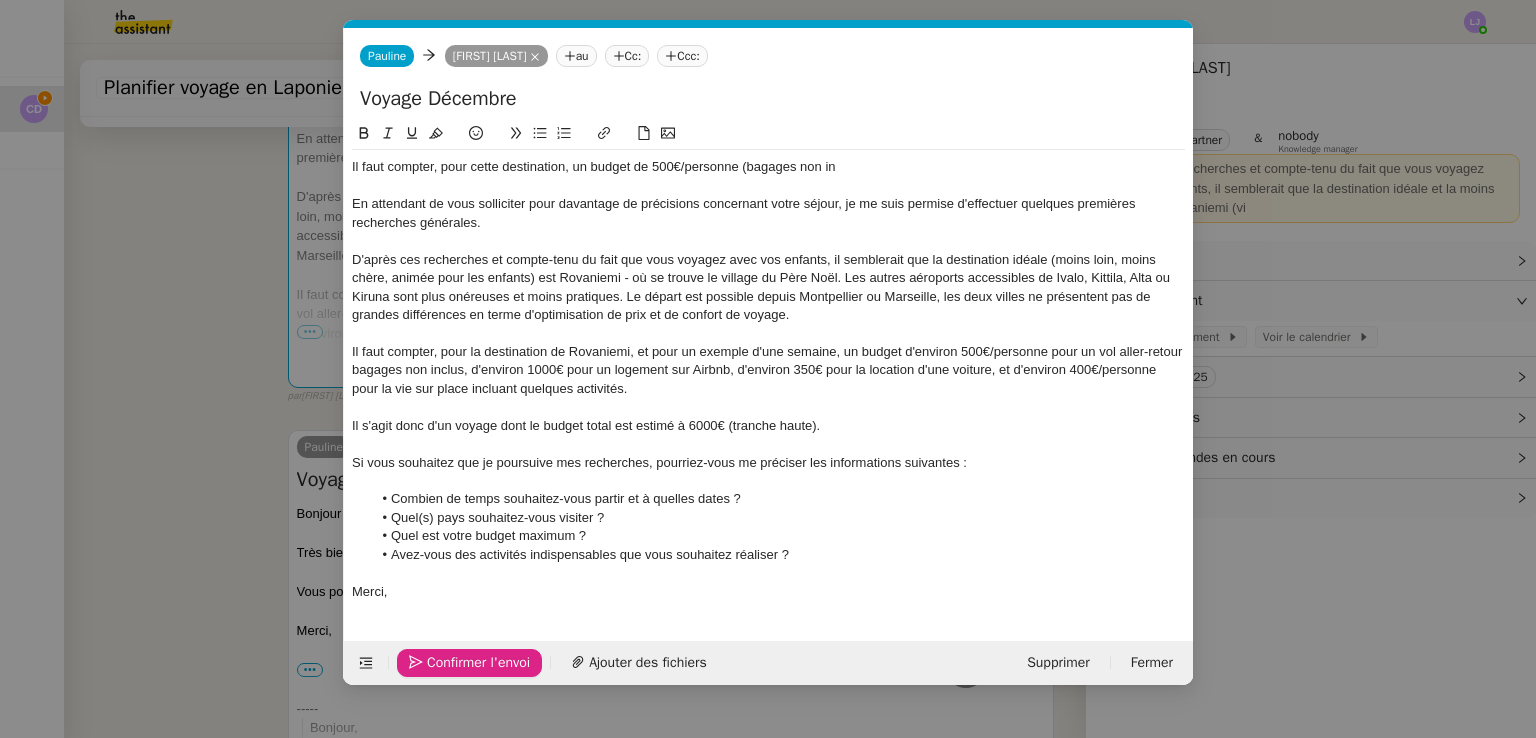click on "Si vous souhaitez que je poursuive mes recherches, pourriez-vous me préciser les informations suivantes :" 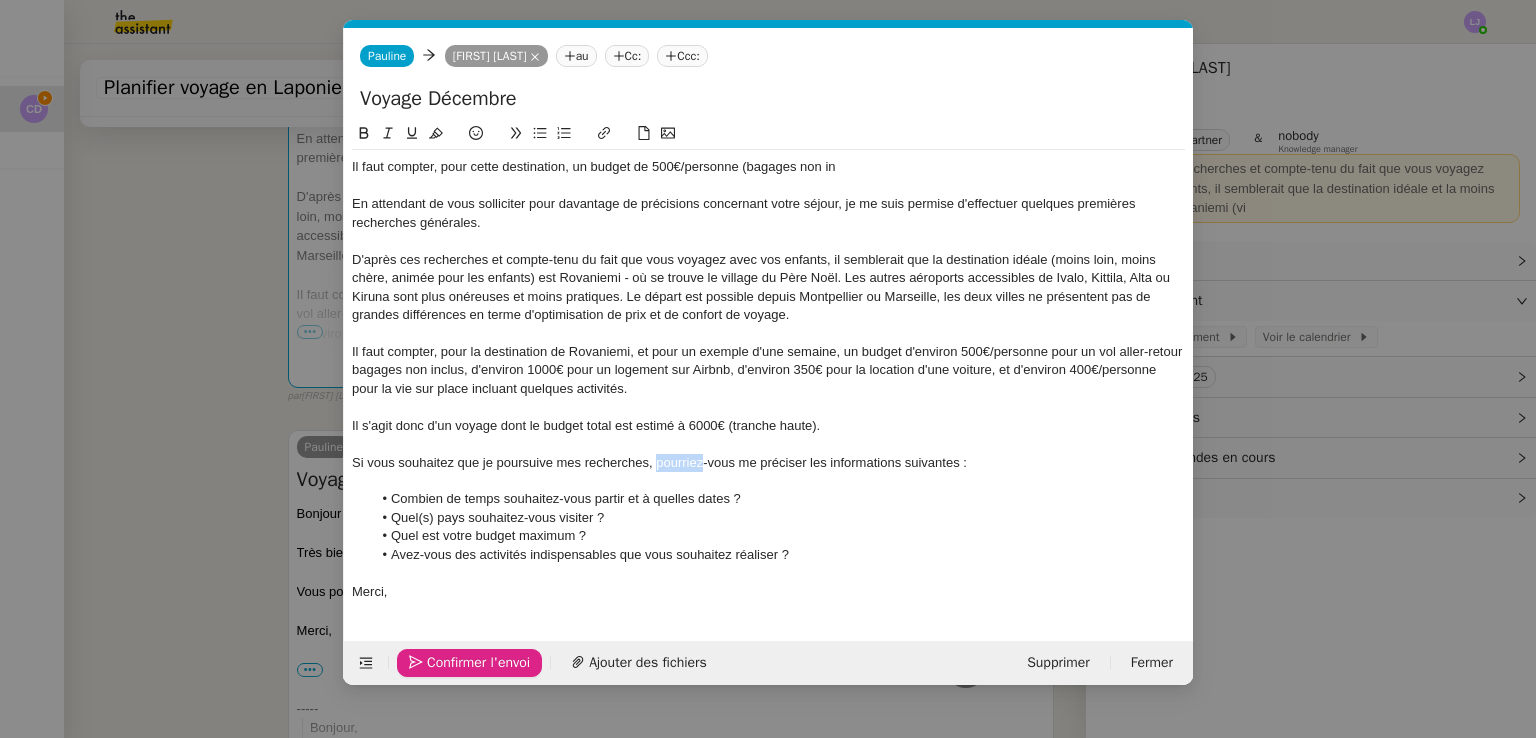click on "Si vous souhaitez que je poursuive mes recherches, pourriez-vous me préciser les informations suivantes :" 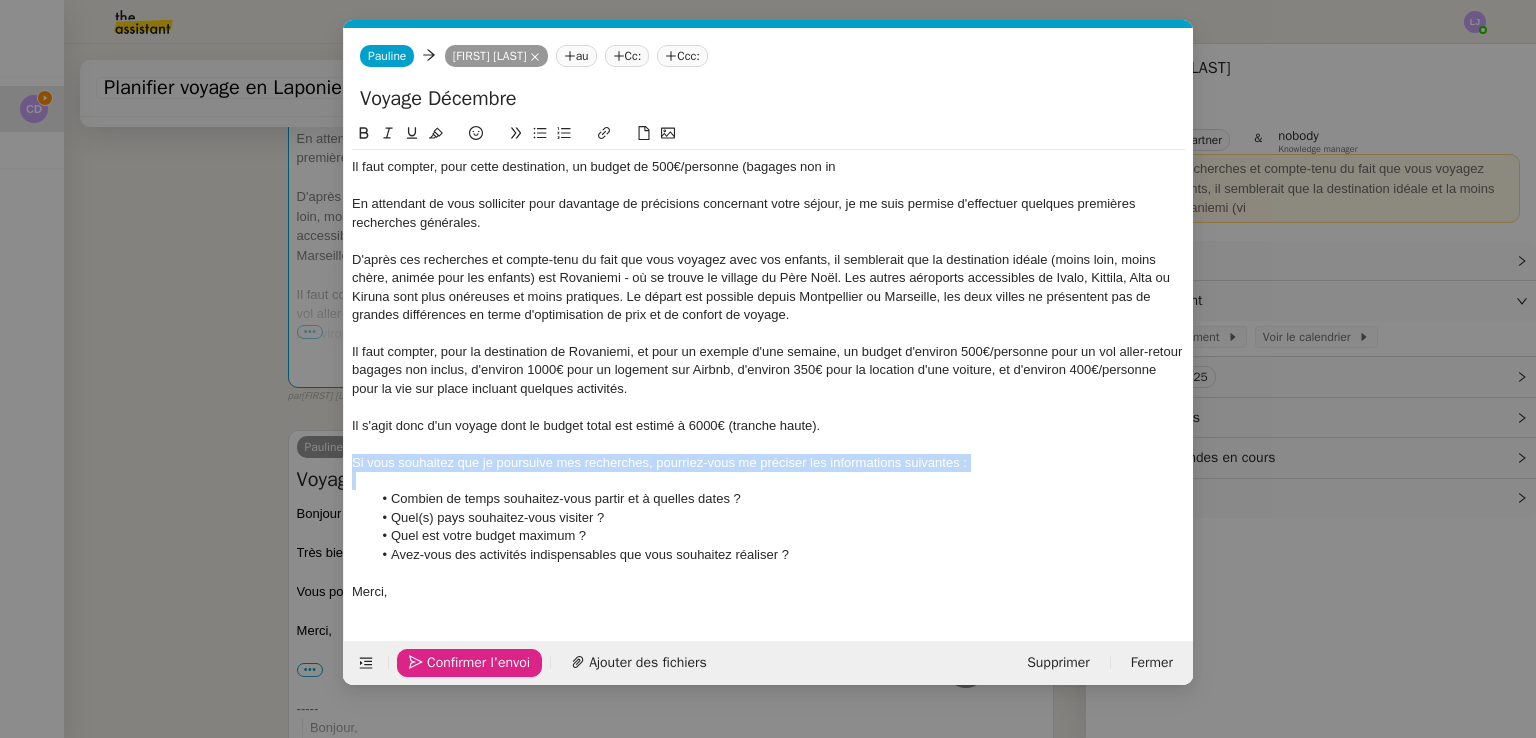click on "Si vous souhaitez que je poursuive mes recherches, pourriez-vous me préciser les informations suivantes :" 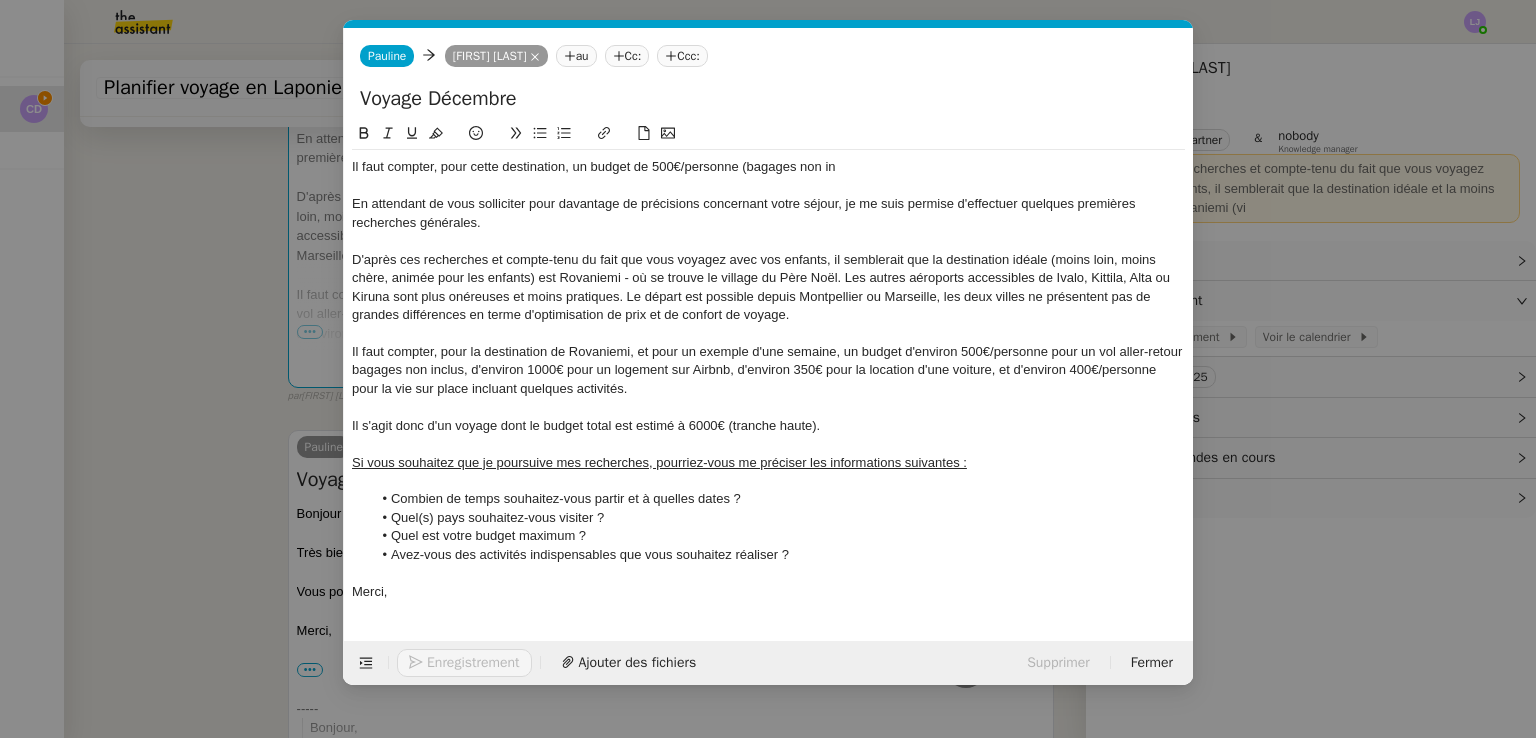 click on "Avez-vous des activités indispensables que vous souhaitez réaliser ?" 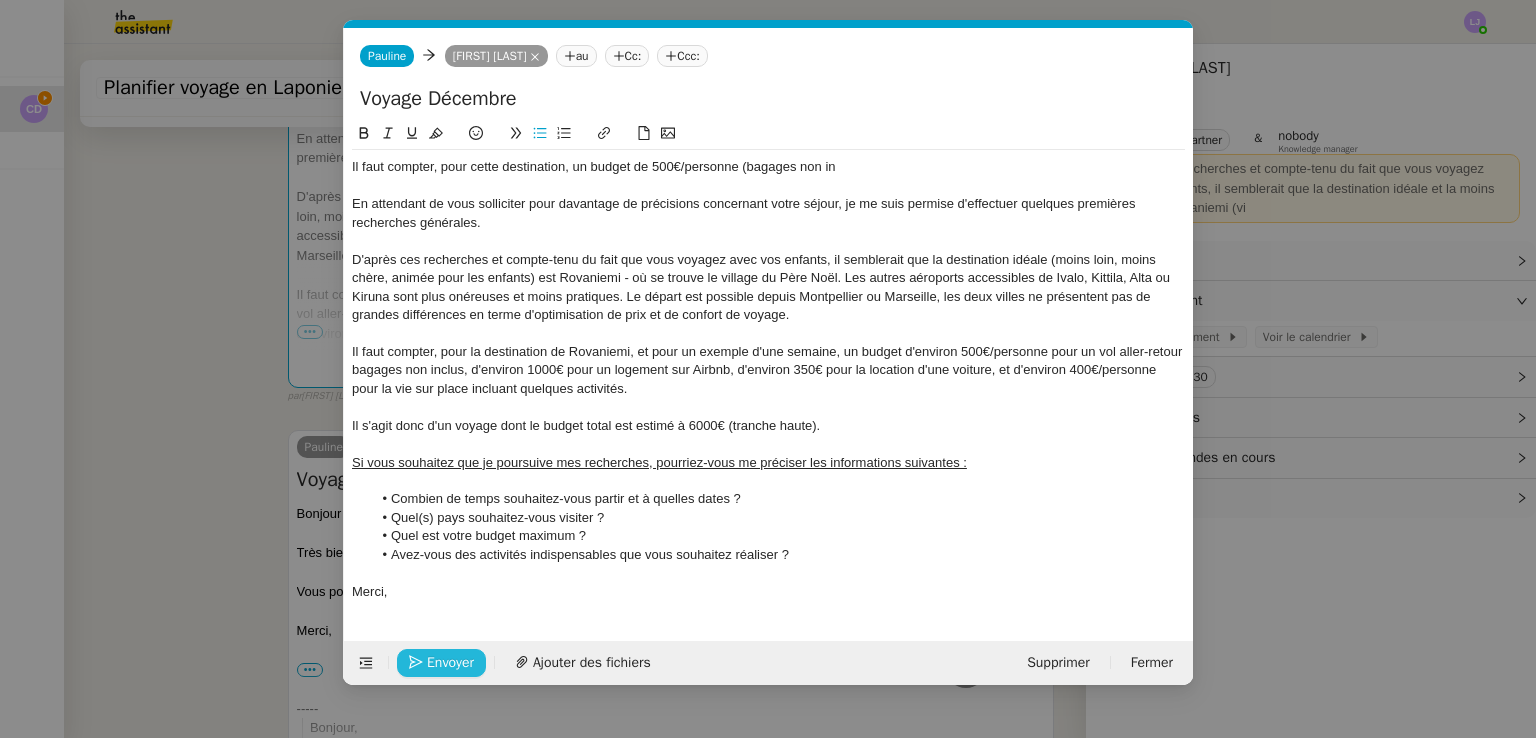 click on "Il s'agit donc d'un voyage dont le budget total est estimé à 6000€ (tranche haute)." 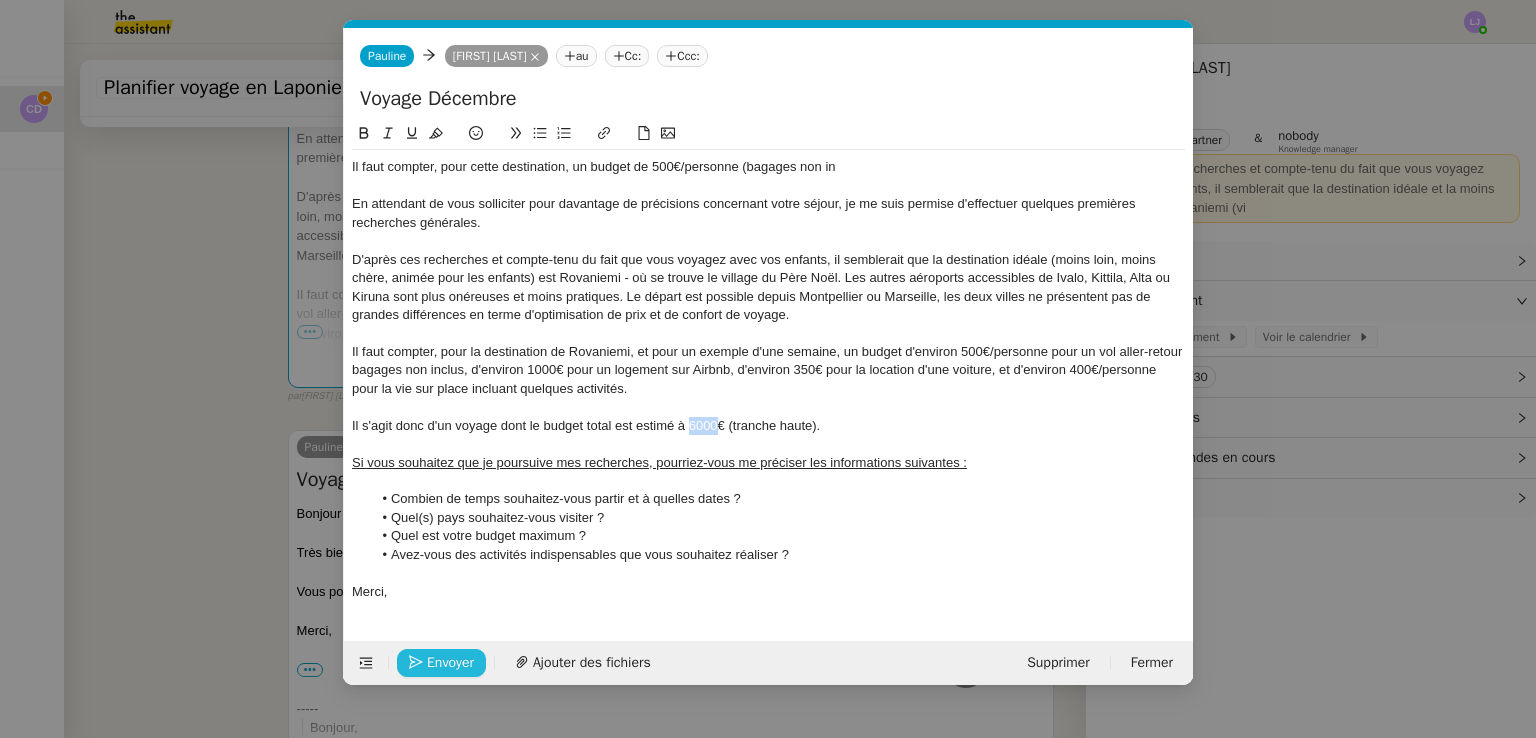 click on "Il s'agit donc d'un voyage dont le budget total est estimé à 6000€ (tranche haute)." 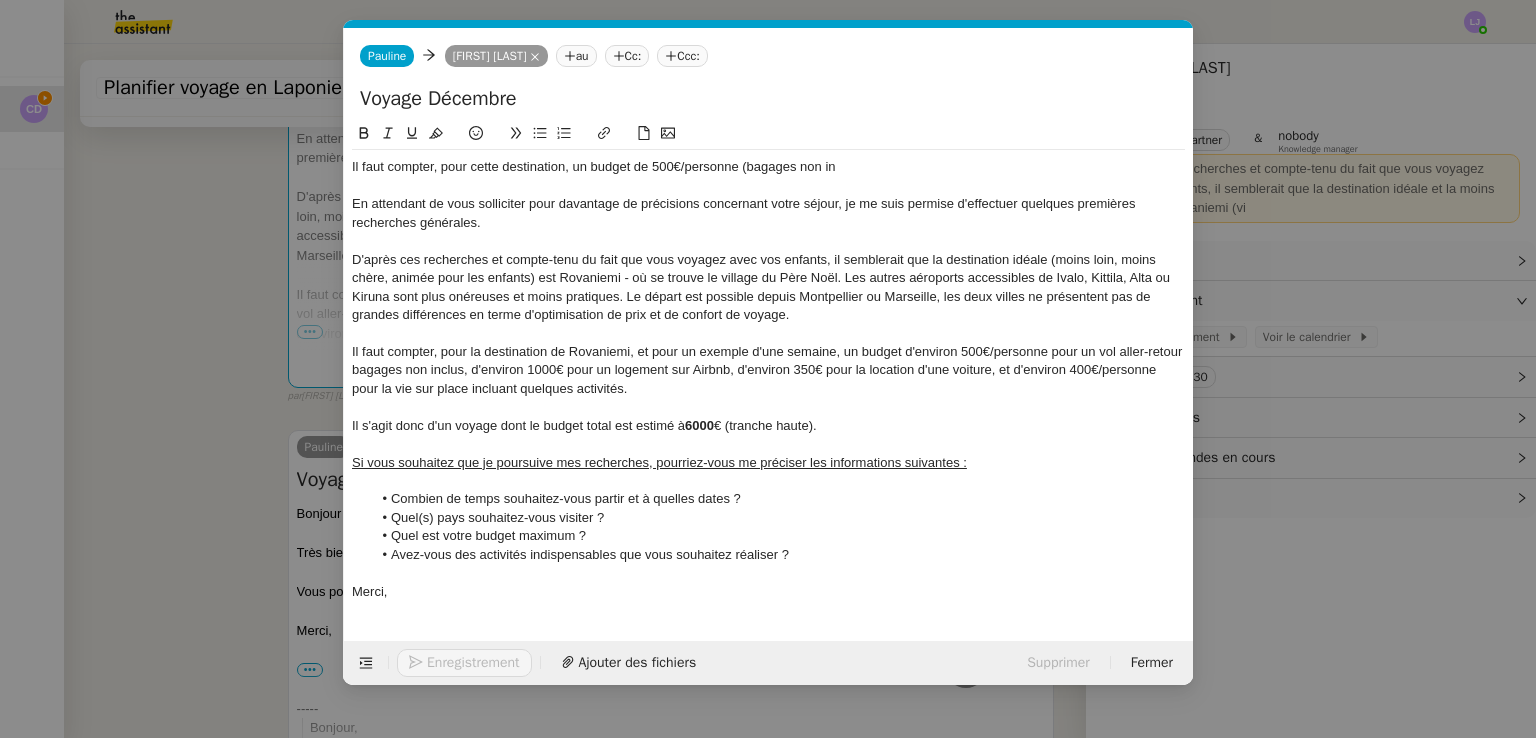 click on "Si vous souhaitez que je poursuive mes recherches, pourriez-vous me préciser les informations suivantes :" 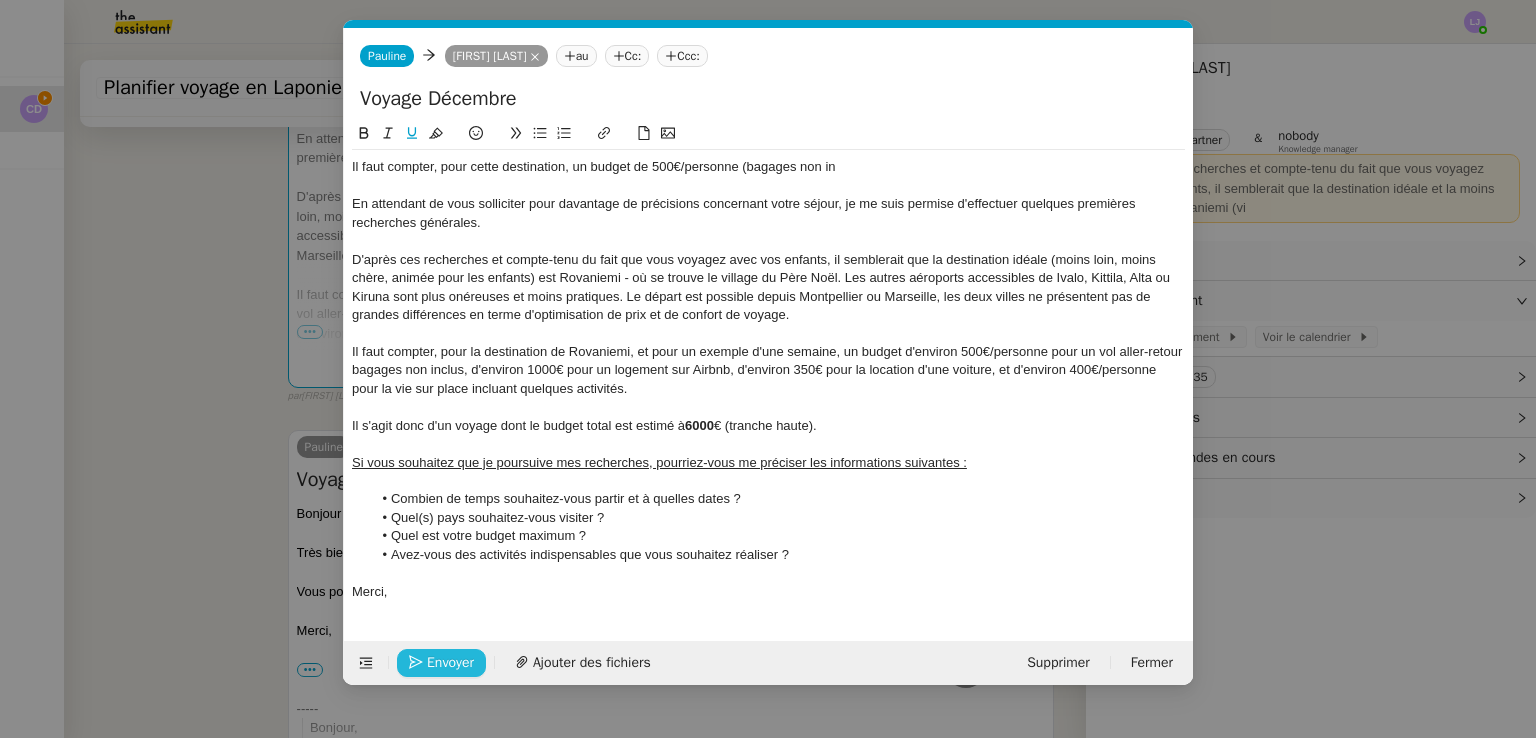 click on "Il s'agit donc d'un voyage dont le budget total est estimé à  6000 € (tranche haute)." 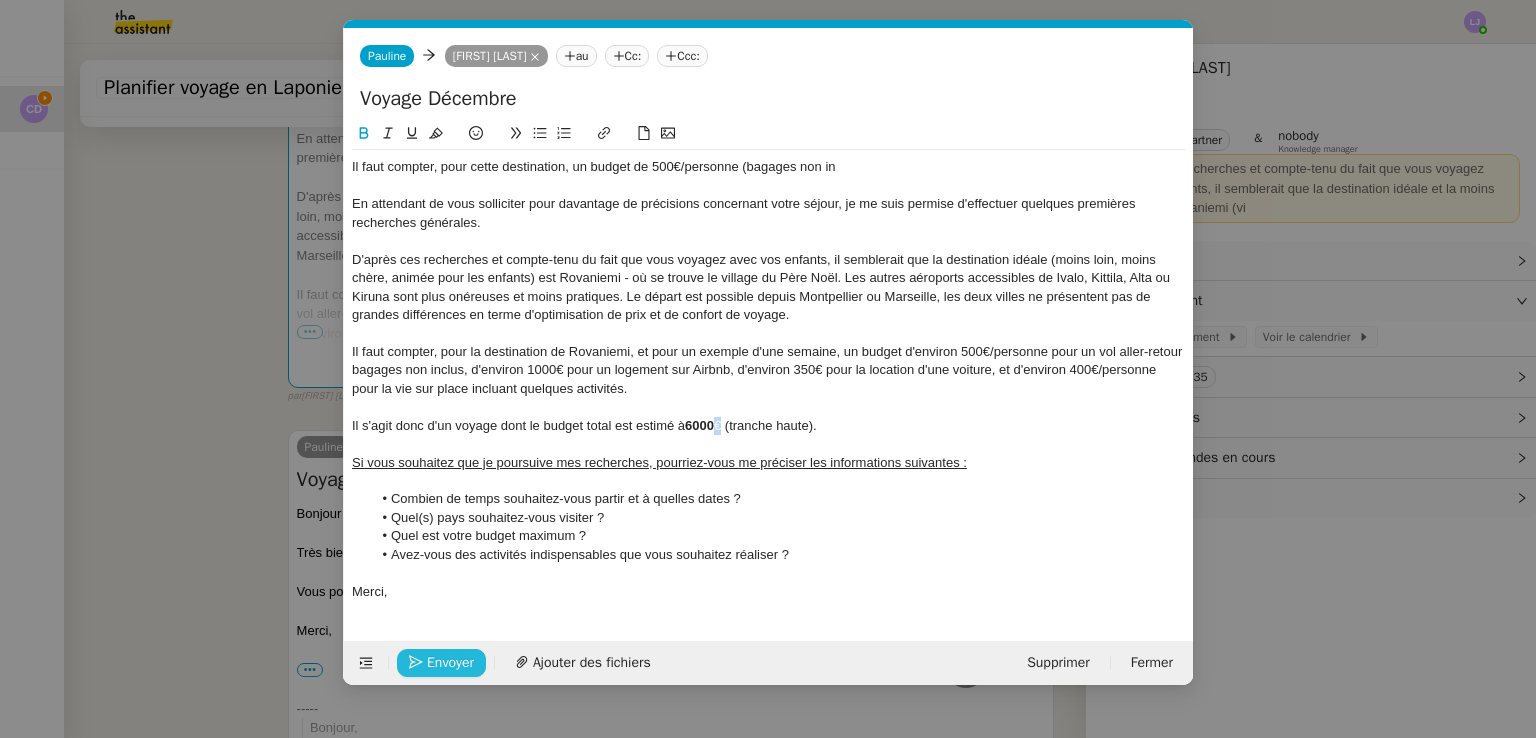 click on "Il s'agit donc d'un voyage dont le budget total est estimé à  6000 € (tranche haute)." 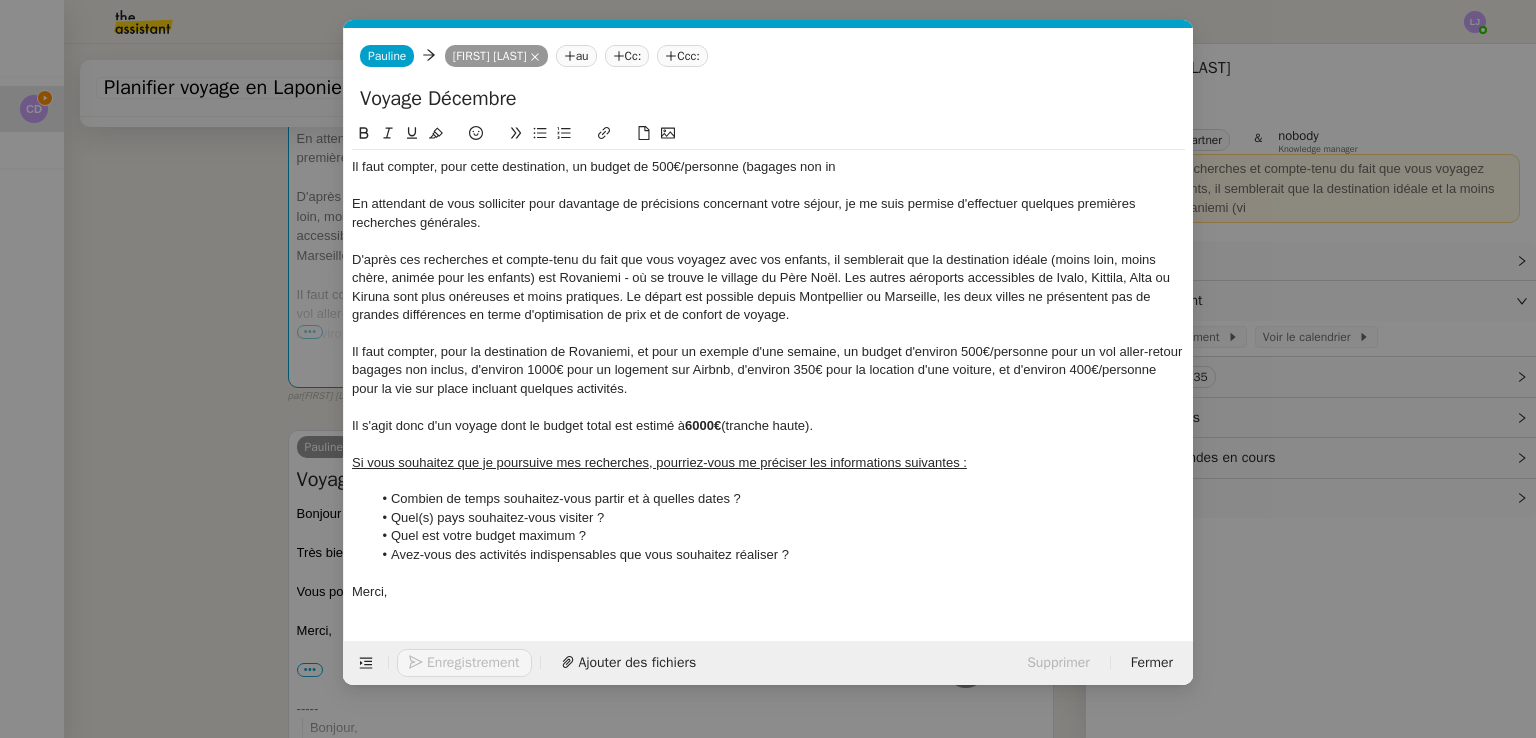 click on "Quel(s) pays souhaitez-vous visiter ?" 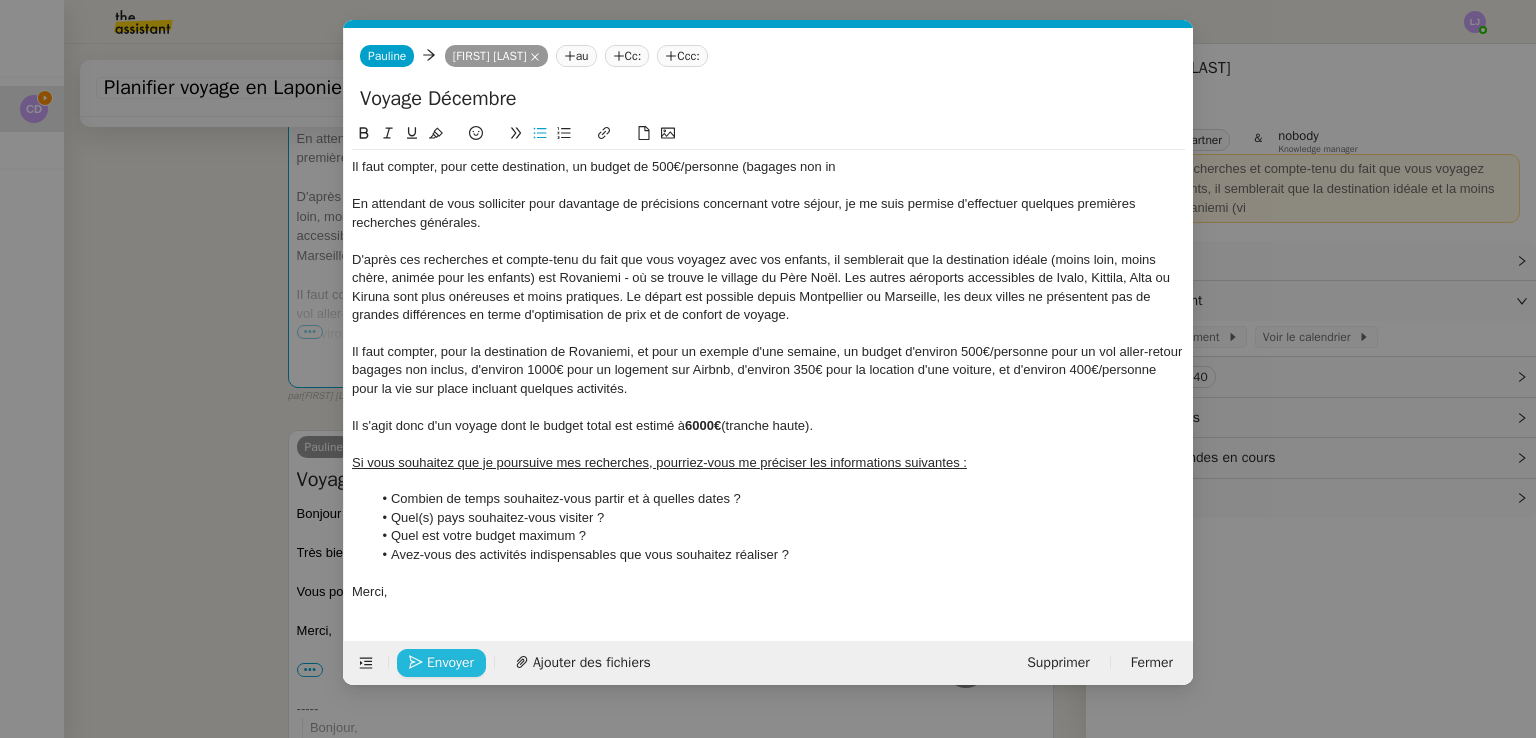 click on "D'après ces recherches et compte-tenu du fait que vous voyagez avec vos enfants, il semblerait que la destination idéale (moins loin, moins chère, animée pour les enfants) est Rovaniemi - où se trouve le village du Père Noël. Les autres aéroports accessibles de Ivalo, Kittila, Alta ou Kiruna sont plus onéreuses et moins pratiques. Le départ est possible depuis Montpellier ou Marseille, les deux villes ne présentent pas de grandes différences en terme d'optimisation de prix et de confort de voyage." 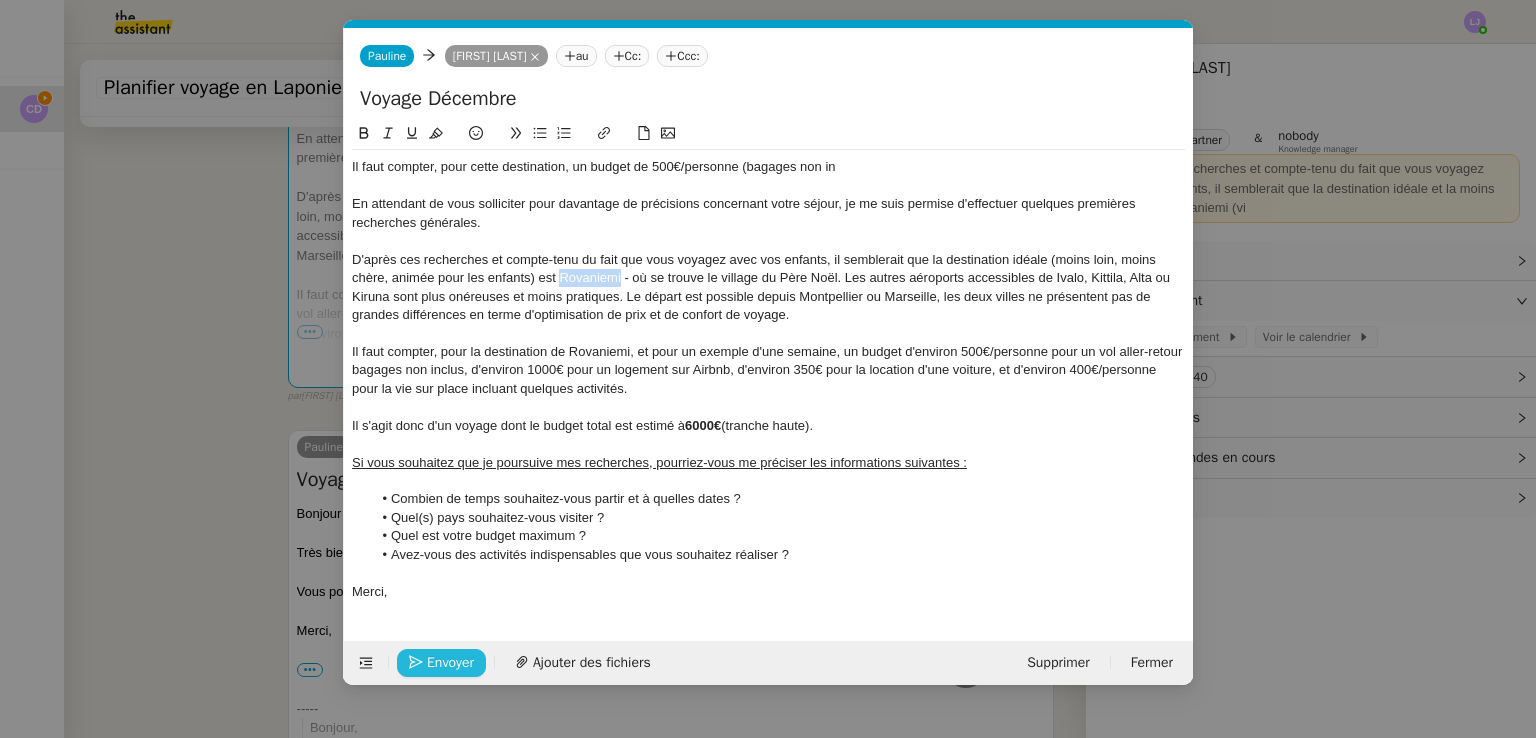 click on "D'après ces recherches et compte-tenu du fait que vous voyagez avec vos enfants, il semblerait que la destination idéale (moins loin, moins chère, animée pour les enfants) est Rovaniemi - où se trouve le village du Père Noël. Les autres aéroports accessibles de Ivalo, Kittila, Alta ou Kiruna sont plus onéreuses et moins pratiques. Le départ est possible depuis Montpellier ou Marseille, les deux villes ne présentent pas de grandes différences en terme d'optimisation de prix et de confort de voyage." 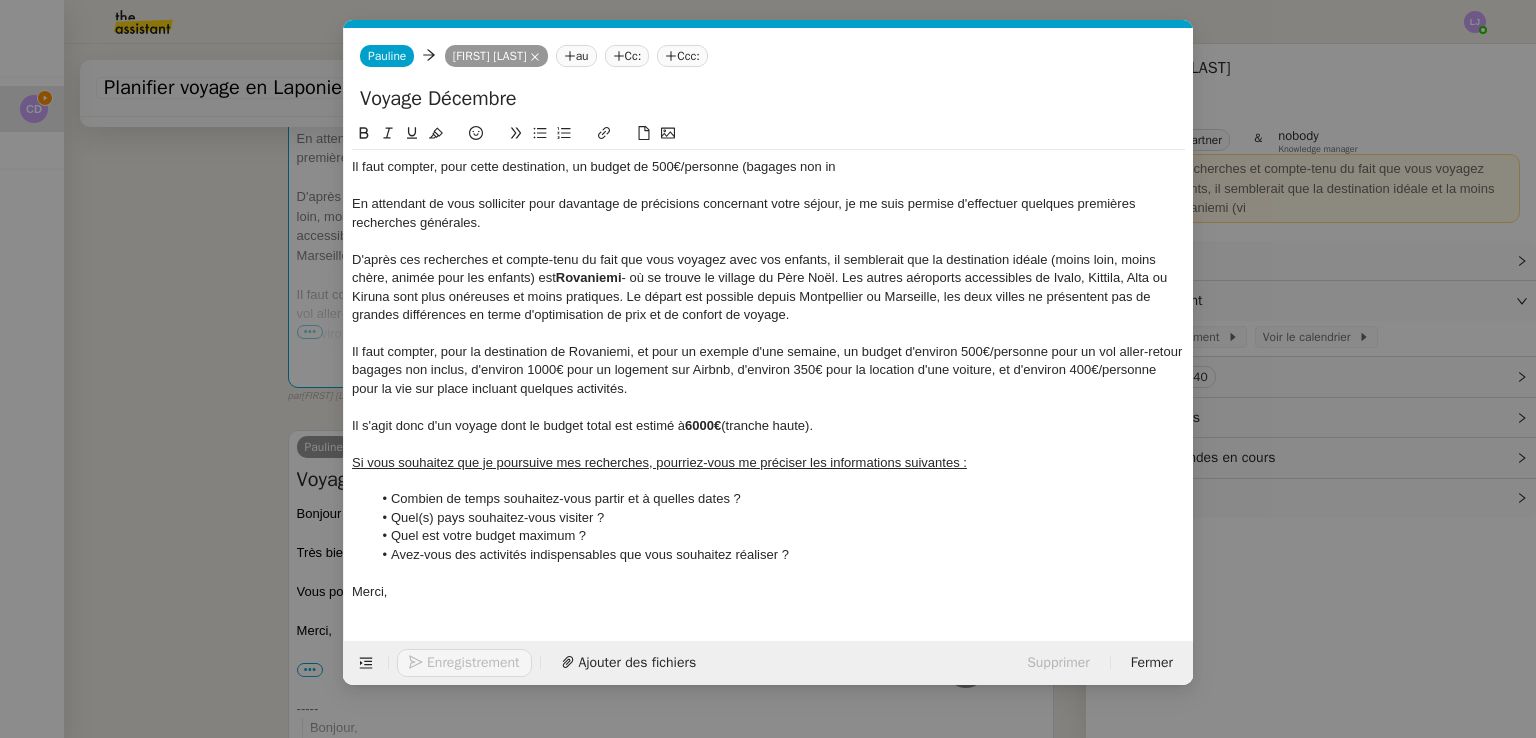 click 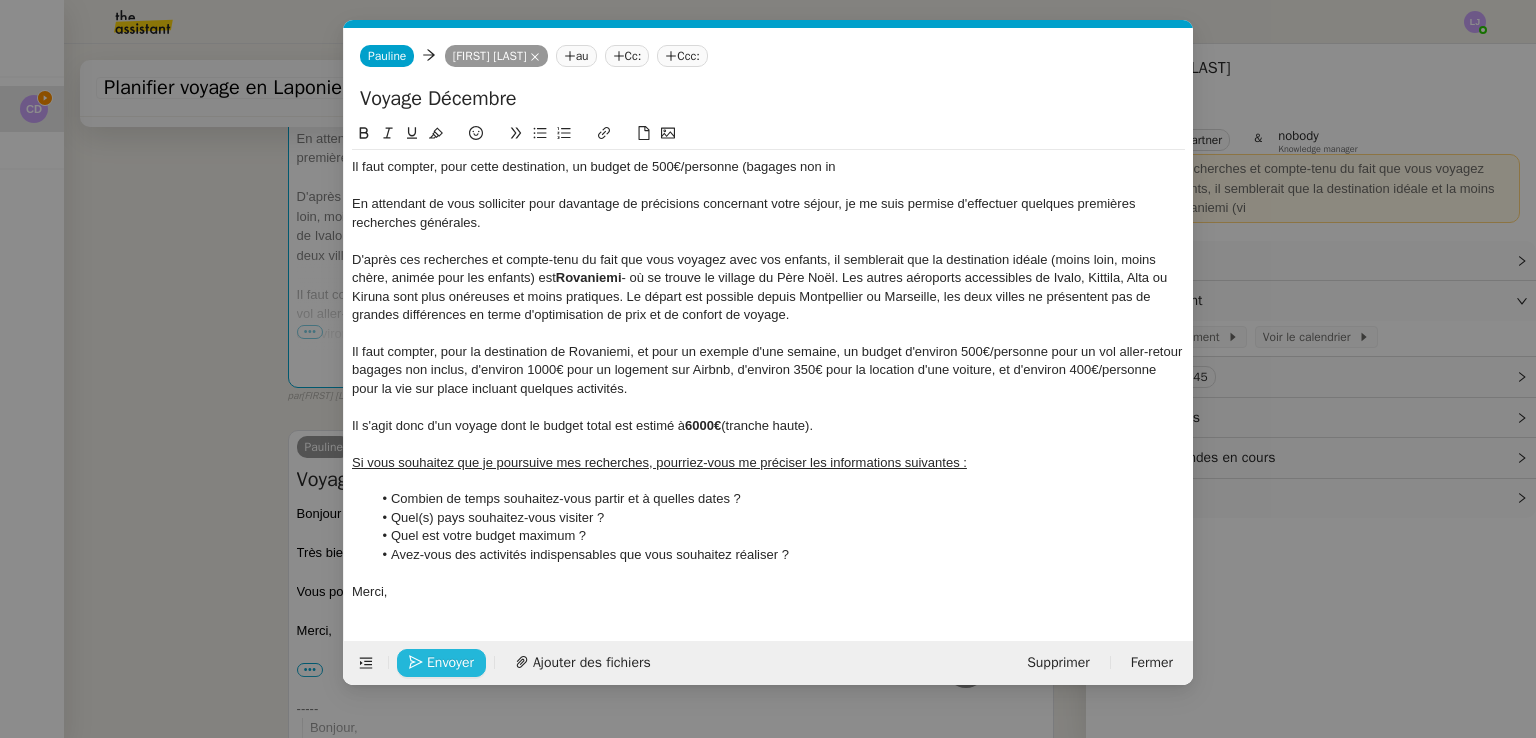 drag, startPoint x: 541, startPoint y: 425, endPoint x: 688, endPoint y: 424, distance: 147.0034 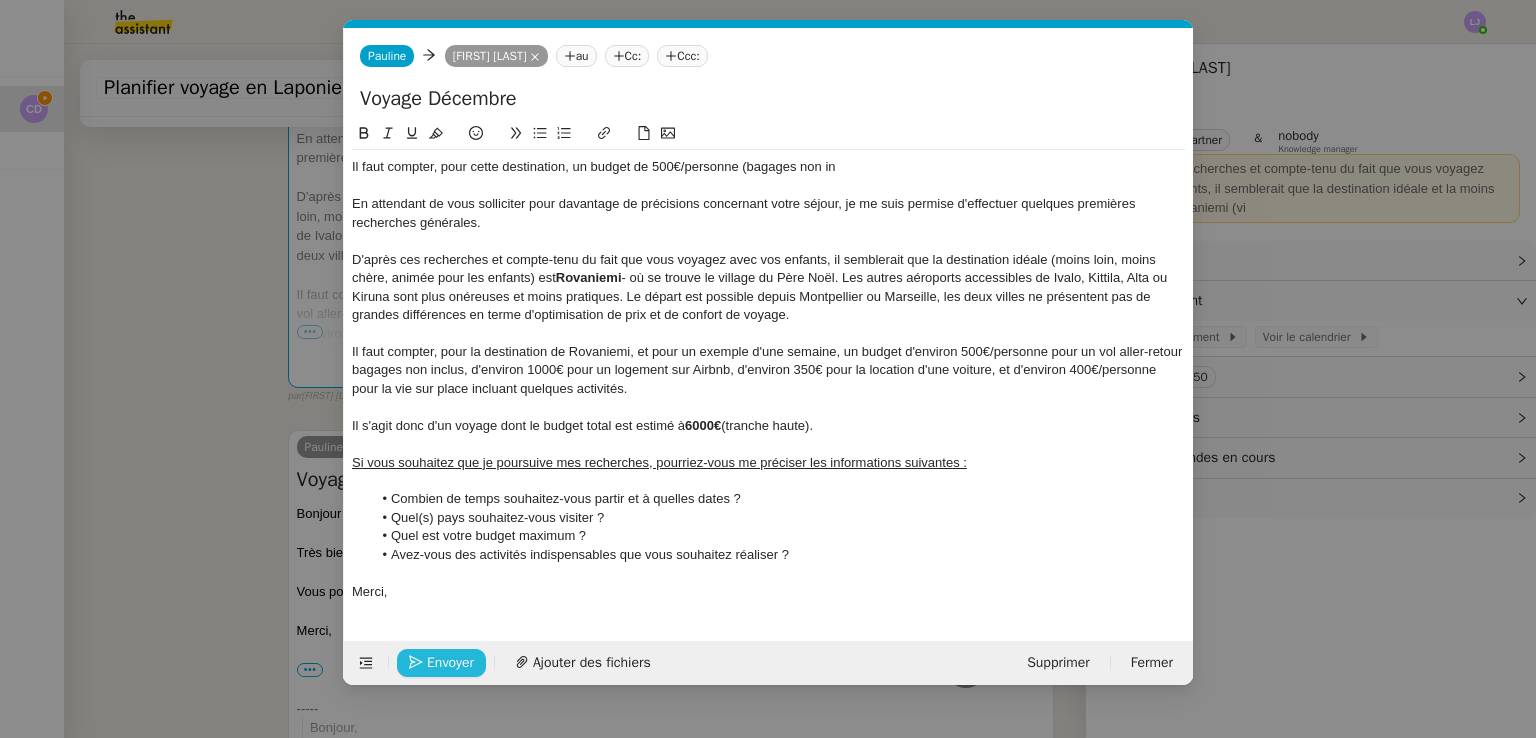 click on "Combien de temps souhaitez-vous partir et à quelles dates ?" 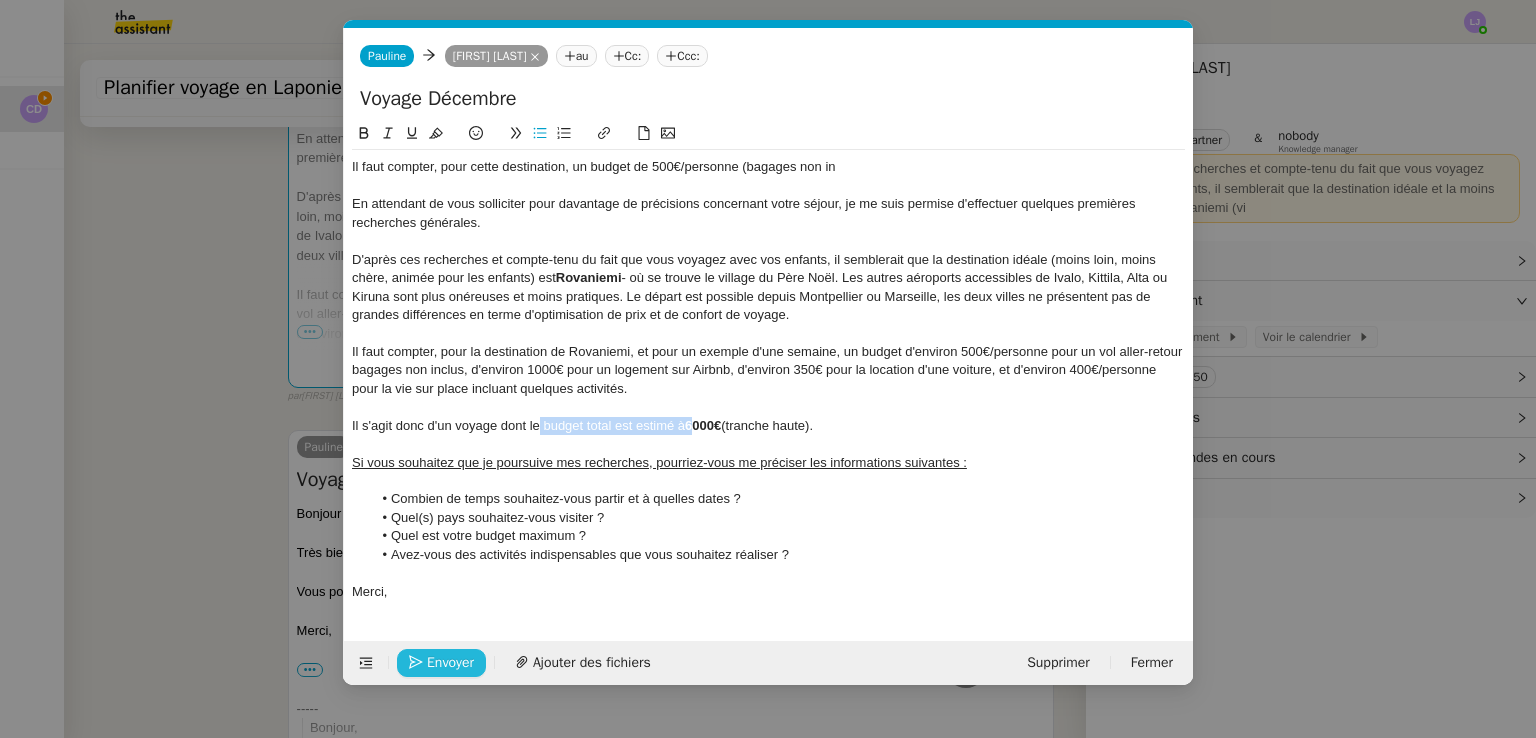drag, startPoint x: 693, startPoint y: 429, endPoint x: 540, endPoint y: 429, distance: 153 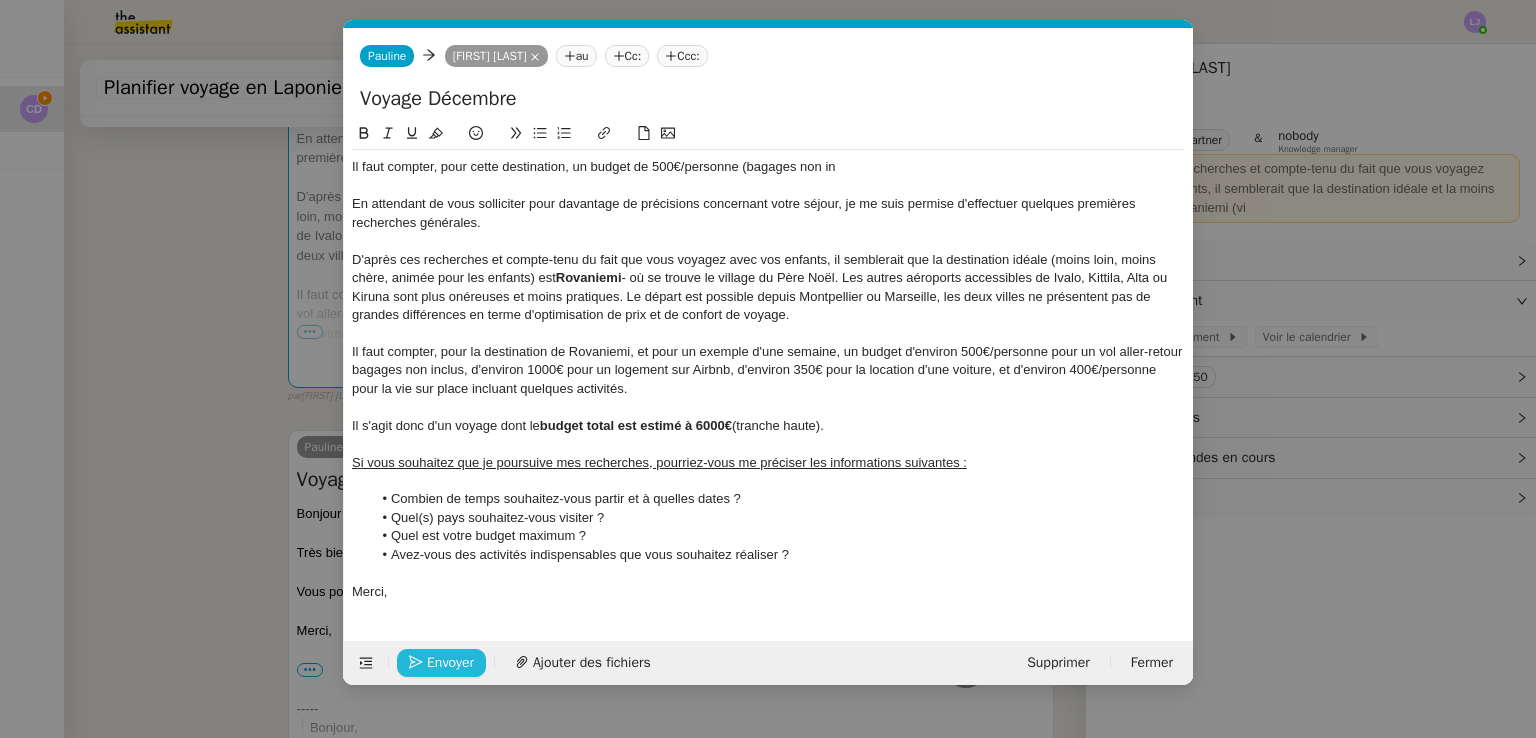 click on "Combien de temps souhaitez-vous partir et à quelles dates ?" 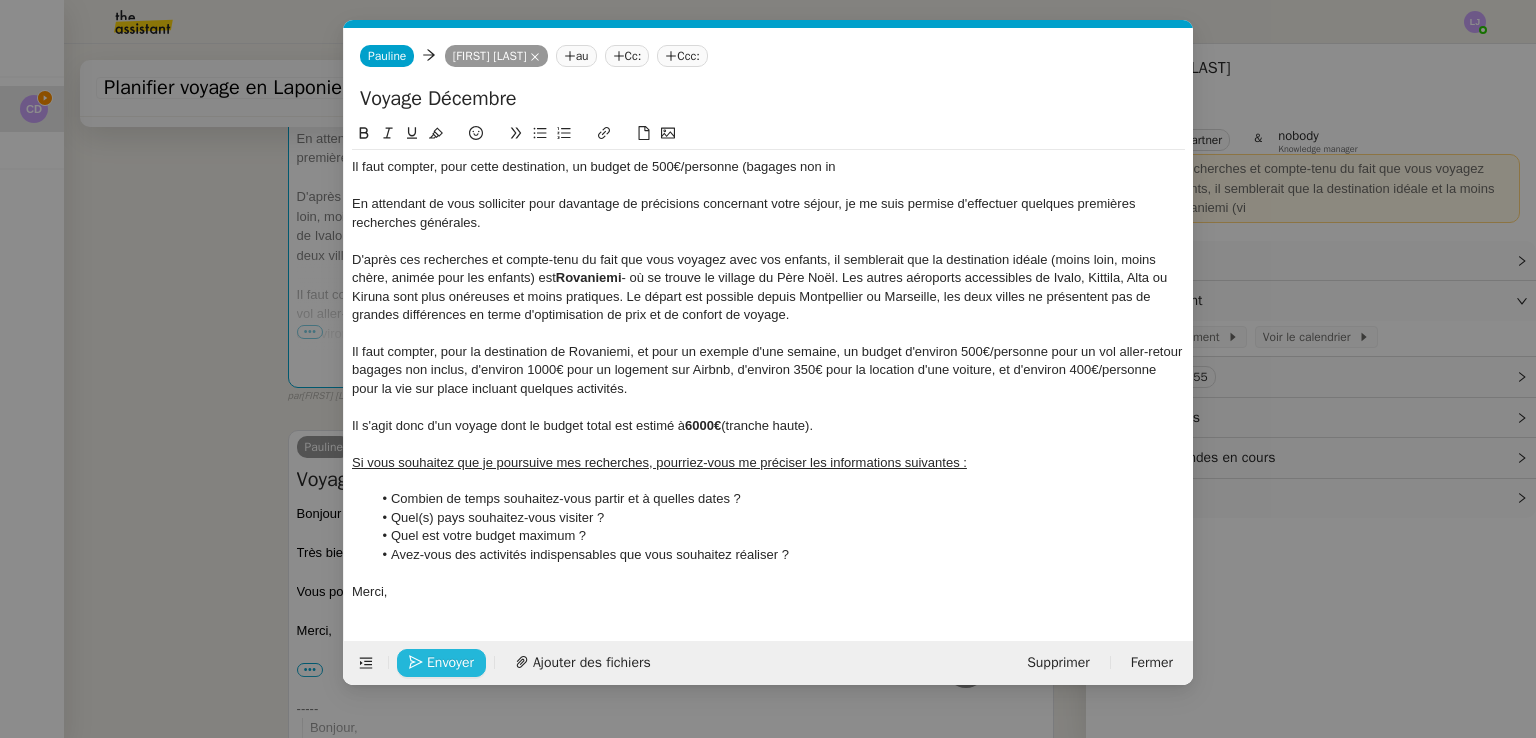 click on "Envoyer" 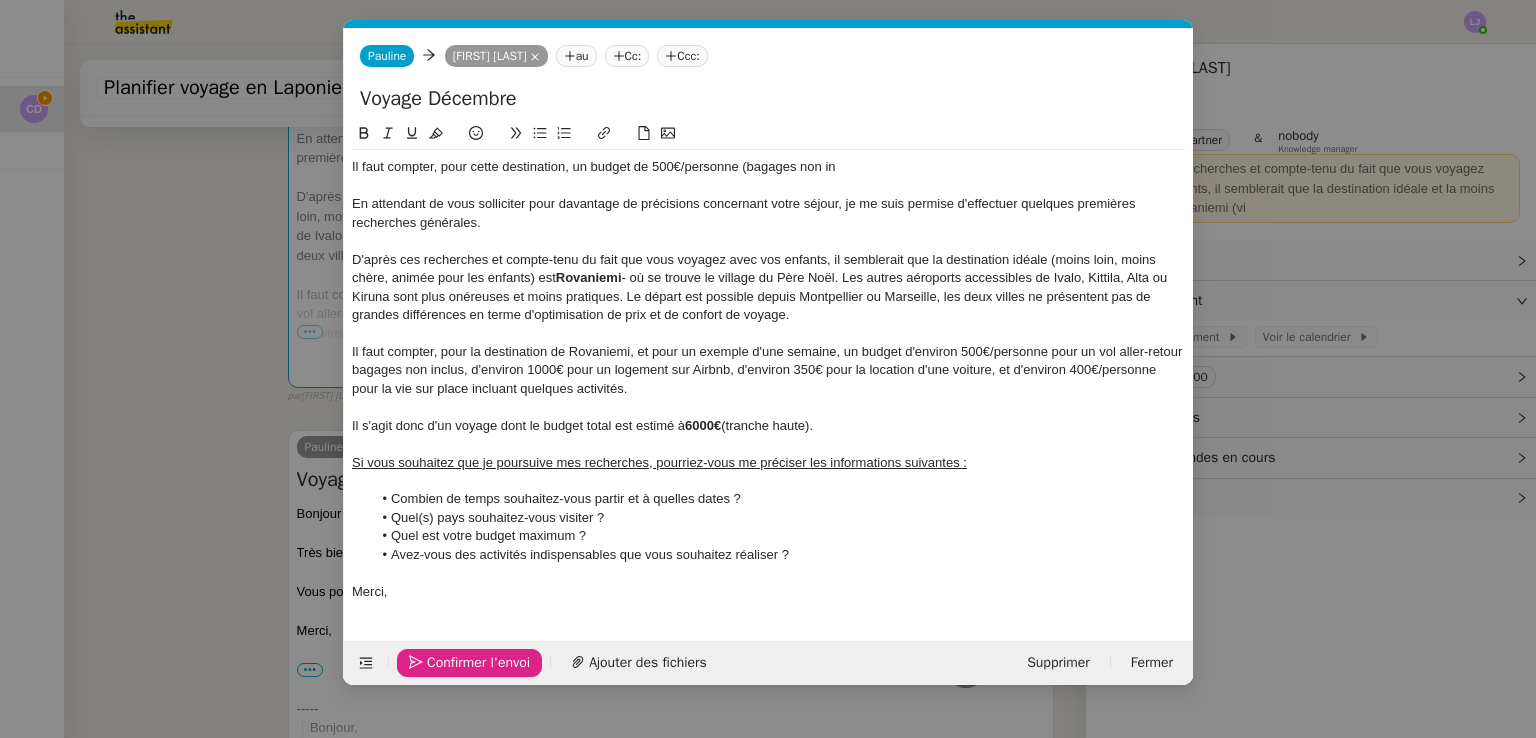 click on "Confirmer l'envoi" 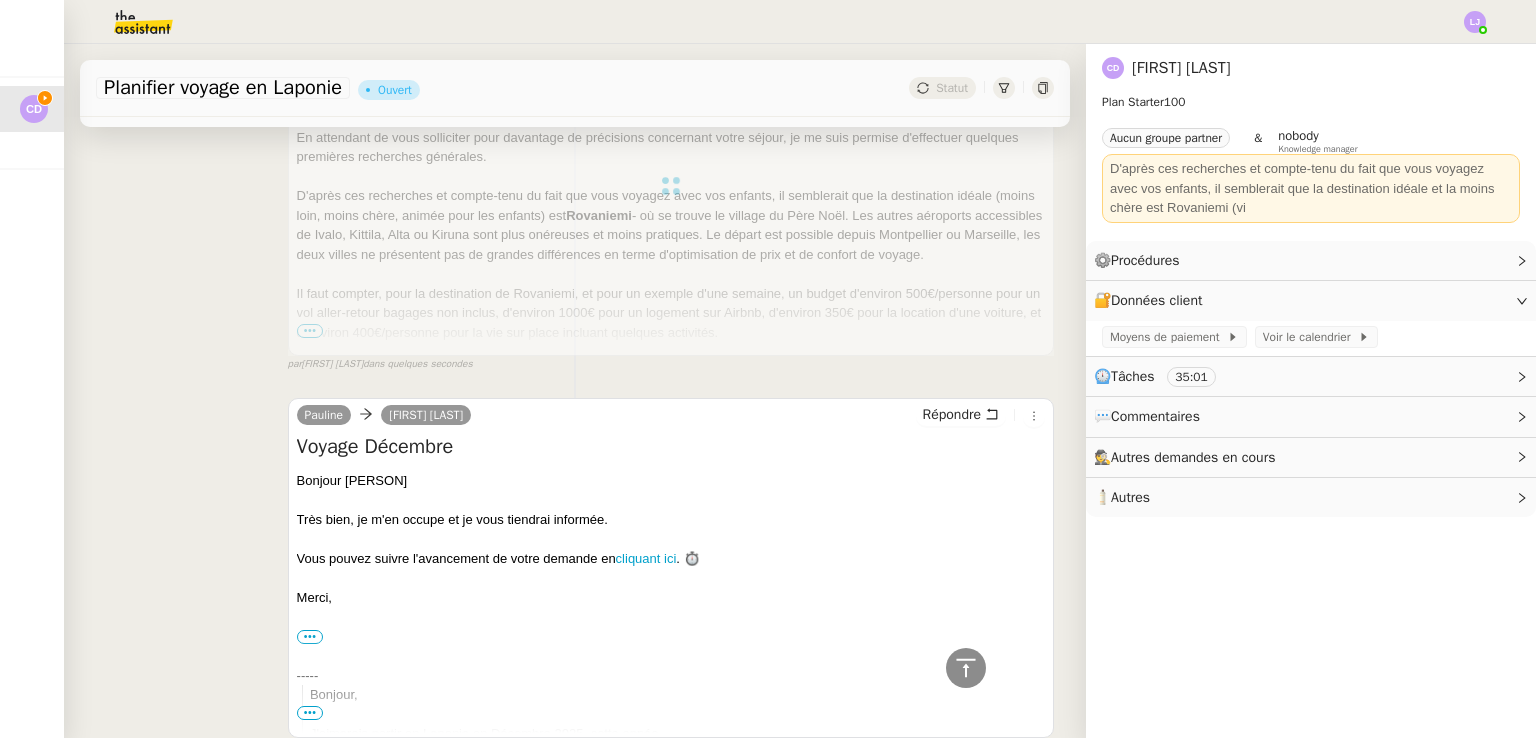 scroll, scrollTop: 0, scrollLeft: 0, axis: both 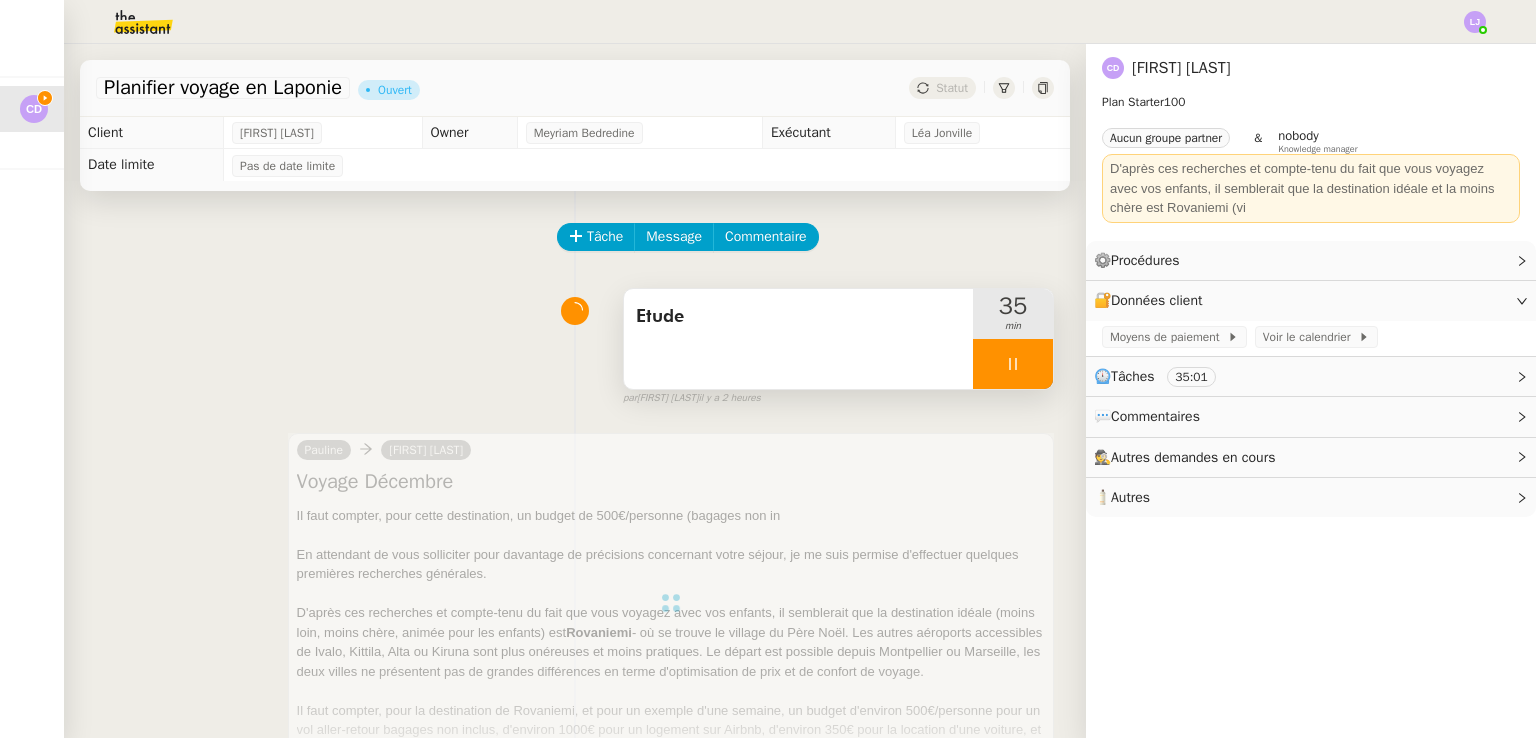 click on "Etude" at bounding box center [798, 317] 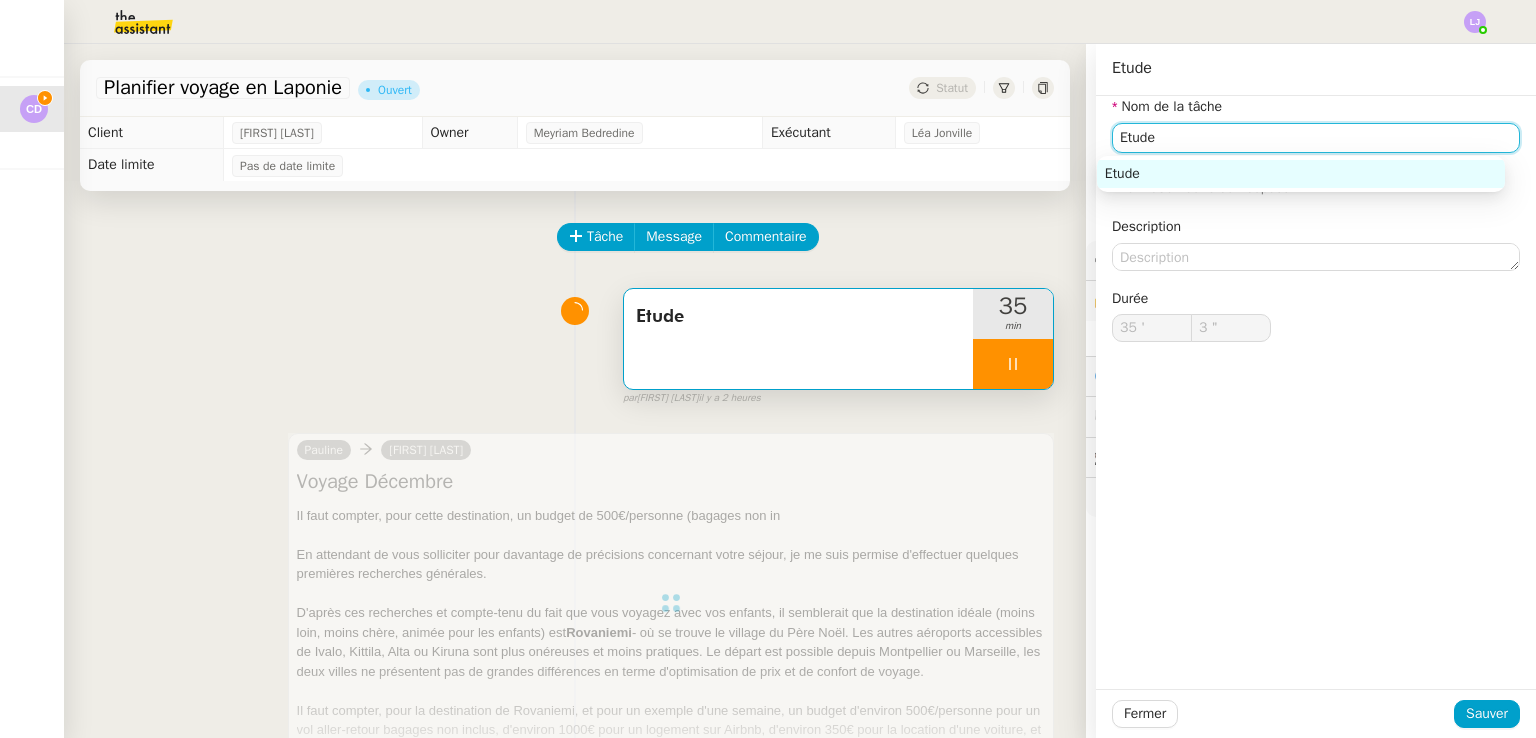 click on "Etude" 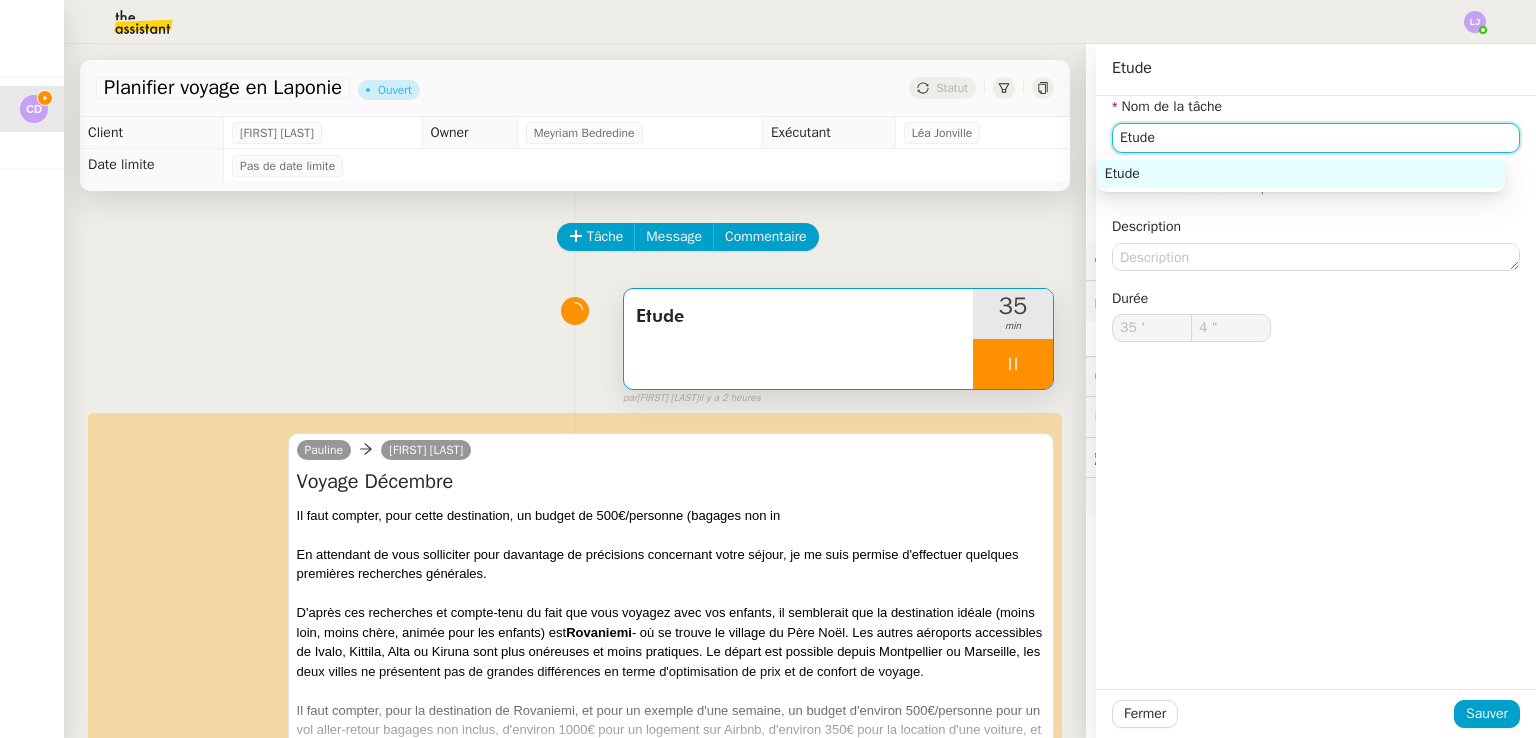 click on "Etude" 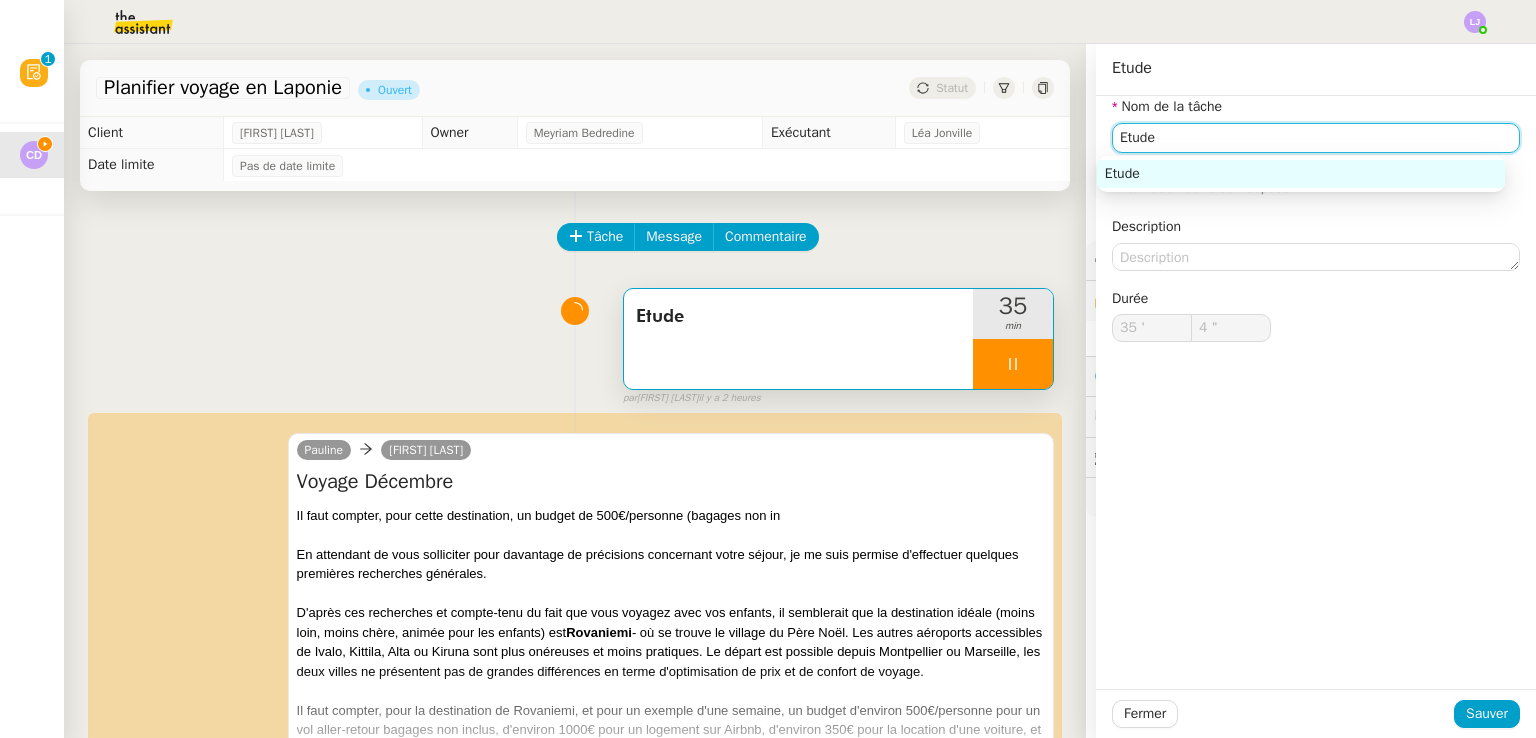 type on "Etude" 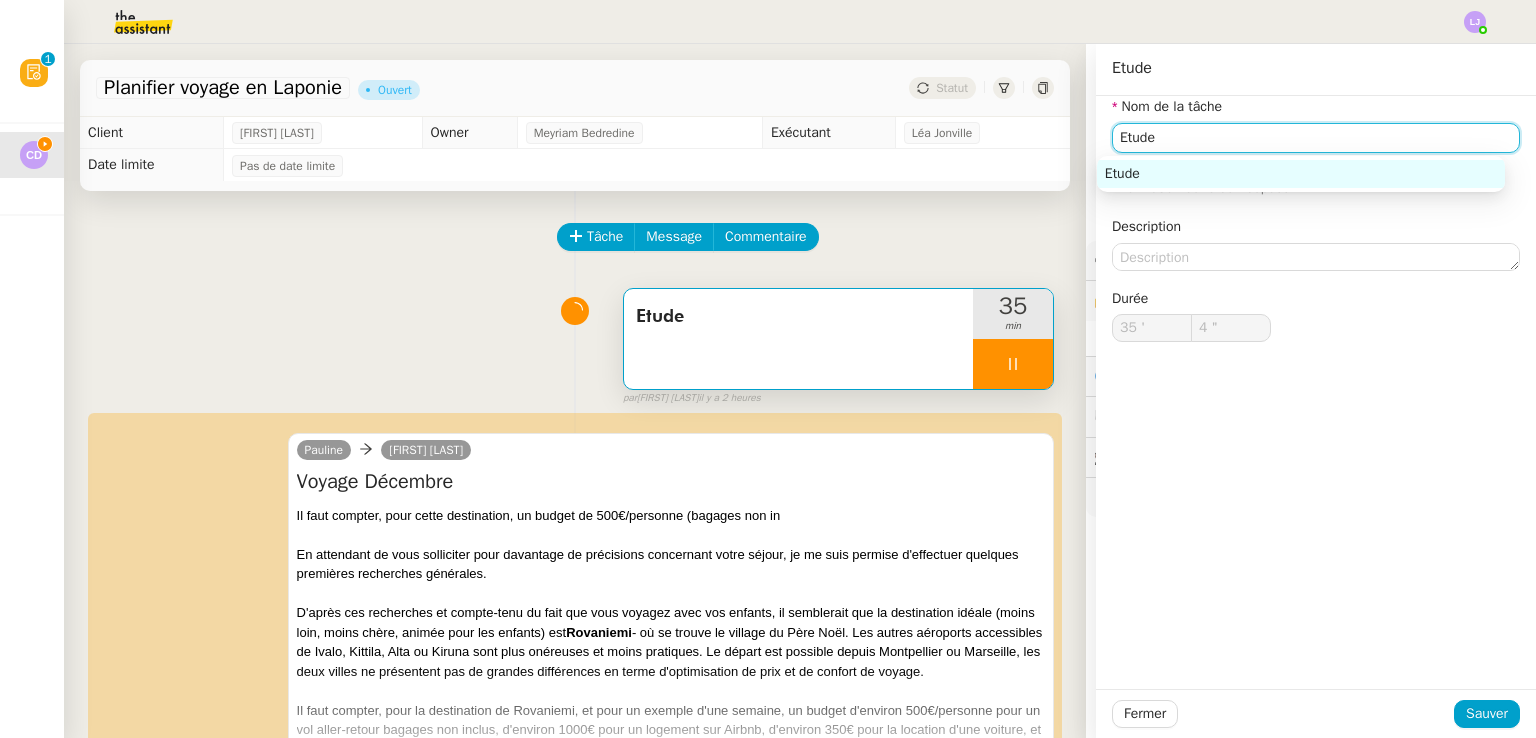 type on "Etude" 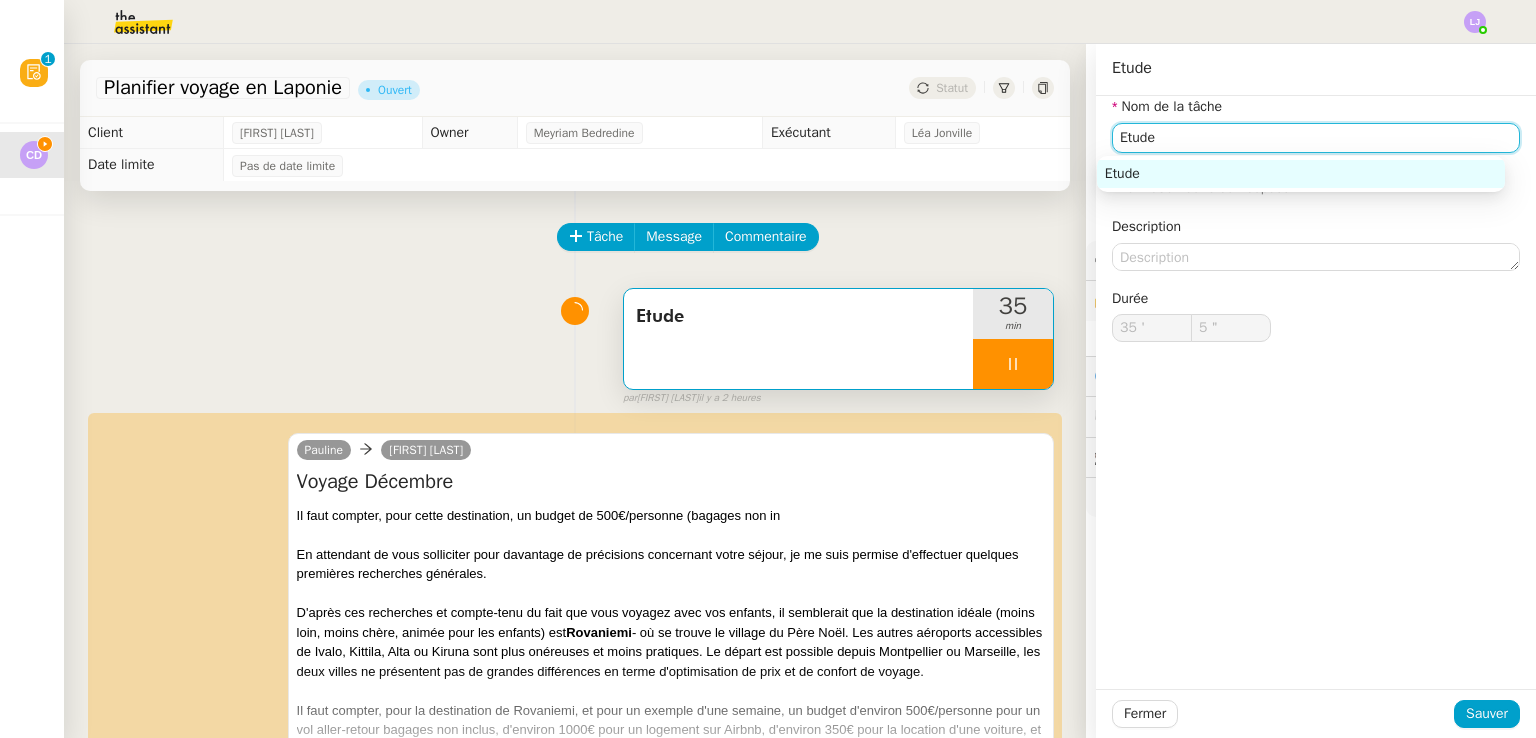 type on "Etude" 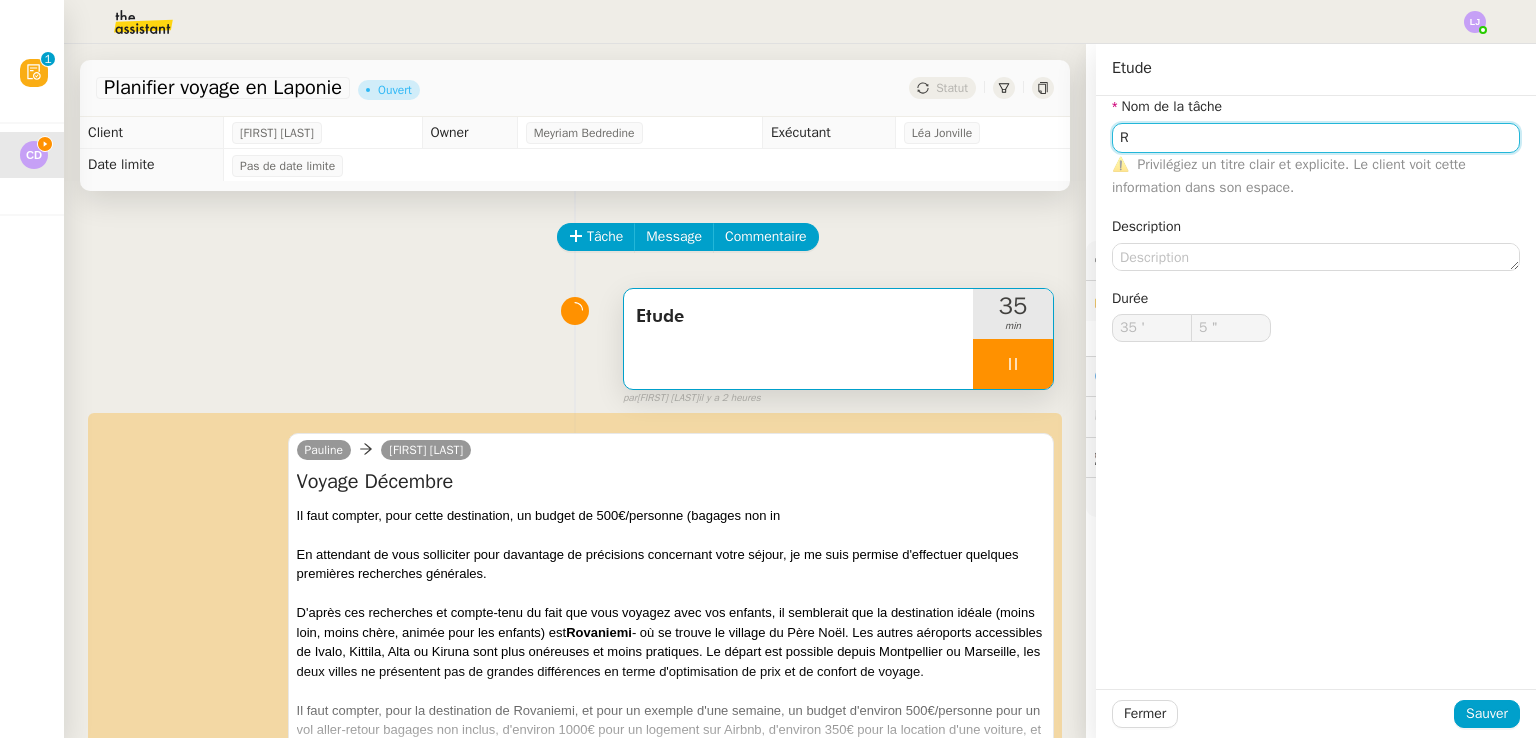 type on "Re" 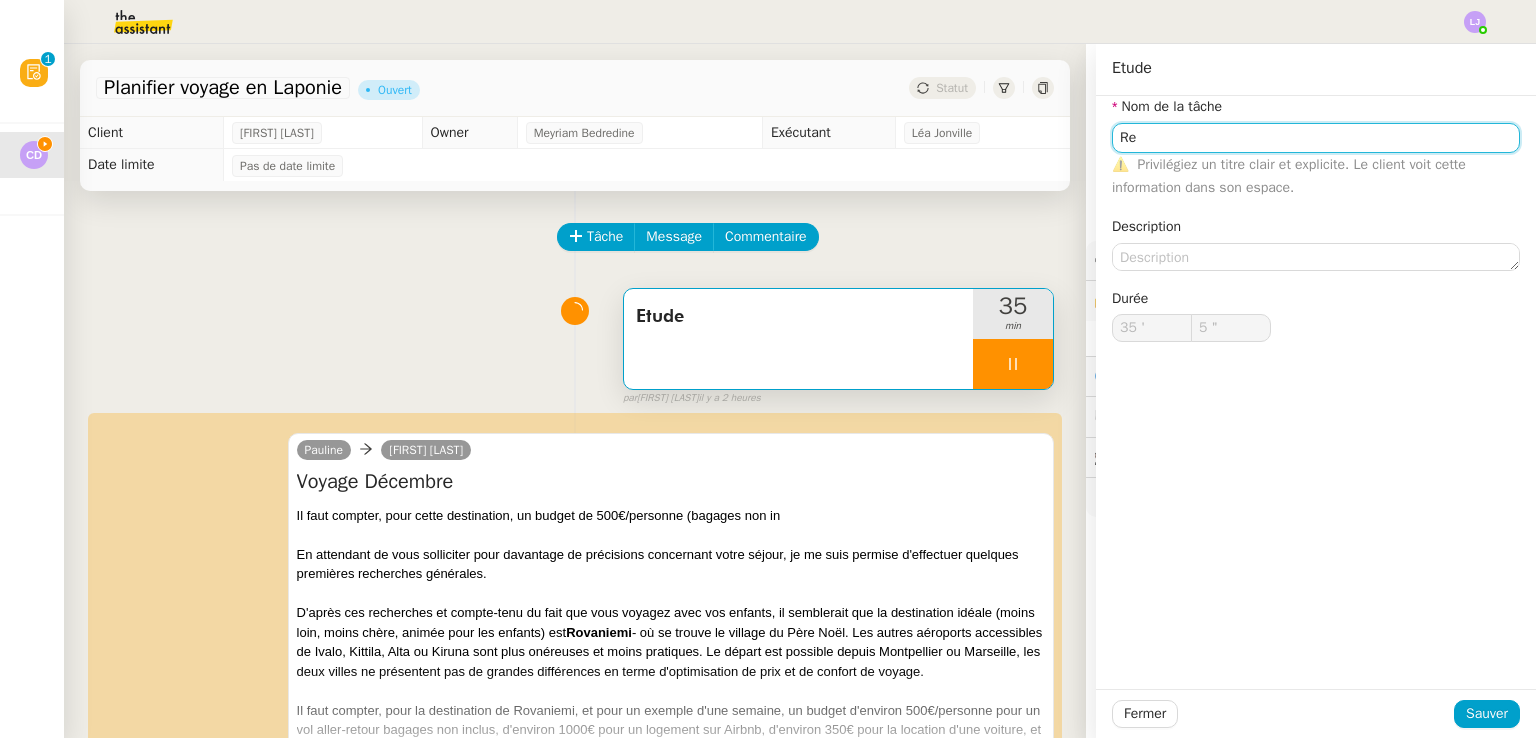 type on "6 "" 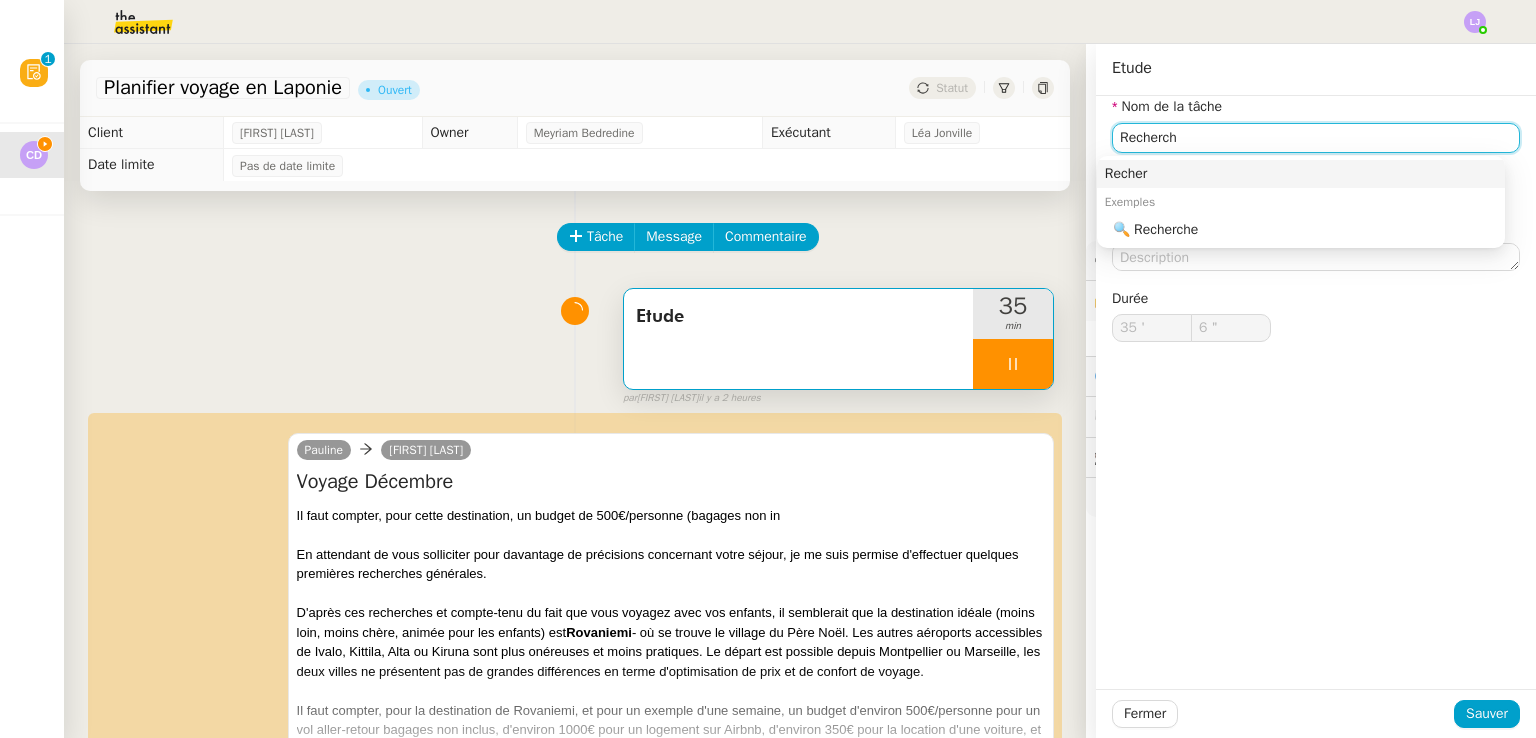 type on "Recherche" 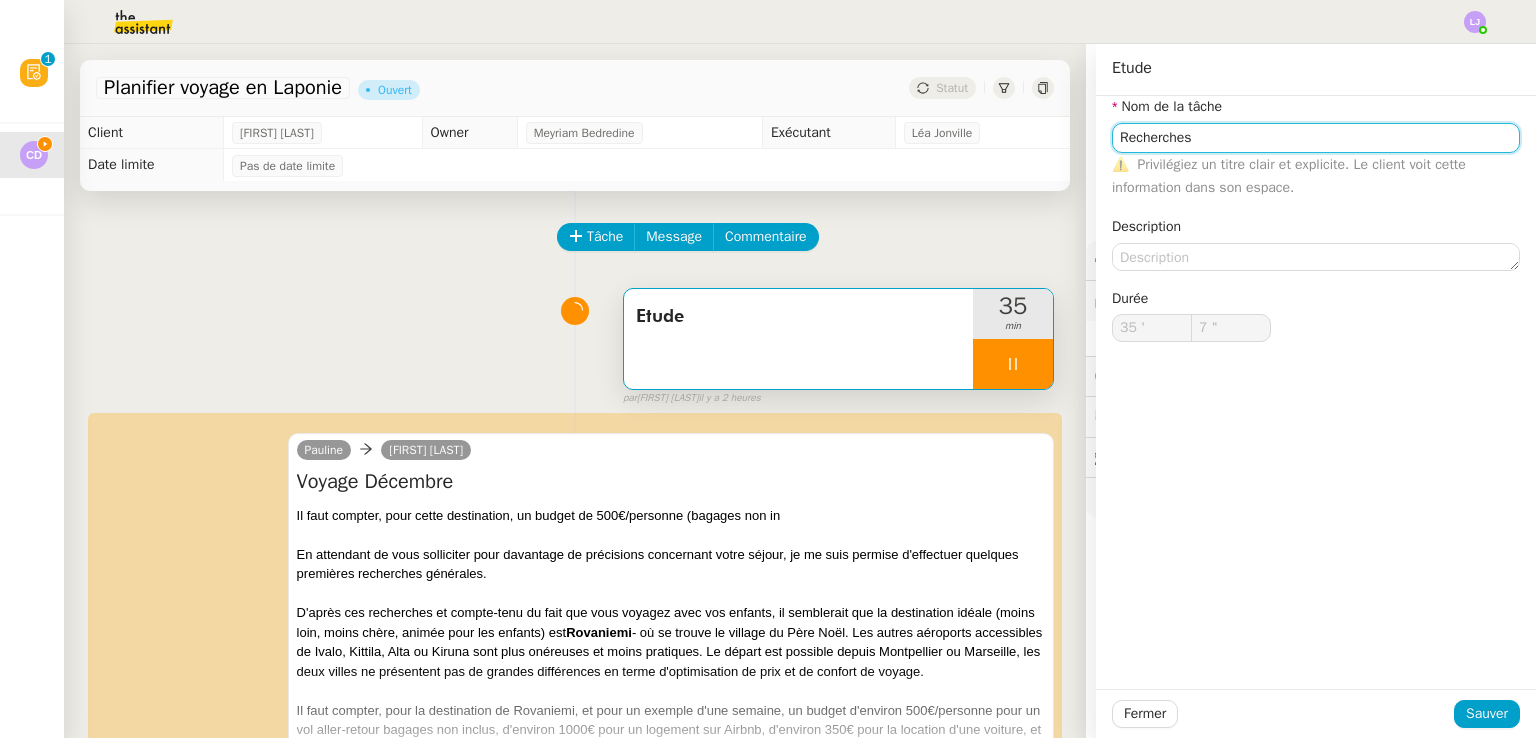 type on "Recherches" 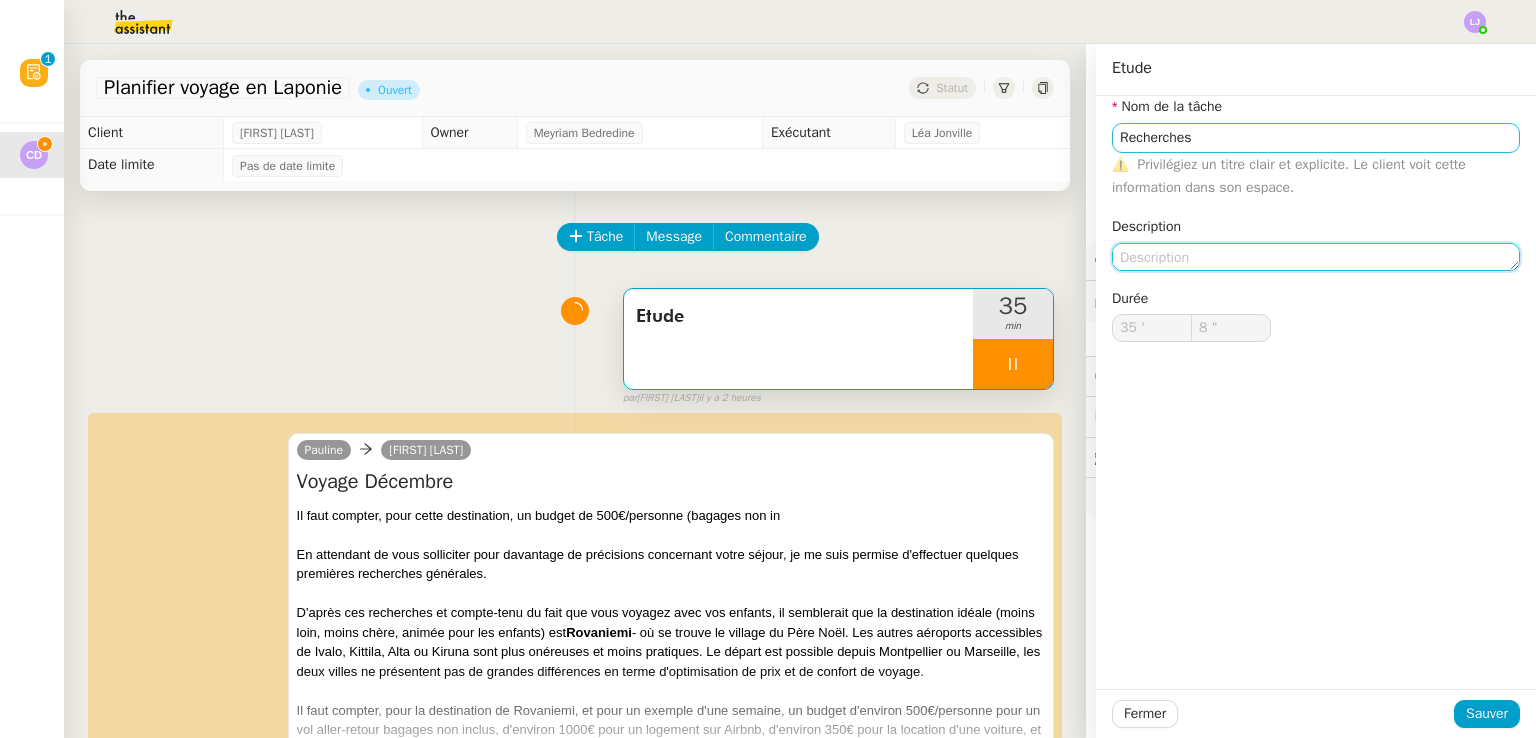 type on "9 "" 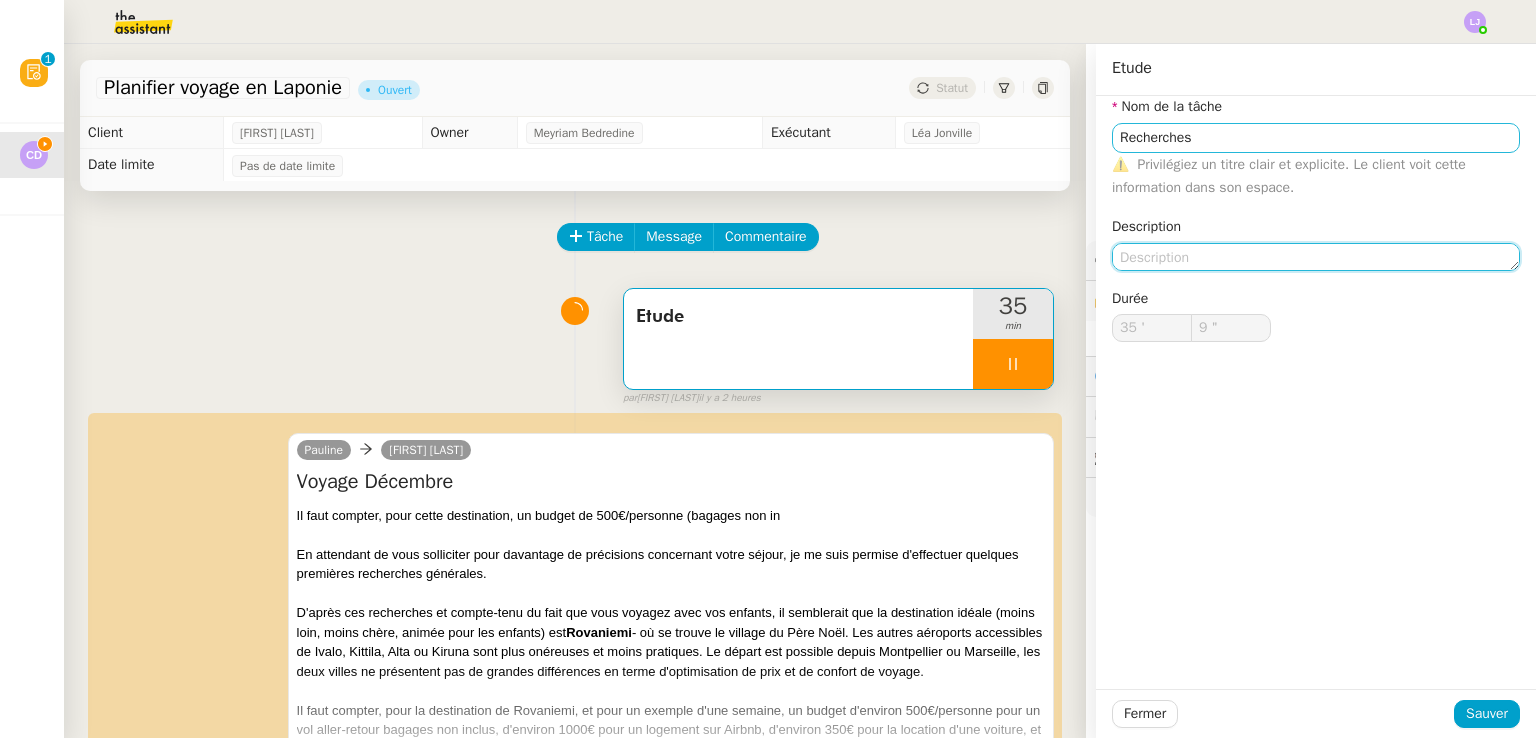 type on "R" 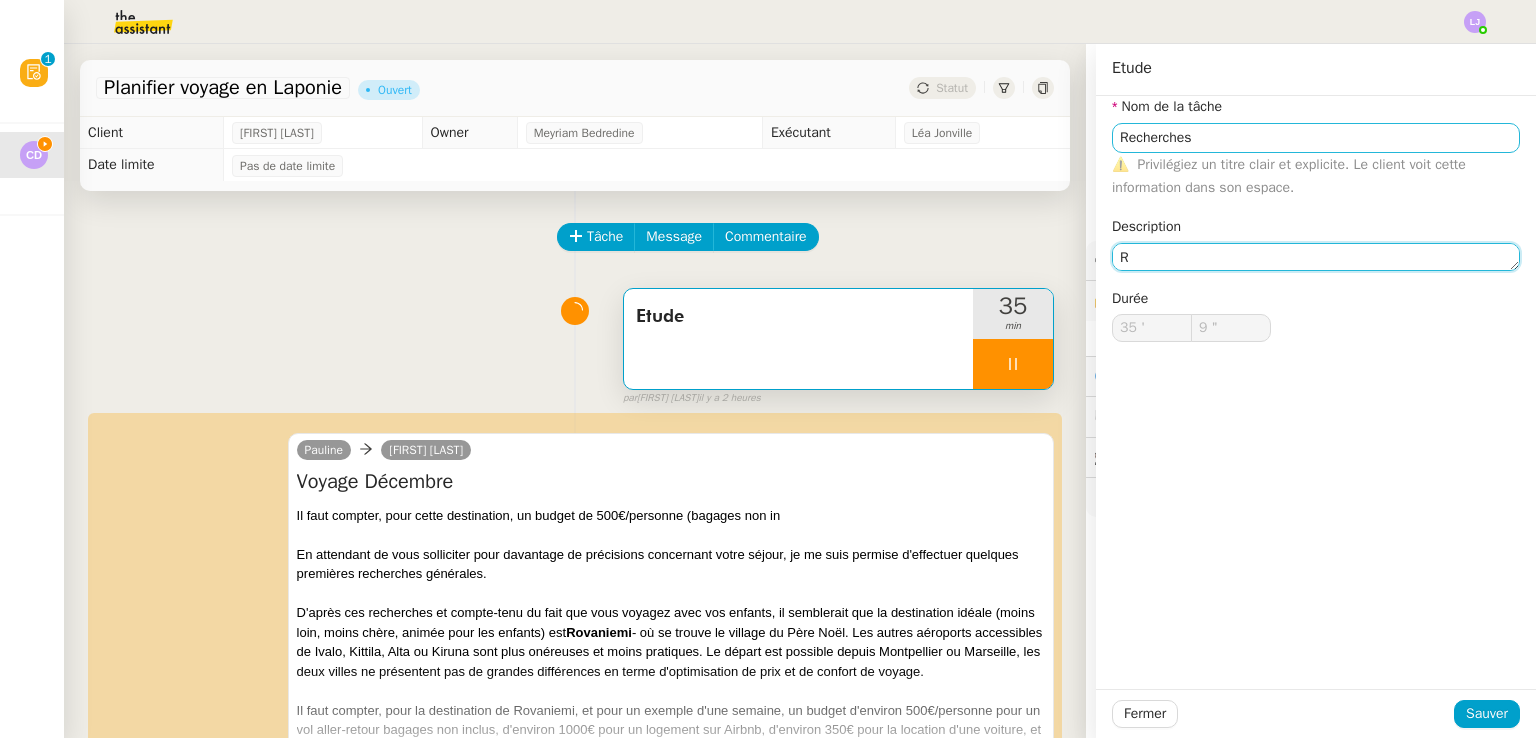 type on "10 "" 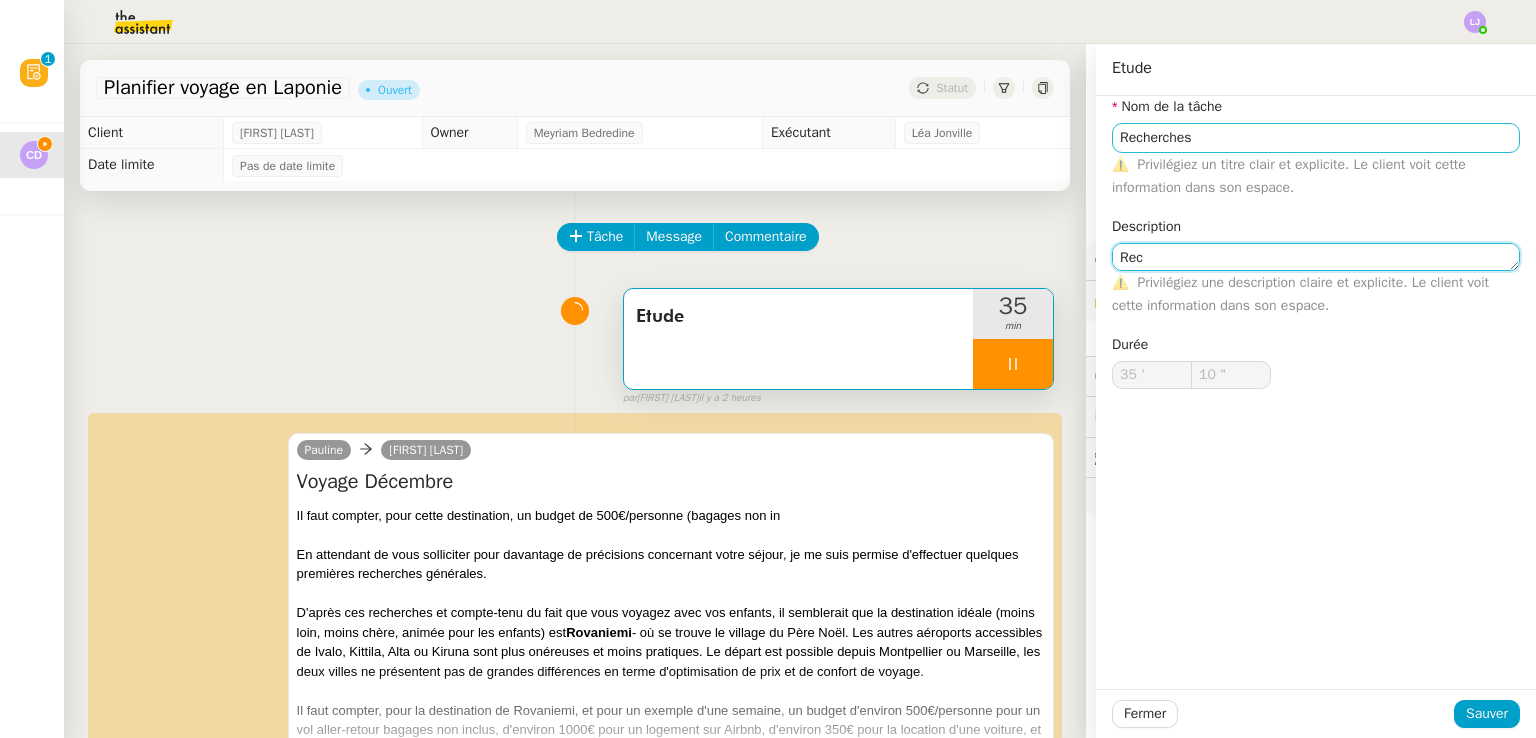 type on "Re" 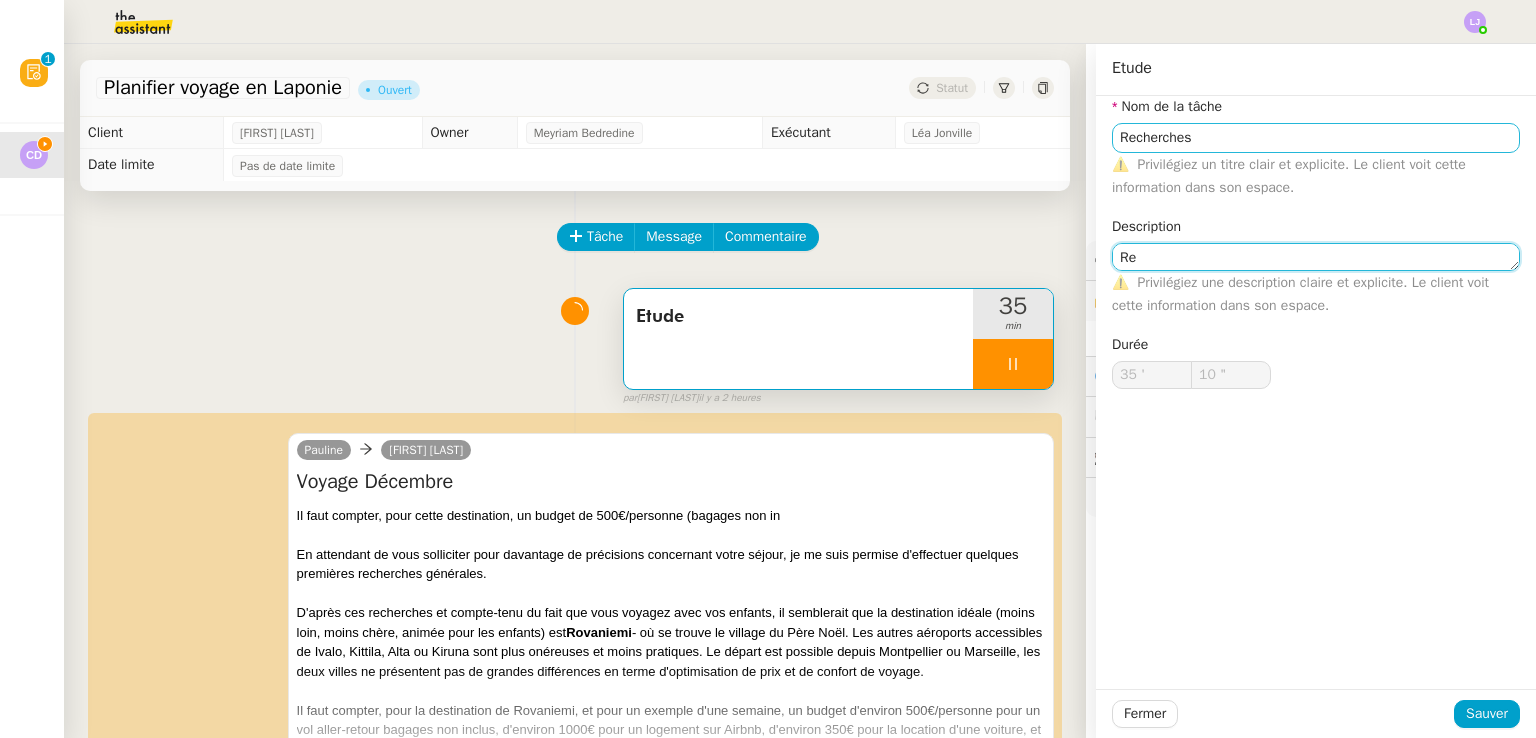 type on "11 "" 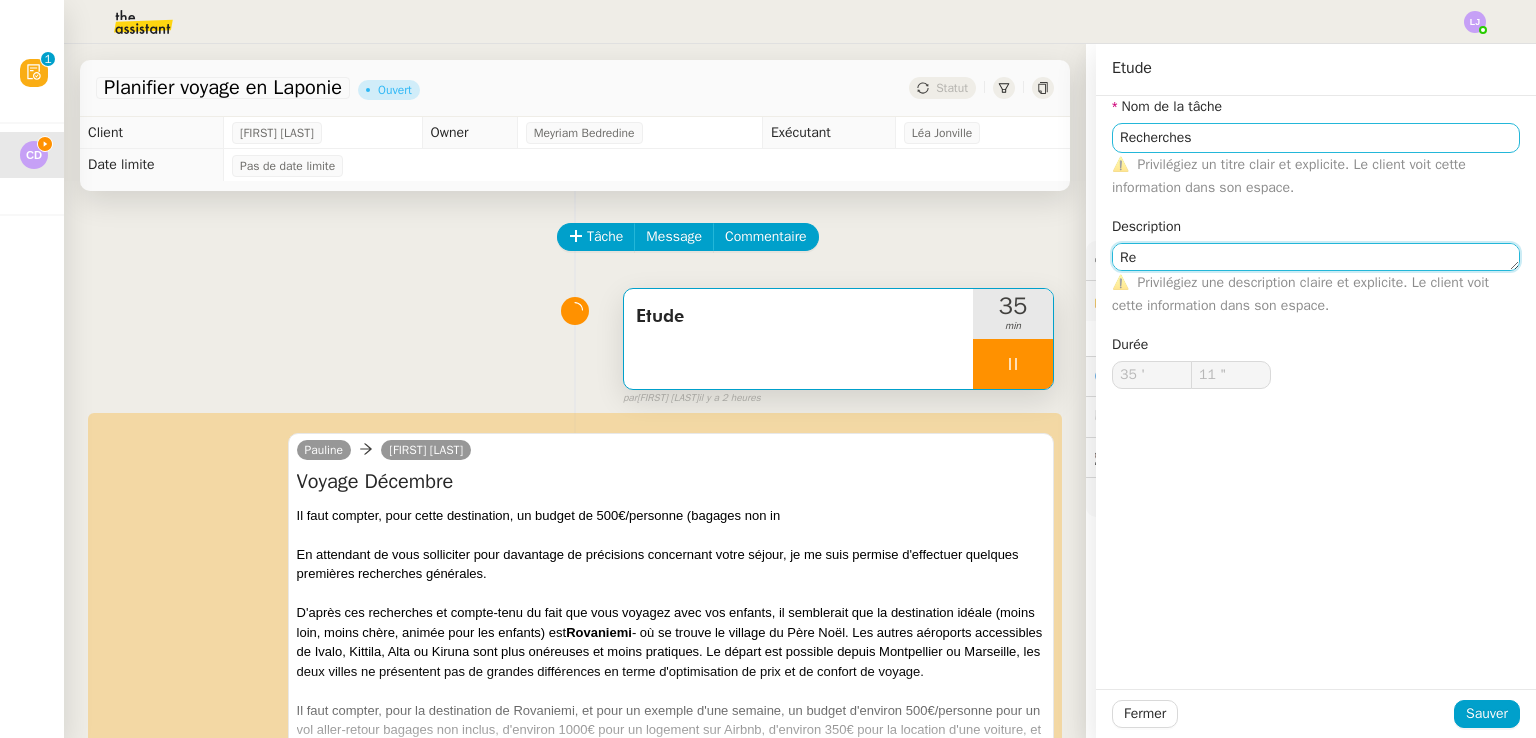 type on "R" 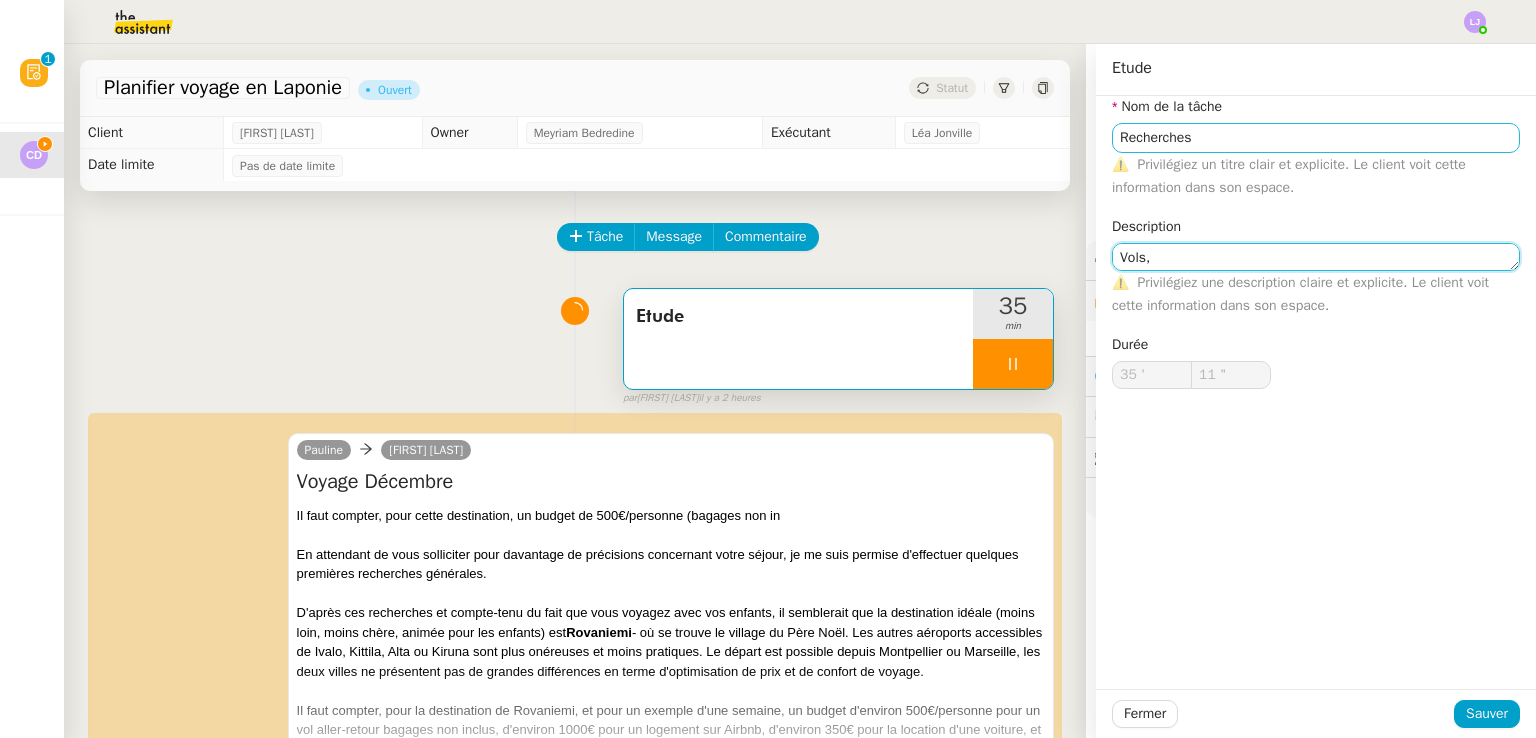 type on "Vols," 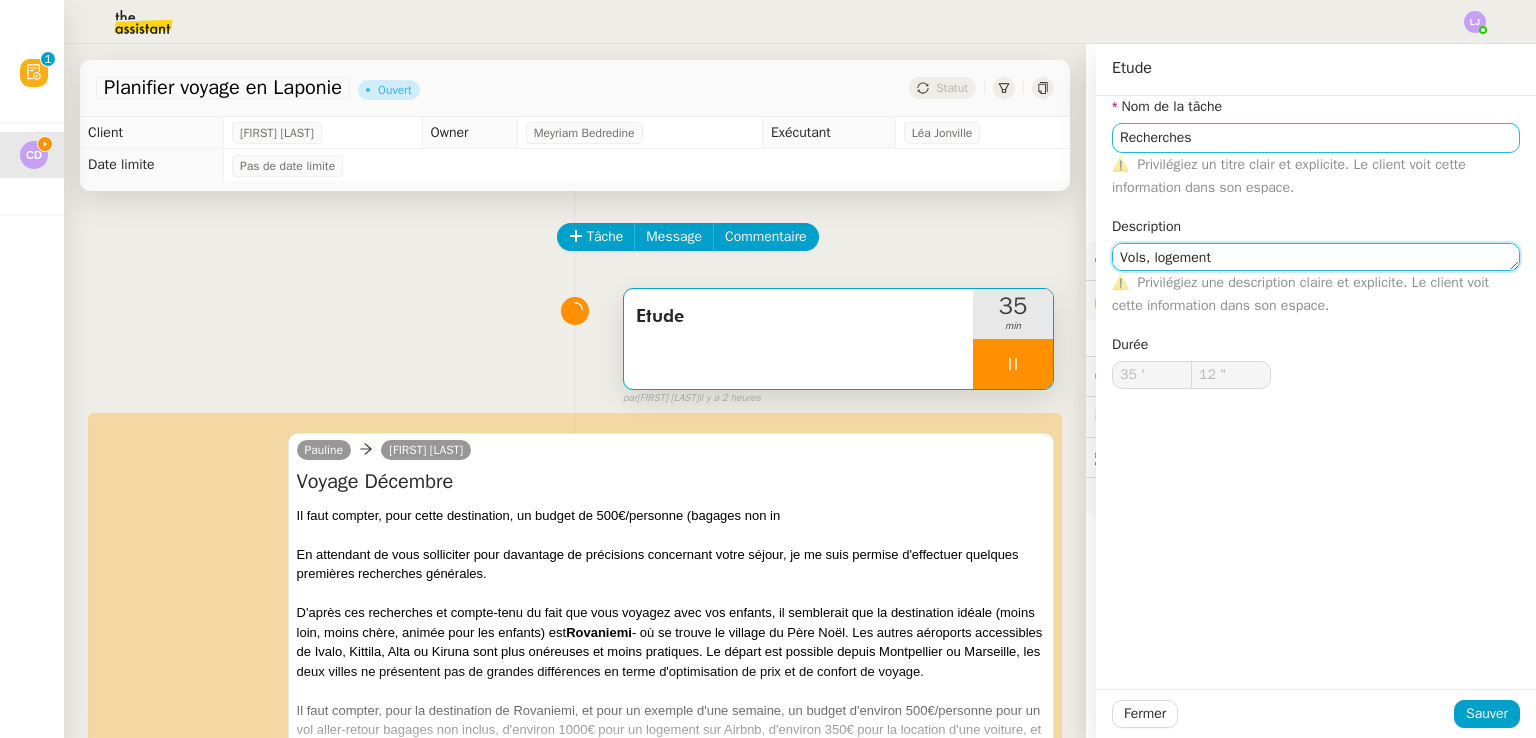 type on "Vols, logemen" 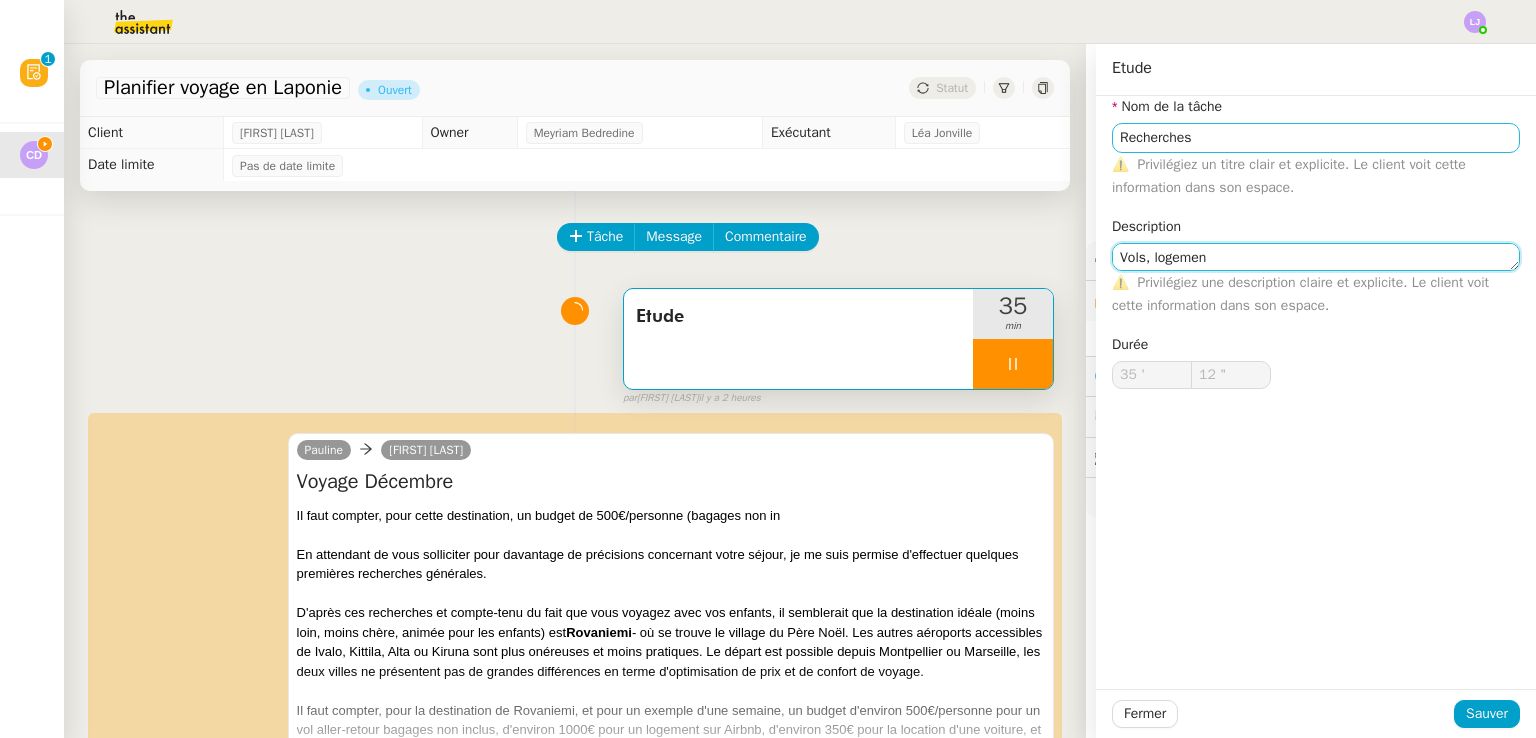 type on "13 "" 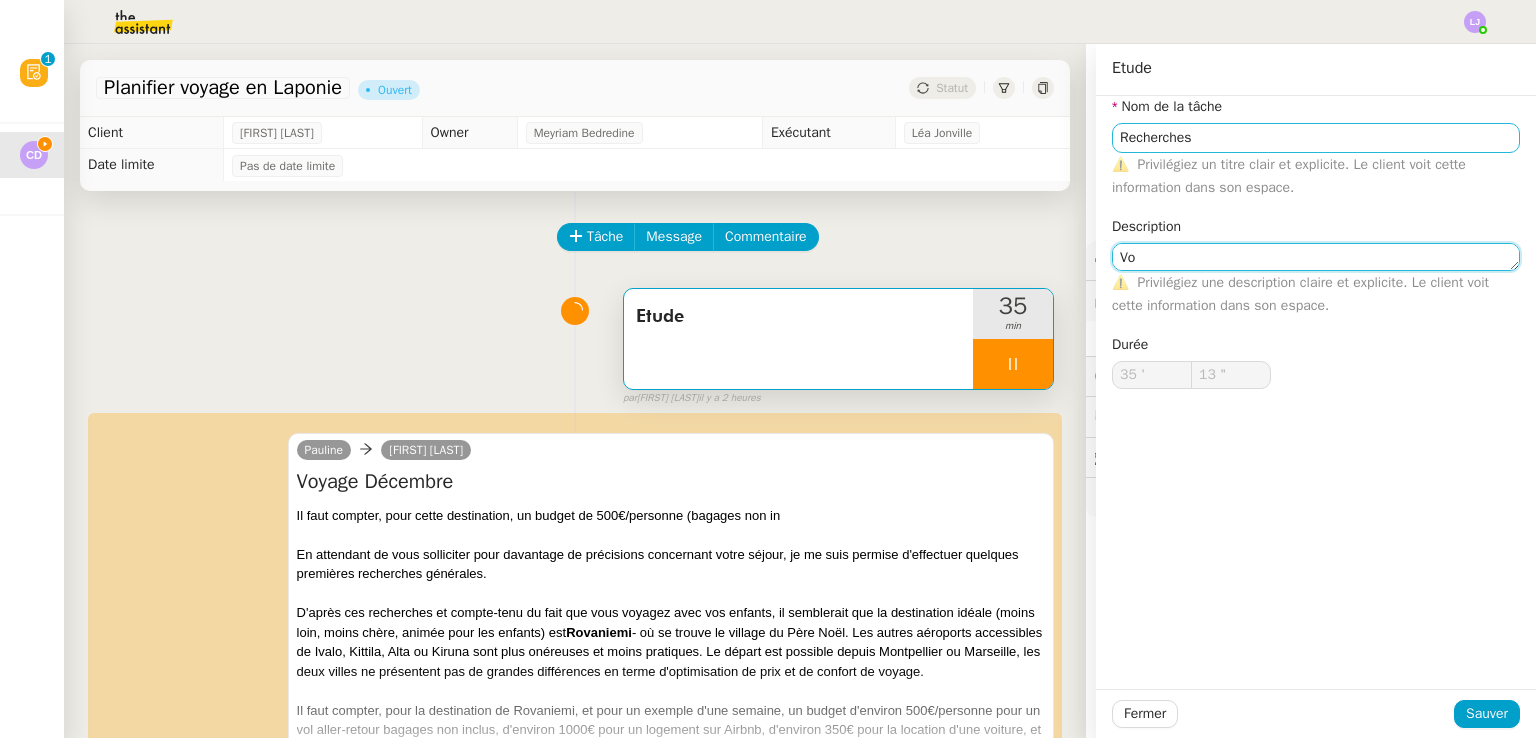type on "V" 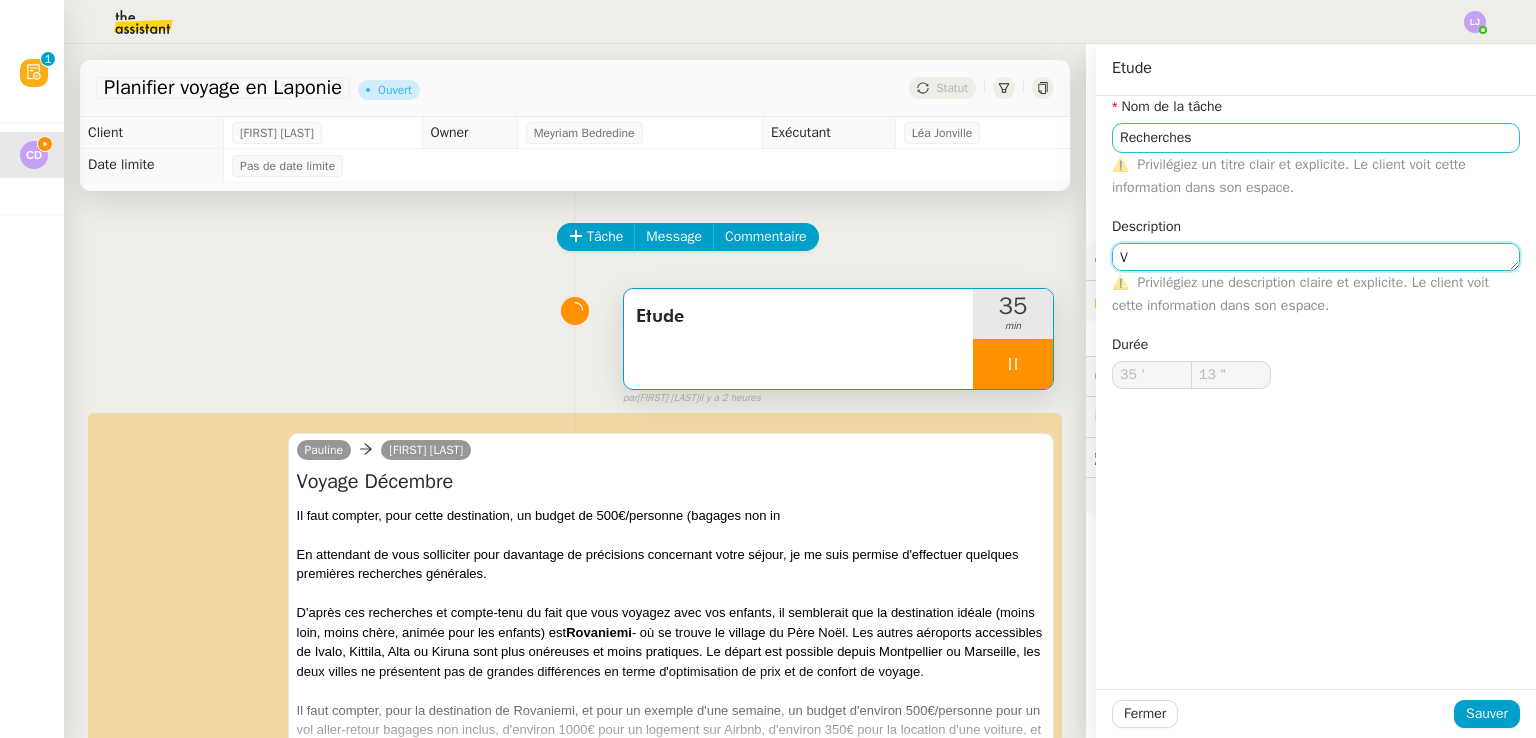 type 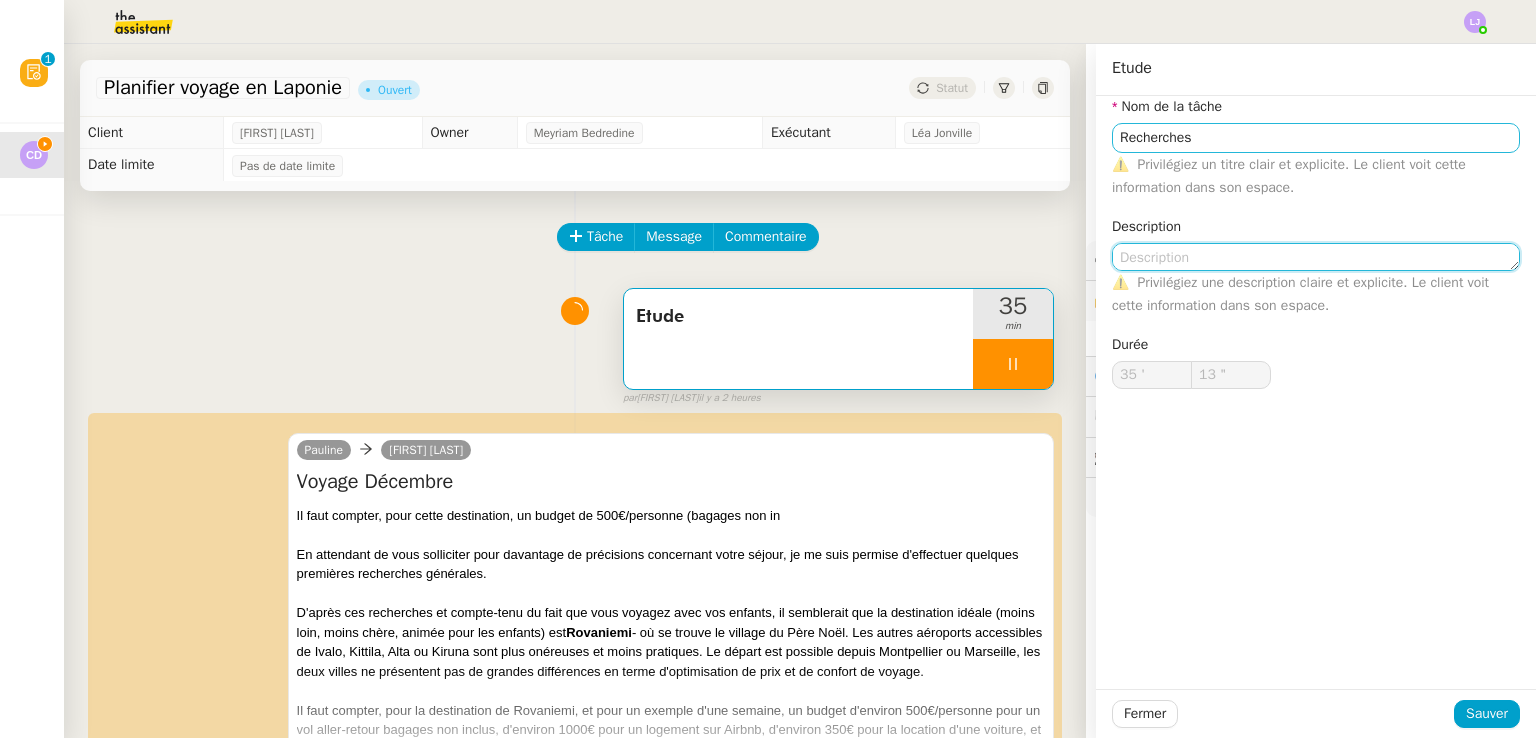 type on "14 "" 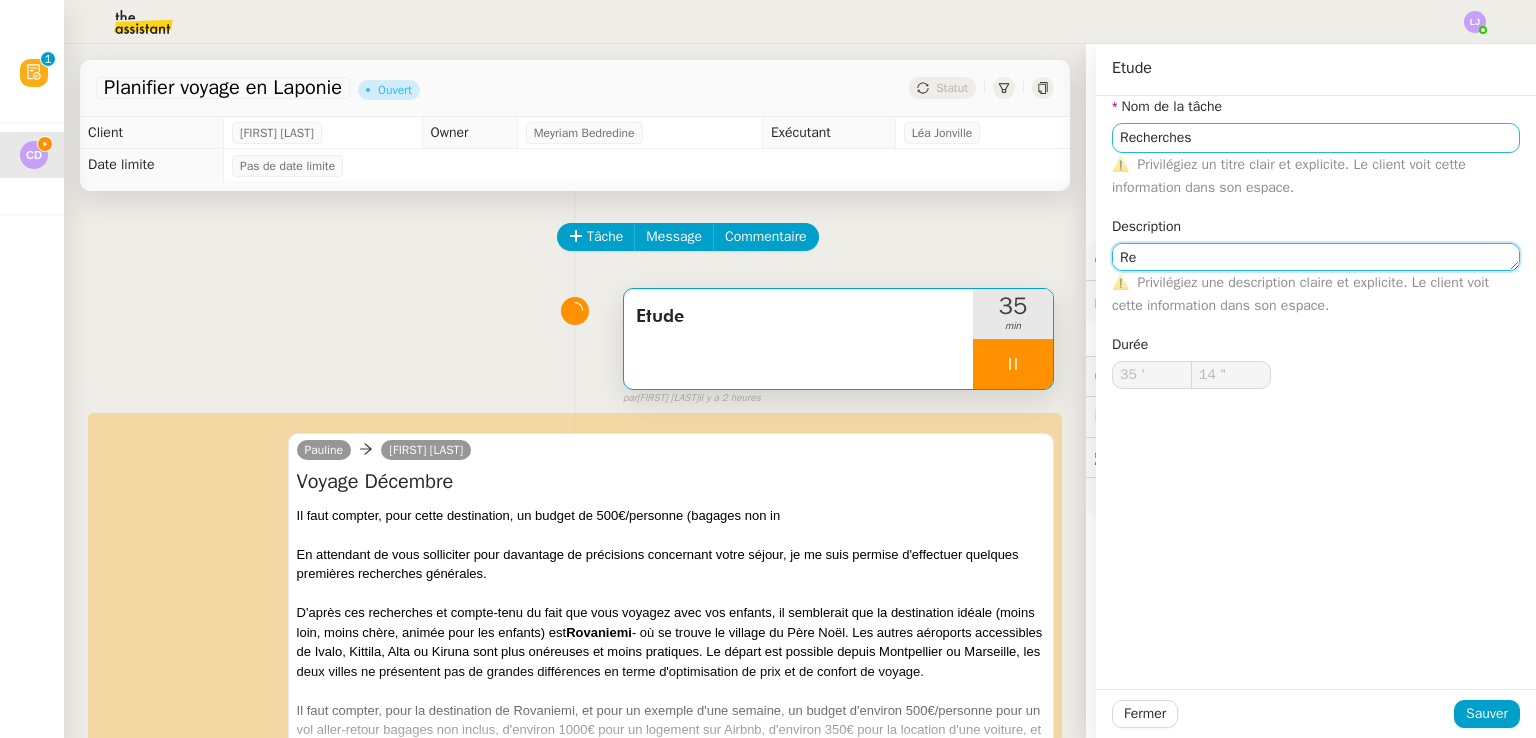 type on "R" 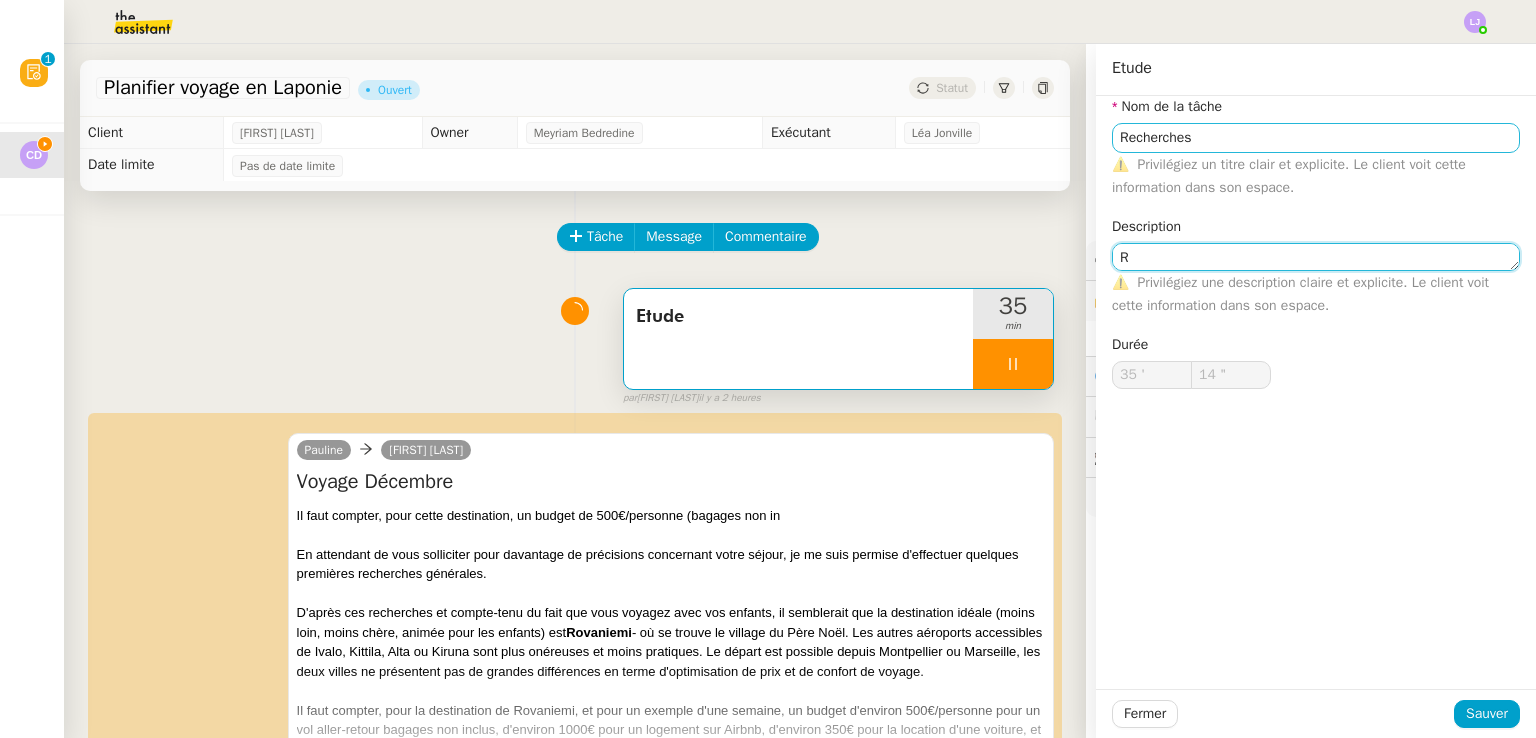 type on "15 "" 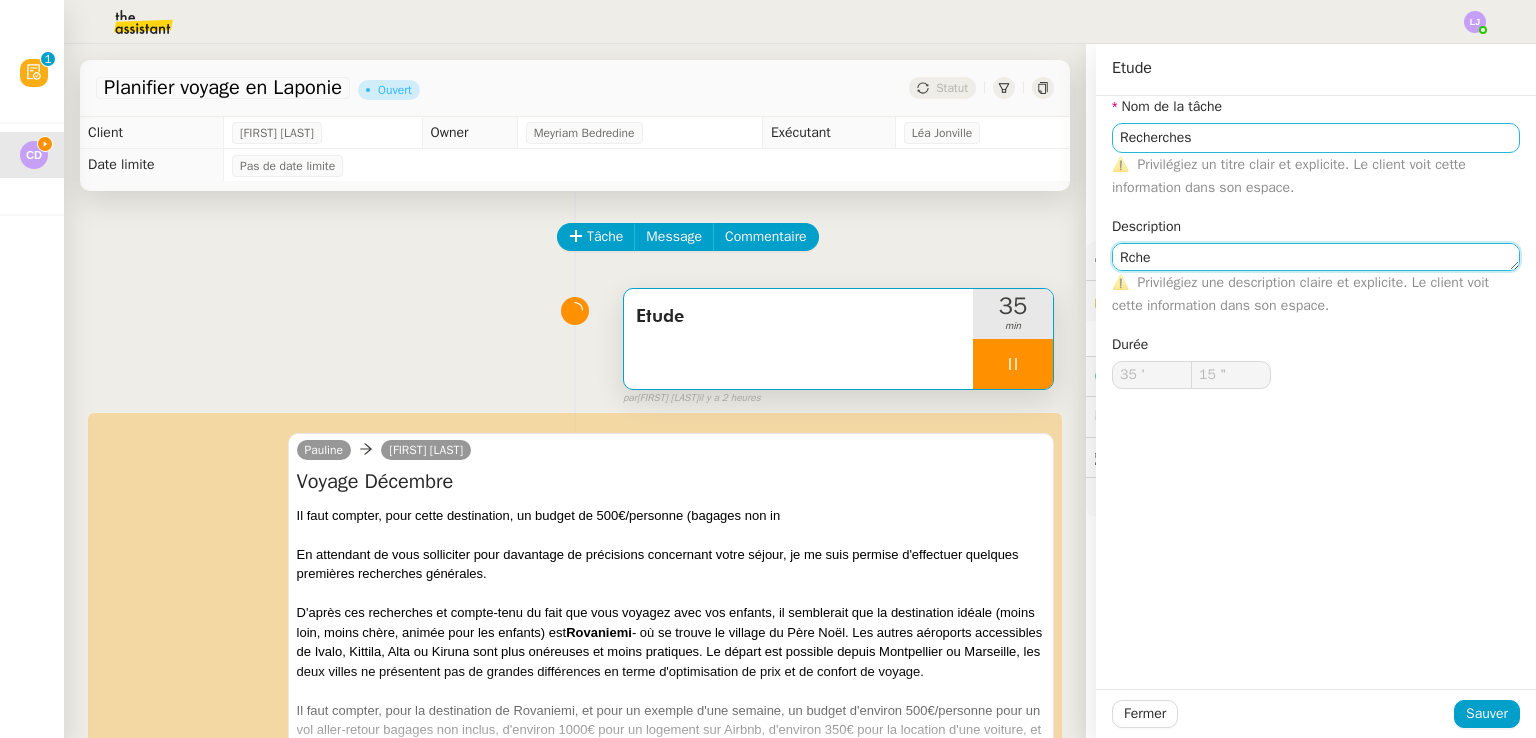 type on "Rcher" 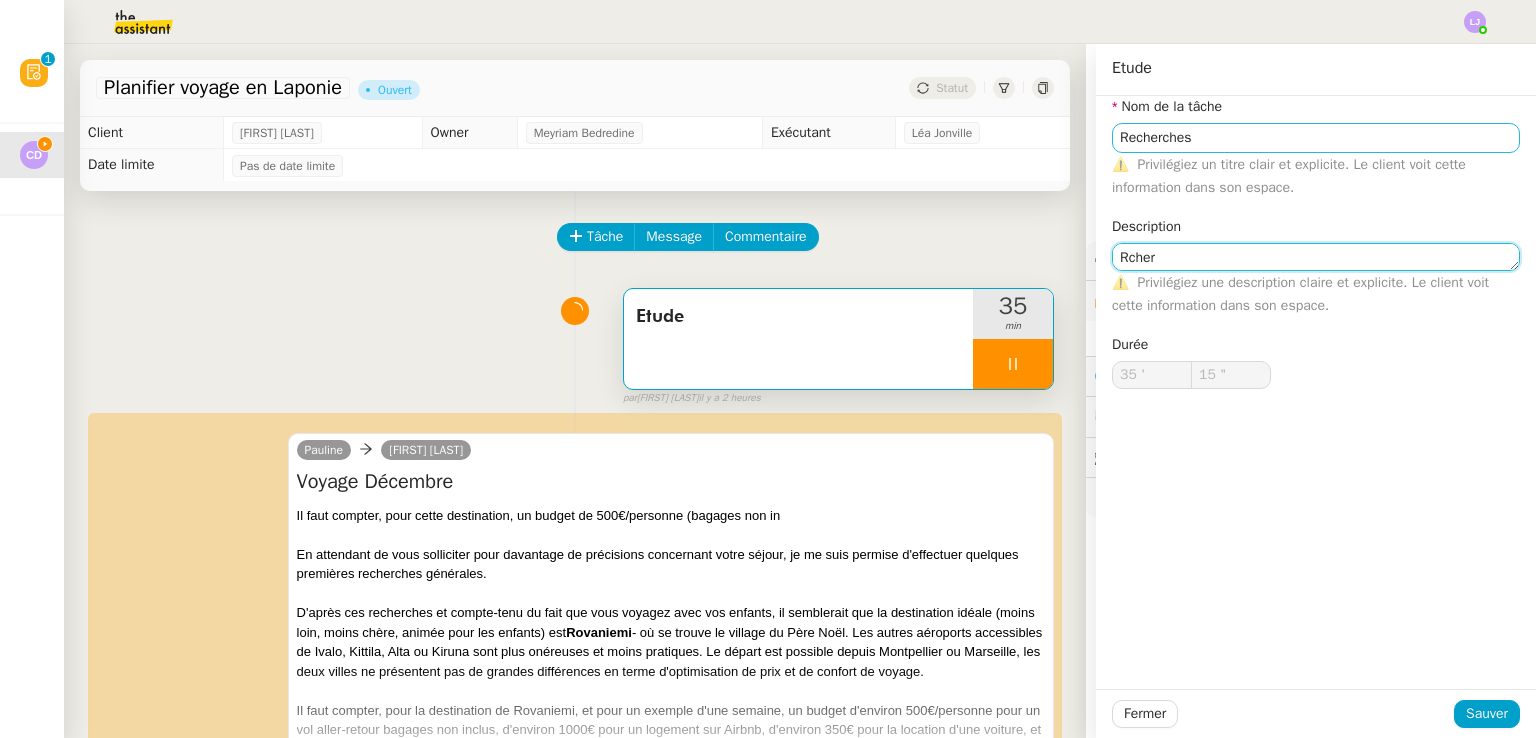type on "16 "" 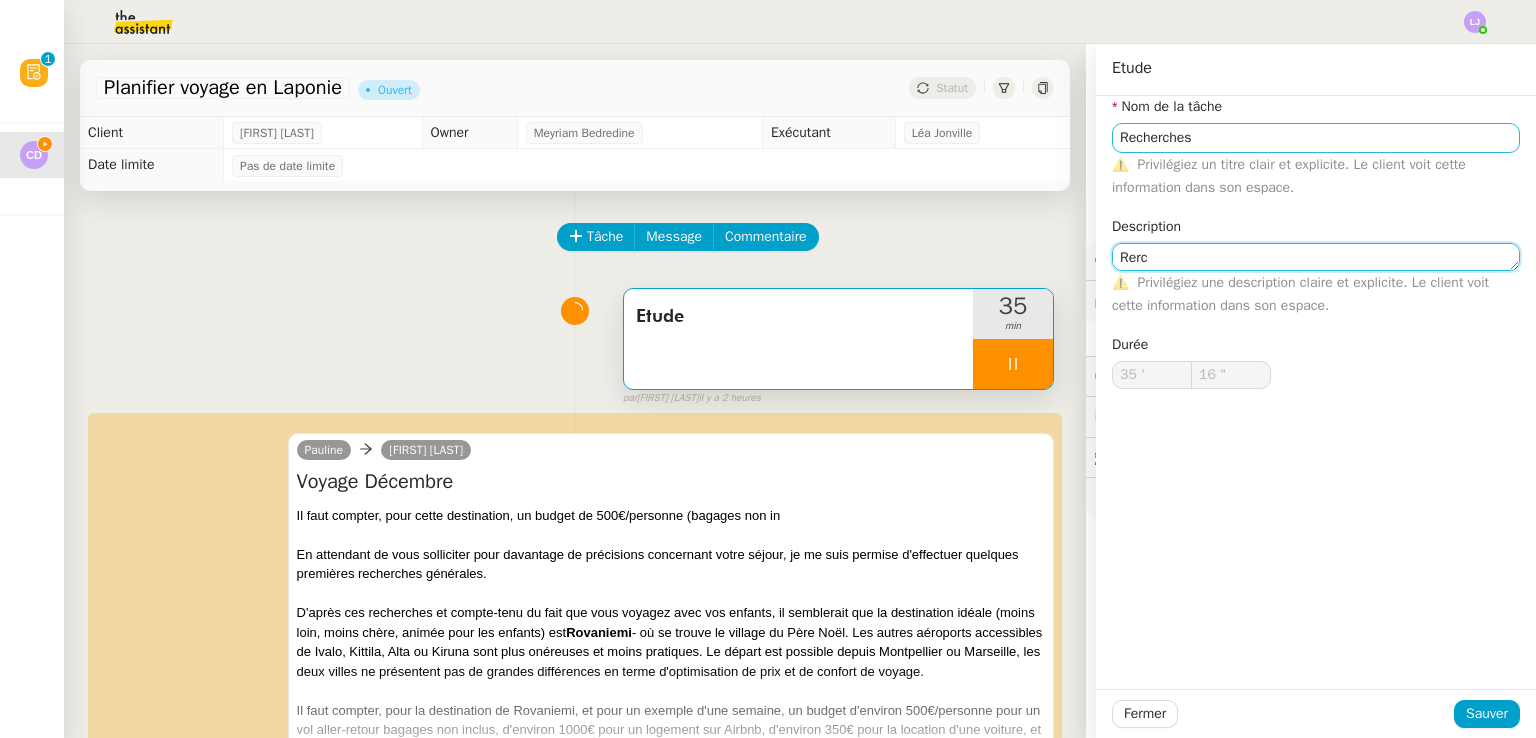 type on "Rerch" 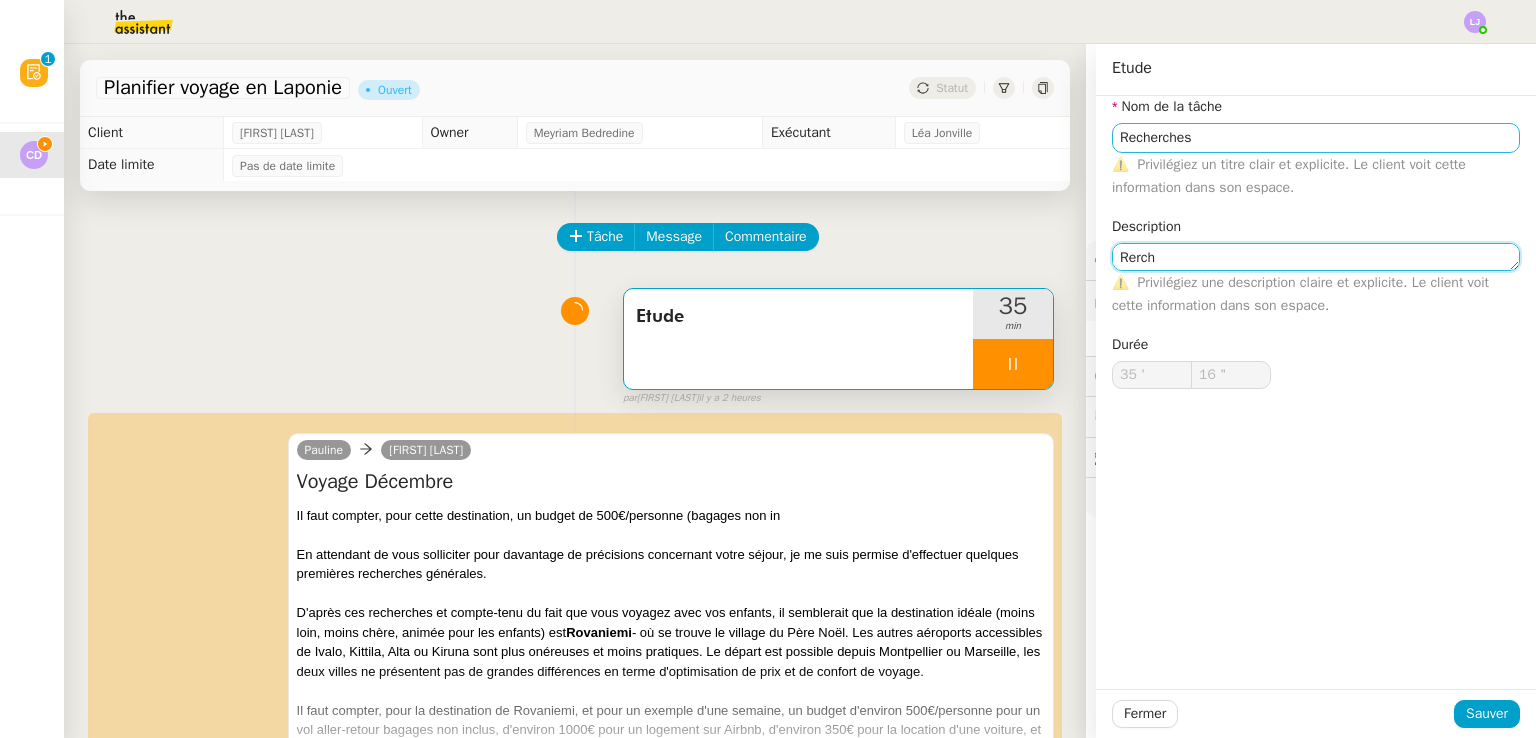 type on "17 "" 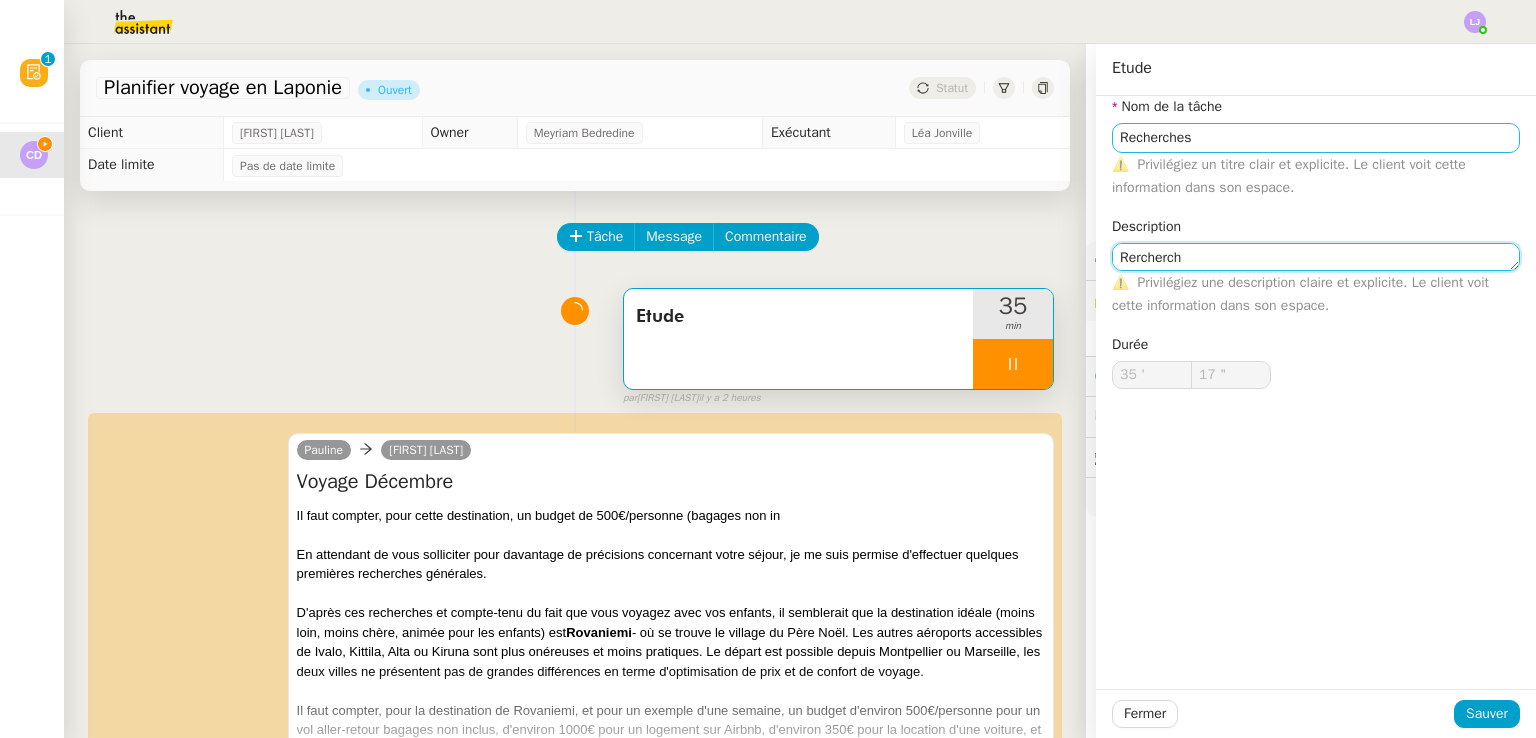 type on "Rercherche" 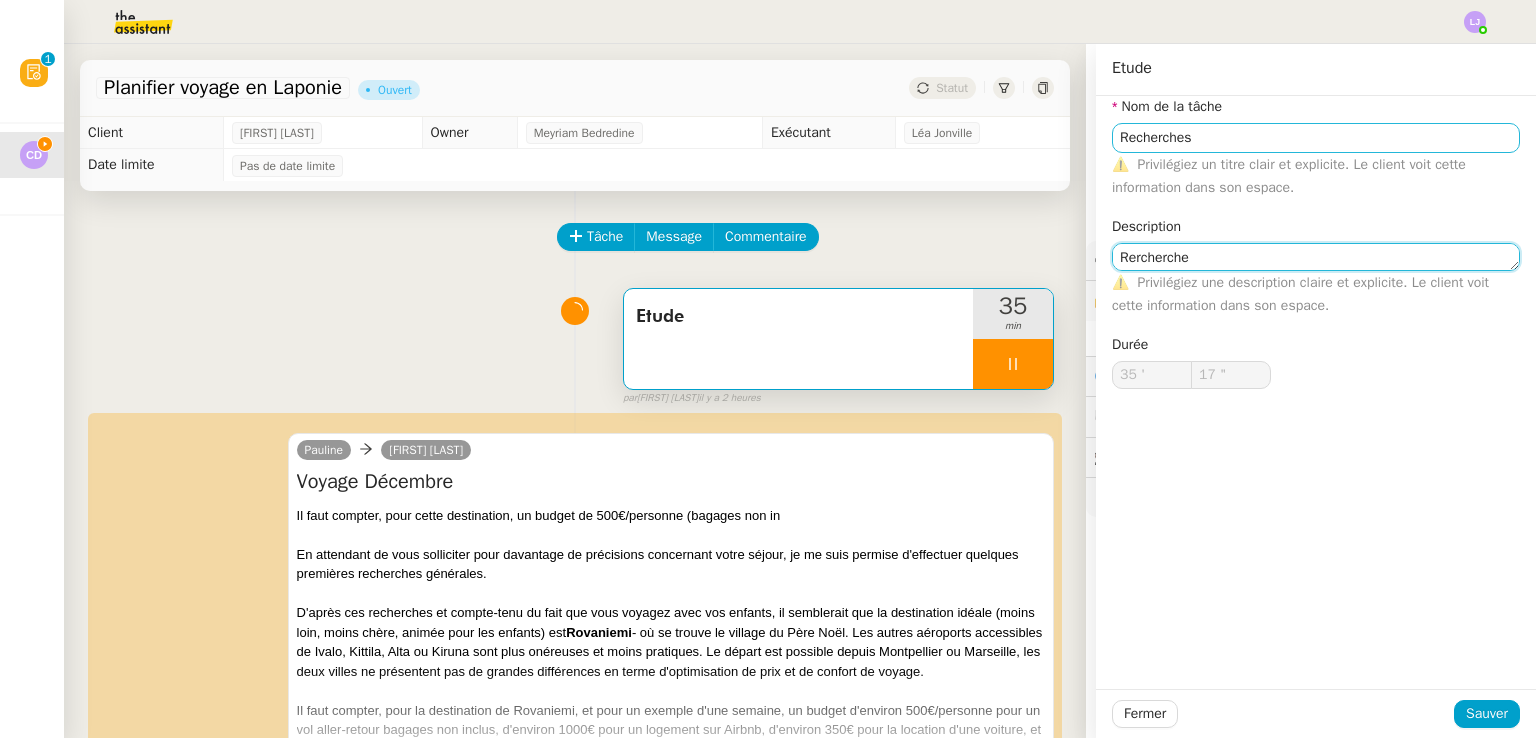 type on "18 "" 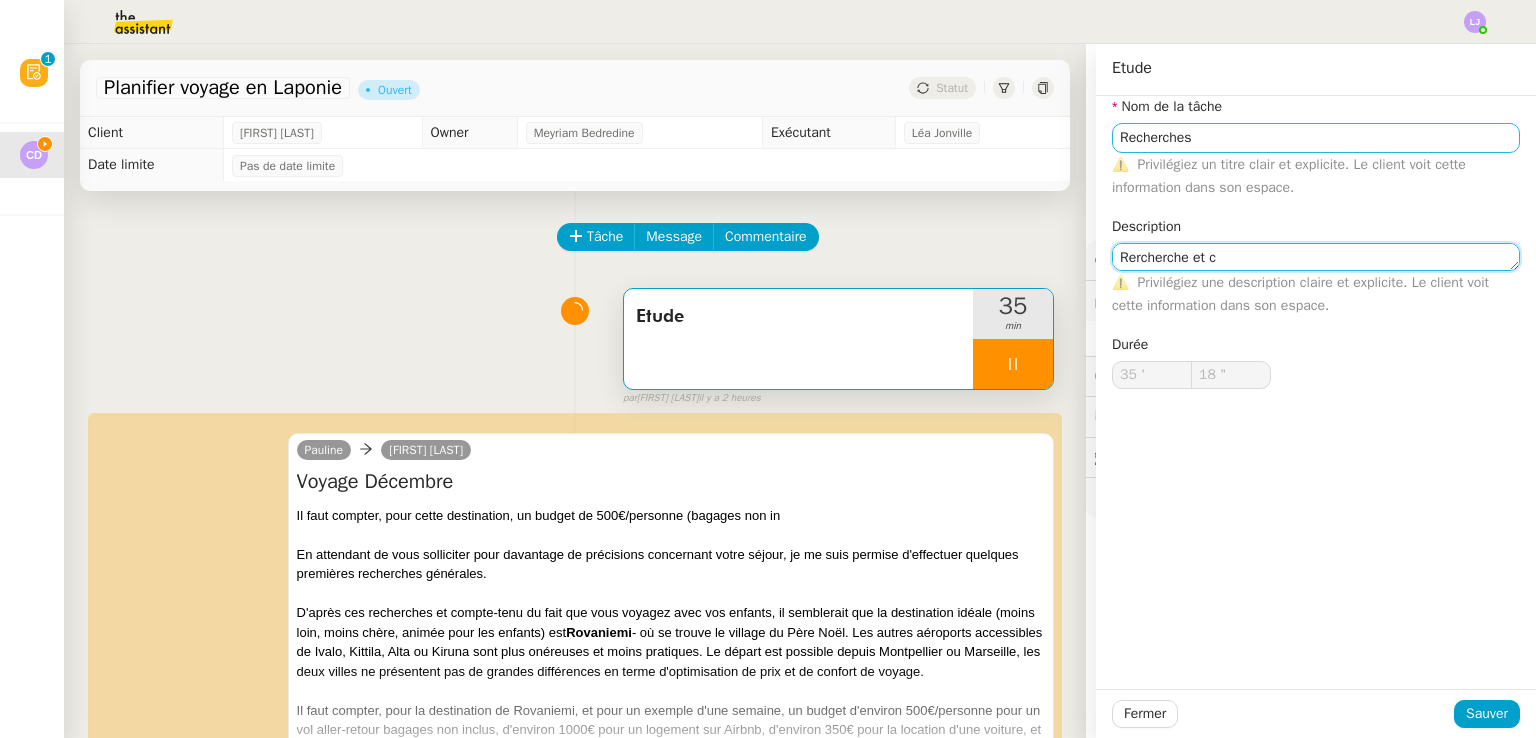 type on "Rercherche et" 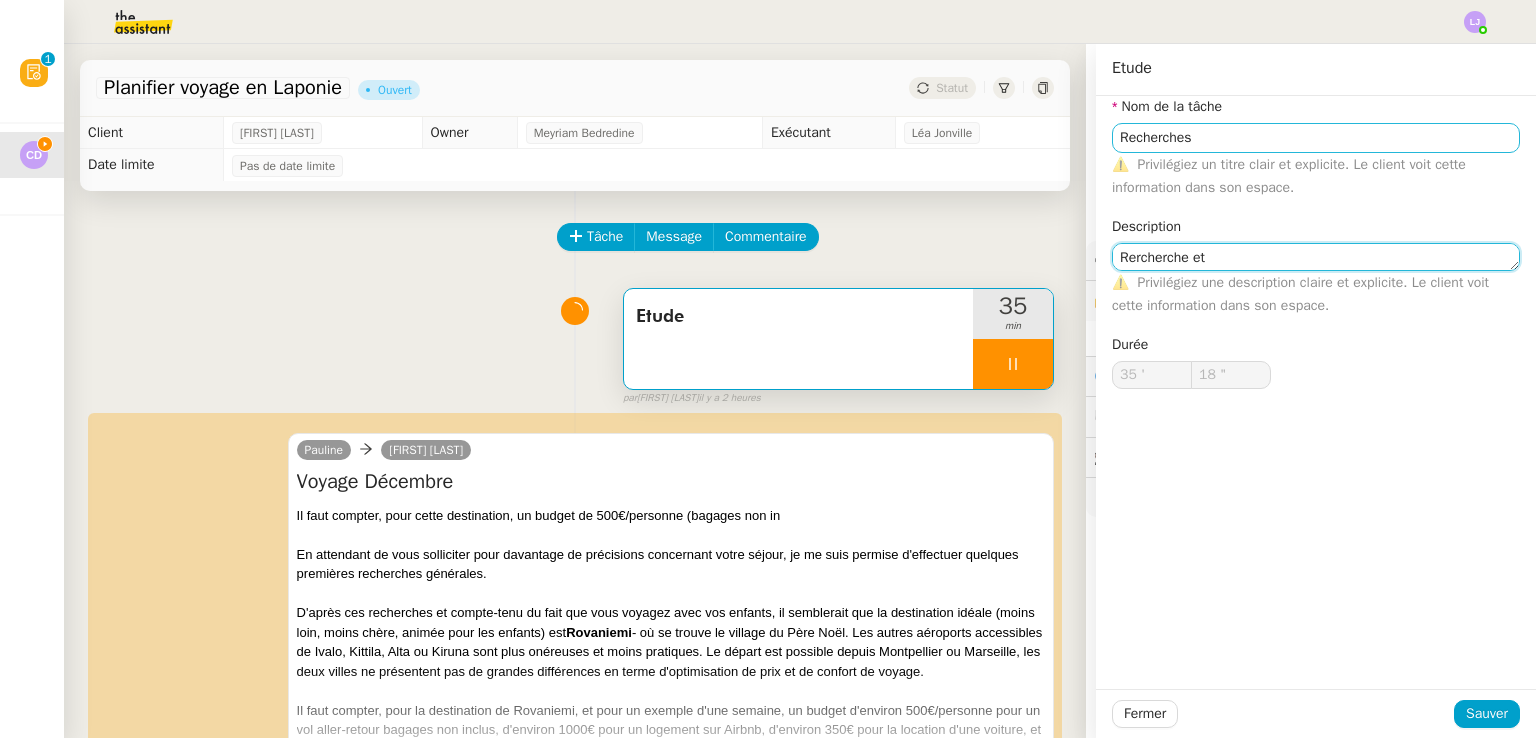type on "19 "" 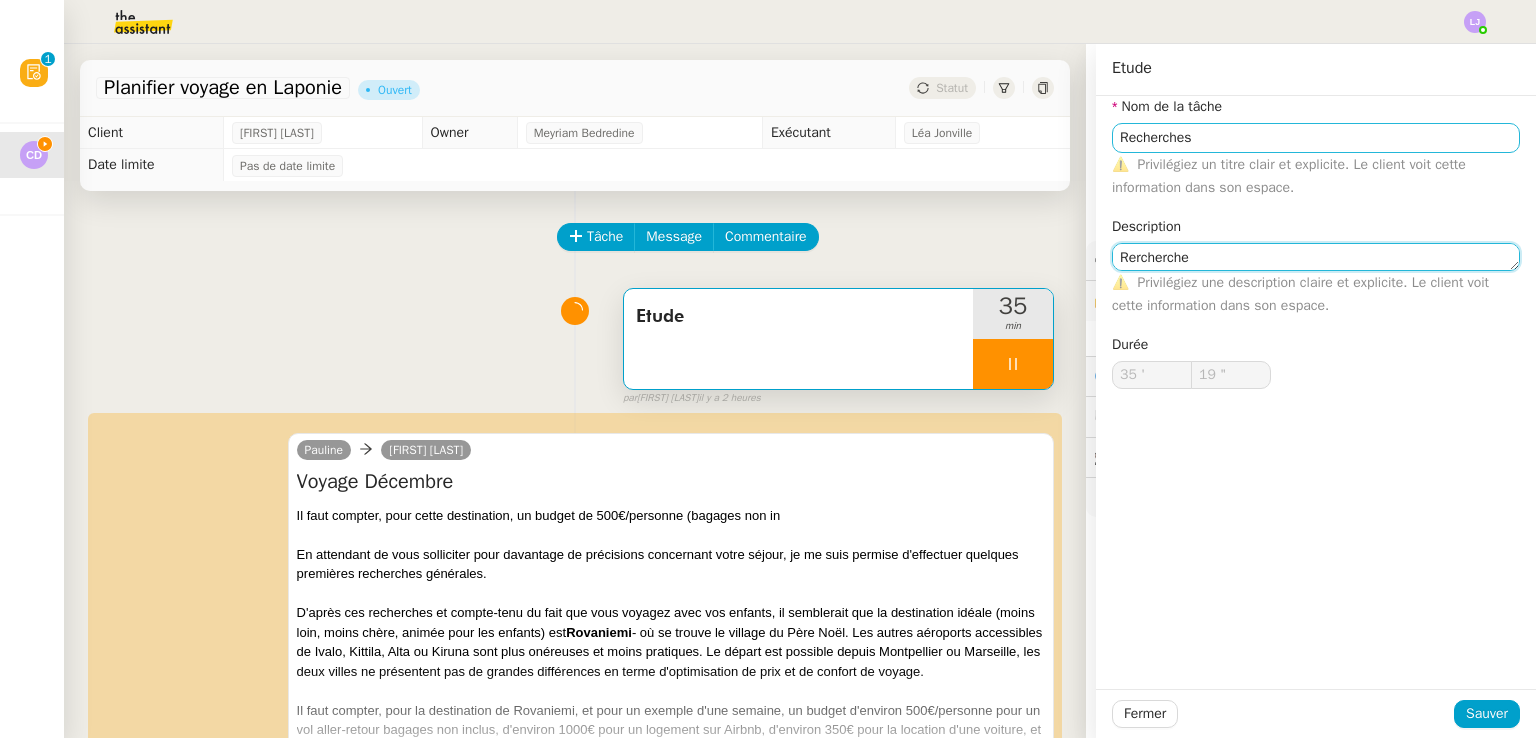 type on "Rercherche" 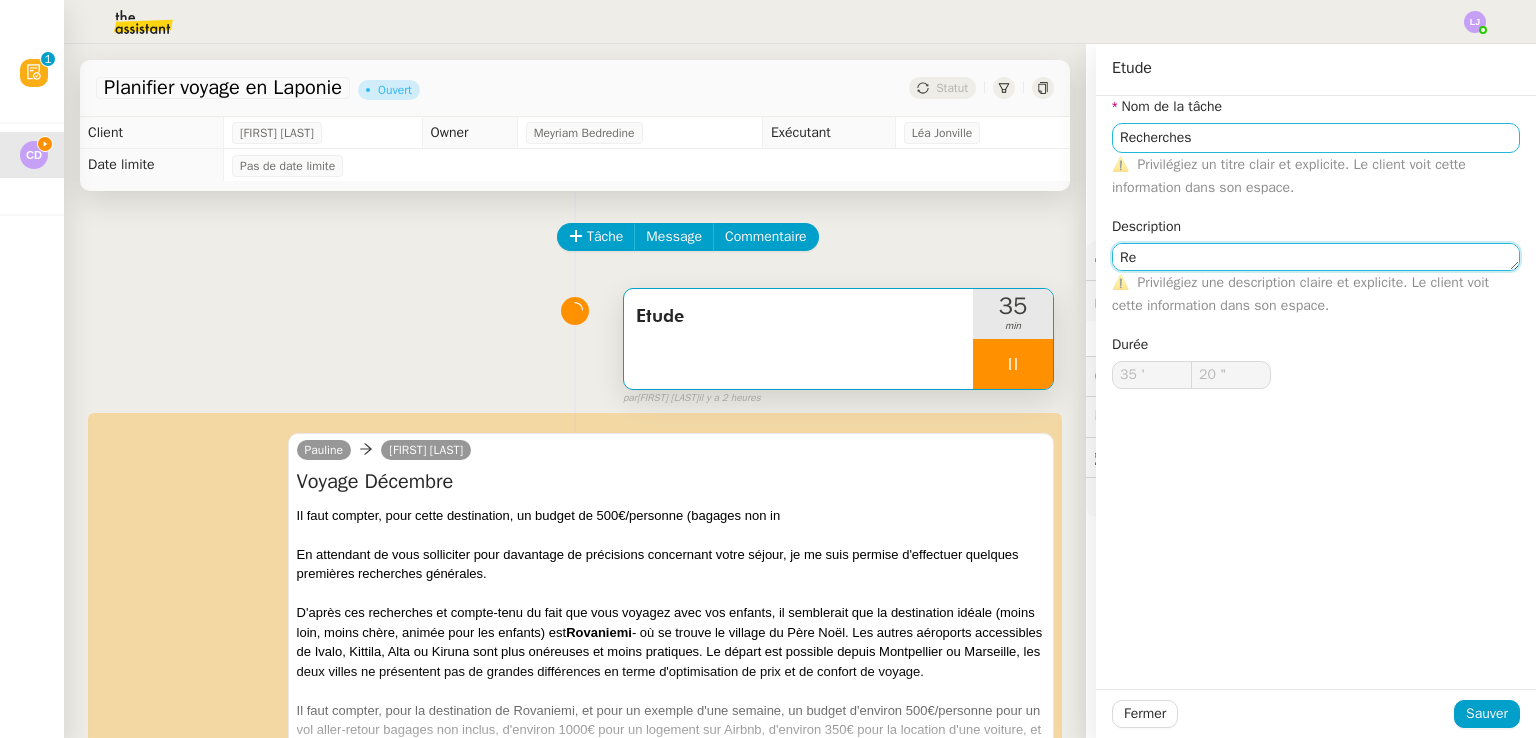 type on "Rec" 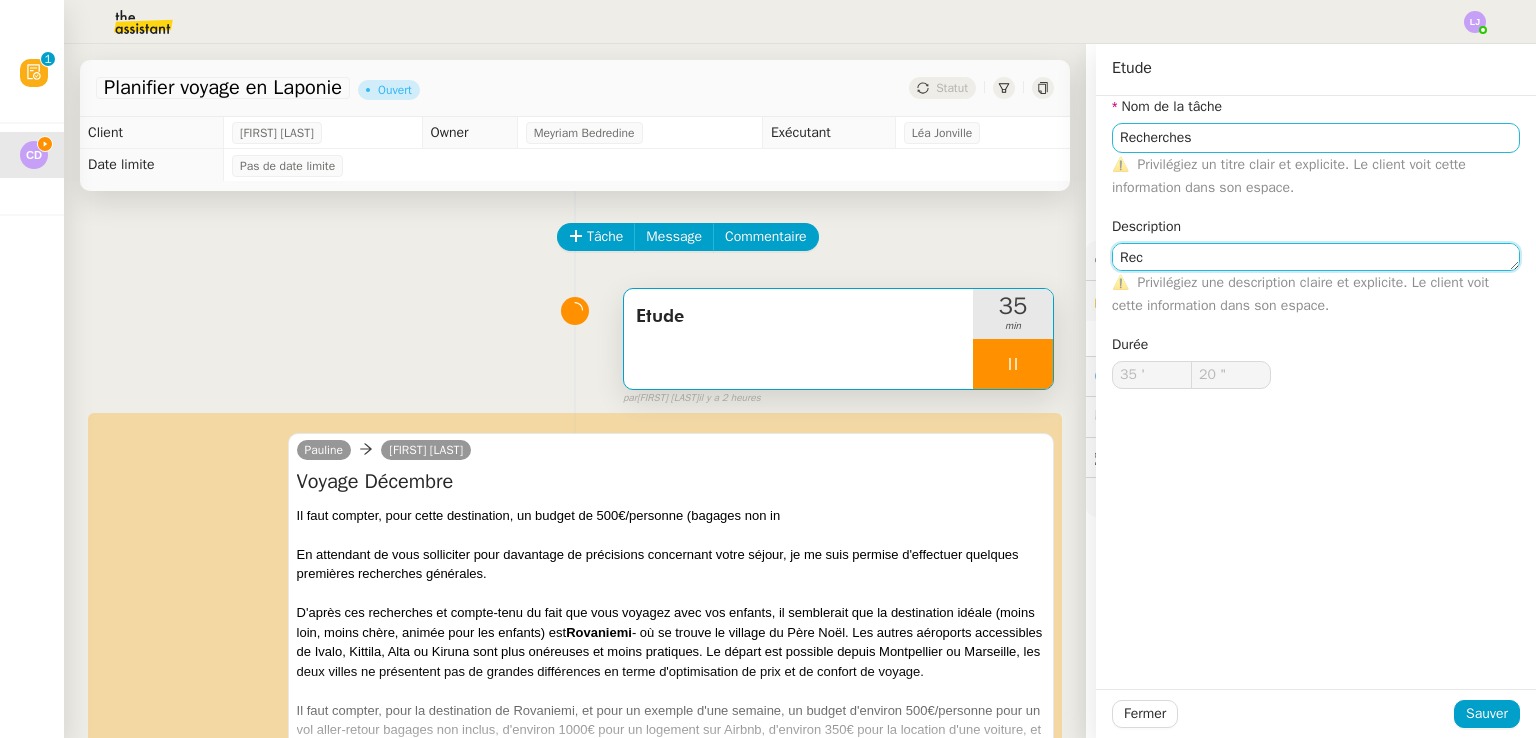 type on "21 "" 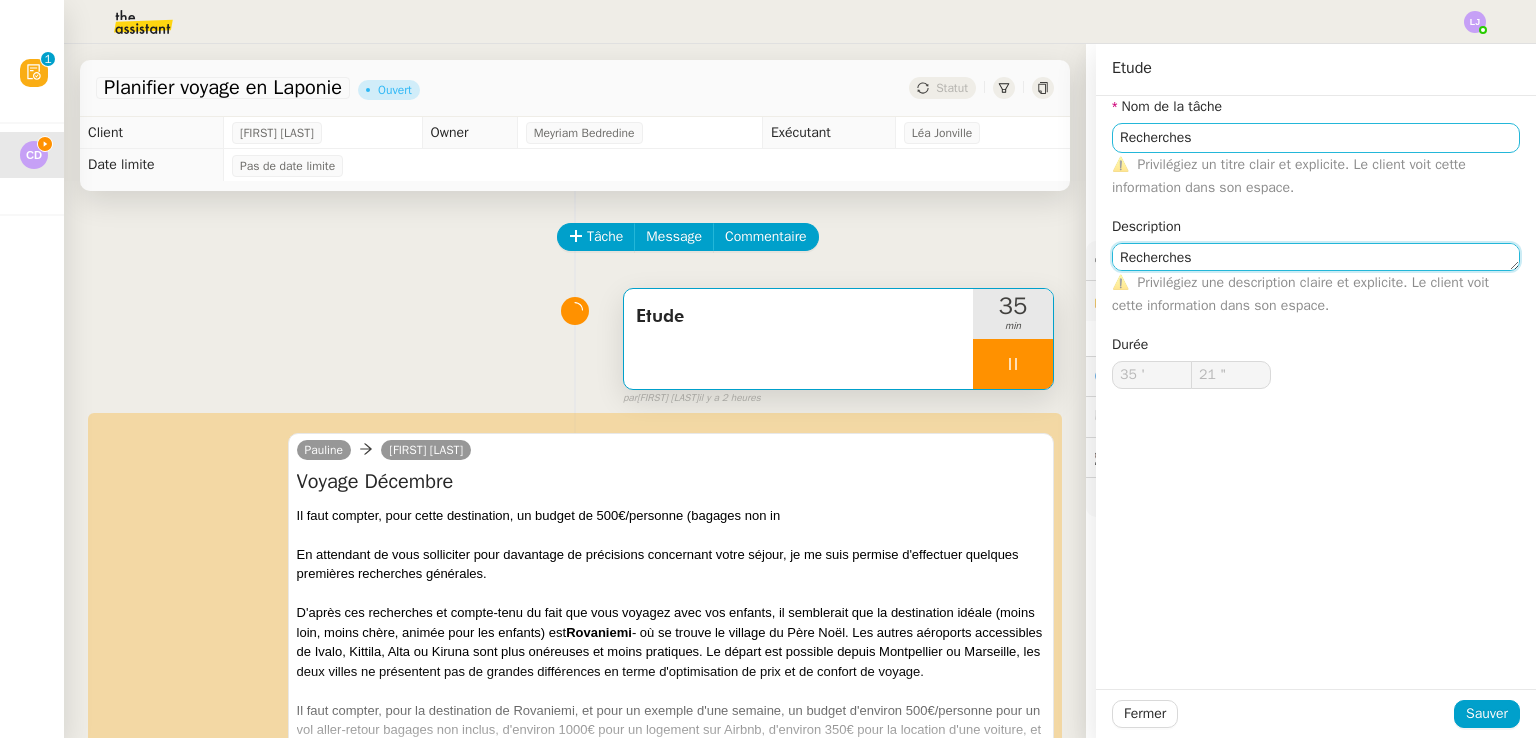 type on "Recherches e" 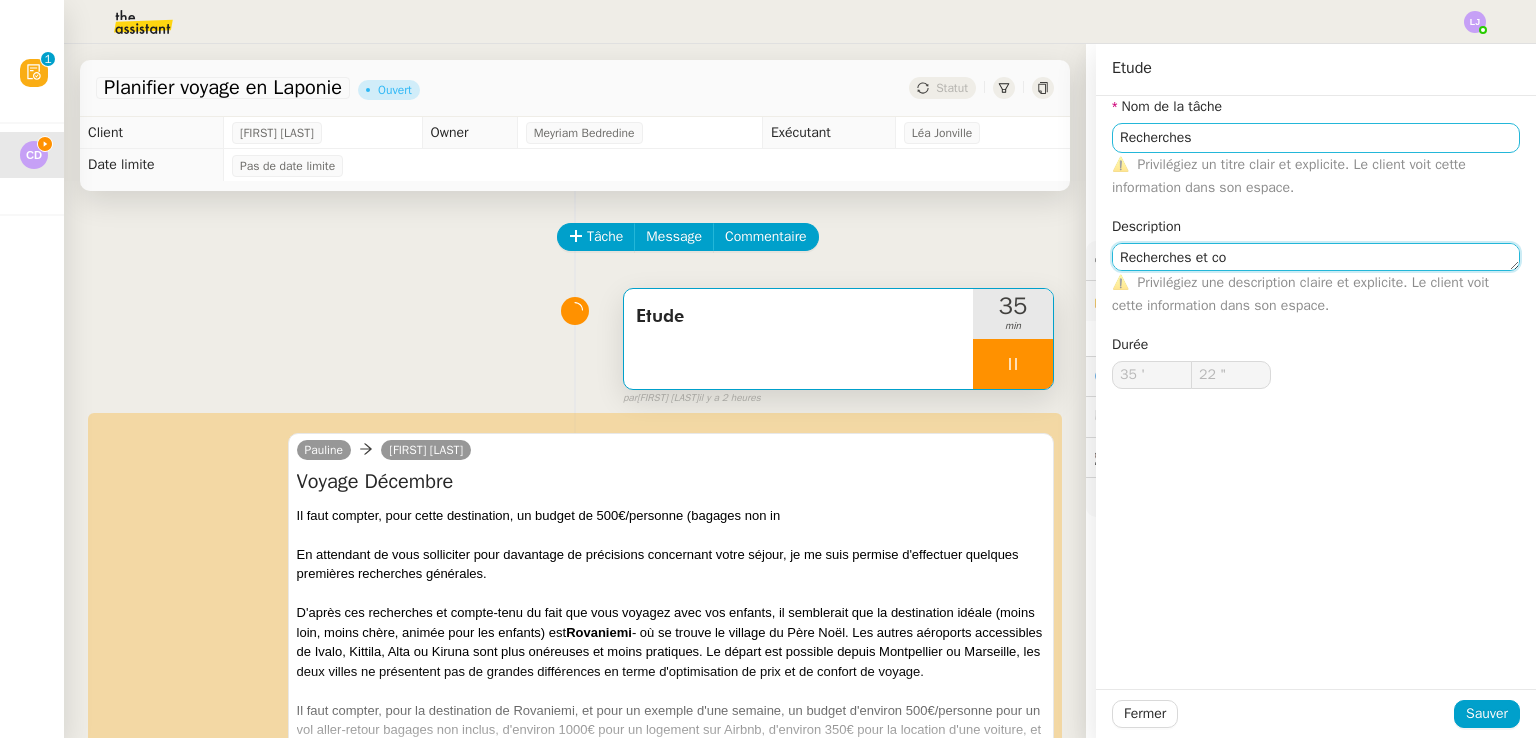 type on "Recherches et com" 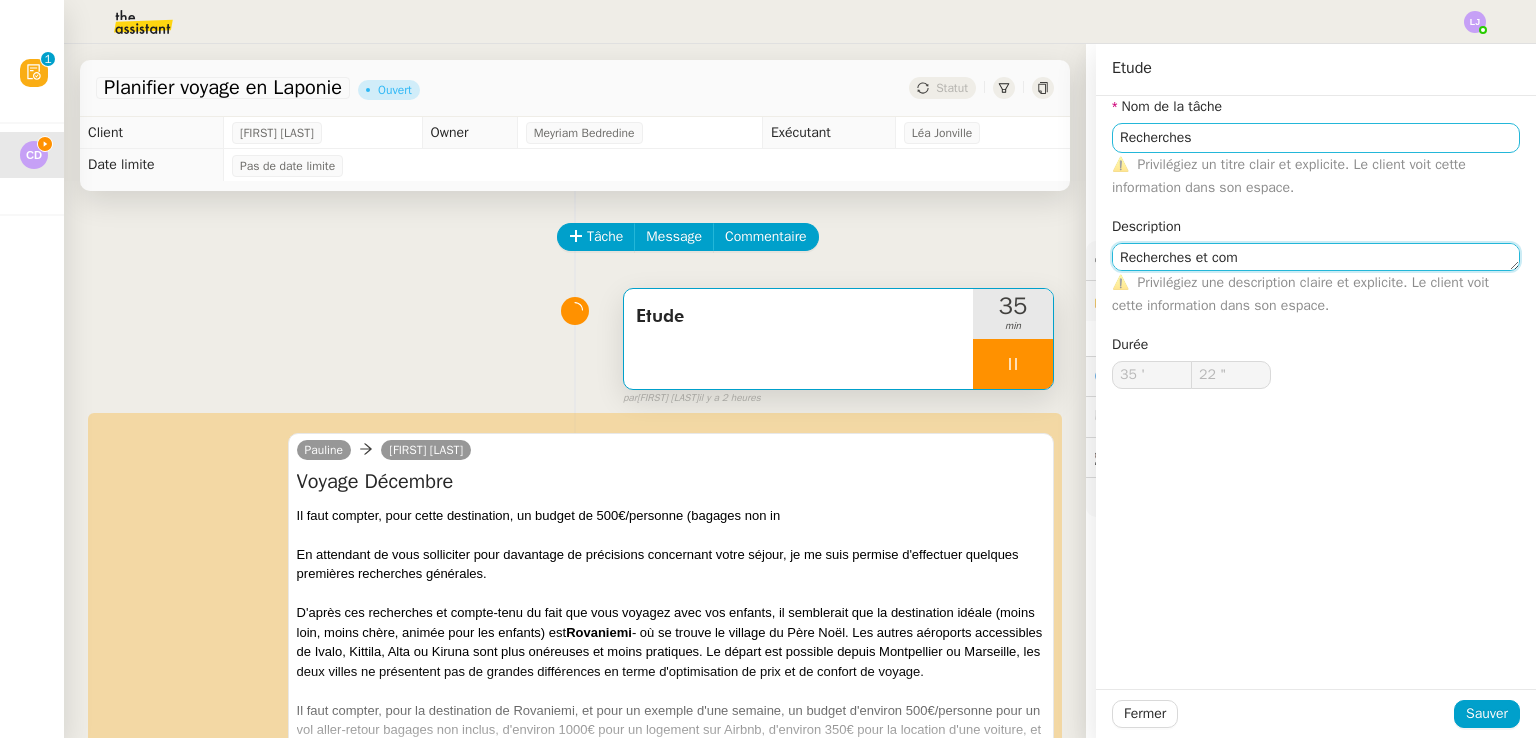 type on "23 "" 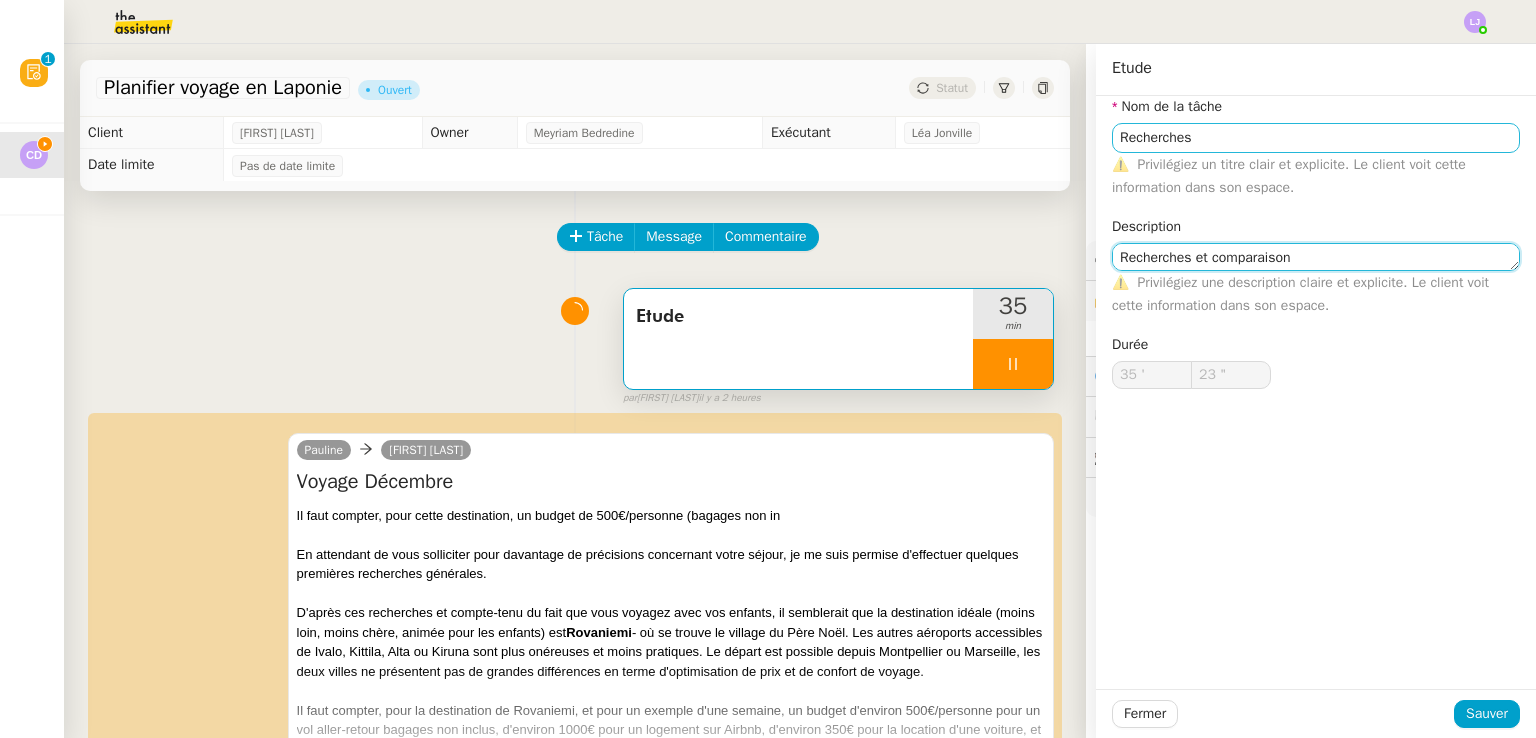 type on "Recherches et comparaisons" 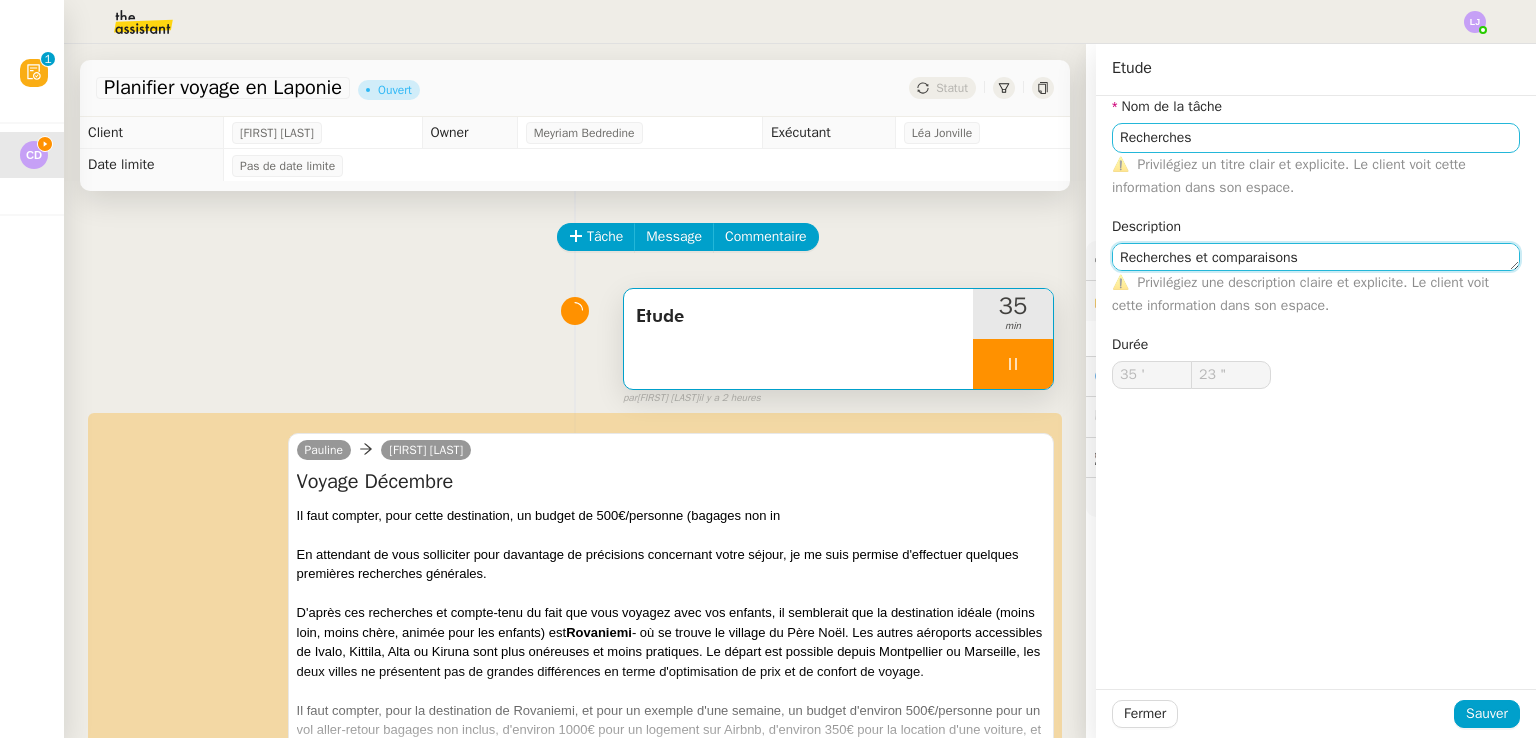 type on "24 "" 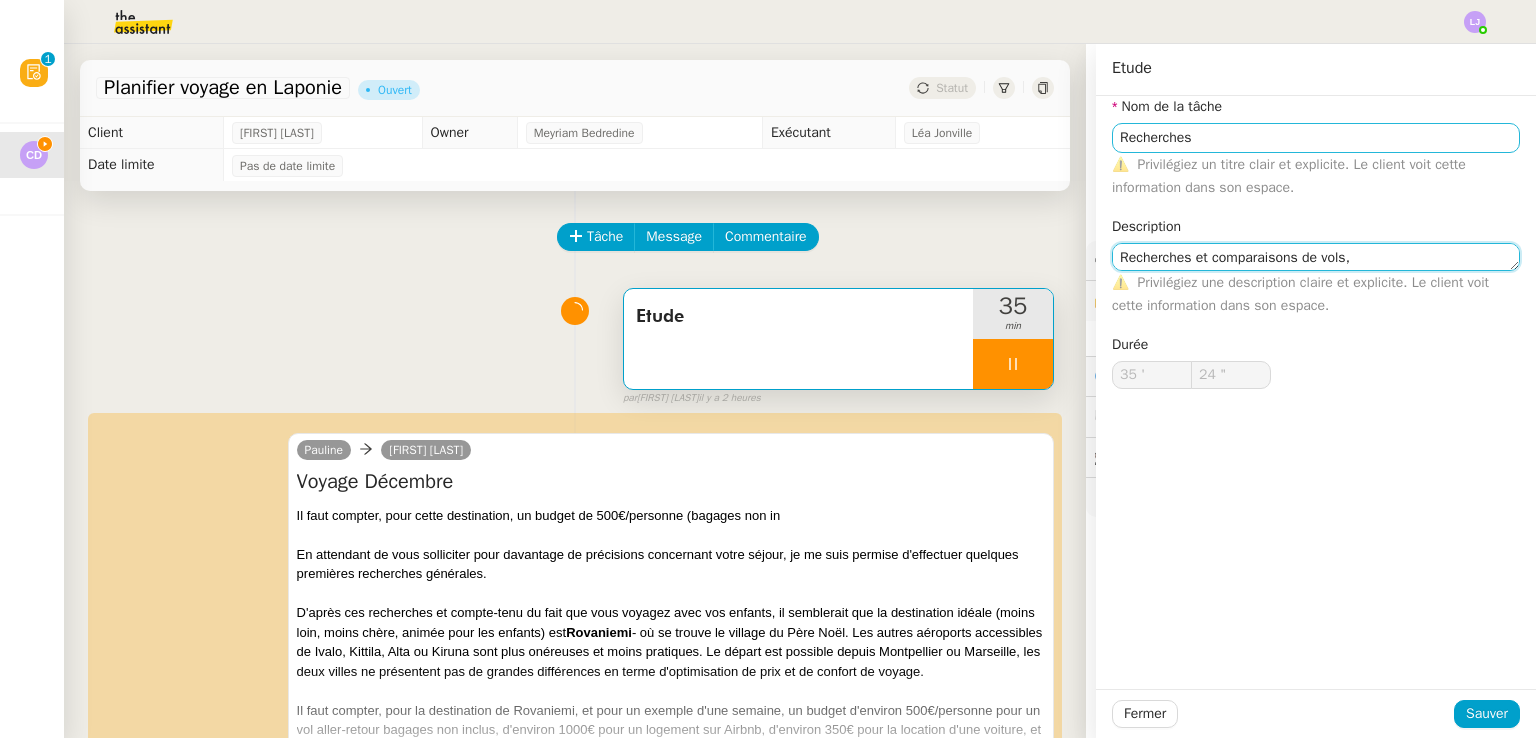 type on "Recherches et comparaisons de vols, l" 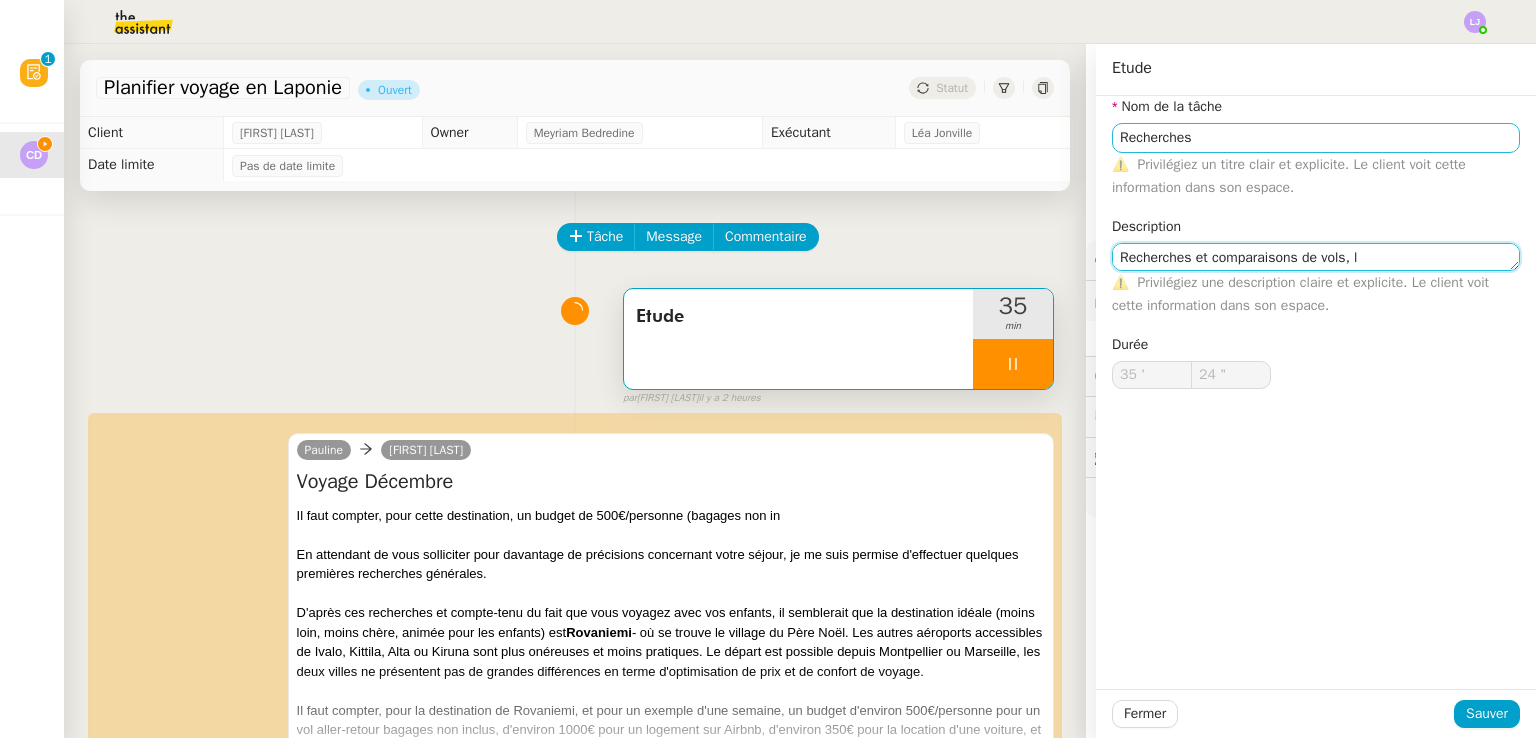 type on "25 "" 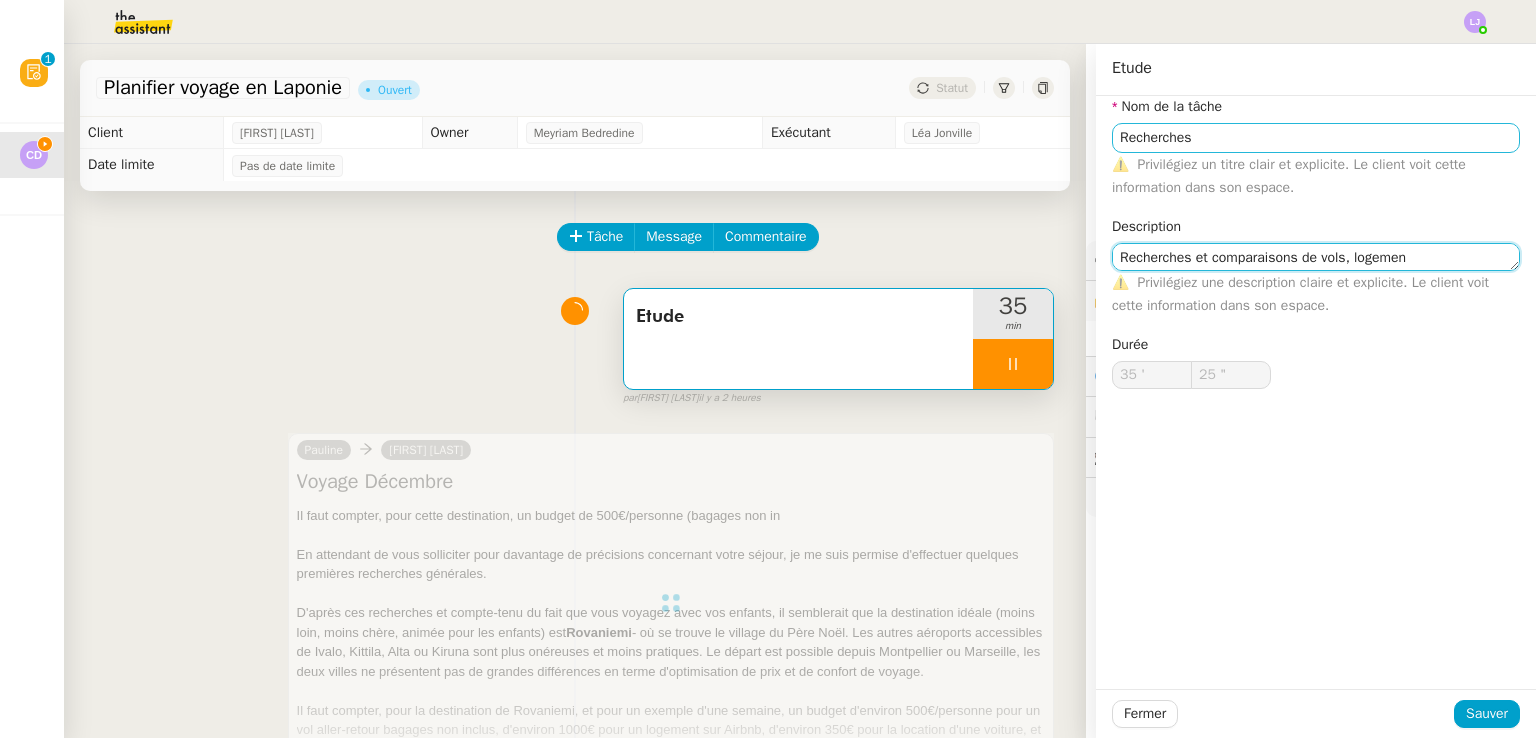 type on "Recherches et comparaisons de vols, logement" 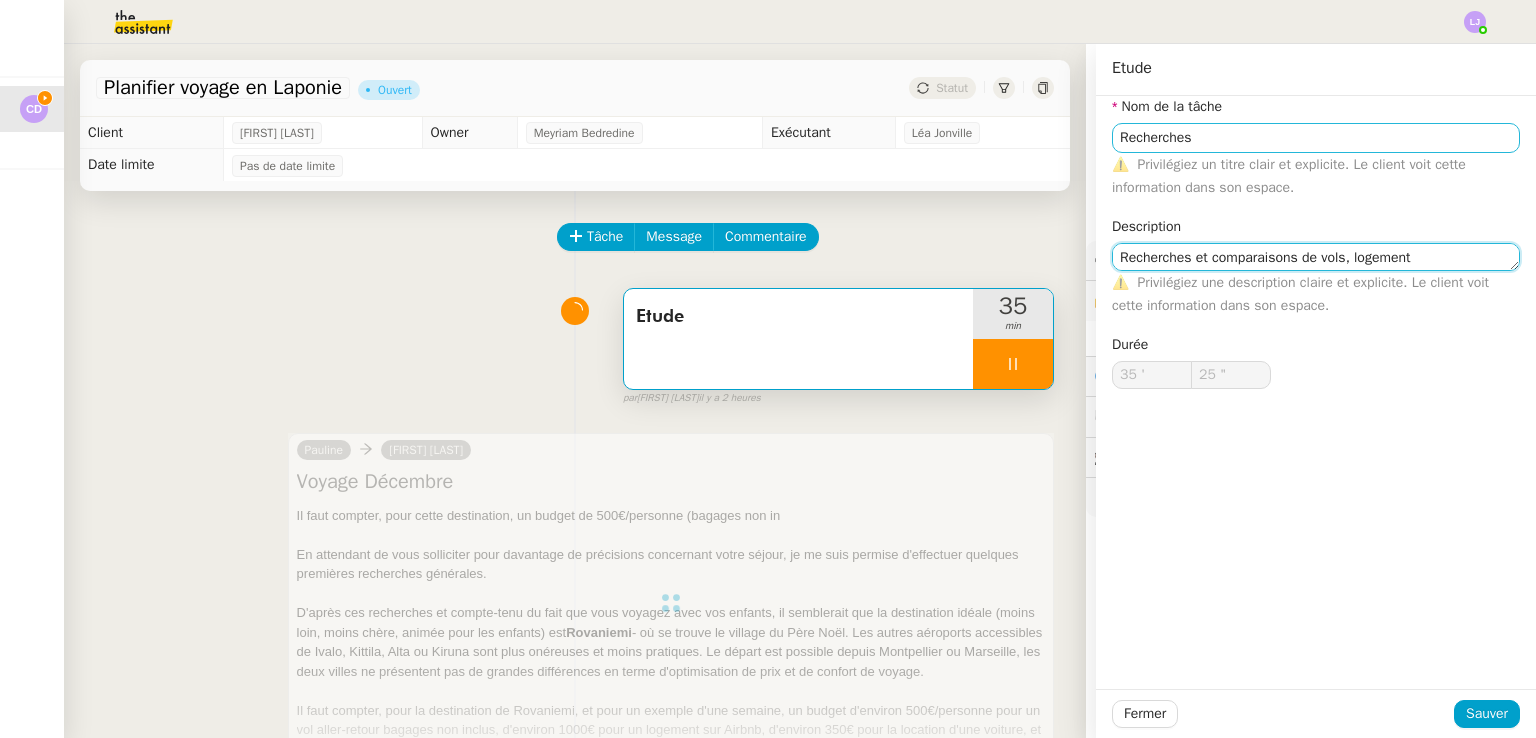 type on "Etude" 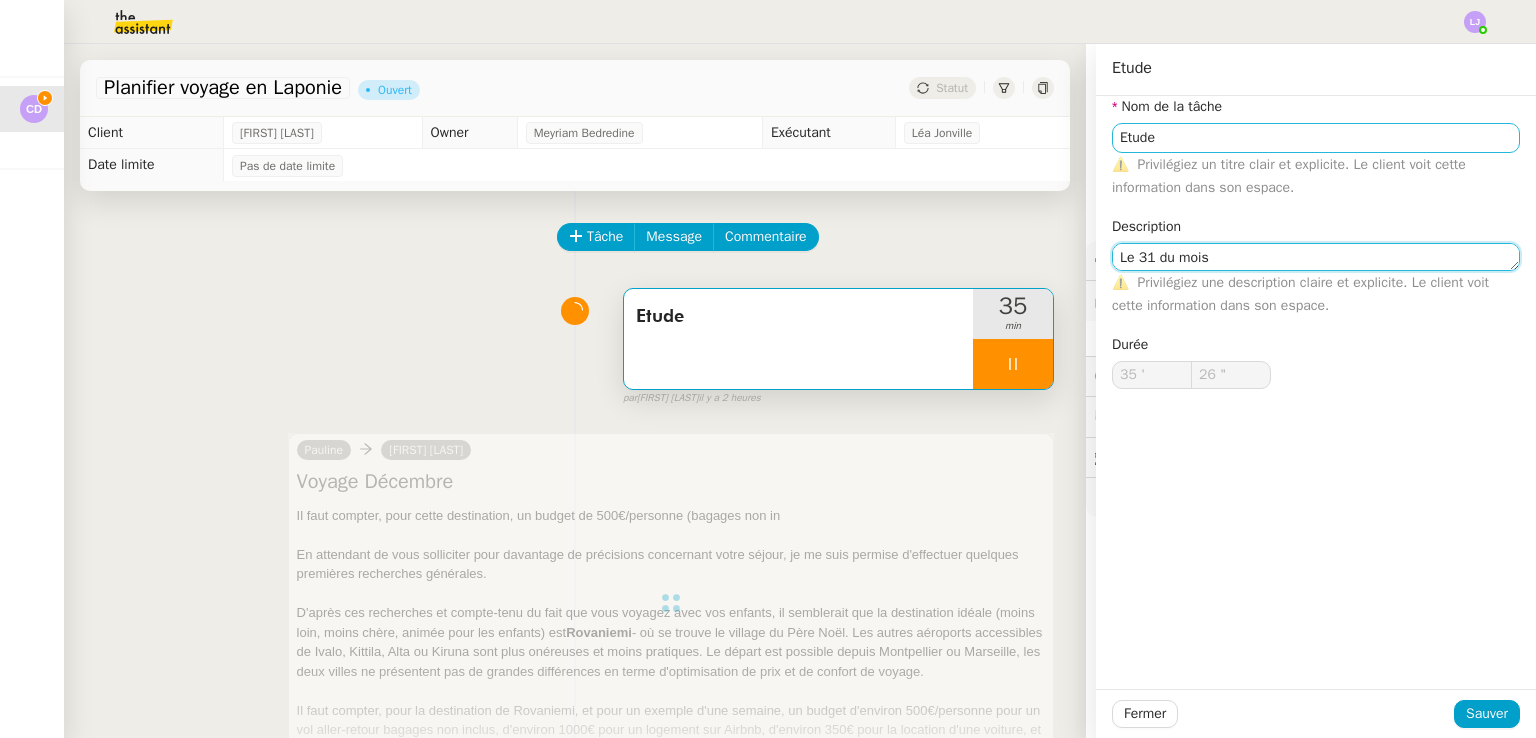 type on "s" 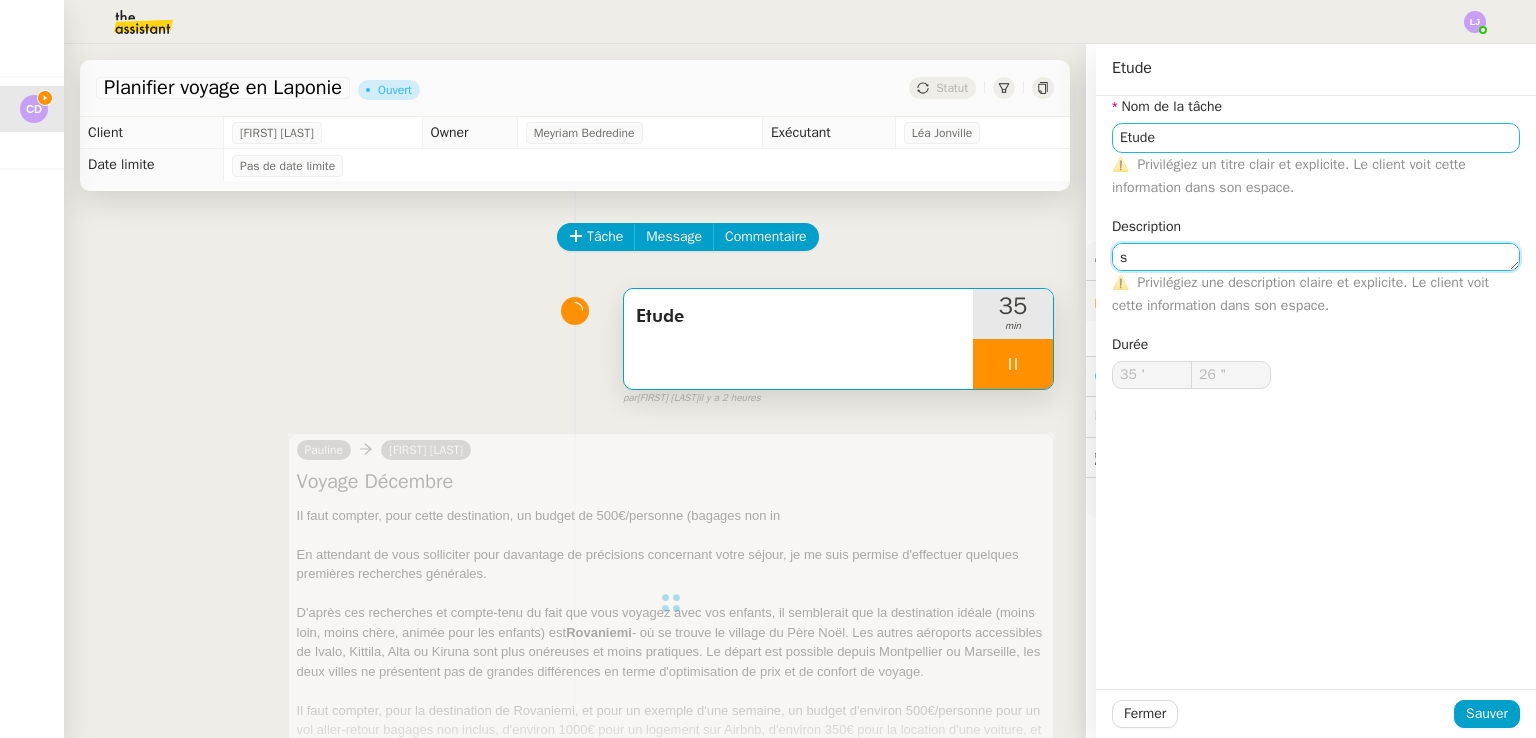 type on "27 "" 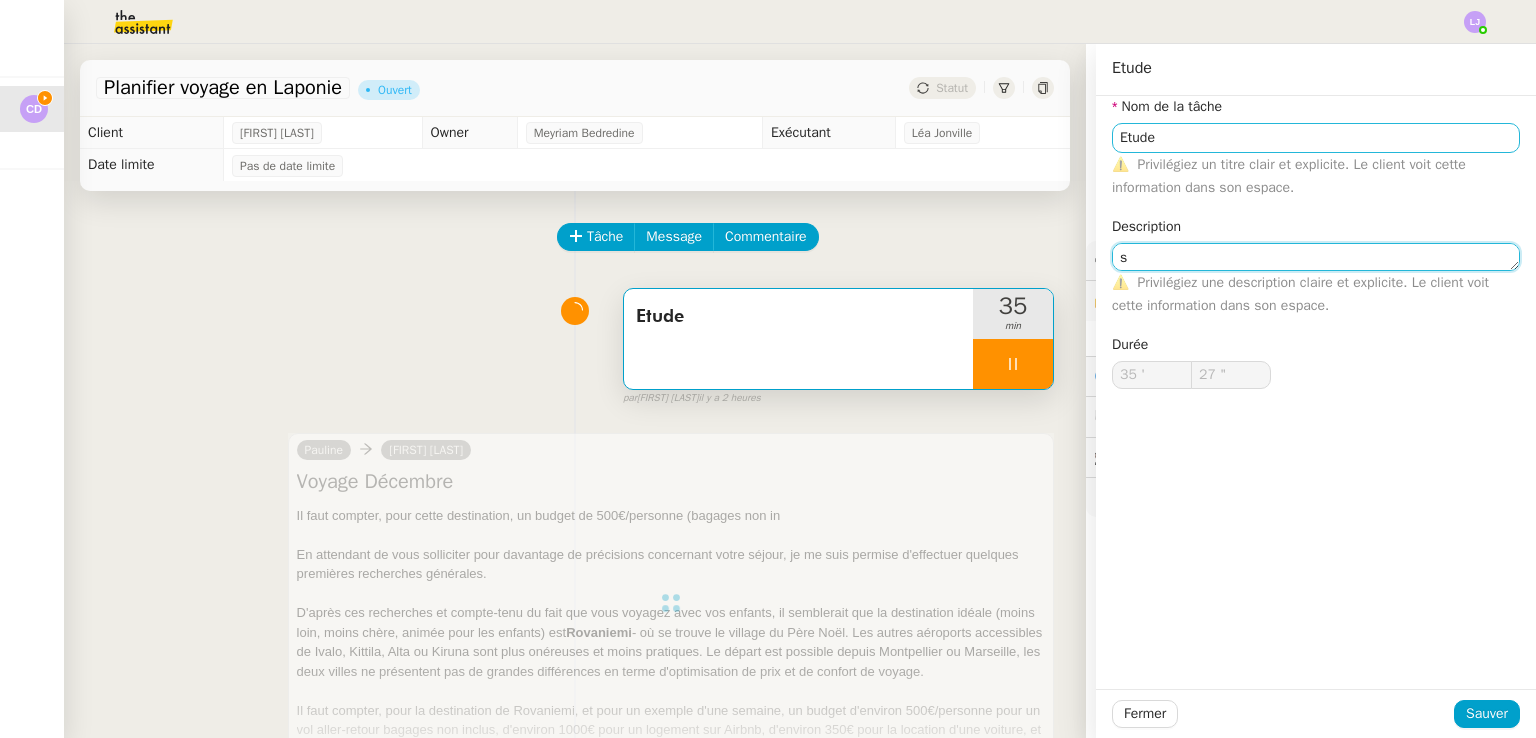 type 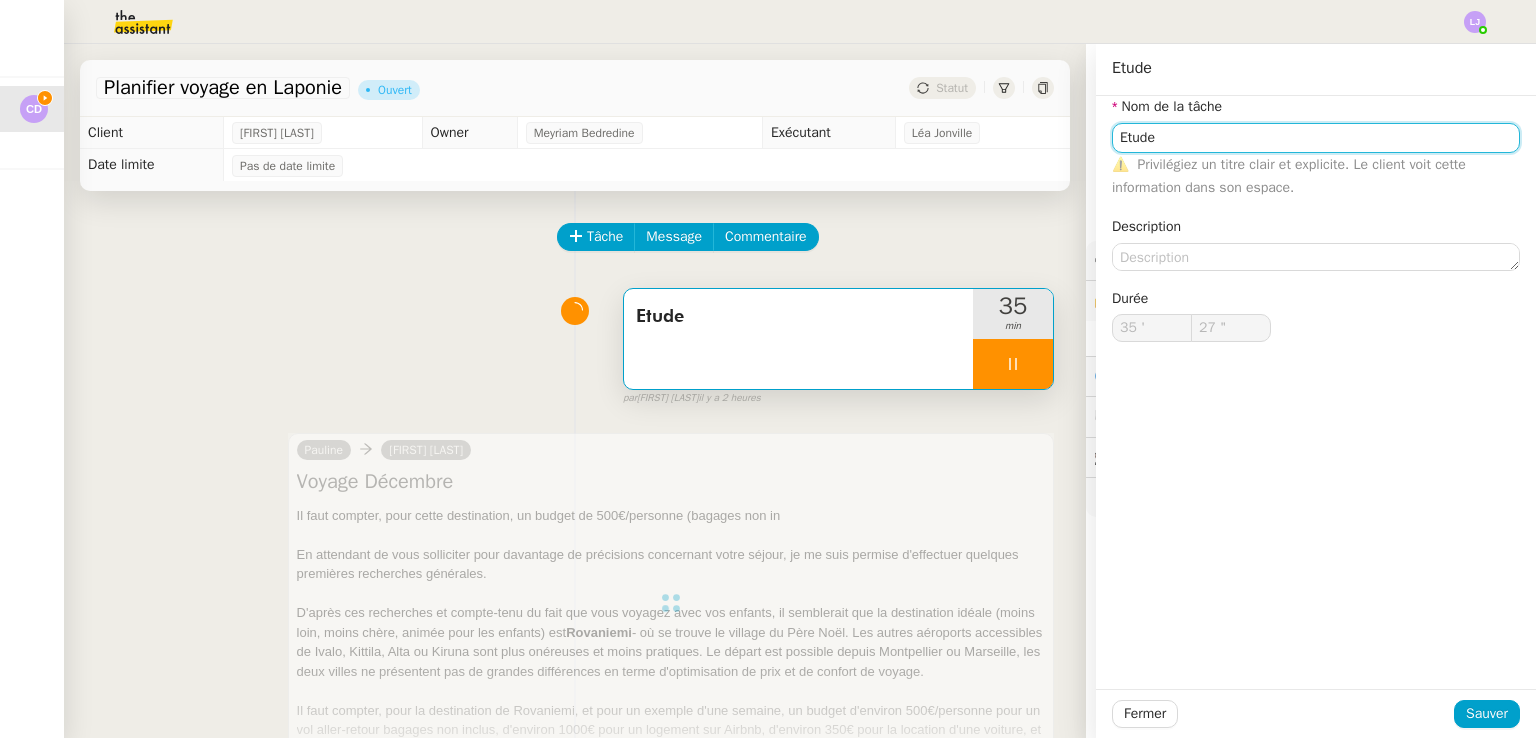 click on "Etude" 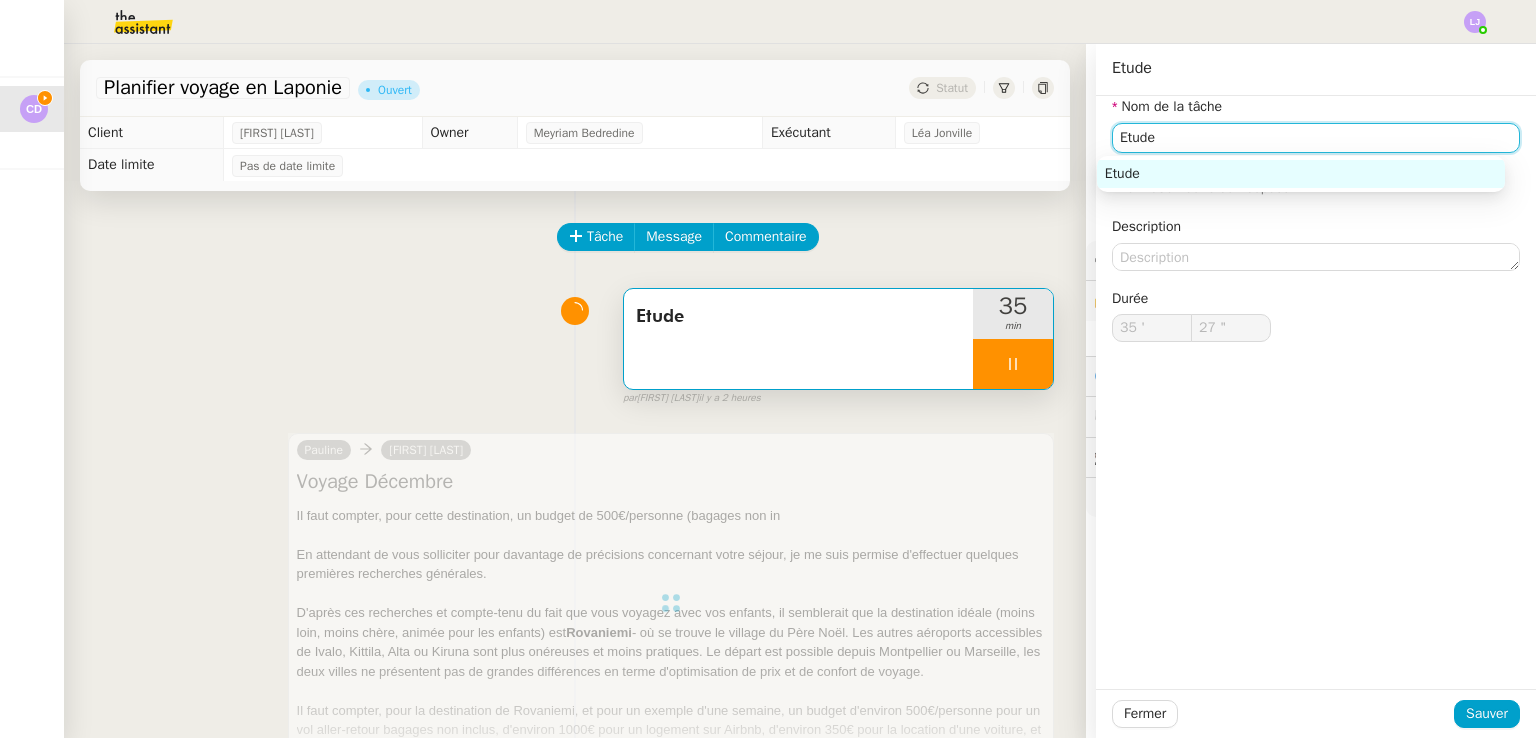 click on "Etude" 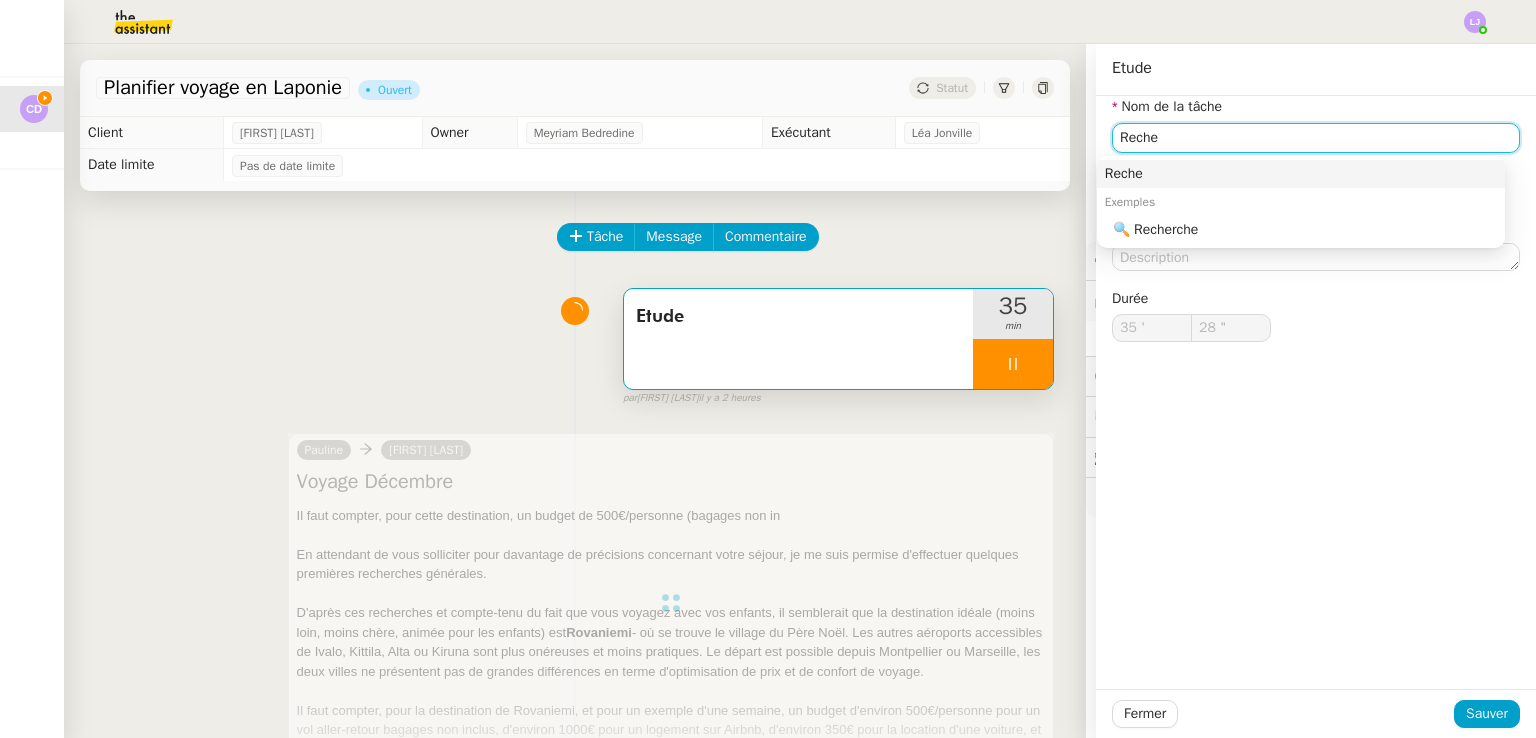 type on "Recher" 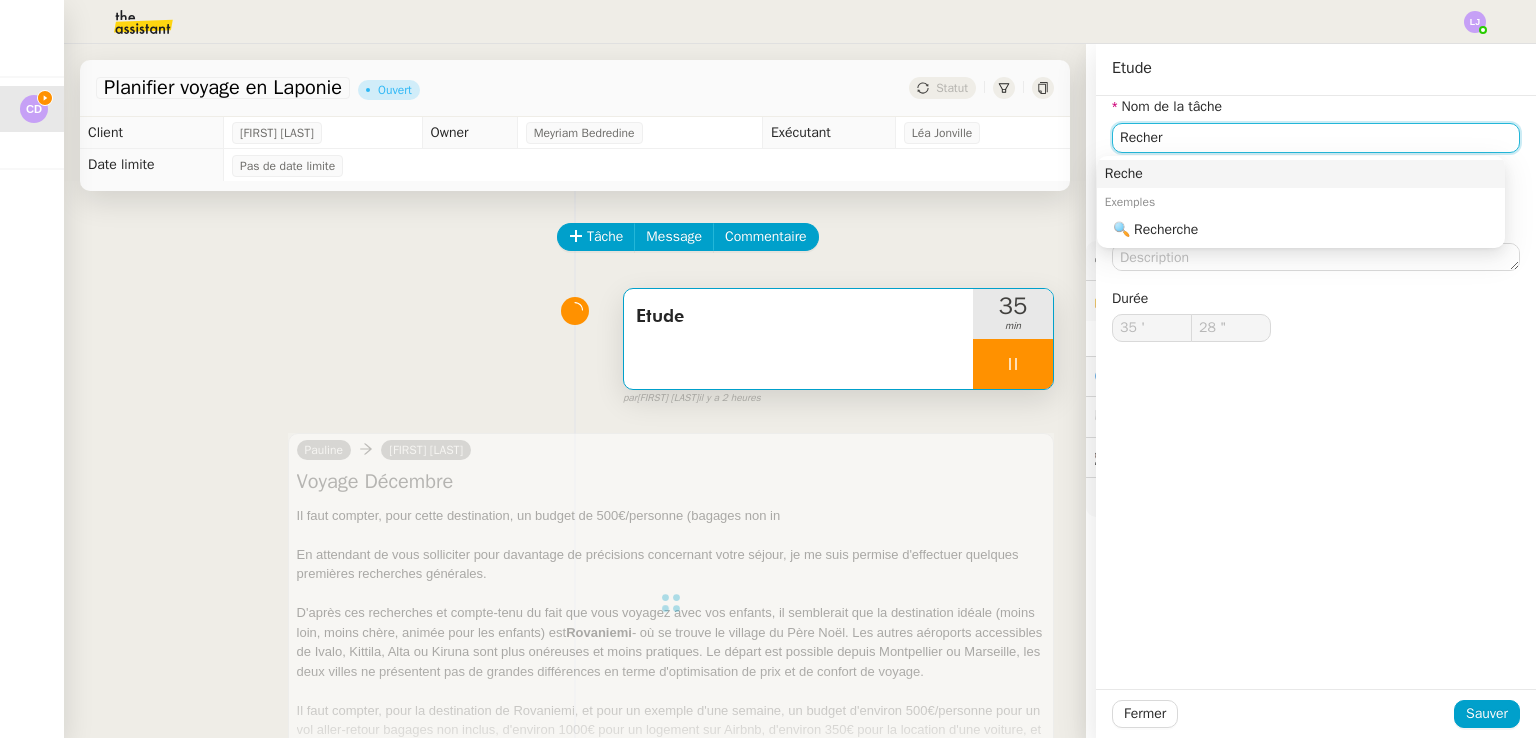 type on "29 "" 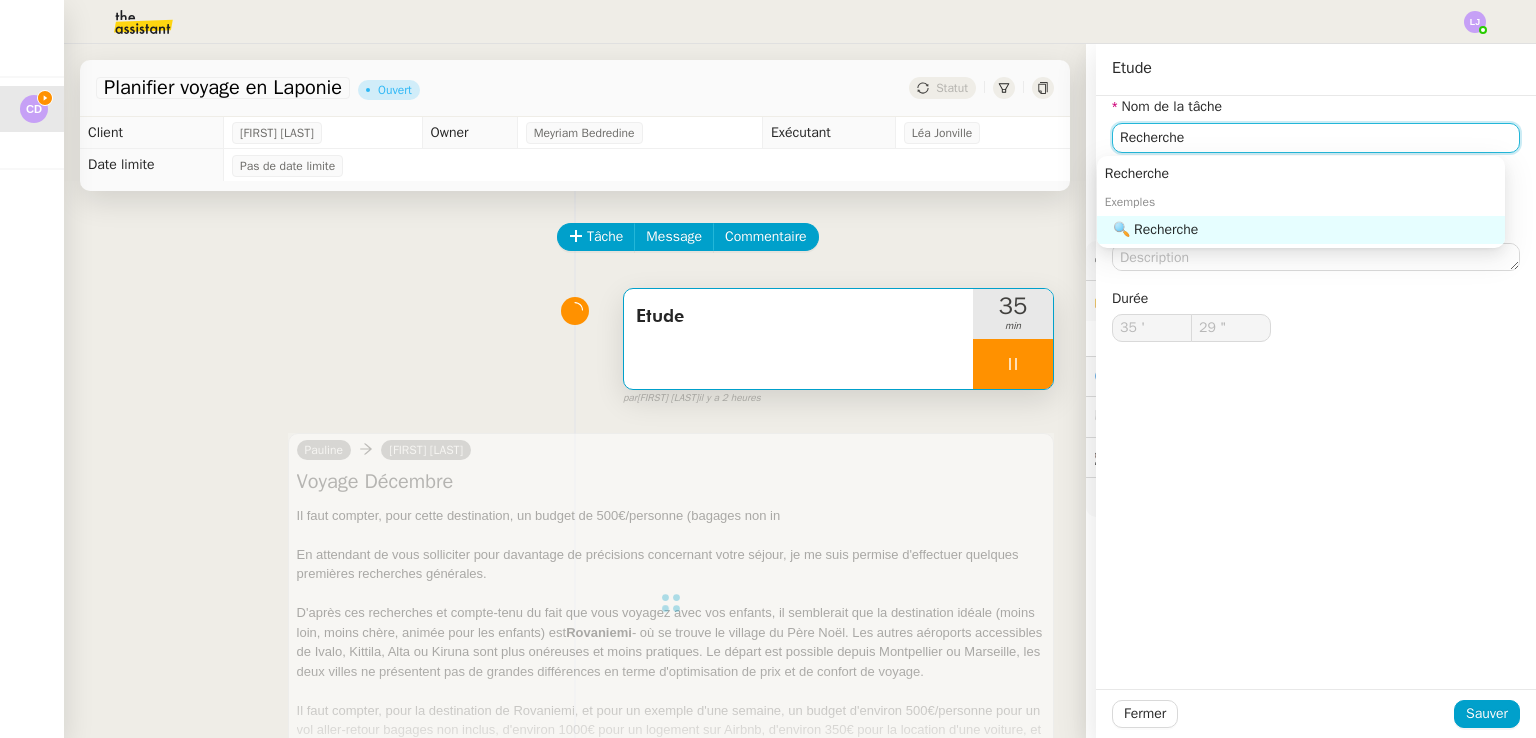 type on "Recherches" 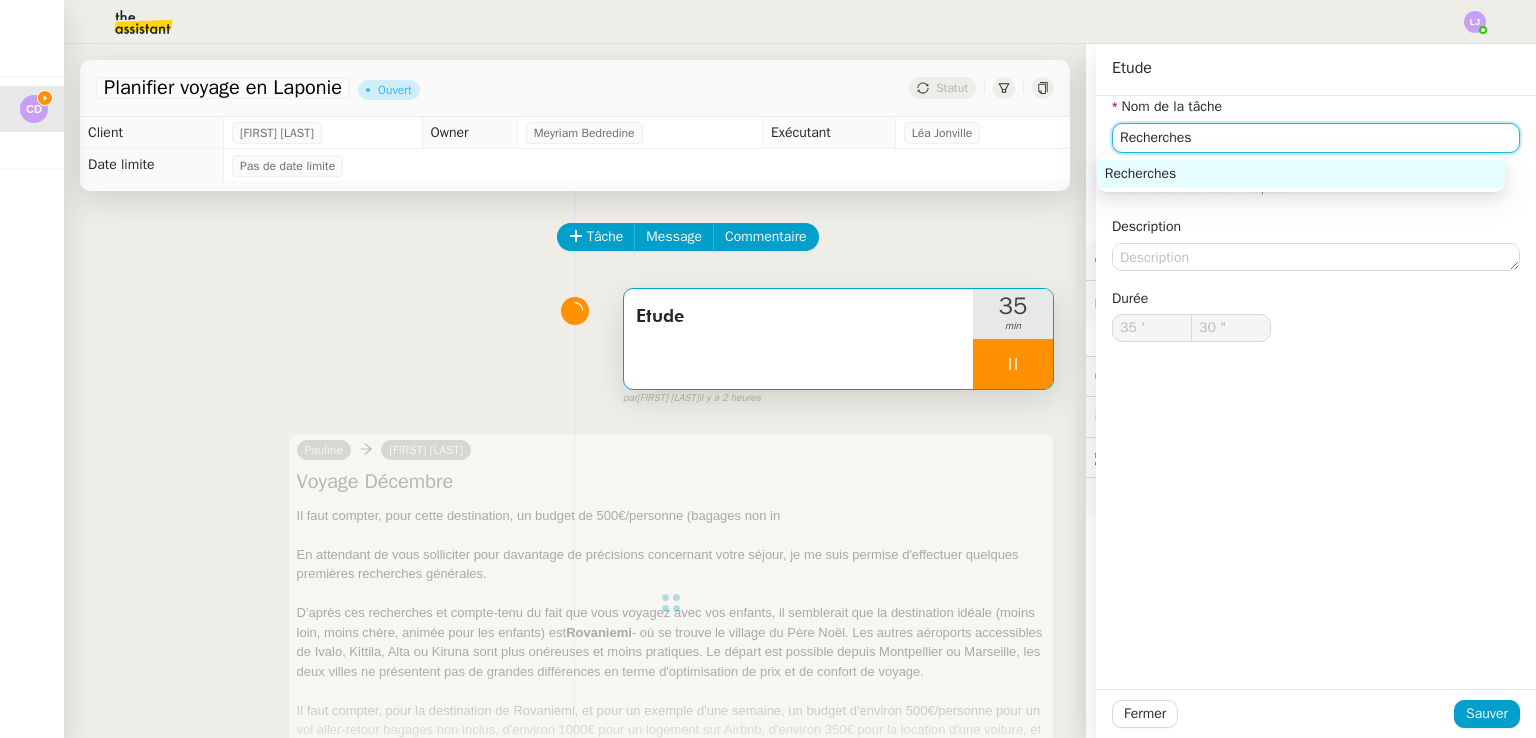 type on "31 "" 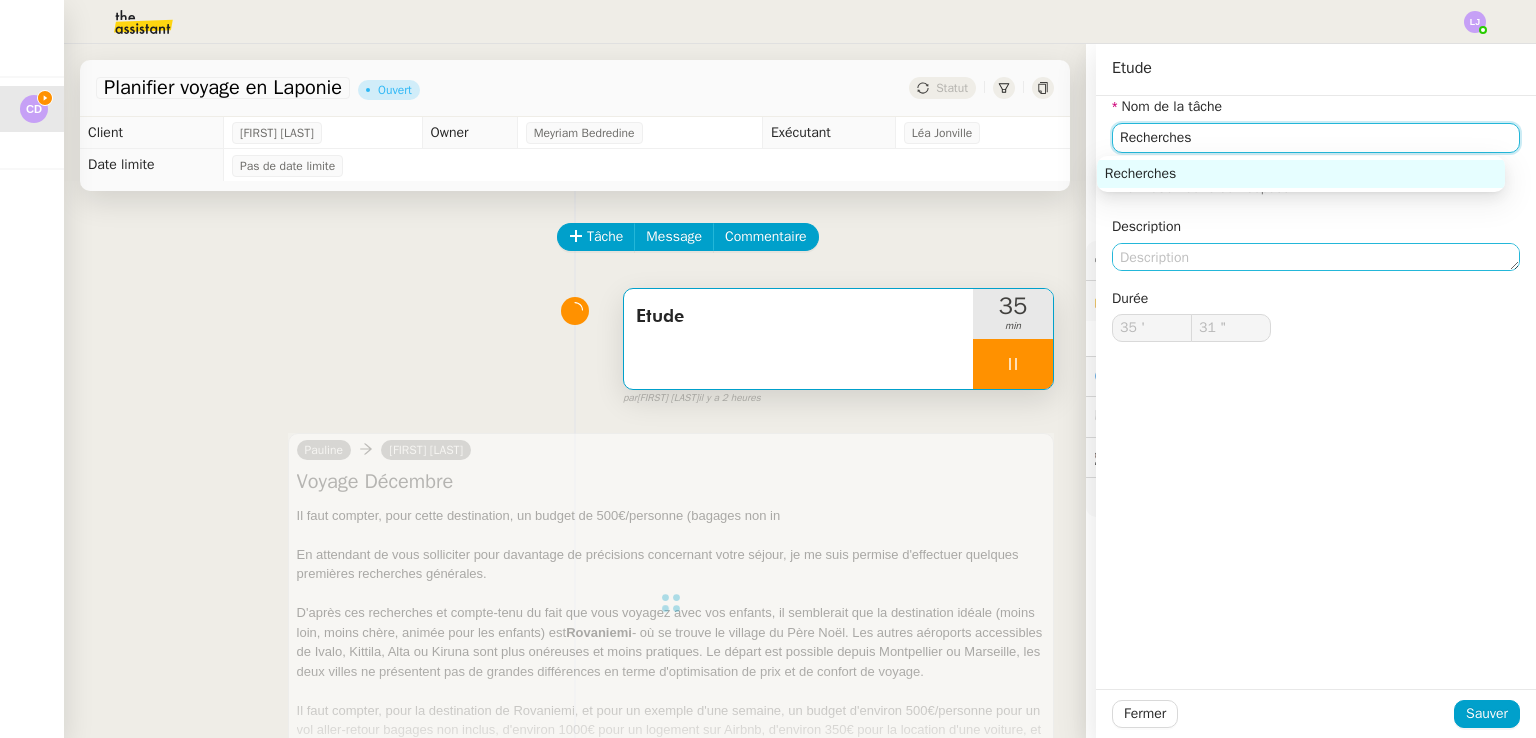 type on "Recherches" 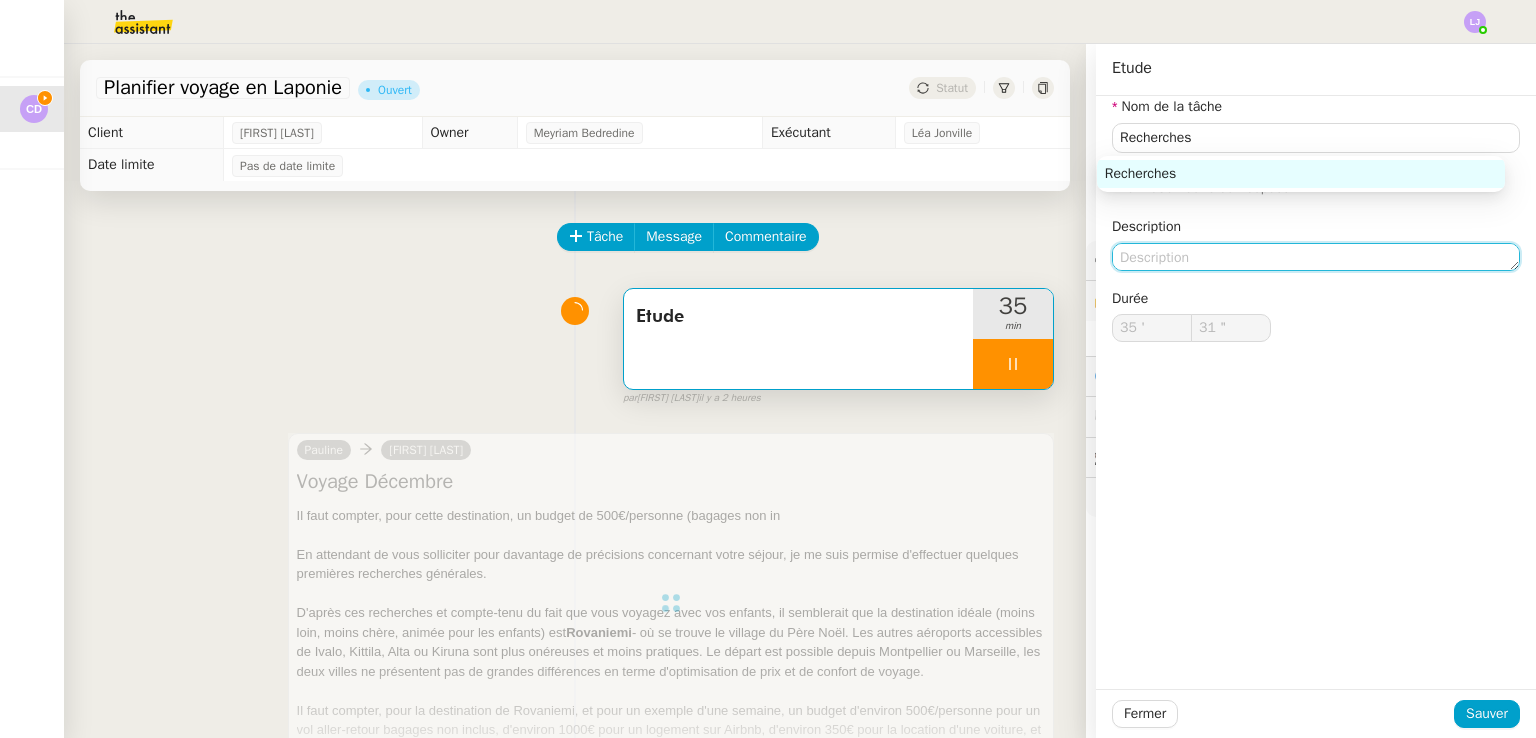 click 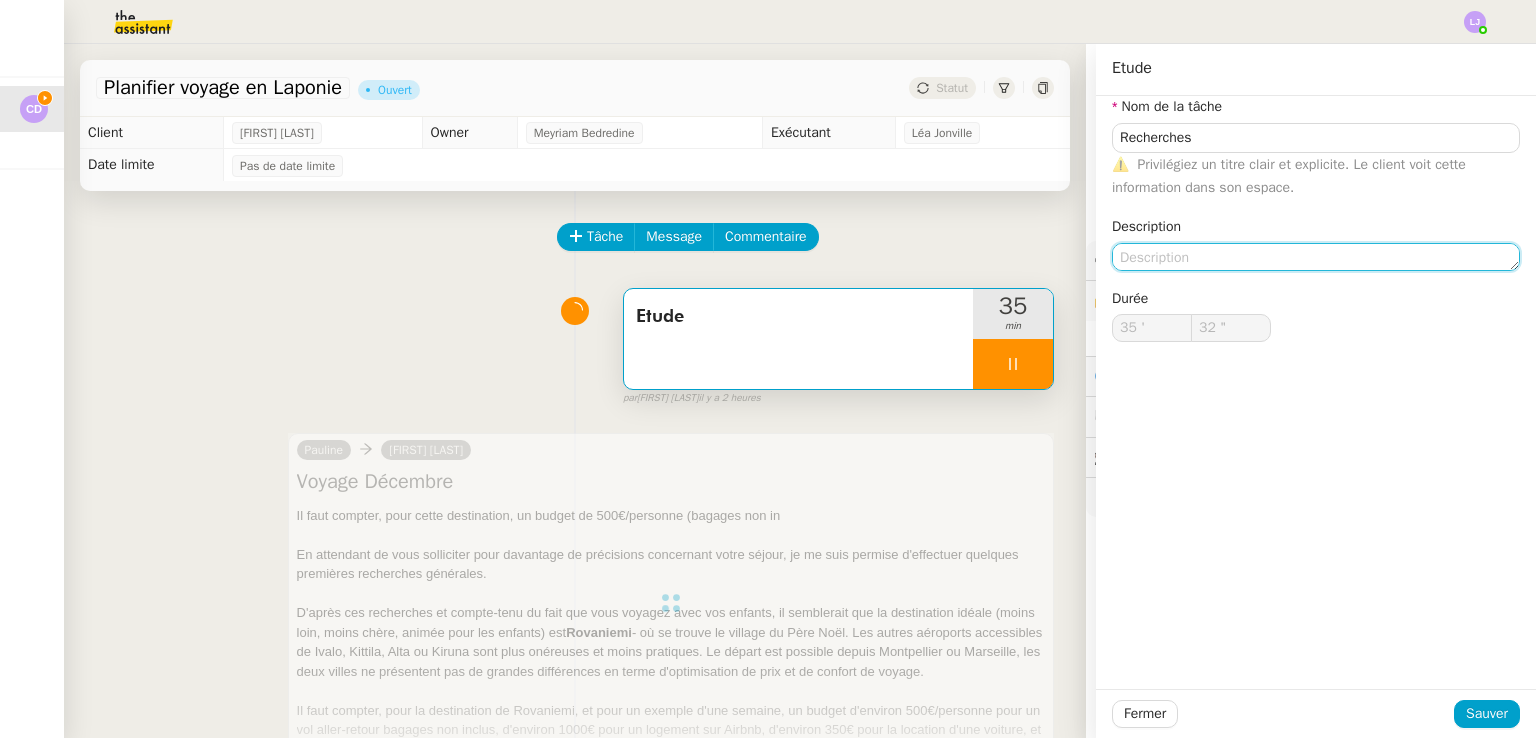 click 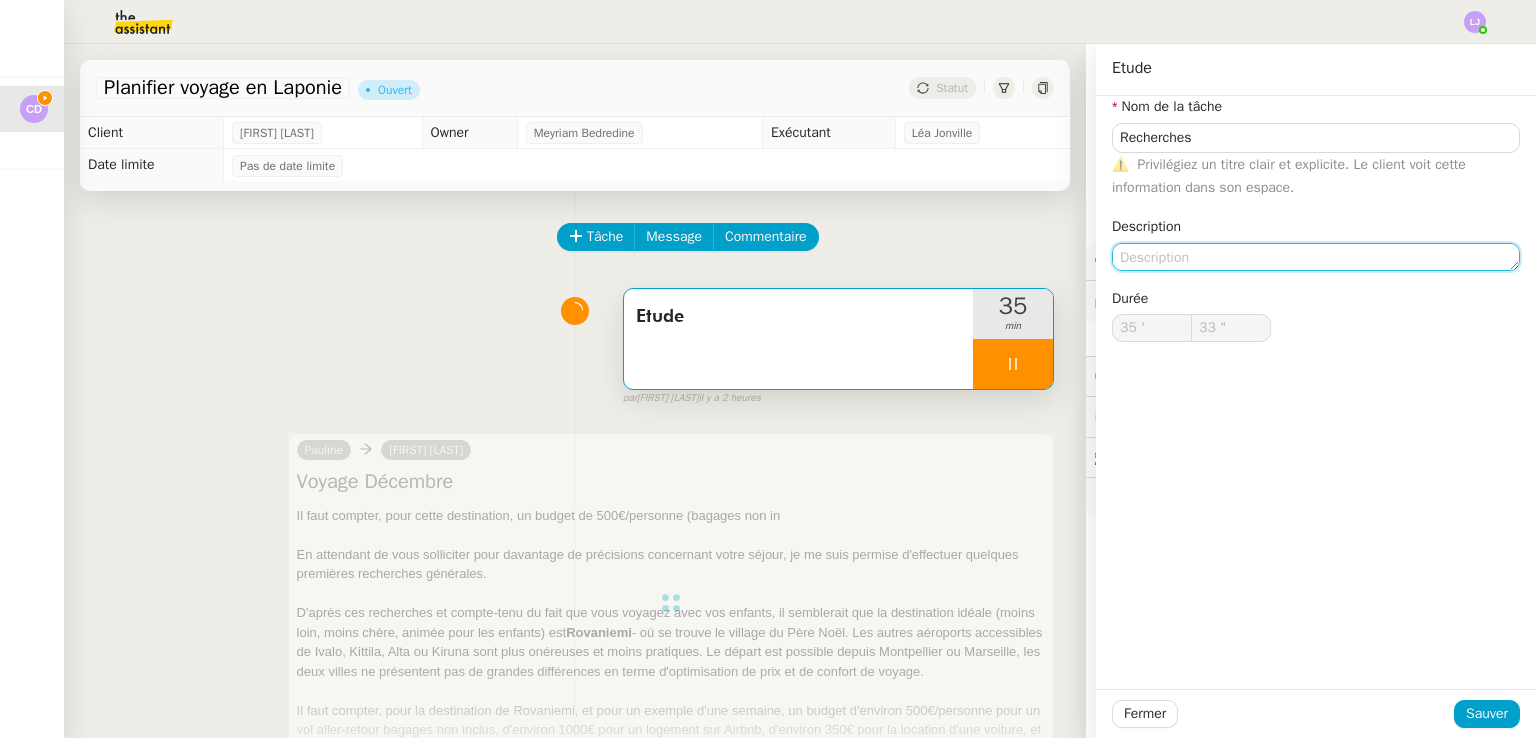paste on "Recherches" 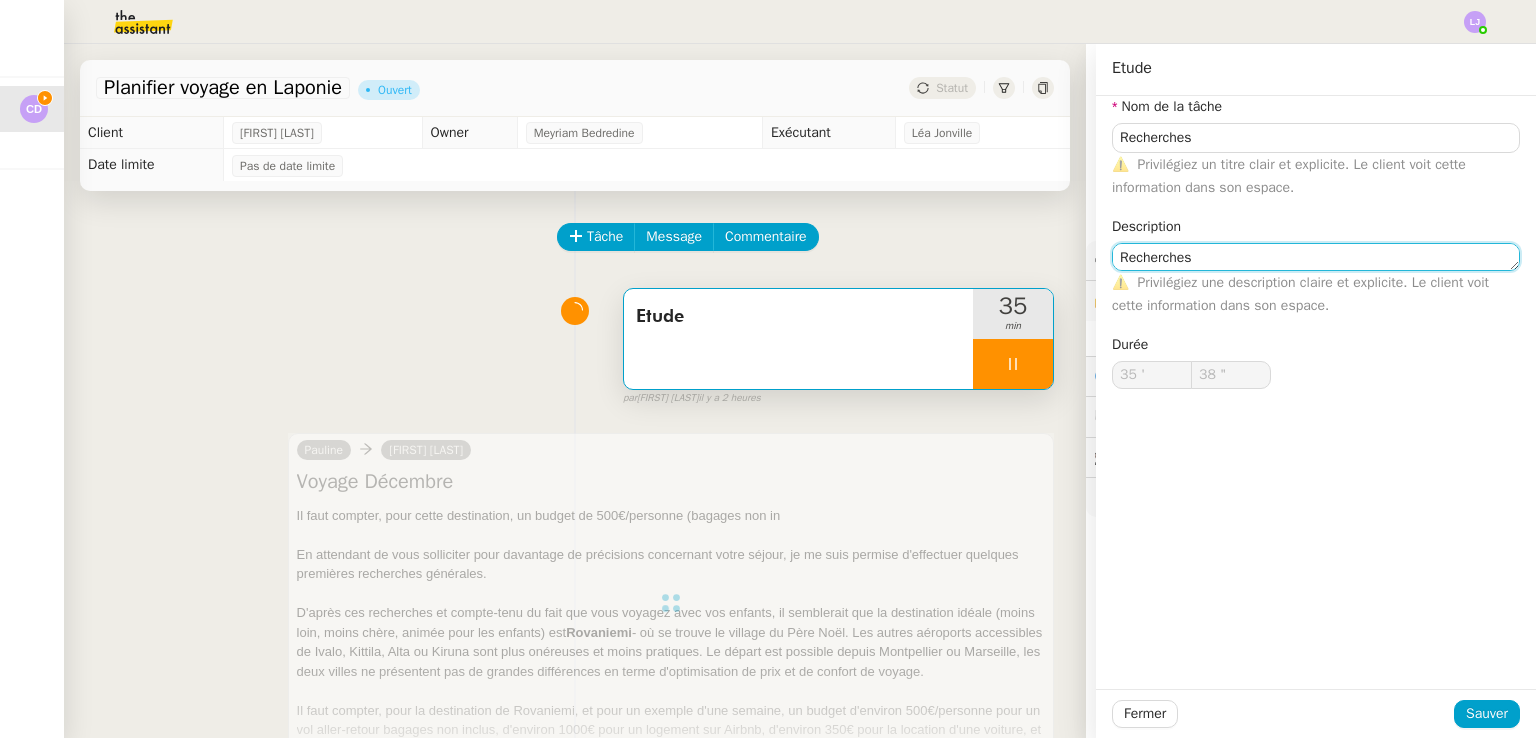 type on "39 "" 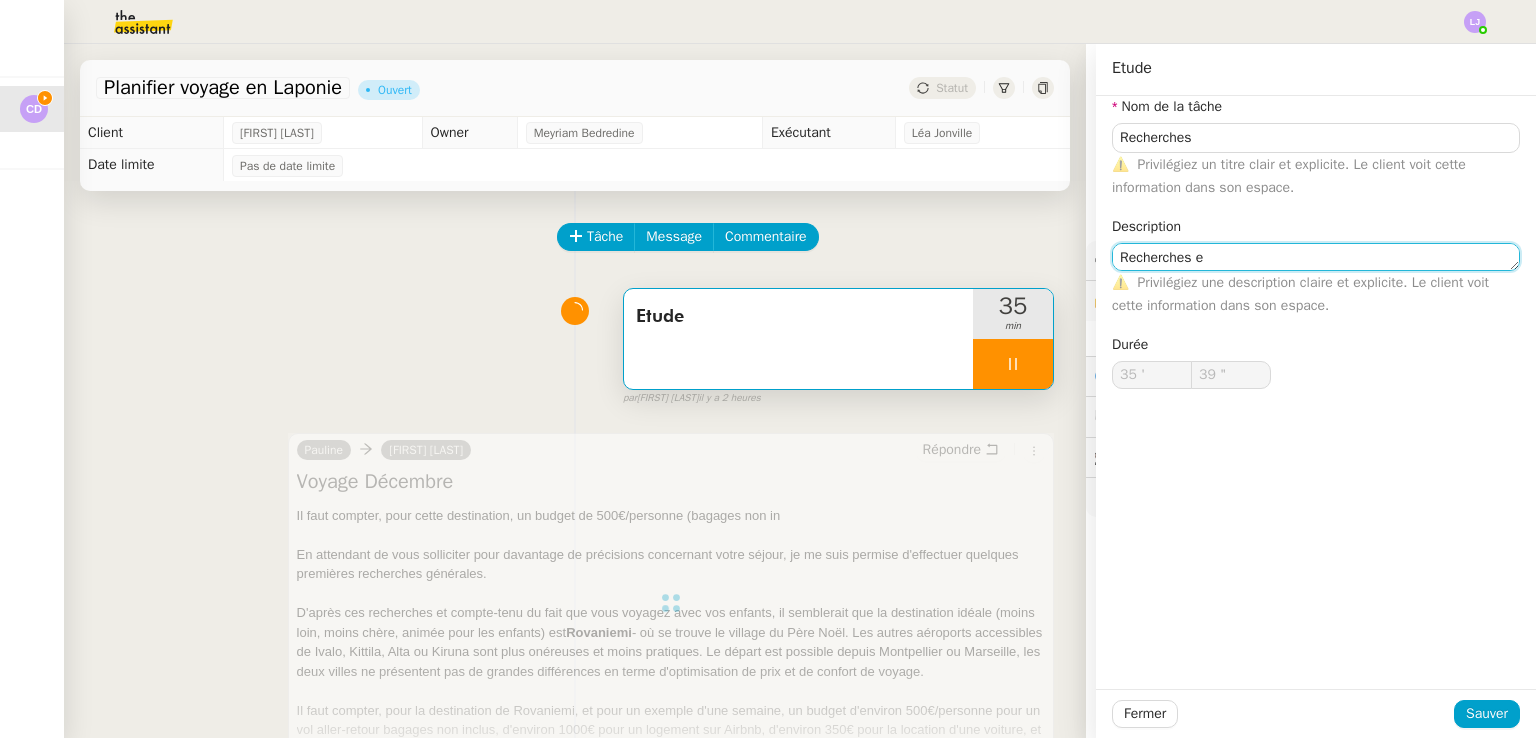 type on "Recherches et" 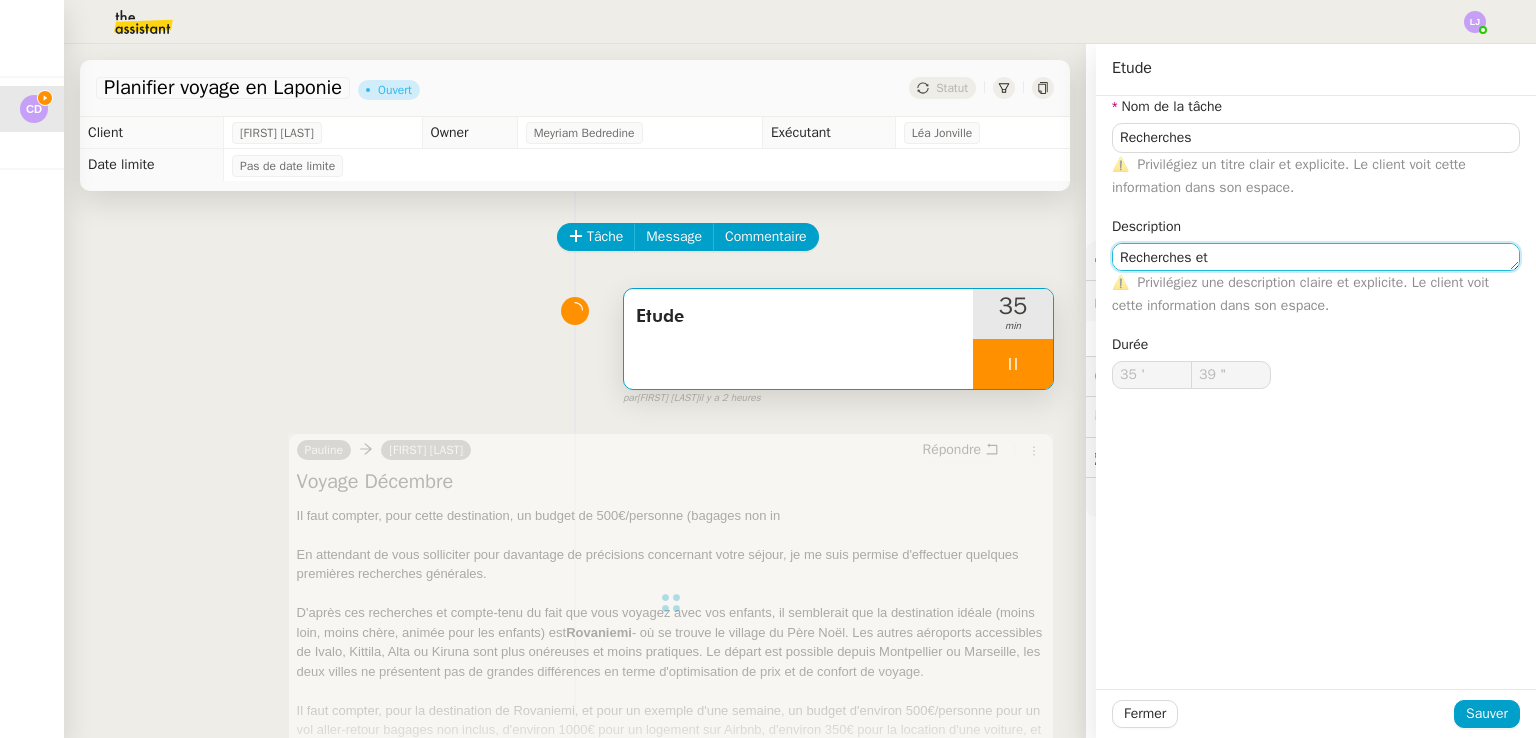 type on "40 "" 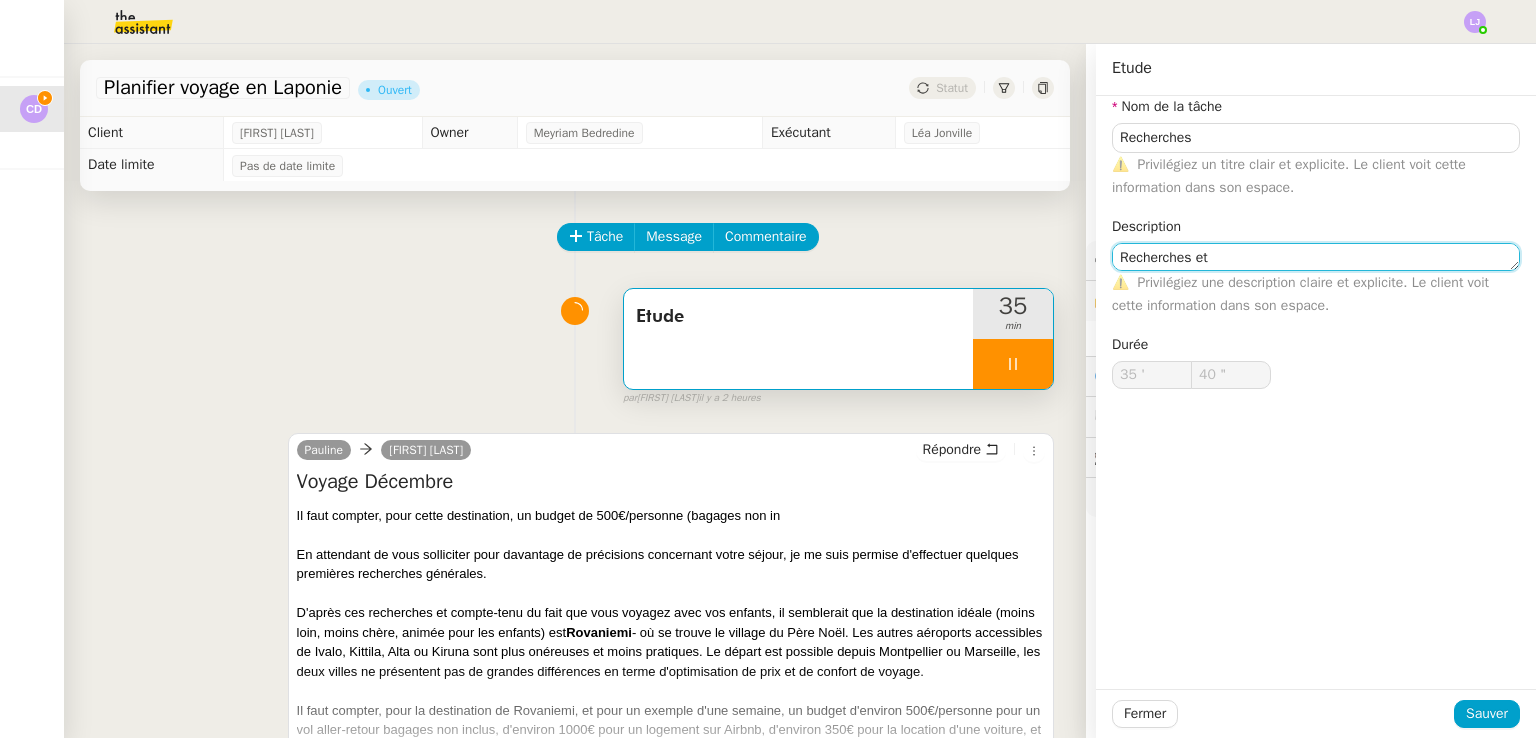 type on "Recherches et" 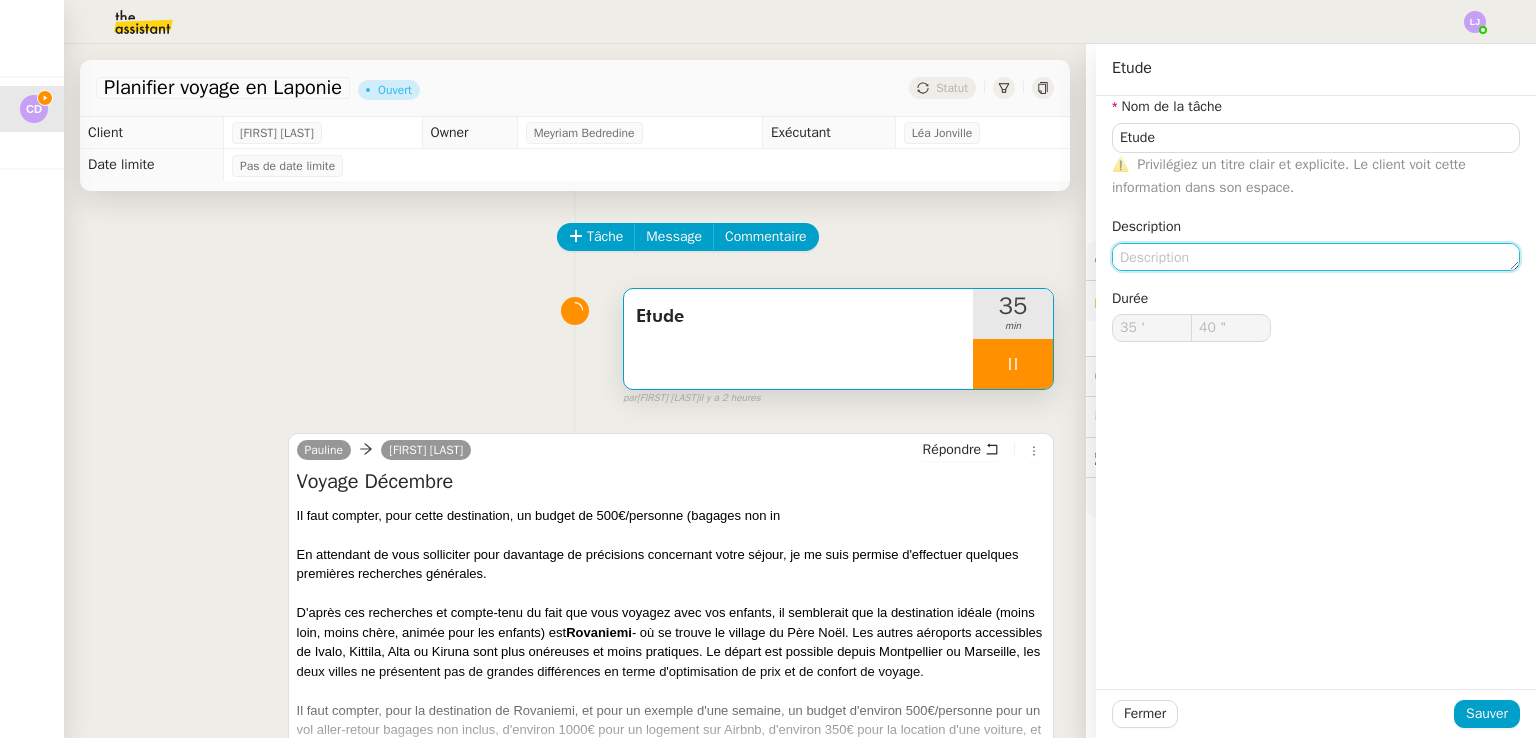 type on "Etude" 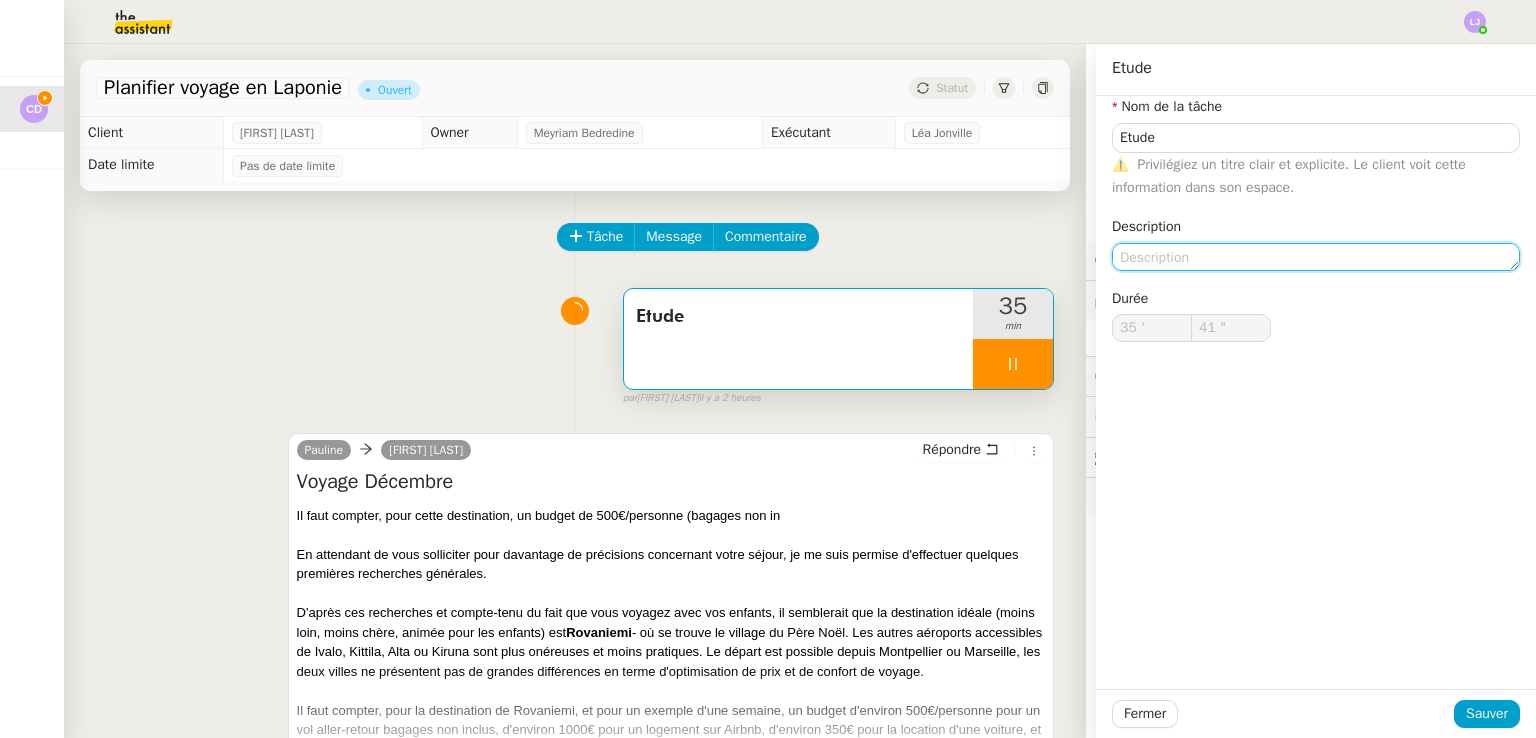 type on "42 "" 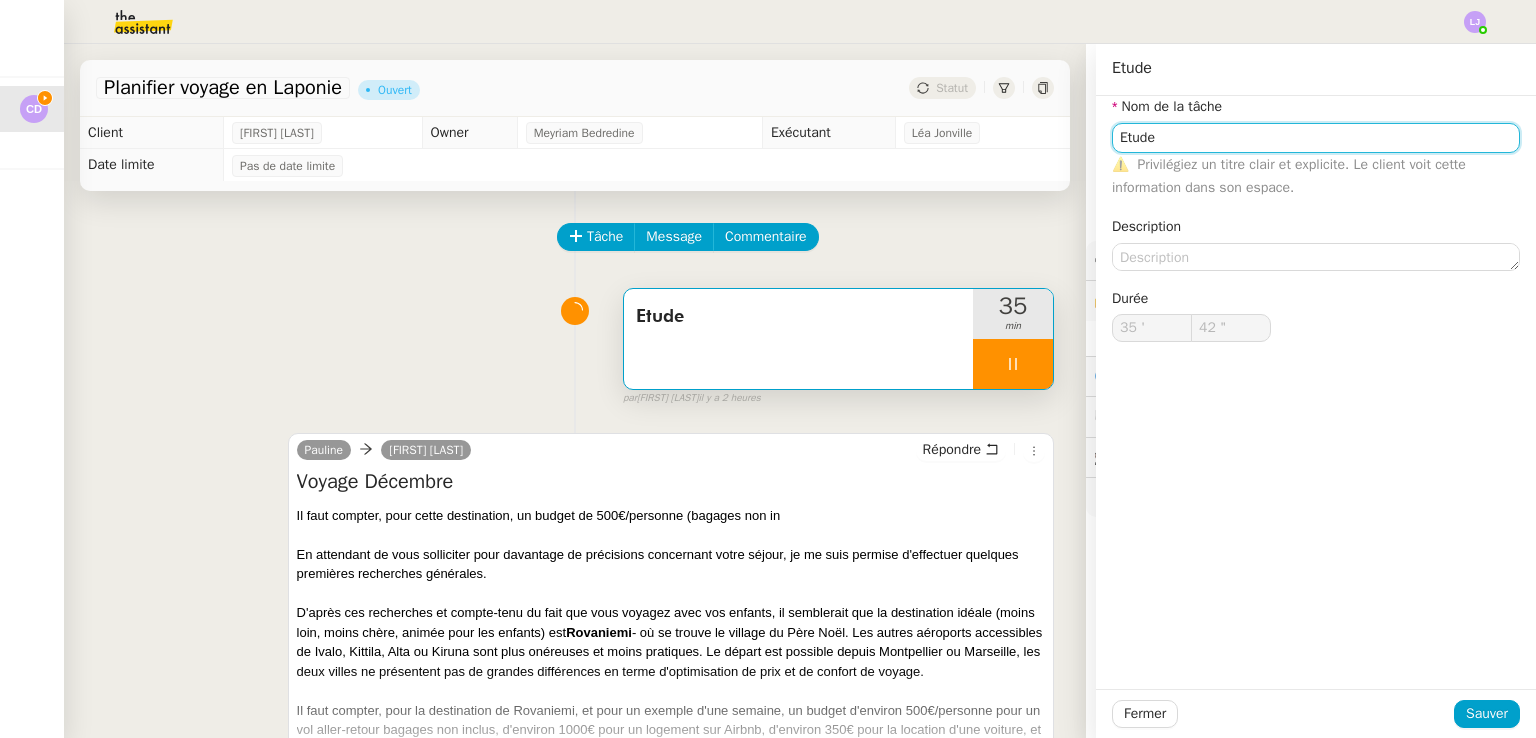 click on "Etude" 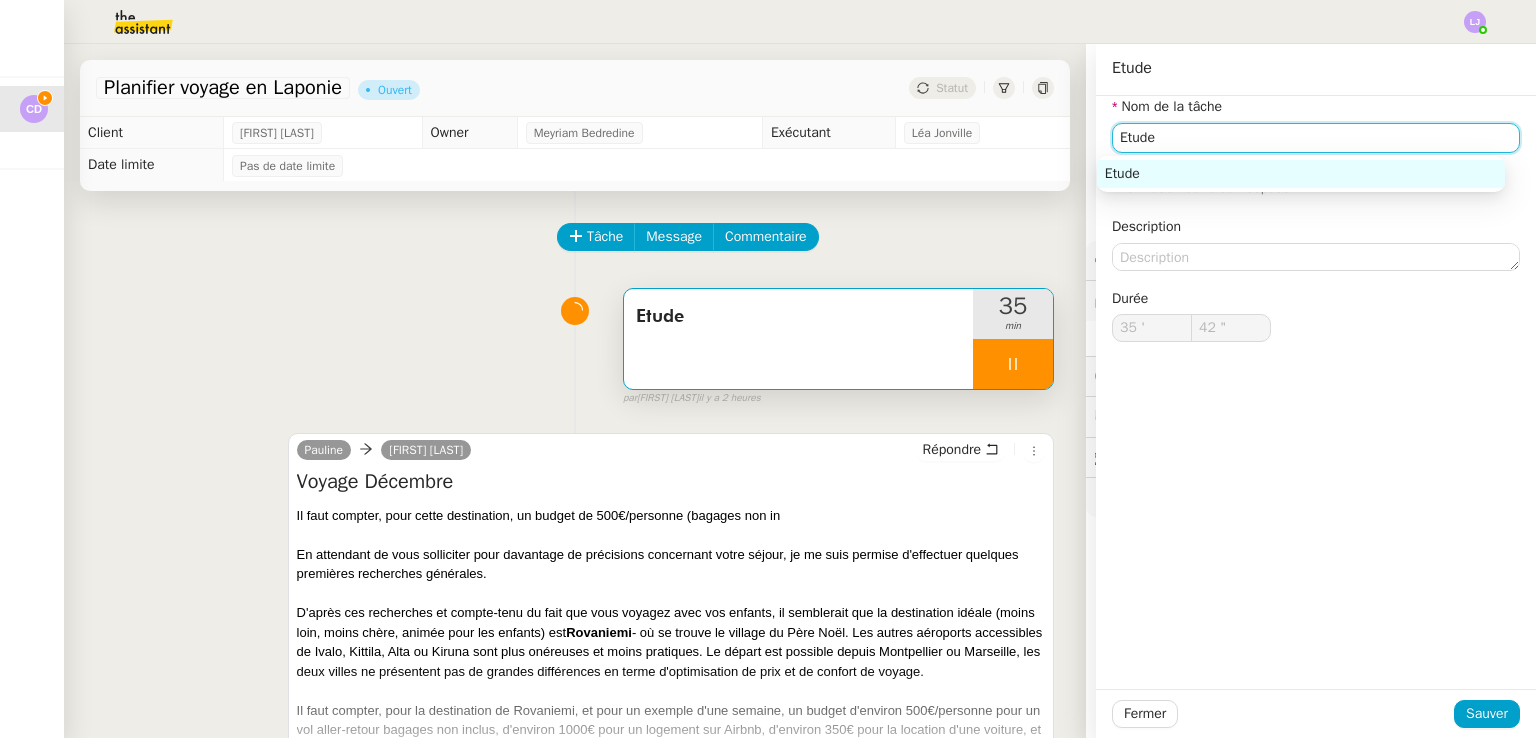 click on "Etude" 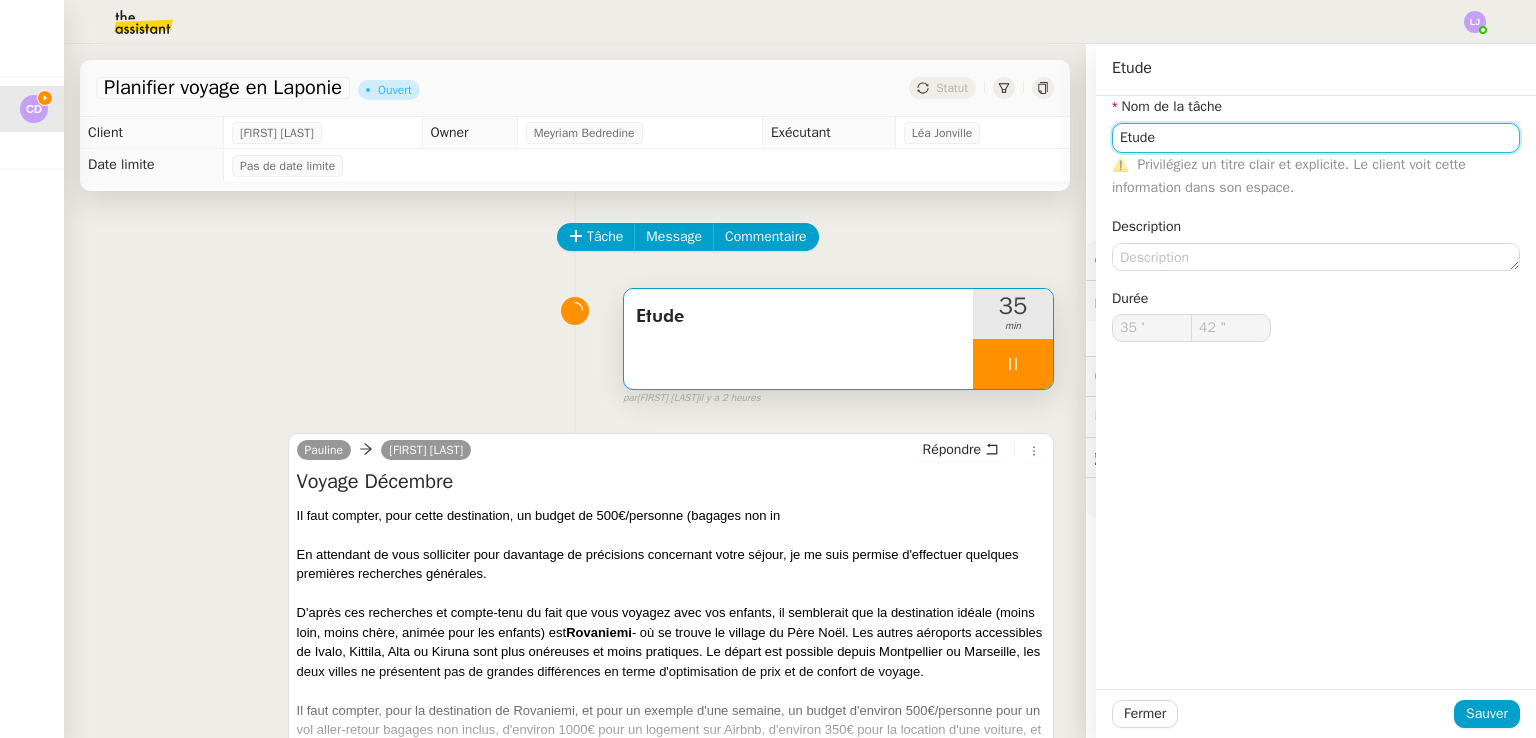 type on "Recherches" 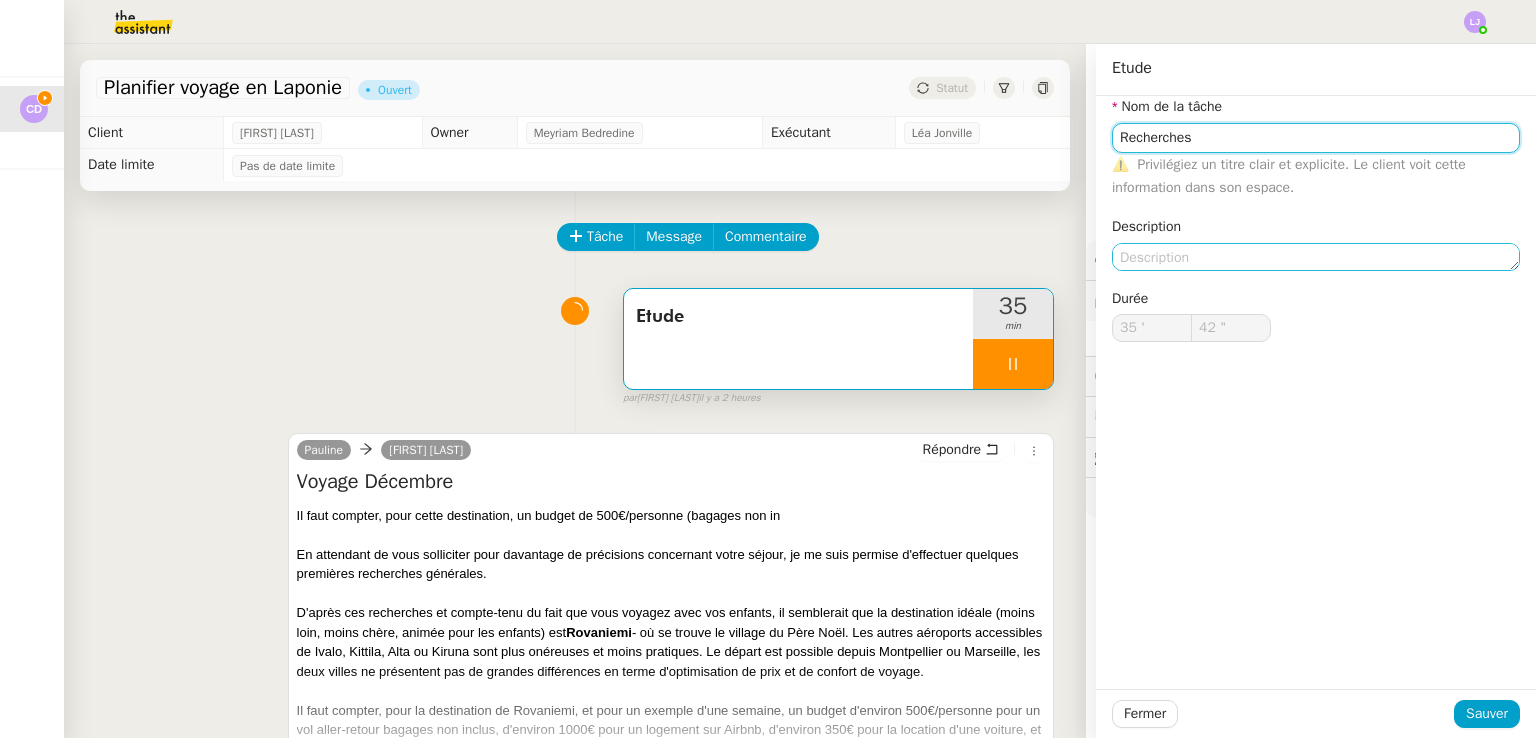 type on "43 "" 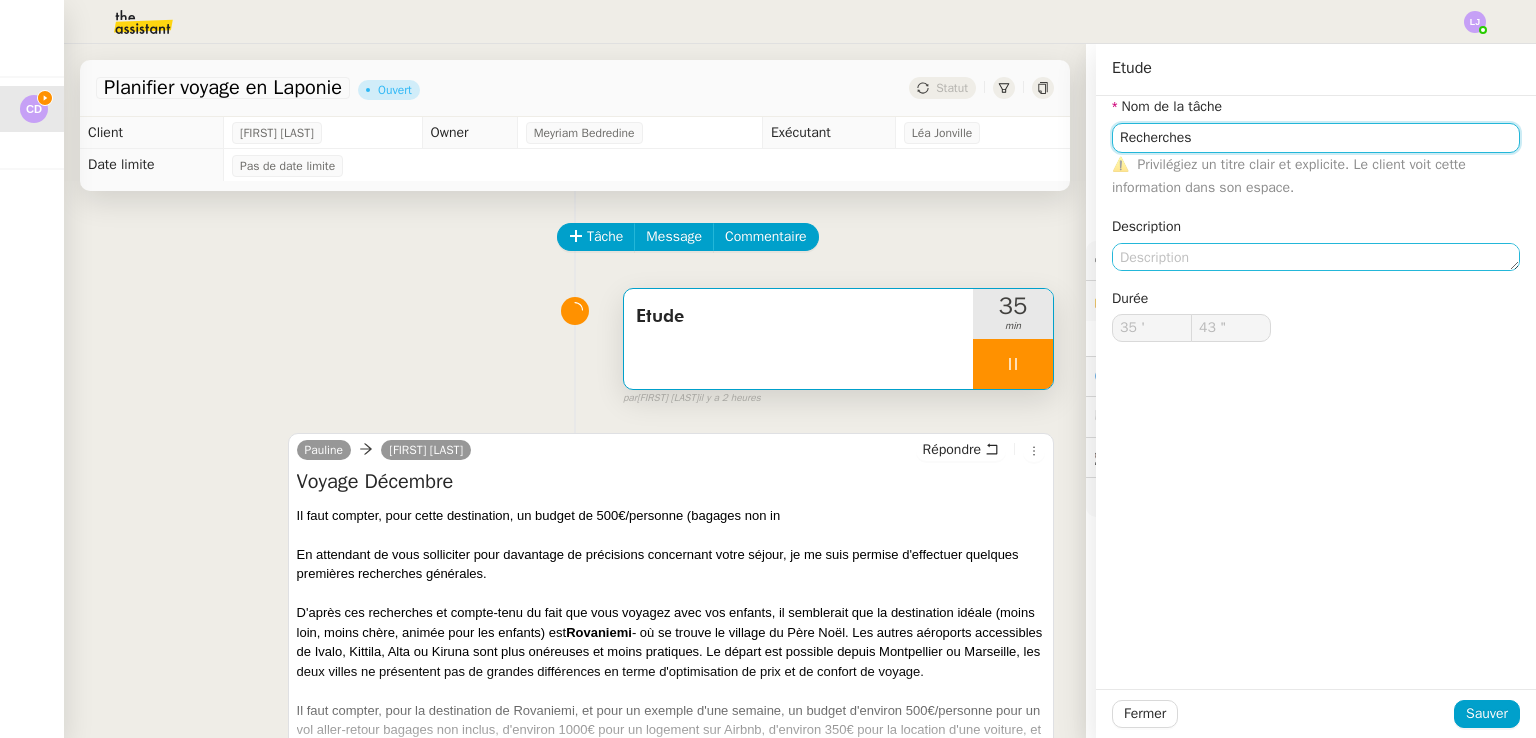 type on "Recherches" 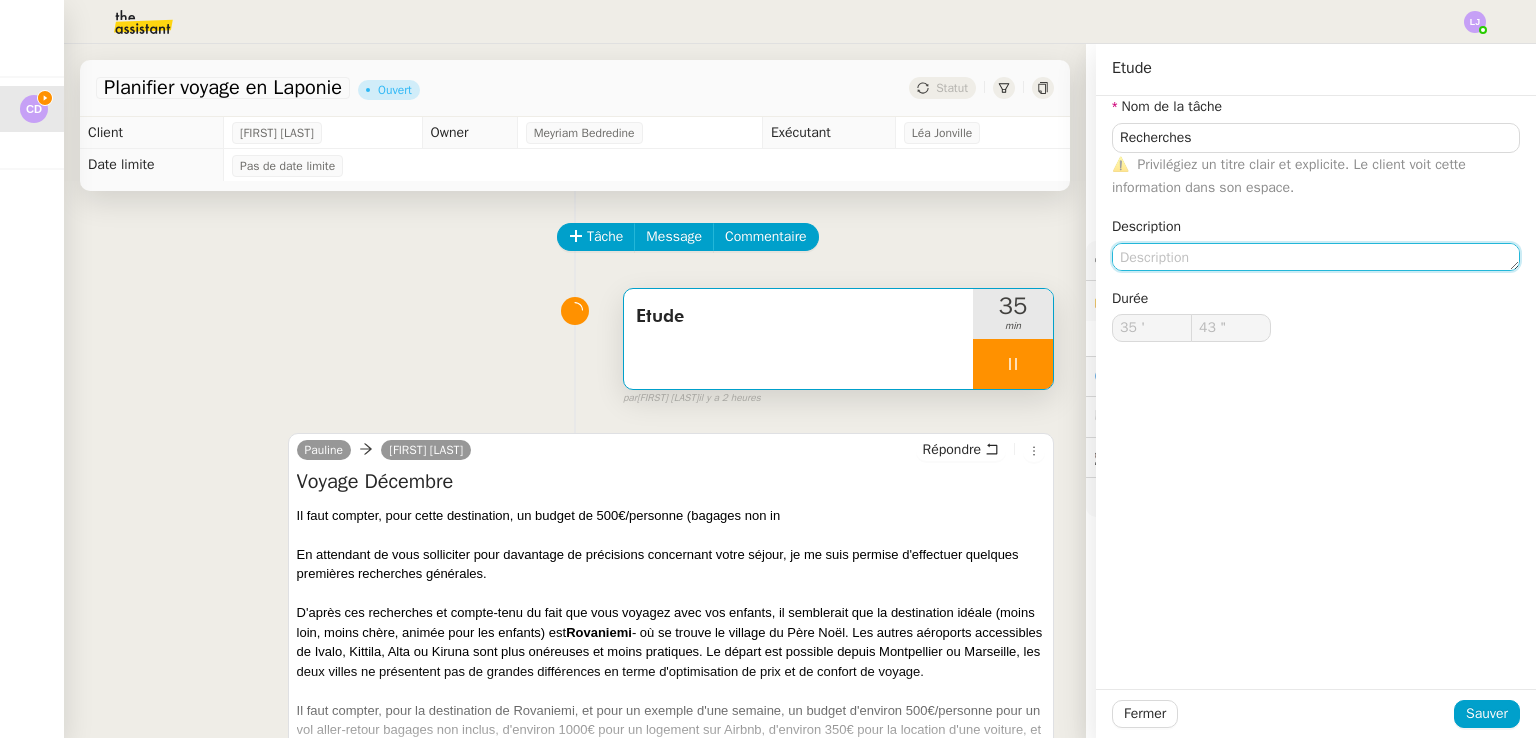 click 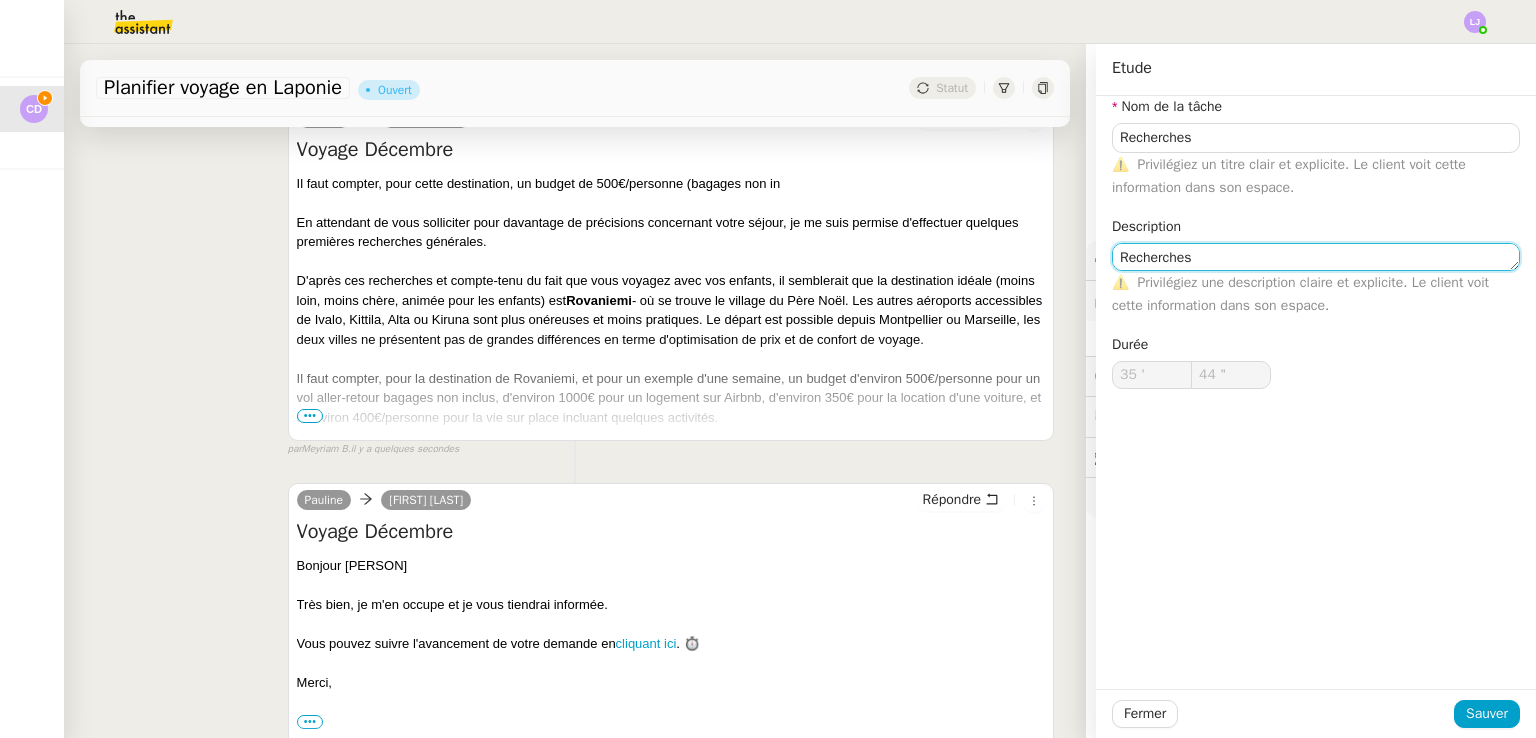 scroll, scrollTop: 340, scrollLeft: 0, axis: vertical 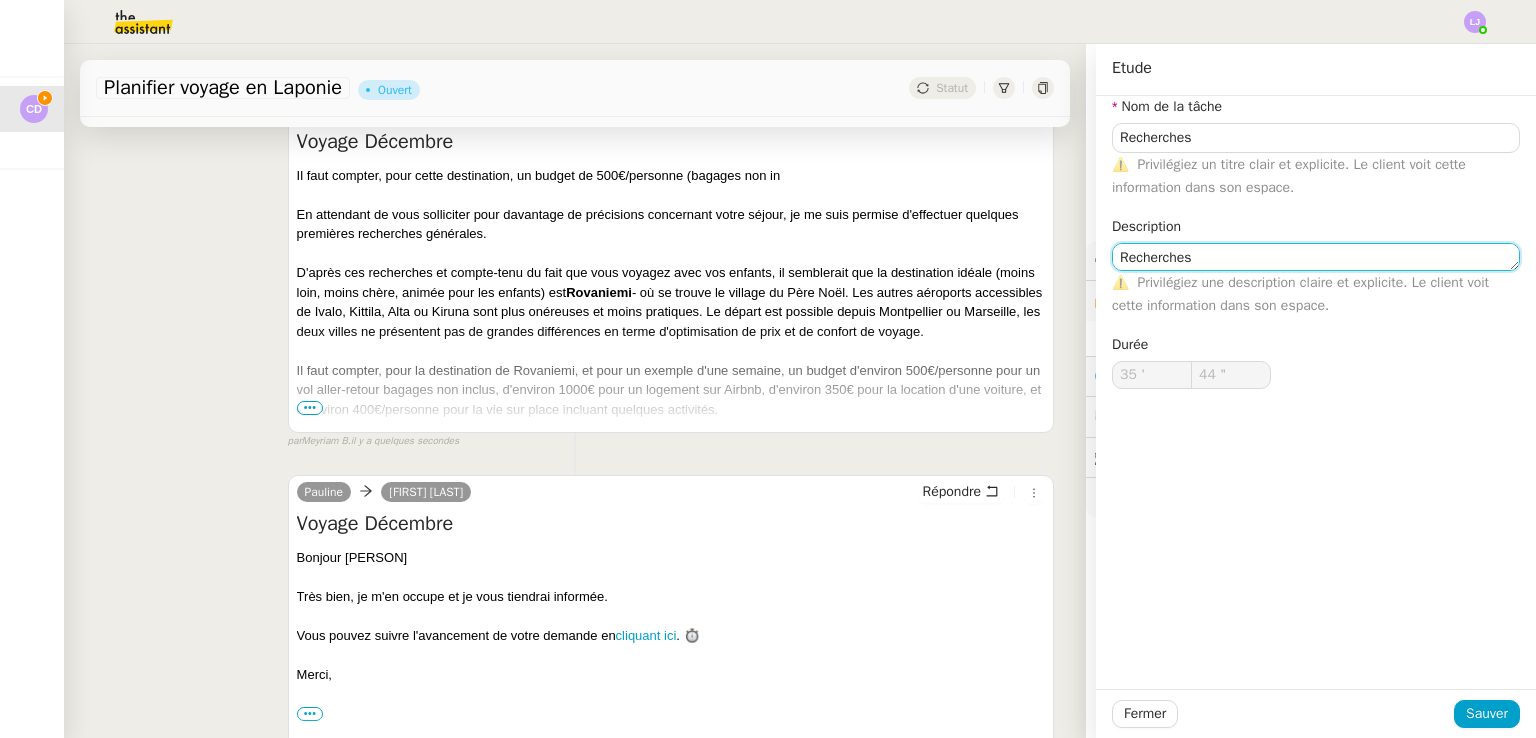 type on "45 "" 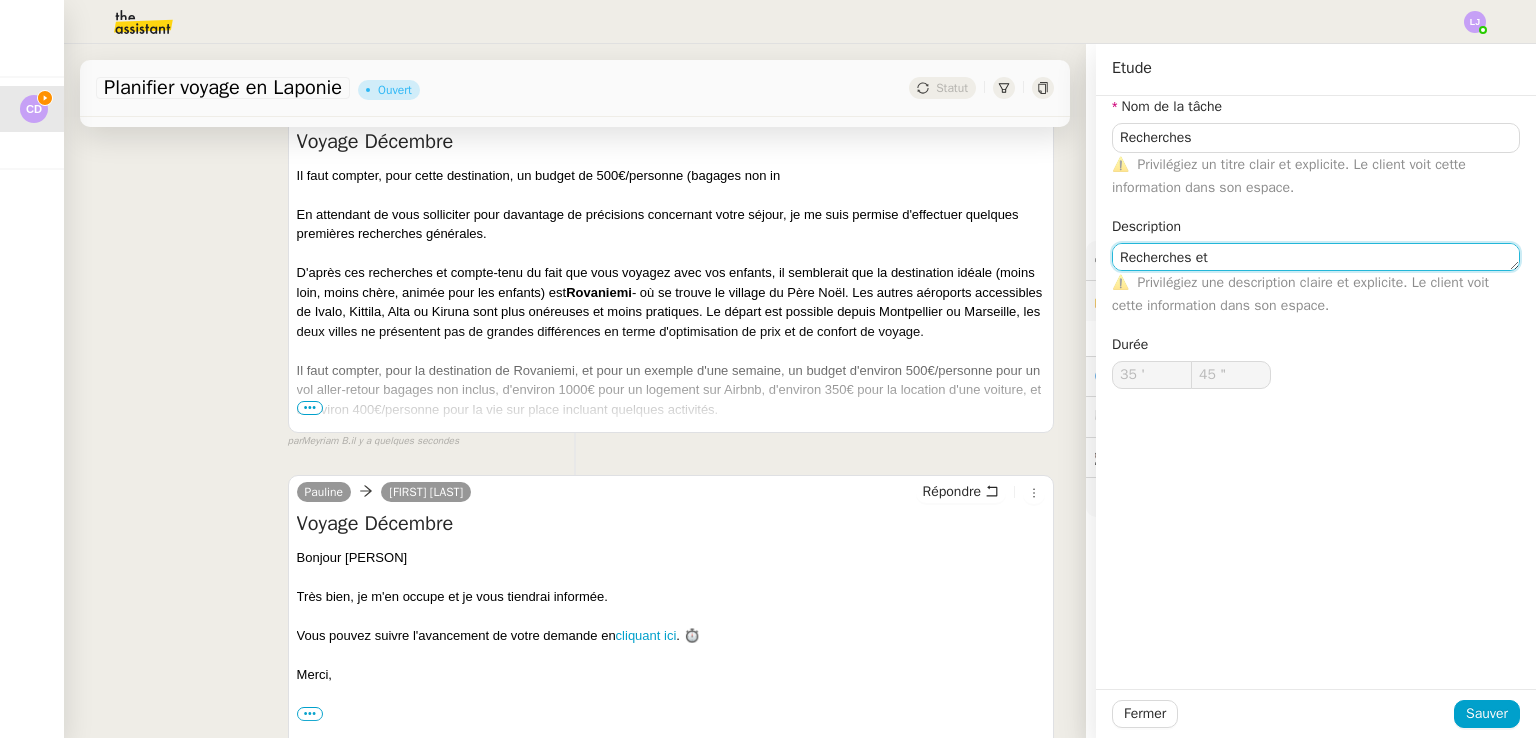 type on "Recherches et c" 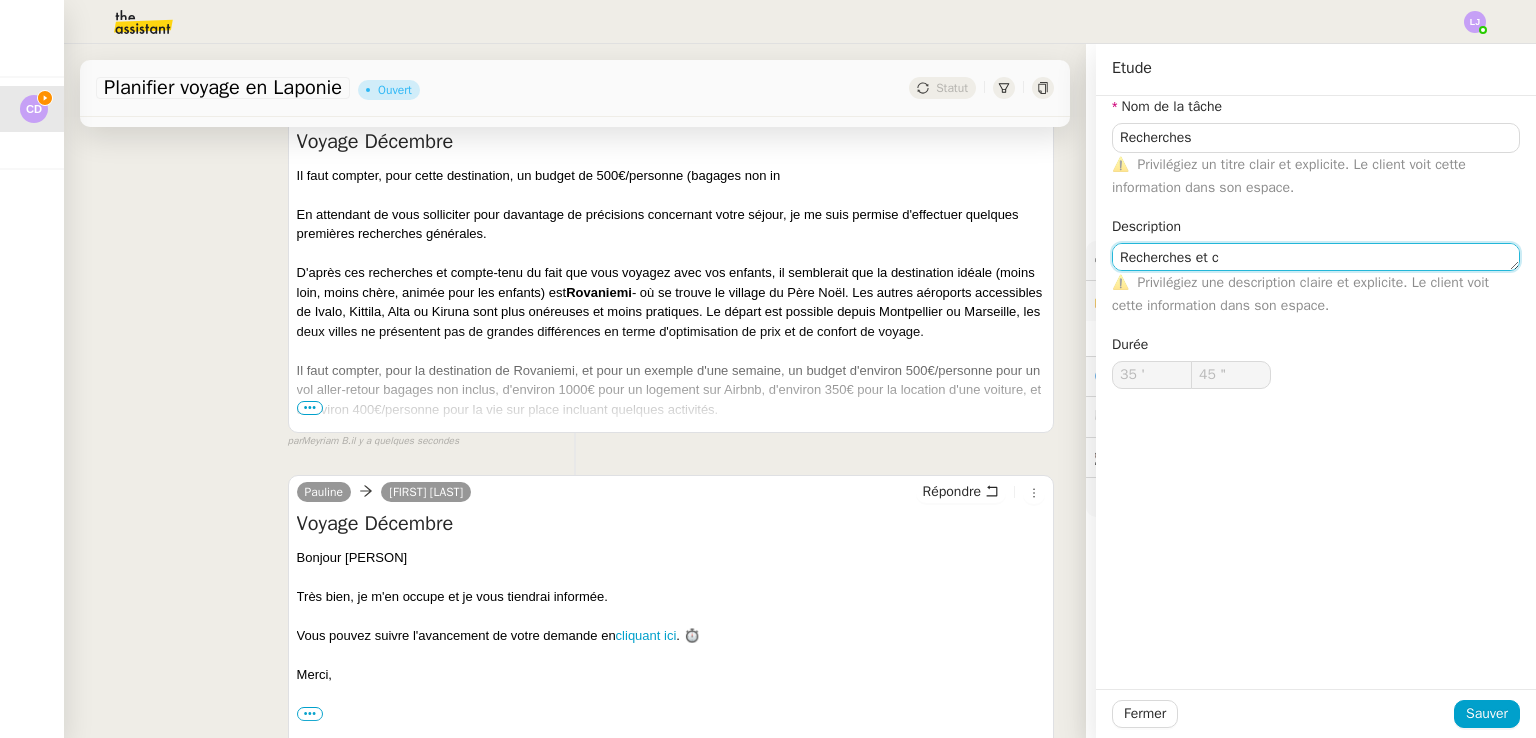 type on "46 "" 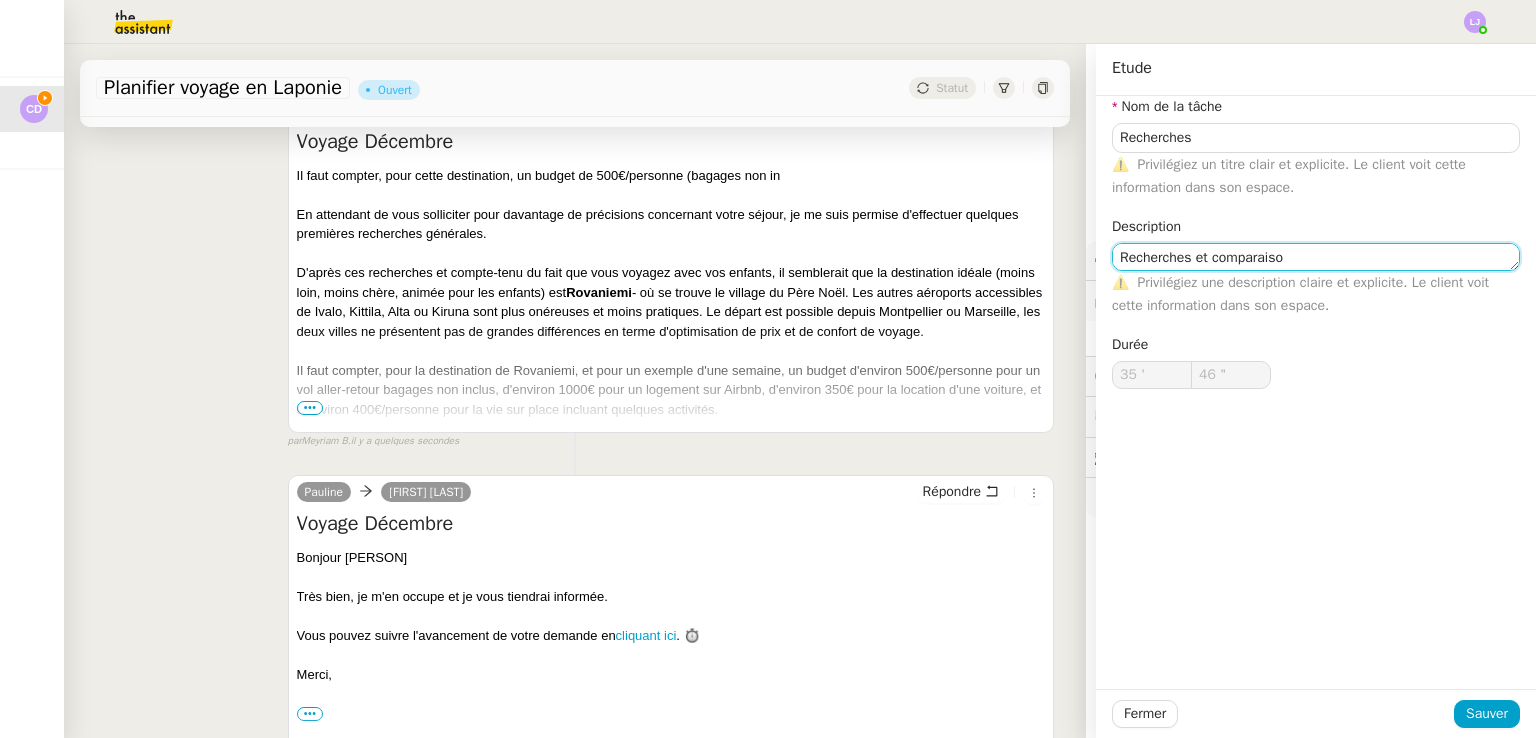 type on "Recherches et comparaison" 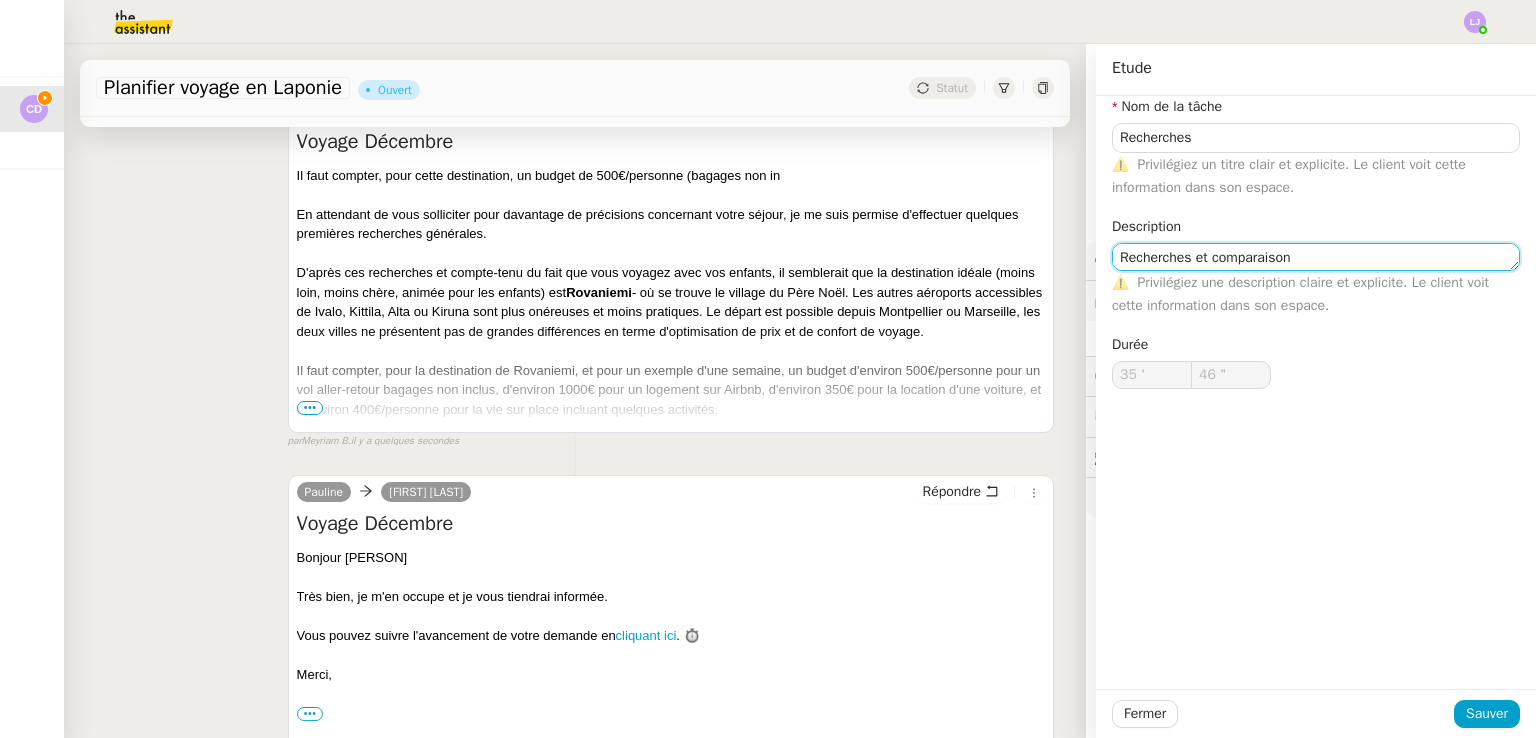 type on "47 "" 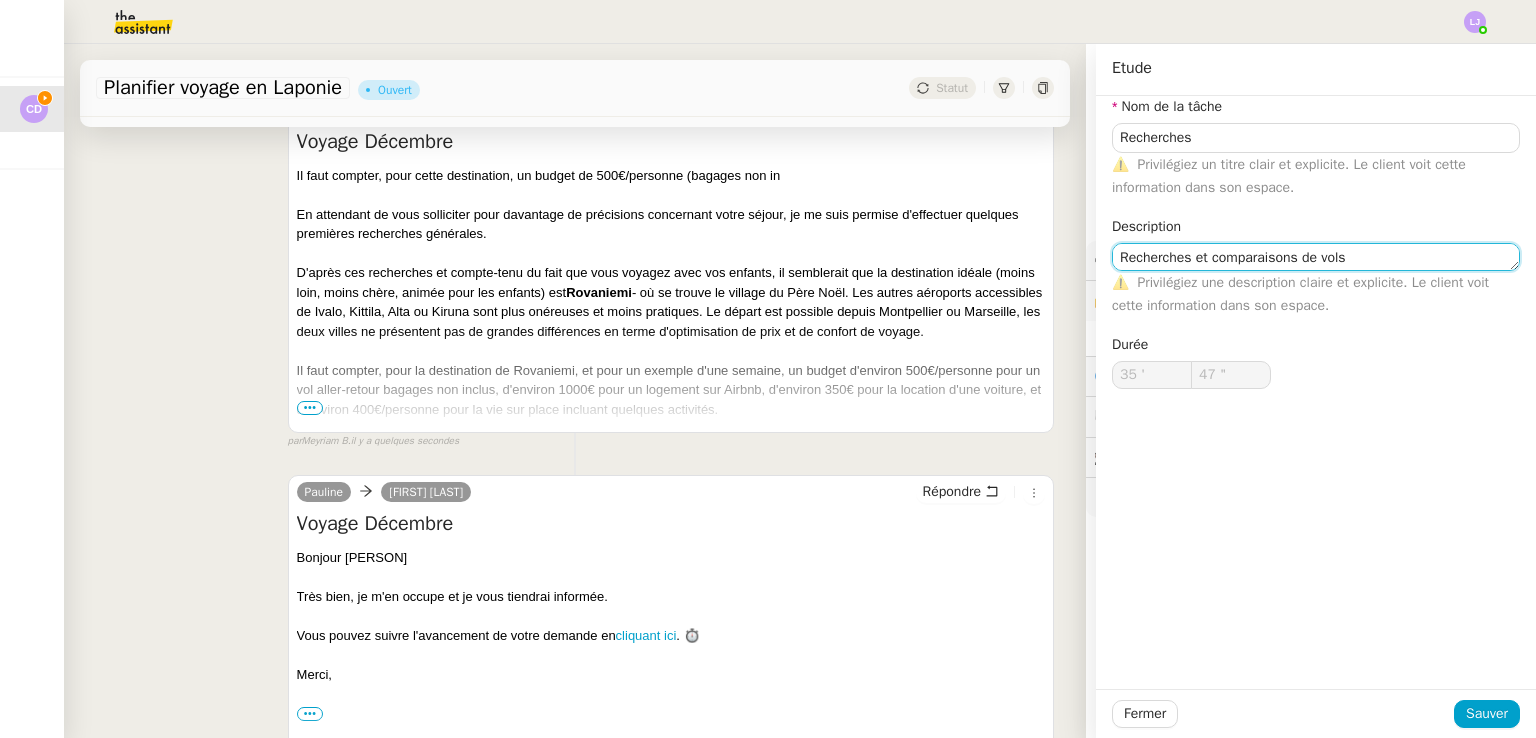 type on "Recherches et comparaisons de vols," 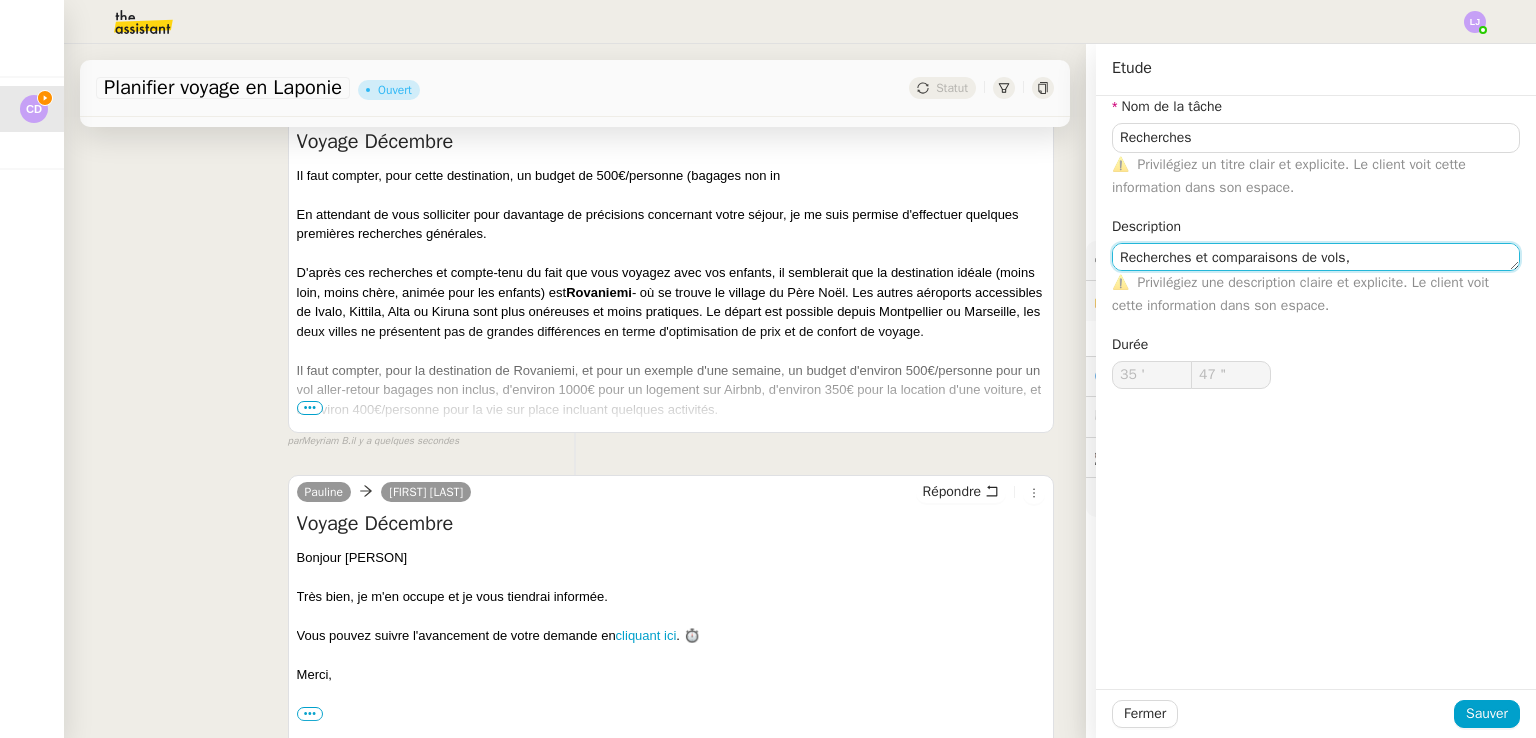 type on "48 "" 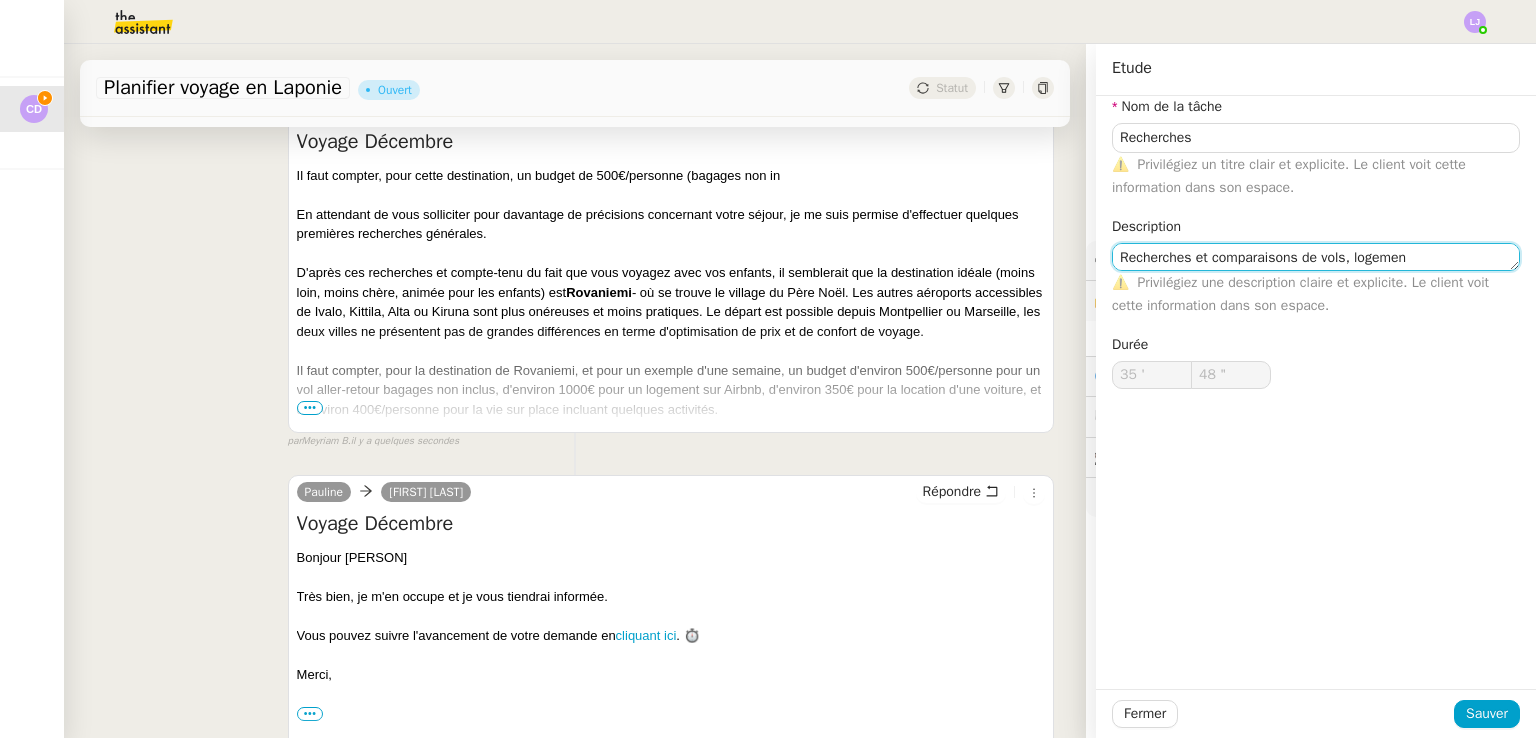 type on "Recherches et comparaisons de vols, logement" 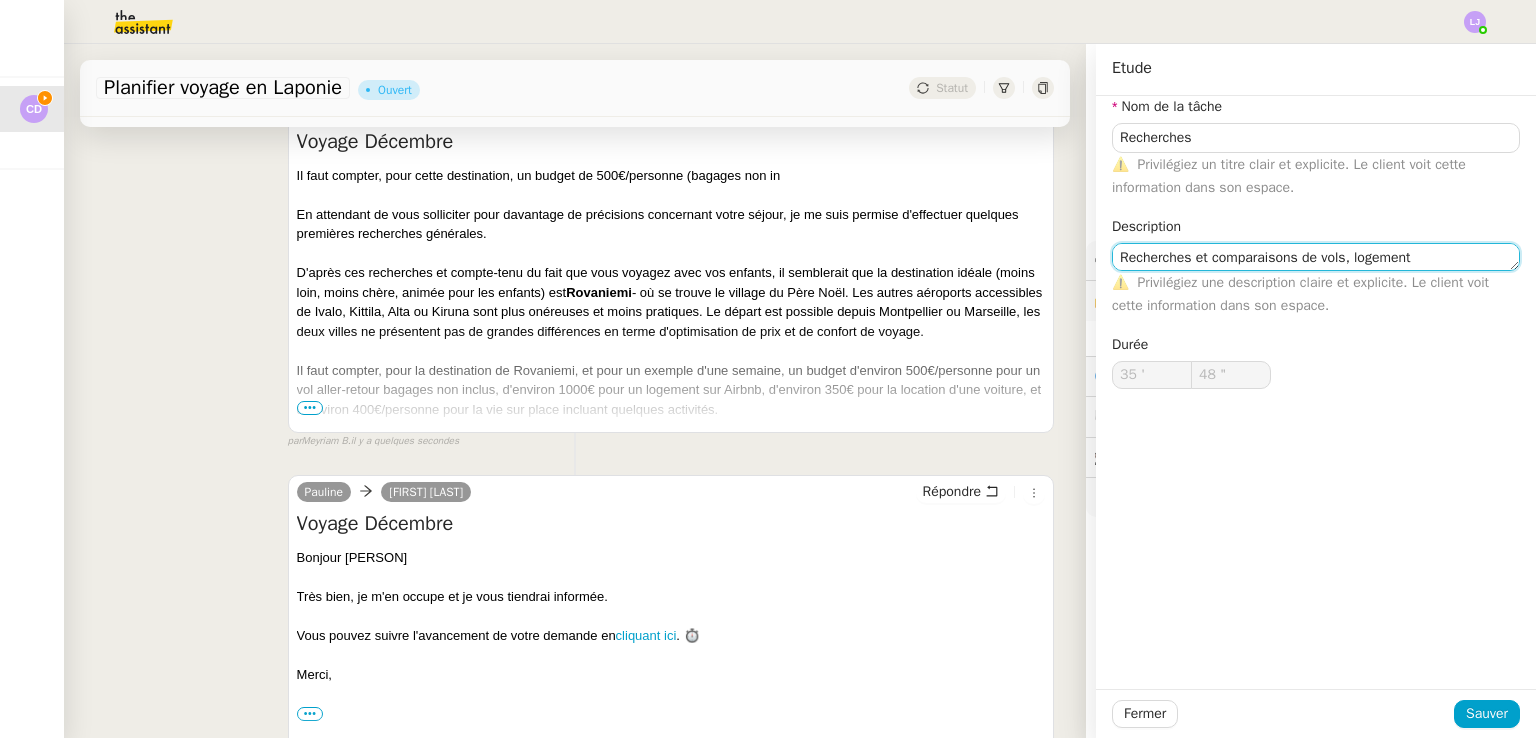 type on "49 "" 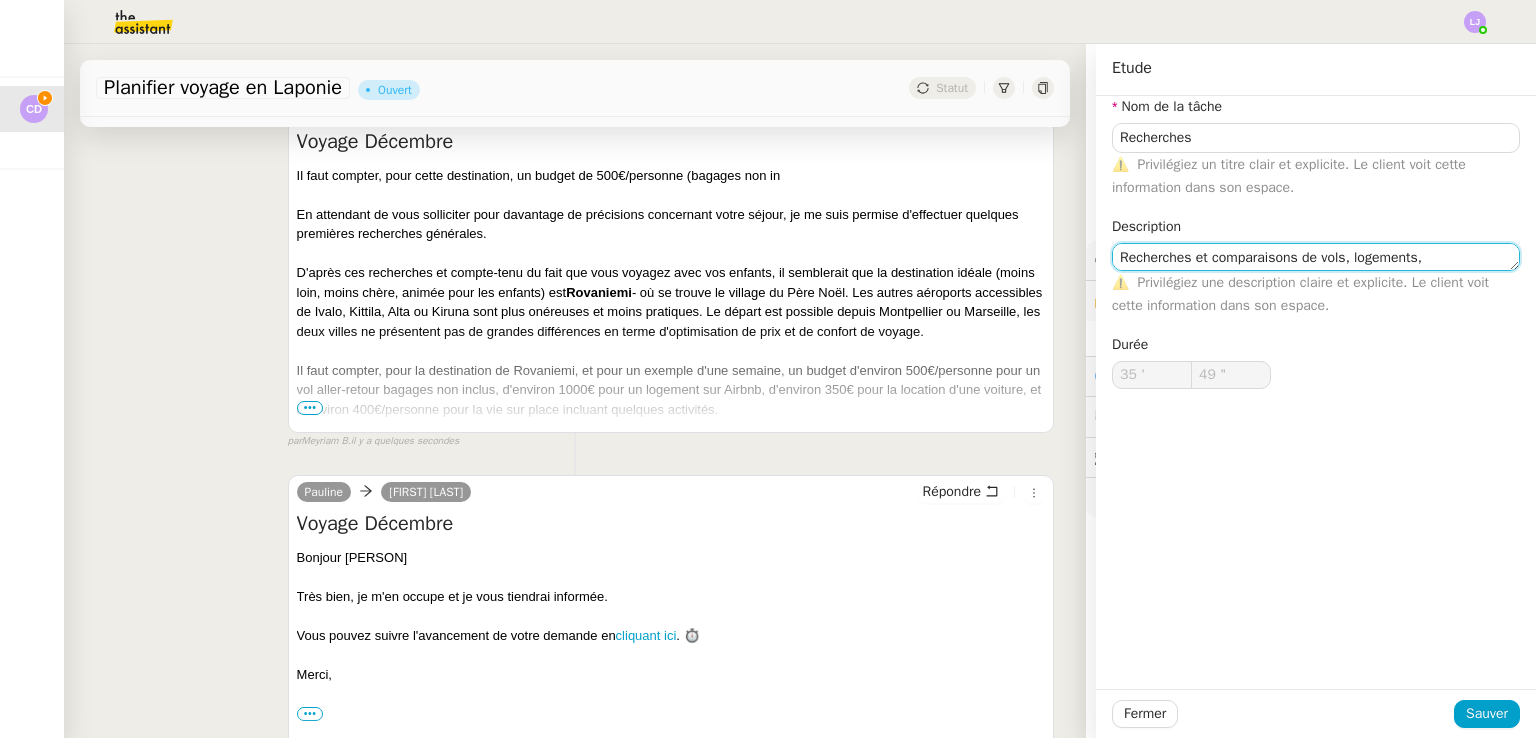 type on "Recherches et comparaisons de vols, logements," 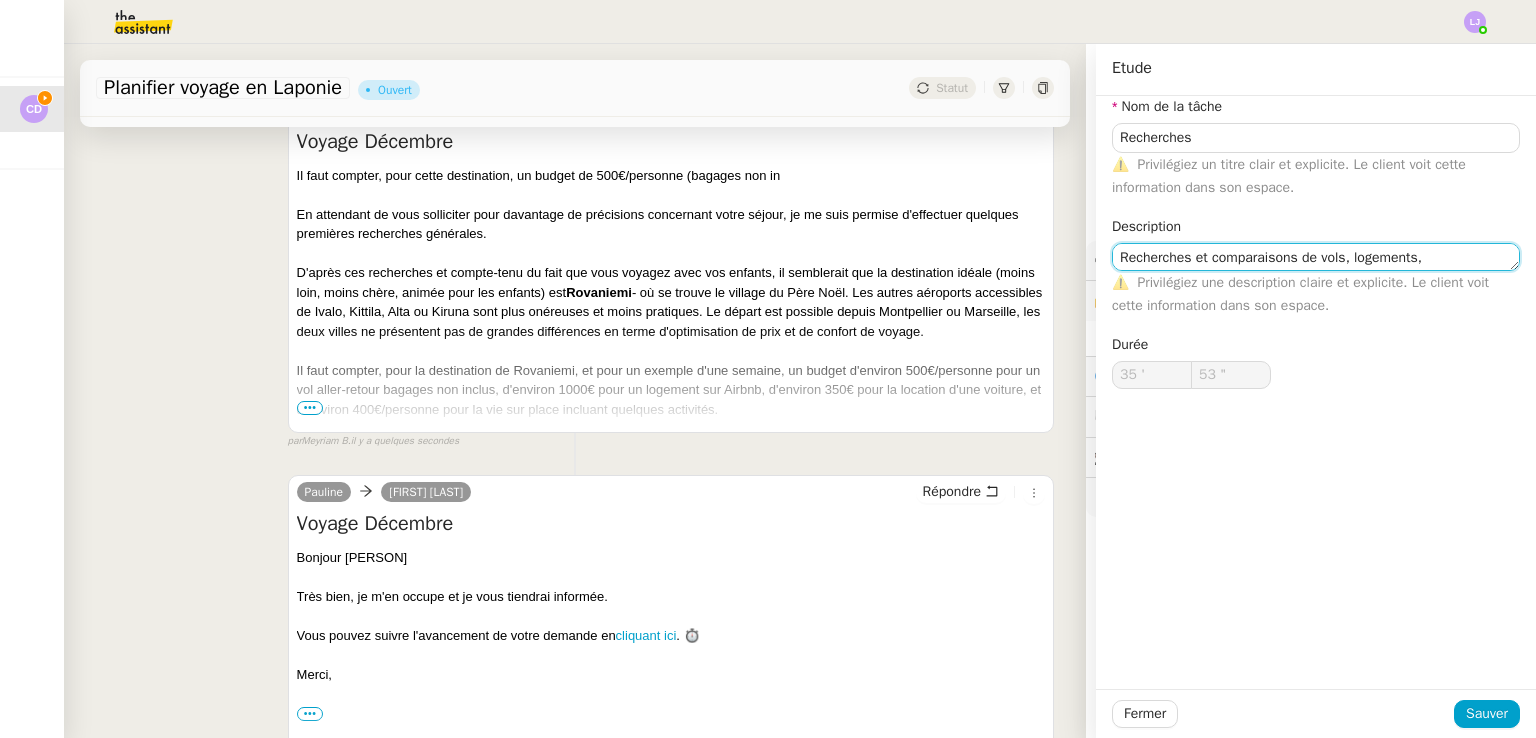 type on "54 "" 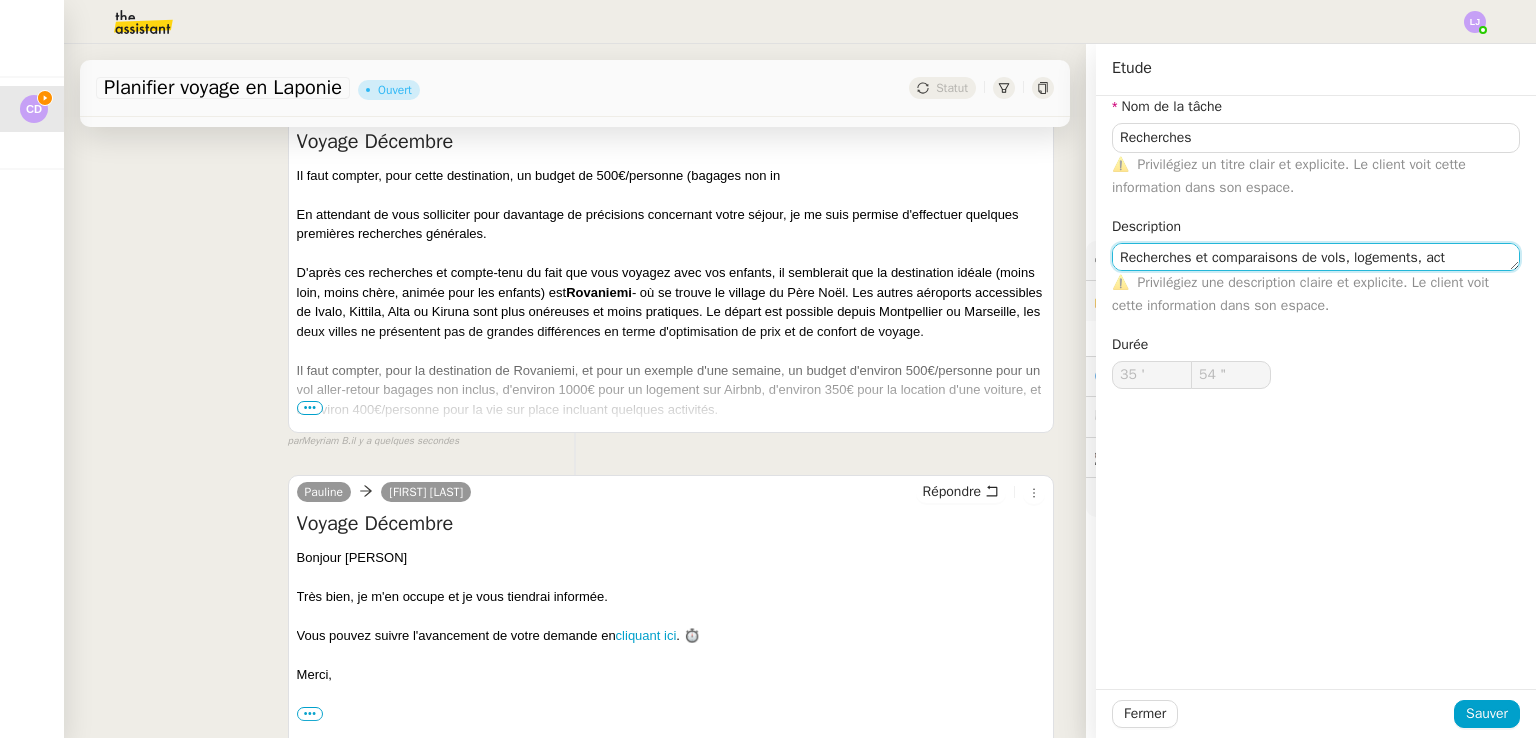 type on "Recherches et comparaisons de vols, logements, acti" 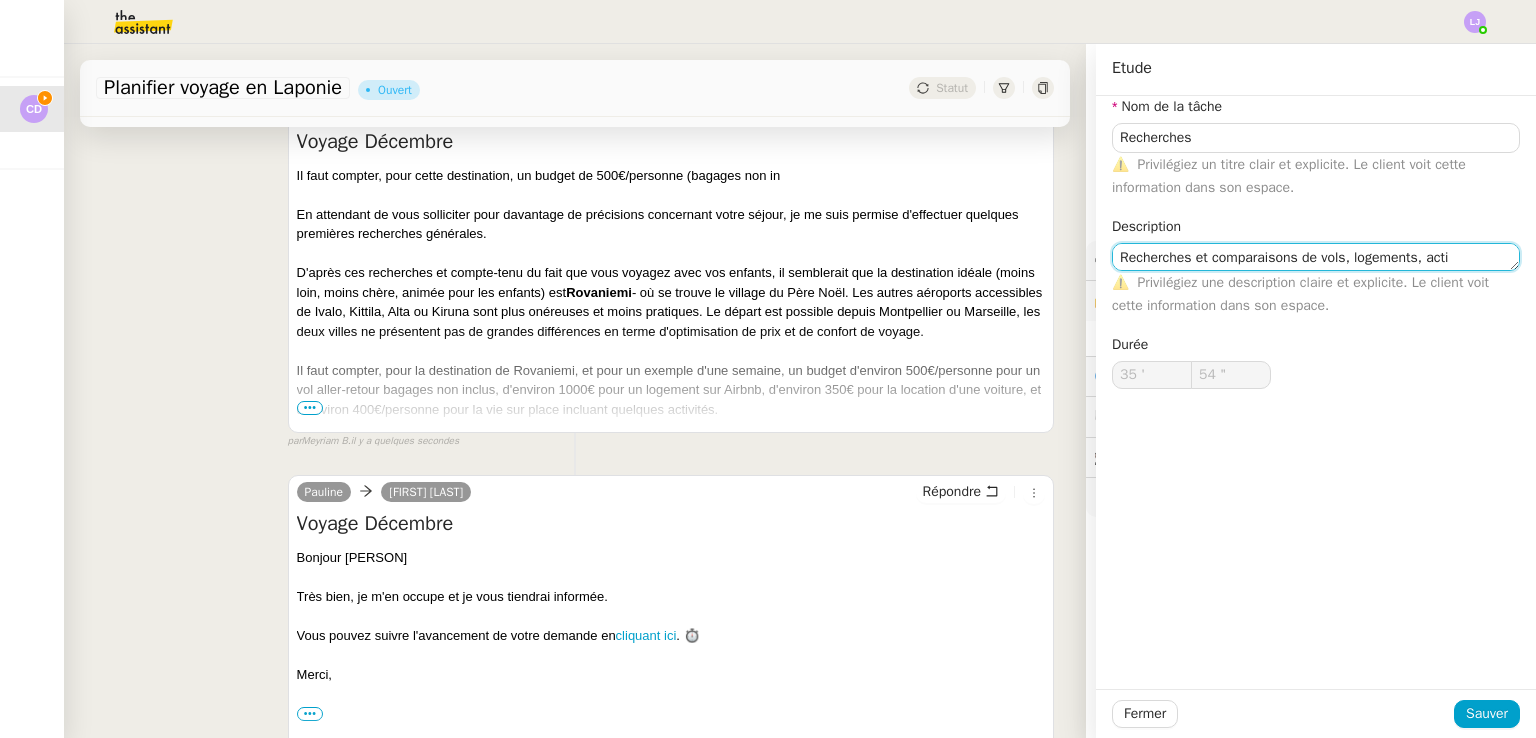 type on "55 "" 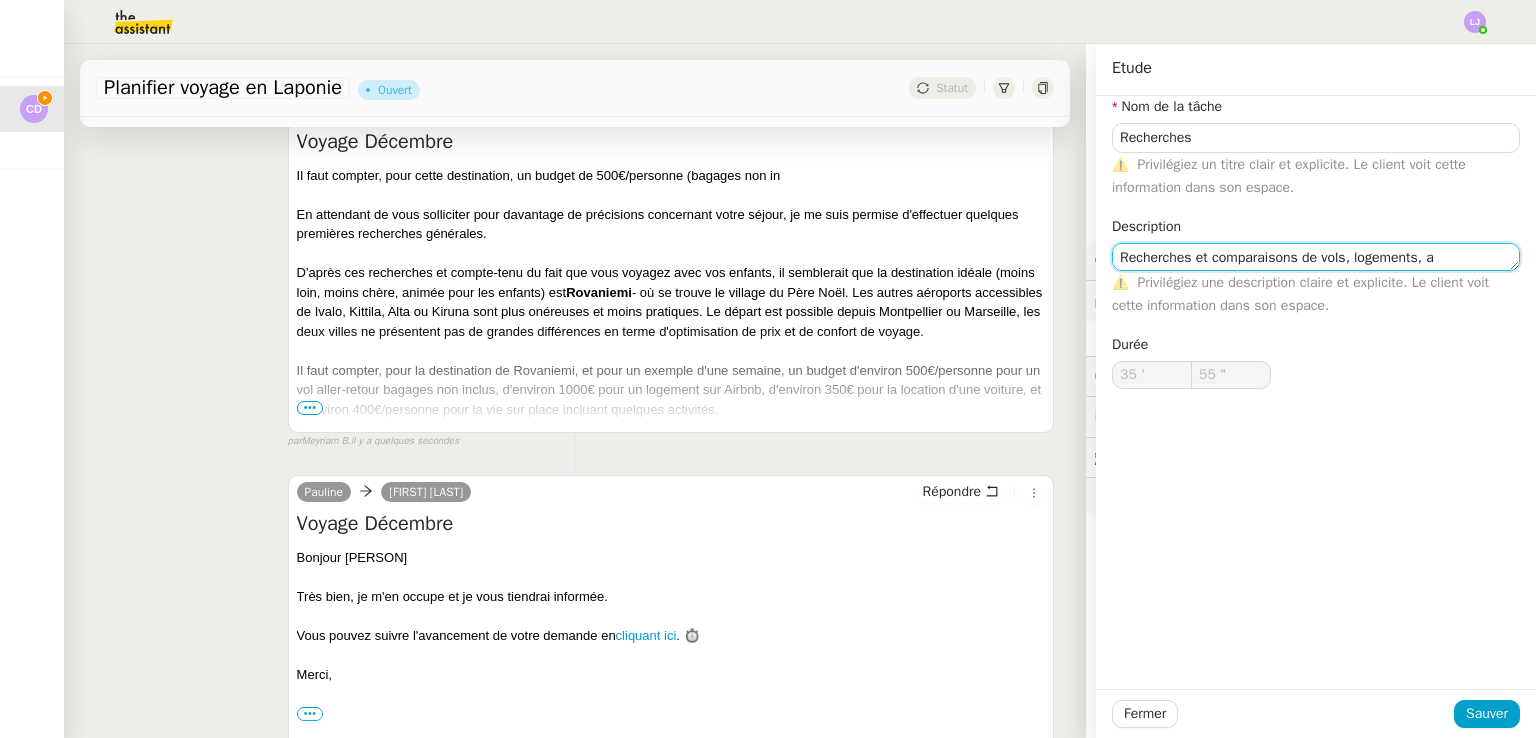 type on "Recherches et comparaisons de vols, logements," 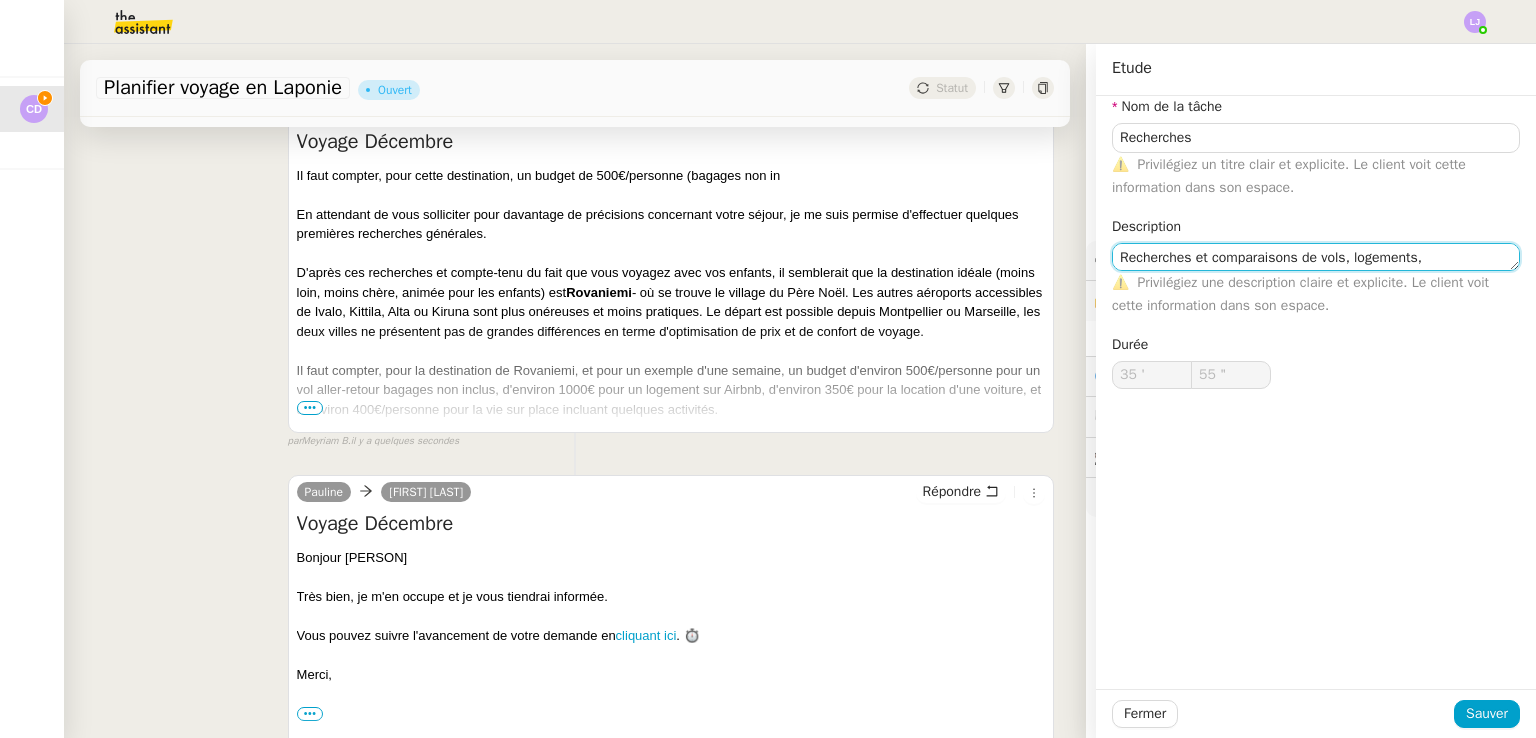 type on "56 "" 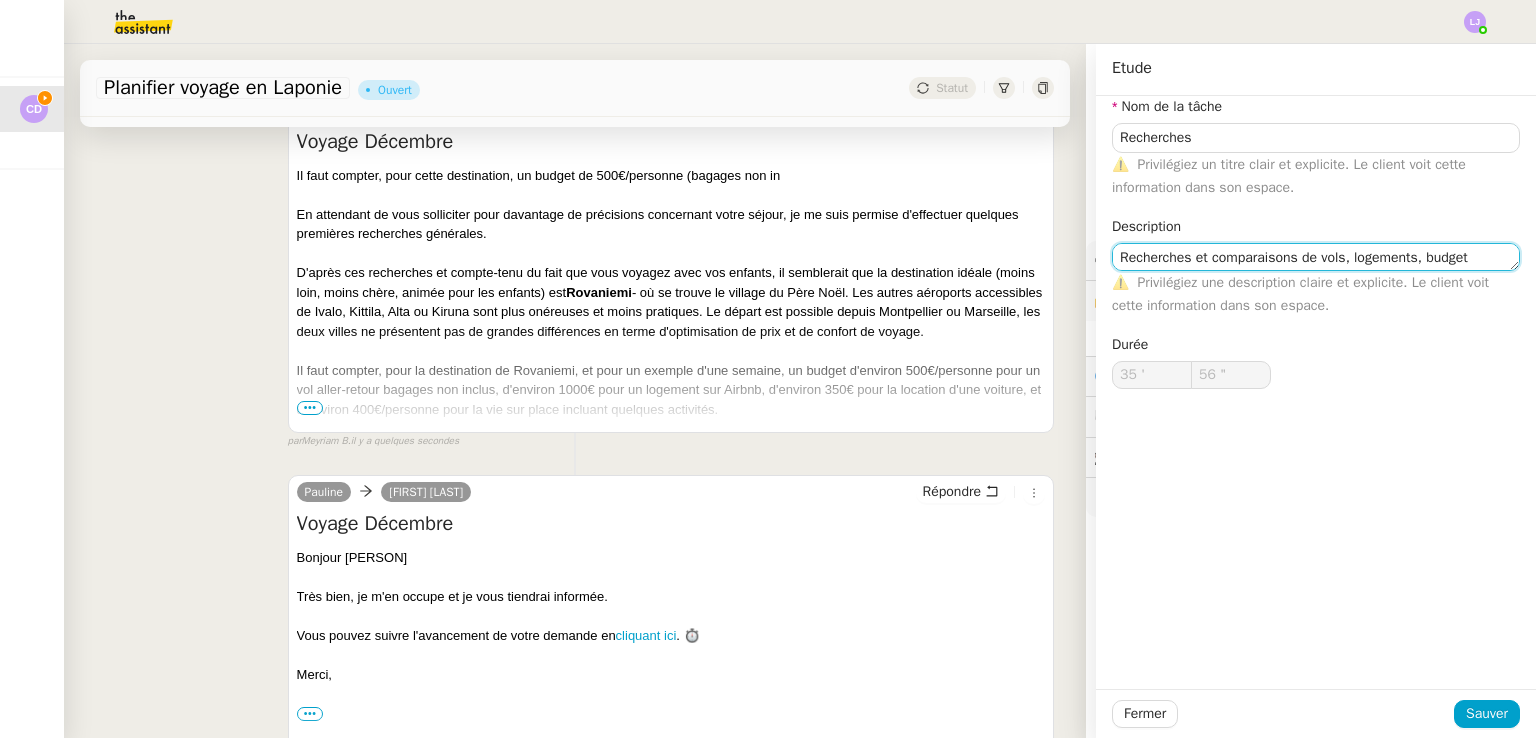 type on "Recherches et comparaisons de vols, logements, budgets" 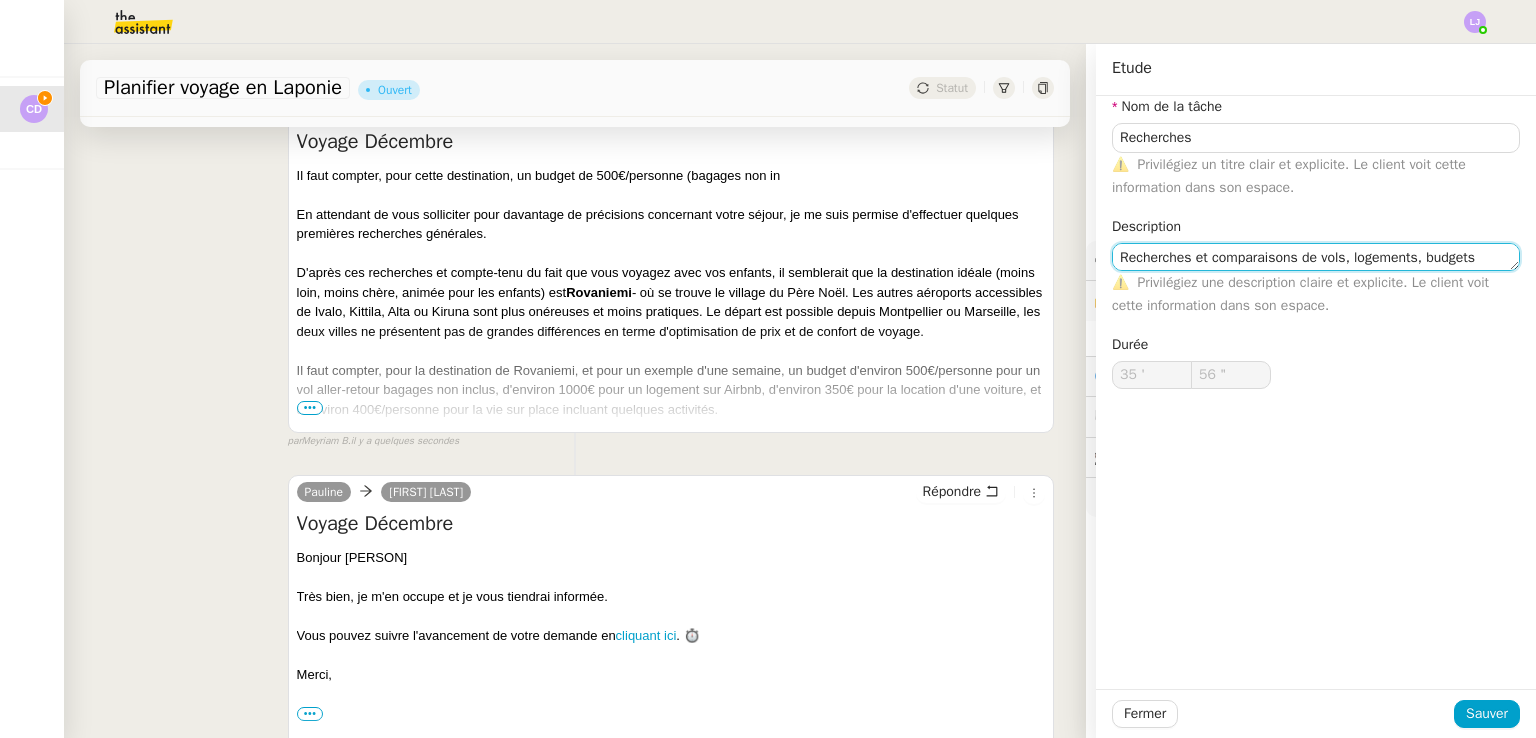 type on "57 "" 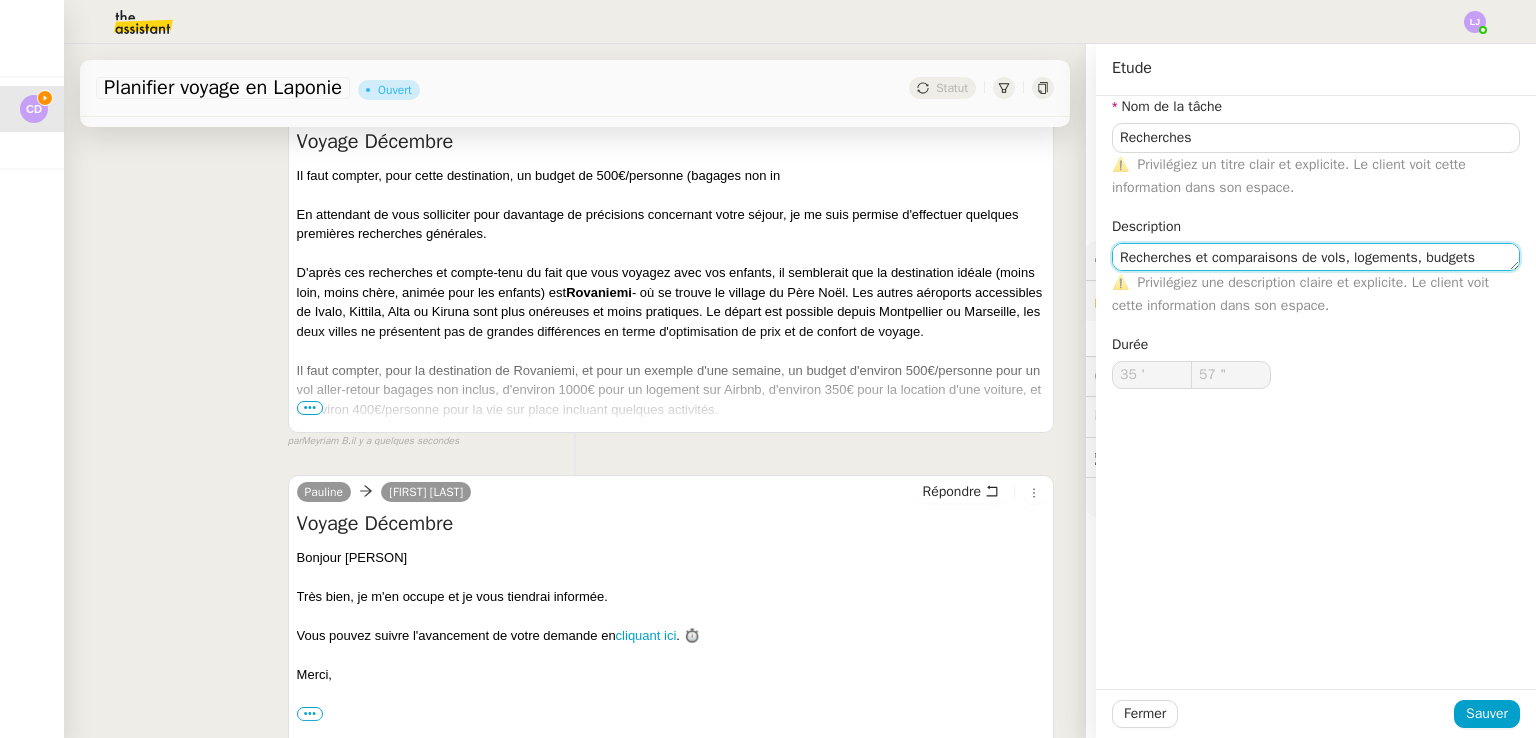 type on "Recherches et comparaisons de vols, logements, budgets a" 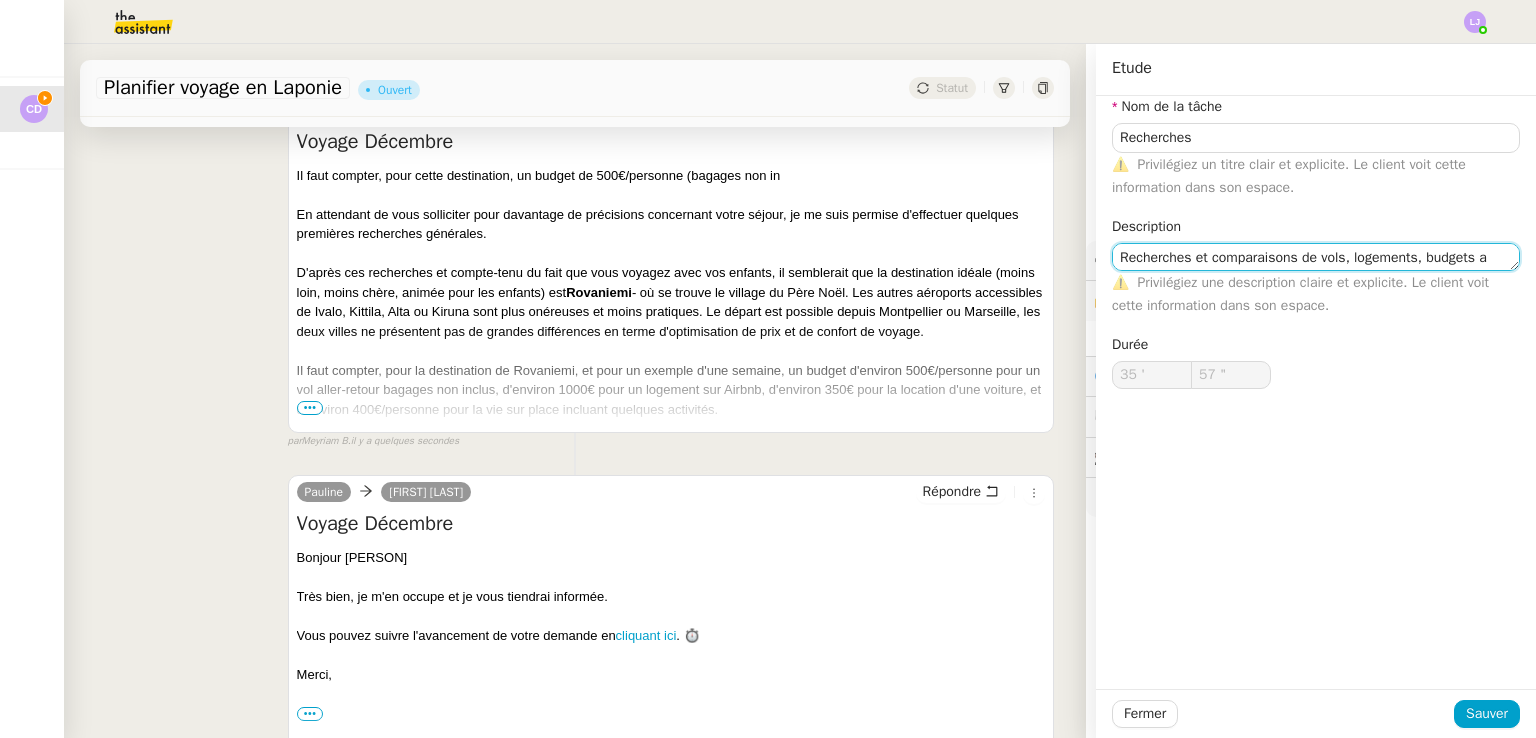 type on "58 "" 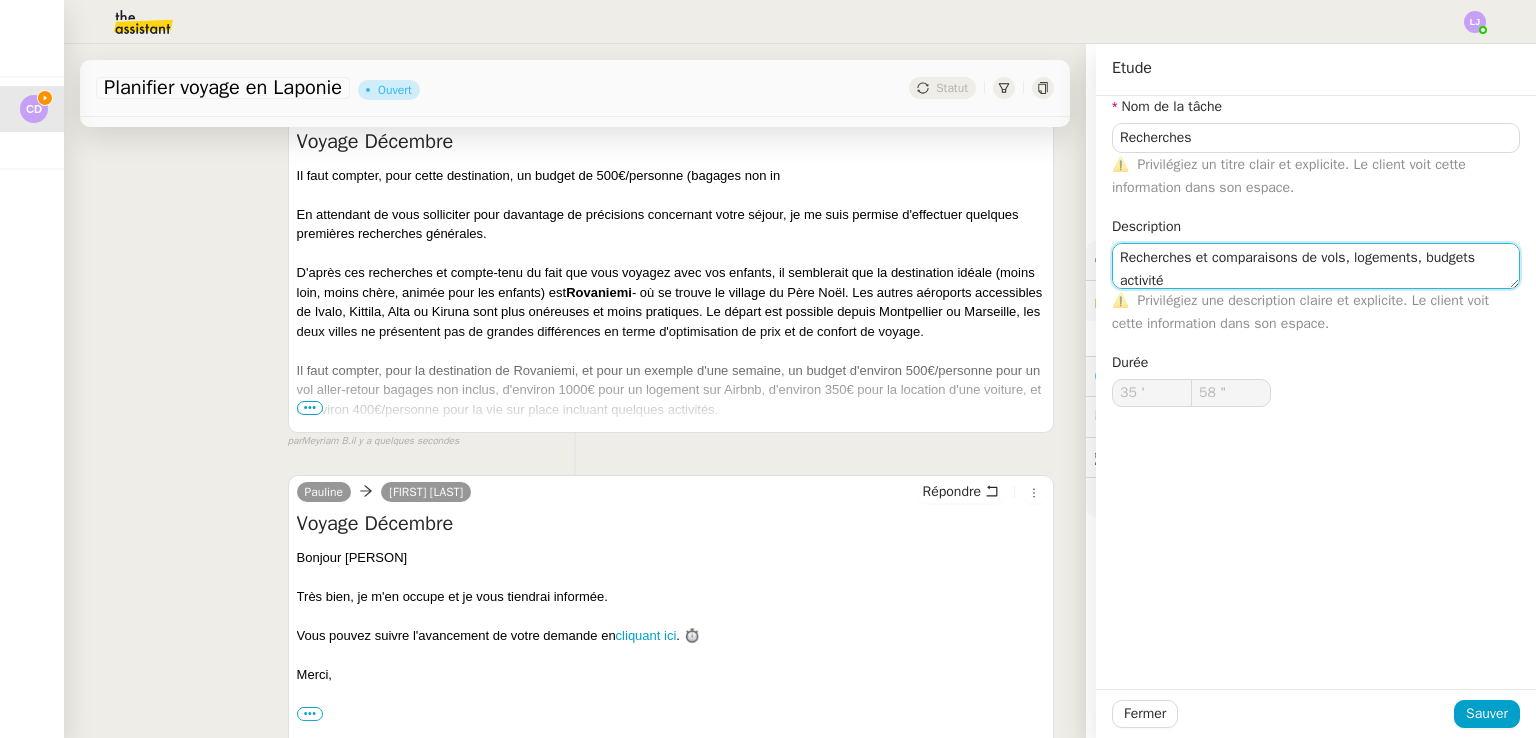 scroll, scrollTop: 2, scrollLeft: 0, axis: vertical 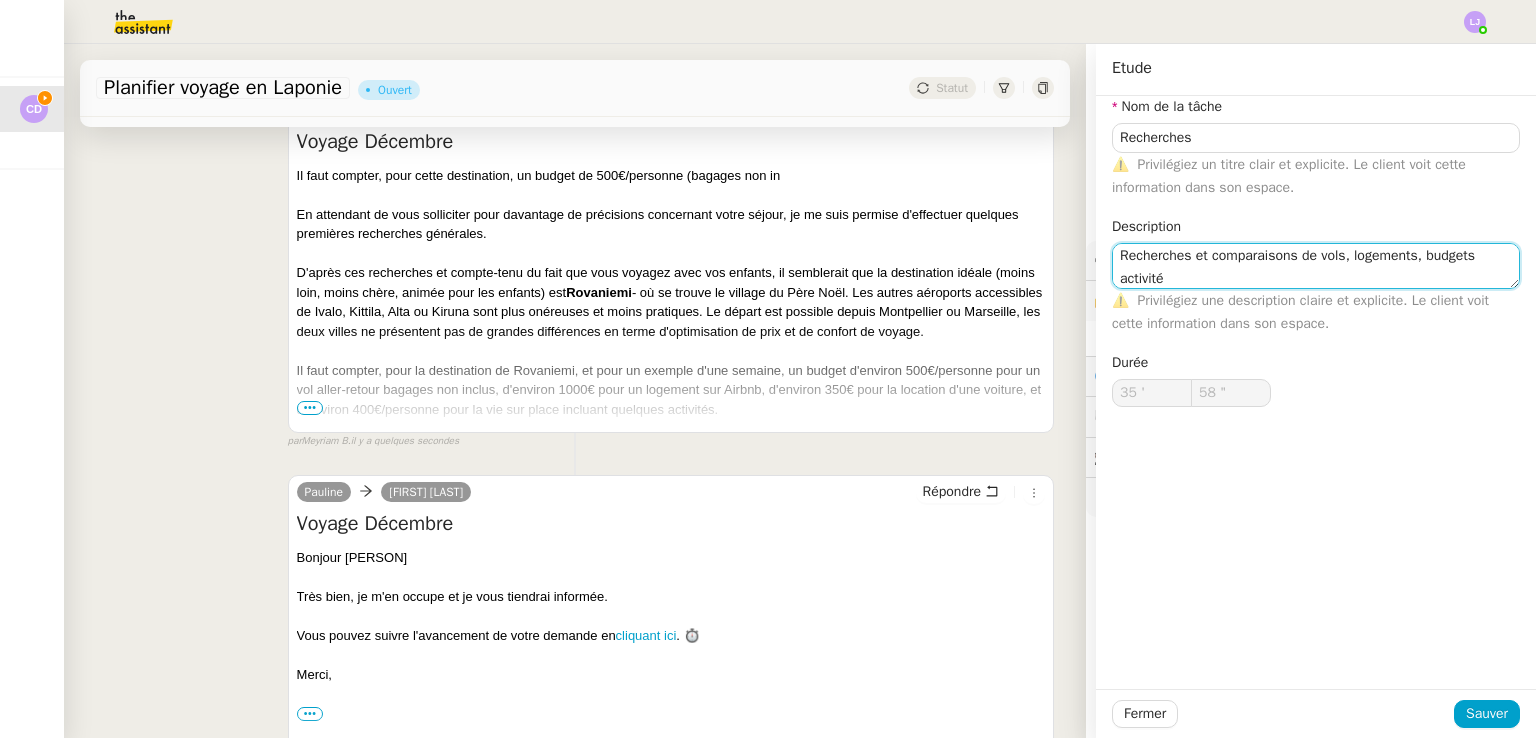 type on "Recherches et comparaisons de vols, logements, budgets activités" 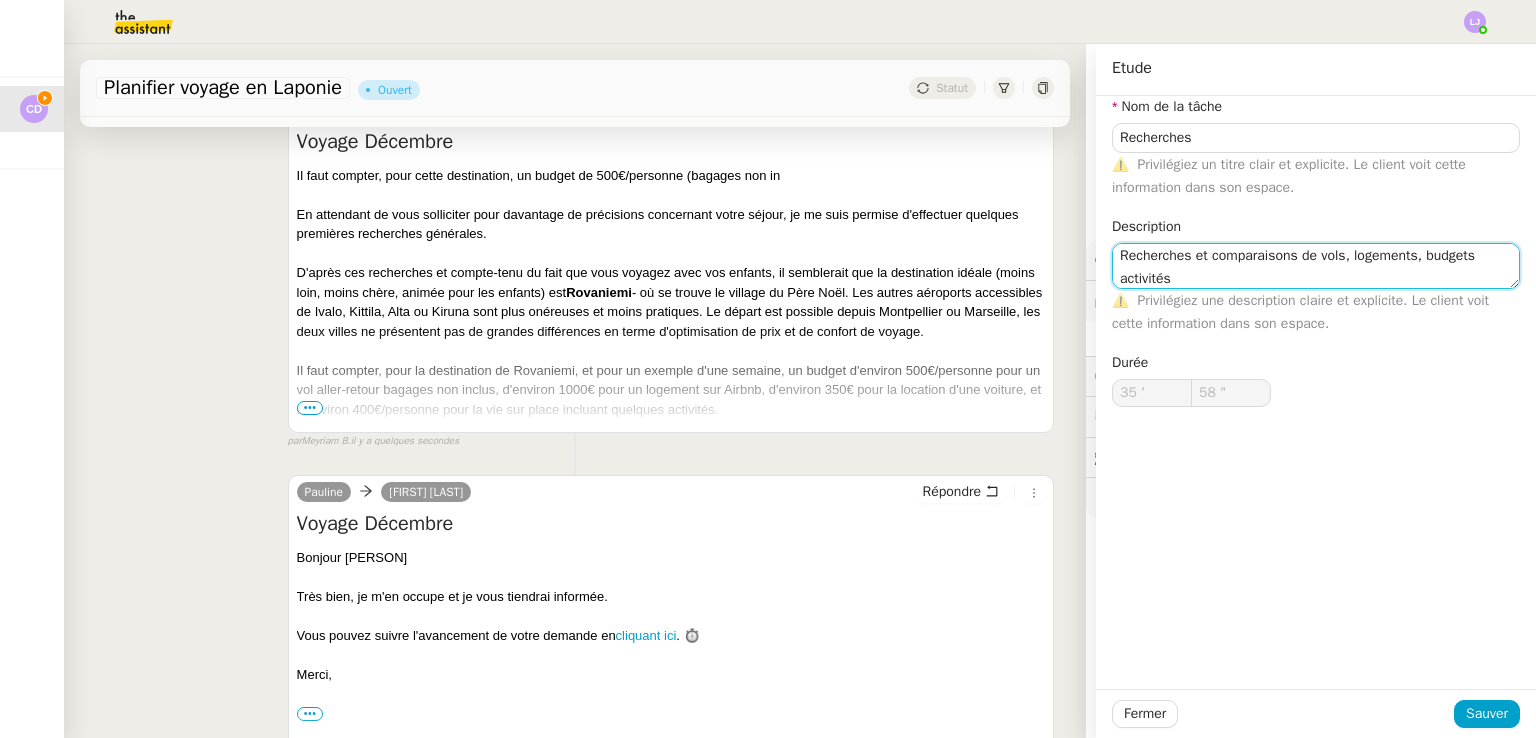 type on "59 "" 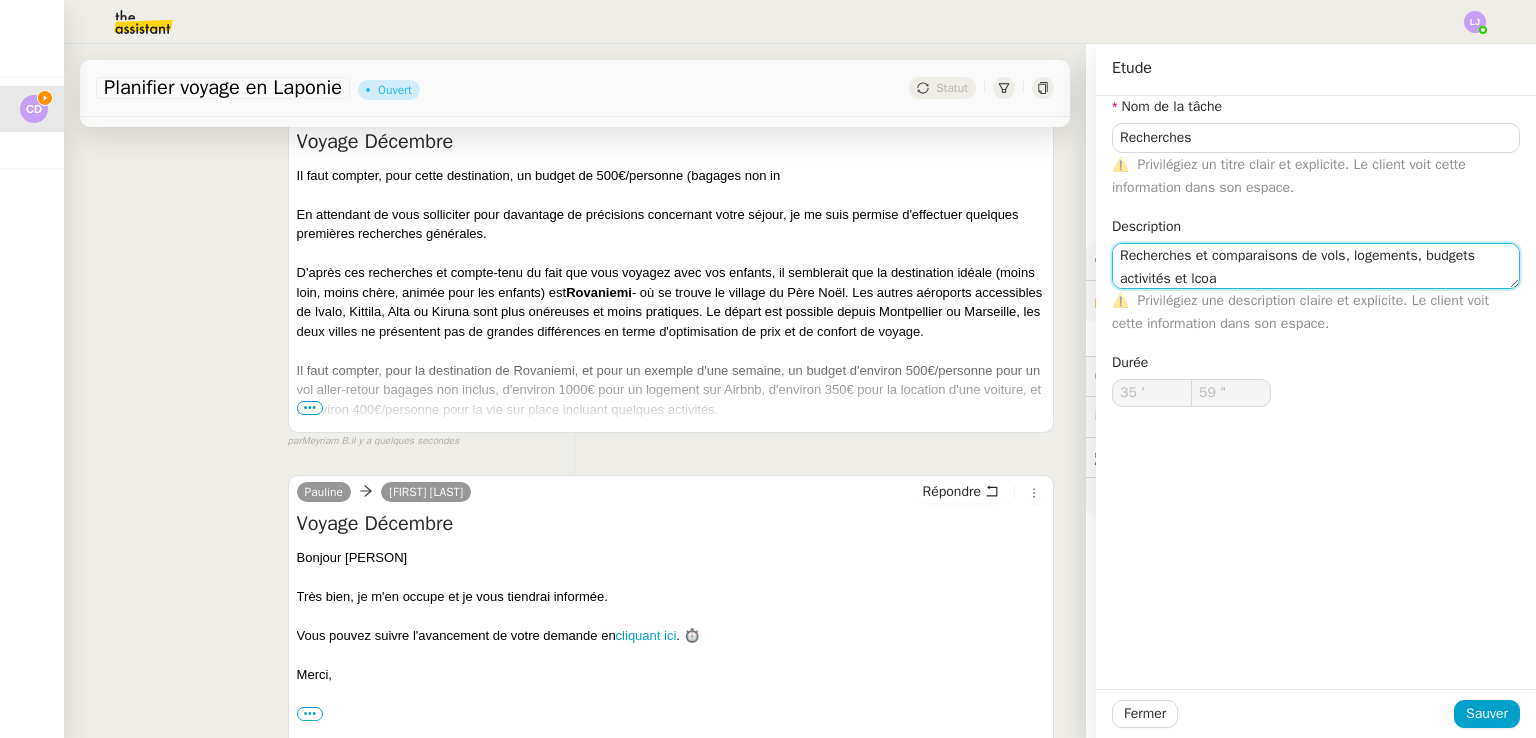 type on "Recherches et comparaisons de vols, logements, budgets activités et lcoat" 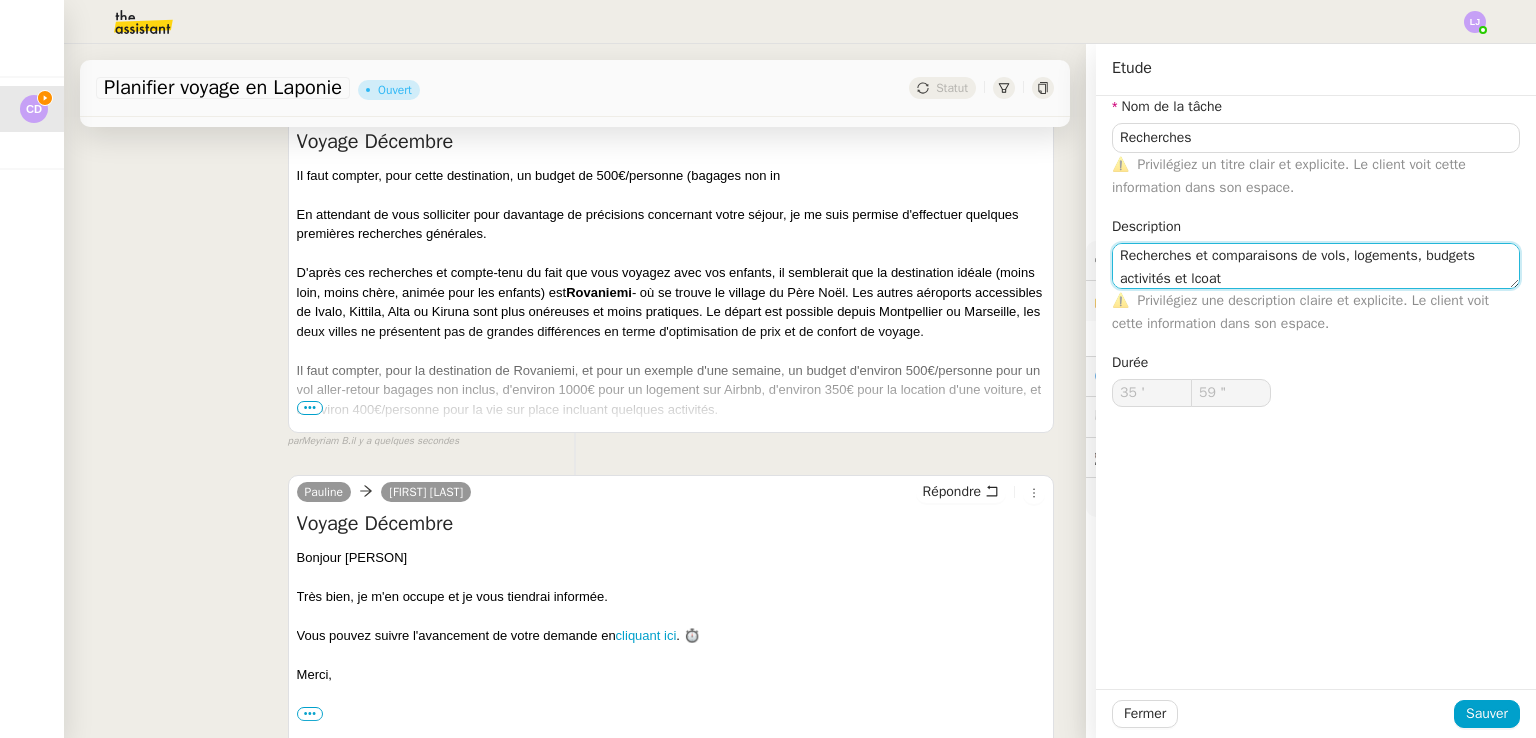 type on "36 '" 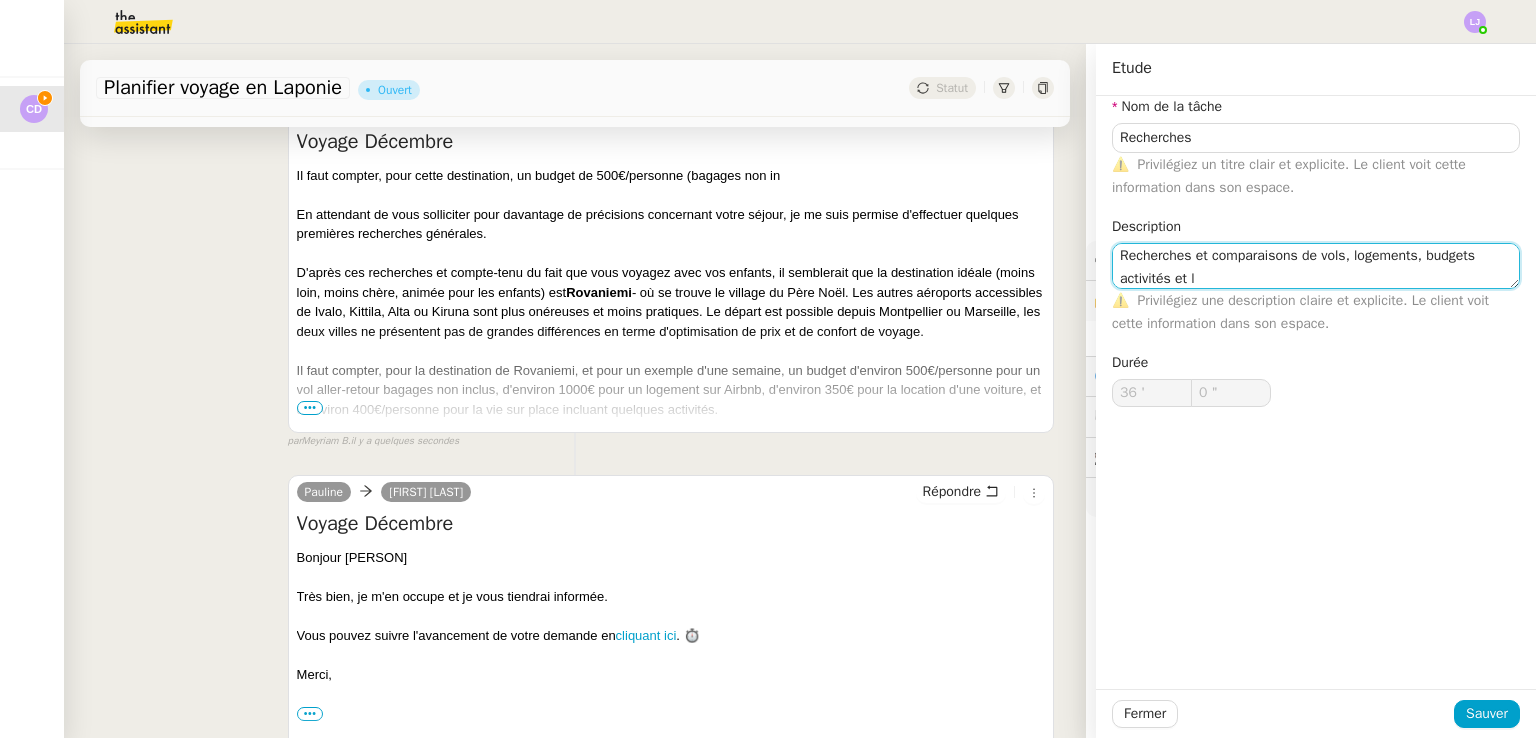 type on "Recherches et comparaisons de vols, logements, budgets activités et lo" 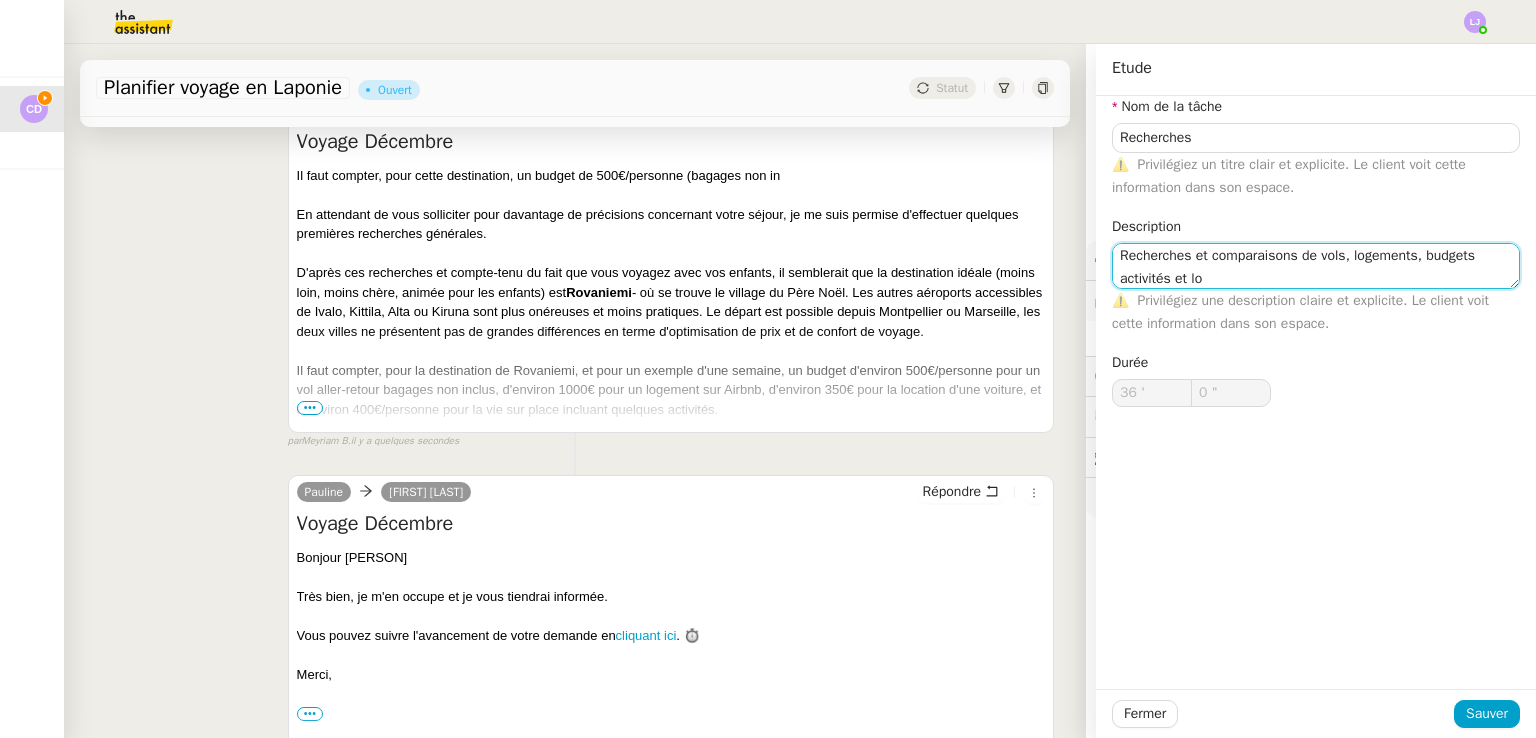 type on "1 "" 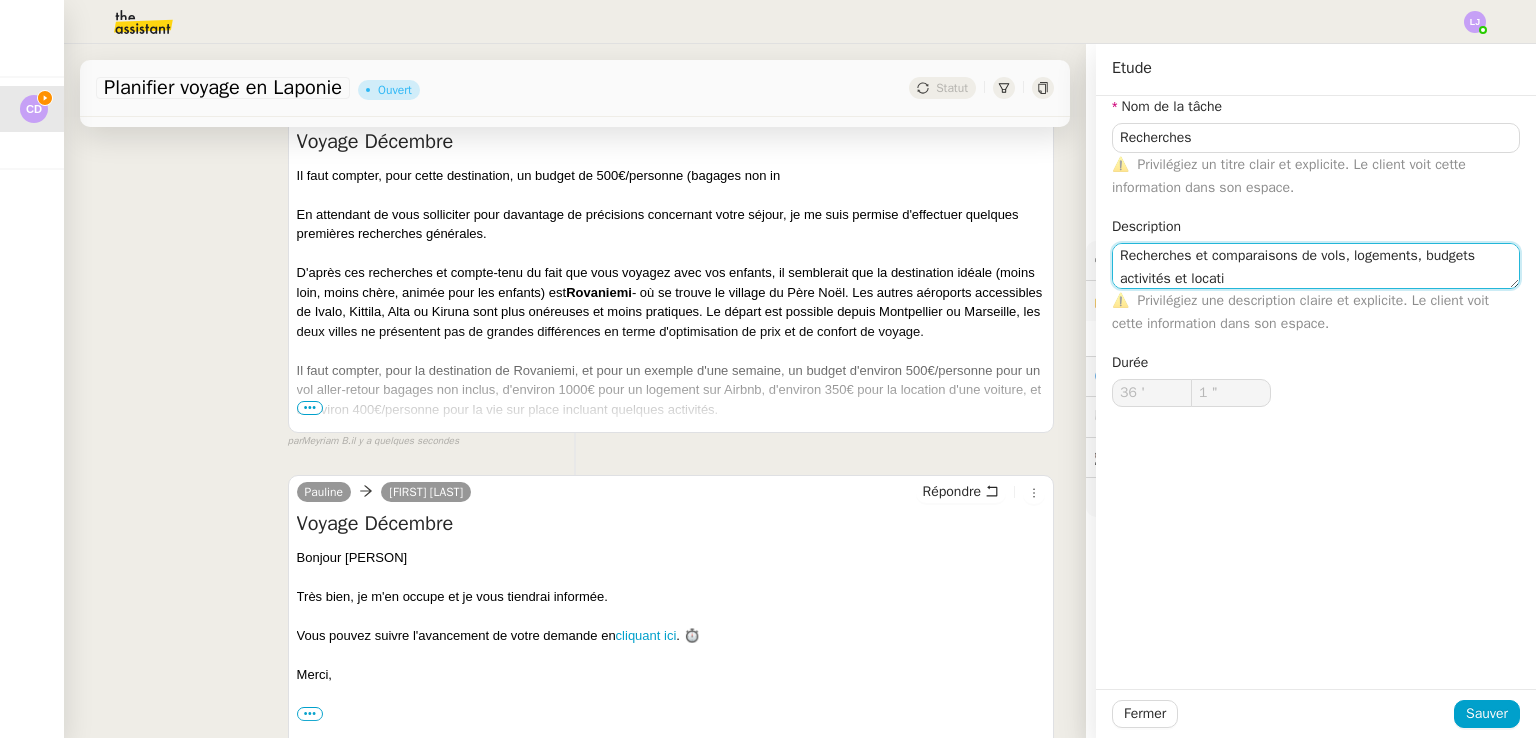 type on "Recherches et comparaisons de vols, logements, budgets activités et locat" 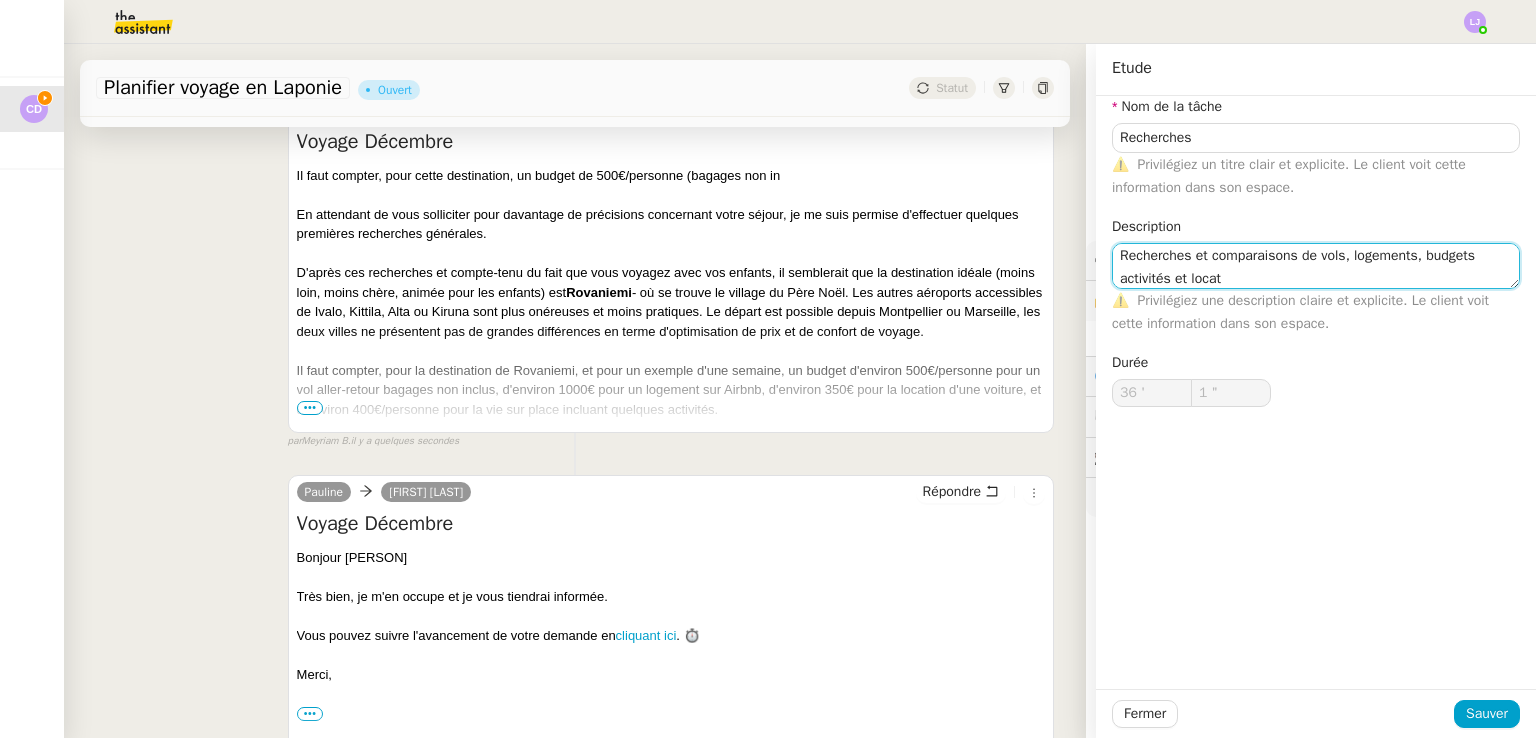 type on "2 "" 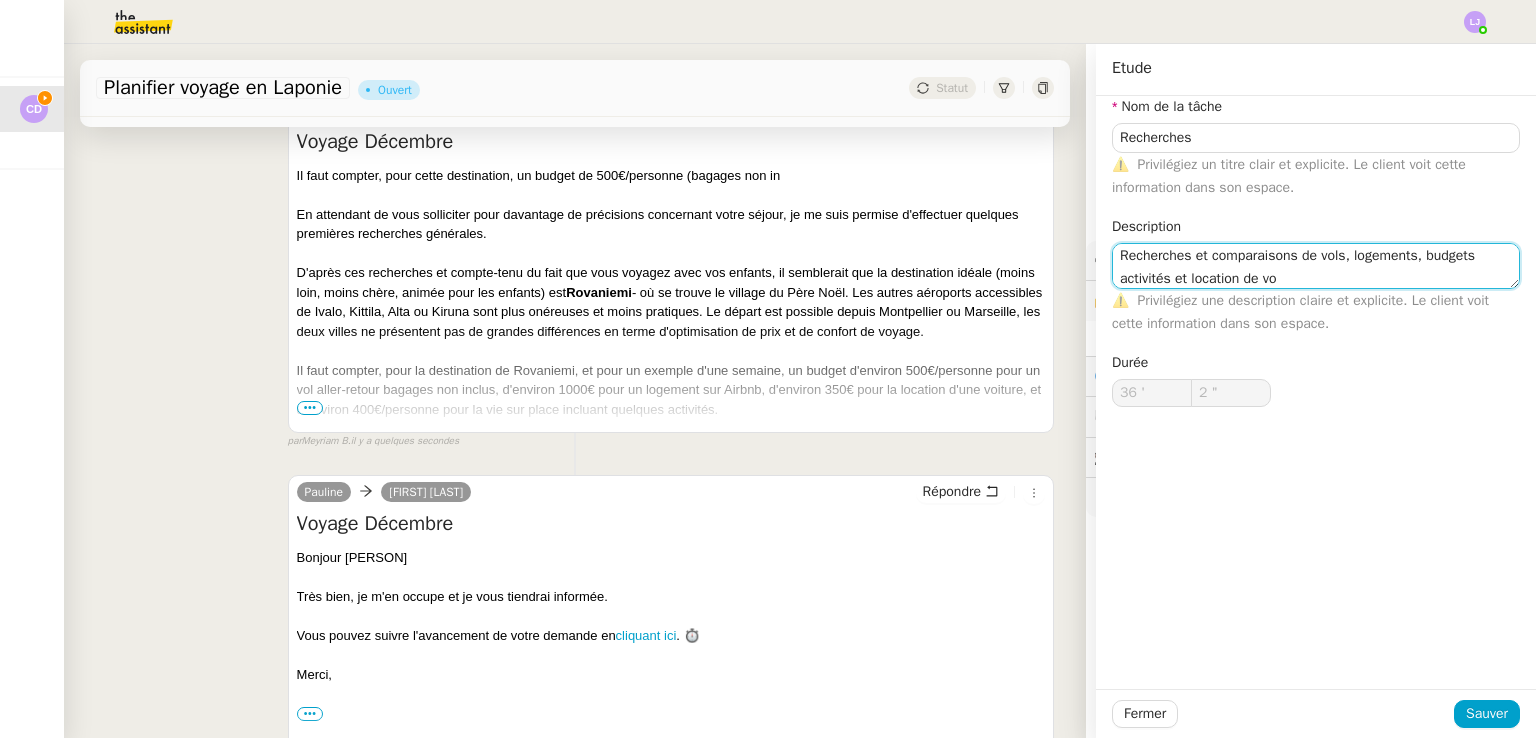 type on "Il faut compter, pour cette destination, et pour un exemple d'une semaine, un budget d'environ 500€/personne pour le vol aller-retour bagages non inclus, d'environ 1000€ pour un logement sur Airbnb, d'environ 350€ pour la location d'une voiture, et de 1500€/personne pour la vie sur place incluan" 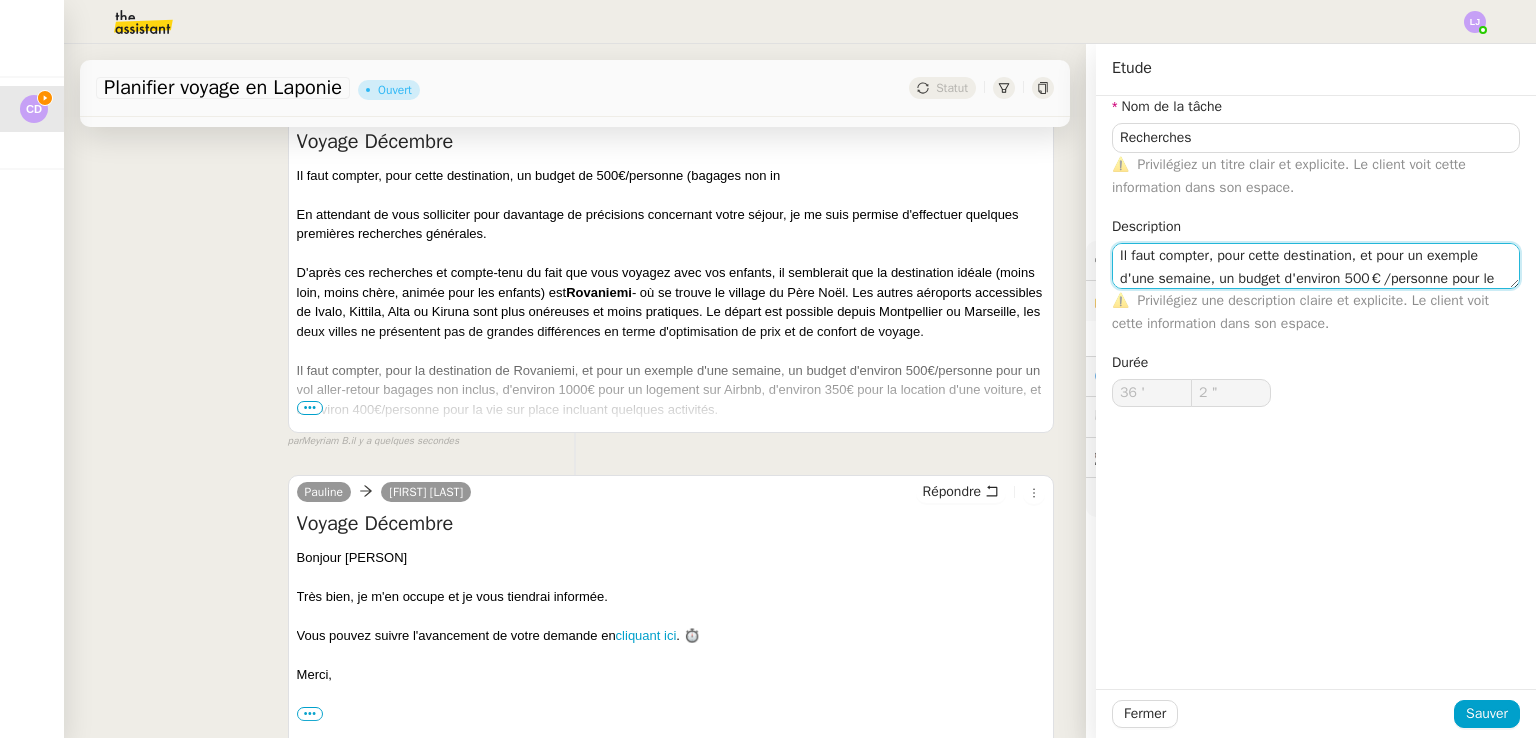 type on "3 "" 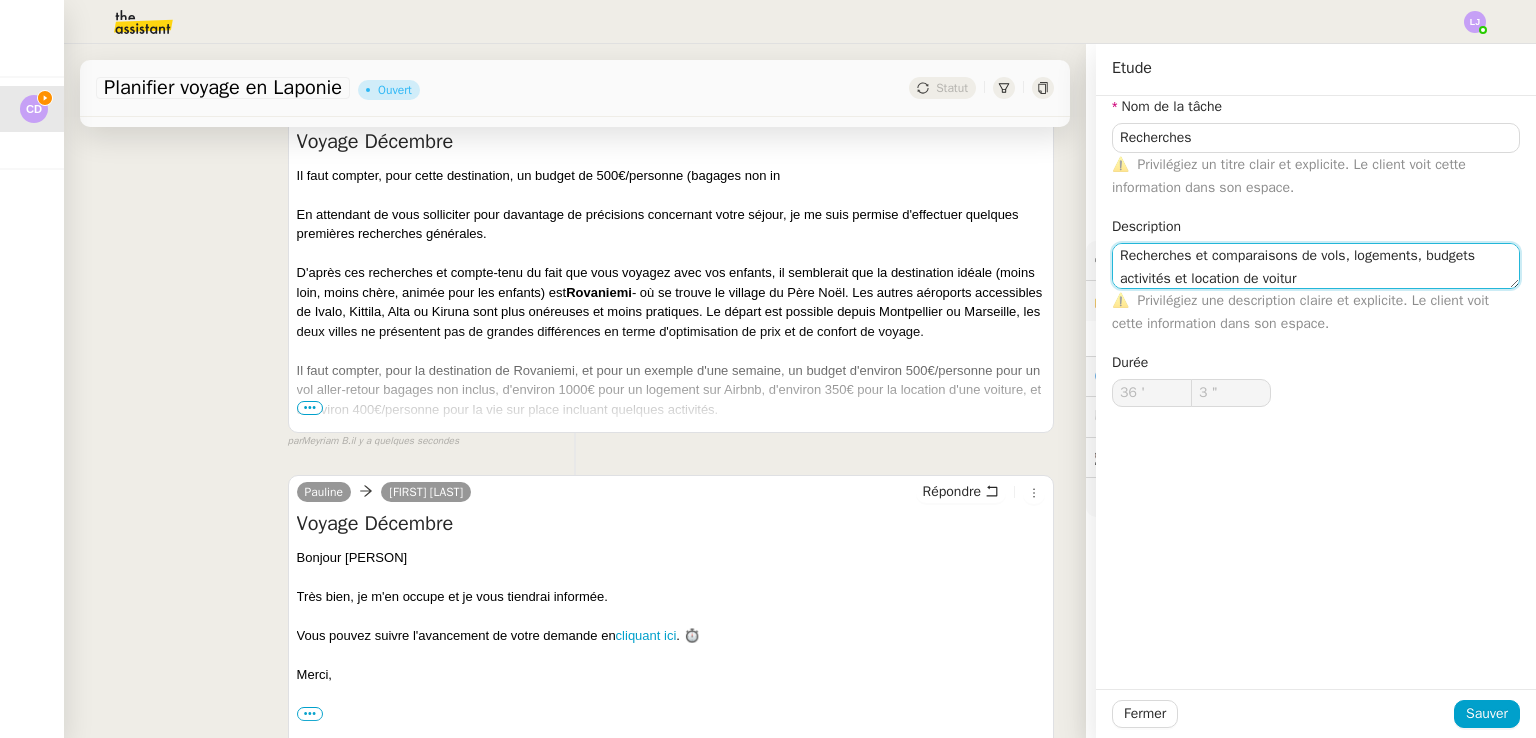 type on "Recherches et comparaisons de vols, logements, budgets activités et location de voiture" 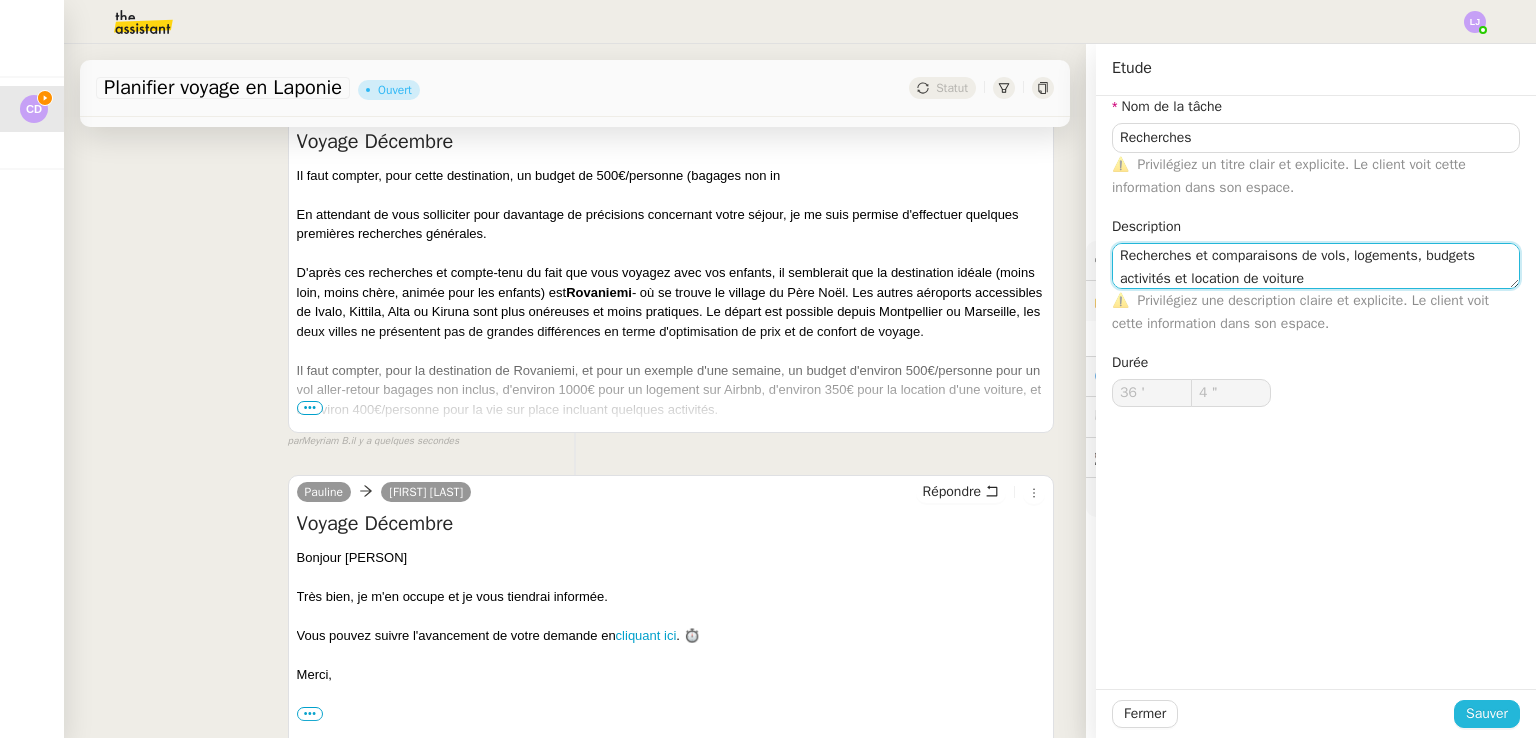 type on "5 "" 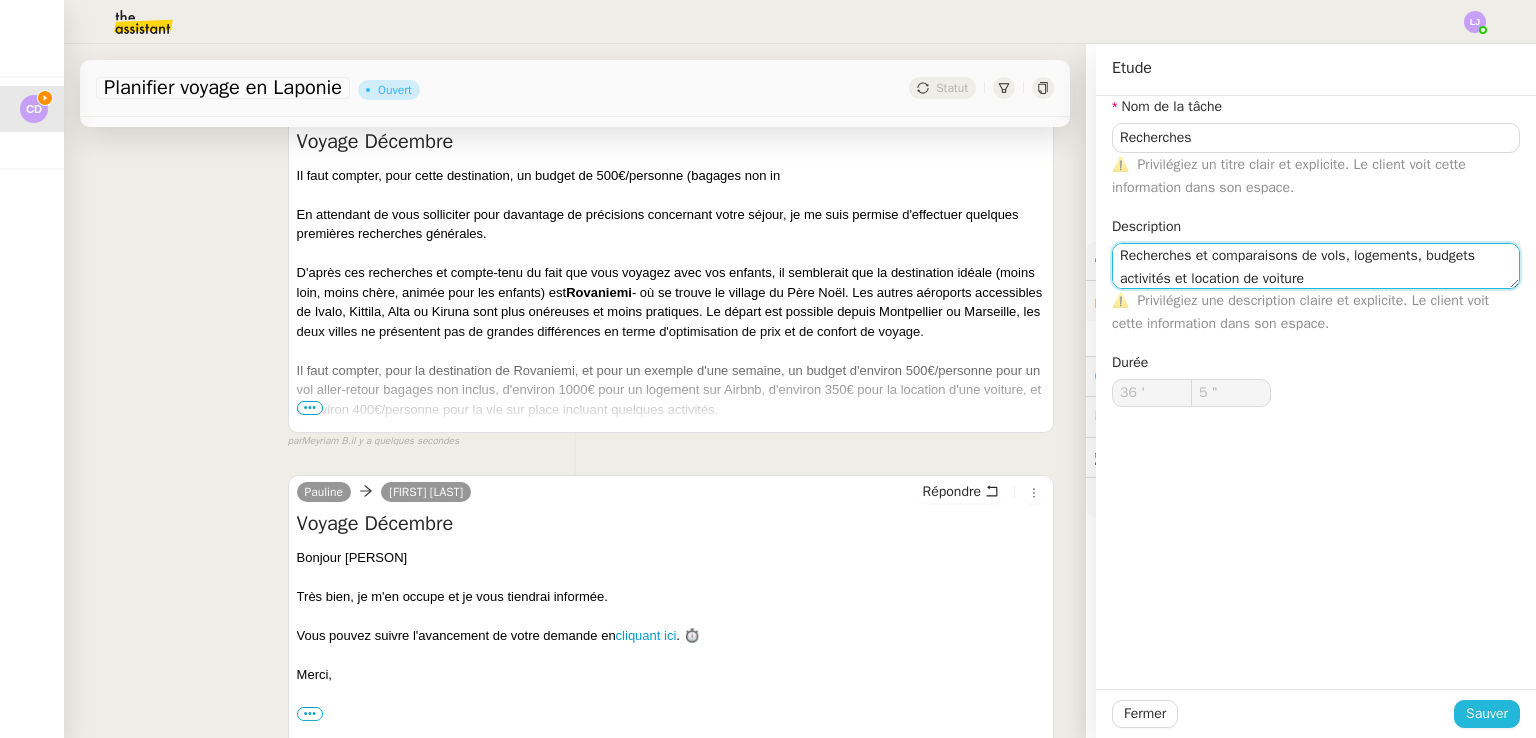 type on "Recherches et comparaisons de vols, logements, budgets activités et location de voiture" 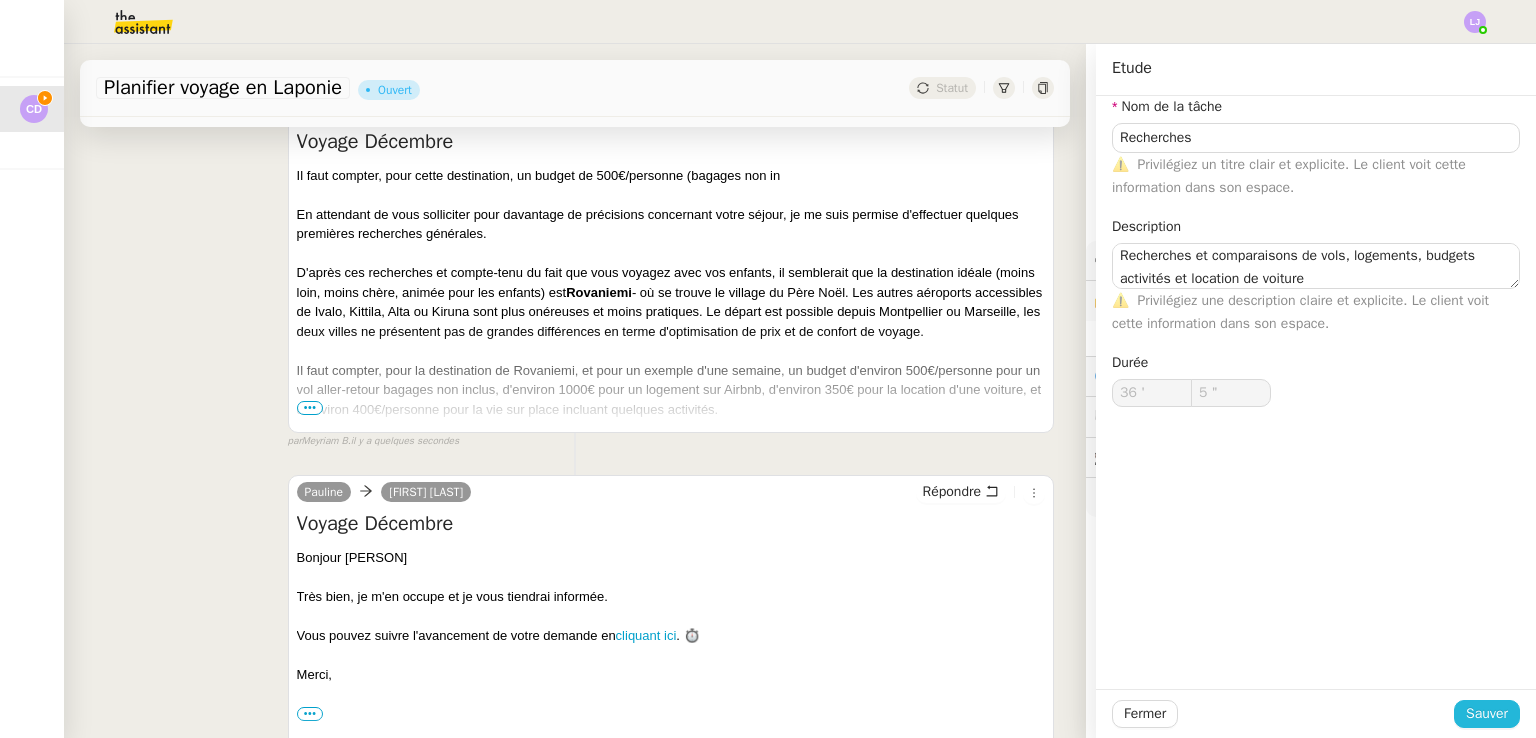click on "Sauver" 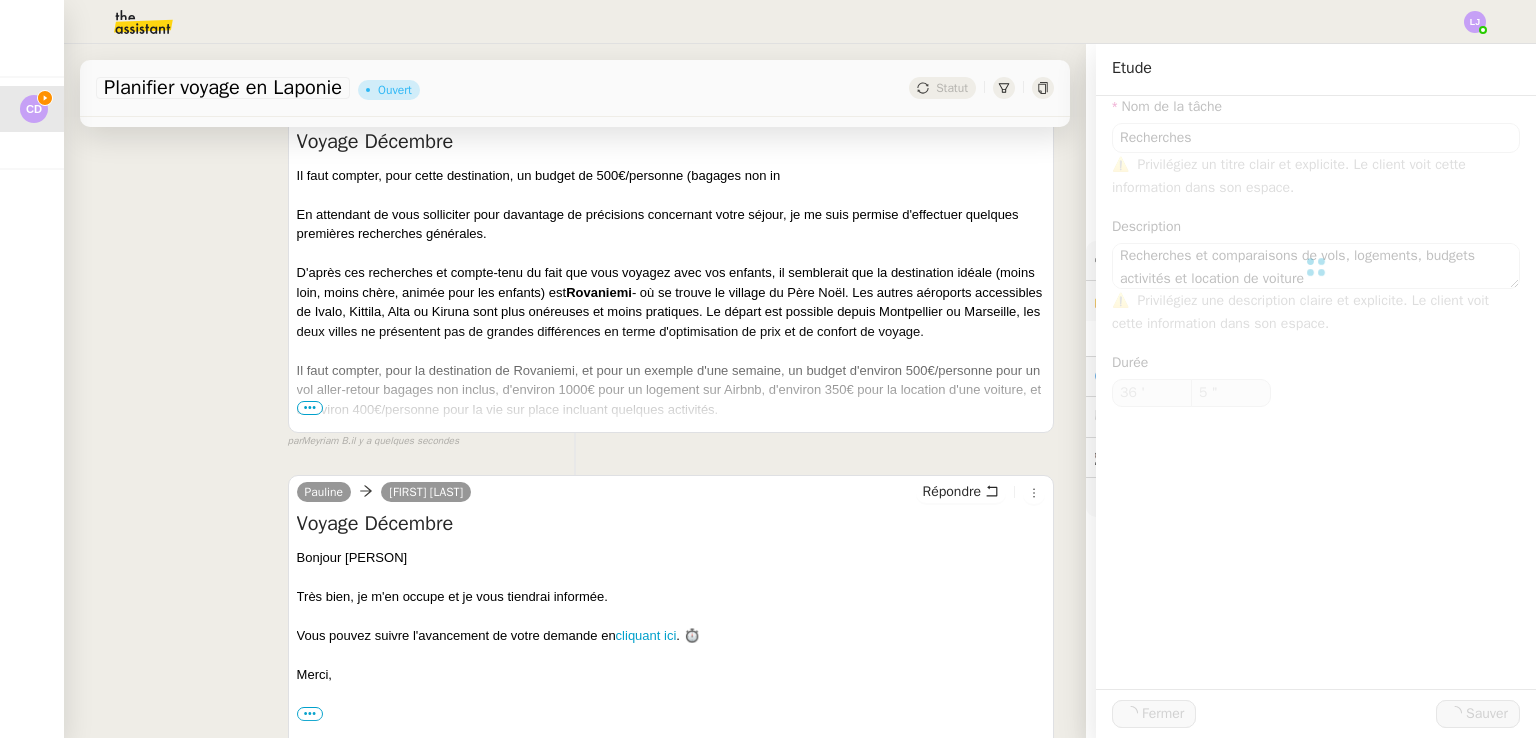 type on "Recherches" 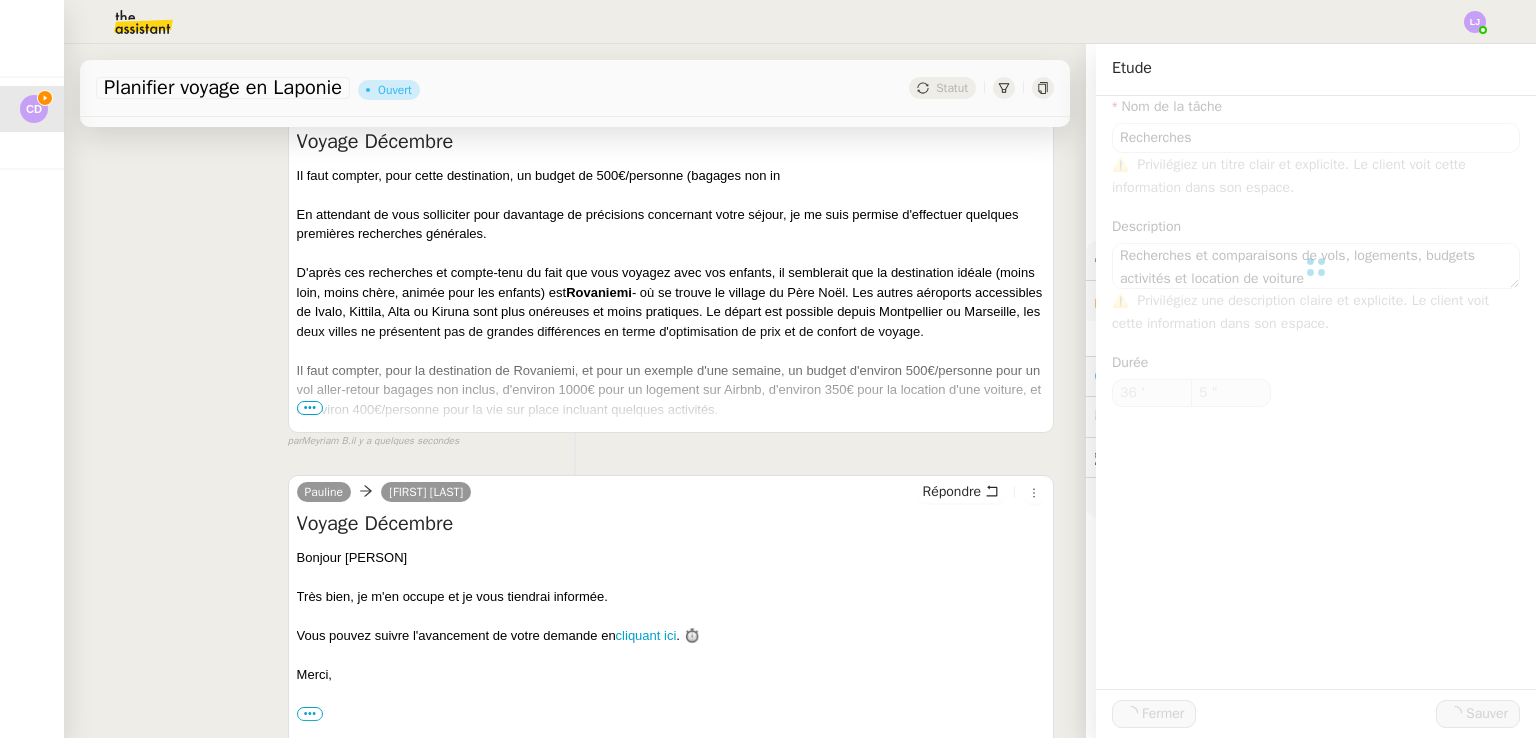type on "Recherches et comparaisons de vols, logements, budgets activités et location de voiture" 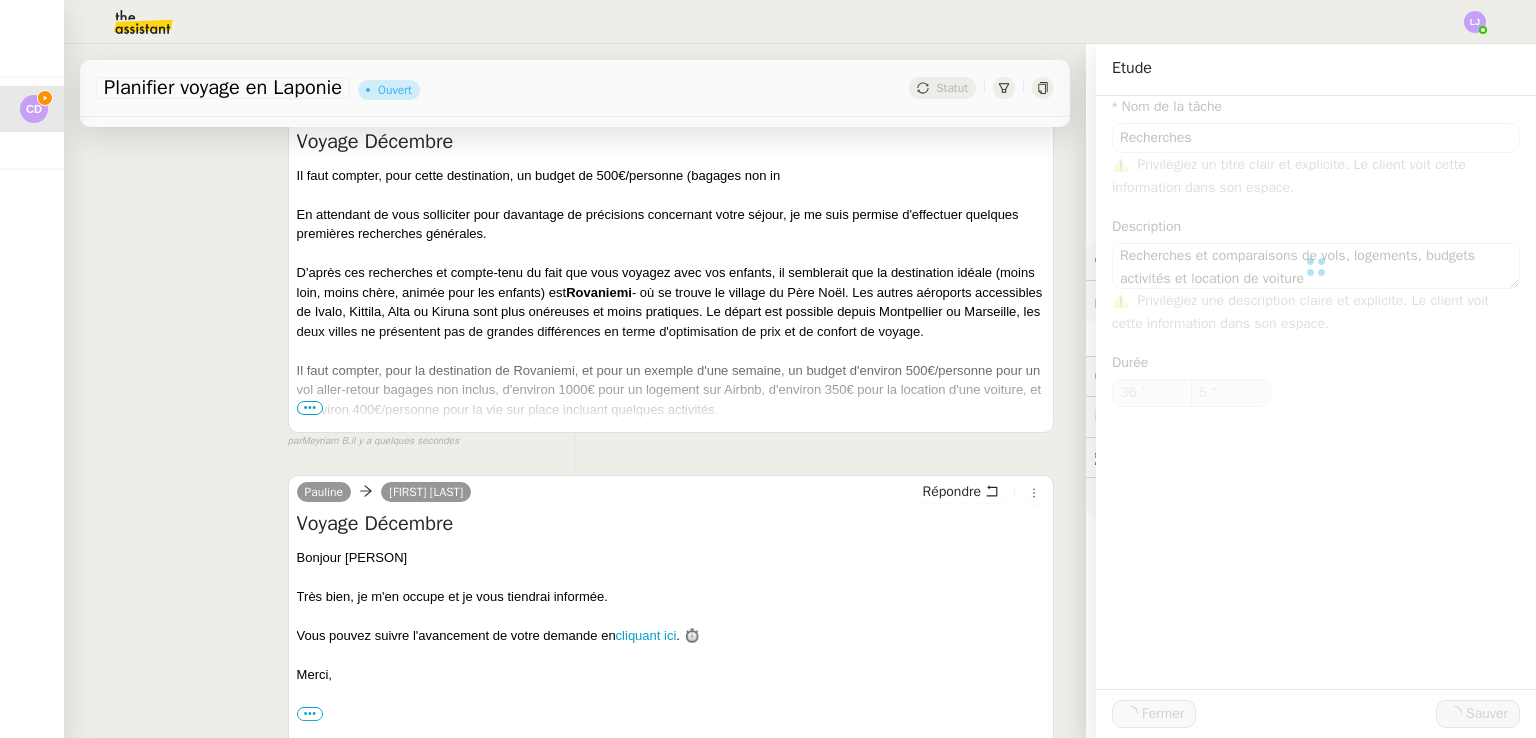 type on "6 "" 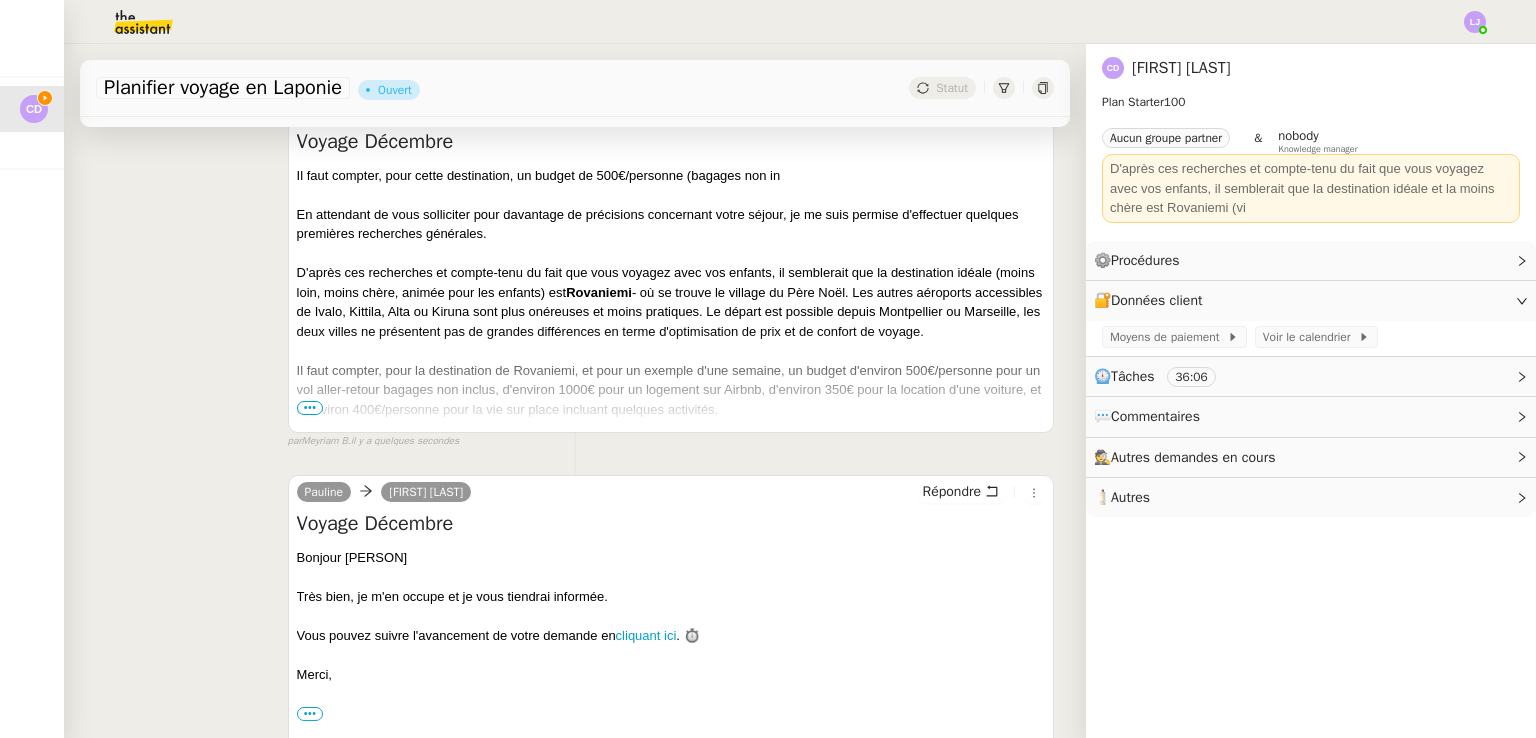 scroll, scrollTop: 0, scrollLeft: 0, axis: both 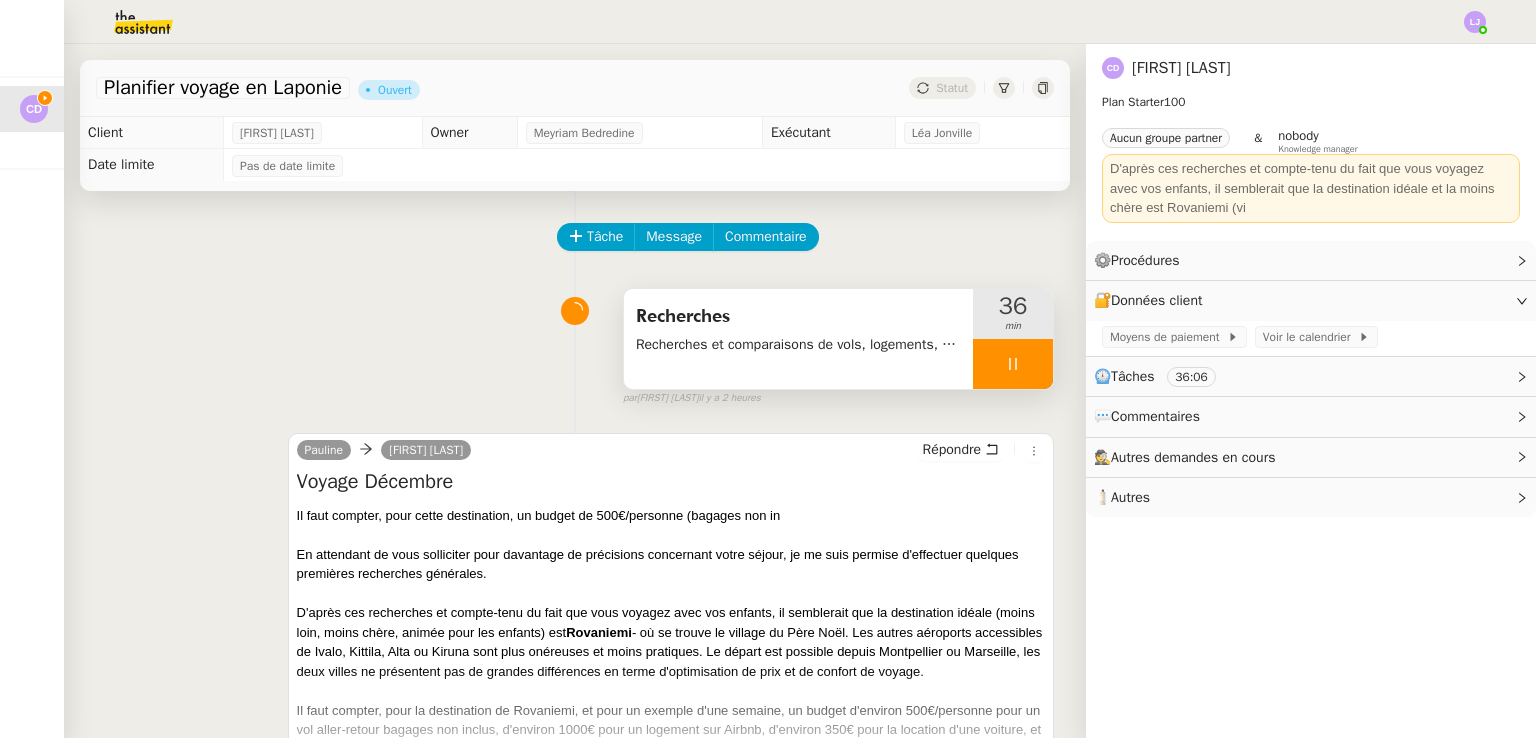 click on "Recherches et comparaisons de vols, logements, budgets activités et location de voiture" at bounding box center (798, 344) 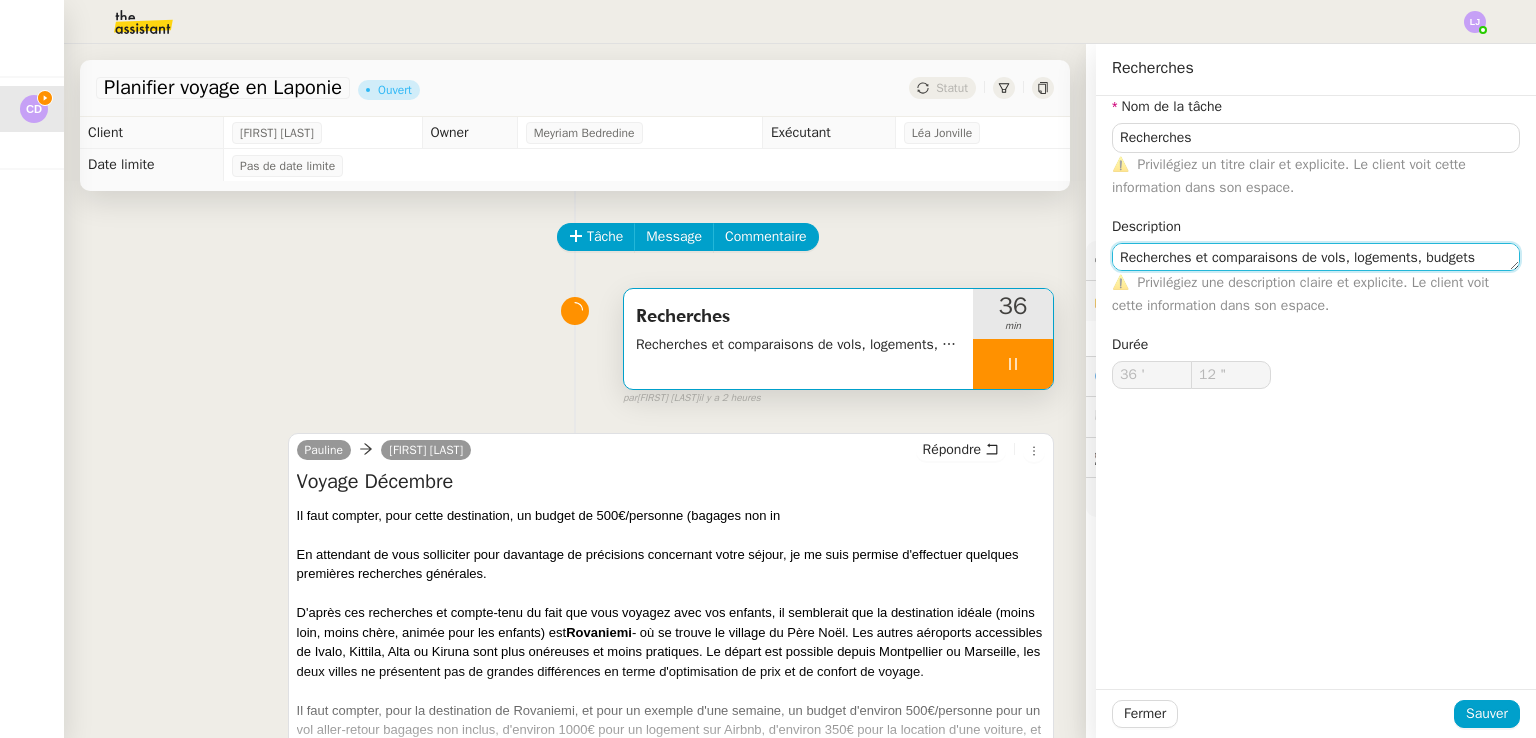scroll, scrollTop: 24, scrollLeft: 0, axis: vertical 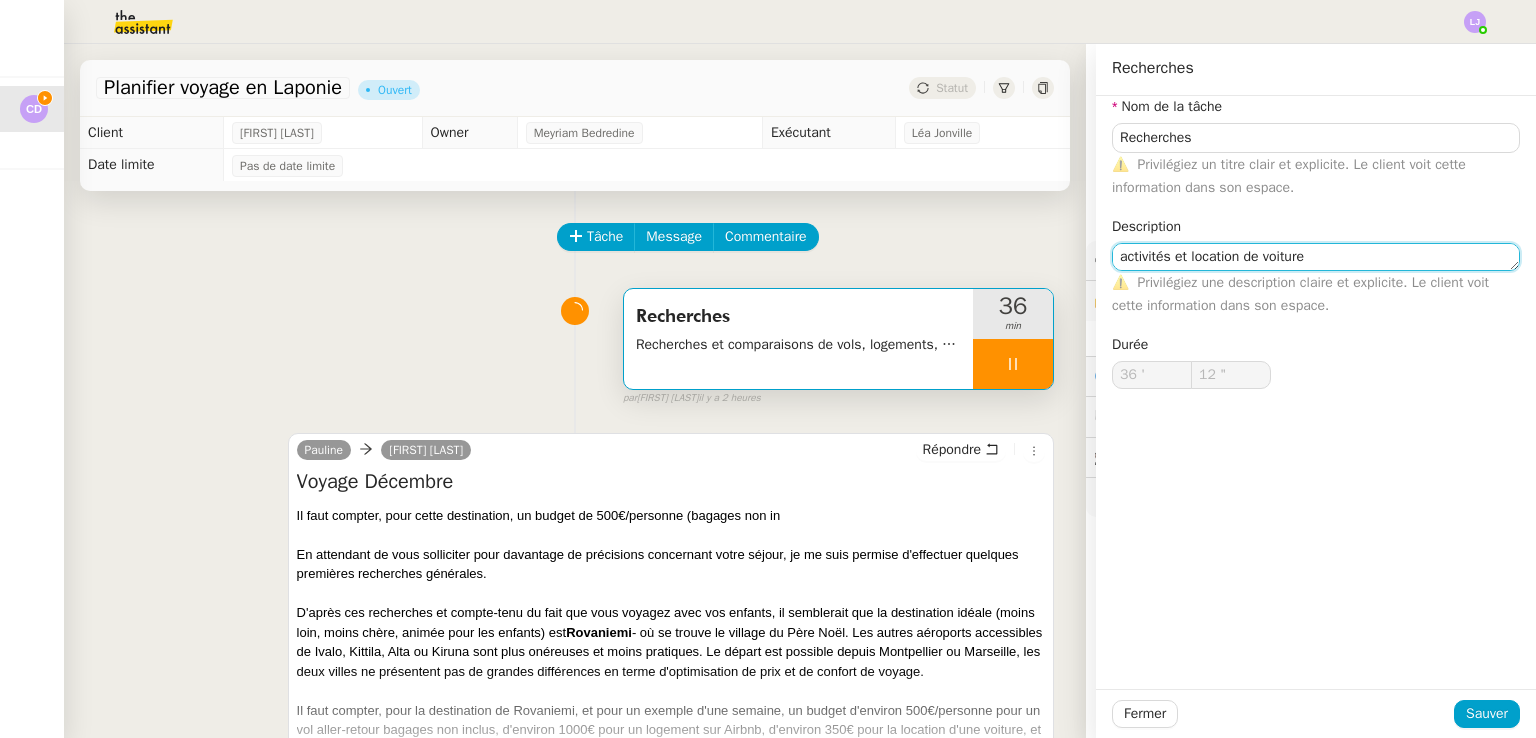 type on "13 "" 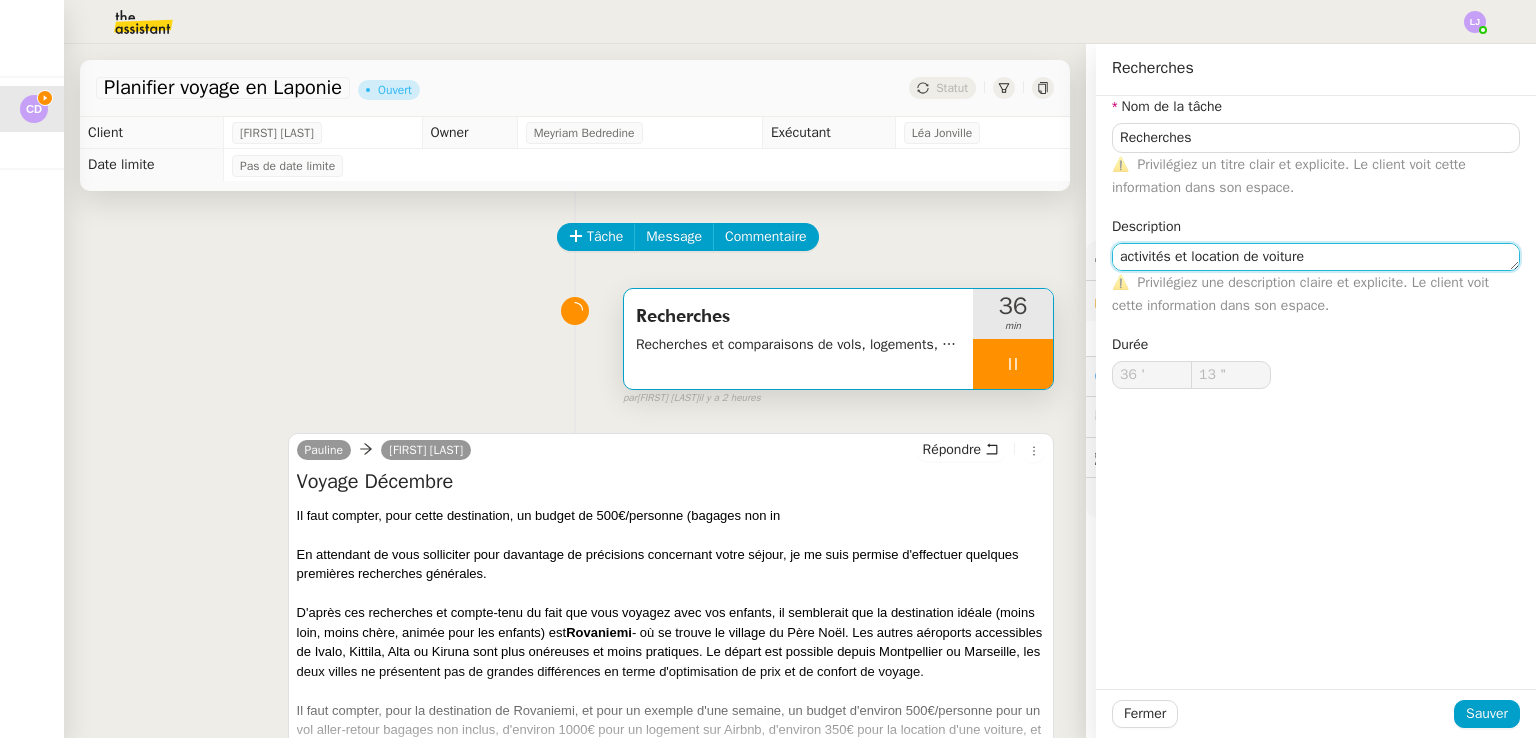 scroll, scrollTop: 0, scrollLeft: 0, axis: both 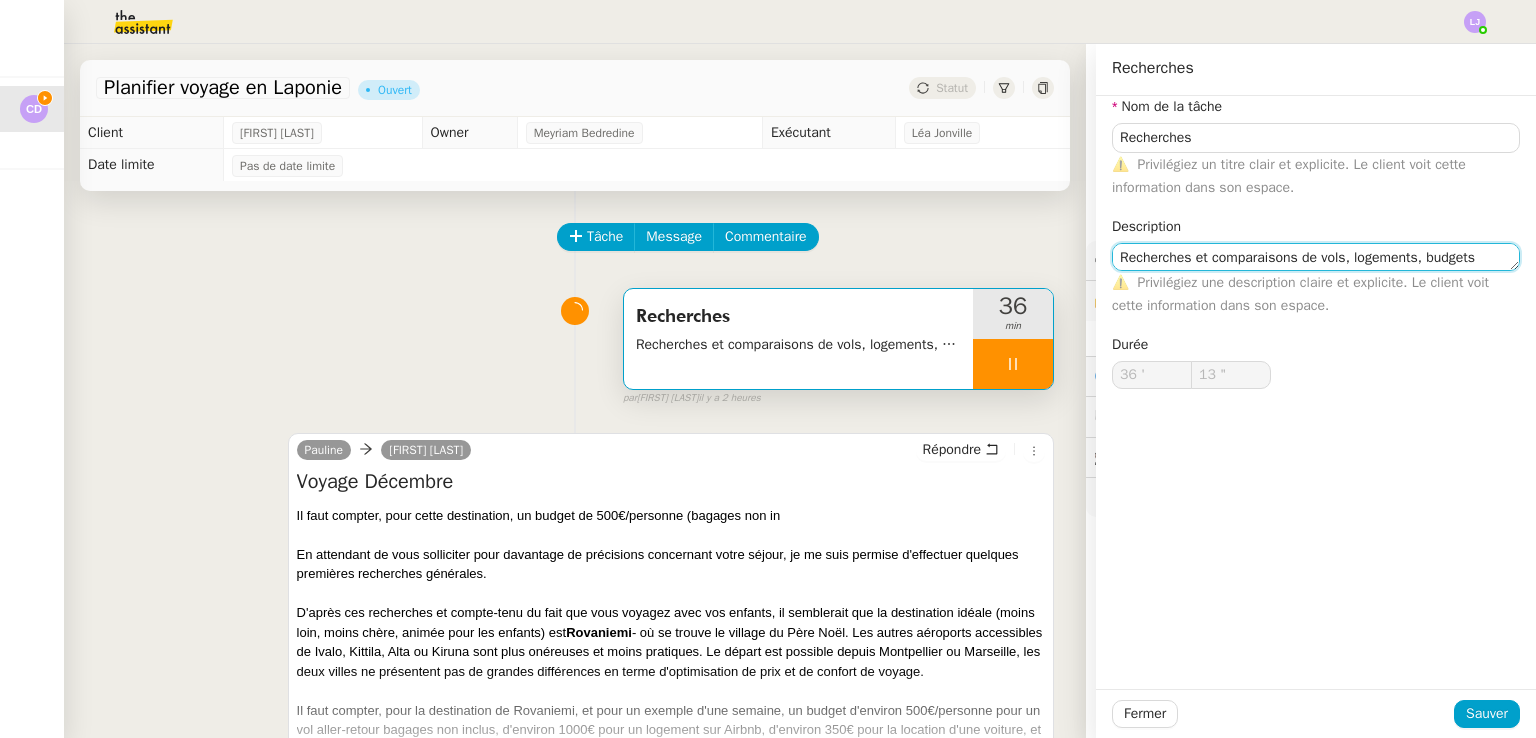drag, startPoint x: 1307, startPoint y: 260, endPoint x: 1067, endPoint y: 212, distance: 244.75293 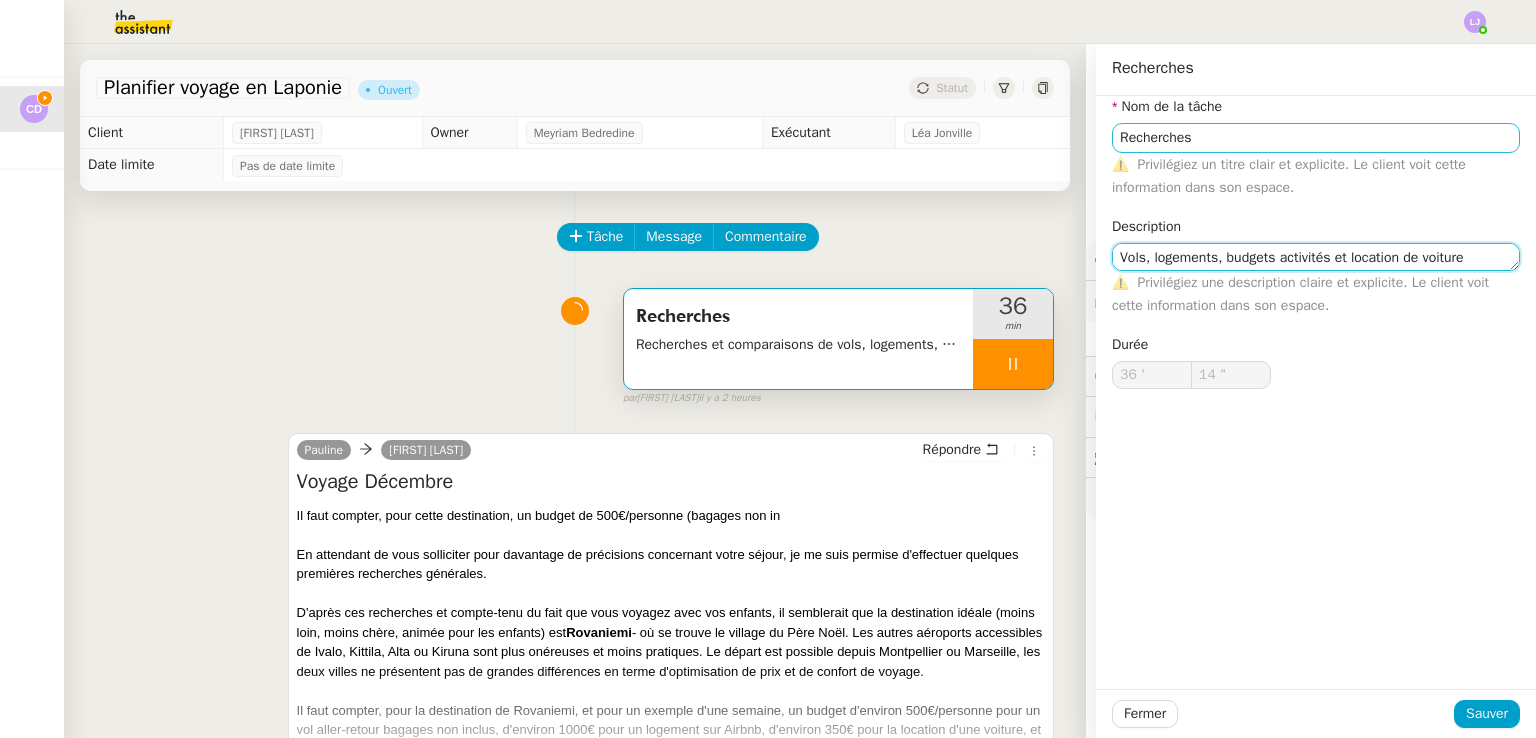 type on "15 "" 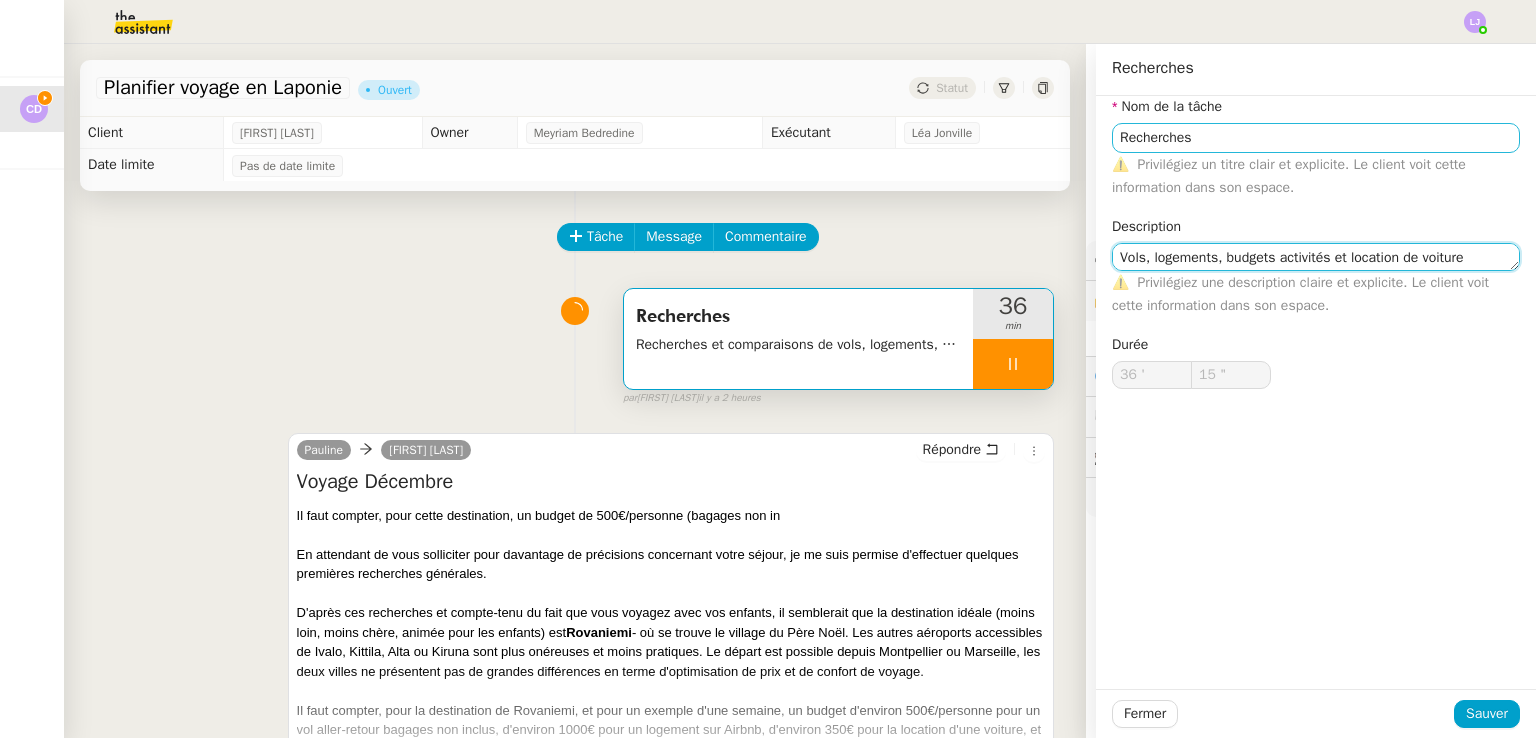 type on "Vols, logements, budgets activités et location de voiture" 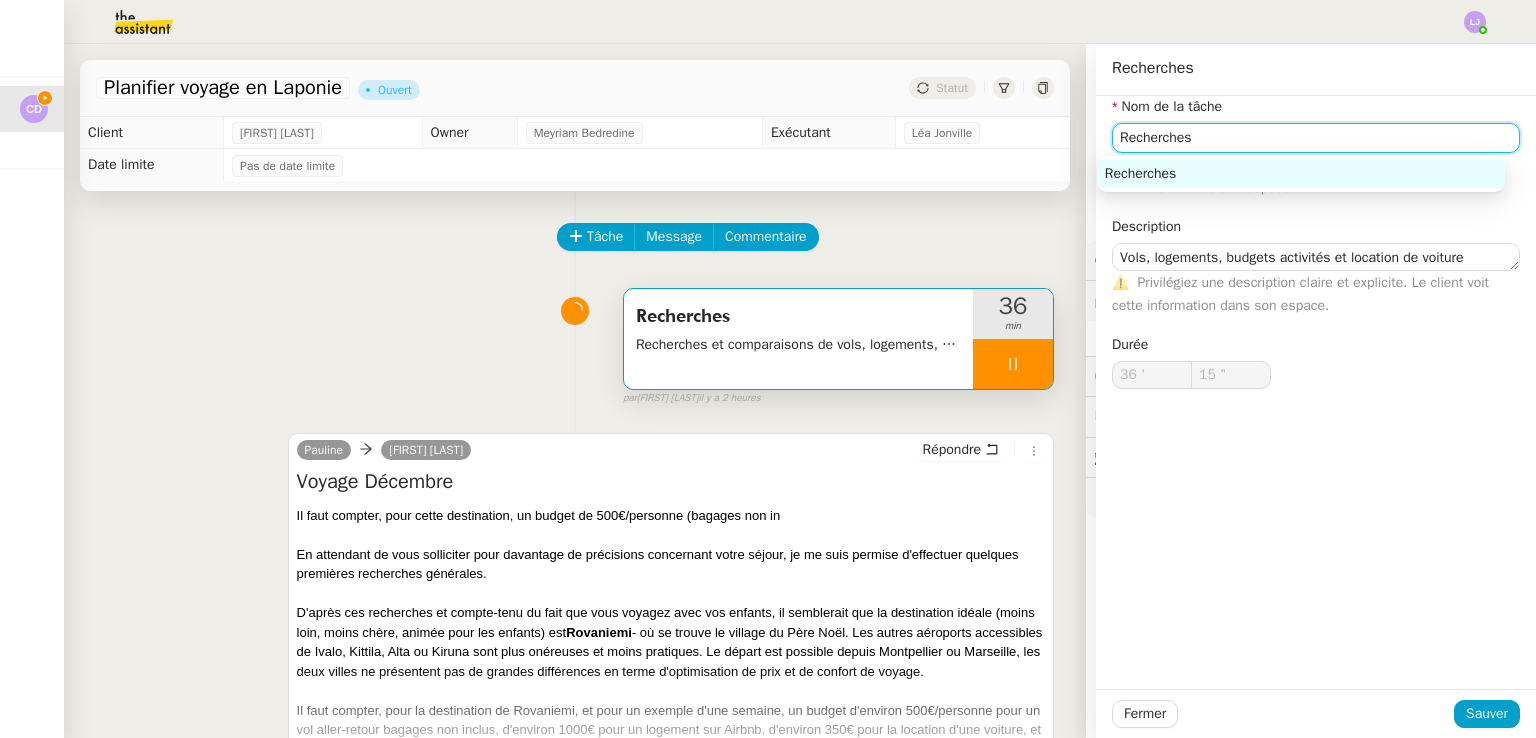 click on "Recherches" 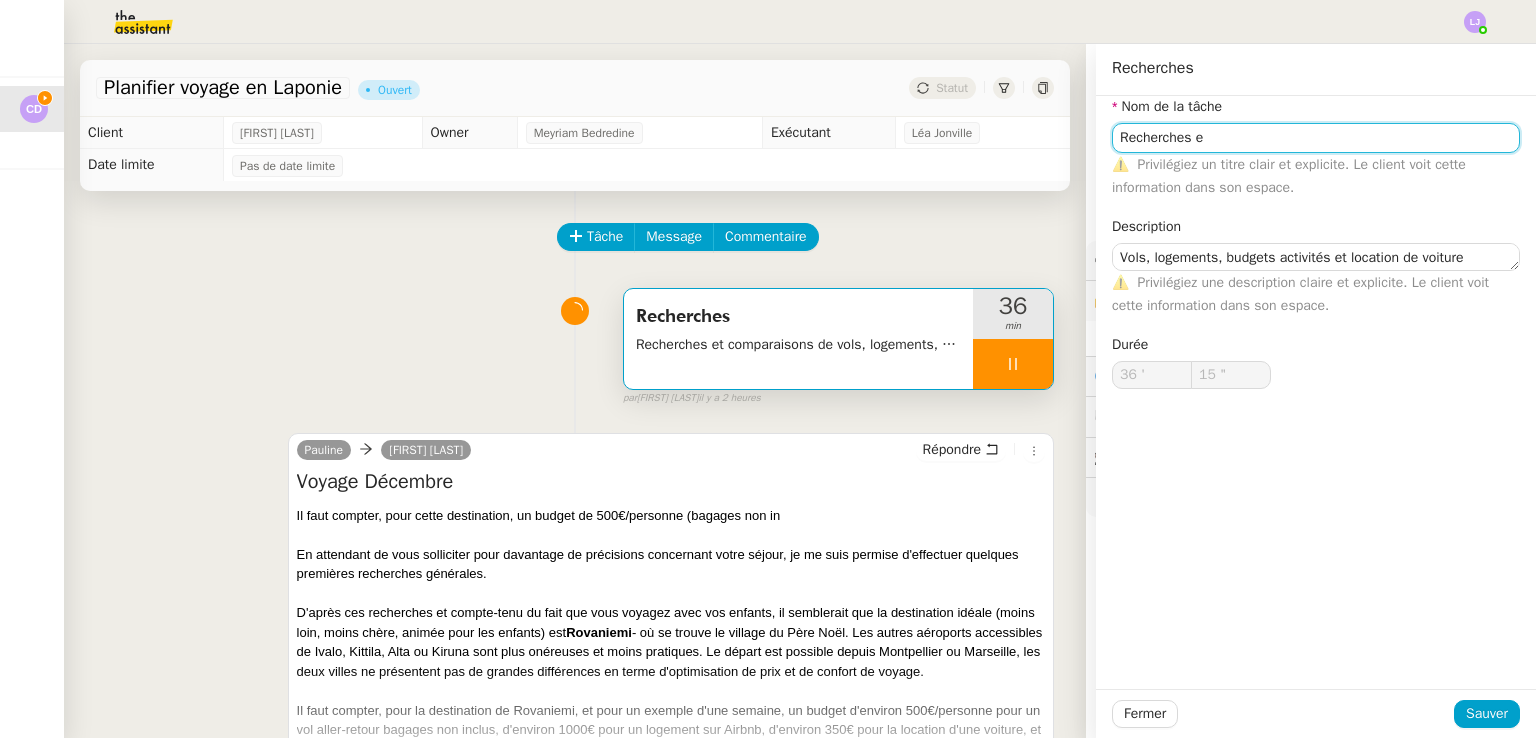type on "Recherches et" 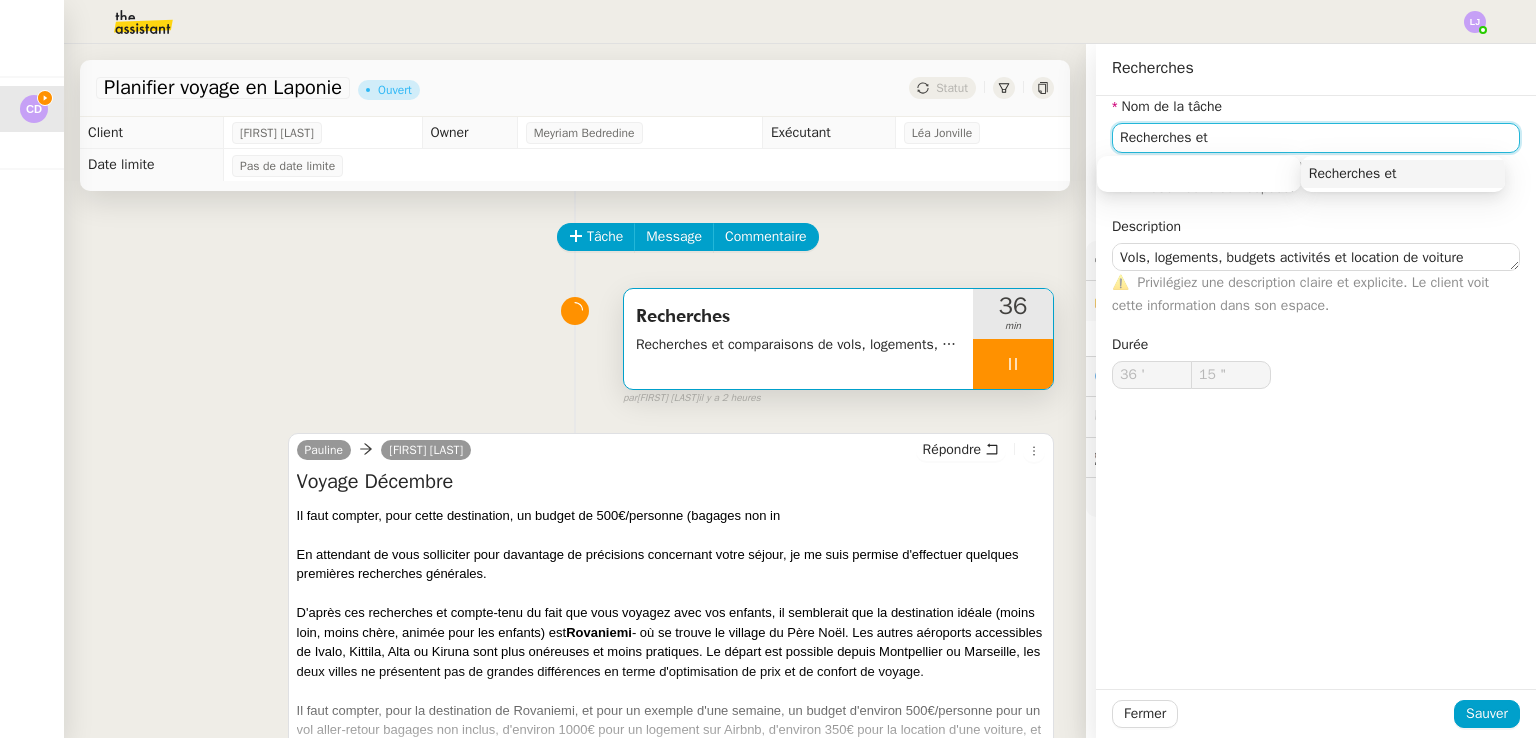type on "16 "" 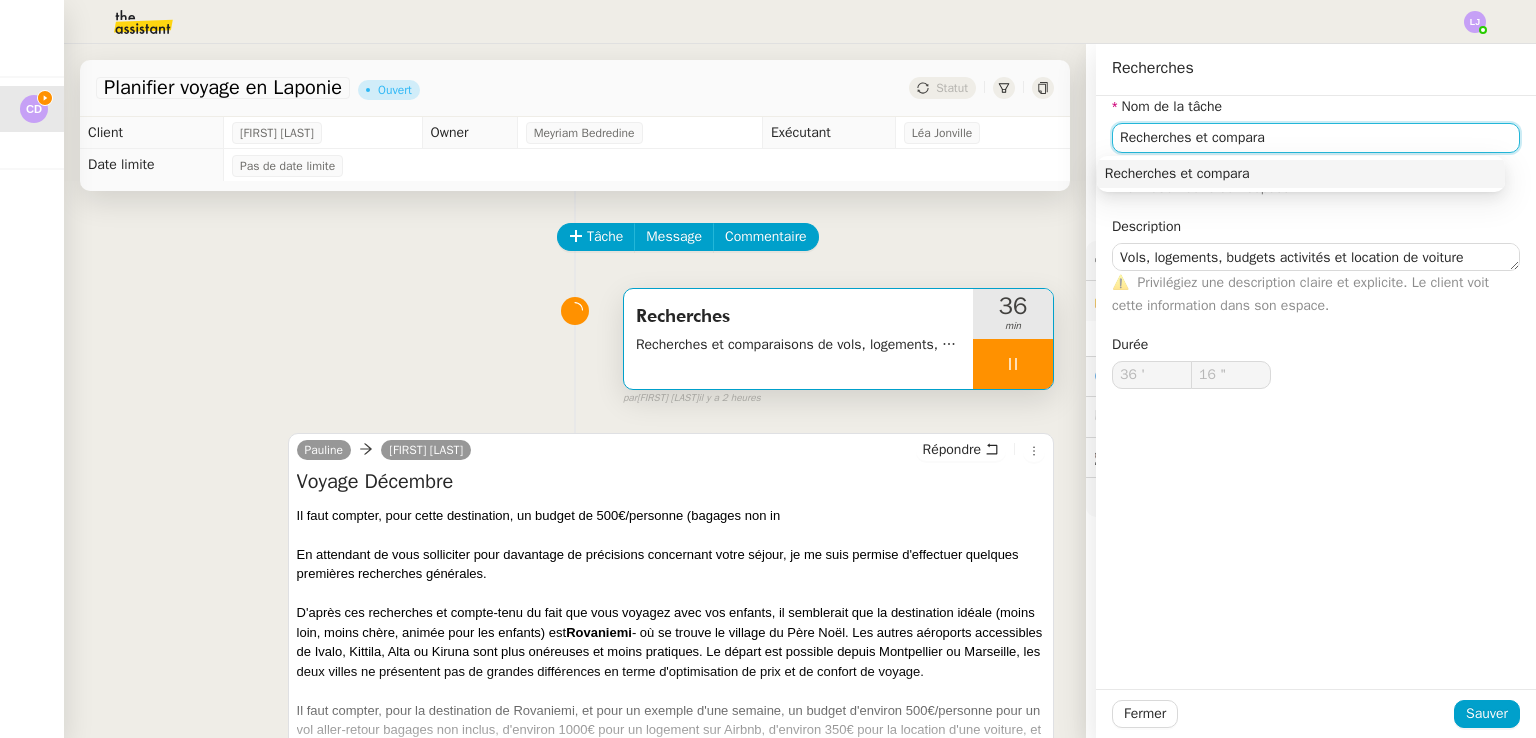 type on "Recherches et comparai" 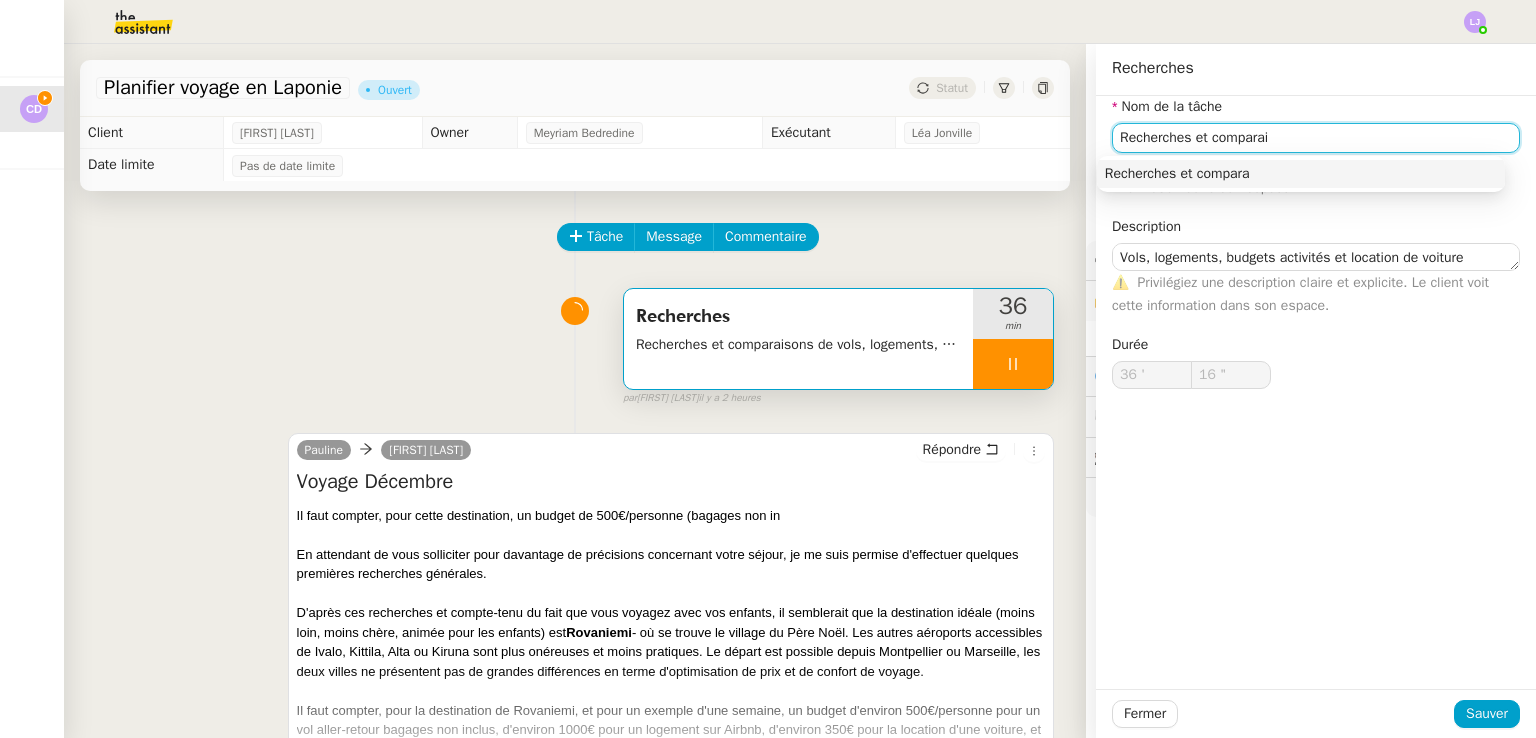 type on "17 "" 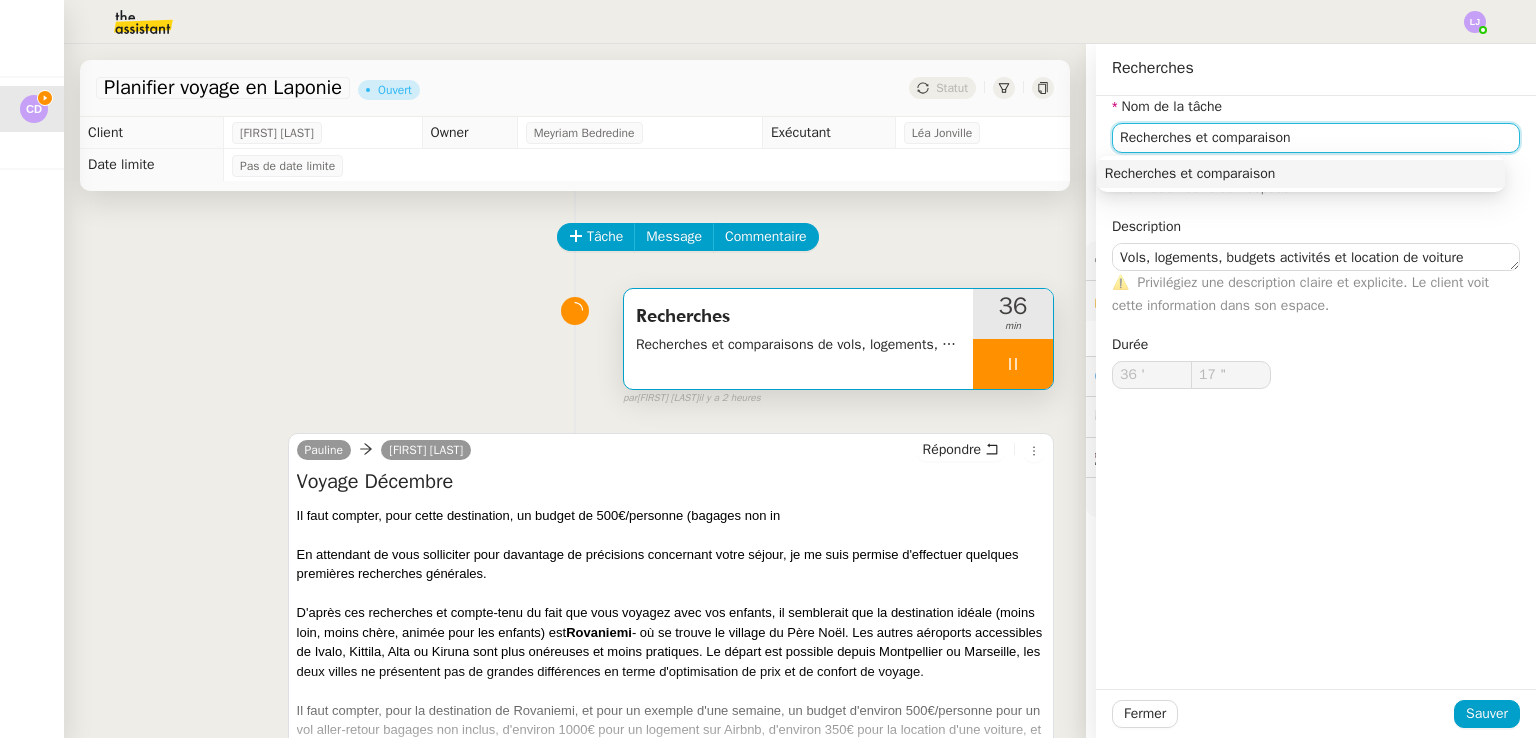 type on "Recherches et comparaisons" 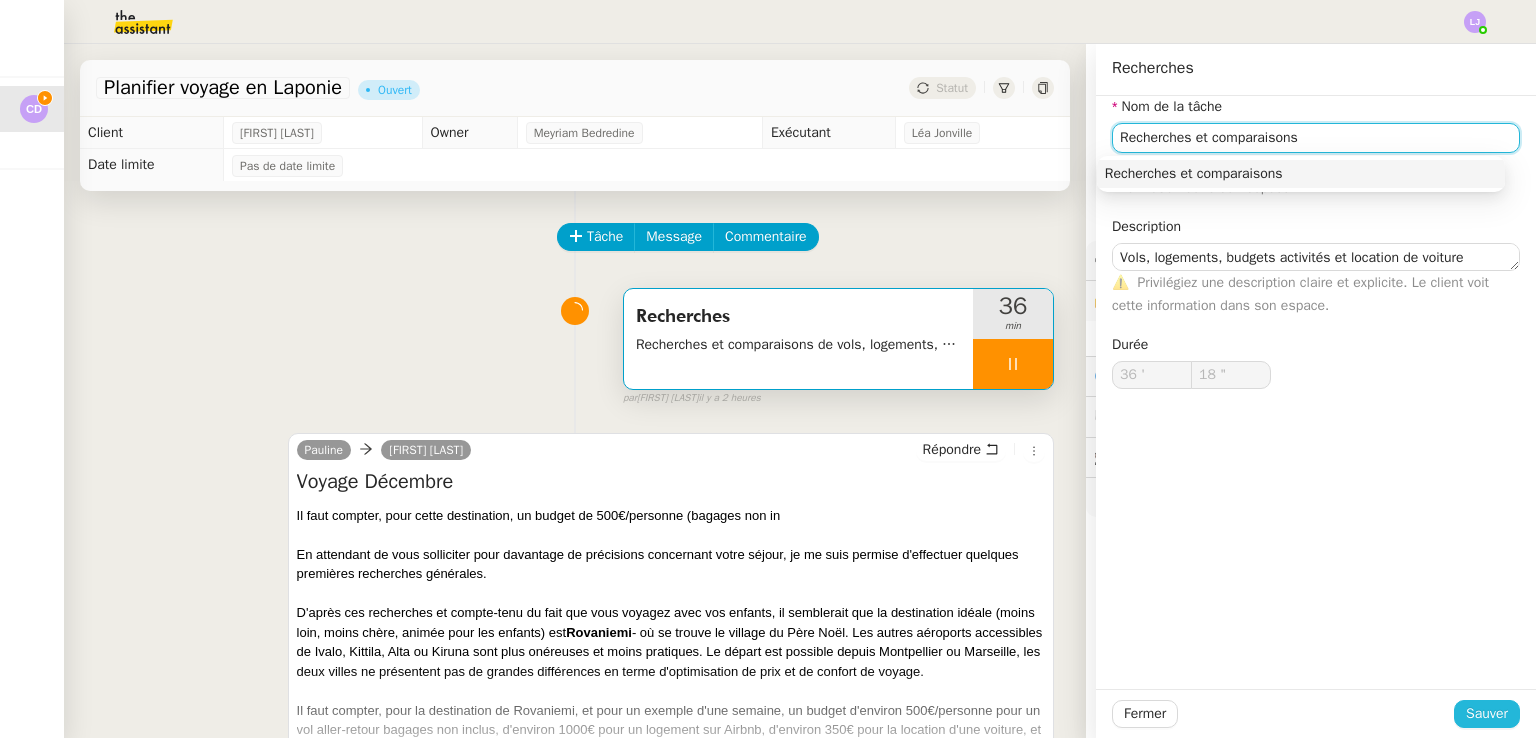 type on "19 "" 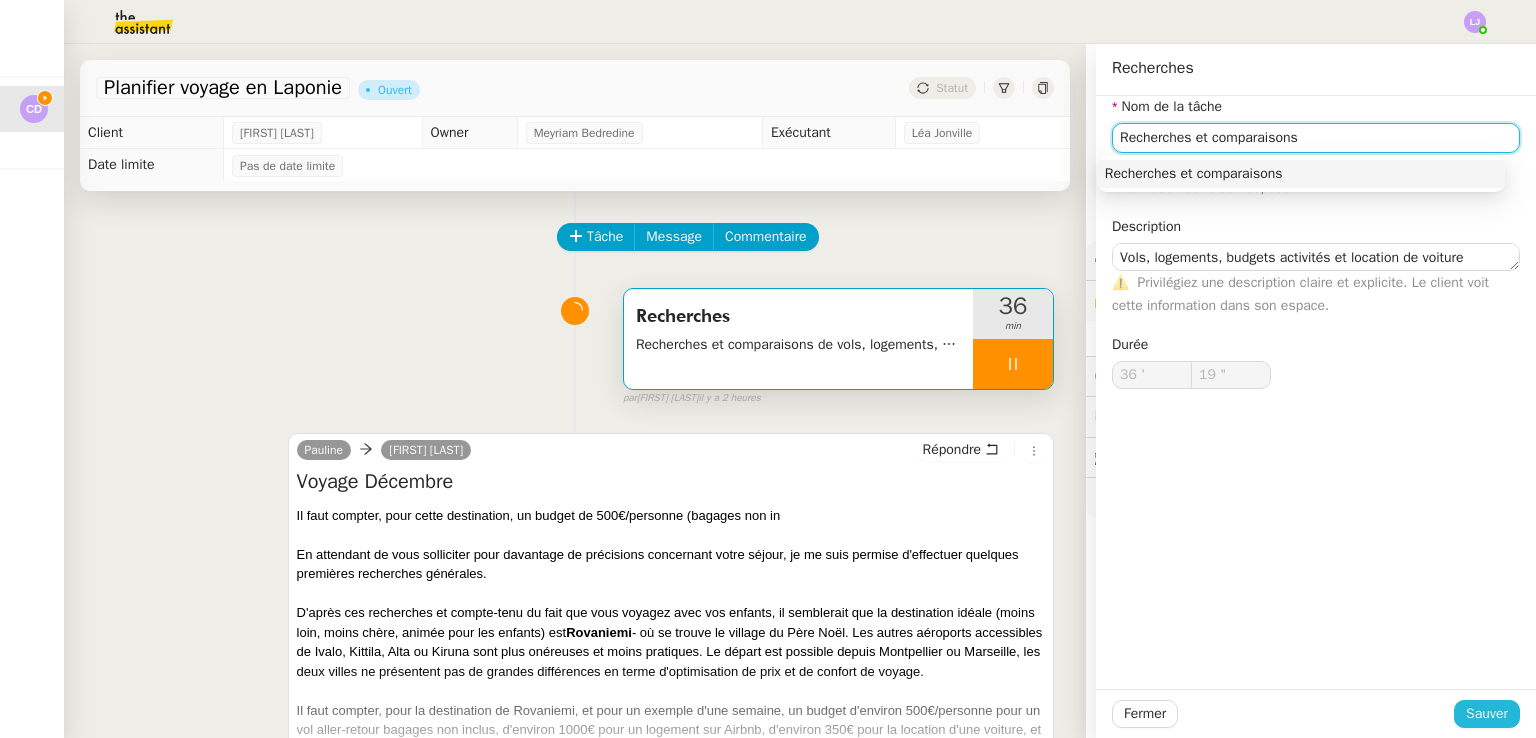 type on "Recherches et comparaisons" 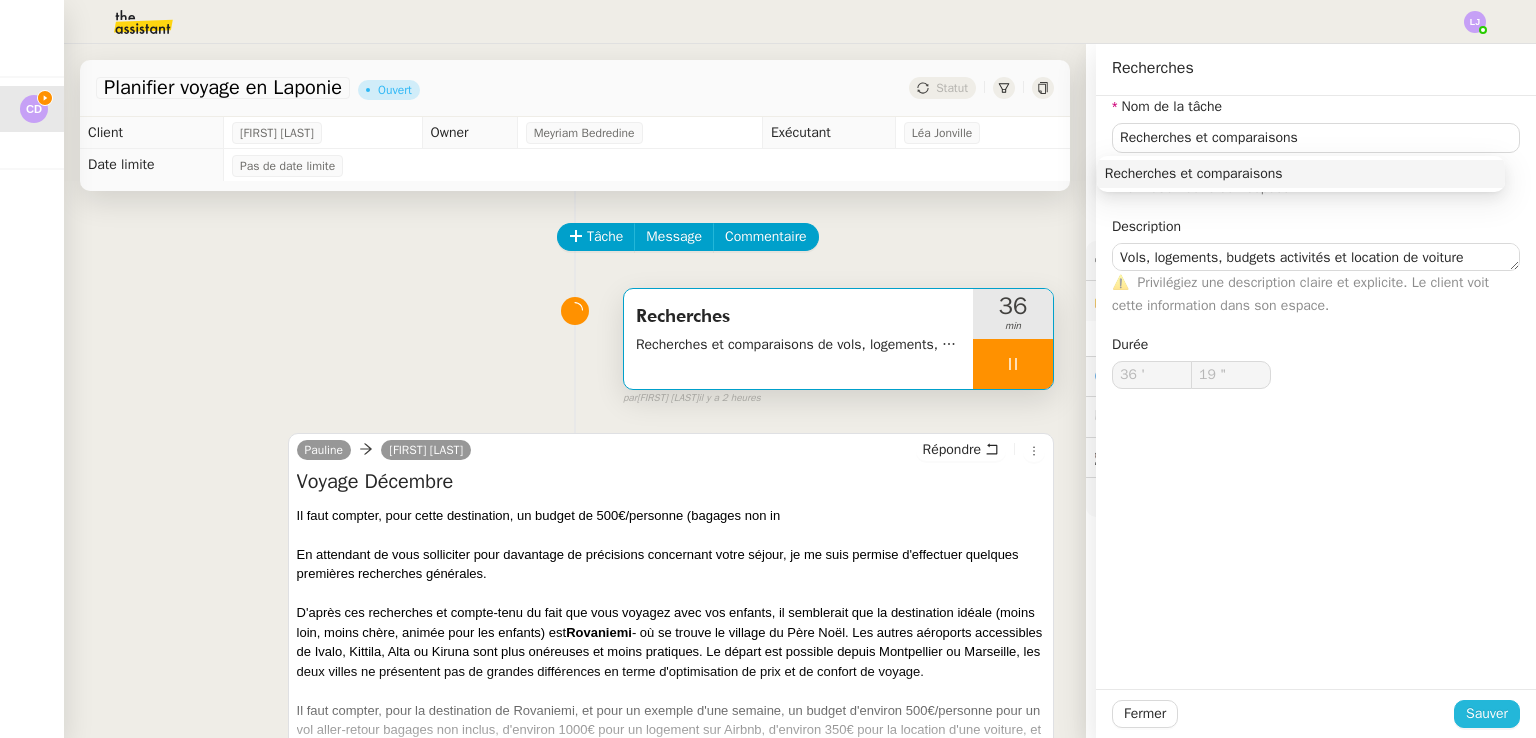click on "Sauver" 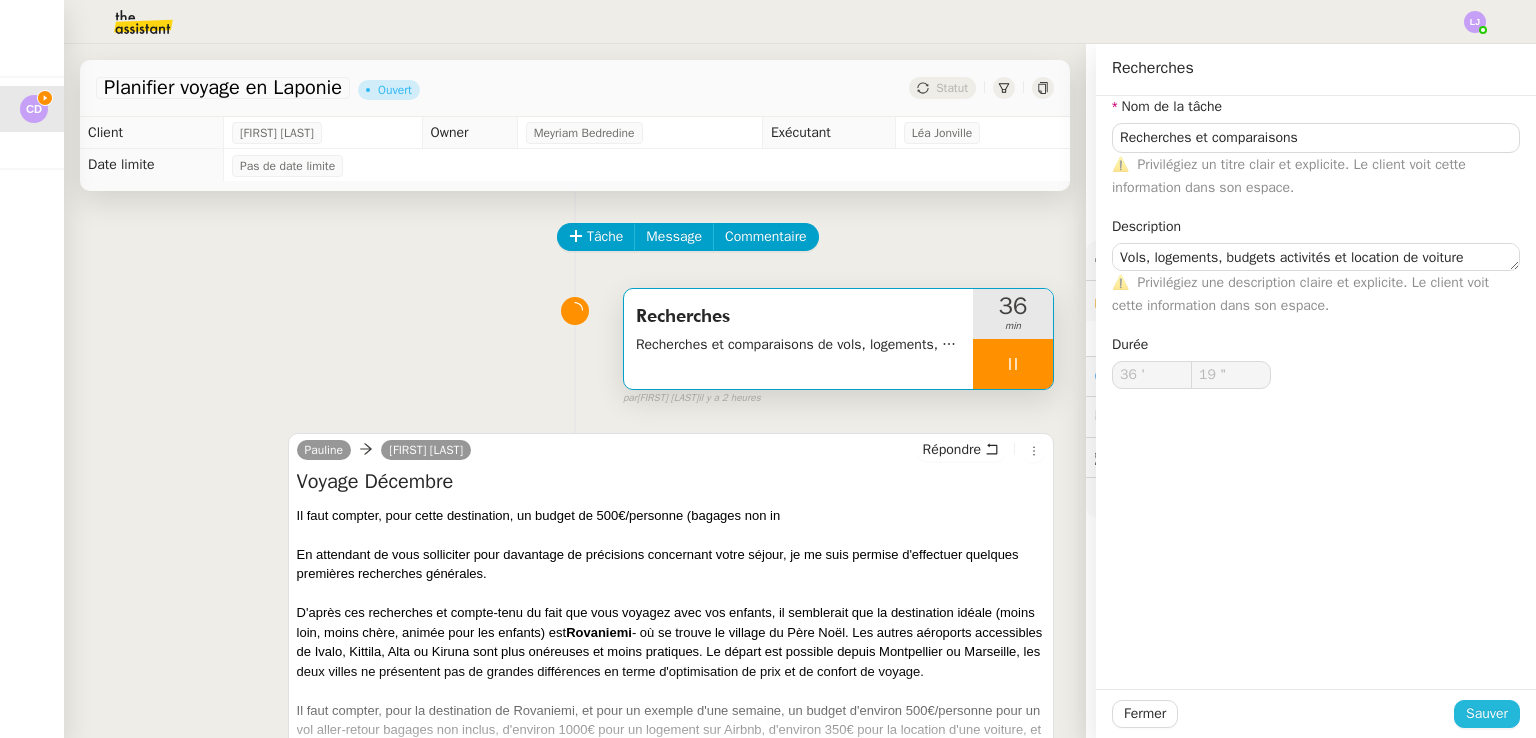 type on "20 "" 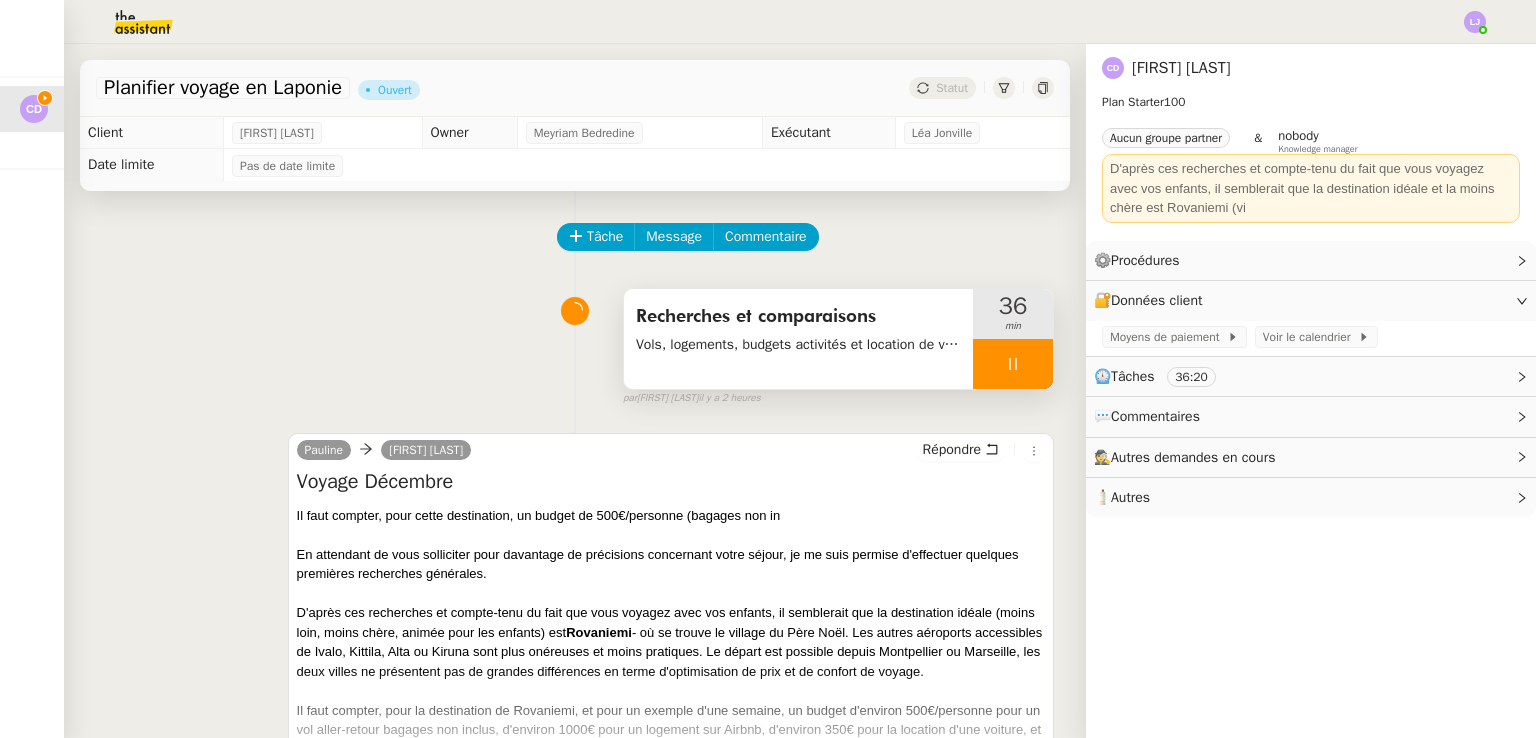 click on "Recherches et comparaisons     Vols, logements, budgets activités et location de voiture" at bounding box center (798, 339) 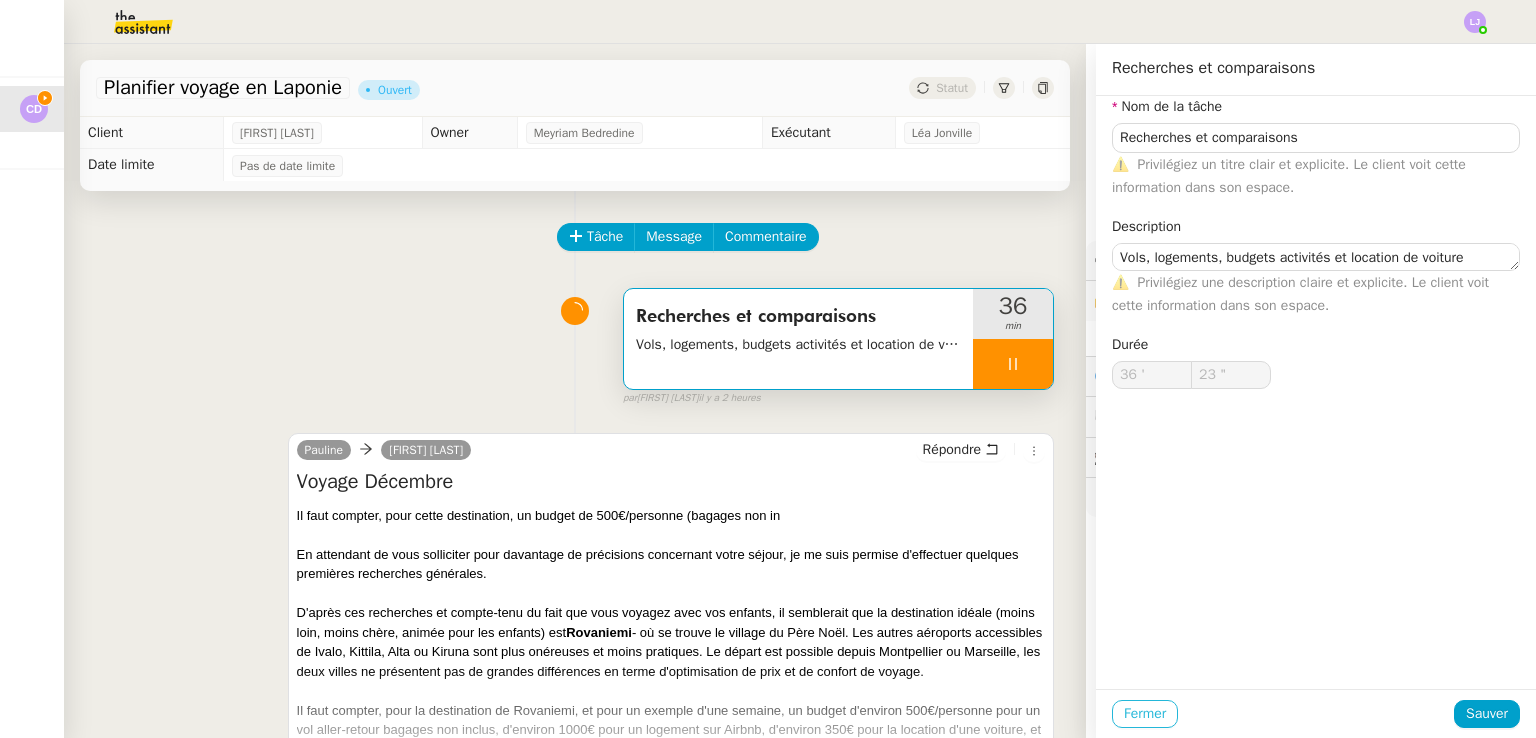 type on "24 "" 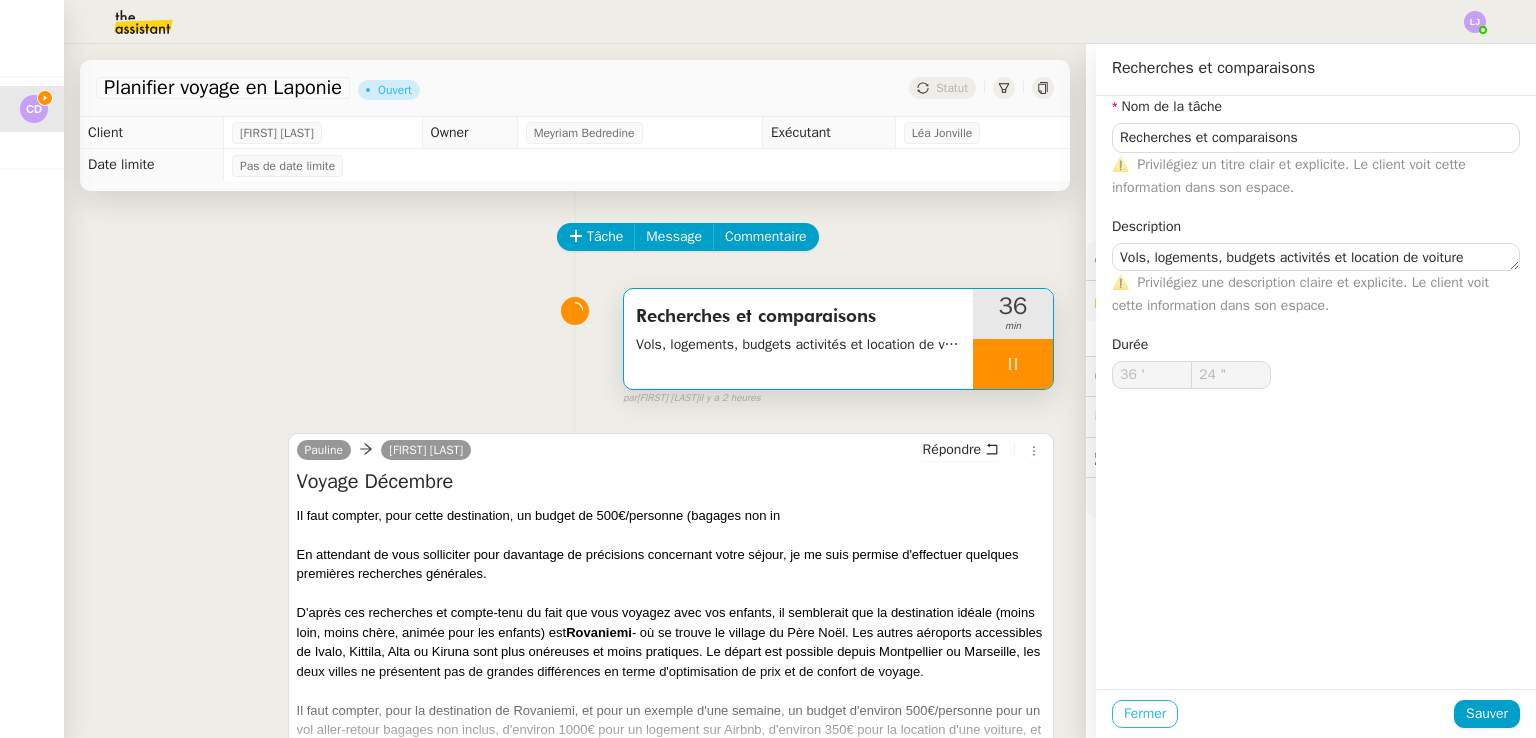 click on "Fermer" 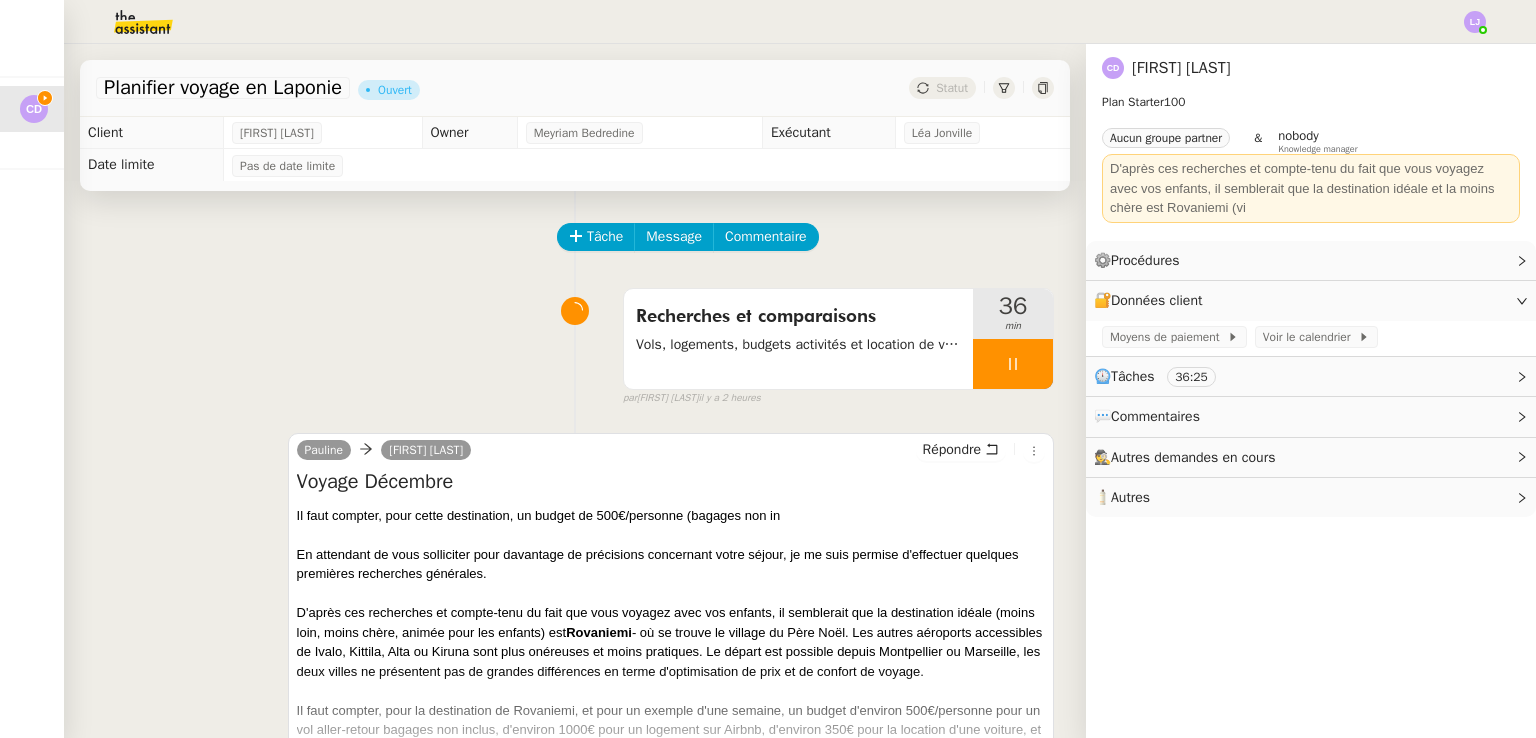 click at bounding box center [1013, 364] 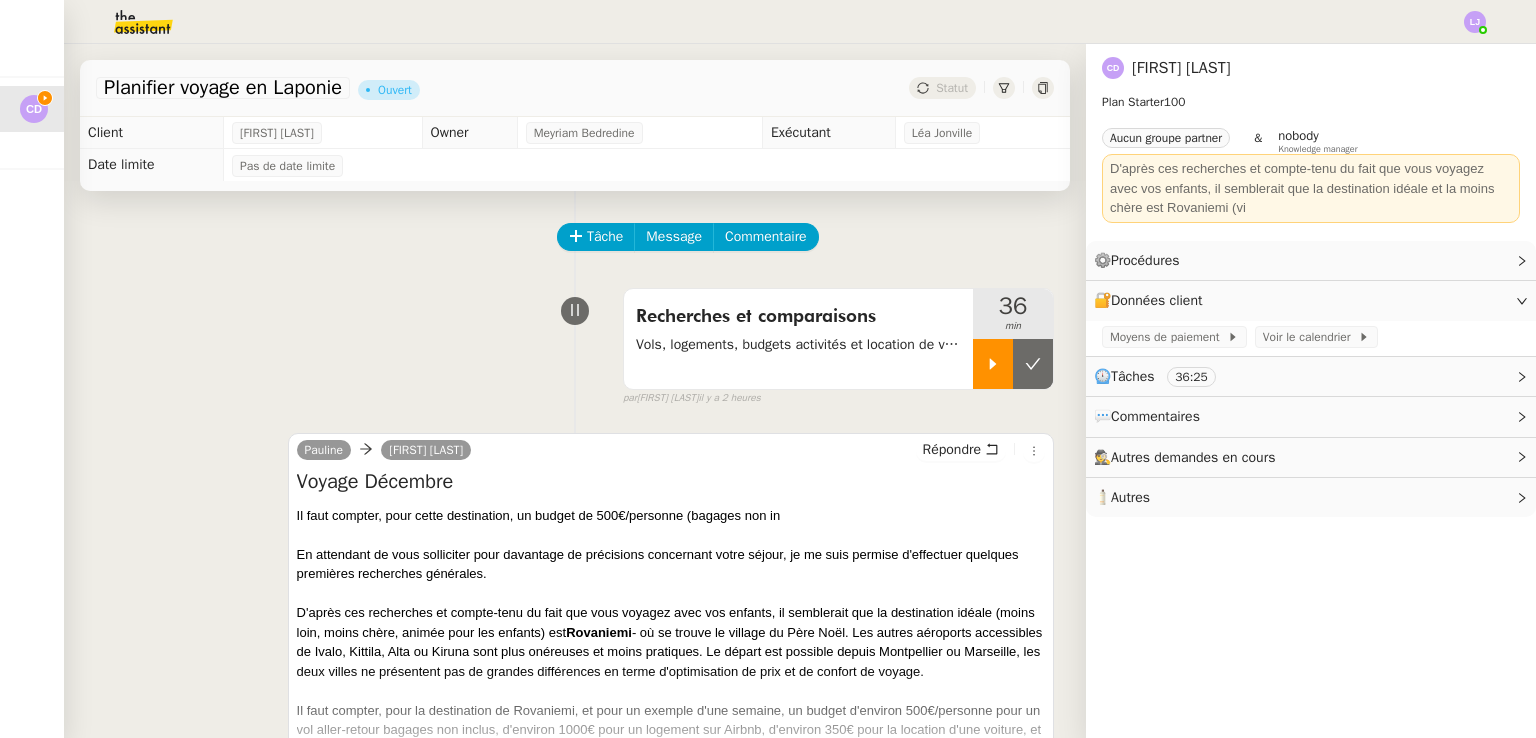 click at bounding box center (1033, 364) 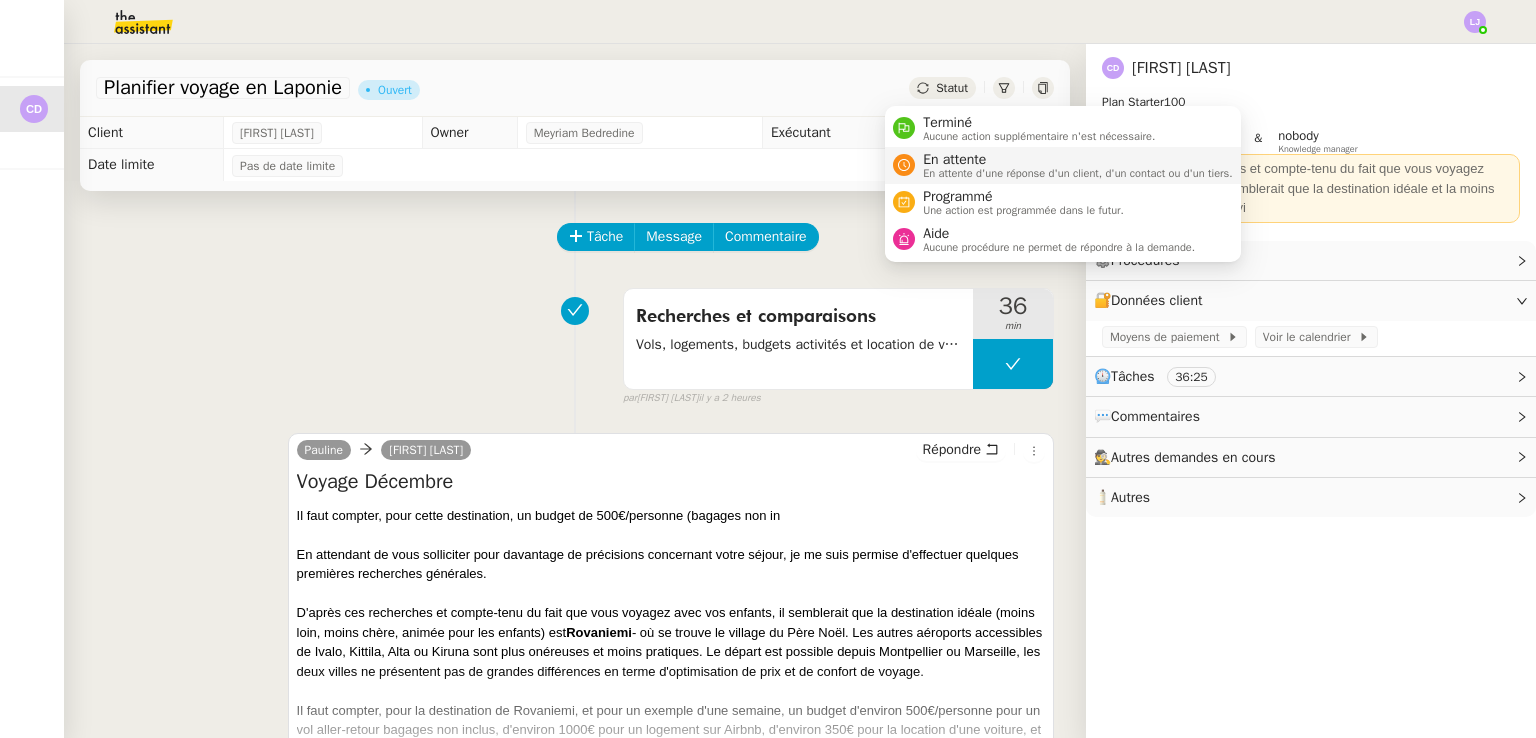 click on "En attente En attente d'une réponse d'un client, d'un contact ou d'un tiers." at bounding box center [1074, 165] 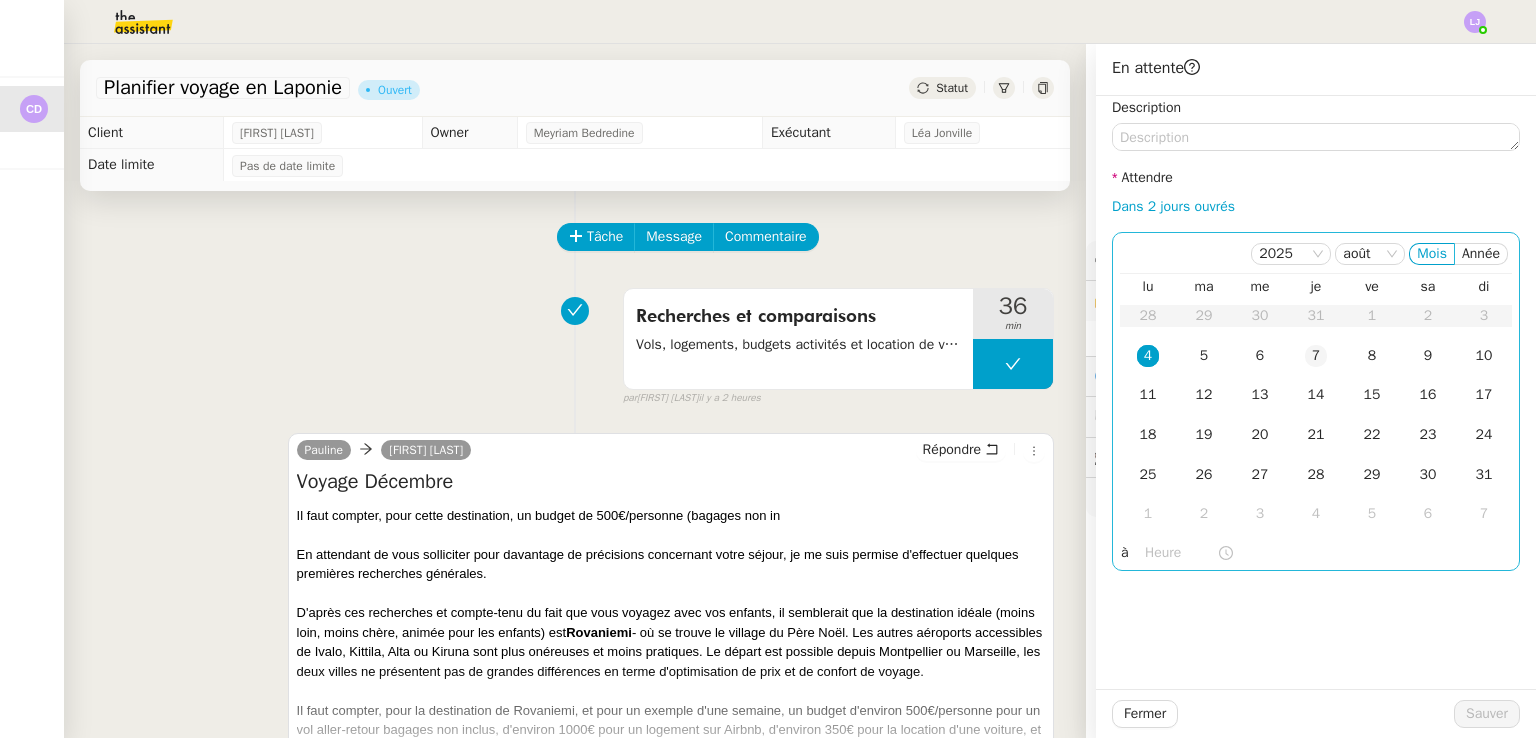 click on "7" 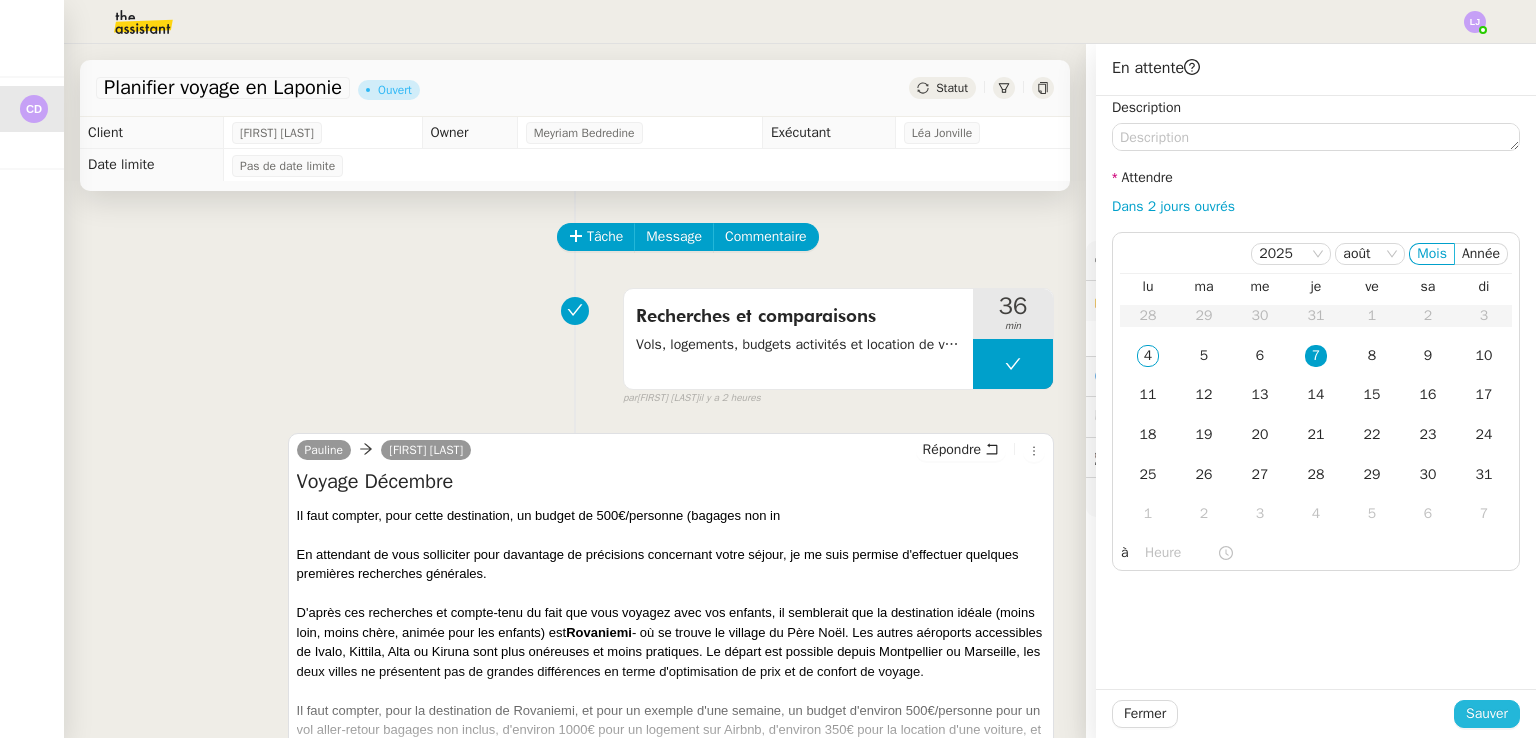 click on "Sauver" 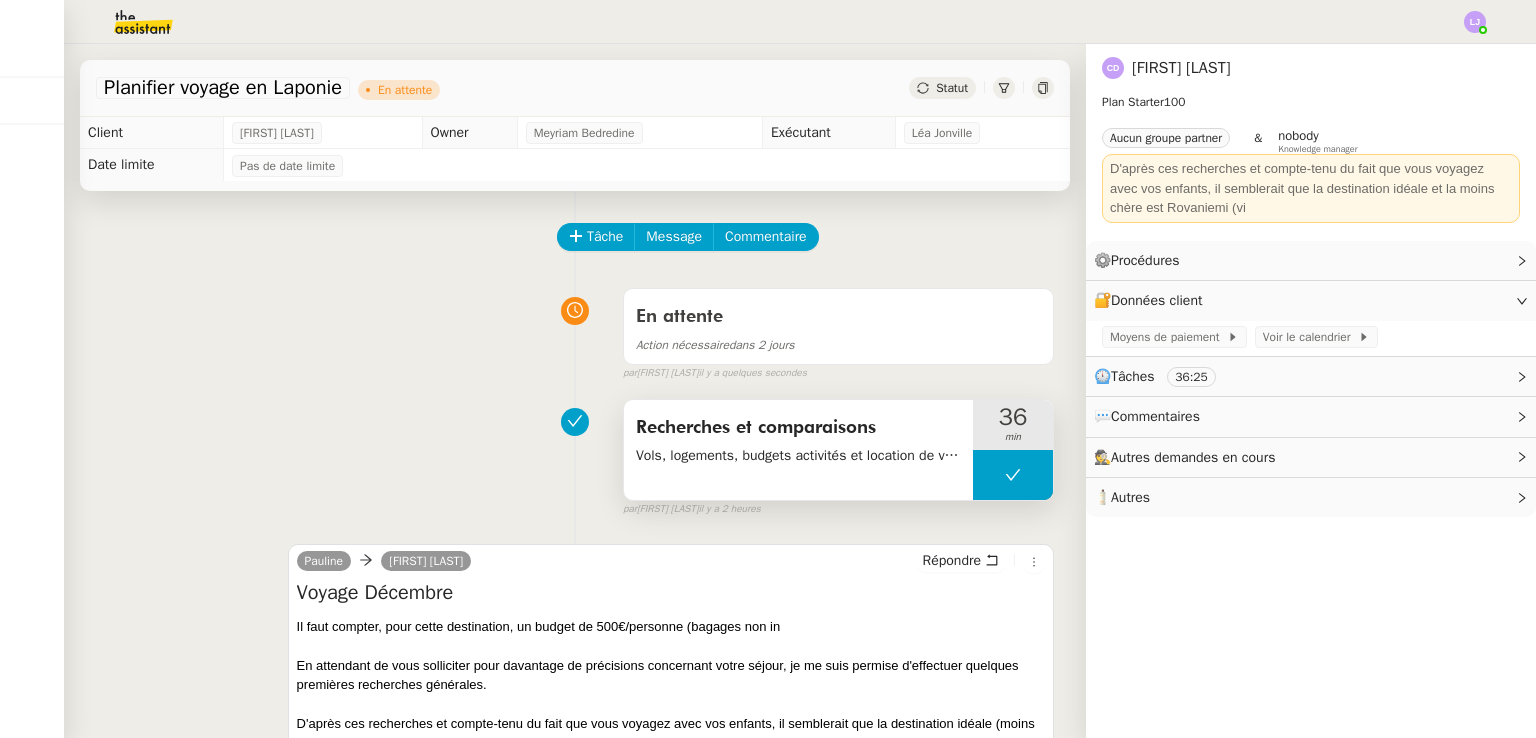 click on "Vols, logements, budgets activités et location de voiture" at bounding box center [798, 455] 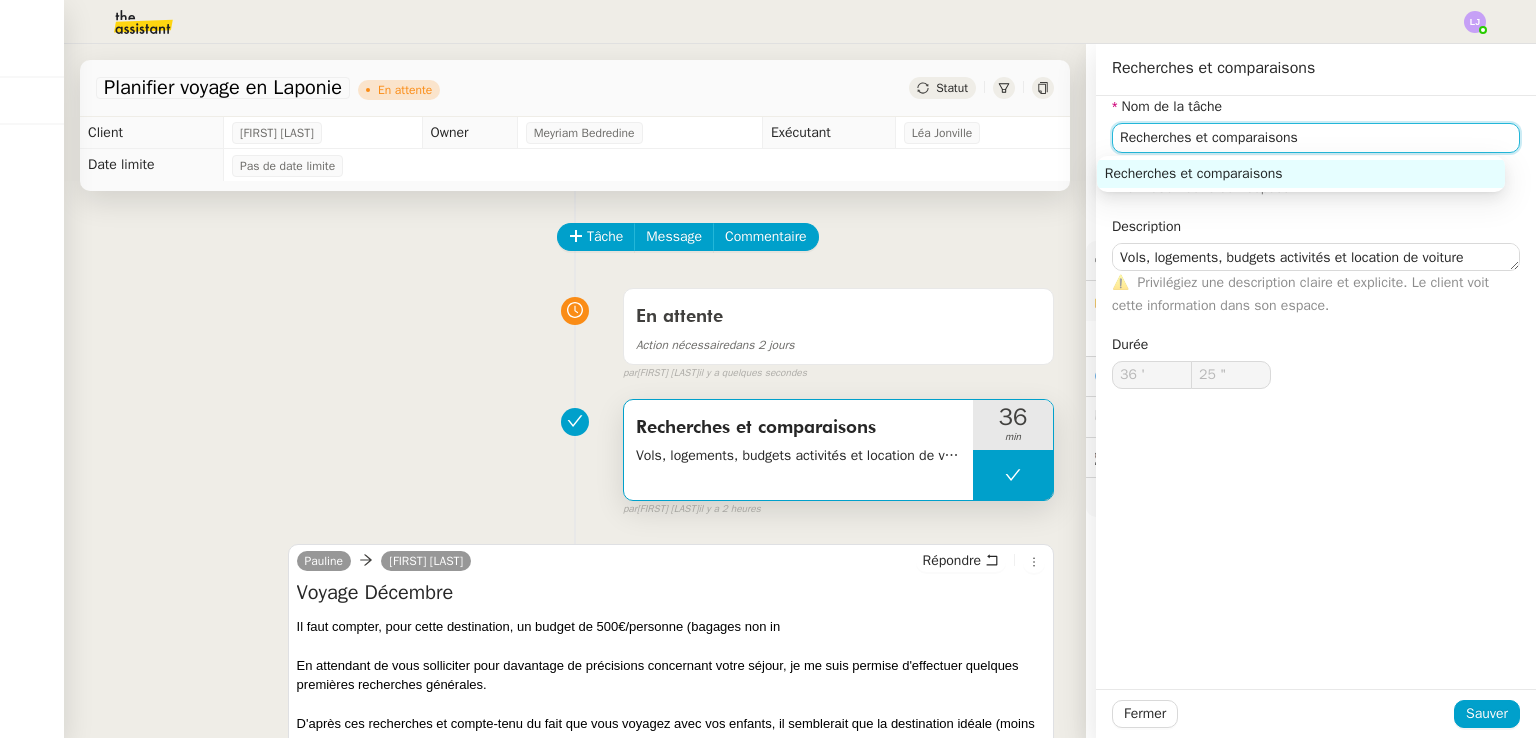 drag, startPoint x: 1360, startPoint y: 129, endPoint x: 1175, endPoint y: 139, distance: 185.27008 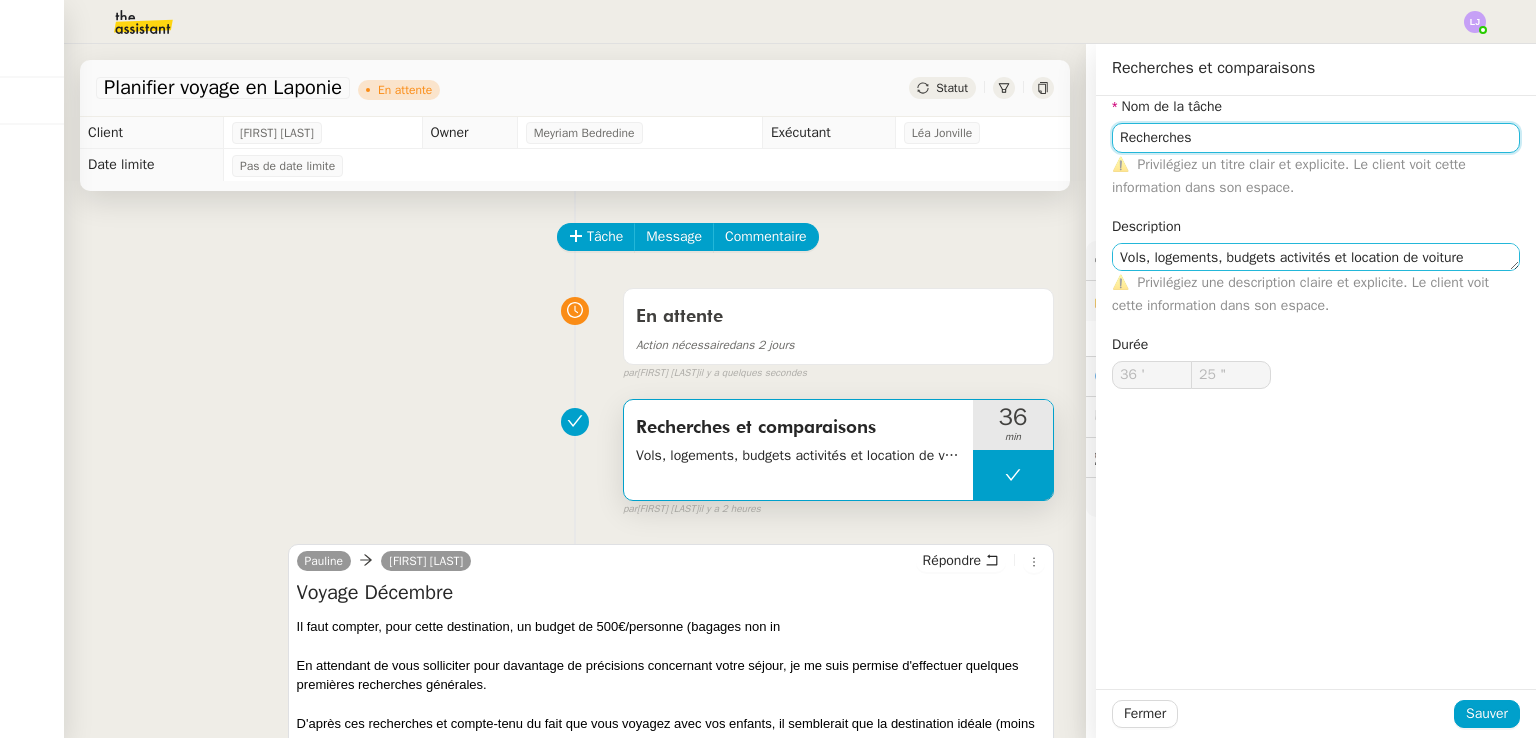 type on "Recherches" 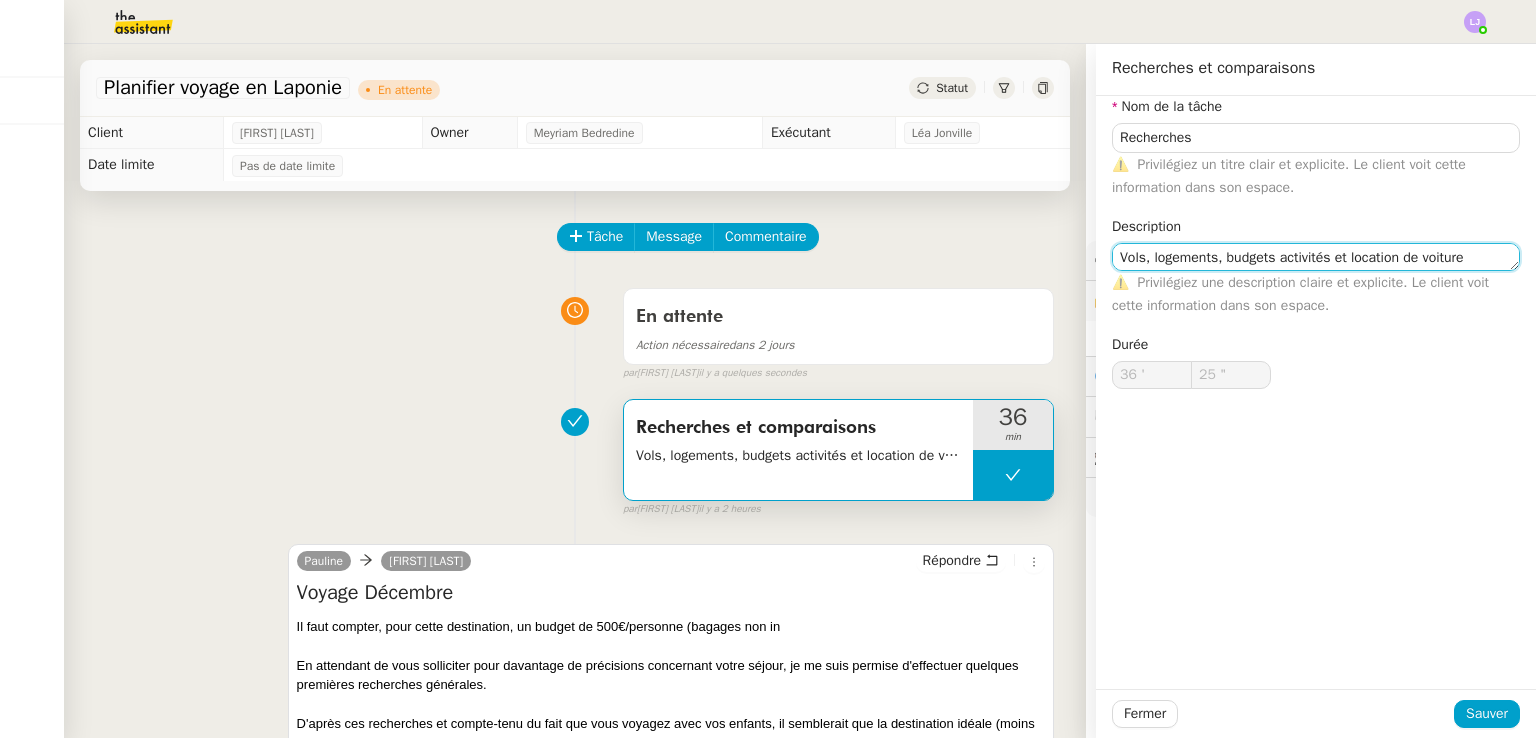 click on "Vols, logements, budgets activités et location de voiture" 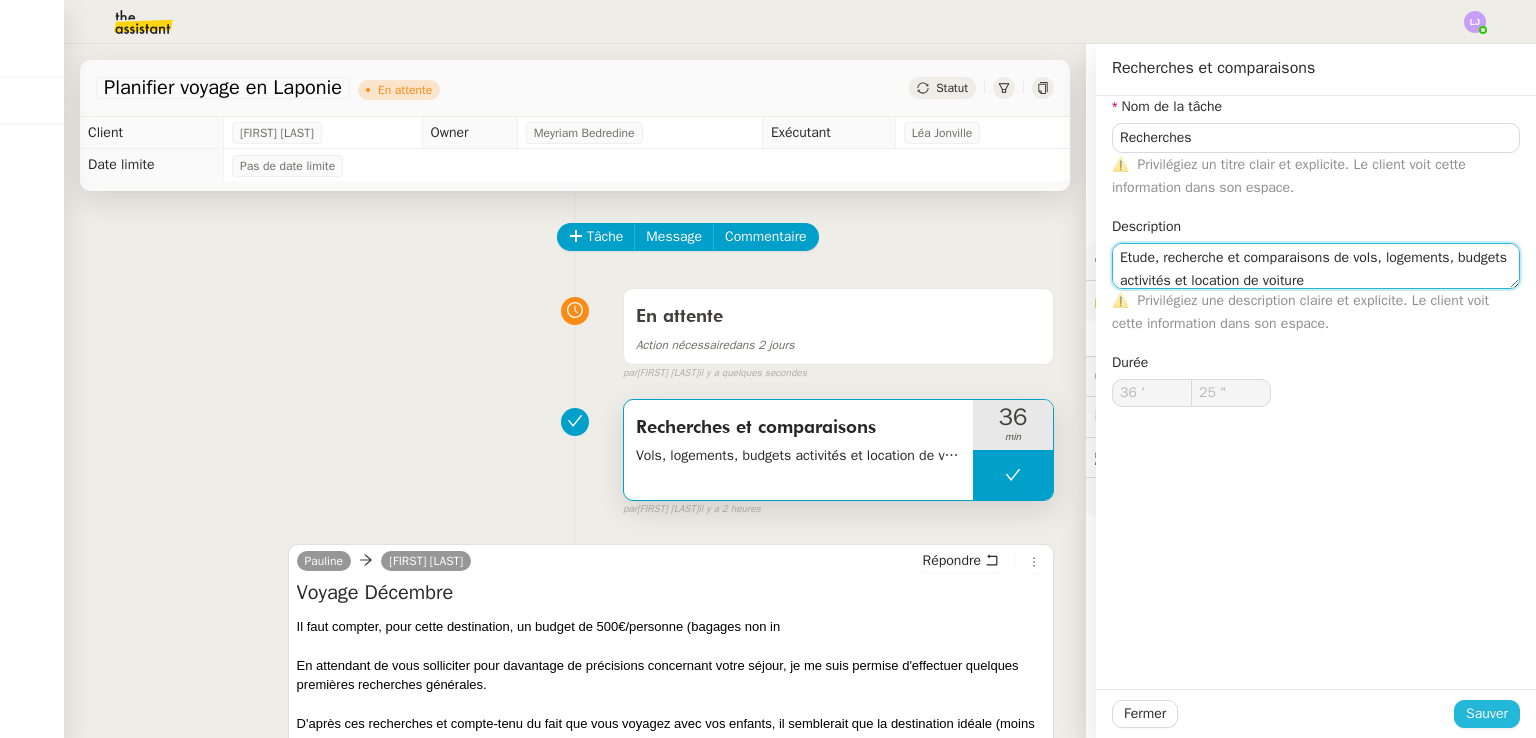type on "Etude, recherche et comparaisons de vols, logements, budgets activités et location de voiture" 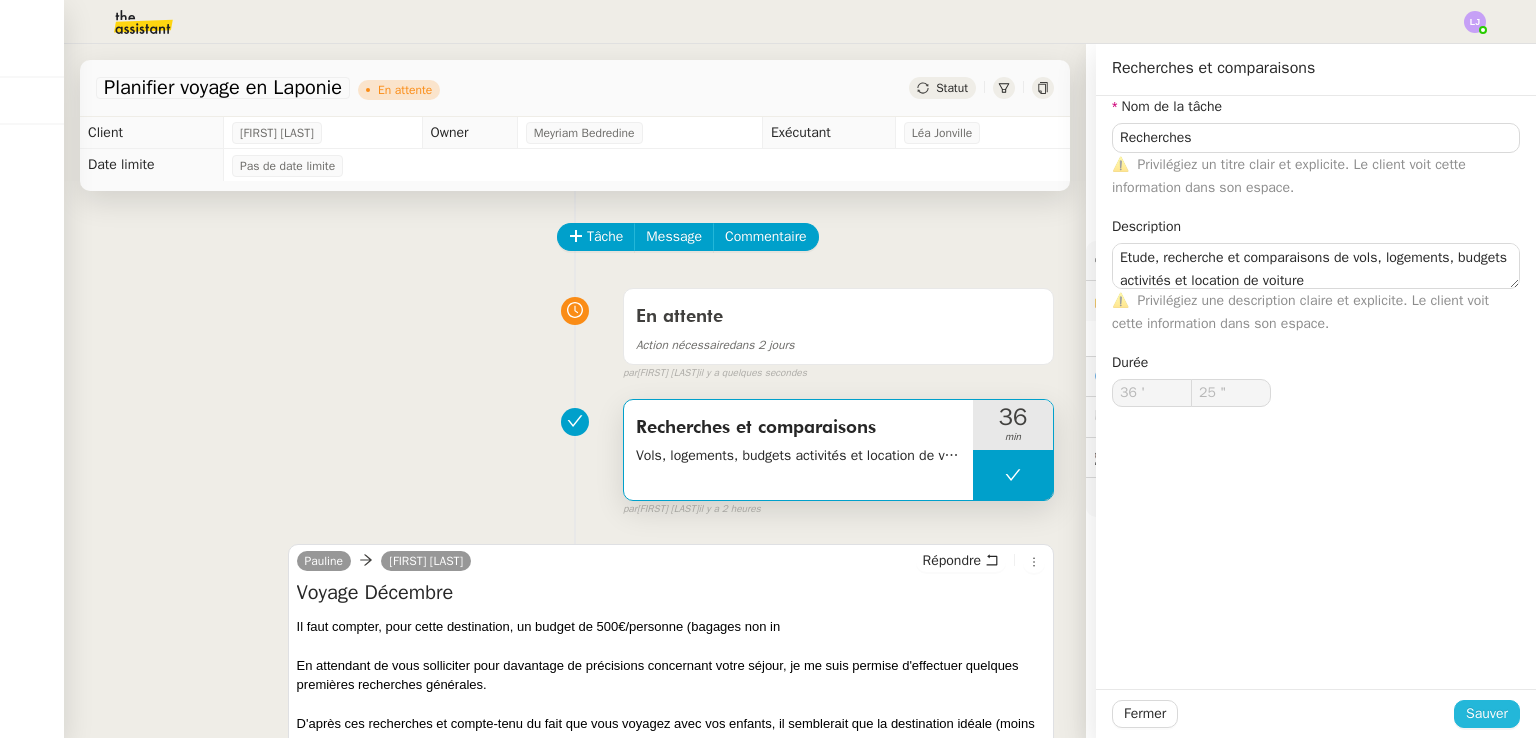 click on "Sauver" 